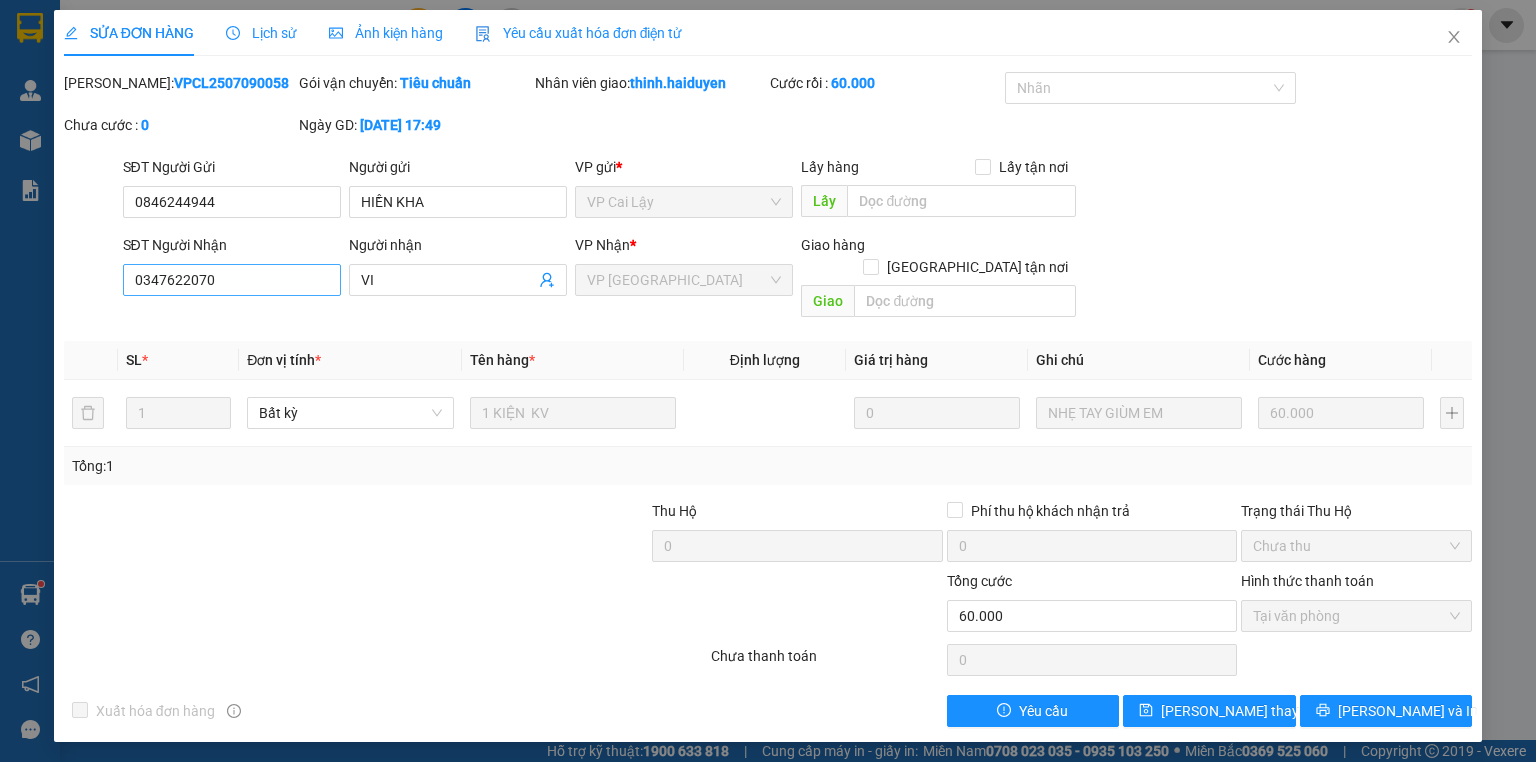 scroll, scrollTop: 0, scrollLeft: 0, axis: both 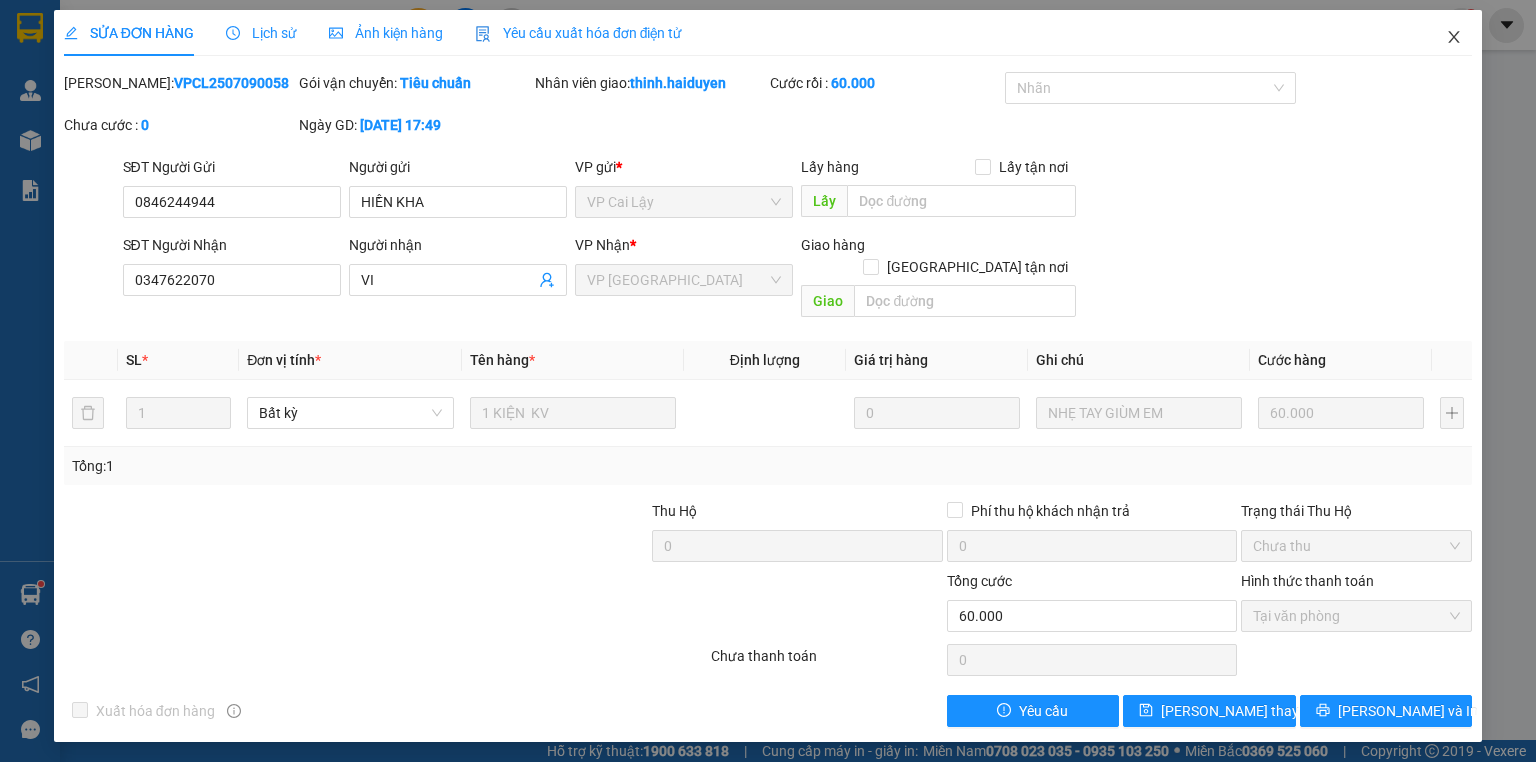 click at bounding box center (1454, 38) 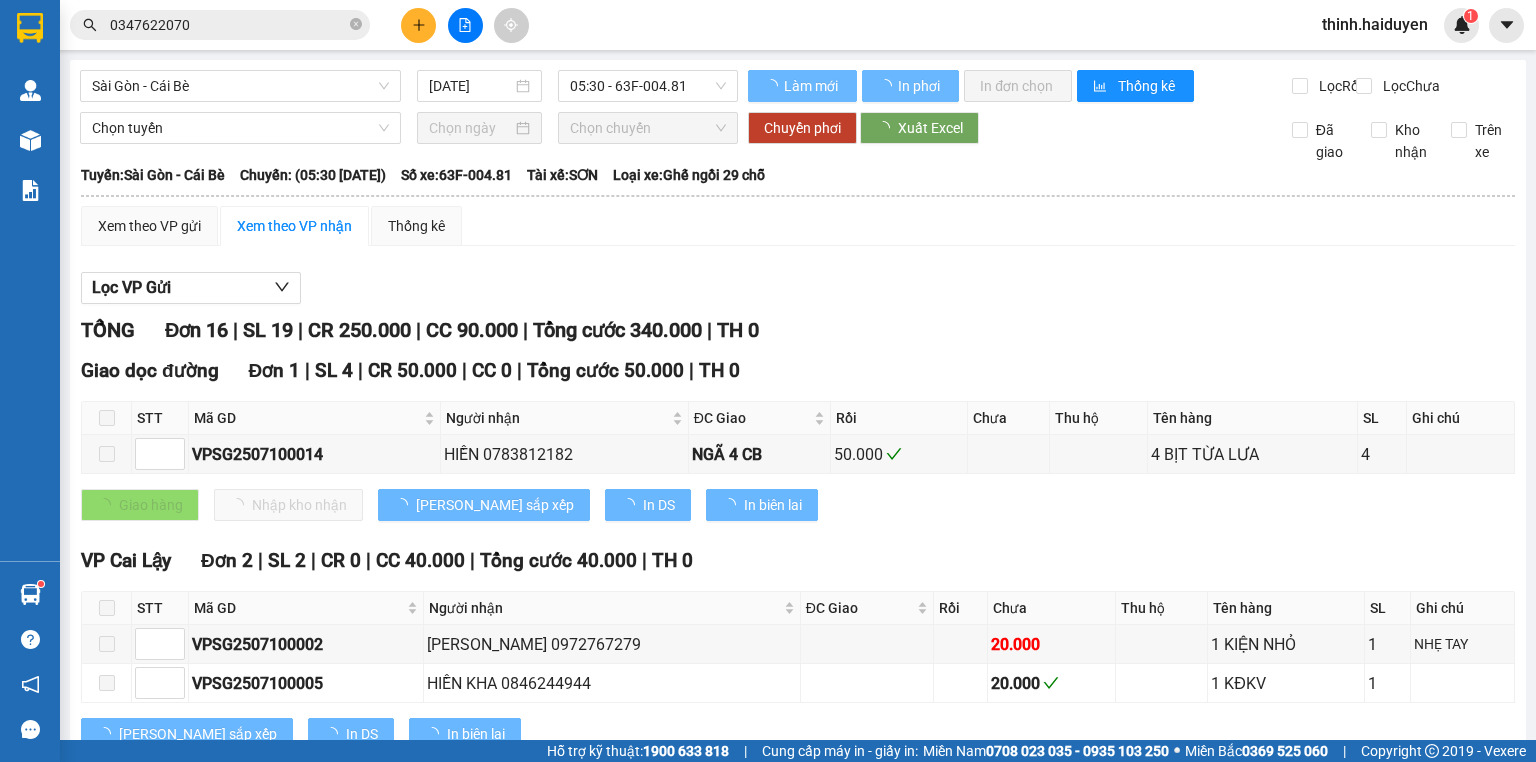 click at bounding box center [418, 25] 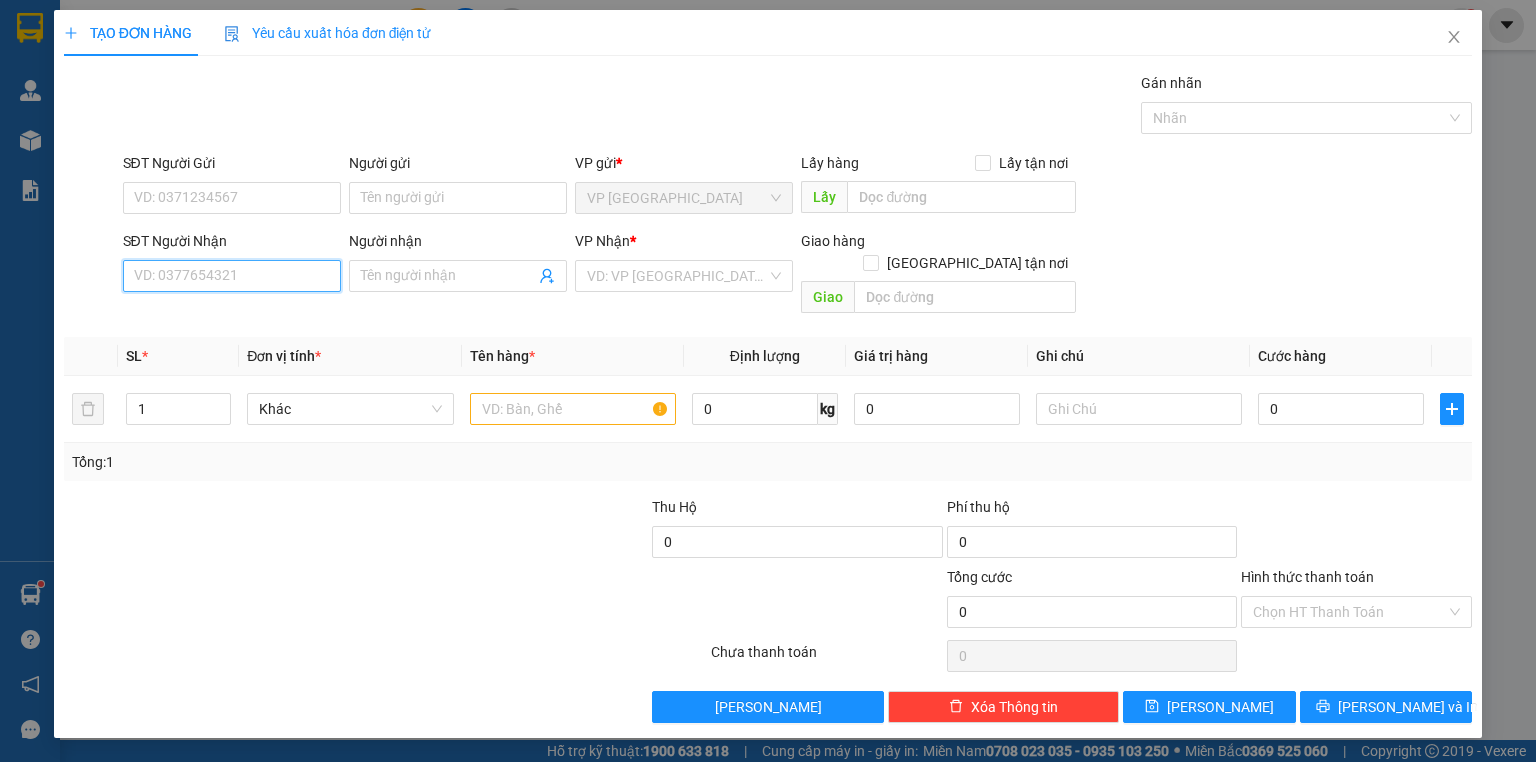 click on "SĐT Người Nhận" at bounding box center [232, 276] 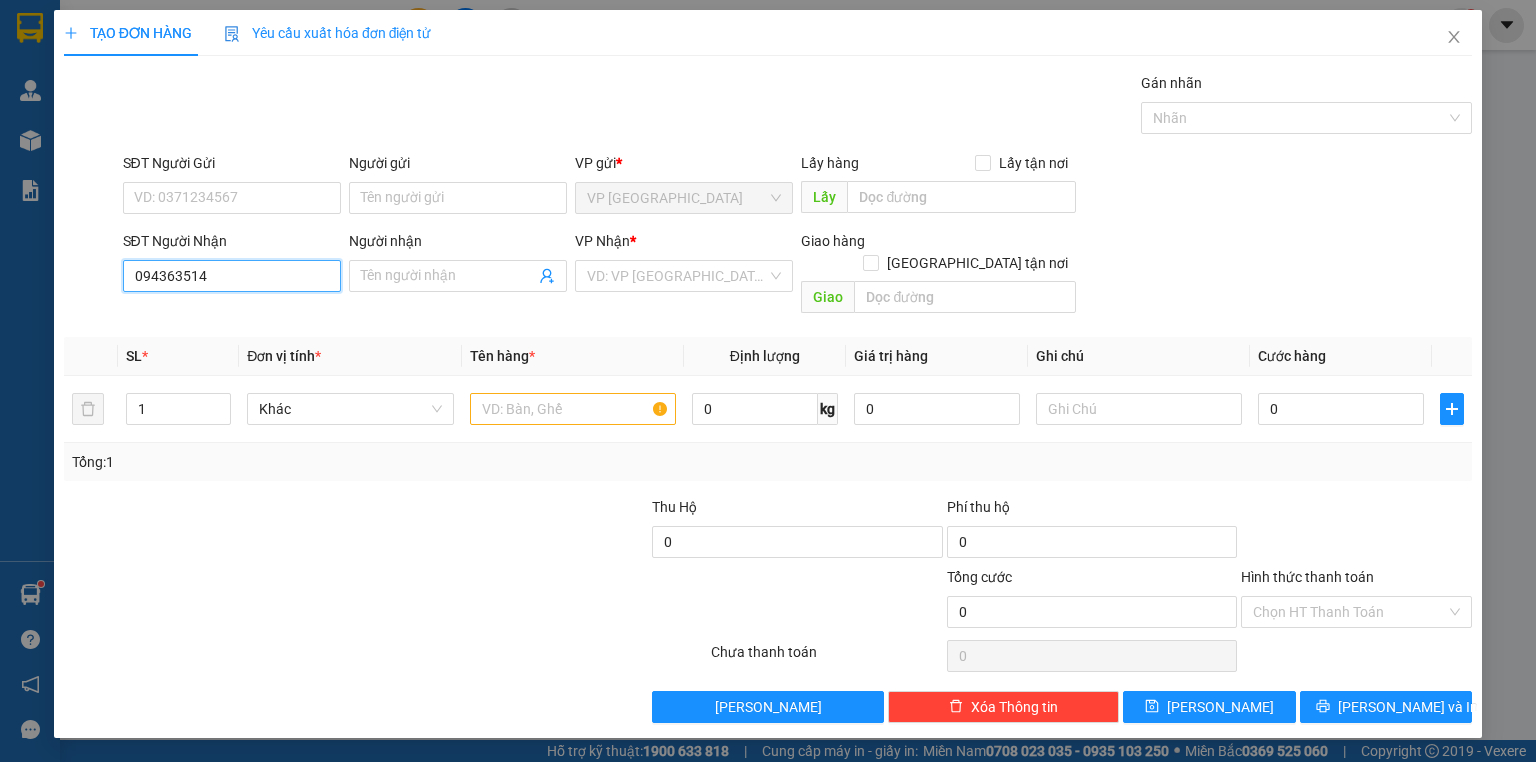 type on "0943635148" 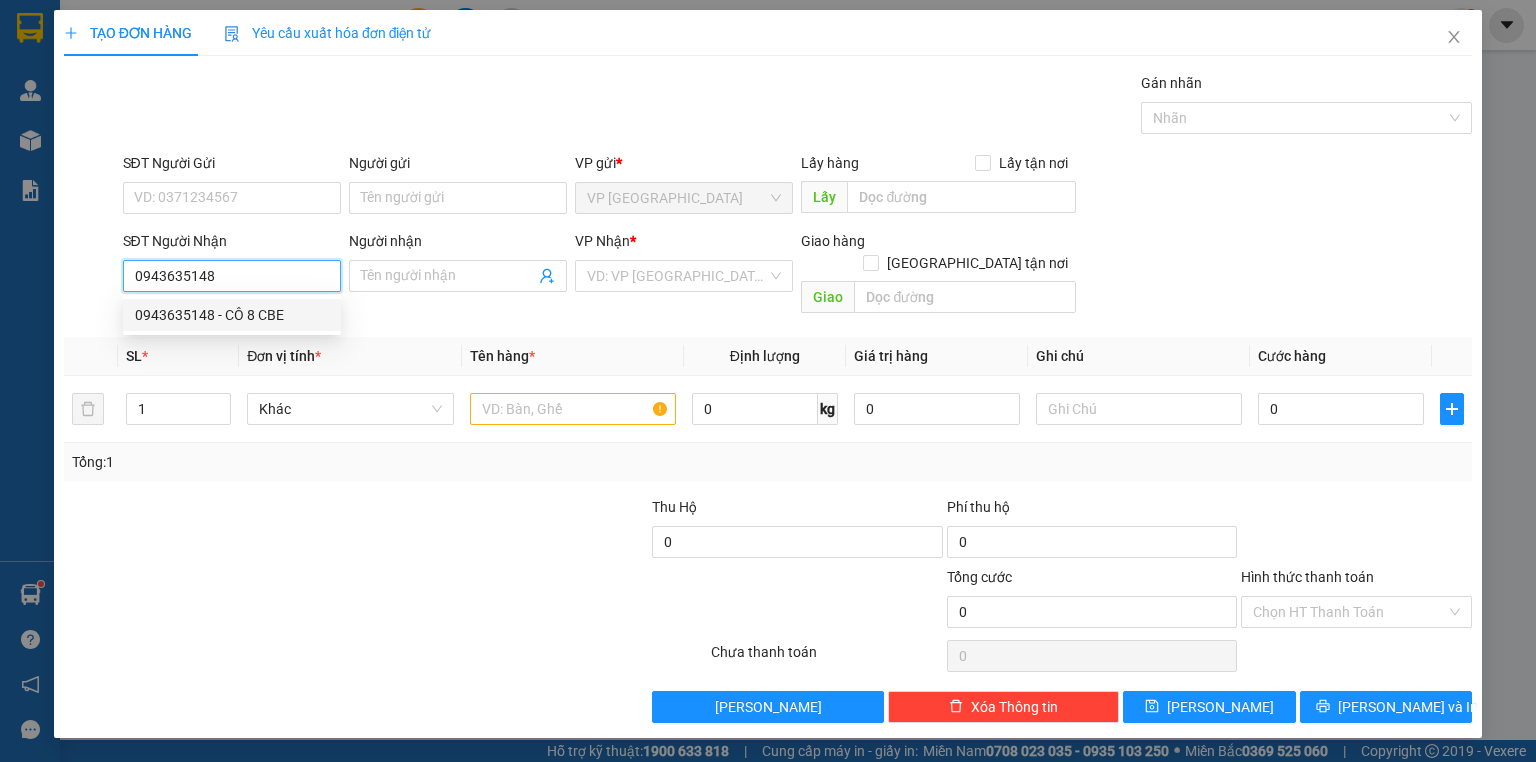 click on "0943635148 - CÔ 8 CBE" at bounding box center [232, 315] 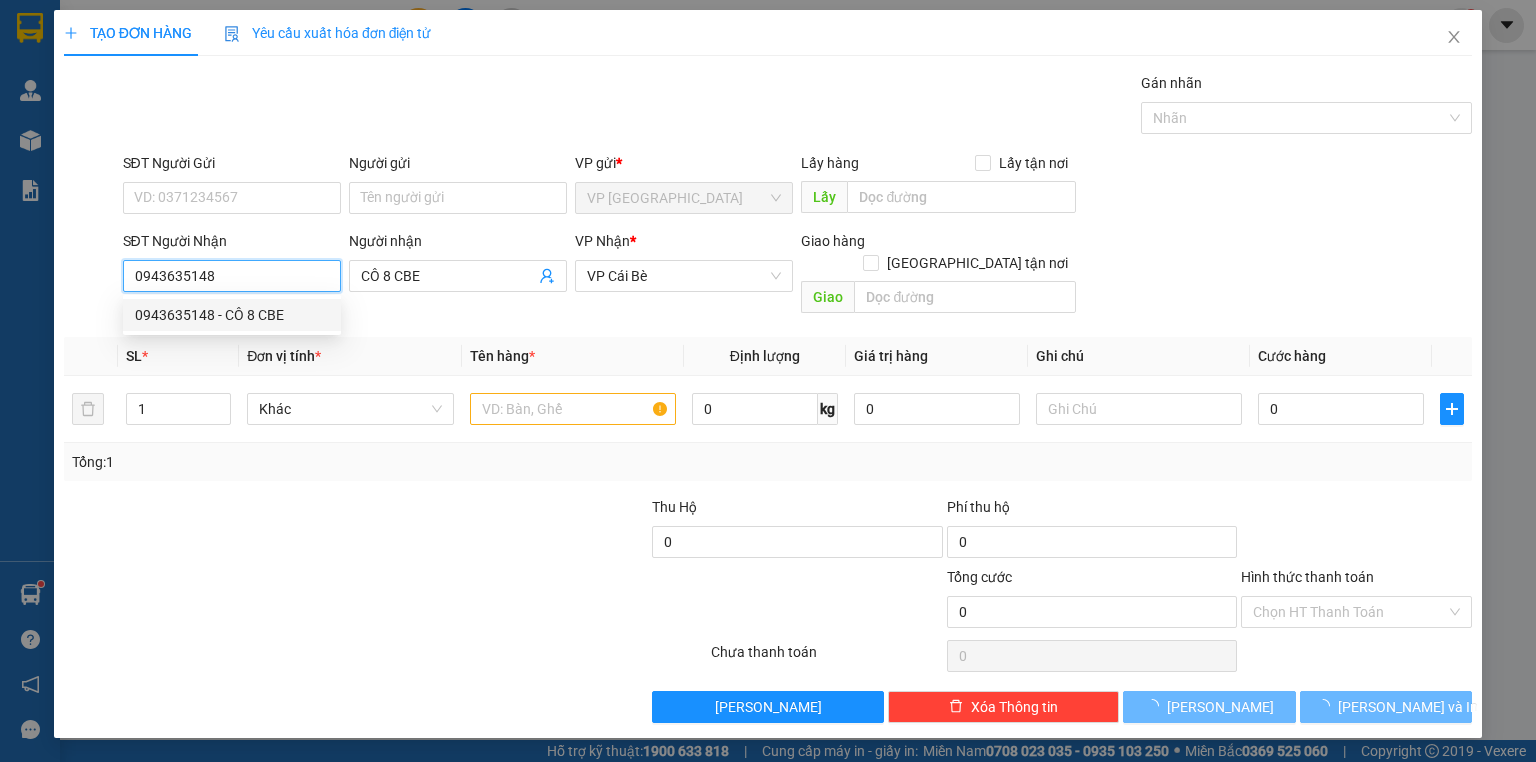 type on "20.000" 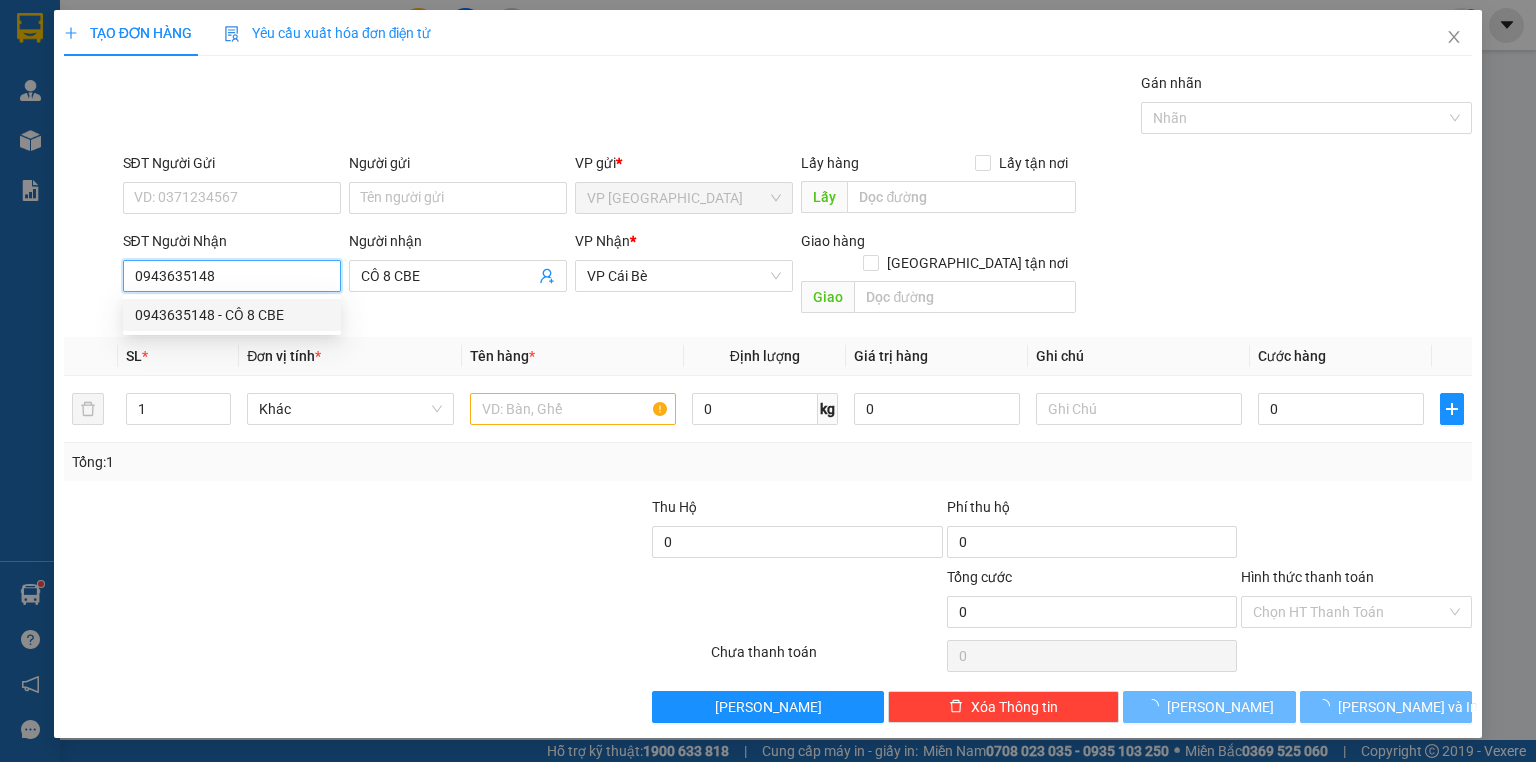 type on "20.000" 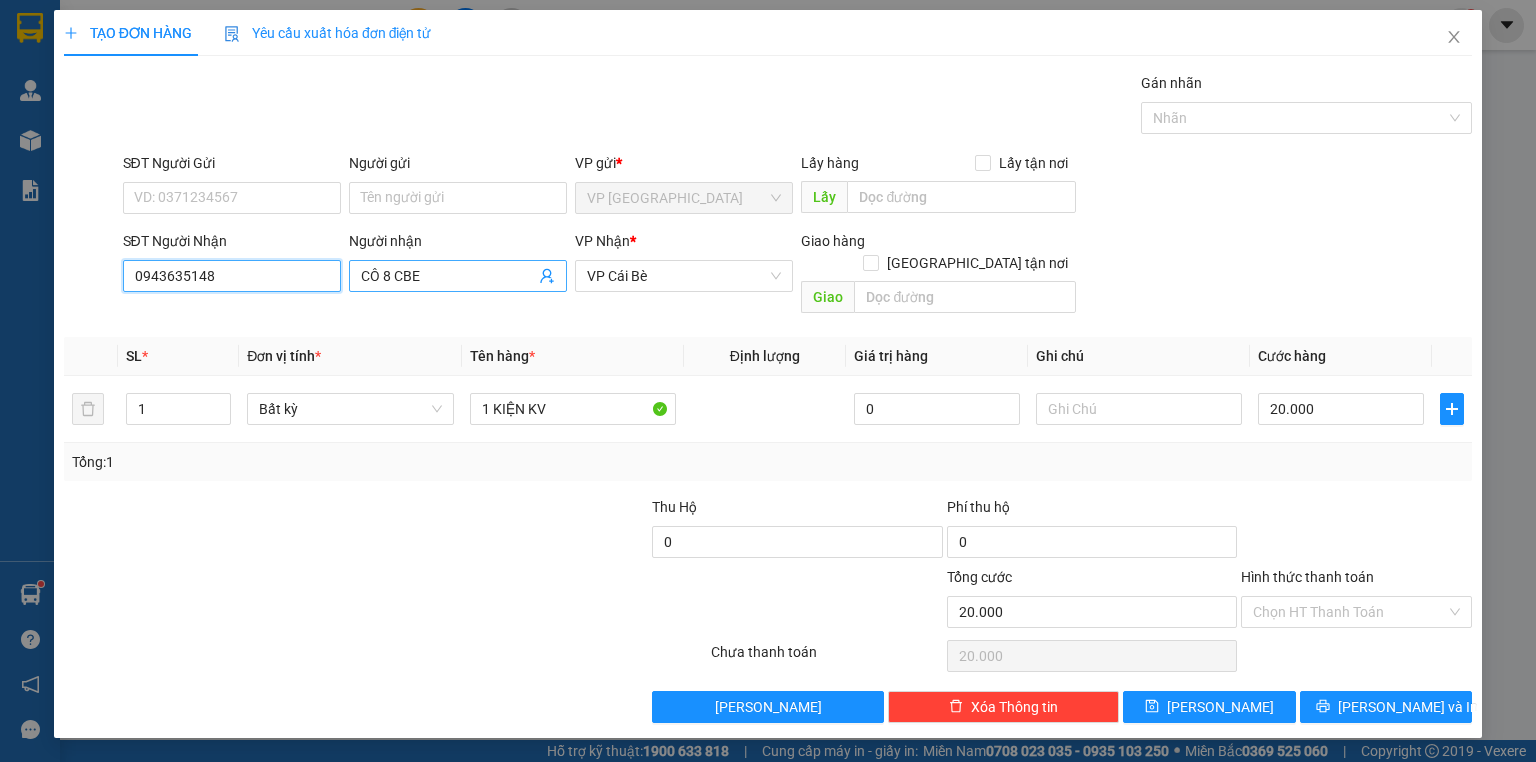 type on "0943635148" 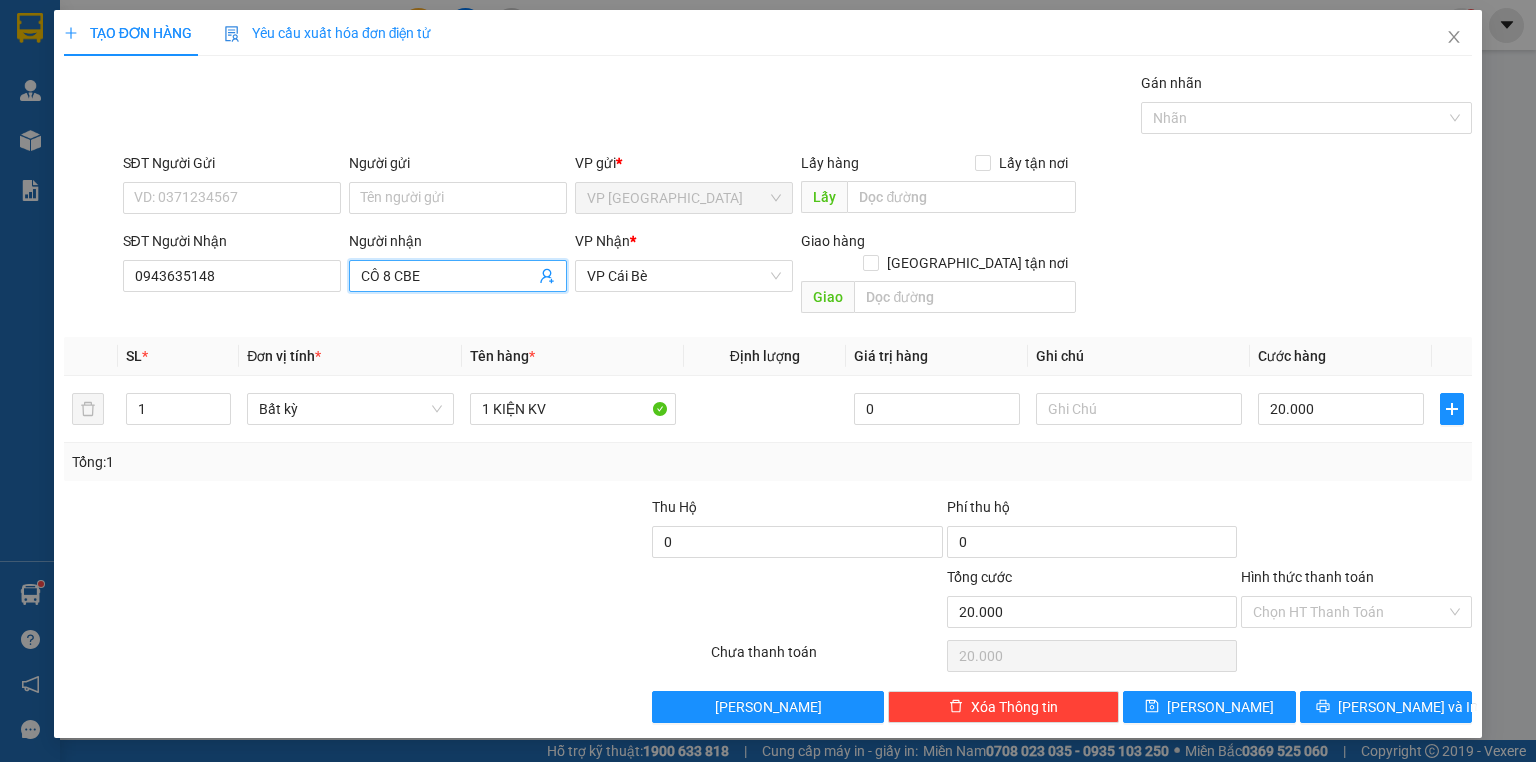 drag, startPoint x: 412, startPoint y: 282, endPoint x: 453, endPoint y: 282, distance: 41 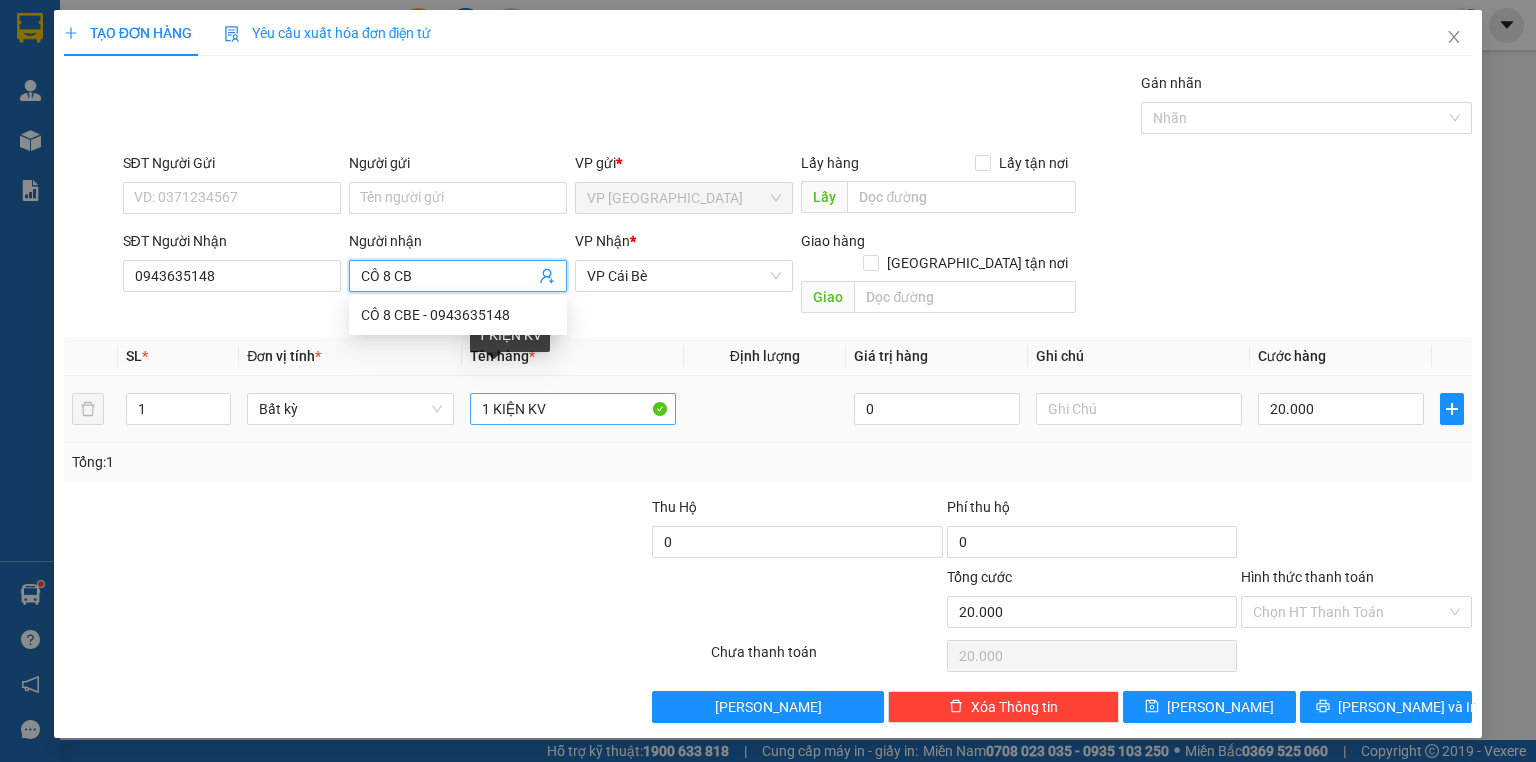 type on "CÔ 8 CB" 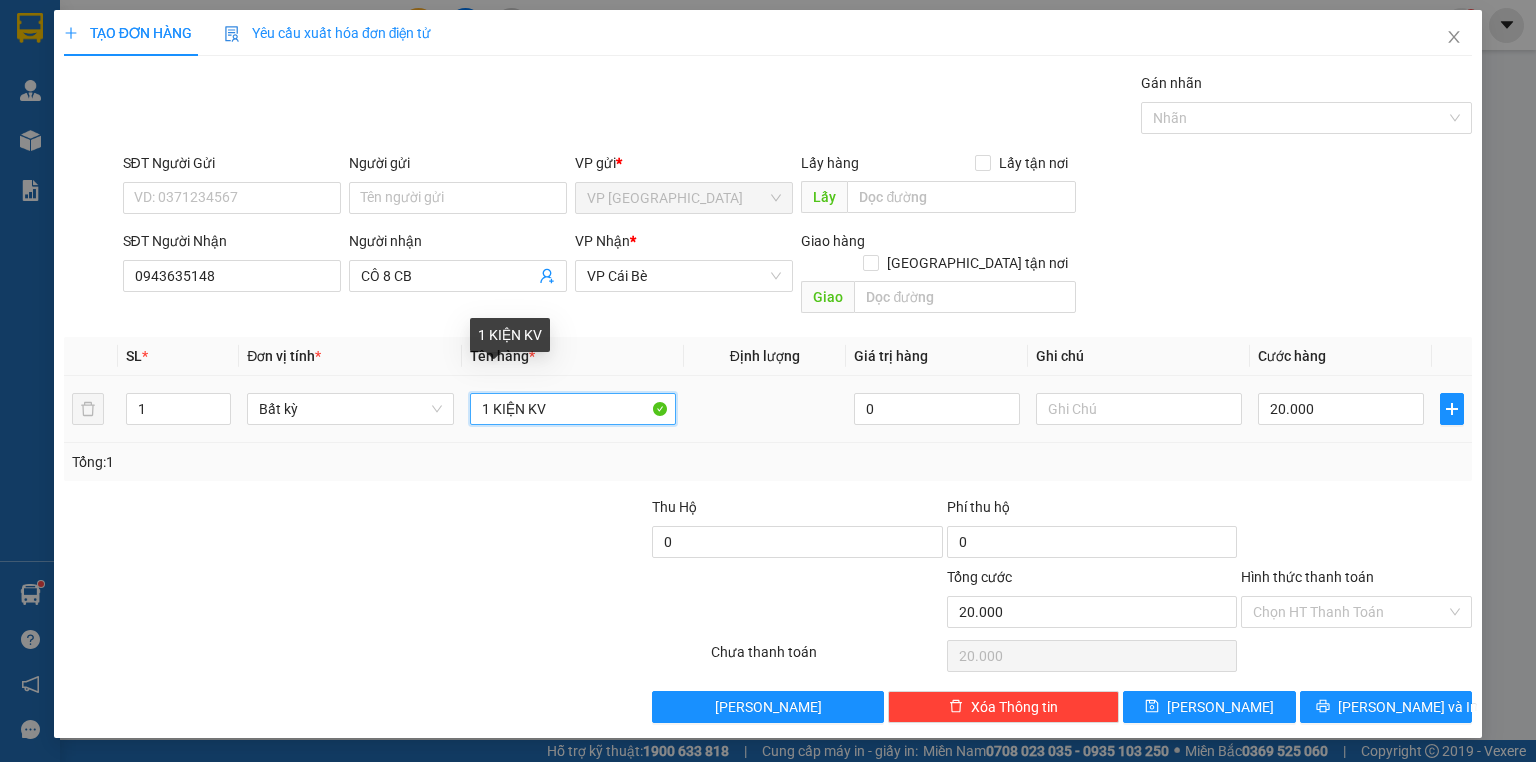 drag, startPoint x: 547, startPoint y: 388, endPoint x: 523, endPoint y: 392, distance: 24.33105 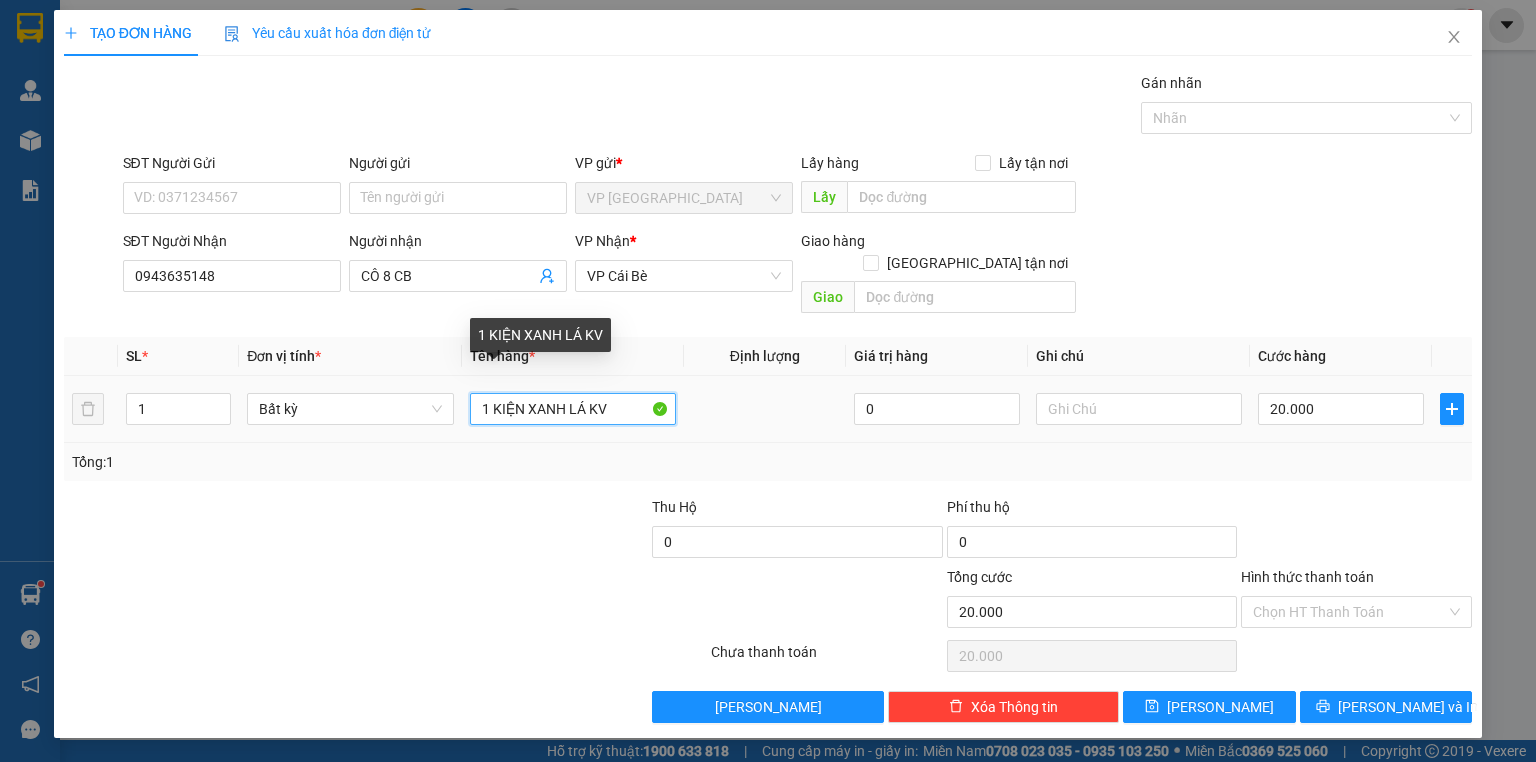 type on "1 KIỆN XANH LÁ KV" 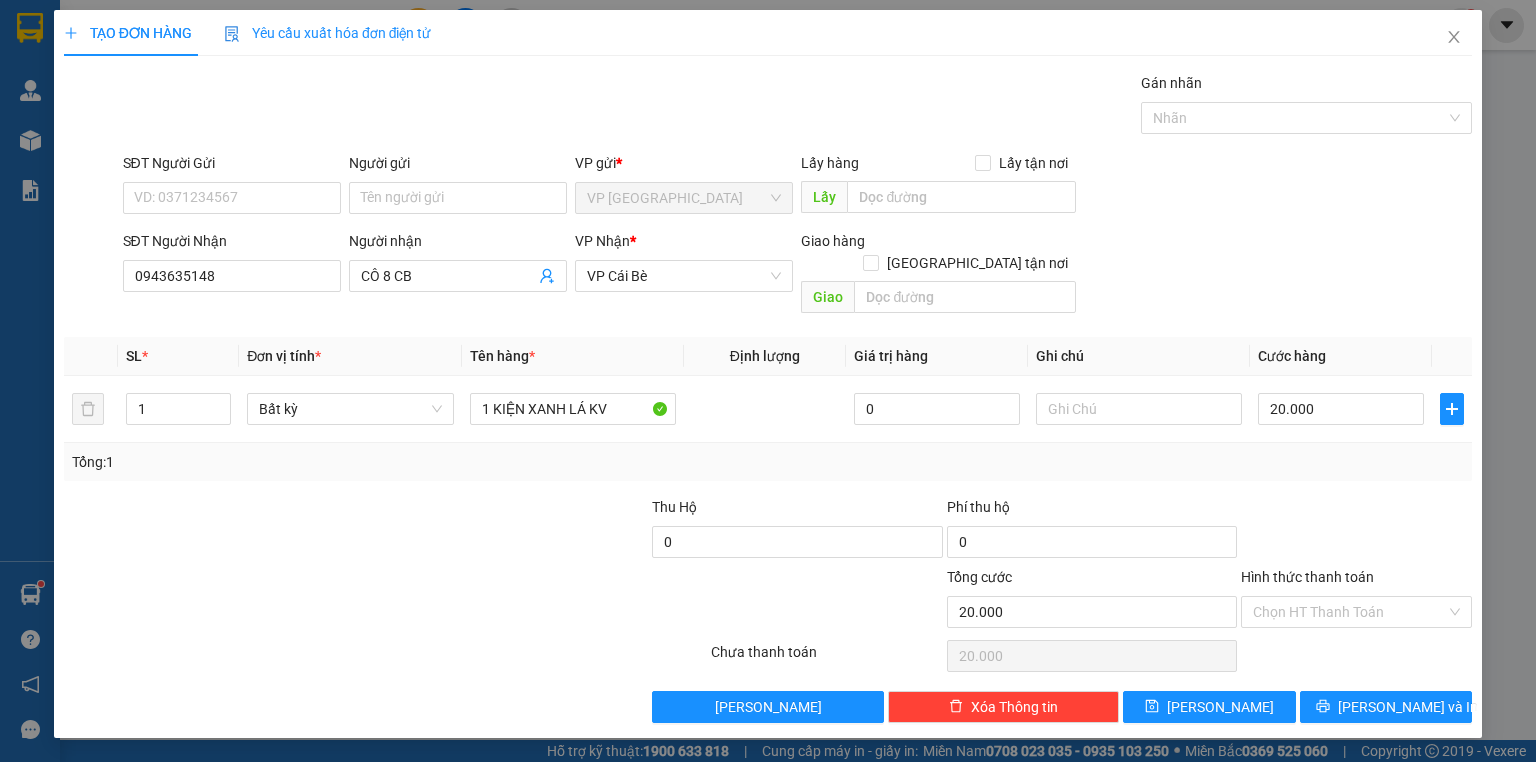 click at bounding box center (503, 531) 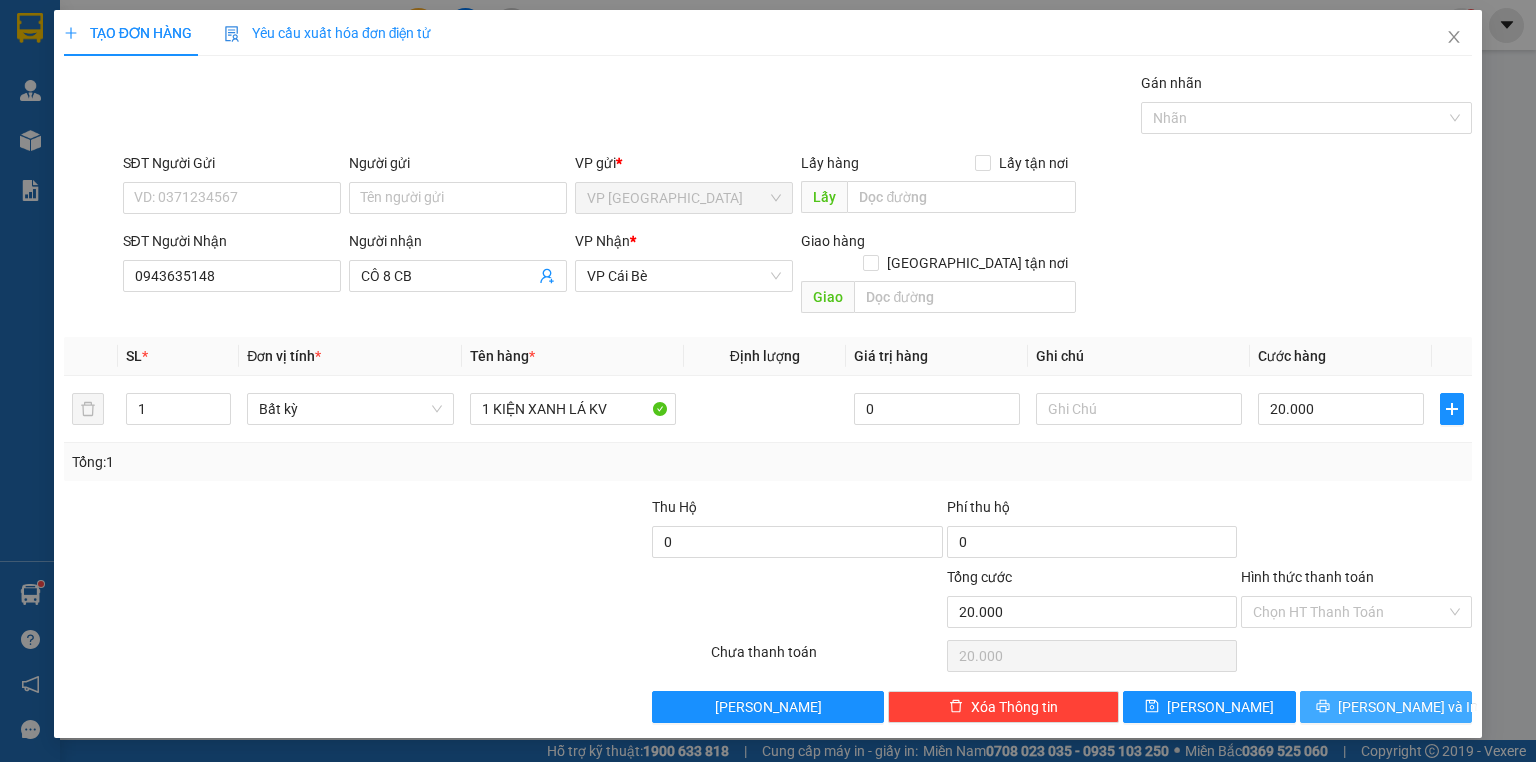 click on "[PERSON_NAME] và In" at bounding box center [1408, 707] 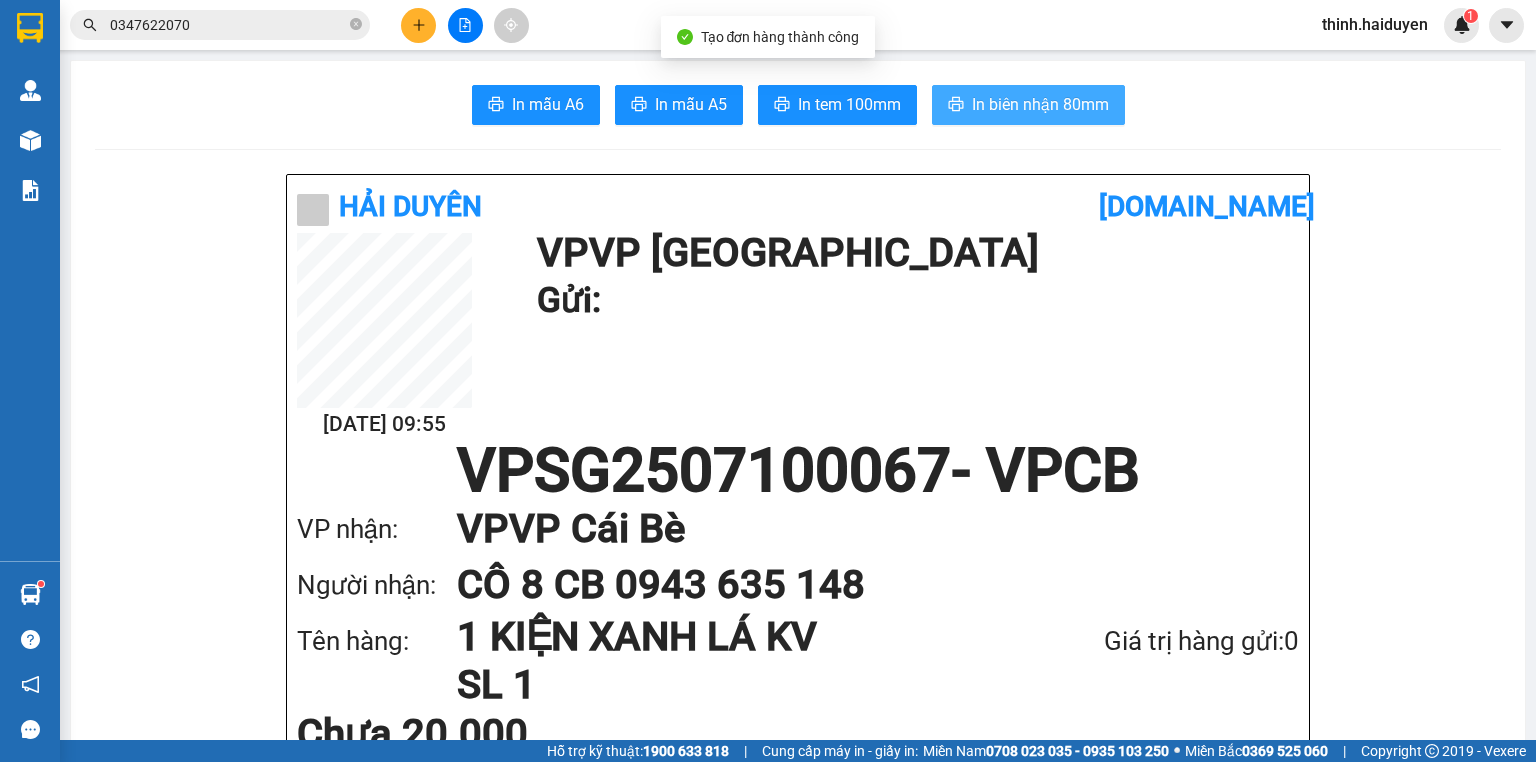 click on "In biên nhận 80mm" at bounding box center [1040, 104] 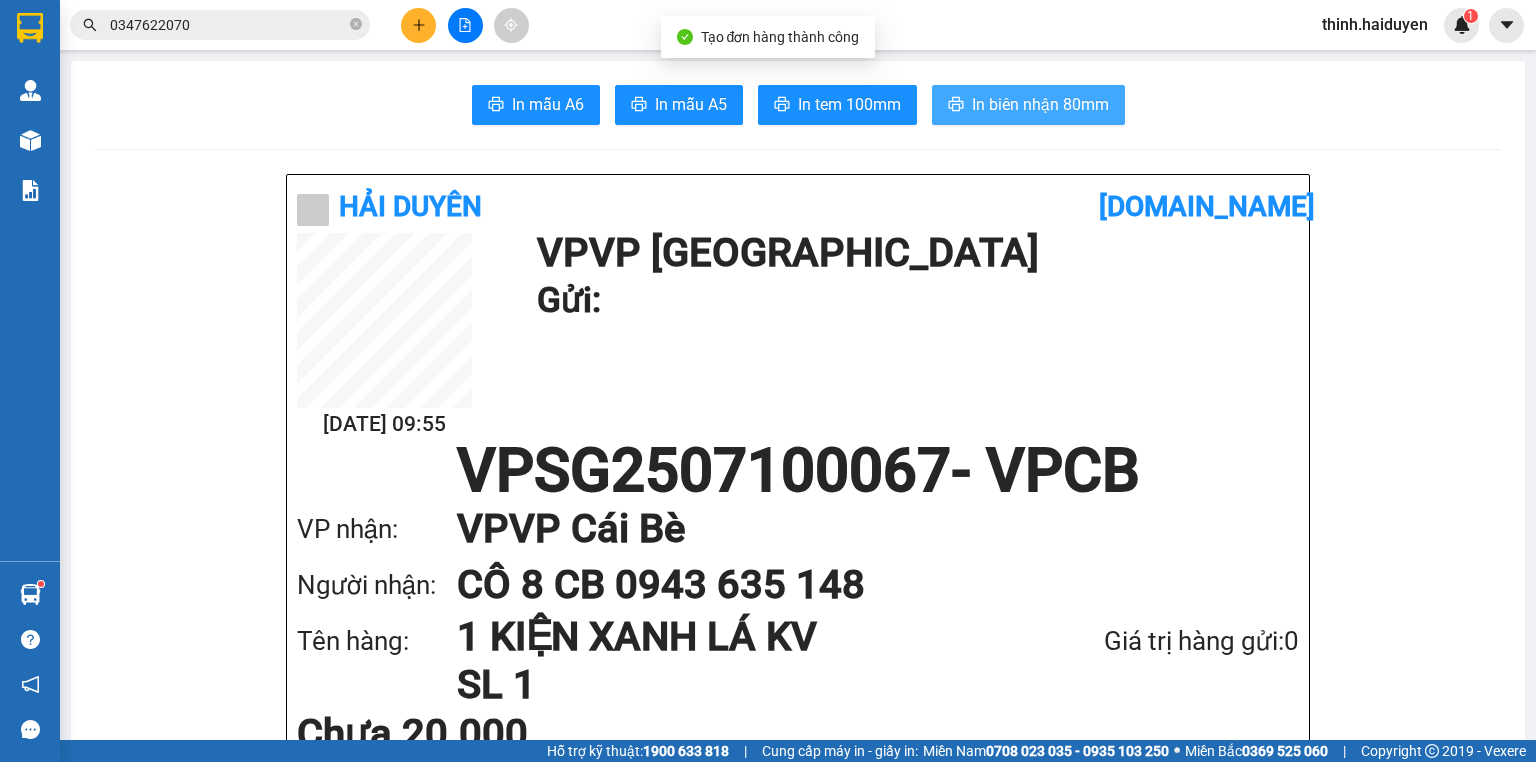 scroll, scrollTop: 0, scrollLeft: 0, axis: both 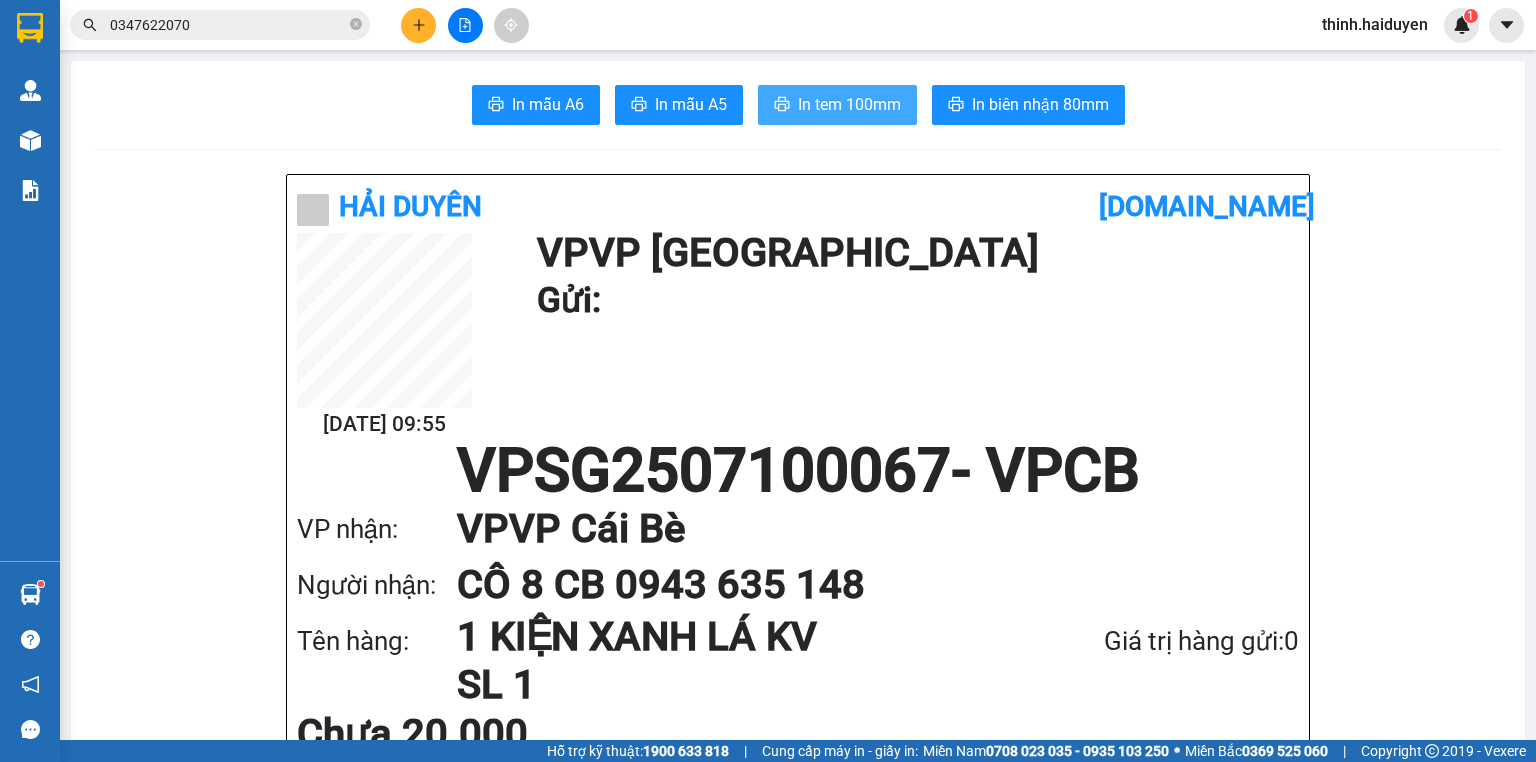 click on "In tem 100mm" at bounding box center [849, 104] 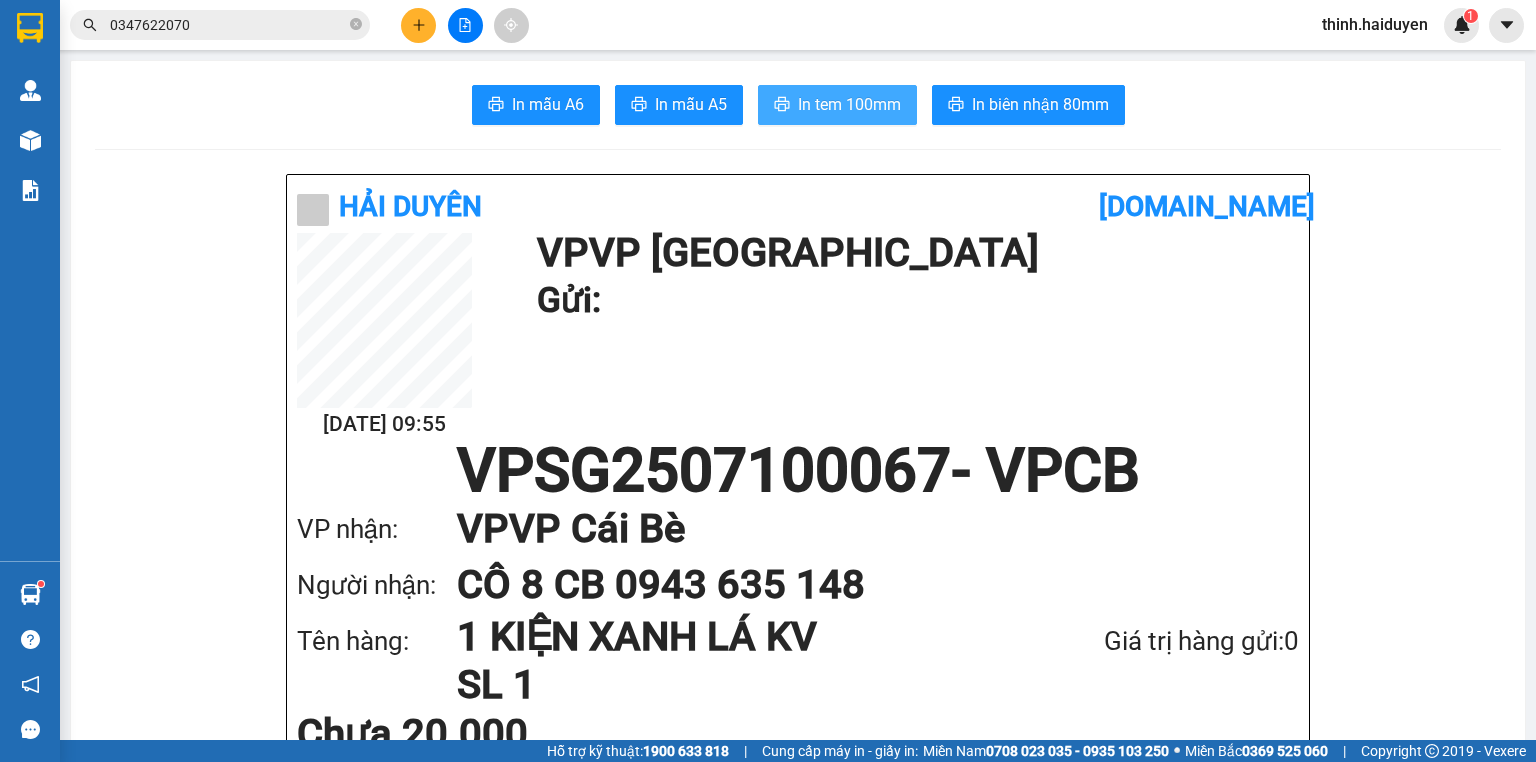 scroll, scrollTop: 0, scrollLeft: 0, axis: both 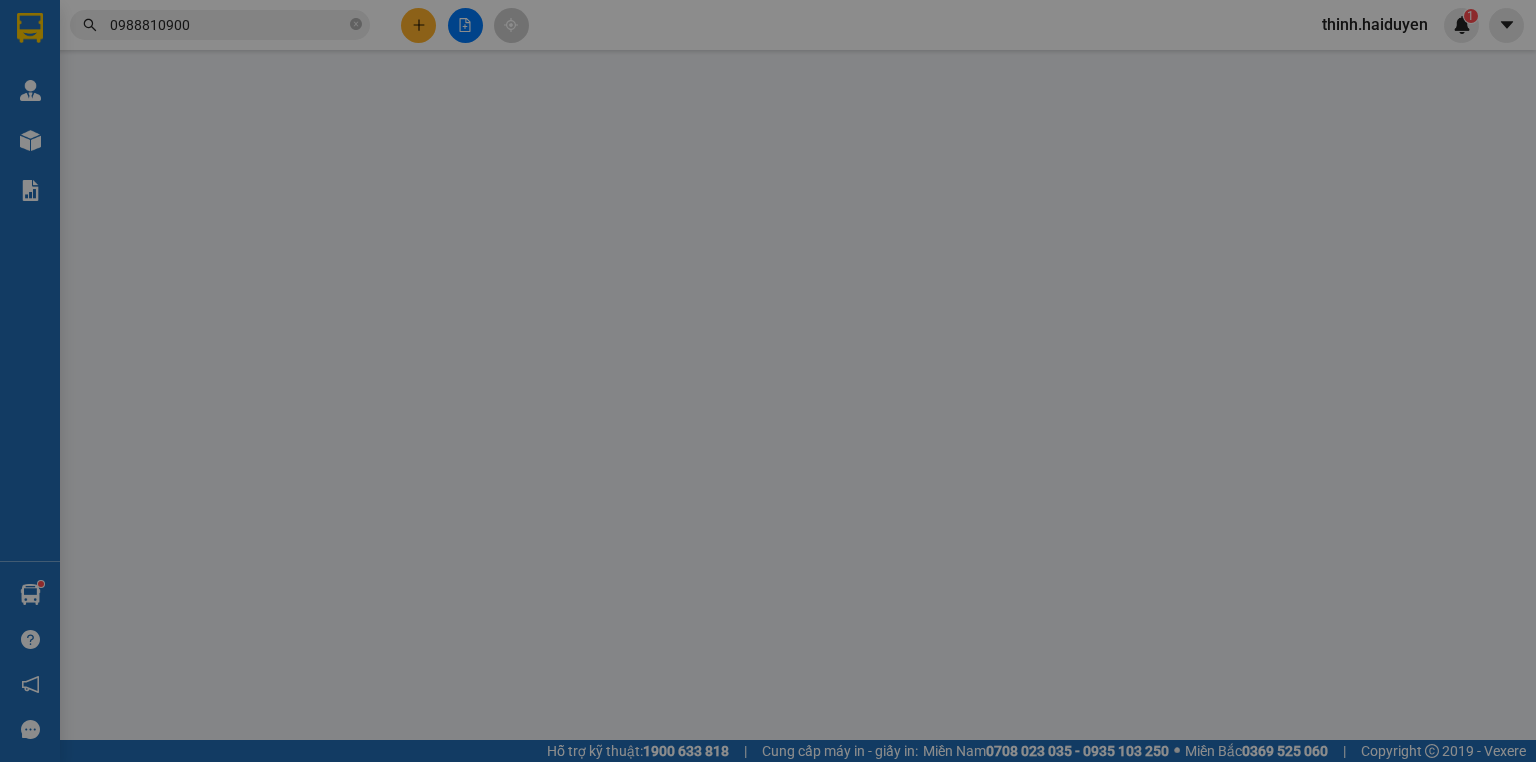 click on "Yêu cầu xuất hóa đơn điện tử" at bounding box center (328, 33) 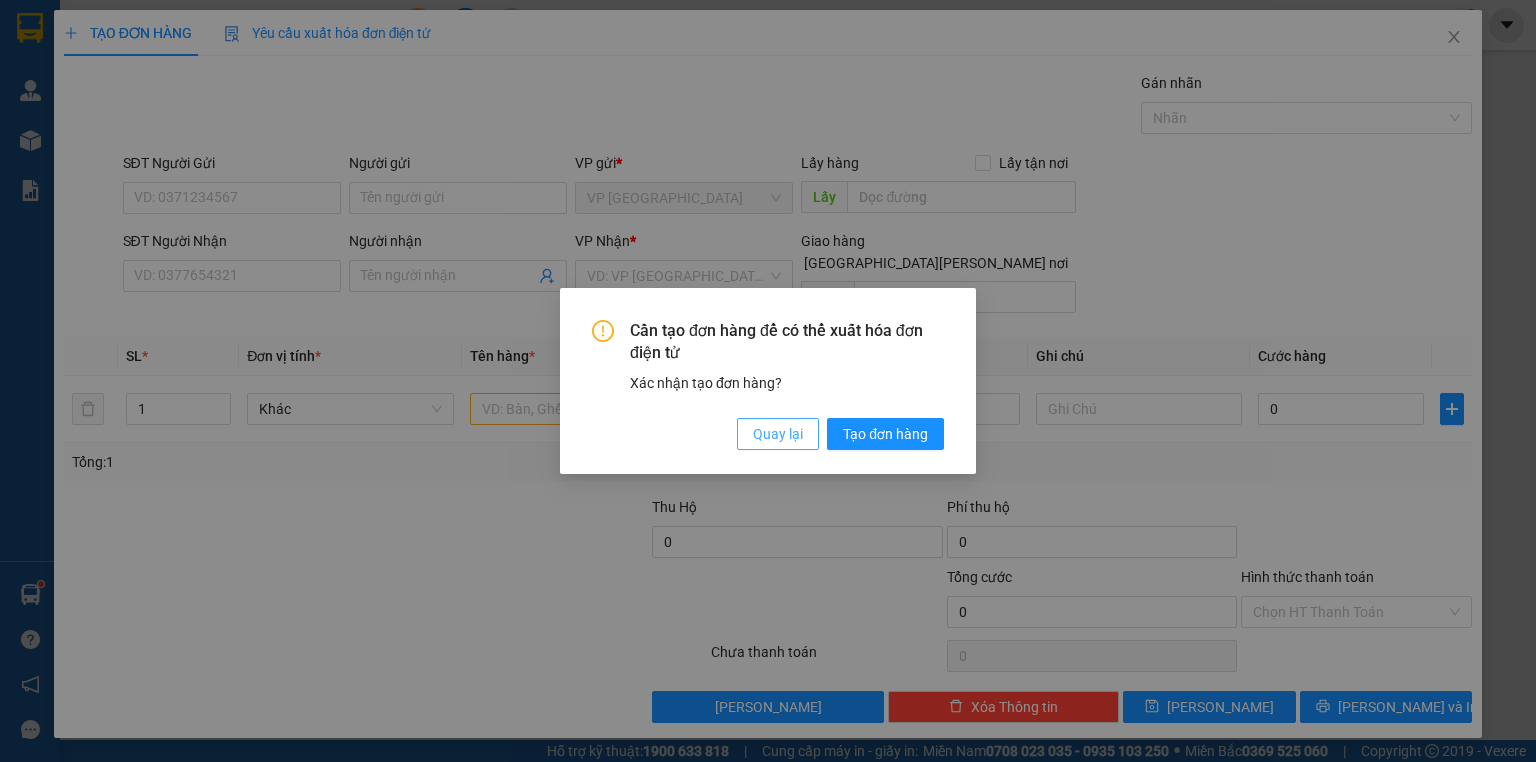 drag, startPoint x: 778, startPoint y: 422, endPoint x: 1218, endPoint y: 354, distance: 445.22354 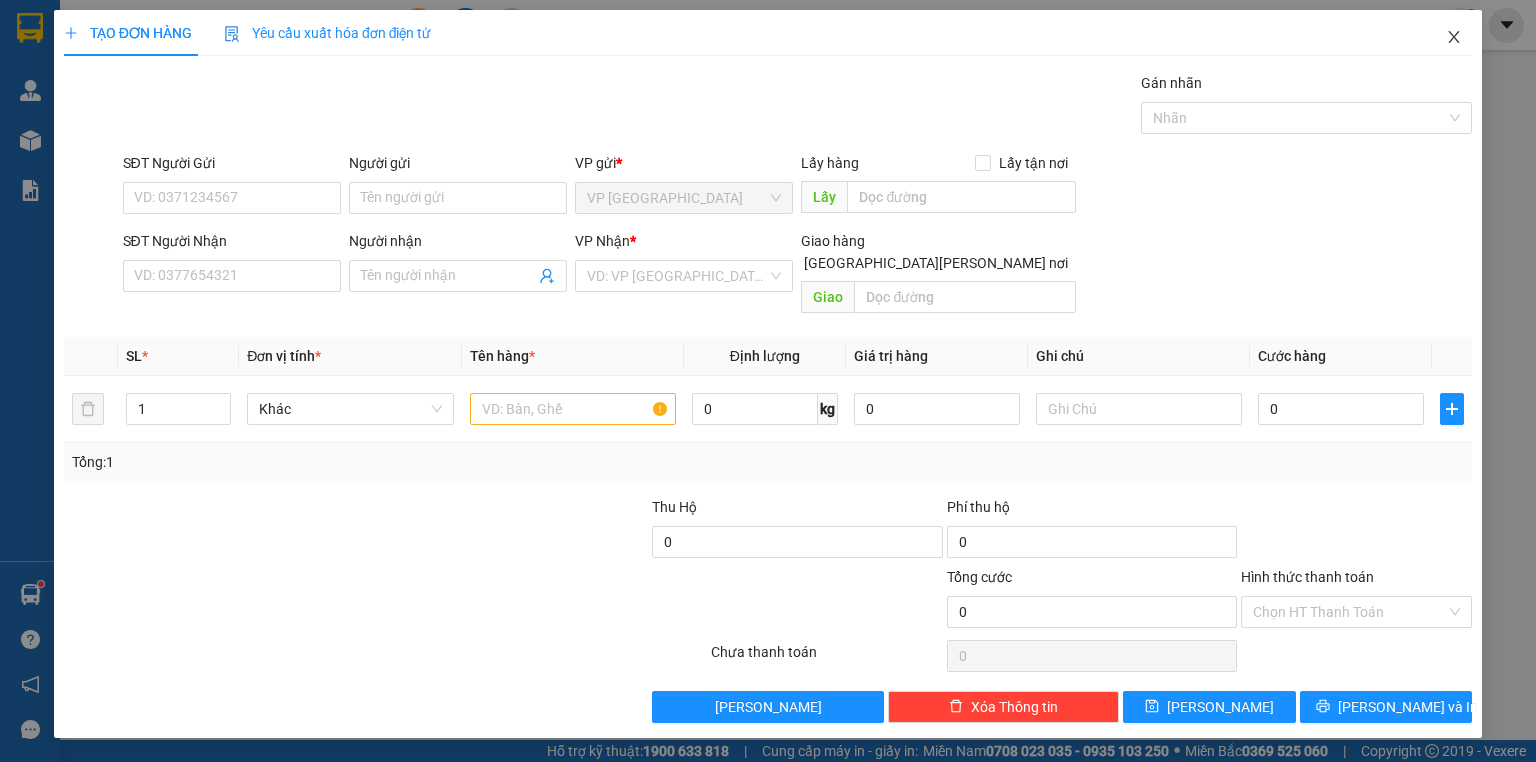click 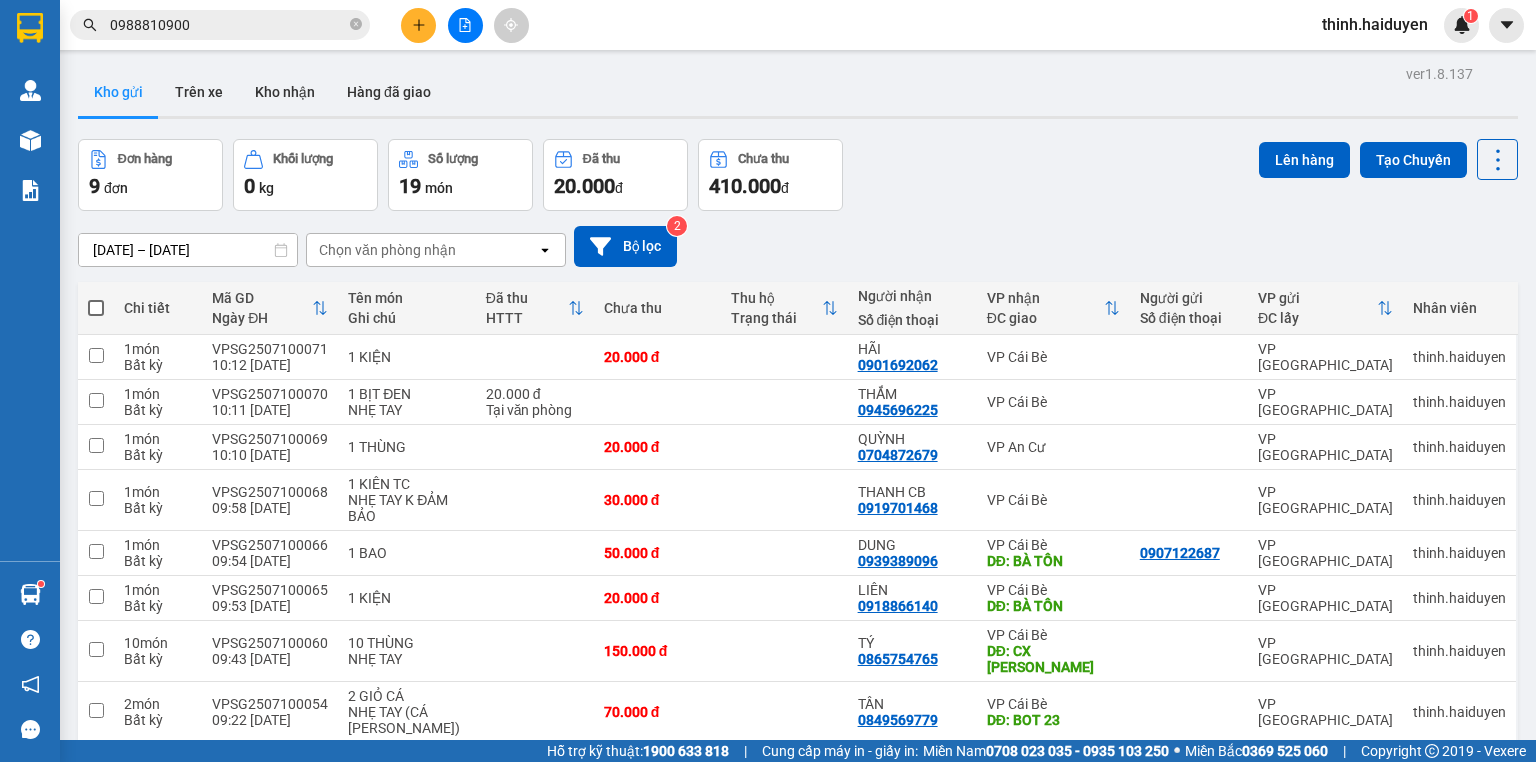 drag, startPoint x: 457, startPoint y: 29, endPoint x: 441, endPoint y: 25, distance: 16.492422 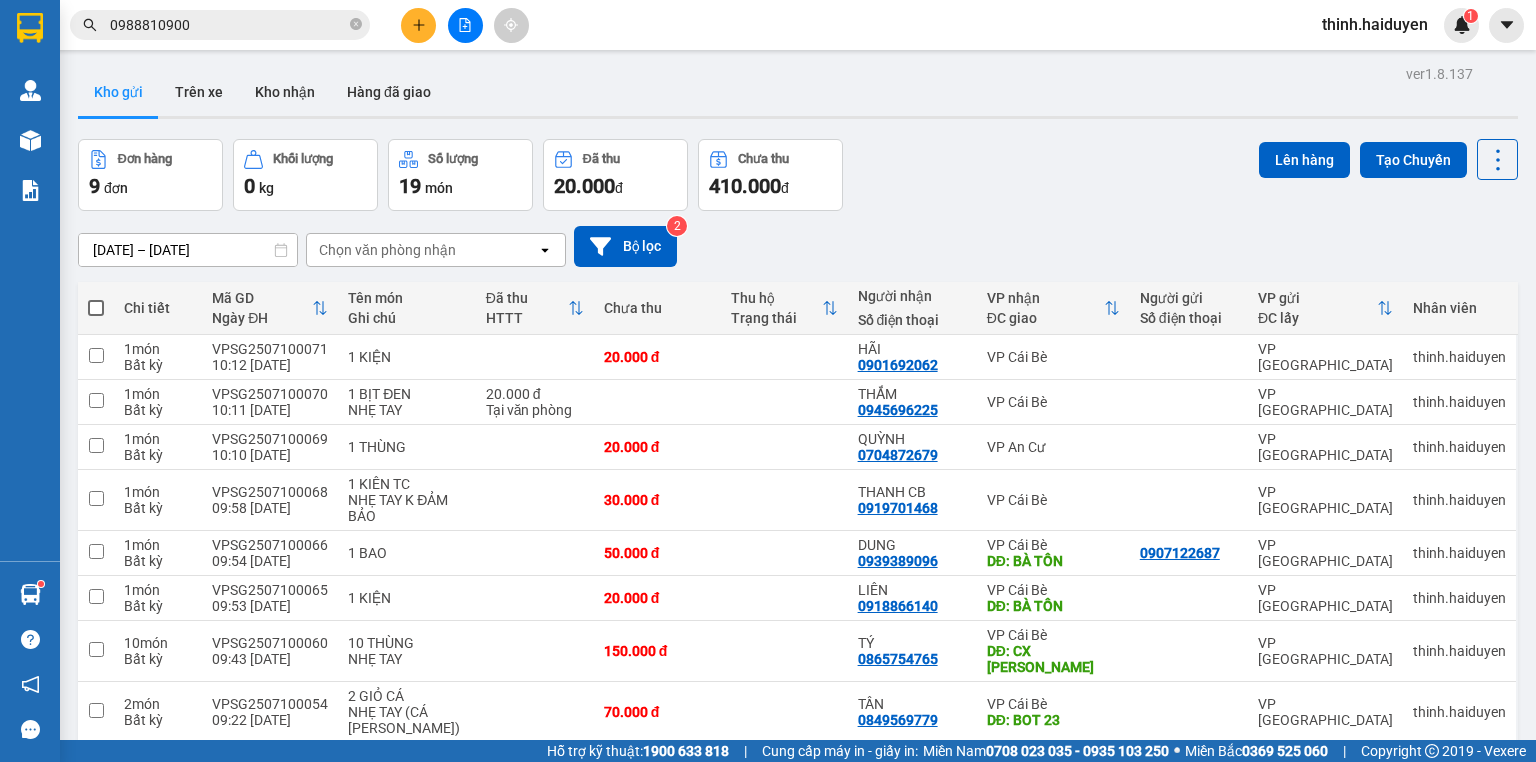 click at bounding box center (465, 25) 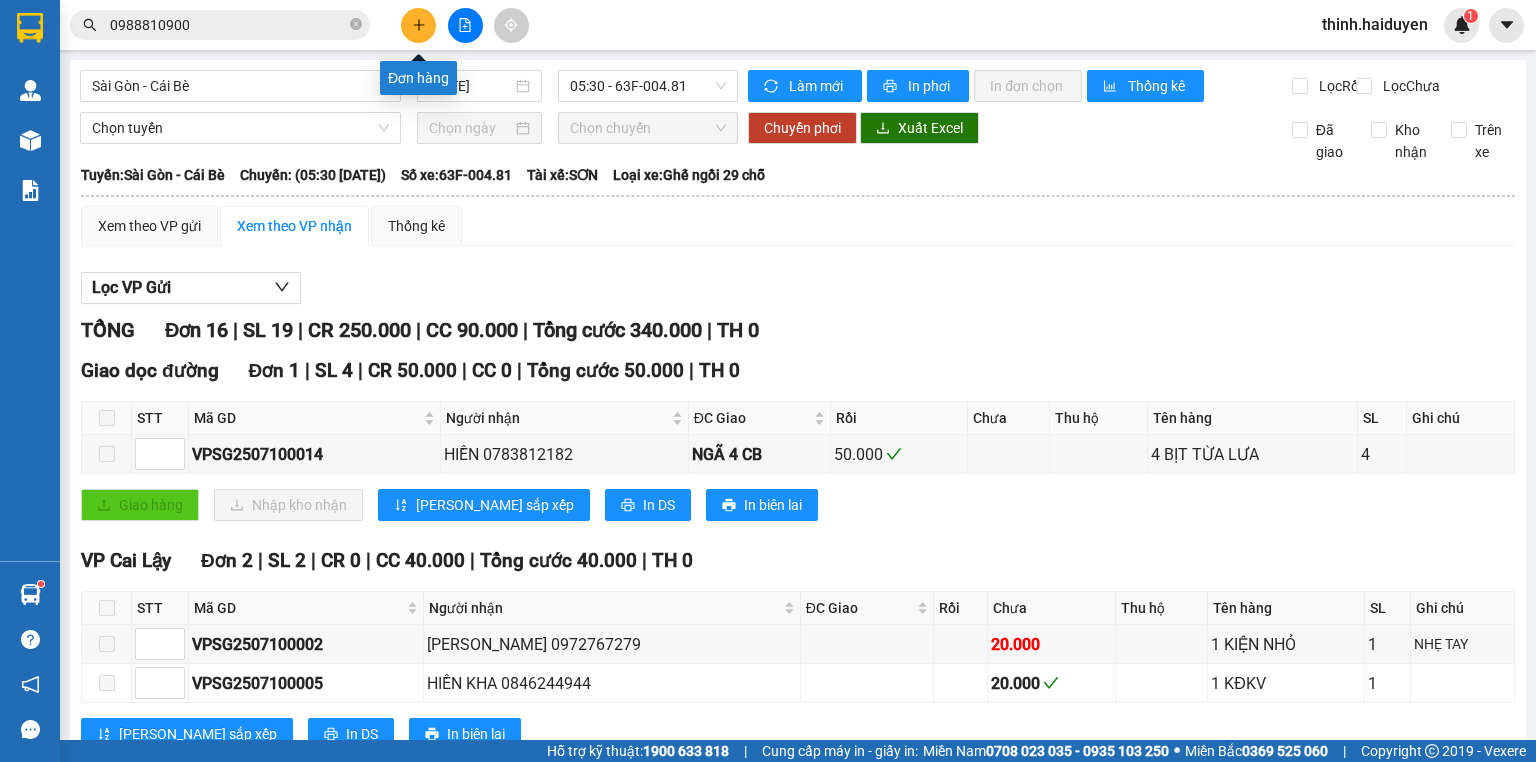 click at bounding box center (418, 25) 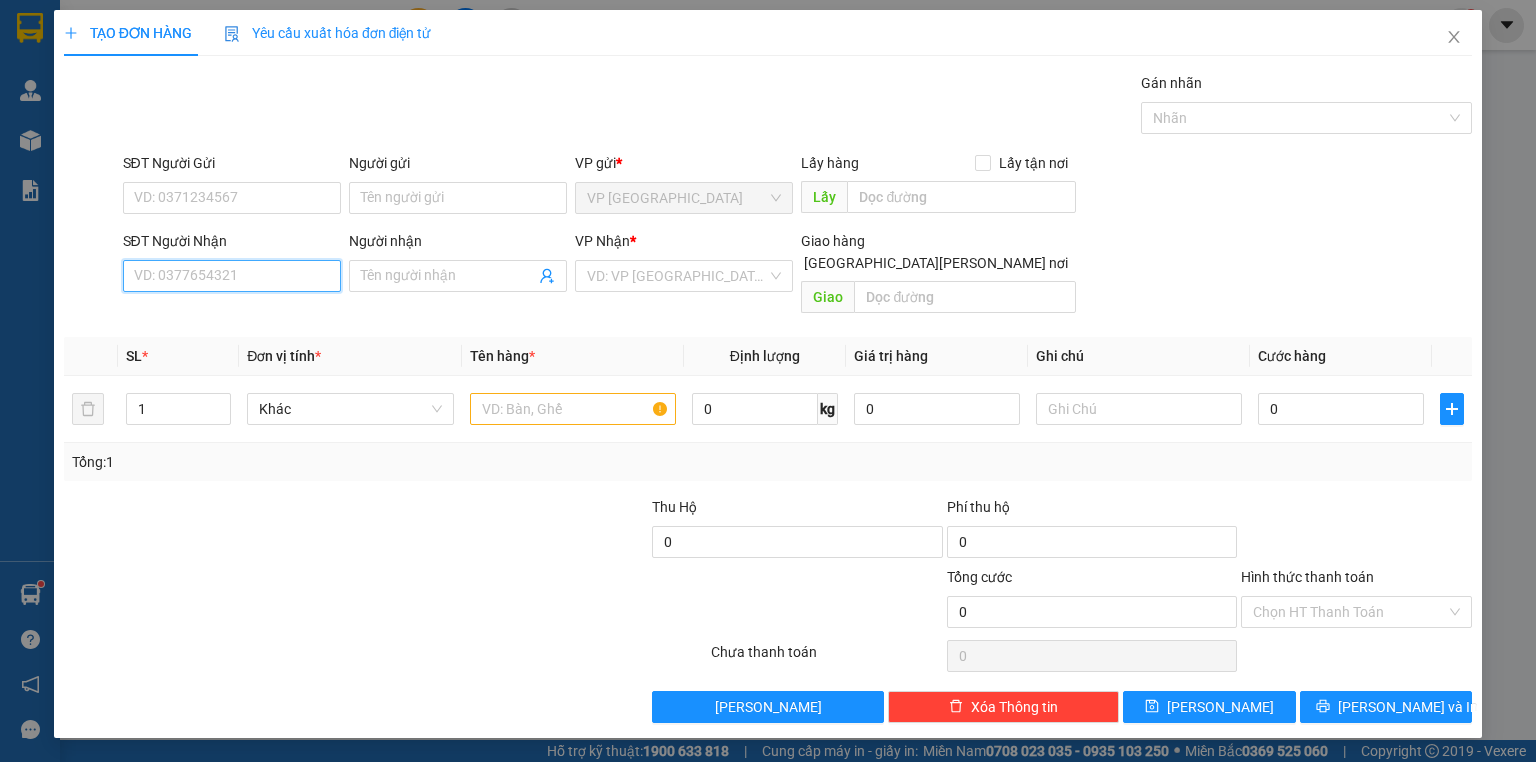 click on "SĐT Người Nhận" at bounding box center [232, 276] 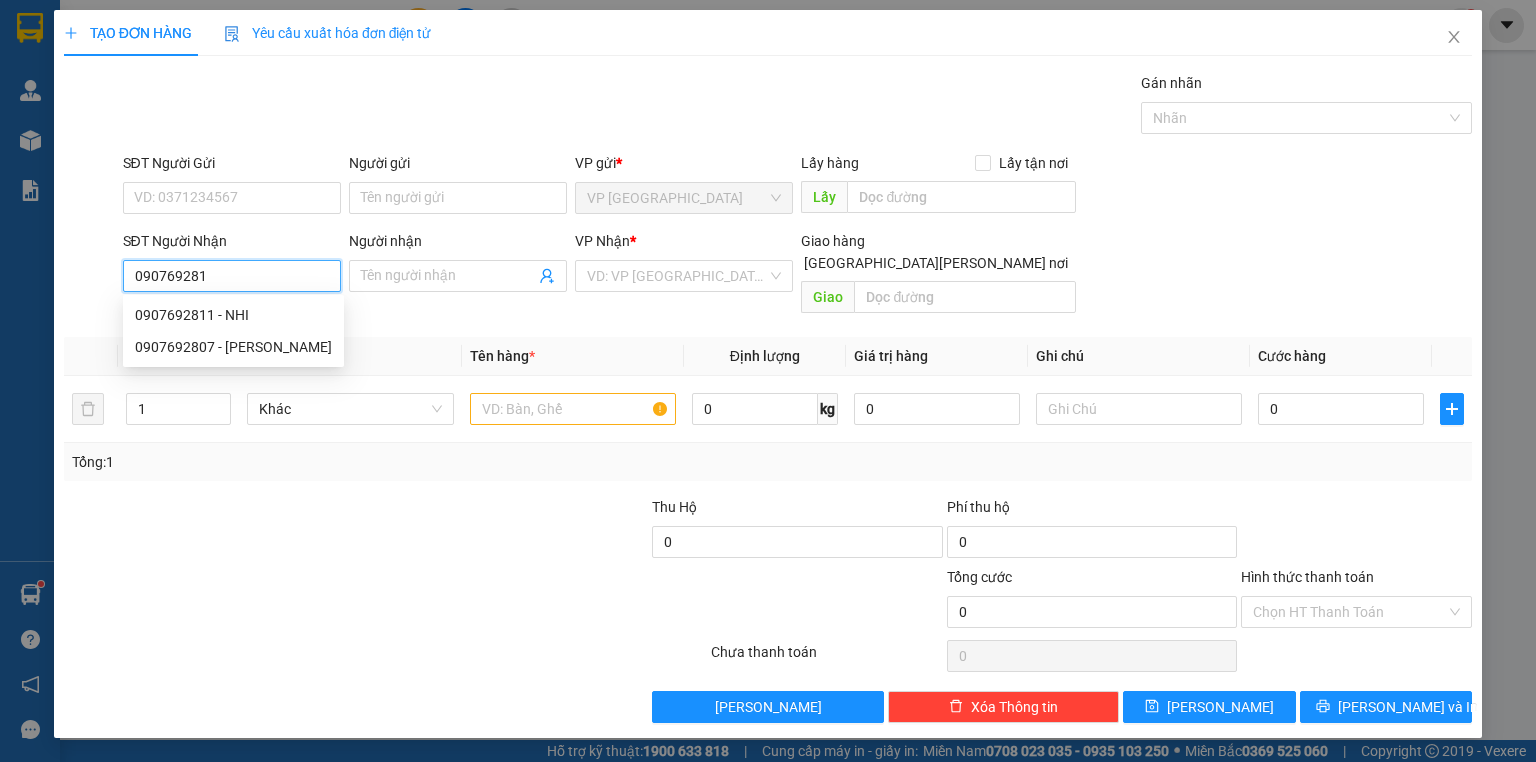 type on "0907692811" 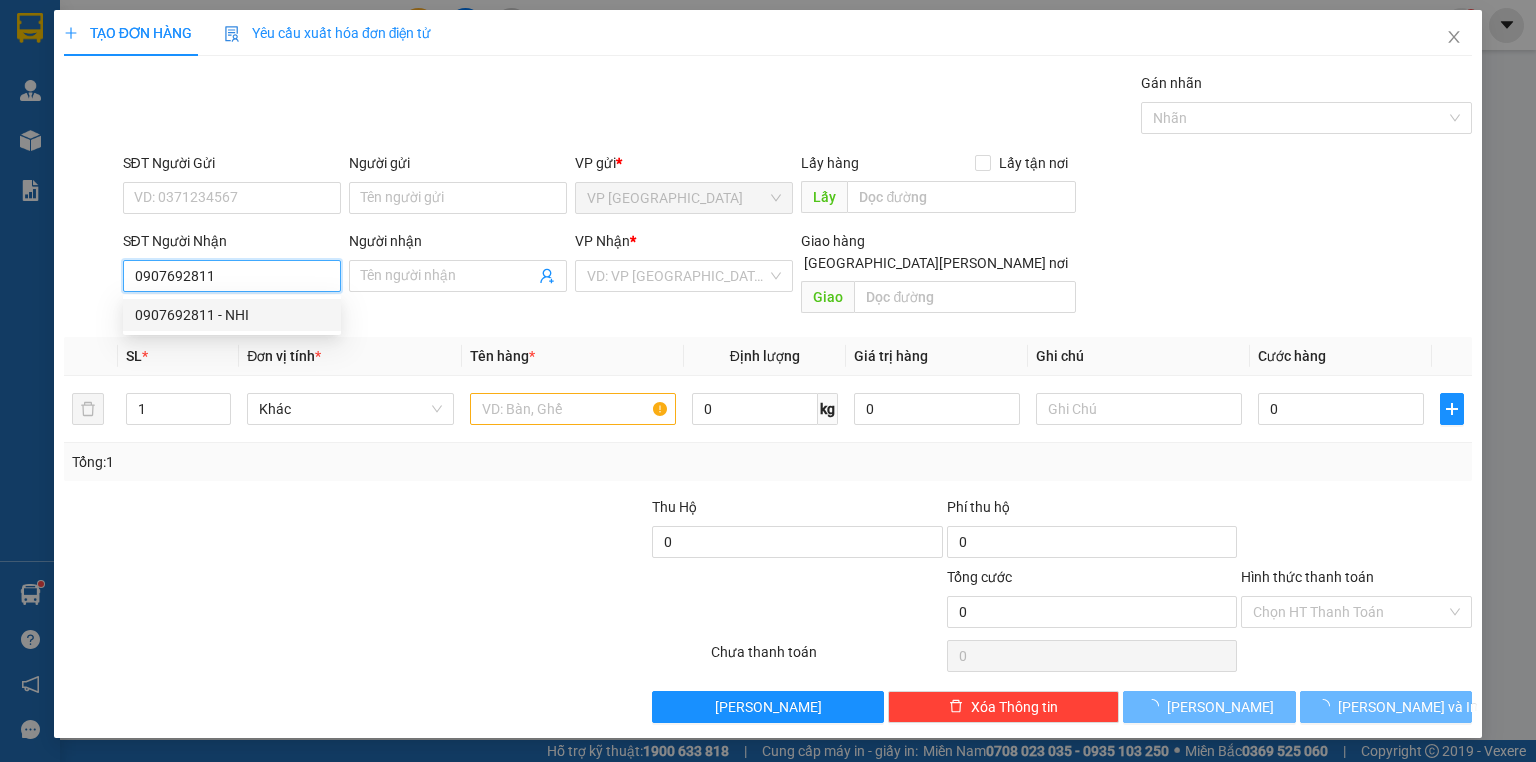 click on "0907692811 - NHI" at bounding box center [232, 315] 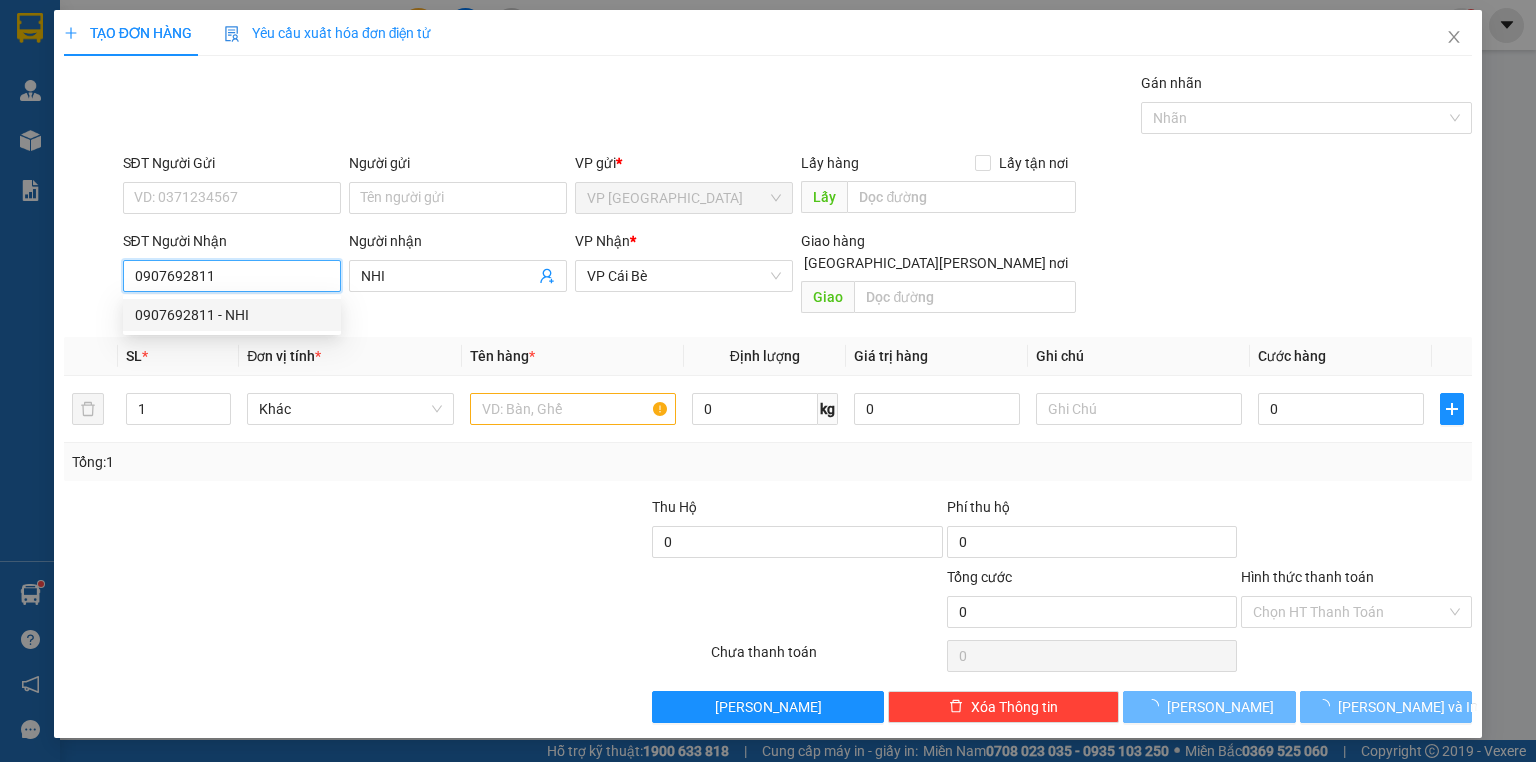 type on "20.000" 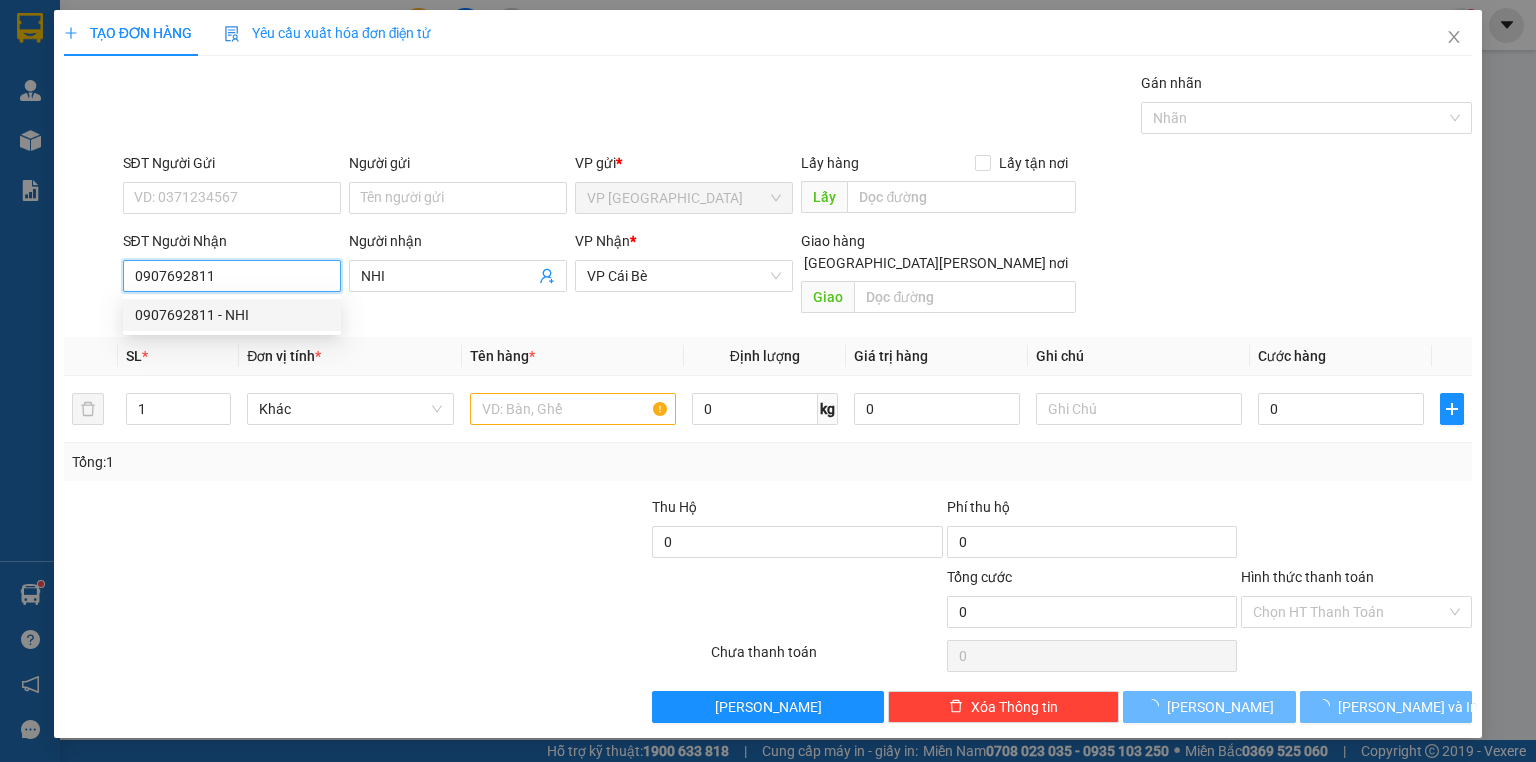 type on "20.000" 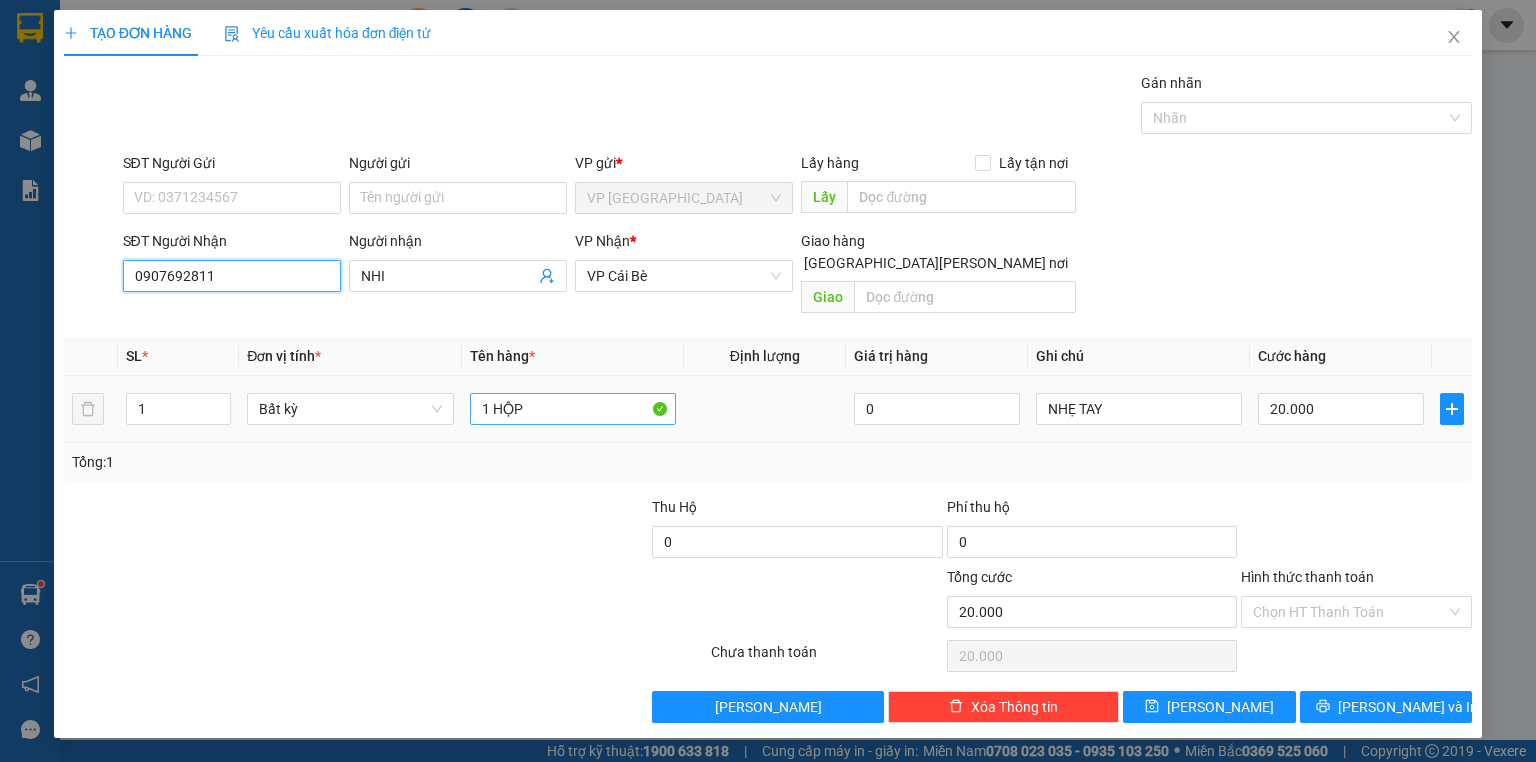 type on "0907692811" 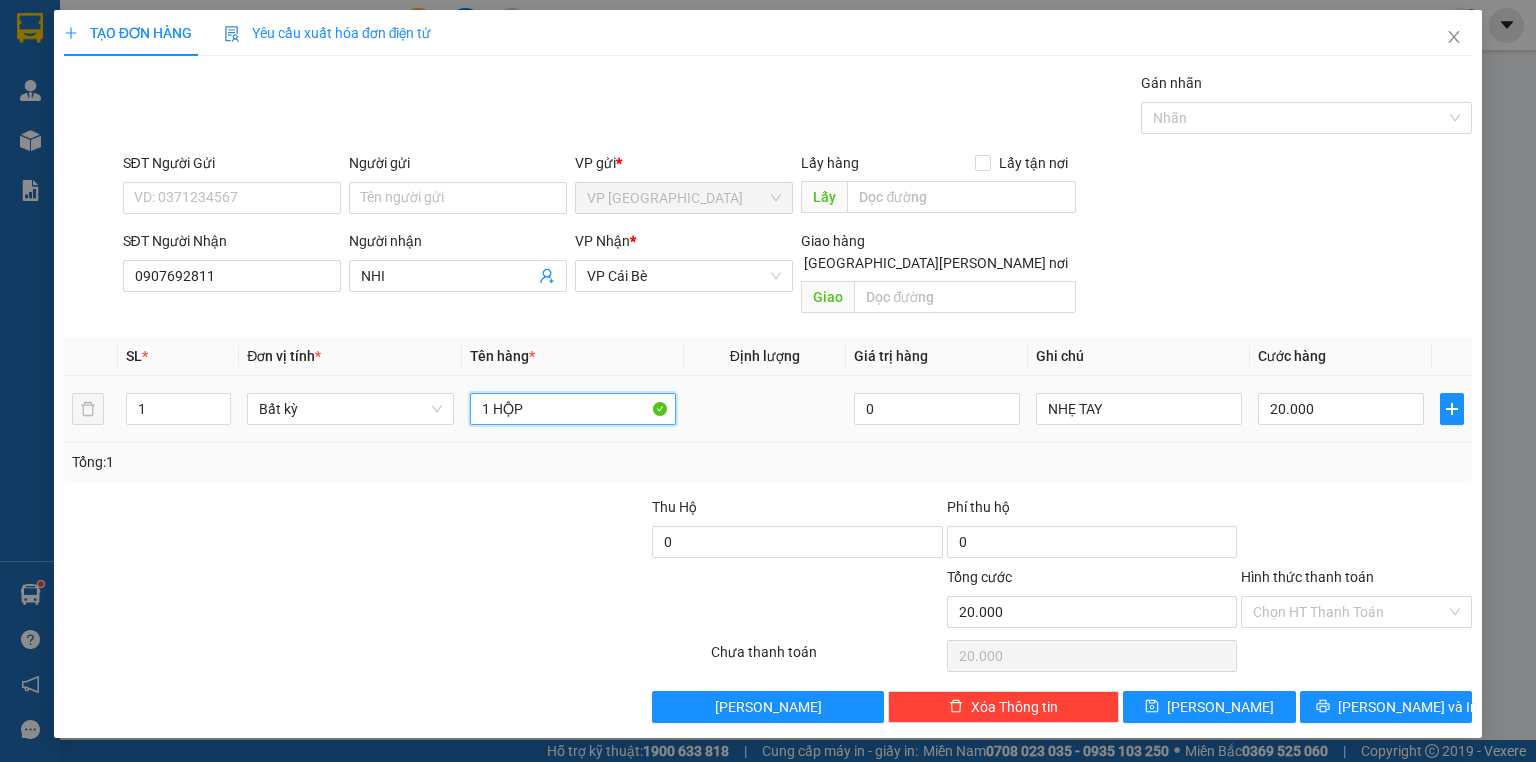 drag, startPoint x: 529, startPoint y: 396, endPoint x: 499, endPoint y: 412, distance: 34 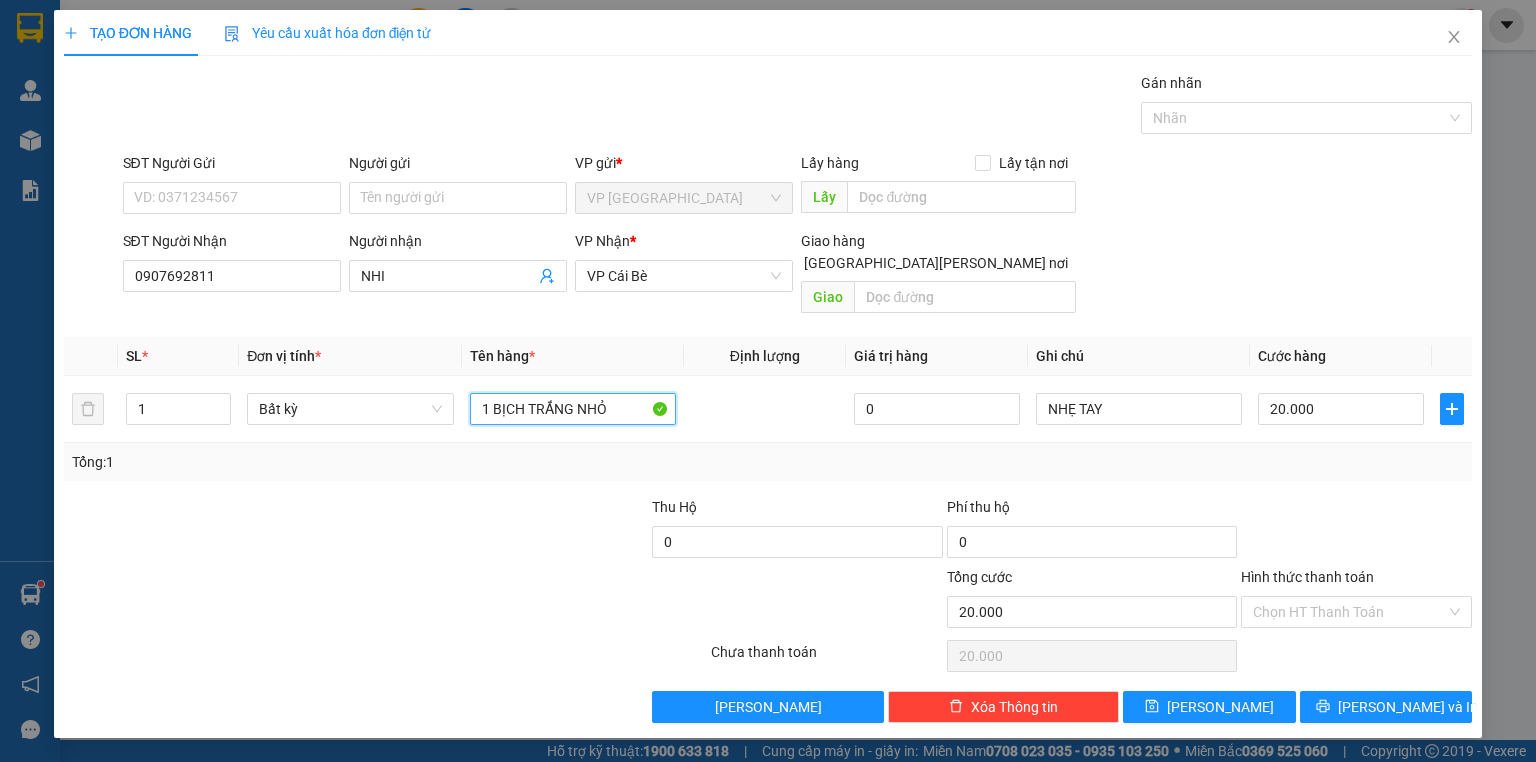 type on "1 BỊCH TRẮNG NHỎ" 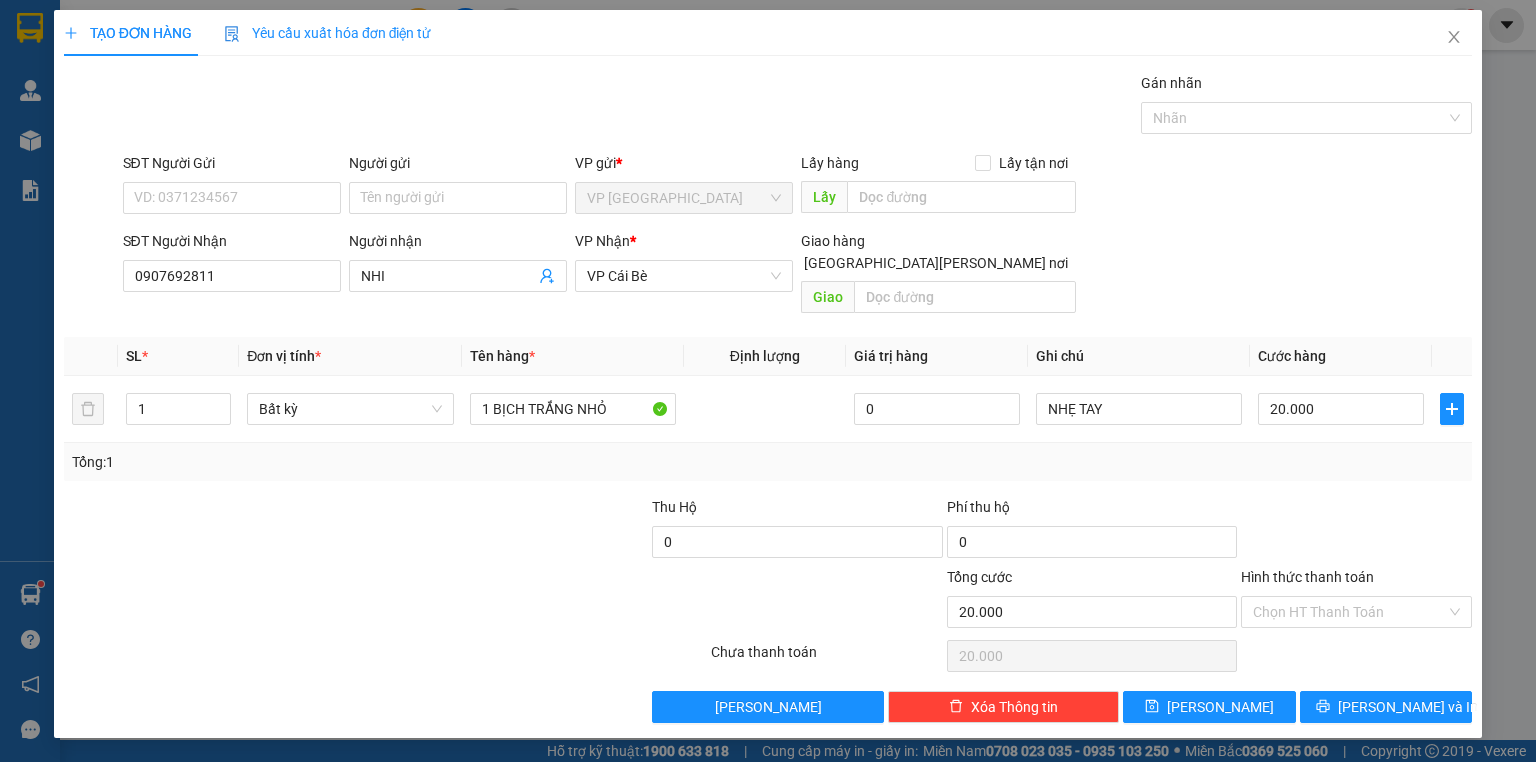 drag, startPoint x: 520, startPoint y: 526, endPoint x: 992, endPoint y: 528, distance: 472.00424 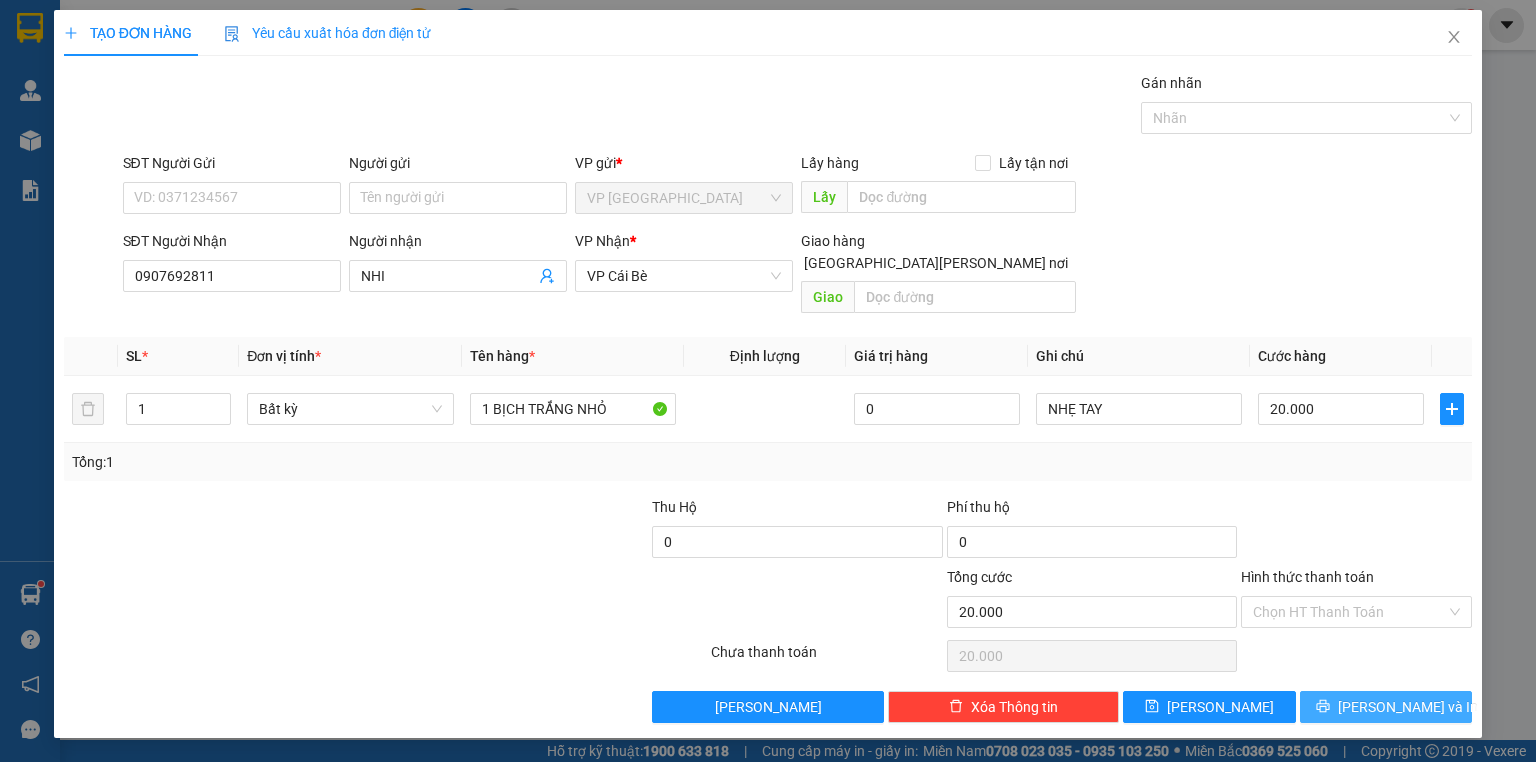 click at bounding box center (1323, 707) 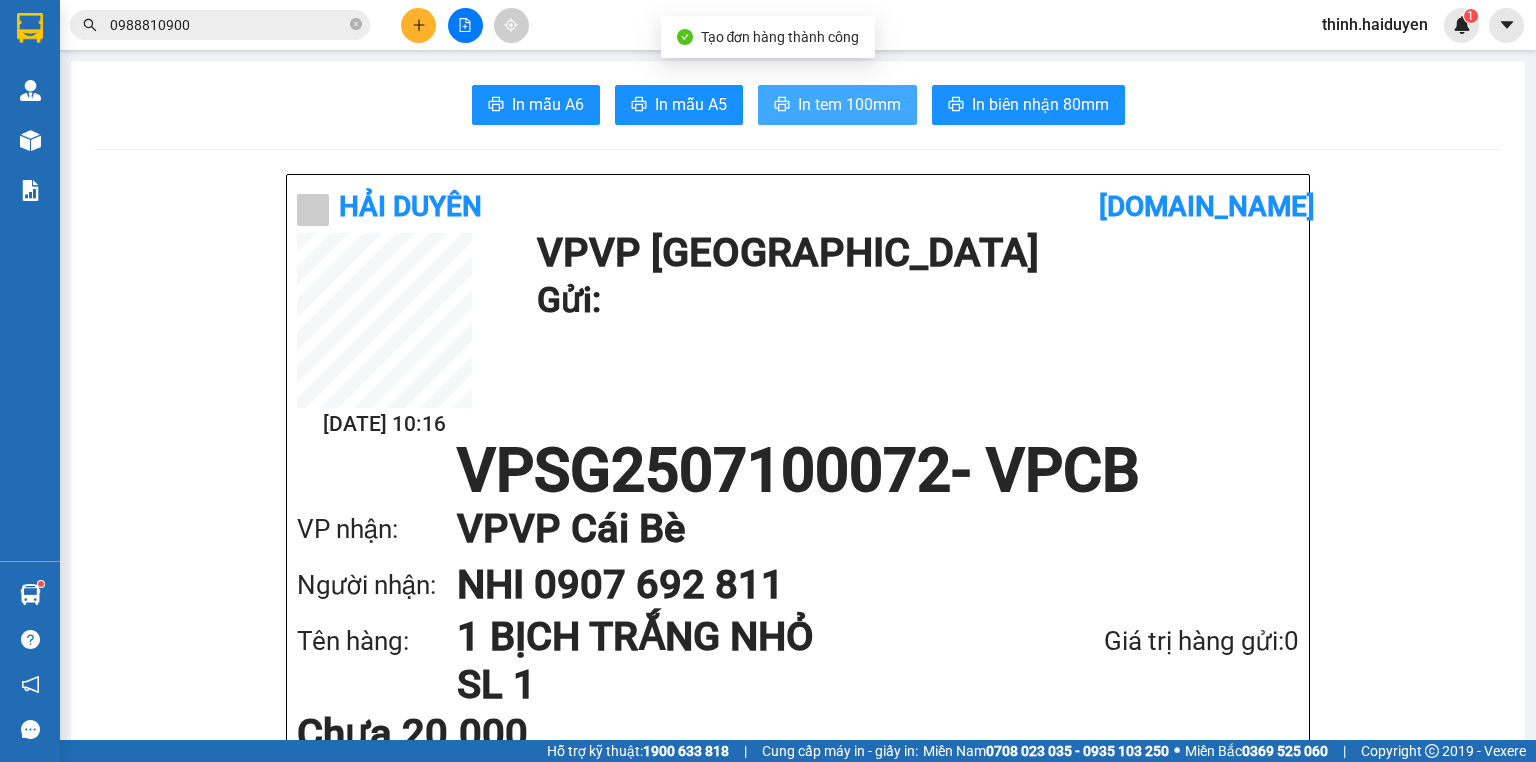 click on "In tem 100mm" at bounding box center (849, 104) 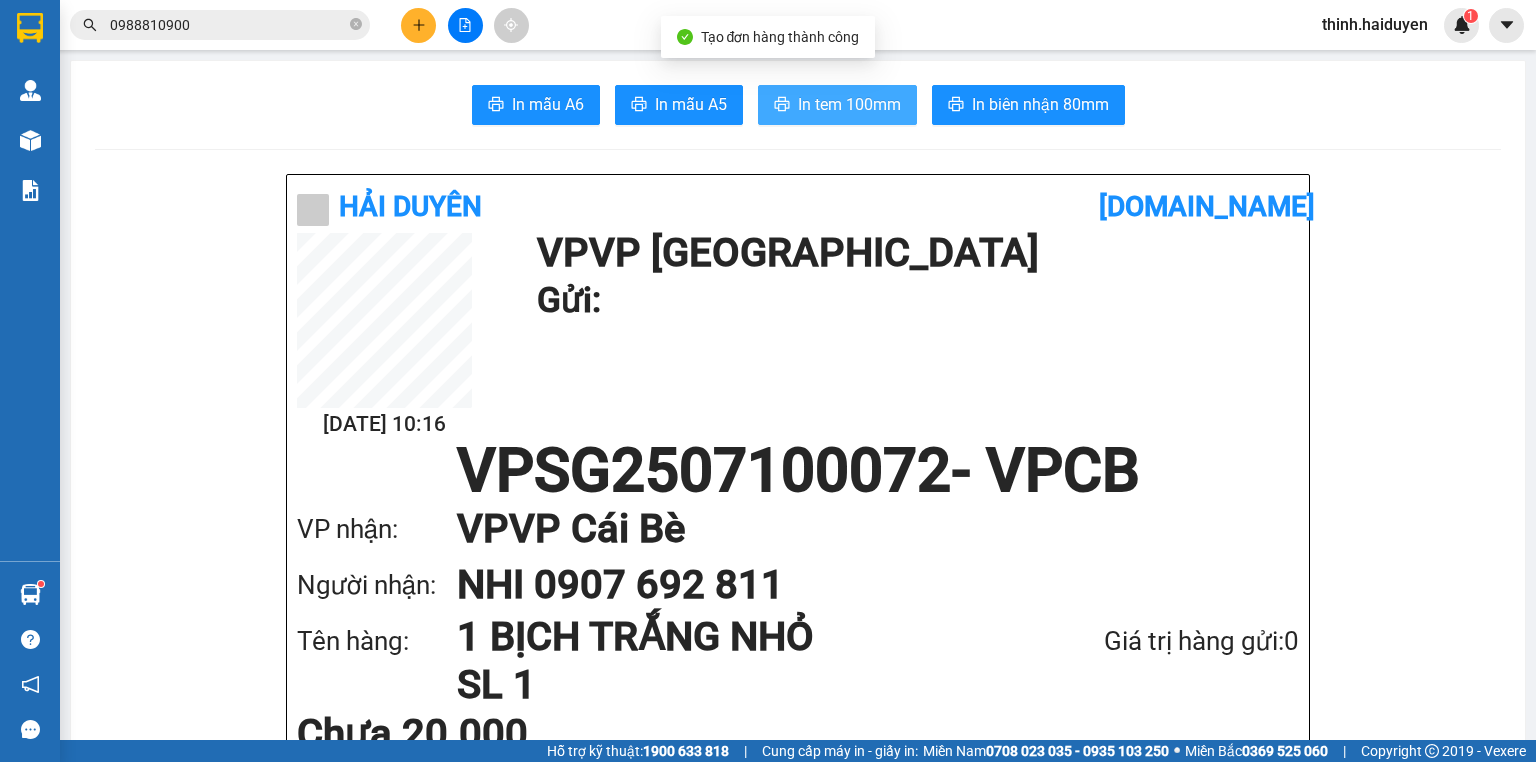 scroll, scrollTop: 0, scrollLeft: 0, axis: both 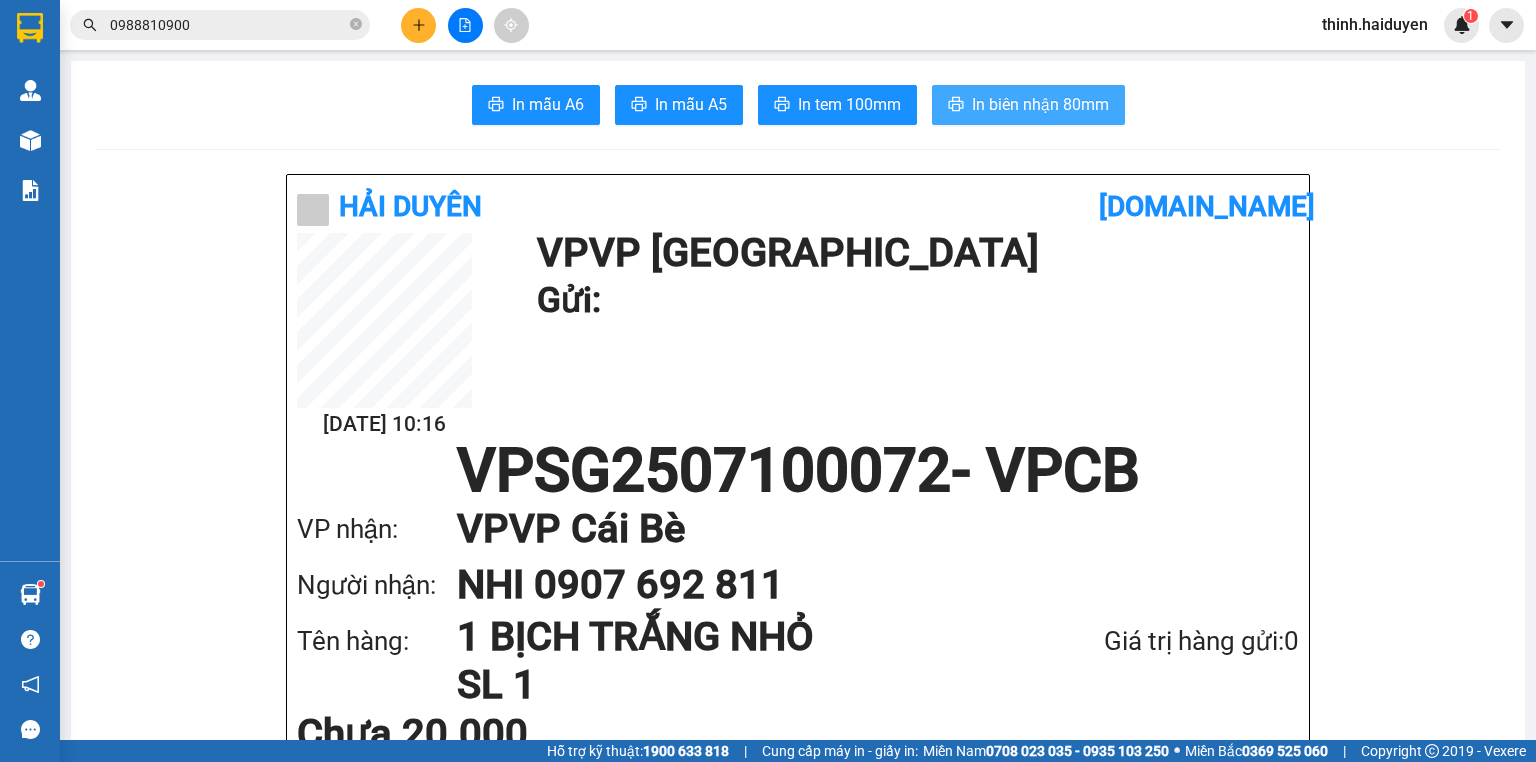 click on "In biên nhận 80mm" at bounding box center [1040, 104] 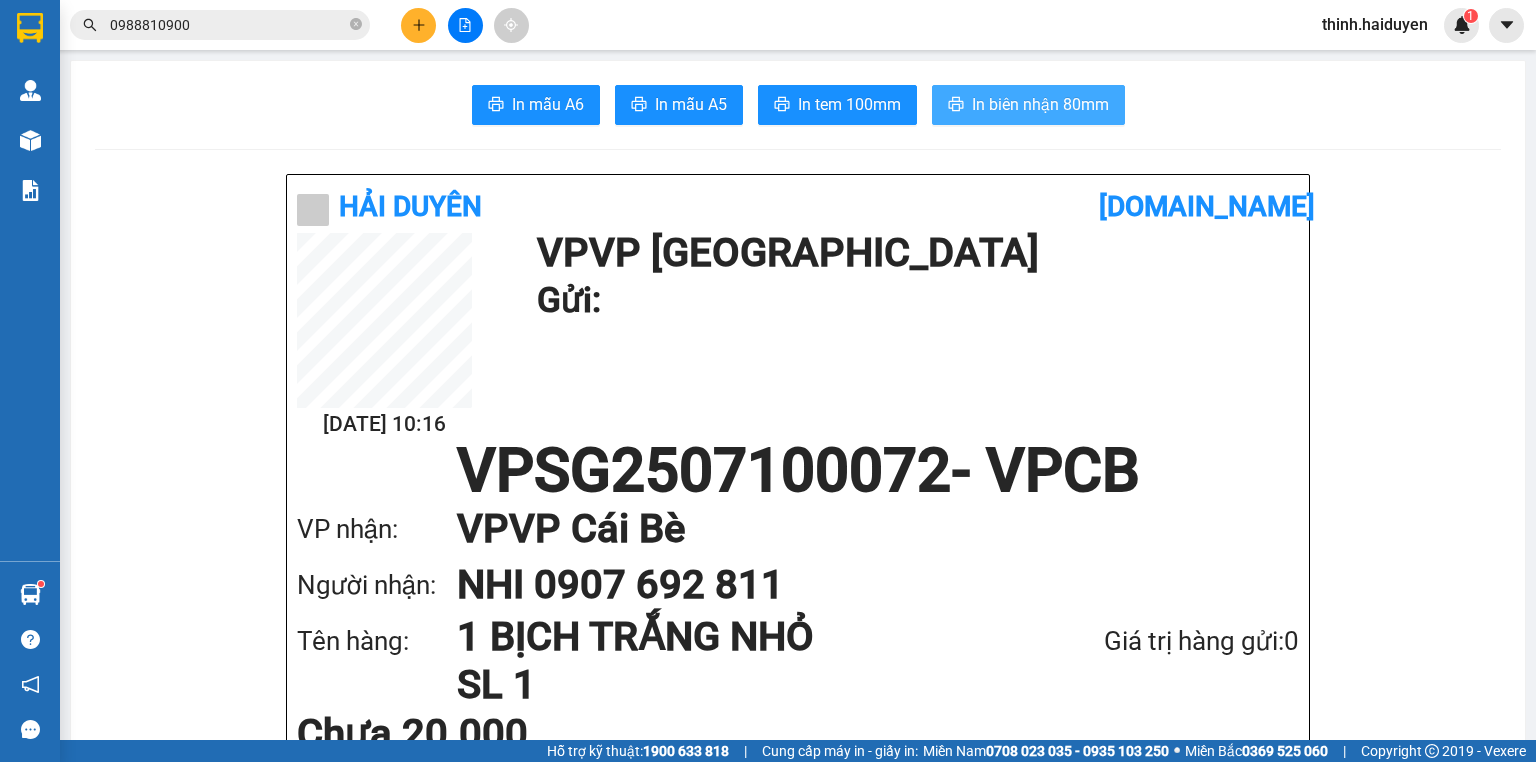 scroll, scrollTop: 0, scrollLeft: 0, axis: both 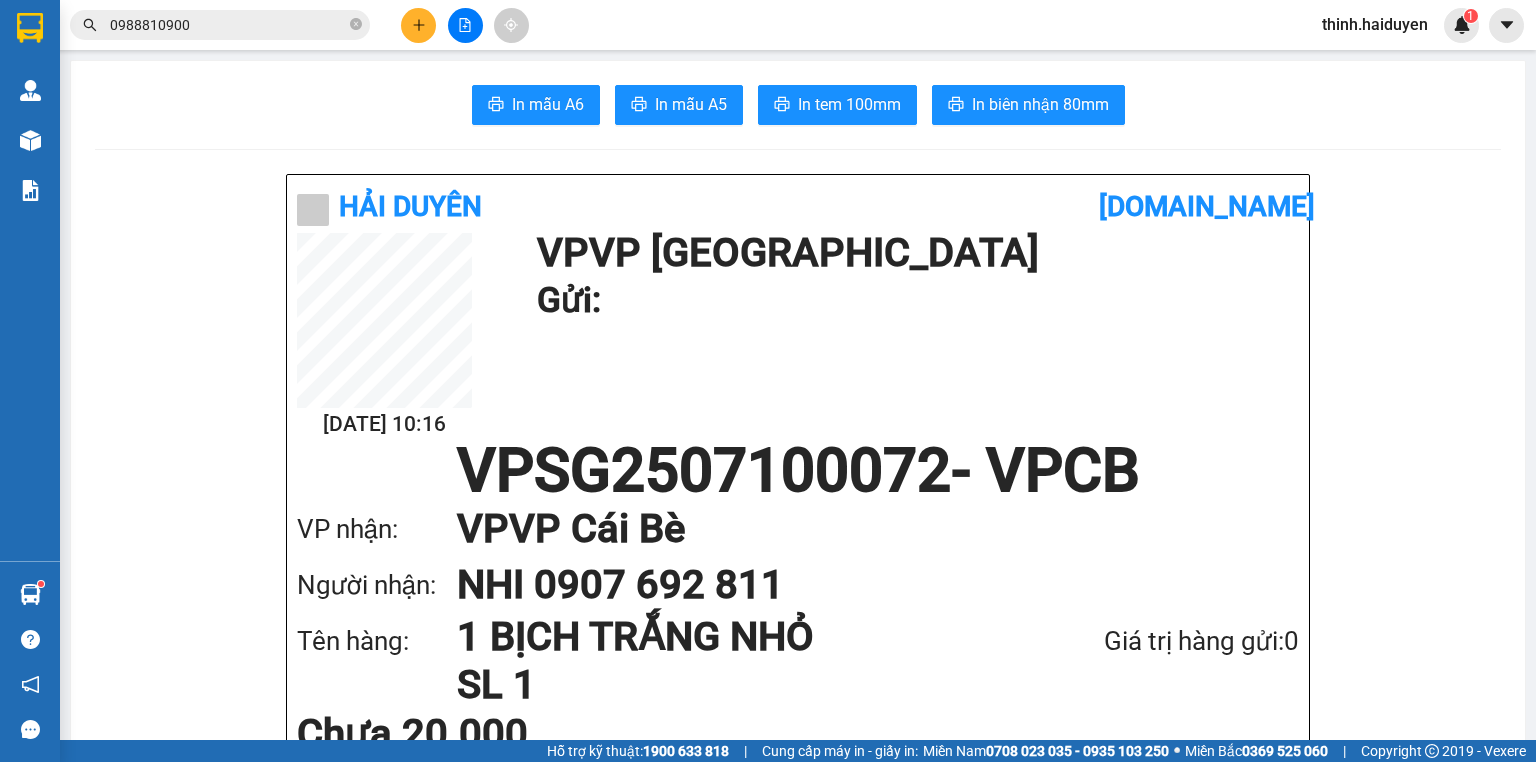 click on "0988810900" at bounding box center [220, 25] 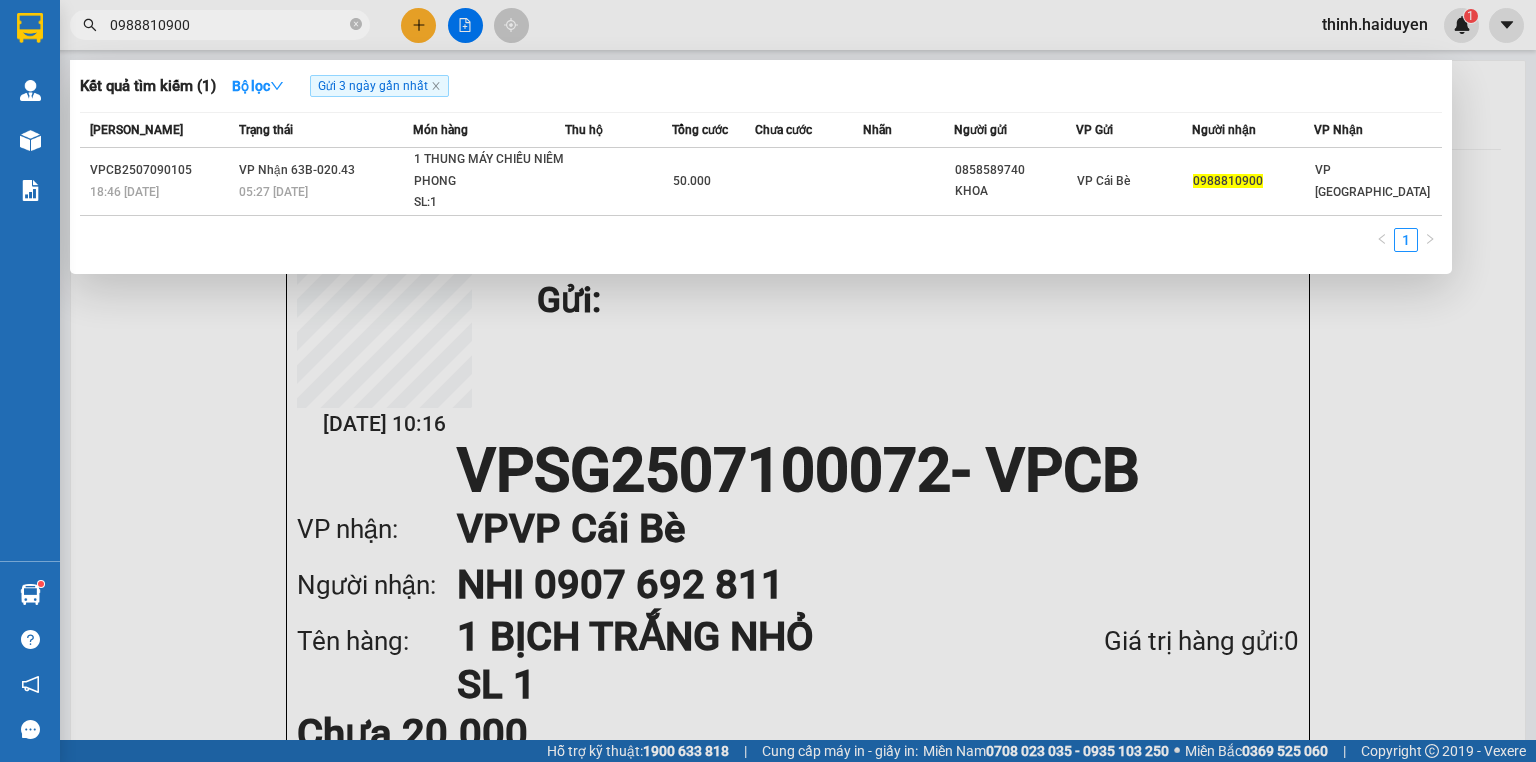 click on "0988810900" at bounding box center [228, 25] 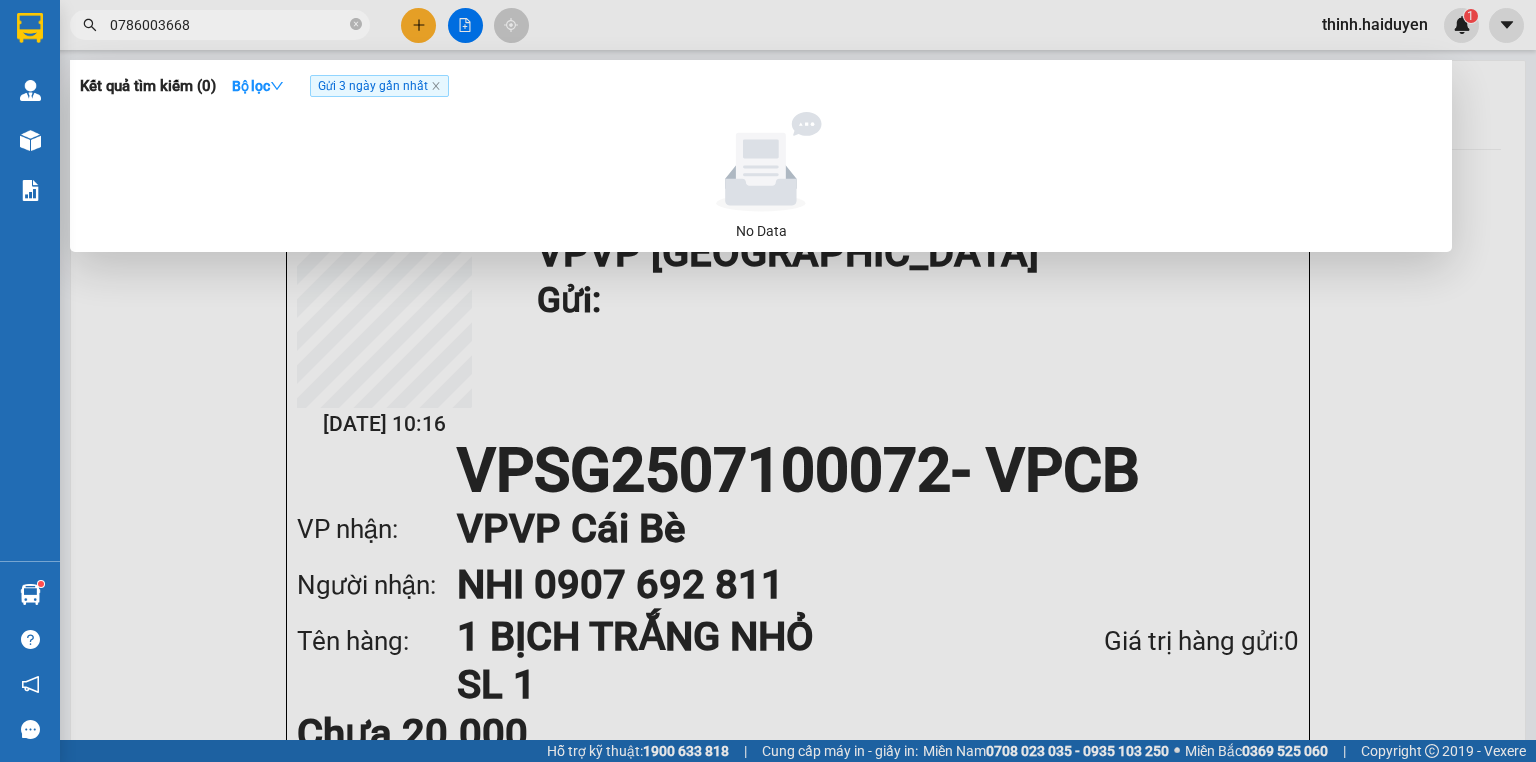click 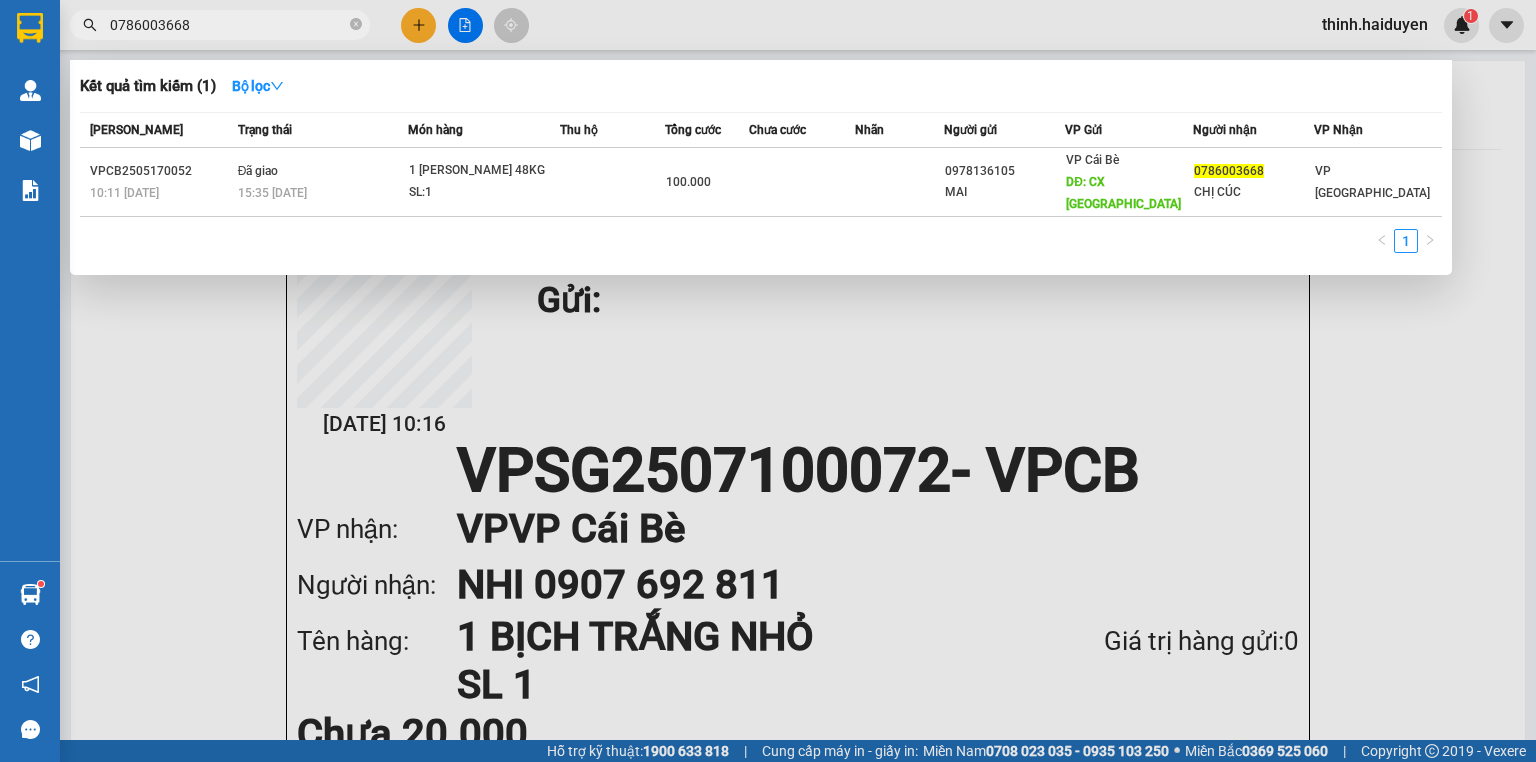 click on "0786003668" at bounding box center [228, 25] 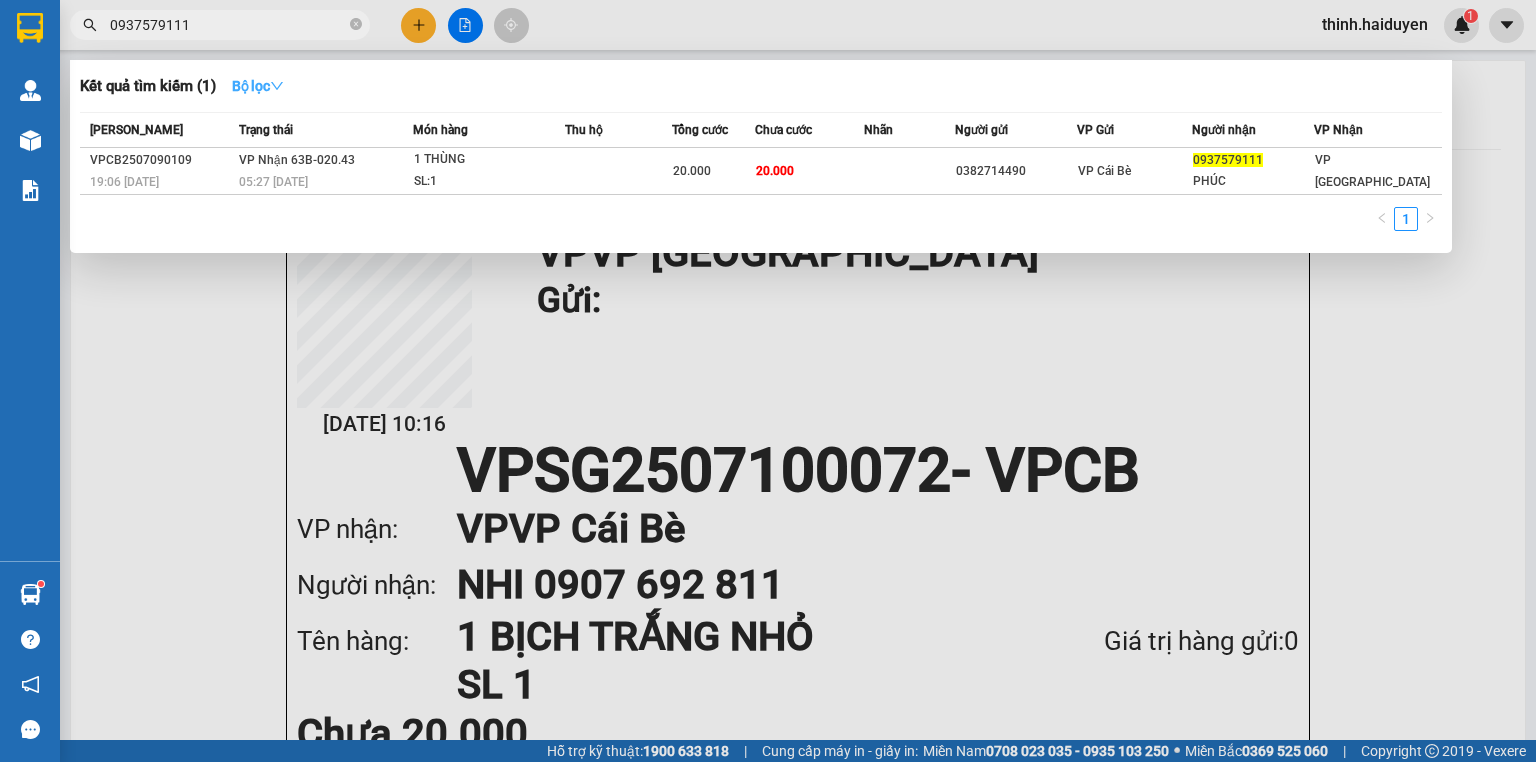type on "0937579111" 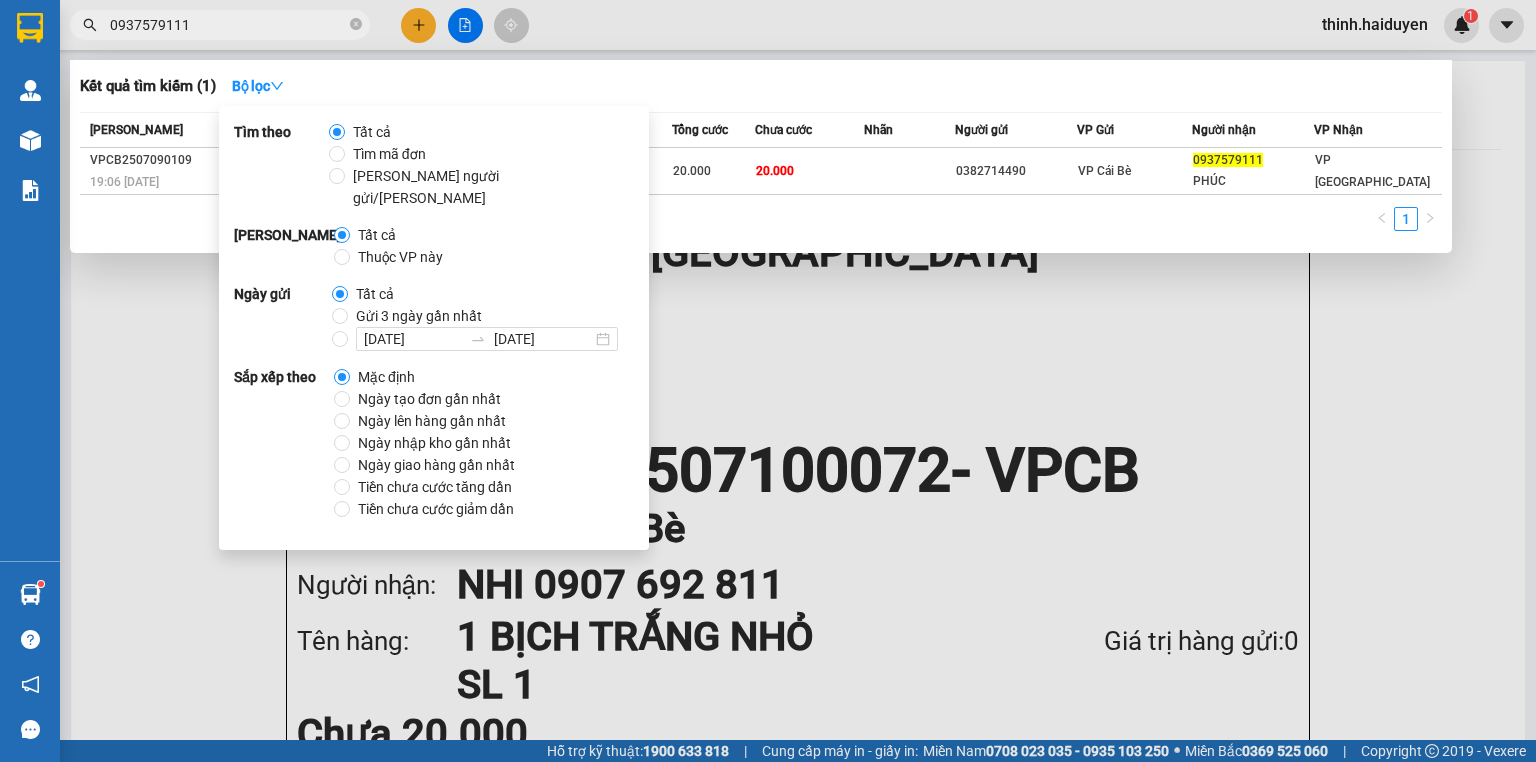 click on "Gửi 3 ngày gần nhất" at bounding box center [419, 316] 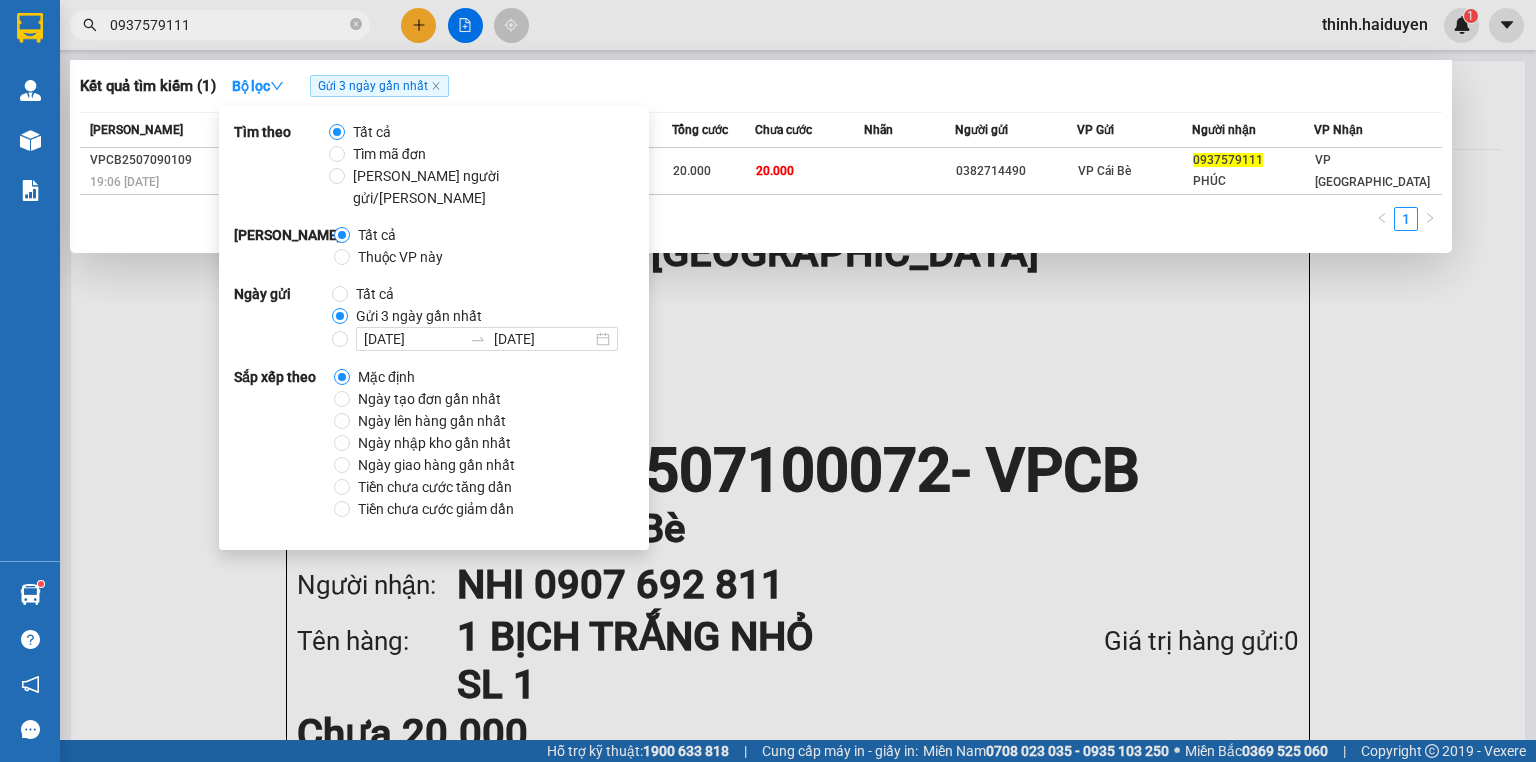 click on "Kết quả tìm kiếm ( 1 )  Bộ lọc  Gửi 3 ngày gần nhất" at bounding box center (761, 86) 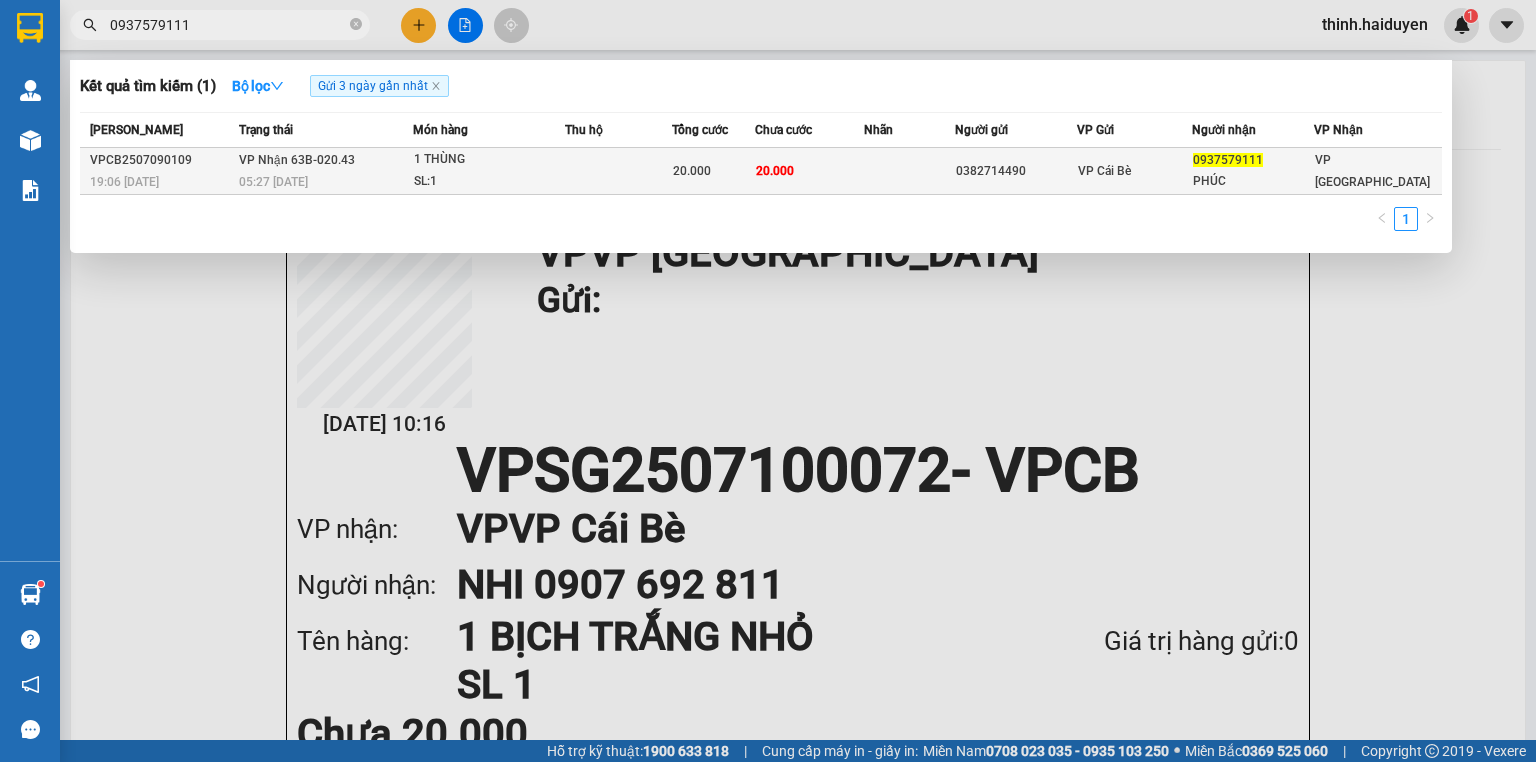 click at bounding box center [618, 171] 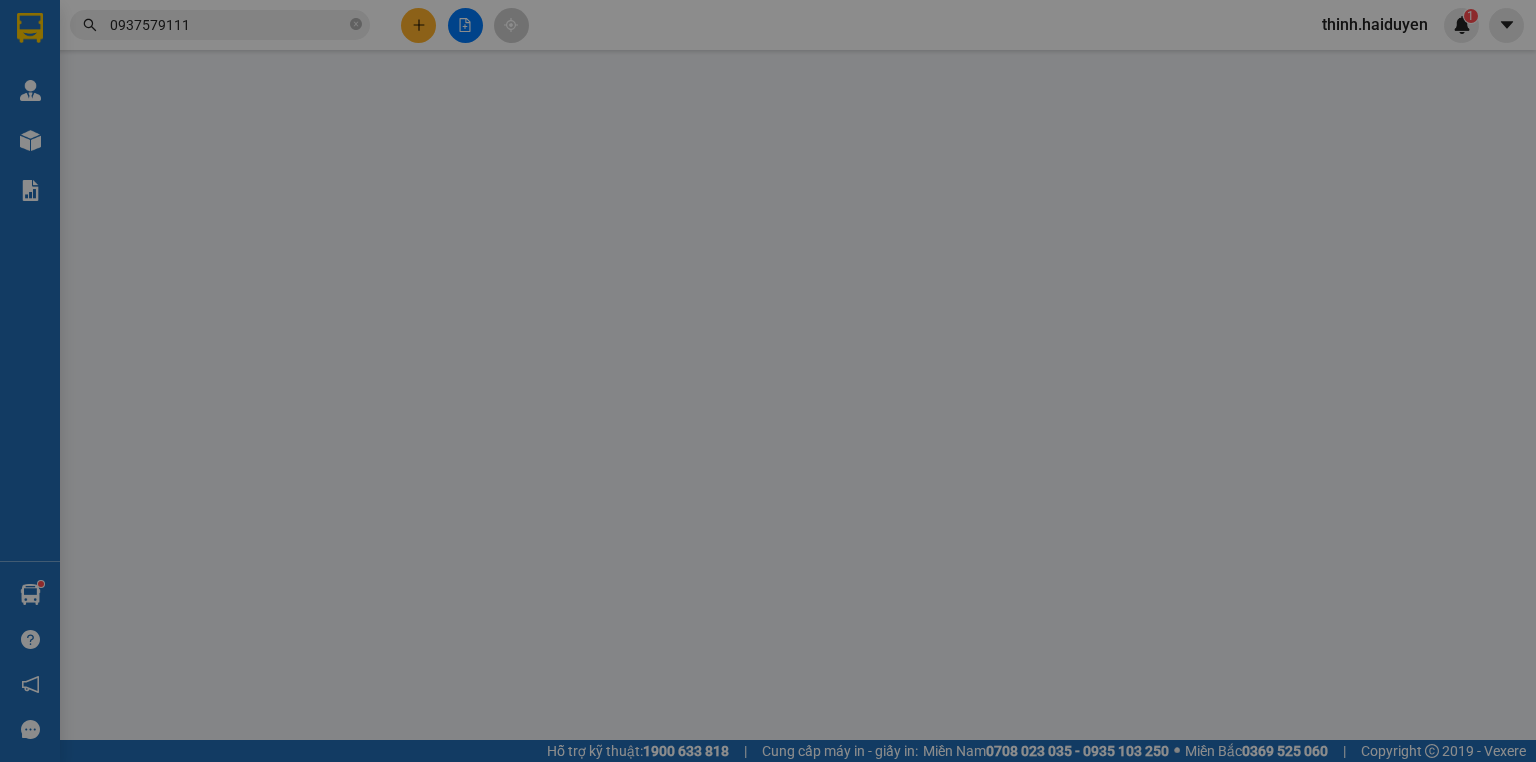 type on "0382714490" 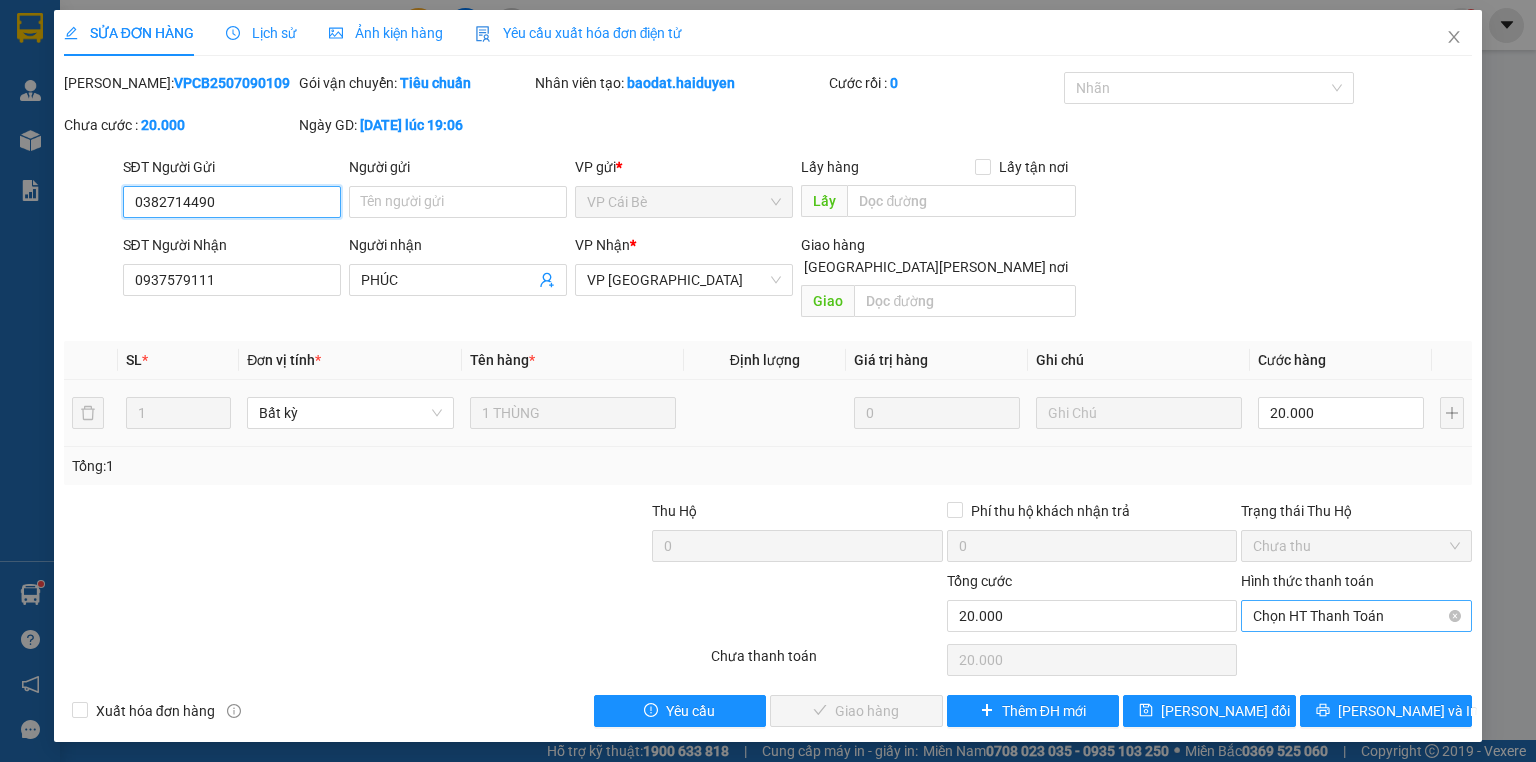 click on "Chọn HT Thanh Toán" at bounding box center [1356, 616] 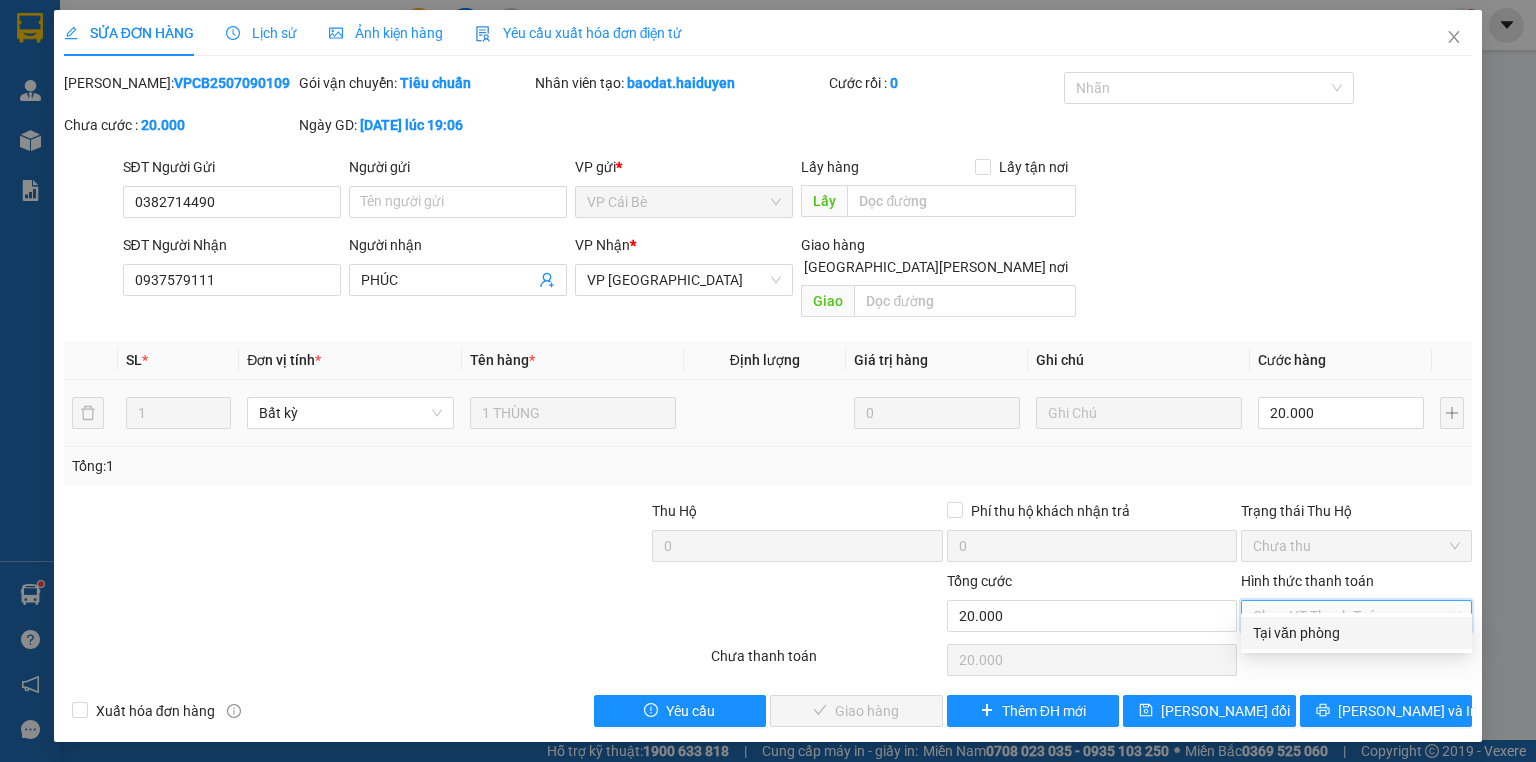 click on "Tại văn phòng" at bounding box center (1356, 633) 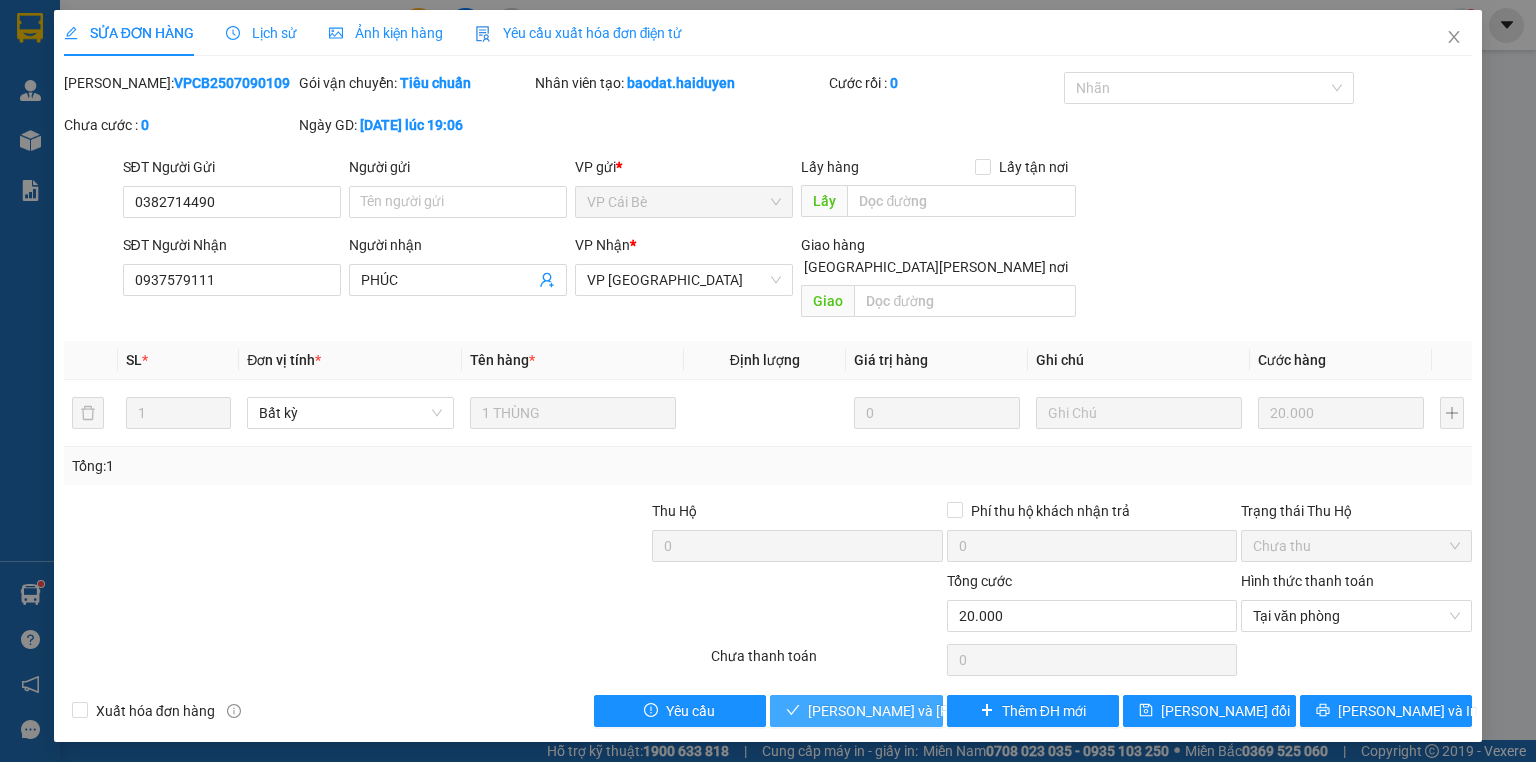 drag, startPoint x: 874, startPoint y: 683, endPoint x: 933, endPoint y: 663, distance: 62.297672 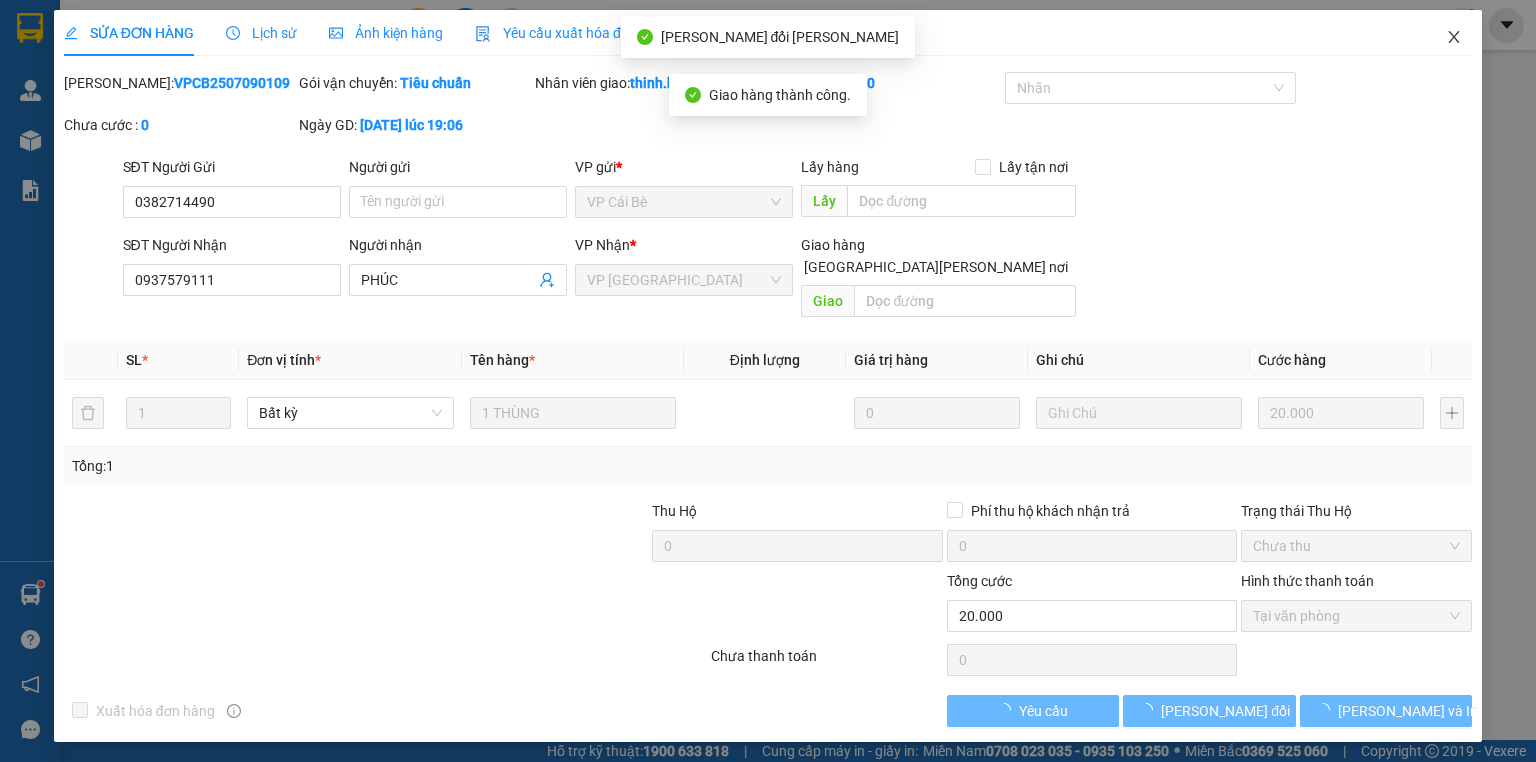 click 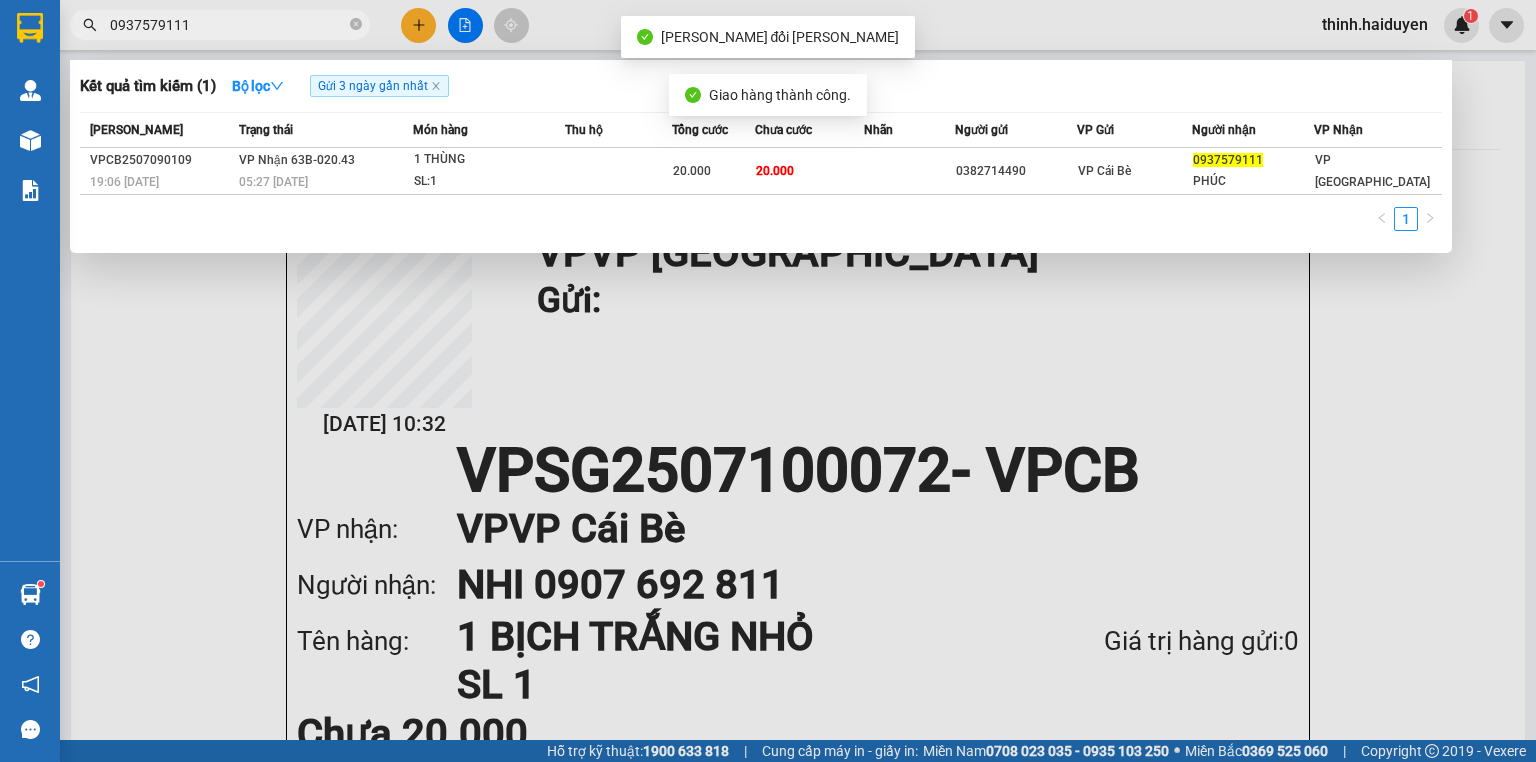 click on "0937579111" at bounding box center [228, 25] 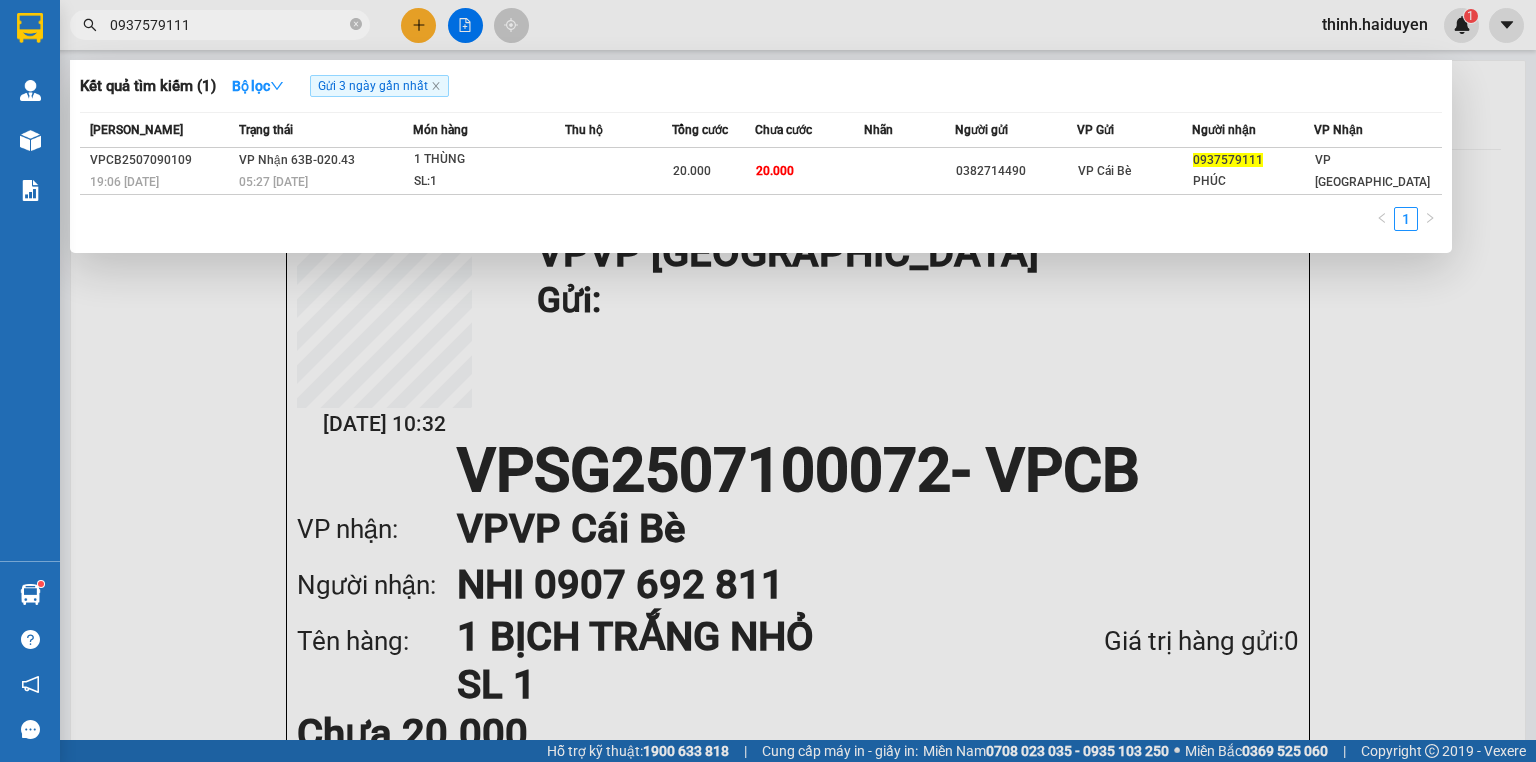 click on "0937579111" at bounding box center [228, 25] 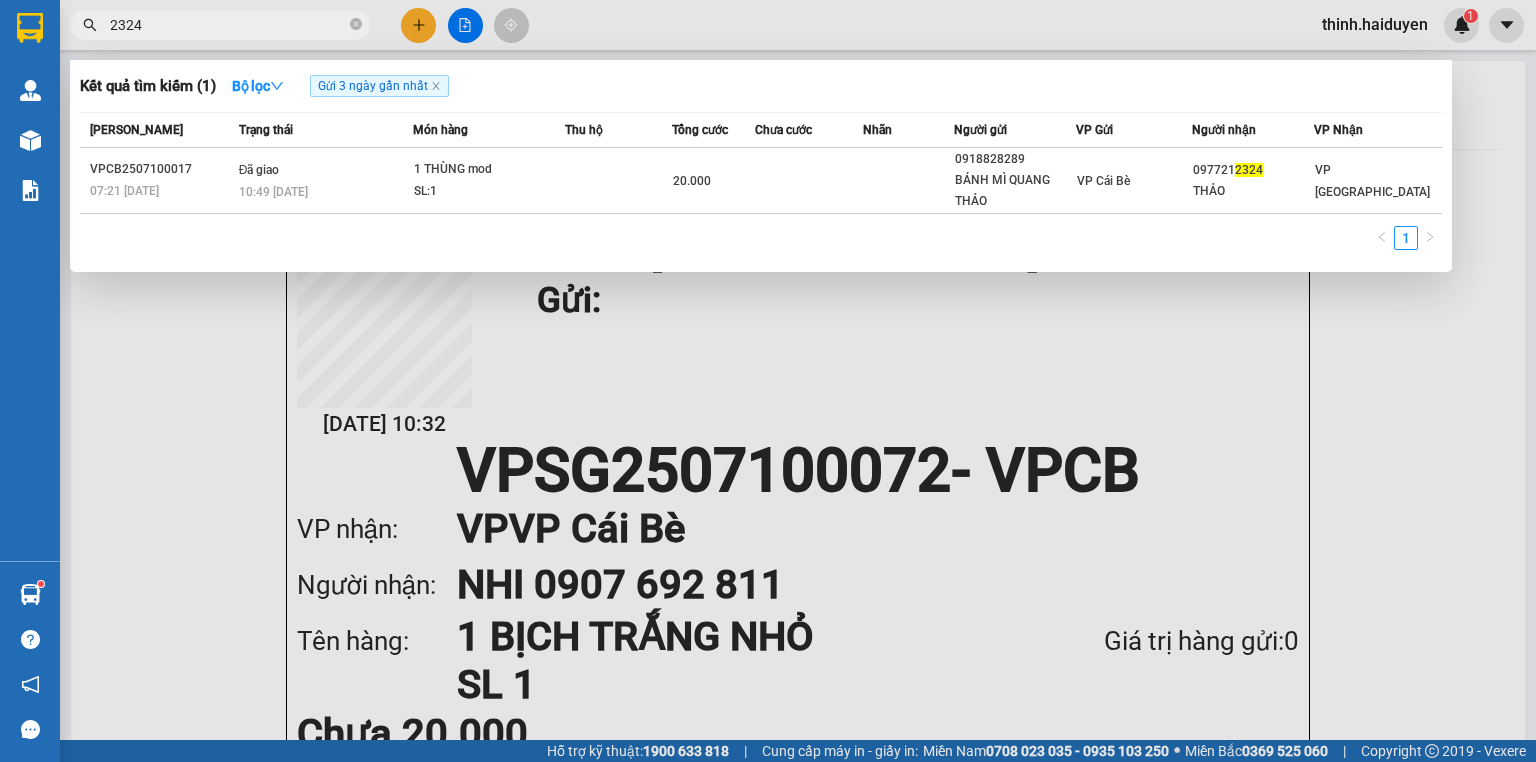 type on "2324" 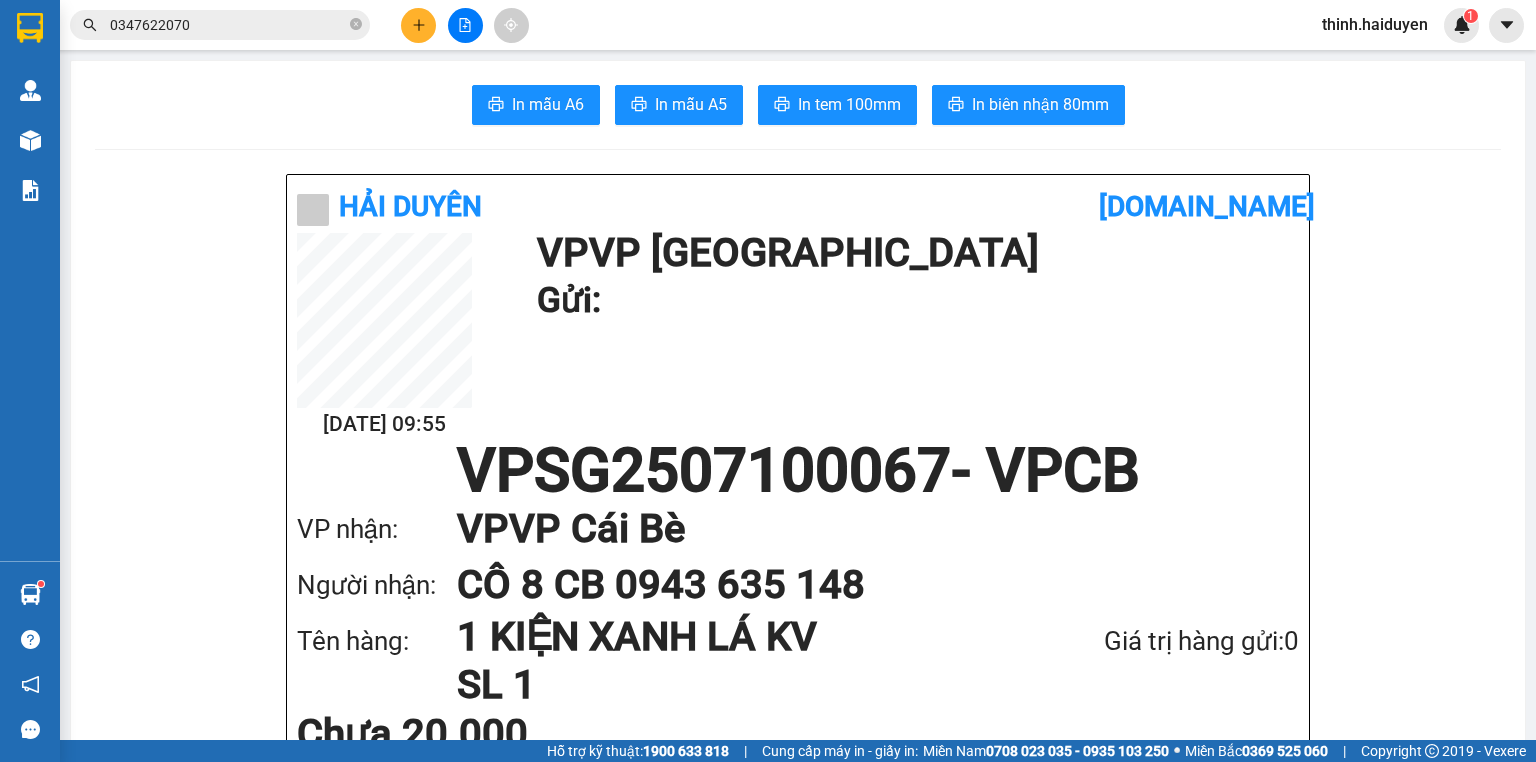 scroll, scrollTop: 0, scrollLeft: 0, axis: both 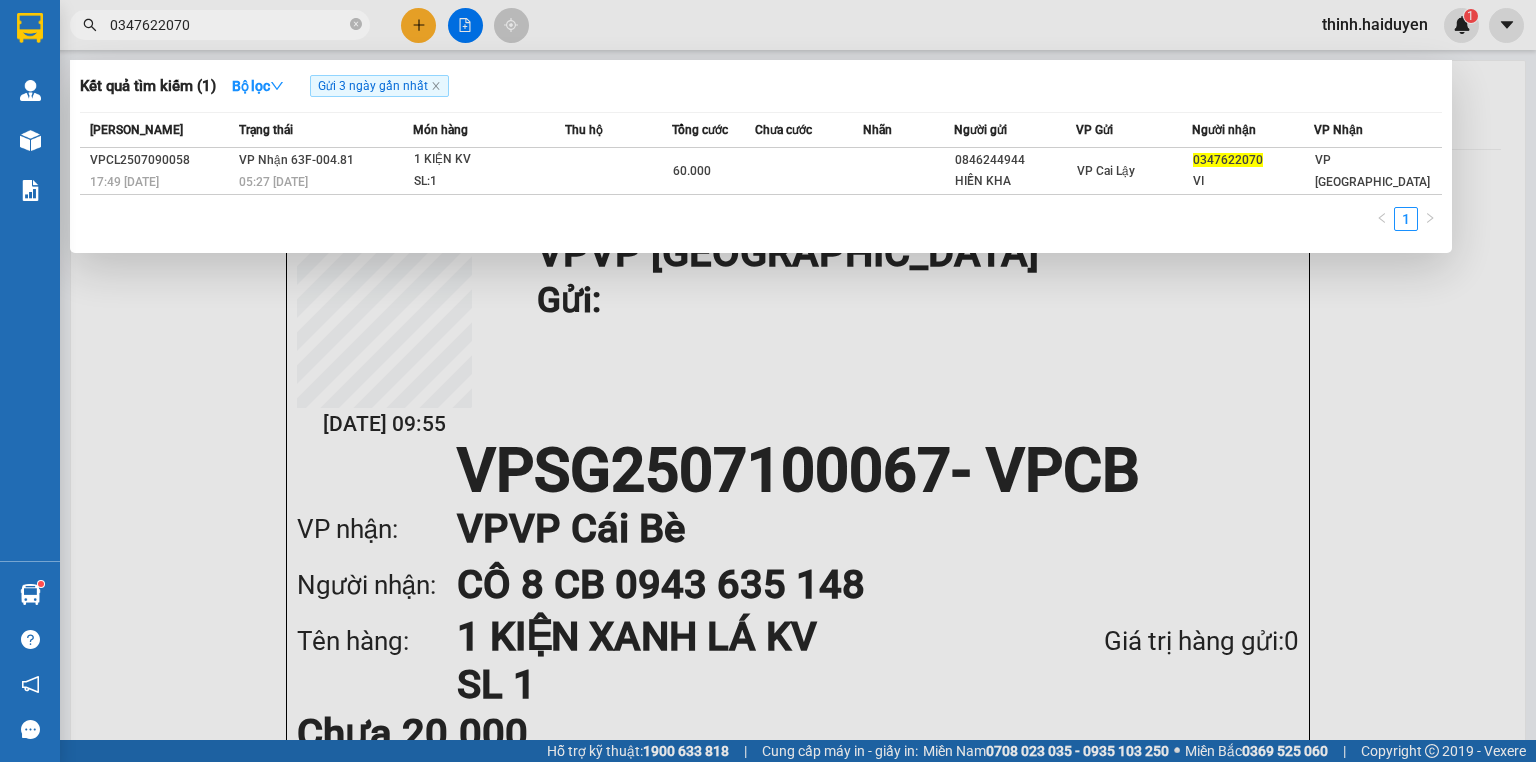 click on "0347622070" at bounding box center [228, 25] 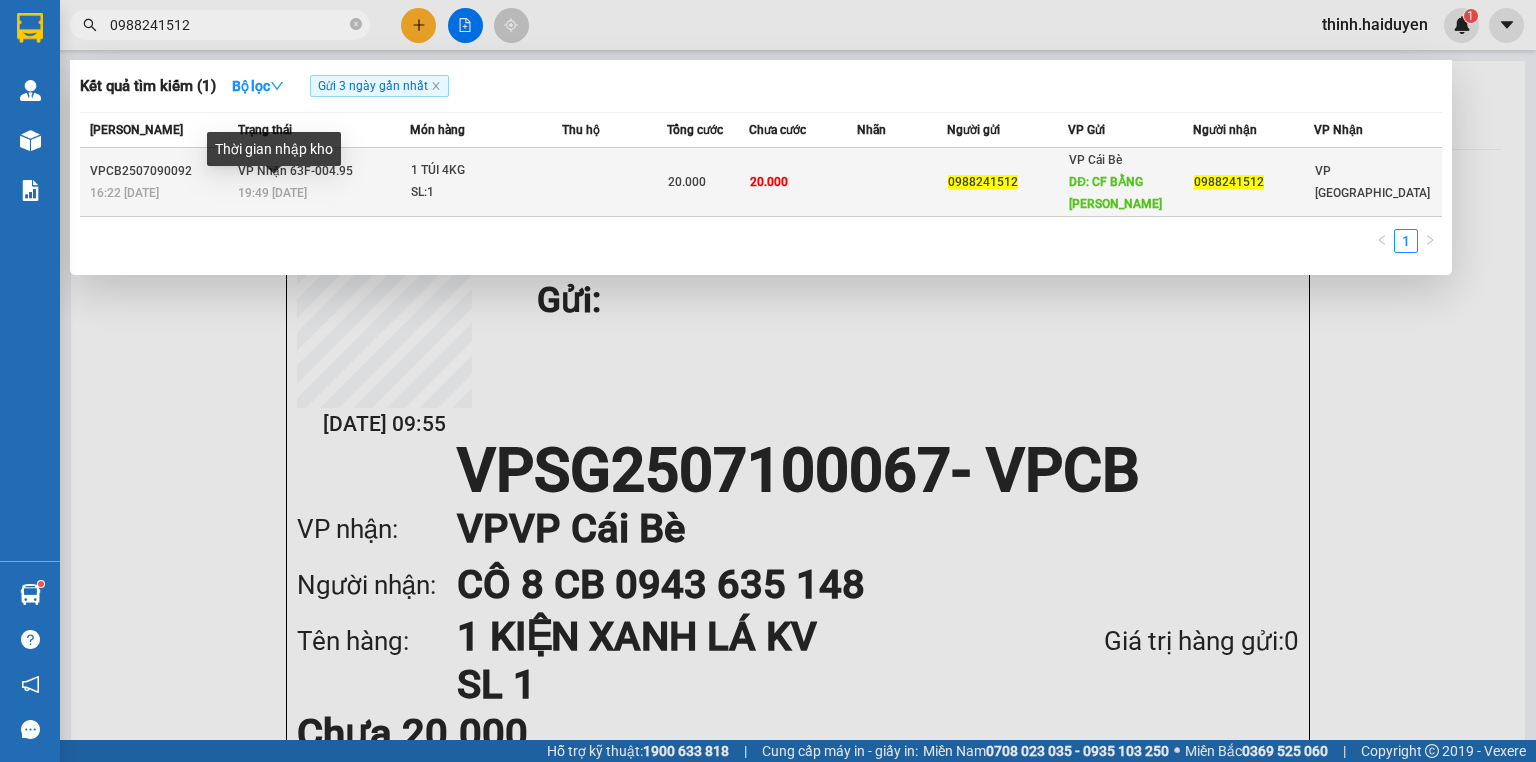 type on "0988241512" 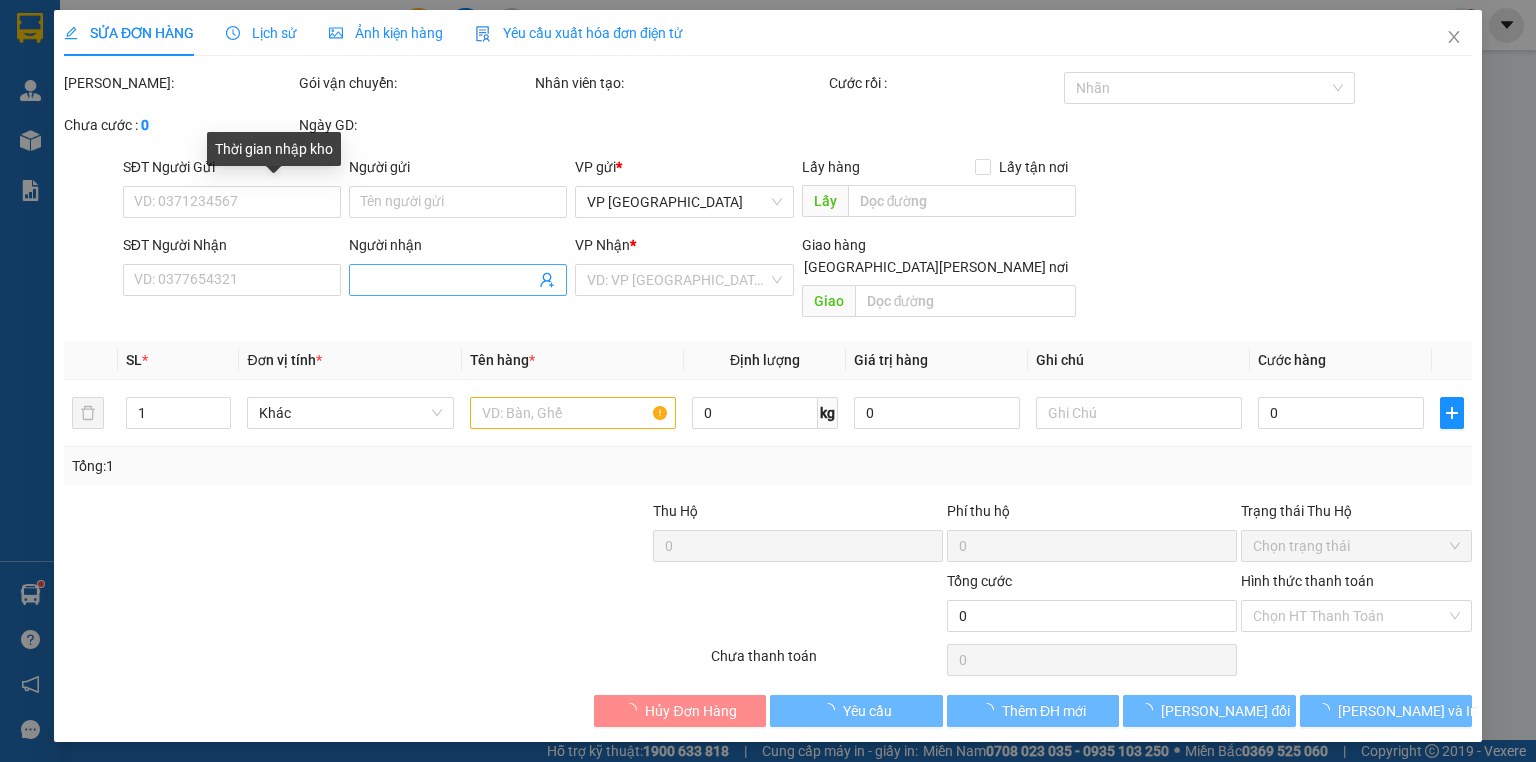 type on "0988241512" 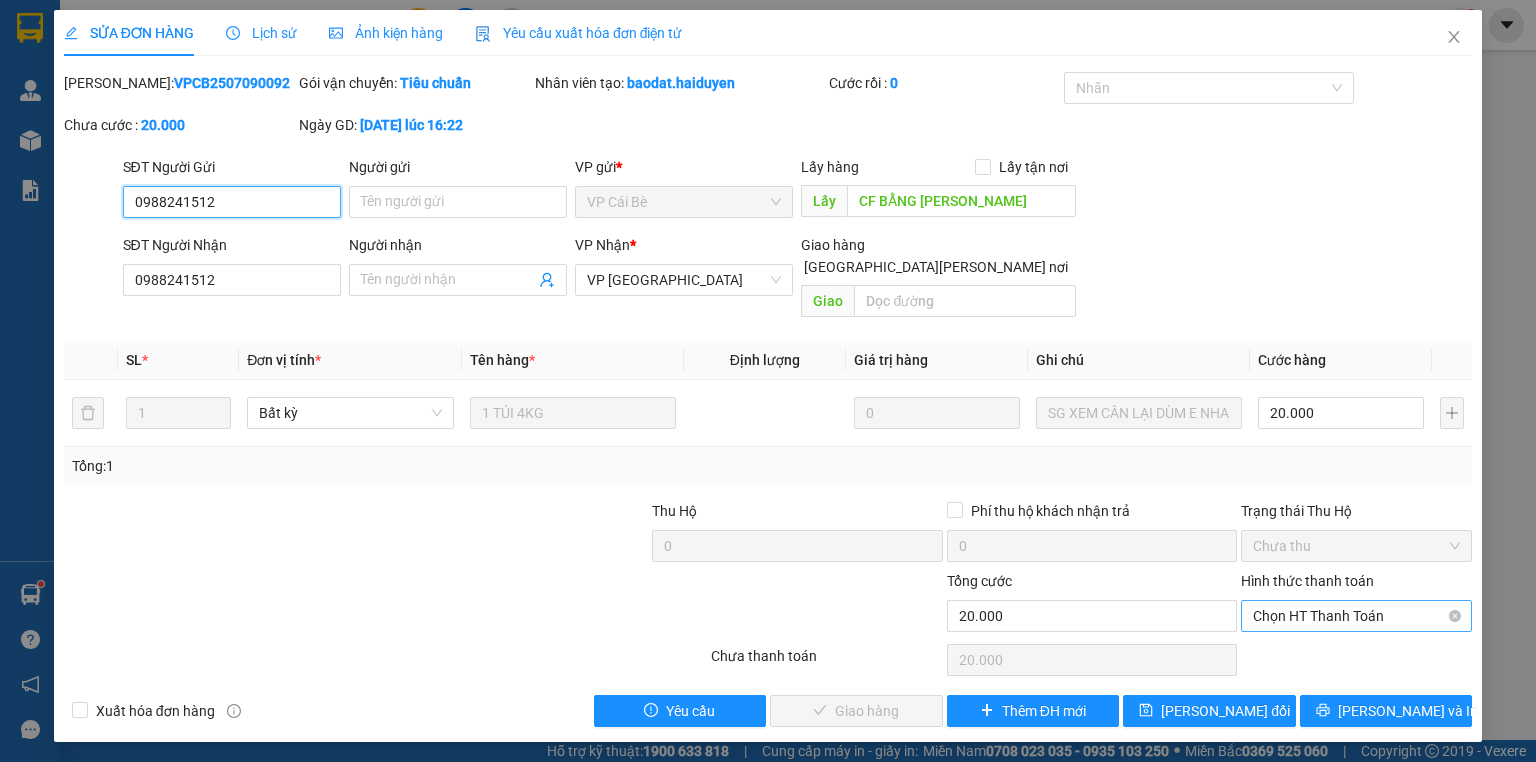 click on "Chọn HT Thanh Toán" at bounding box center (1356, 616) 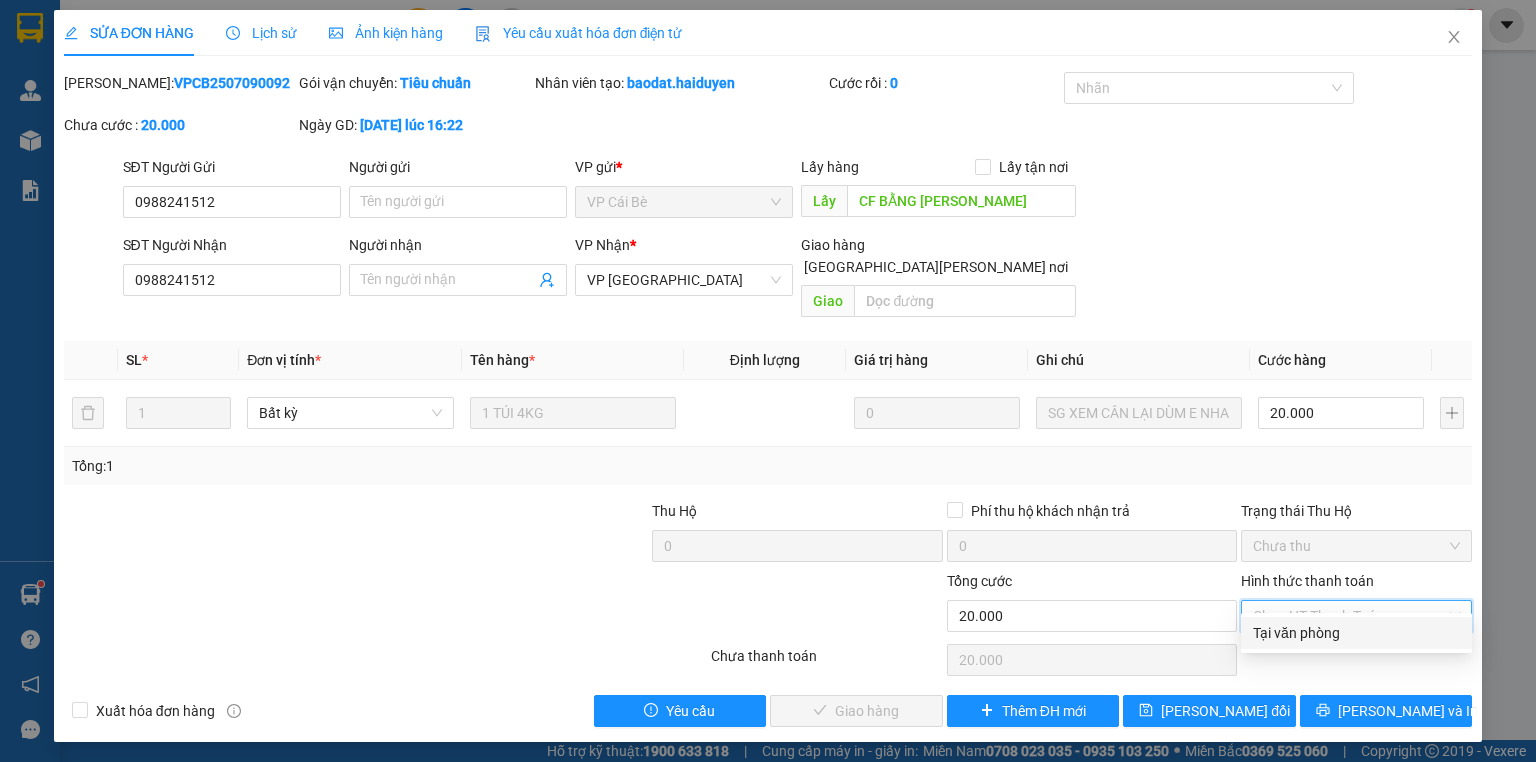 click on "Tại văn phòng" at bounding box center [1356, 633] 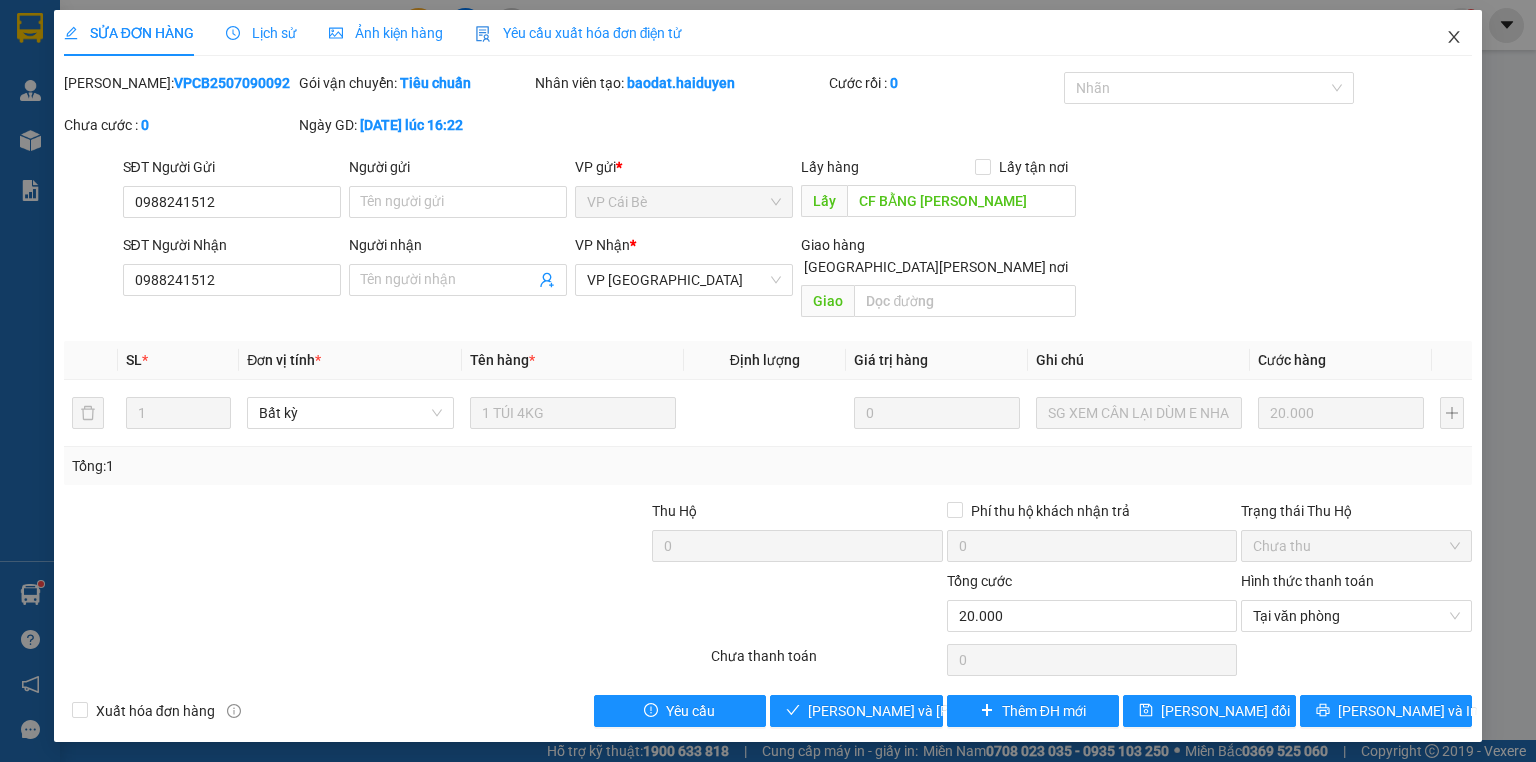 click 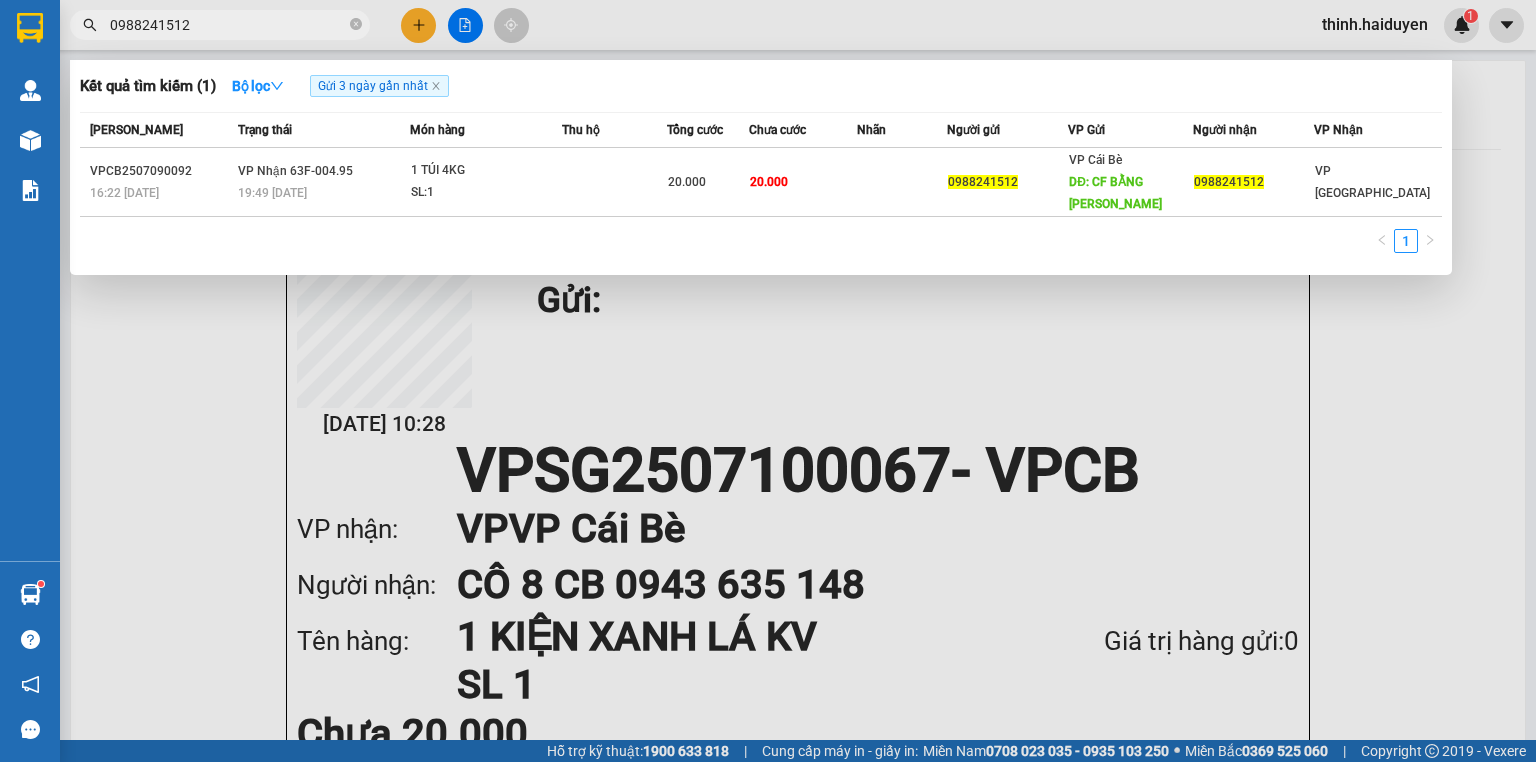 click on "0988241512" at bounding box center [228, 25] 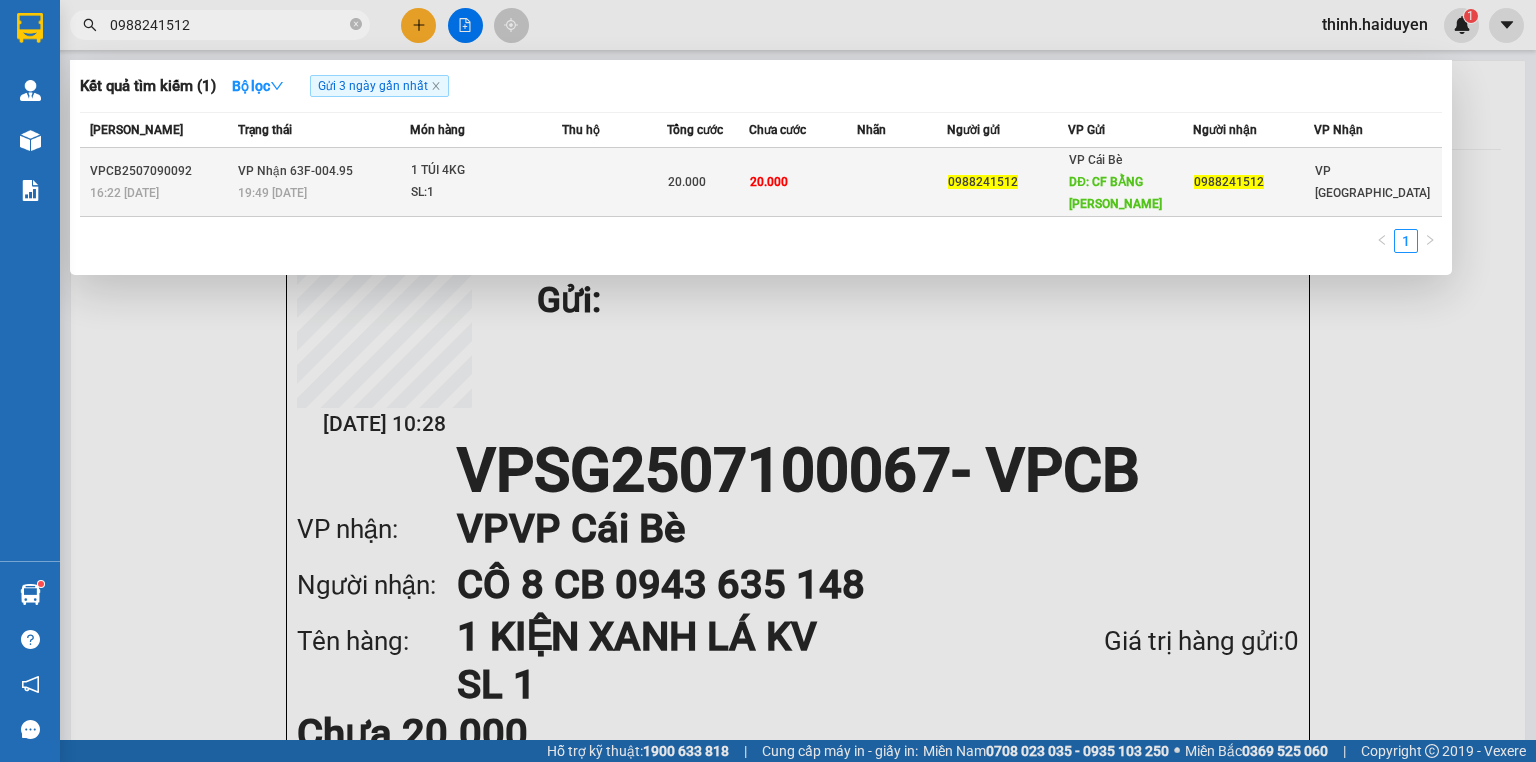 click on "19:49 - 09/07" at bounding box center (323, 193) 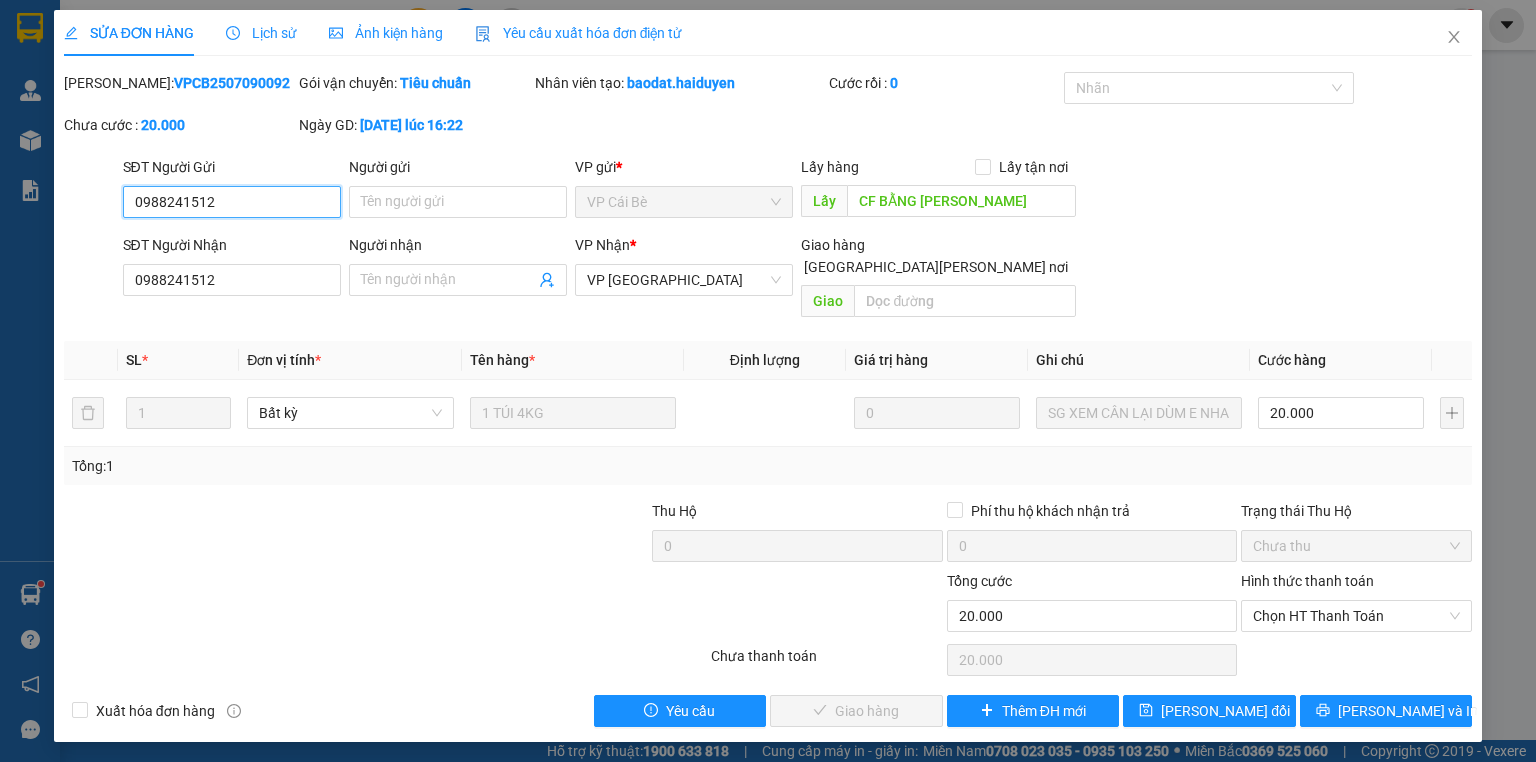 drag, startPoint x: 1272, startPoint y: 603, endPoint x: 1288, endPoint y: 628, distance: 29.681644 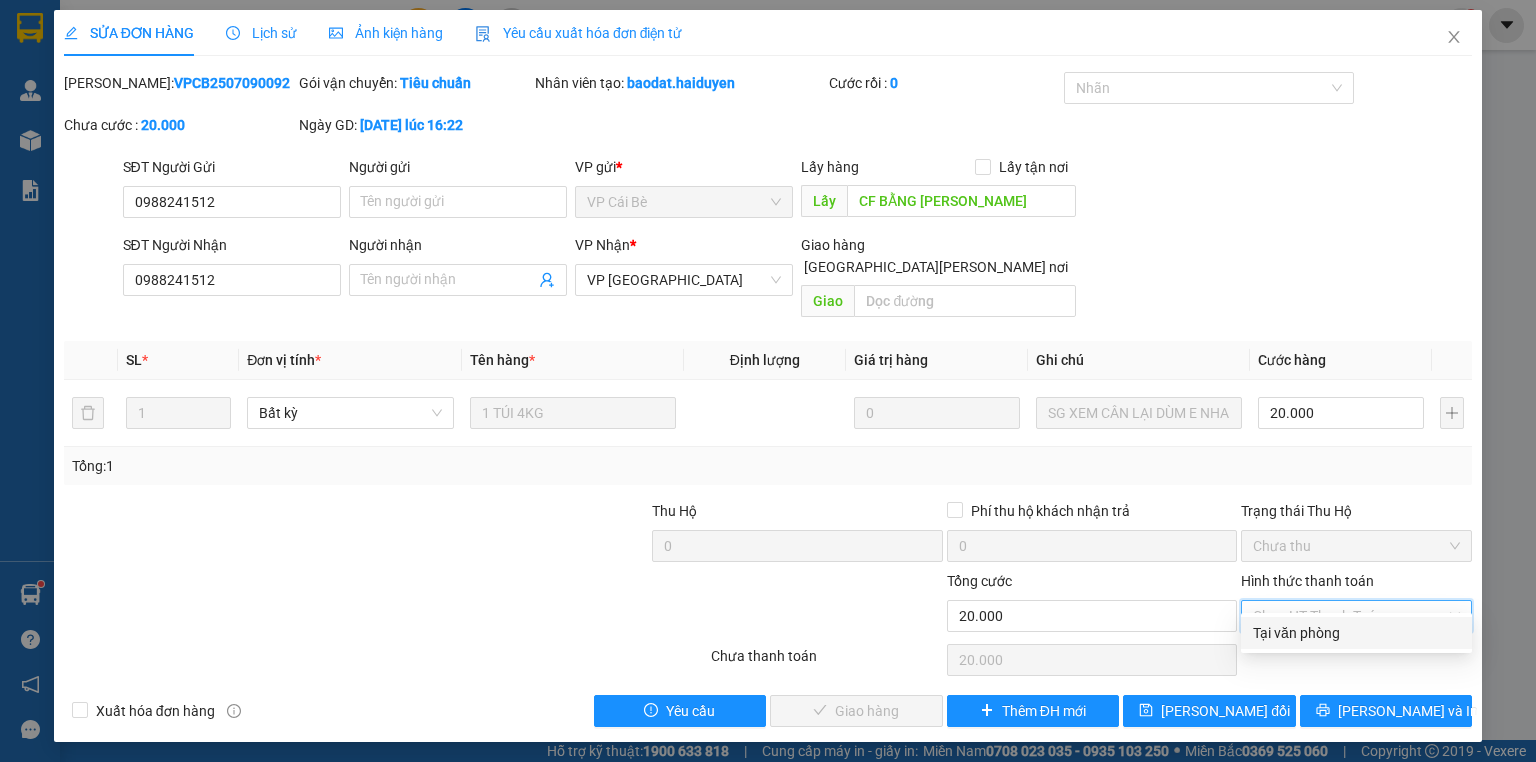 click on "Tại văn phòng" at bounding box center (1356, 633) 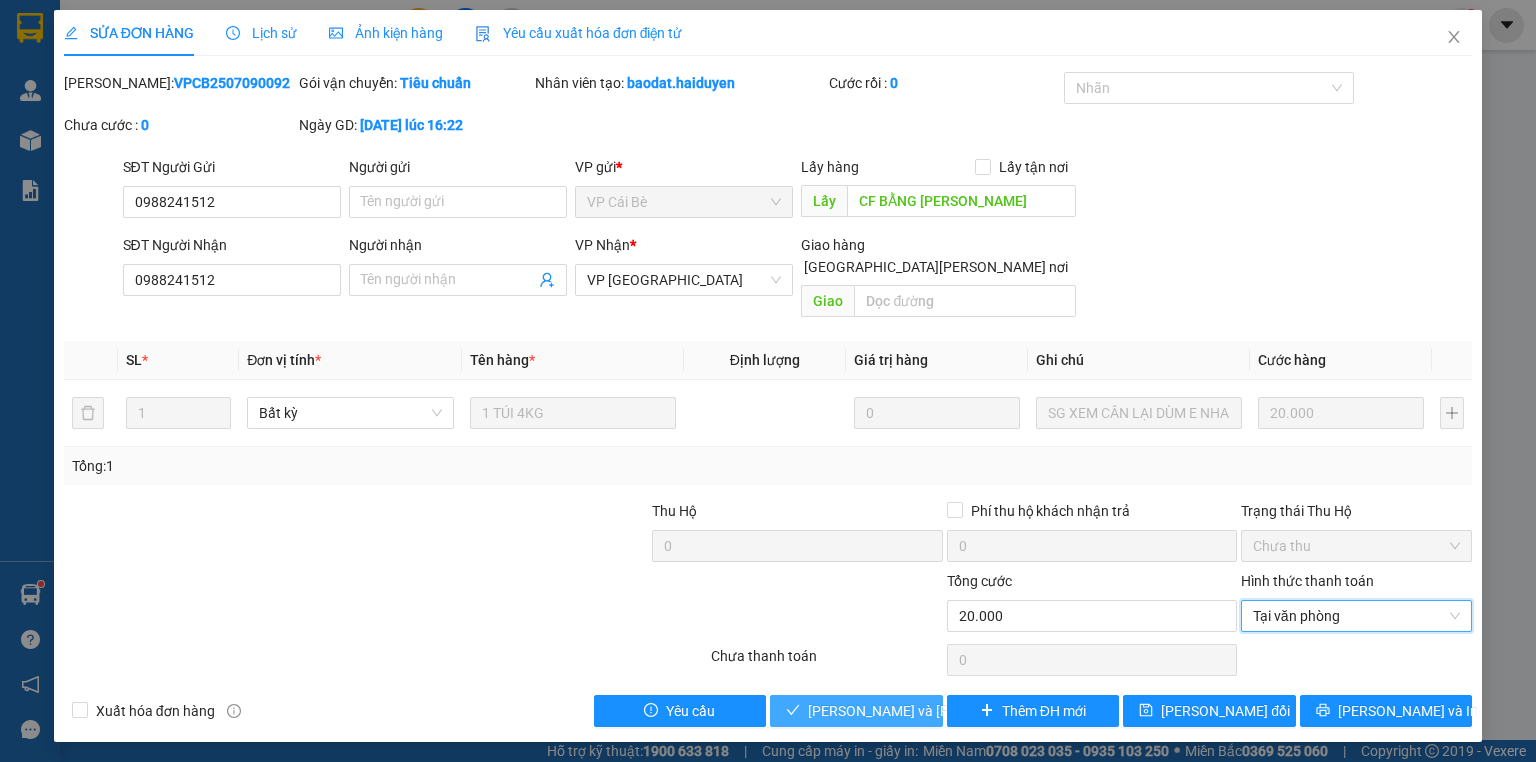 drag, startPoint x: 924, startPoint y: 682, endPoint x: 1288, endPoint y: 549, distance: 387.5371 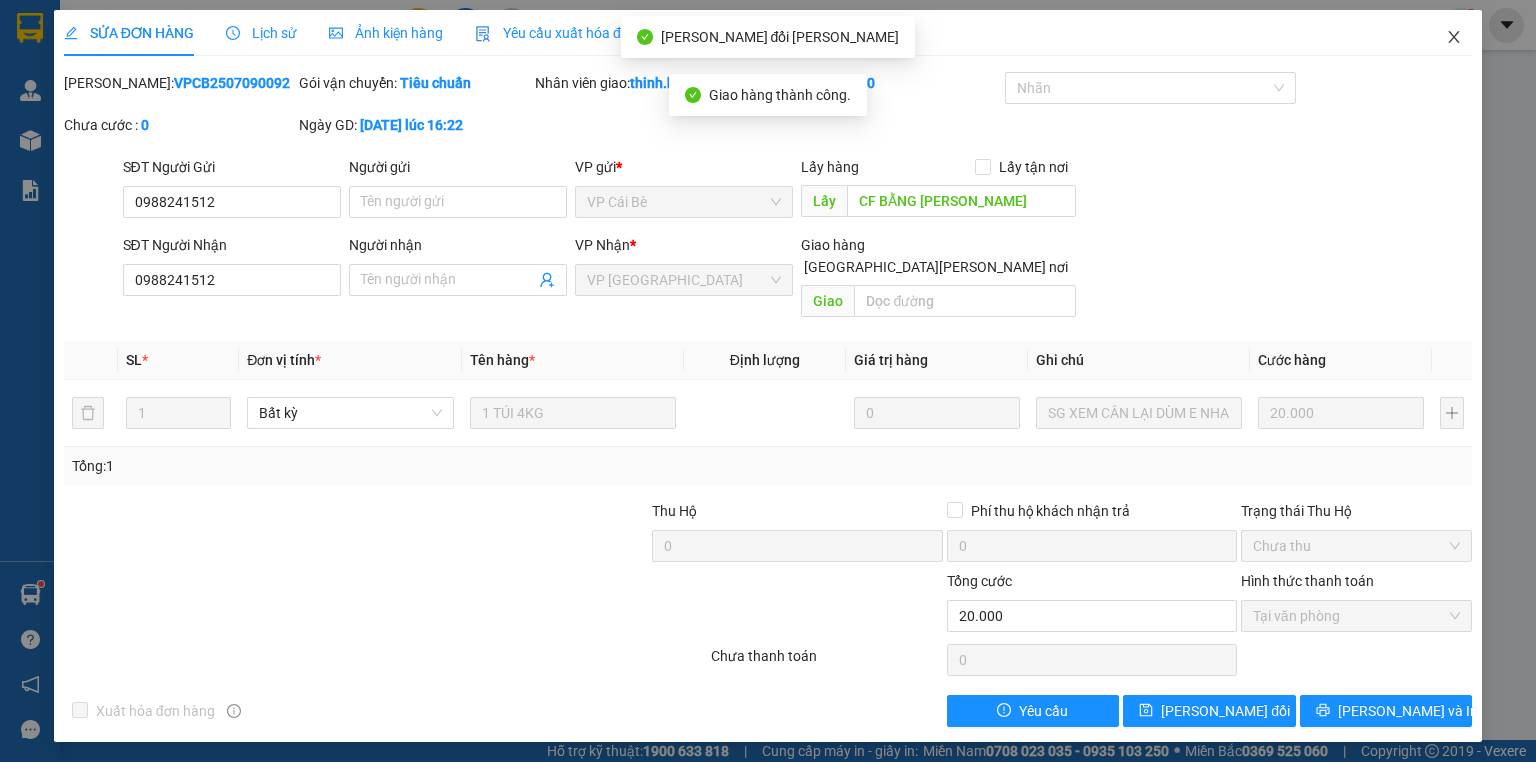 click 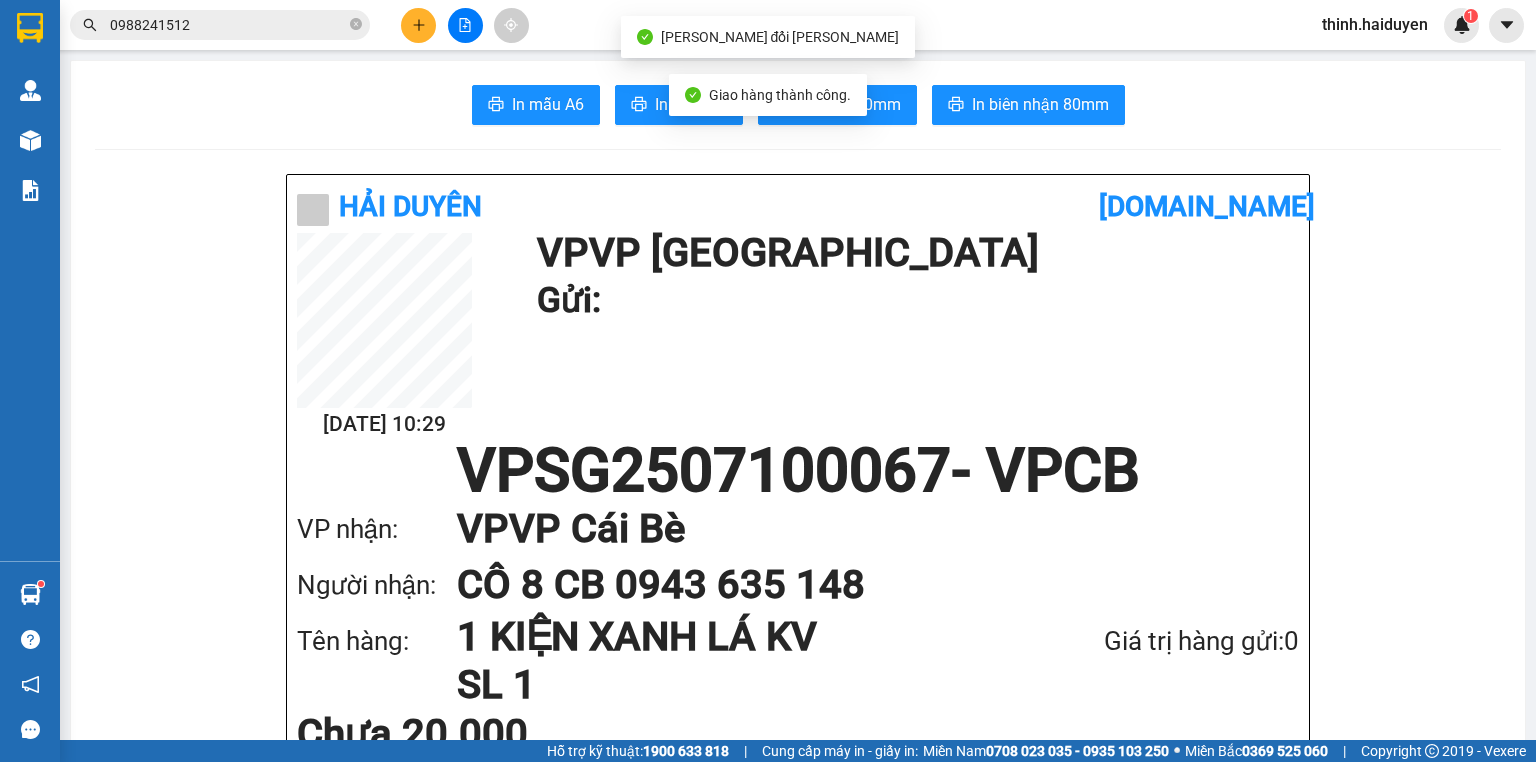 click on "Kết quả tìm kiếm ( 1 )  Bộ lọc  Gửi 3 ngày gần nhất Mã ĐH Trạng thái Món hàng Thu hộ Tổng cước Chưa cước Nhãn Người gửi VP Gửi Người nhận VP Nhận VPCB2507090092 16:22 - 09/07 VP Nhận   63F-004.95 19:49 - 09/07 1 TÚI 4KG SL:  1 20.000 20.000 0988241512 VP Cái Bè DĐ: CF BẰNG LĂNG TÍM  0988241512 VP Sài Gòn 1 0988241512 thinh.haiduyen 1" at bounding box center (768, 25) 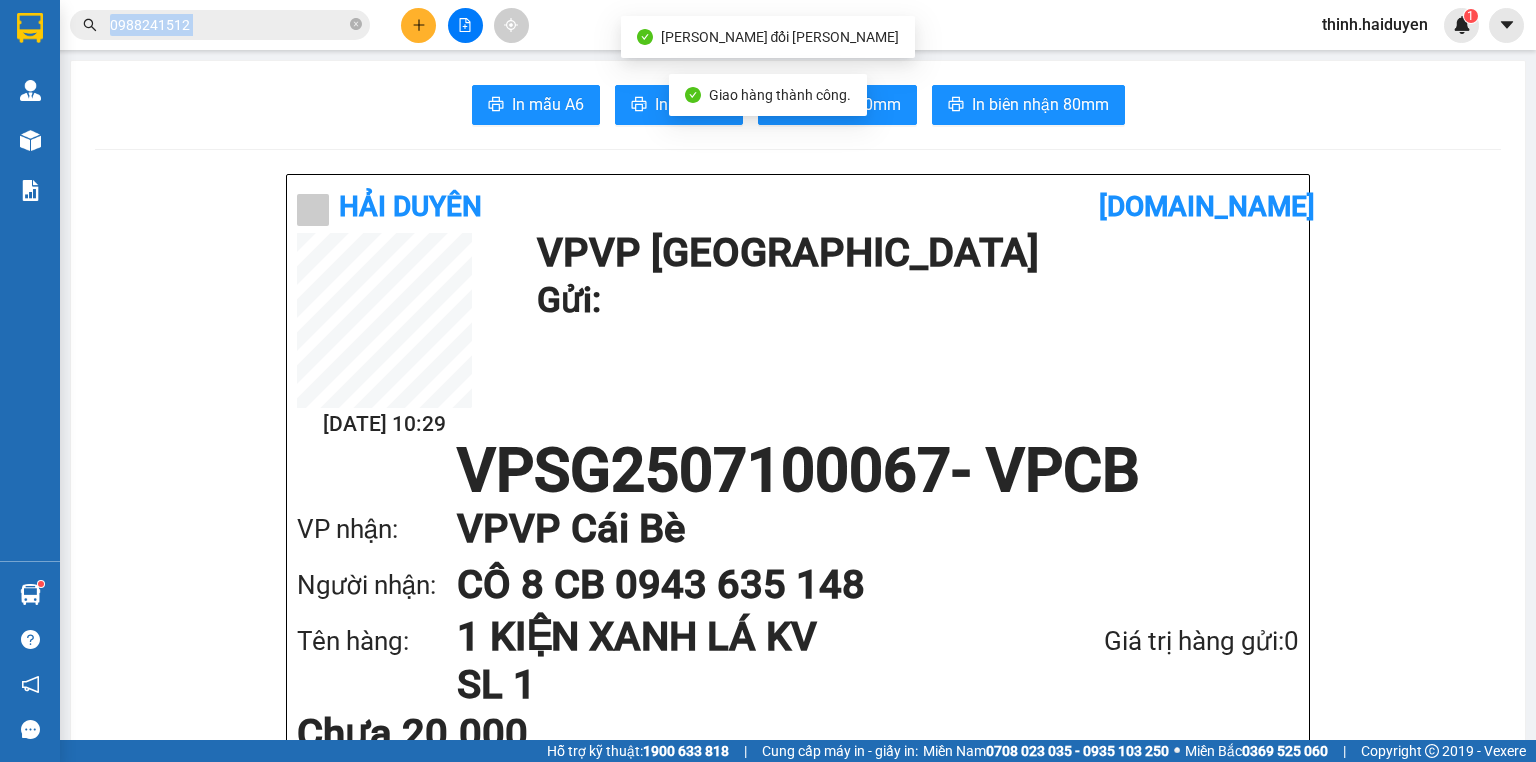 drag, startPoint x: 244, startPoint y: 3, endPoint x: 247, endPoint y: 13, distance: 10.440307 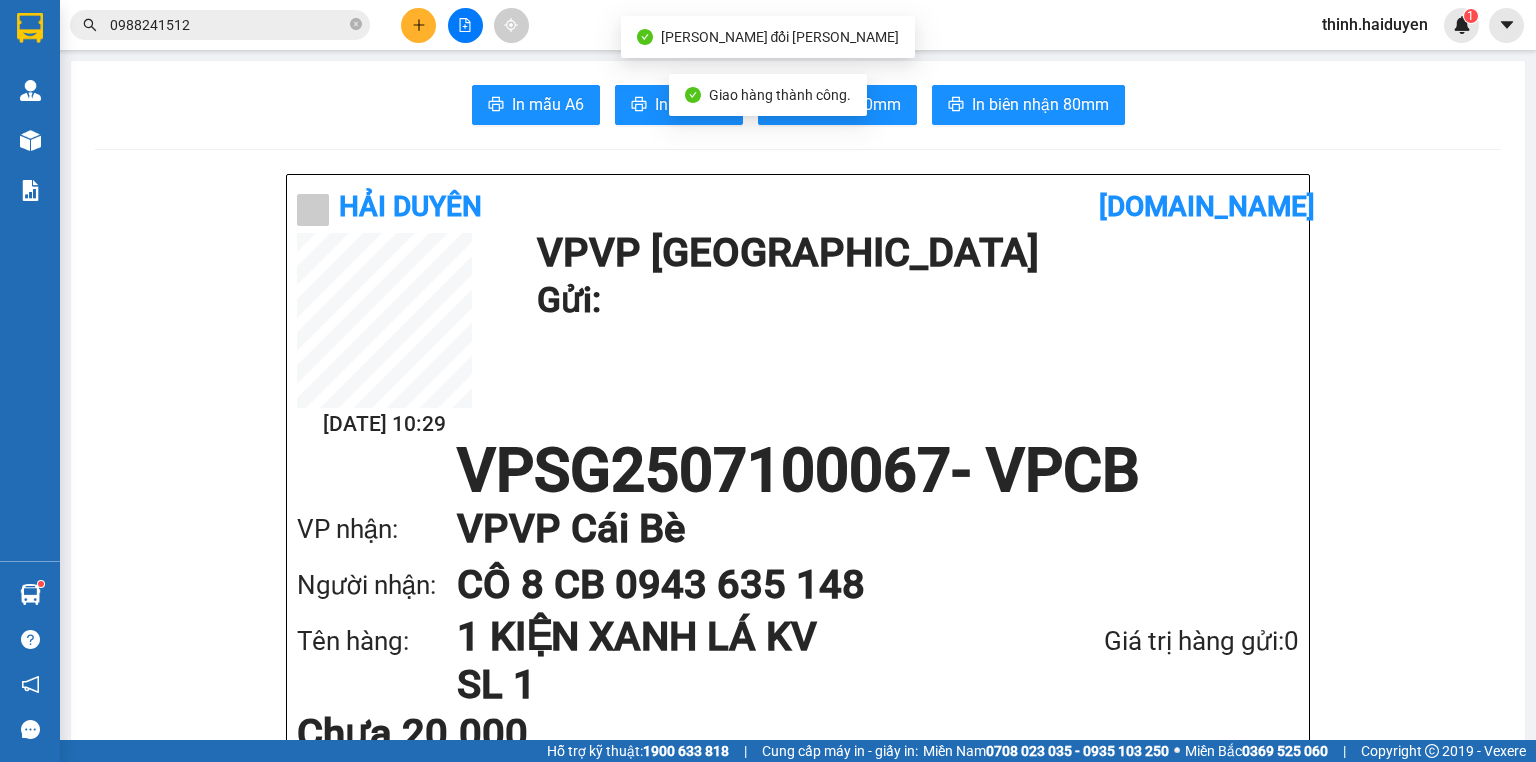 click on "0988241512" at bounding box center [228, 25] 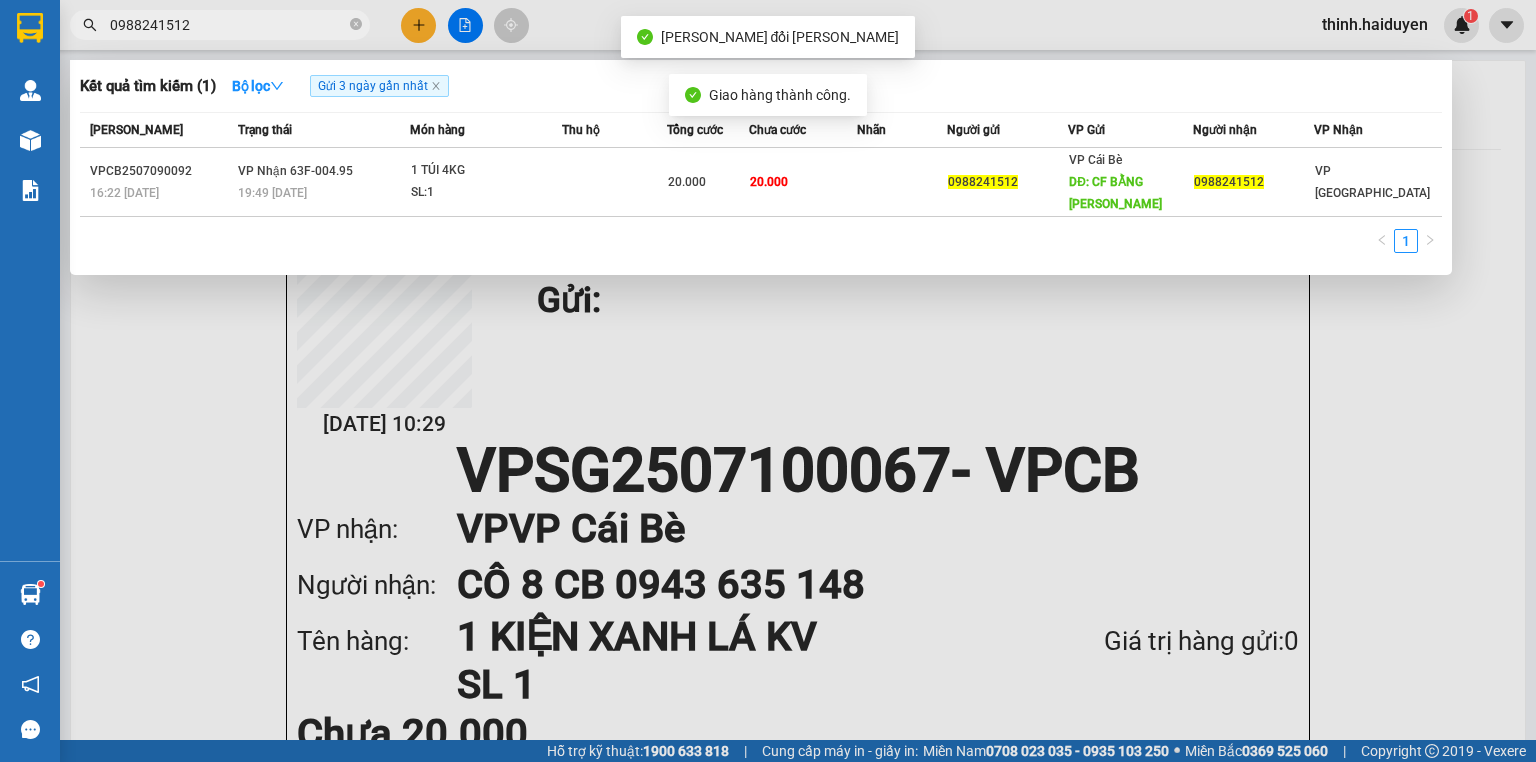 click on "0988241512" at bounding box center (228, 25) 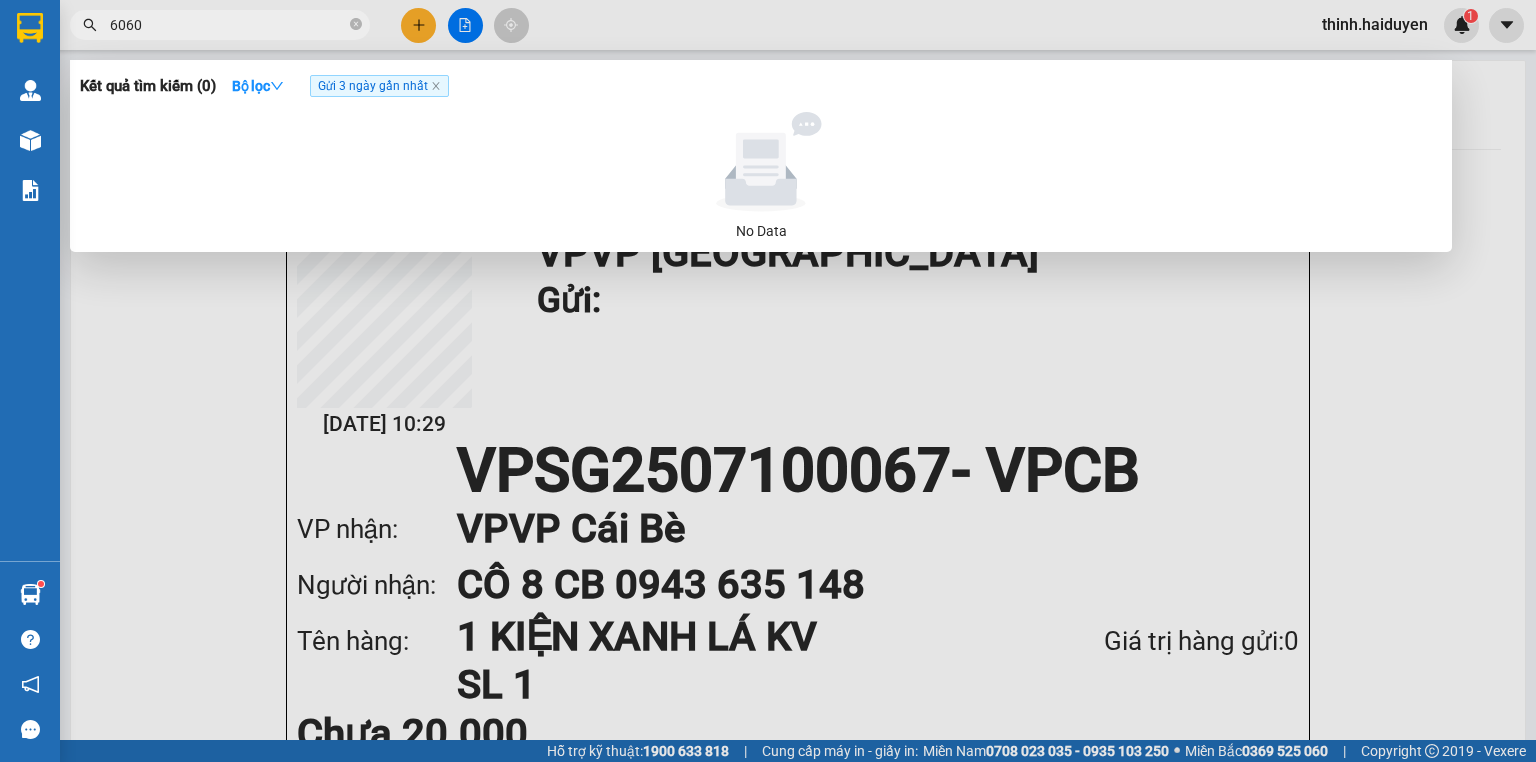 click on "6060" at bounding box center [228, 25] 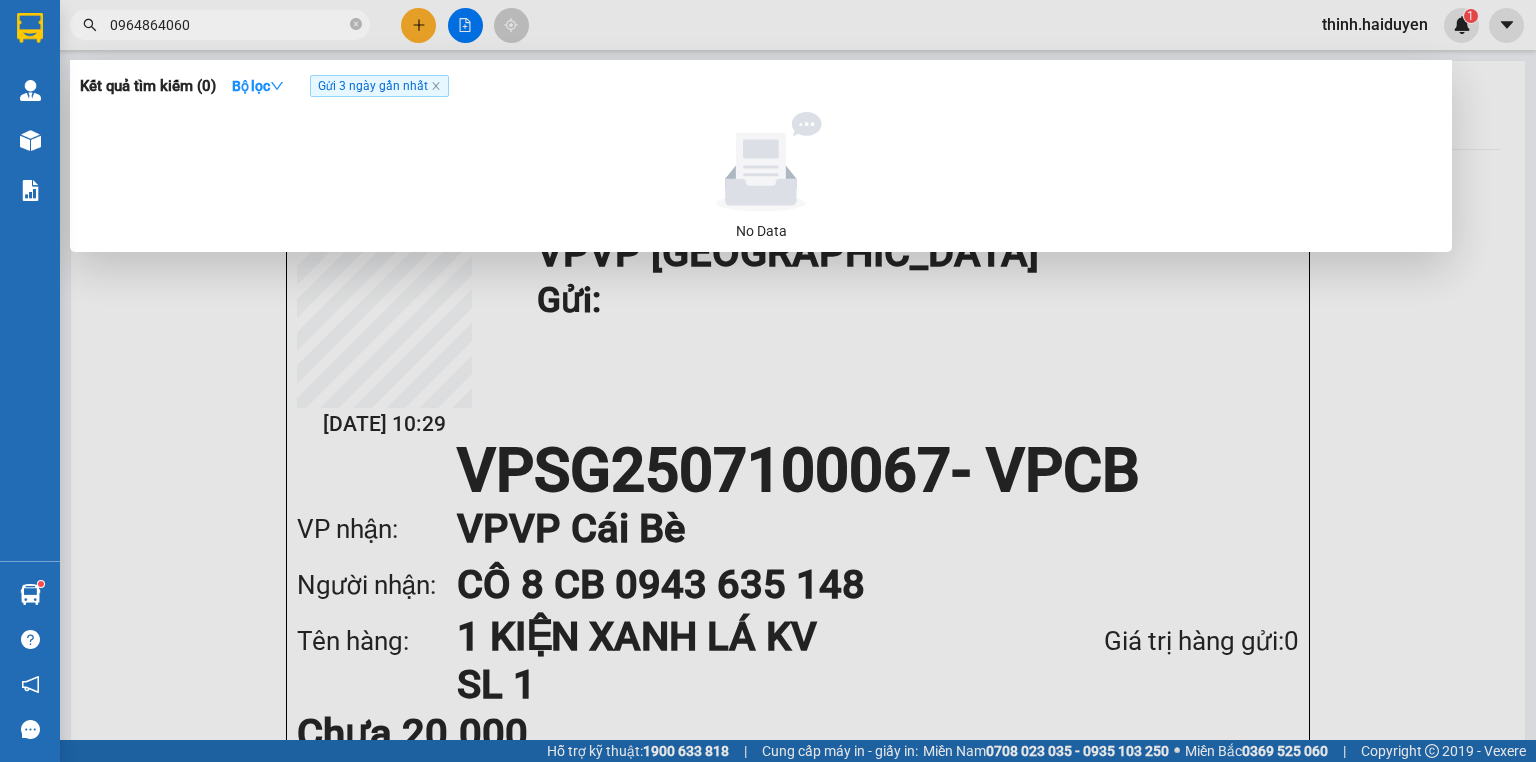drag, startPoint x: 440, startPoint y: 88, endPoint x: 438, endPoint y: 110, distance: 22.090721 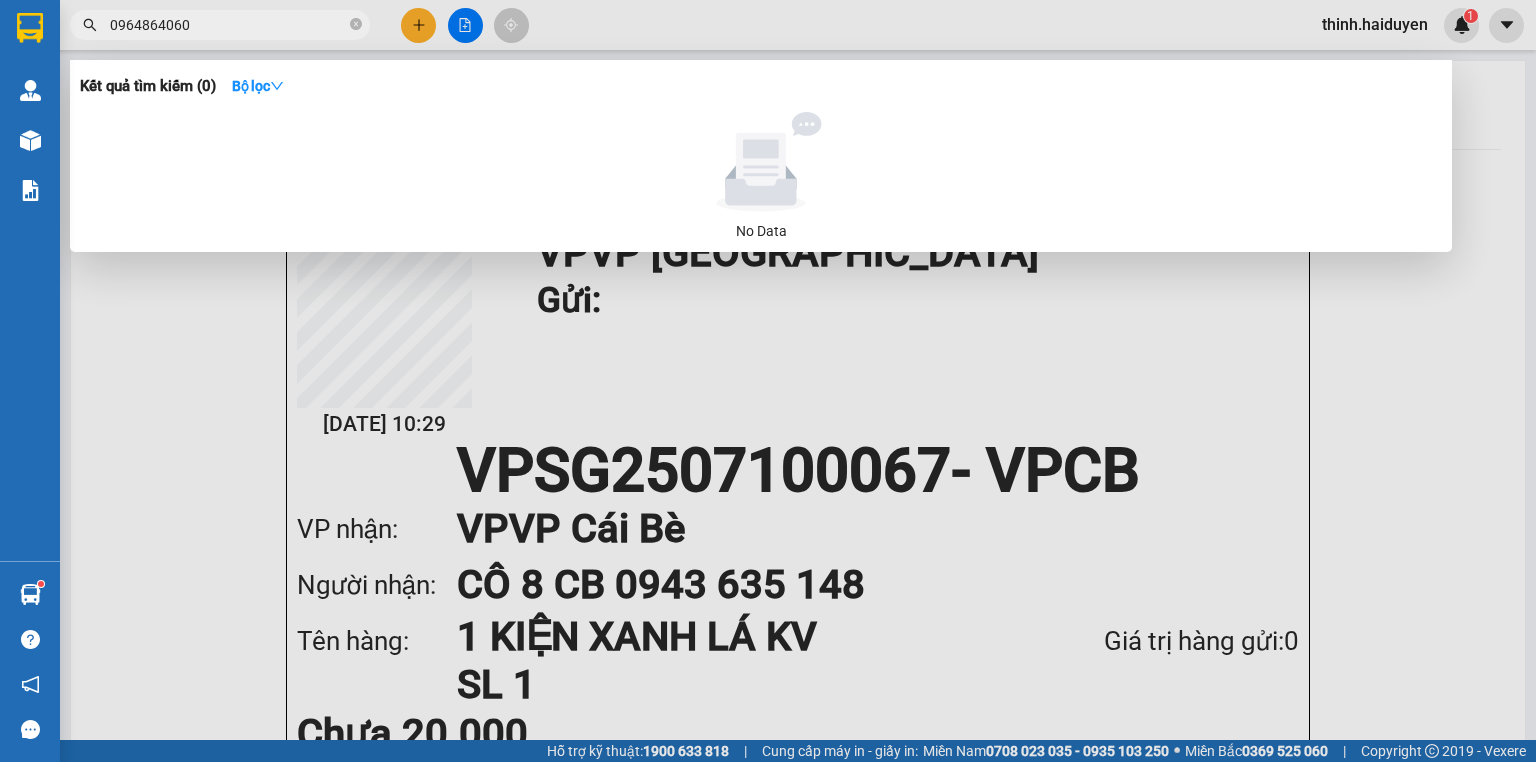 drag, startPoint x: 162, startPoint y: 30, endPoint x: 151, endPoint y: 36, distance: 12.529964 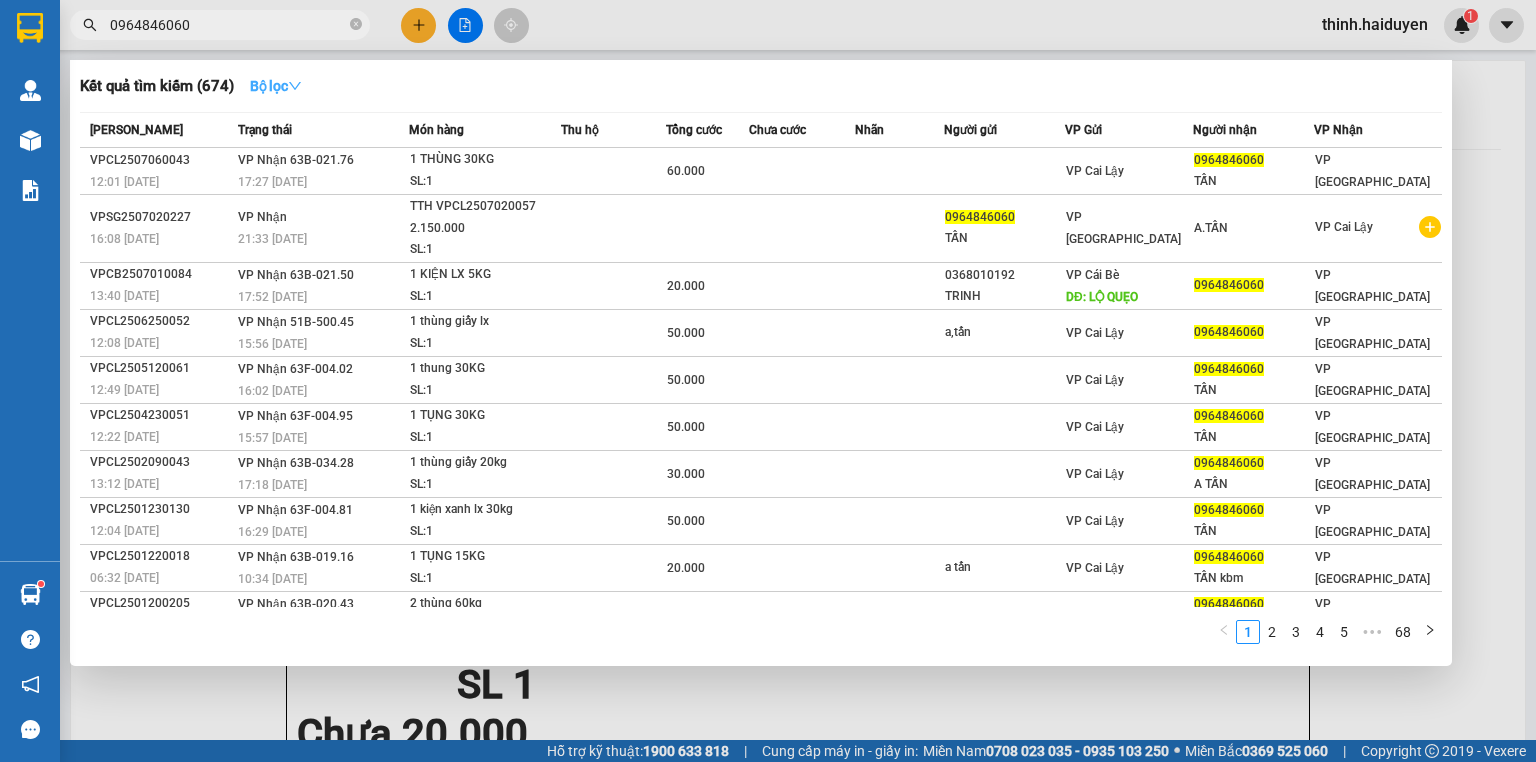 type on "0964846060" 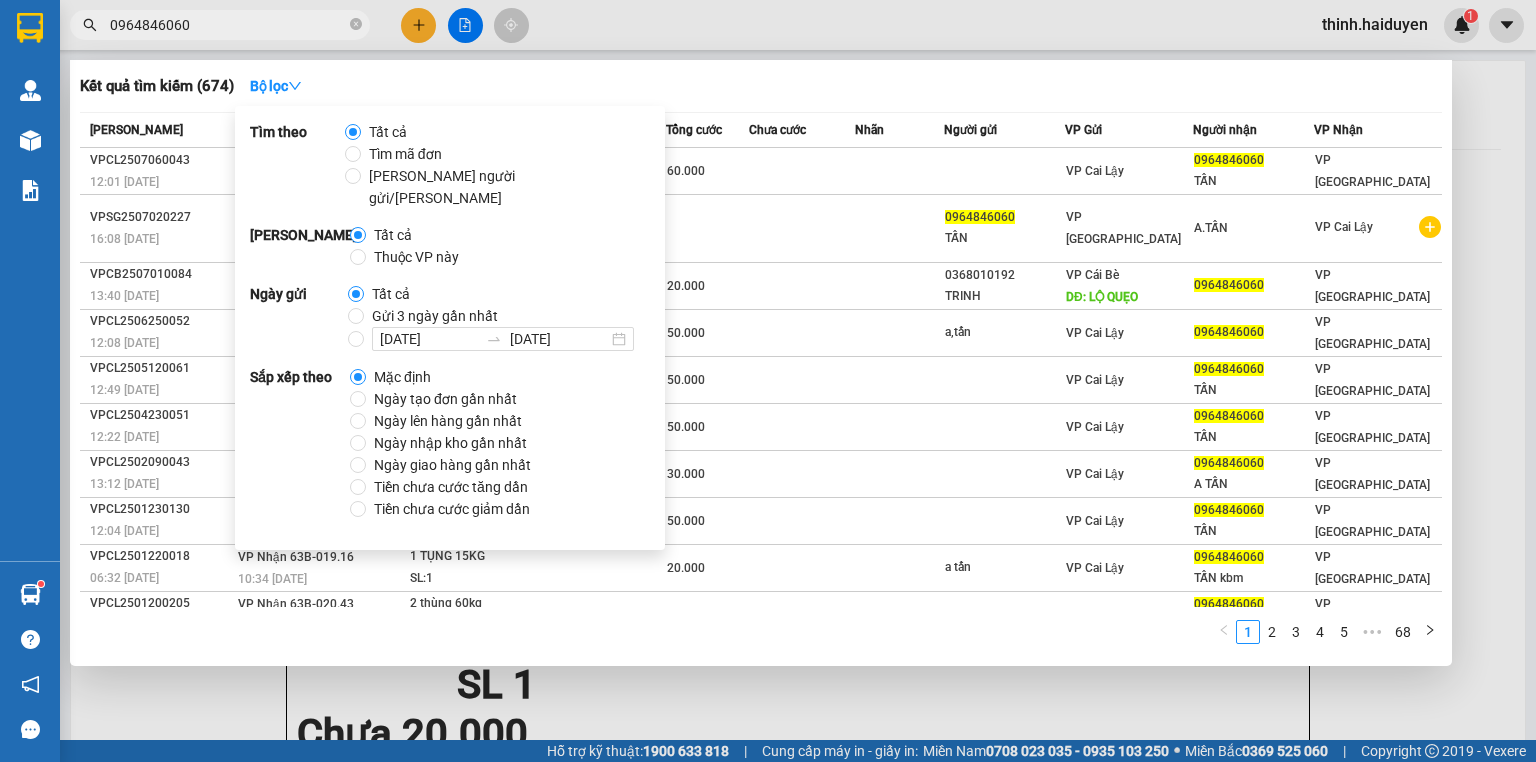 drag, startPoint x: 385, startPoint y: 297, endPoint x: 406, endPoint y: 282, distance: 25.806976 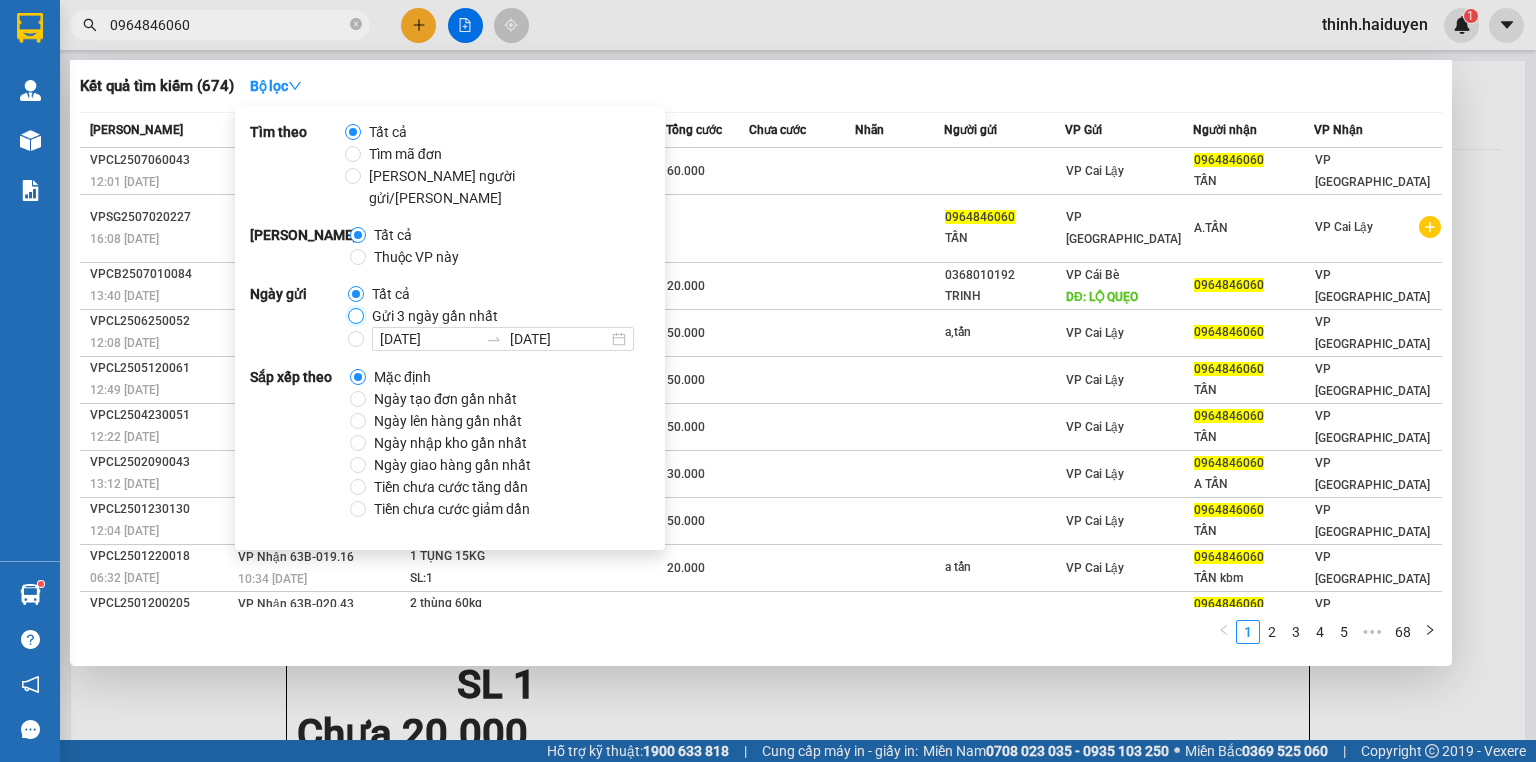 radio on "true" 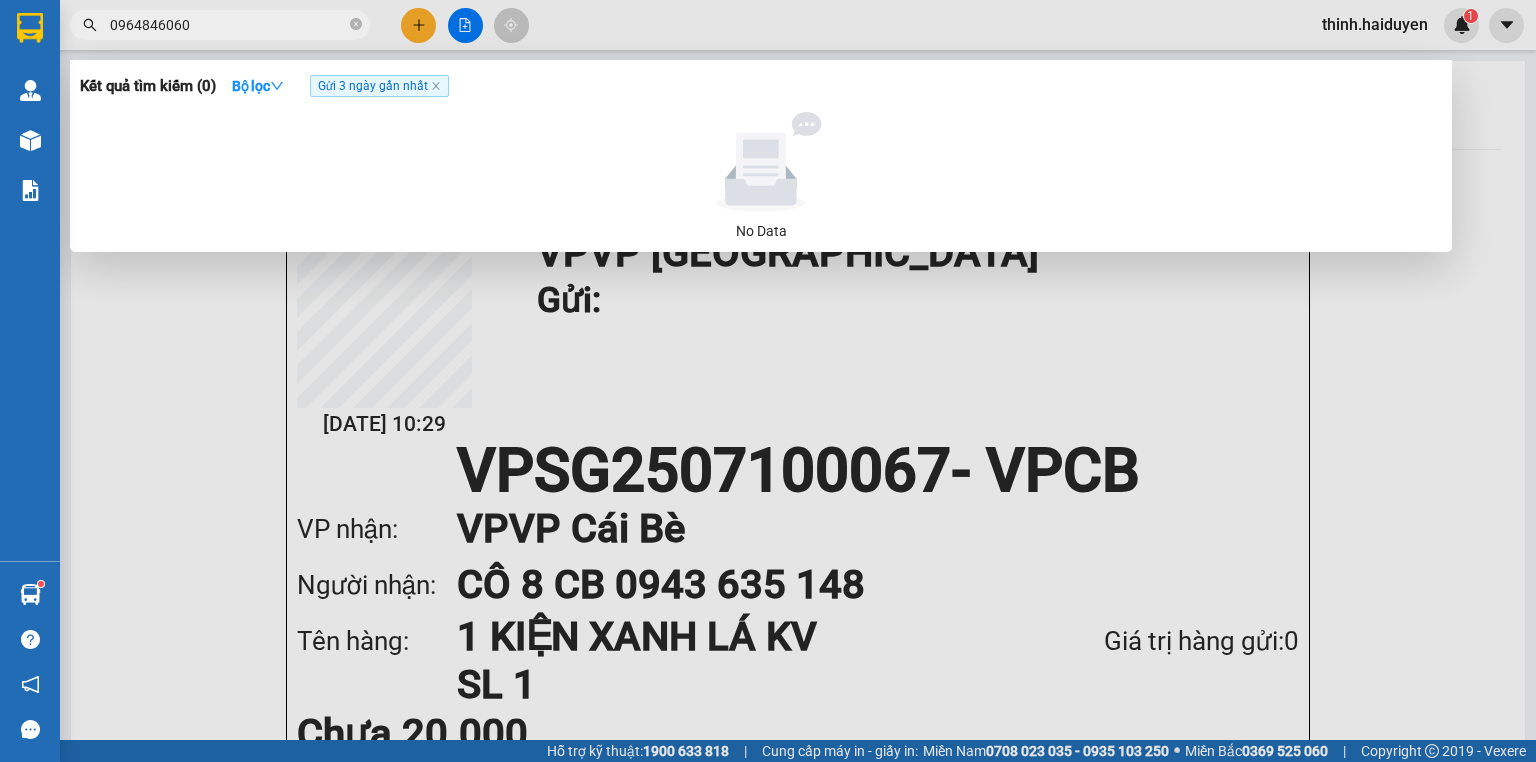 click on "Kết quả tìm kiếm ( 0 )  Bộ lọc  Gửi 3 ngày gần nhất" at bounding box center [761, 86] 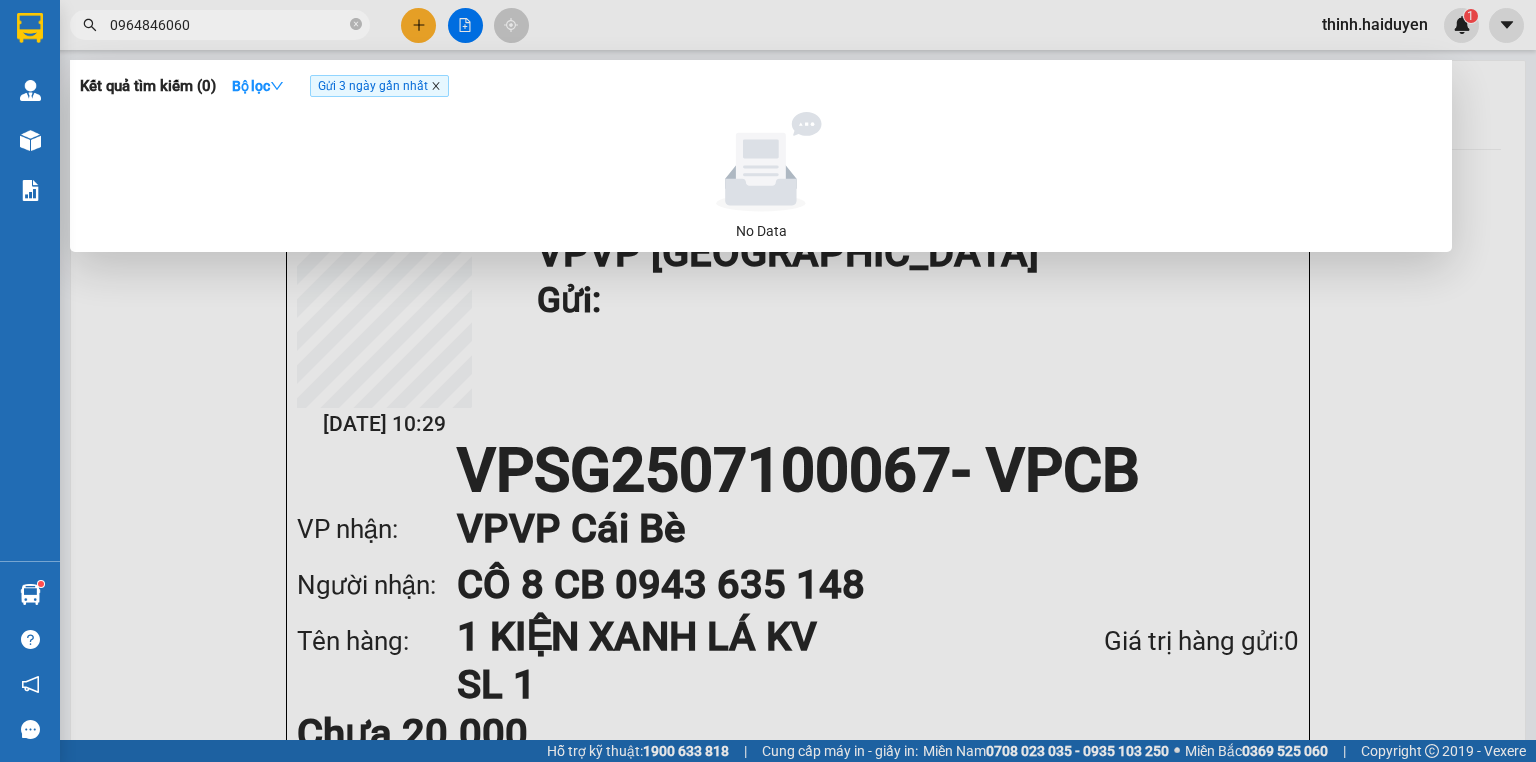 click 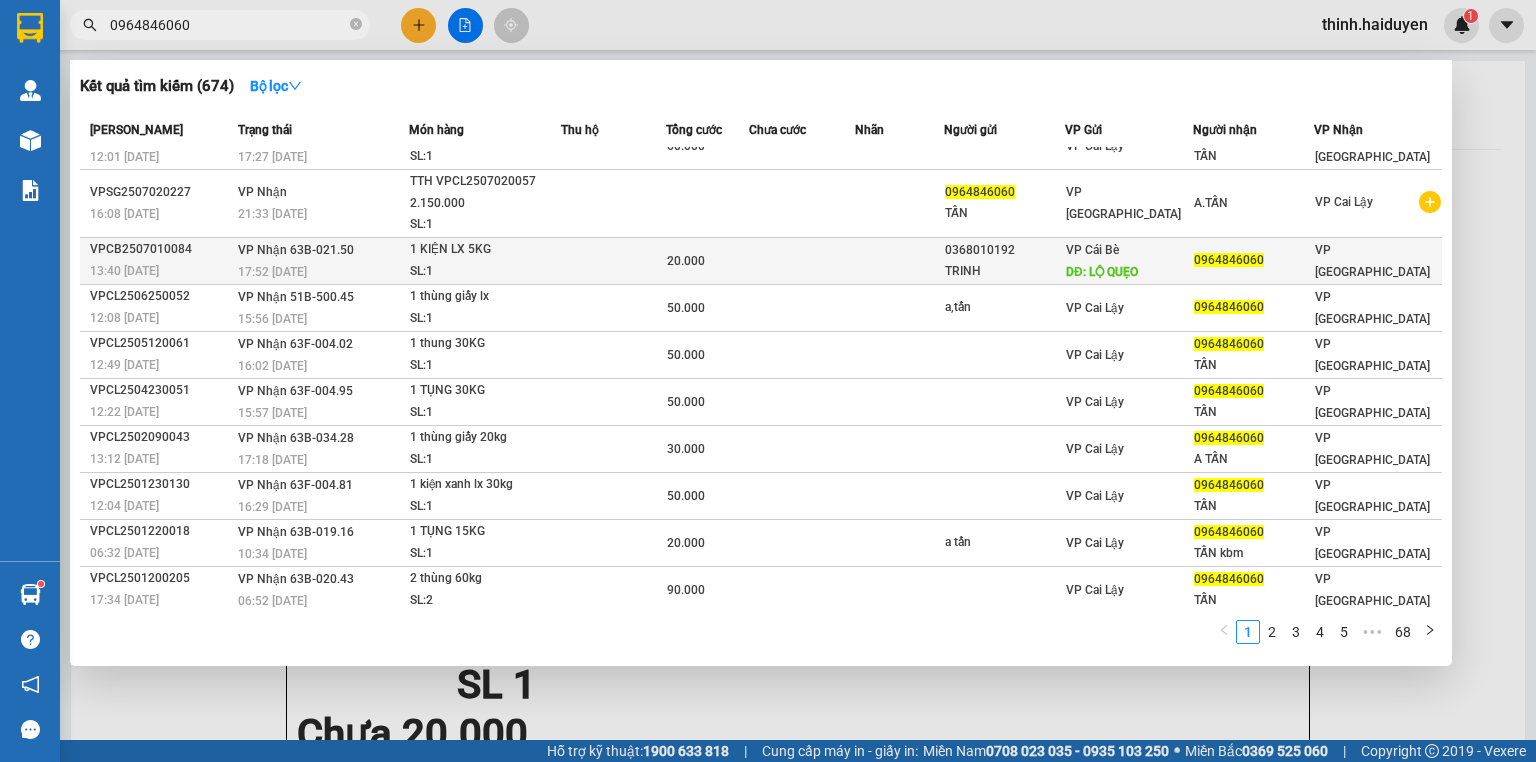 scroll, scrollTop: 0, scrollLeft: 0, axis: both 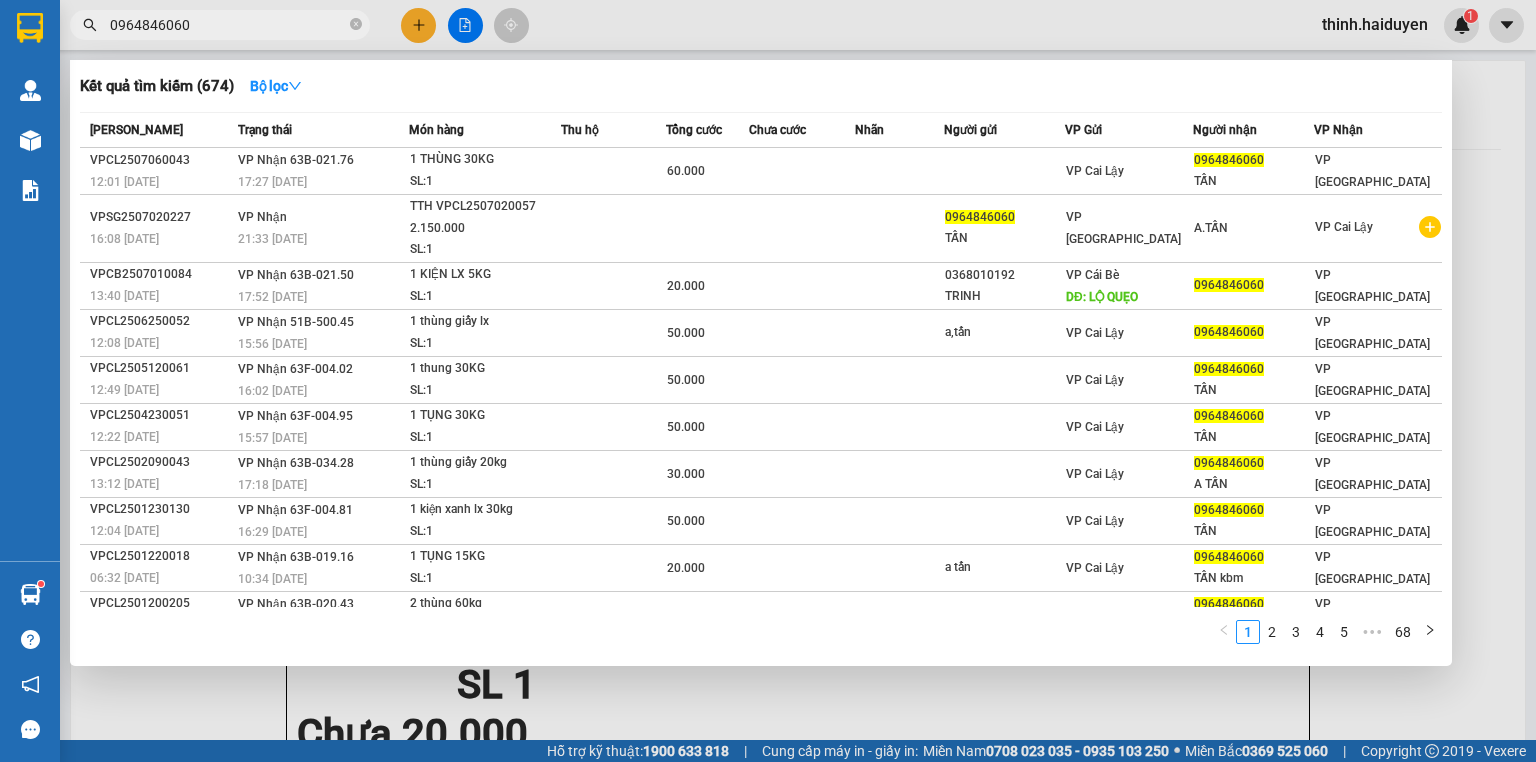 click on "0964846060" at bounding box center (228, 25) 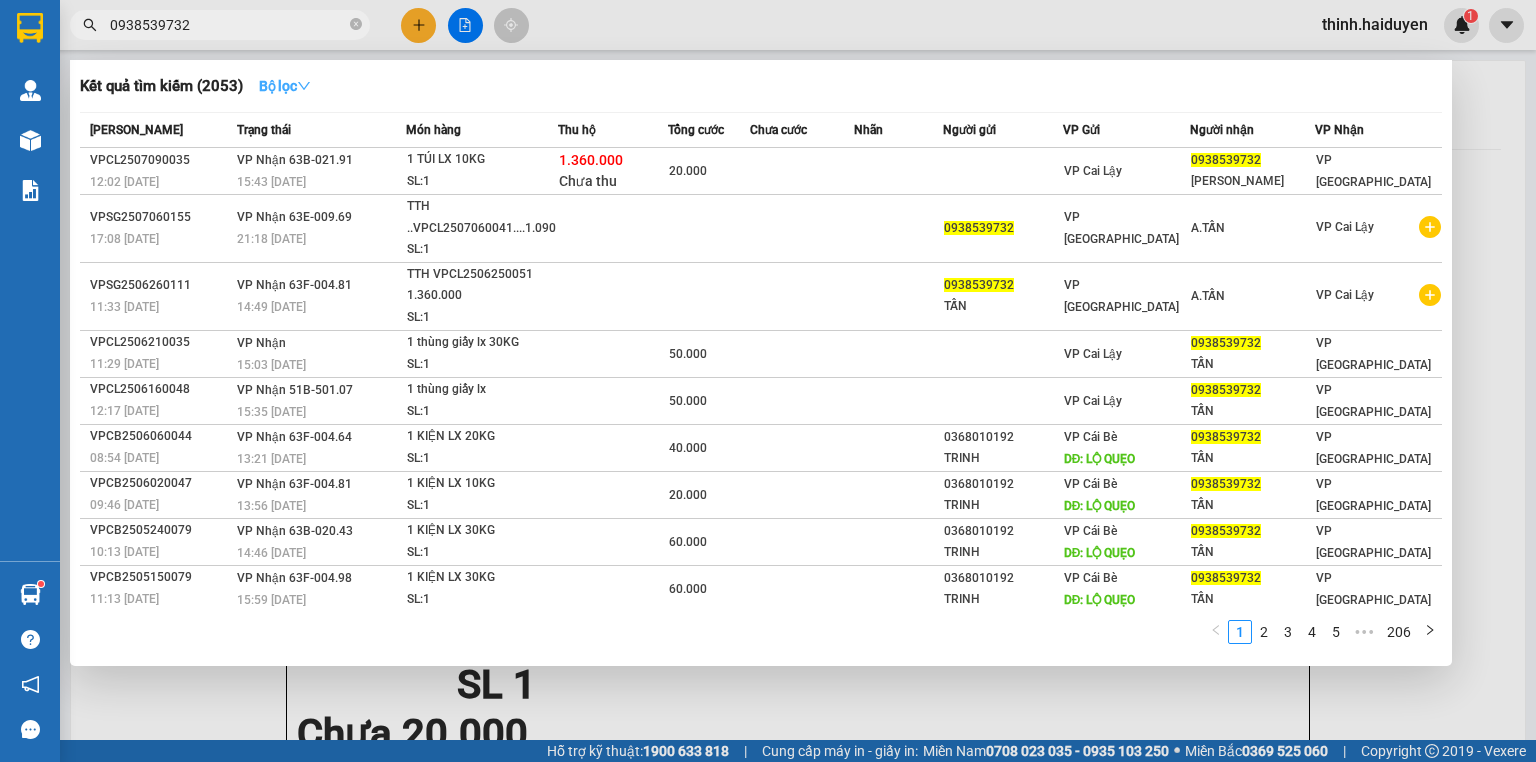 type on "0938539732" 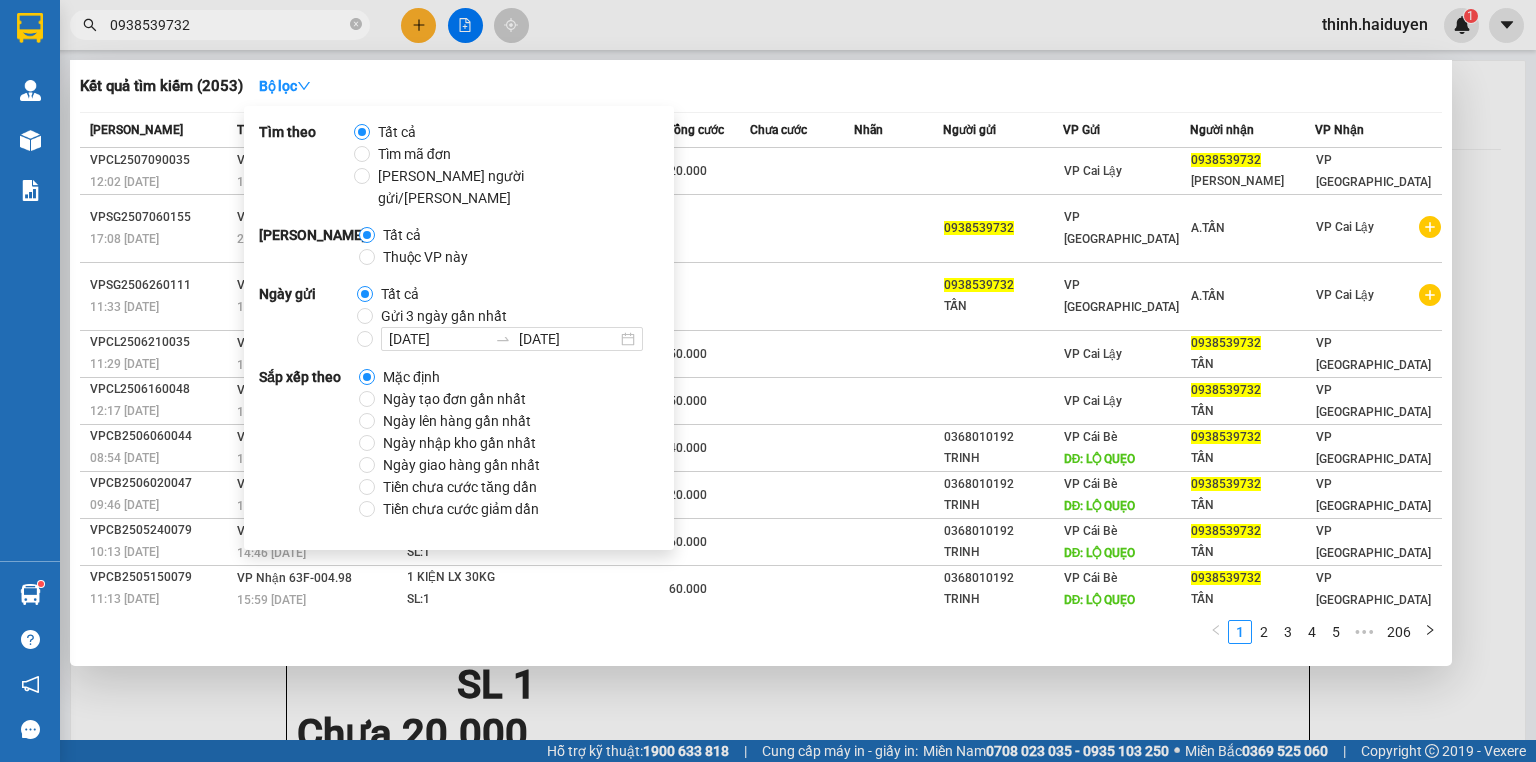 click on "Gửi 3 ngày gần nhất" at bounding box center [444, 316] 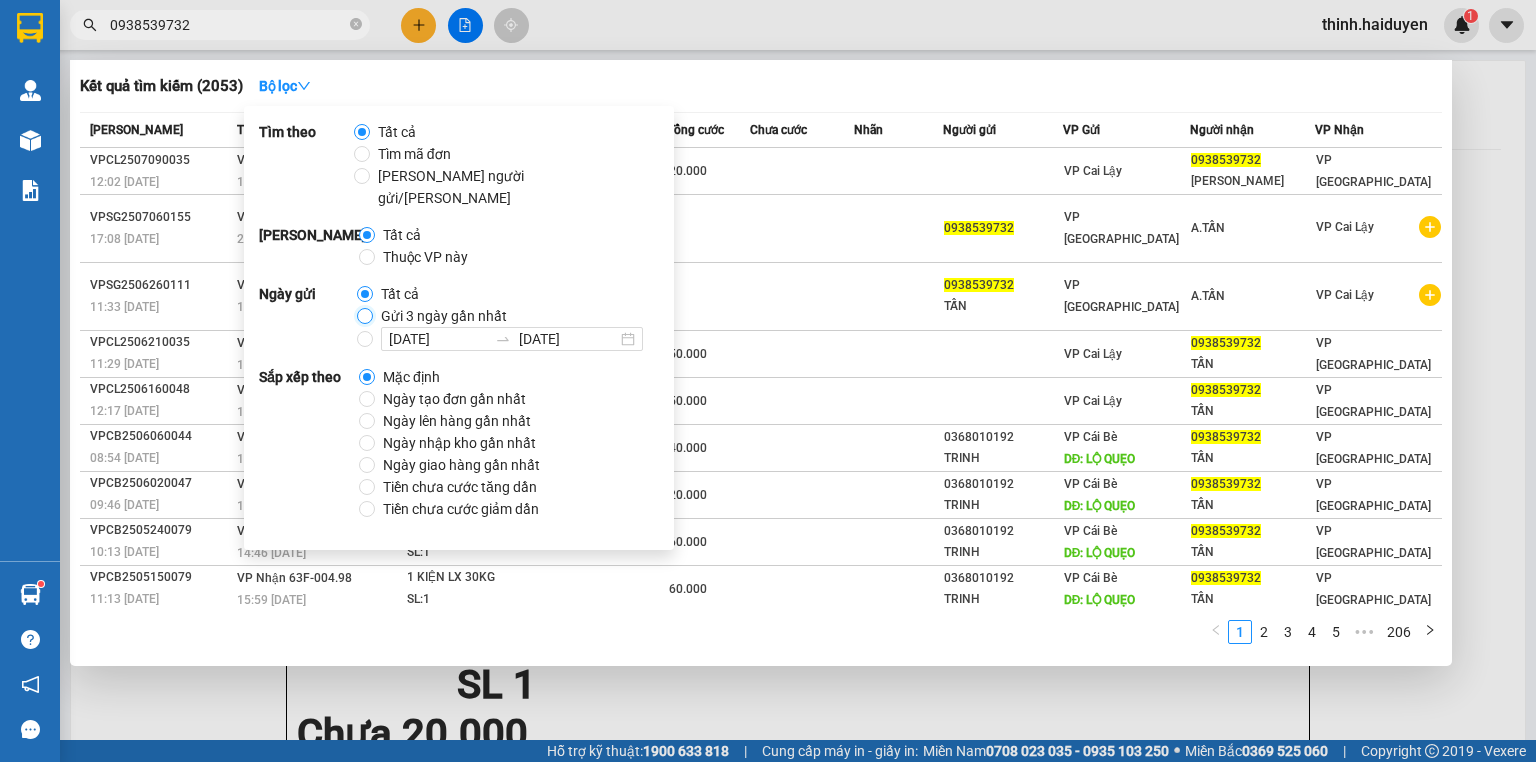 radio on "true" 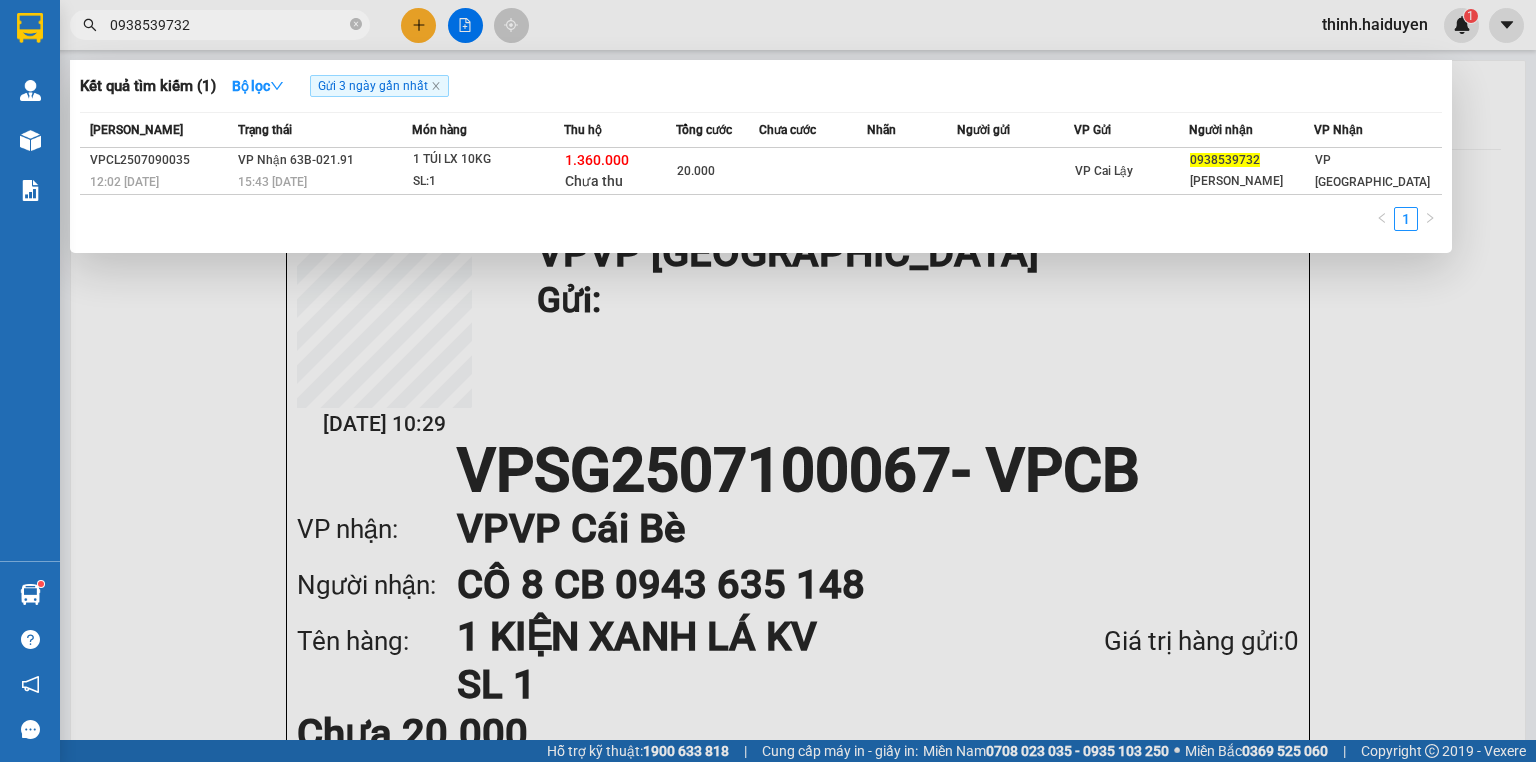 click on "Kết quả tìm kiếm ( 1 )  Bộ lọc  Gửi 3 ngày gần nhất" at bounding box center (761, 86) 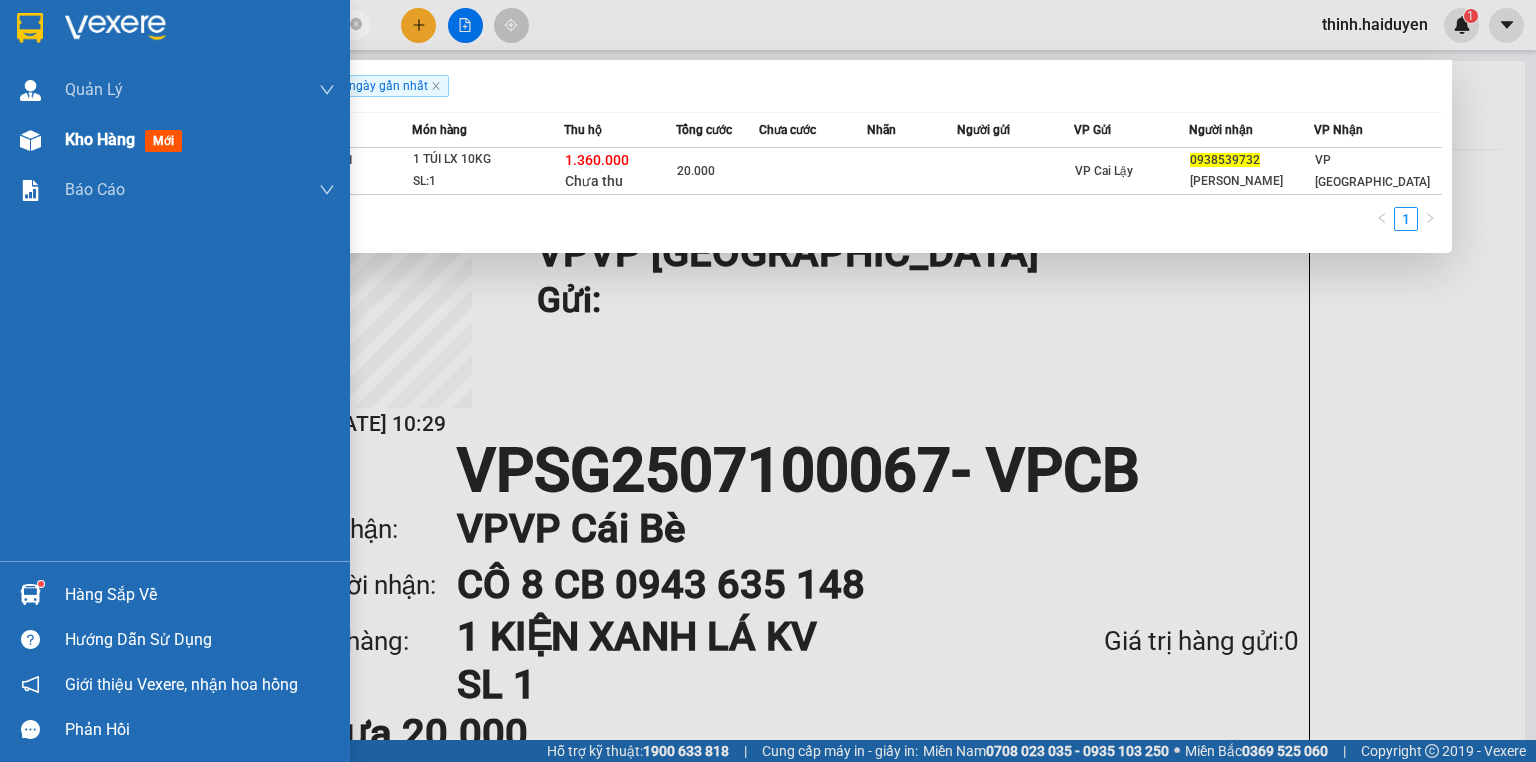 click on "Kho hàng mới" at bounding box center (127, 139) 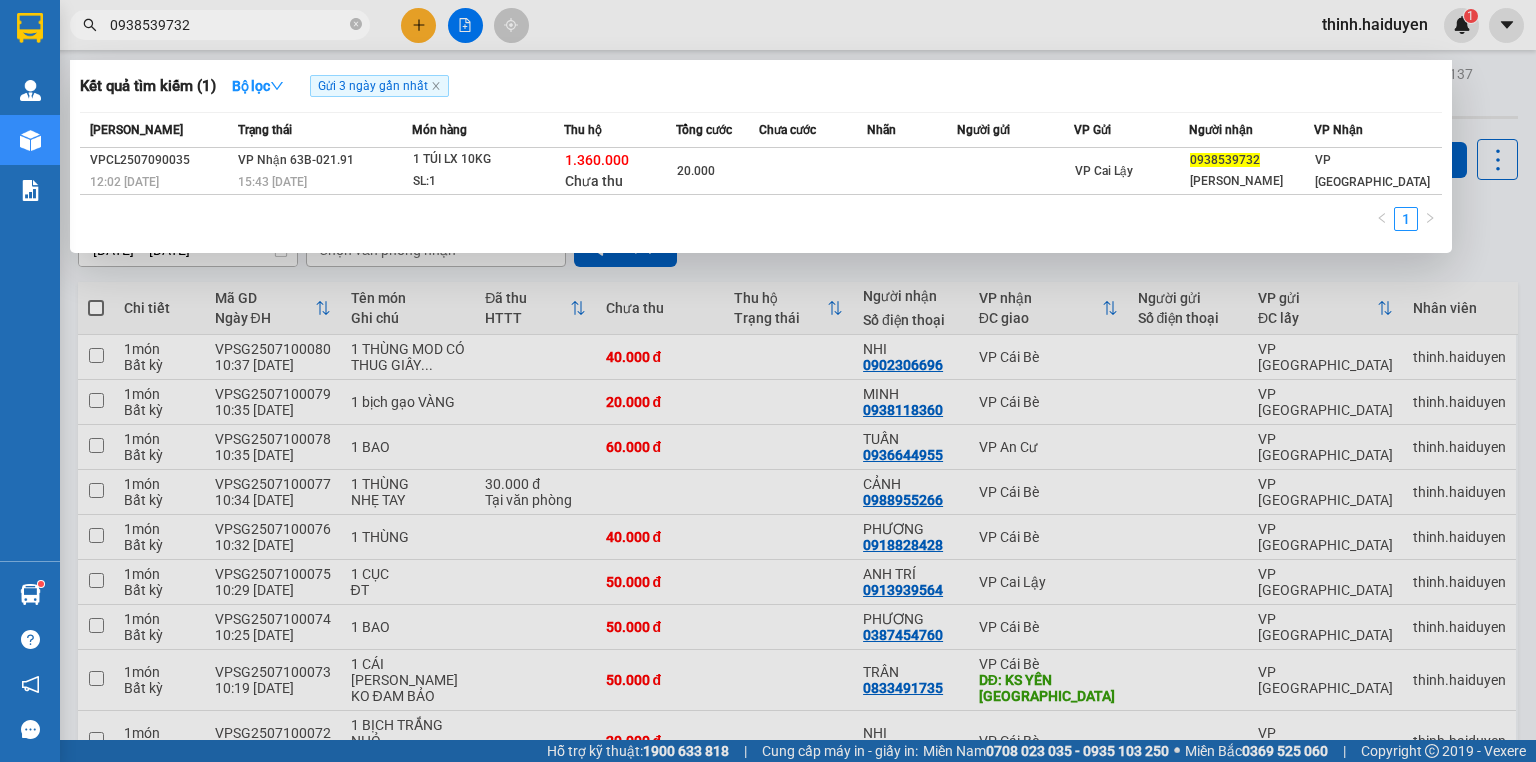 click at bounding box center [768, 381] 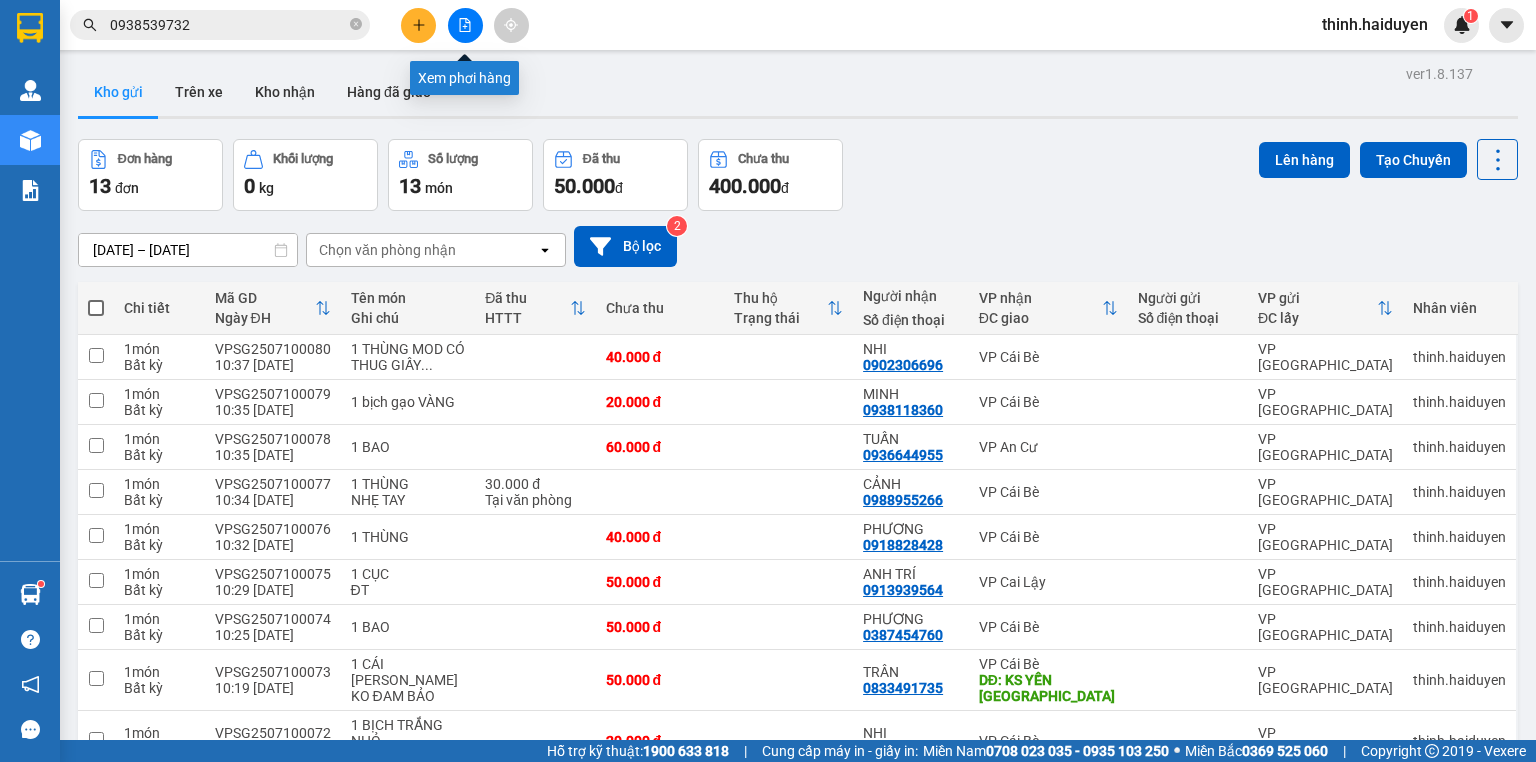 click 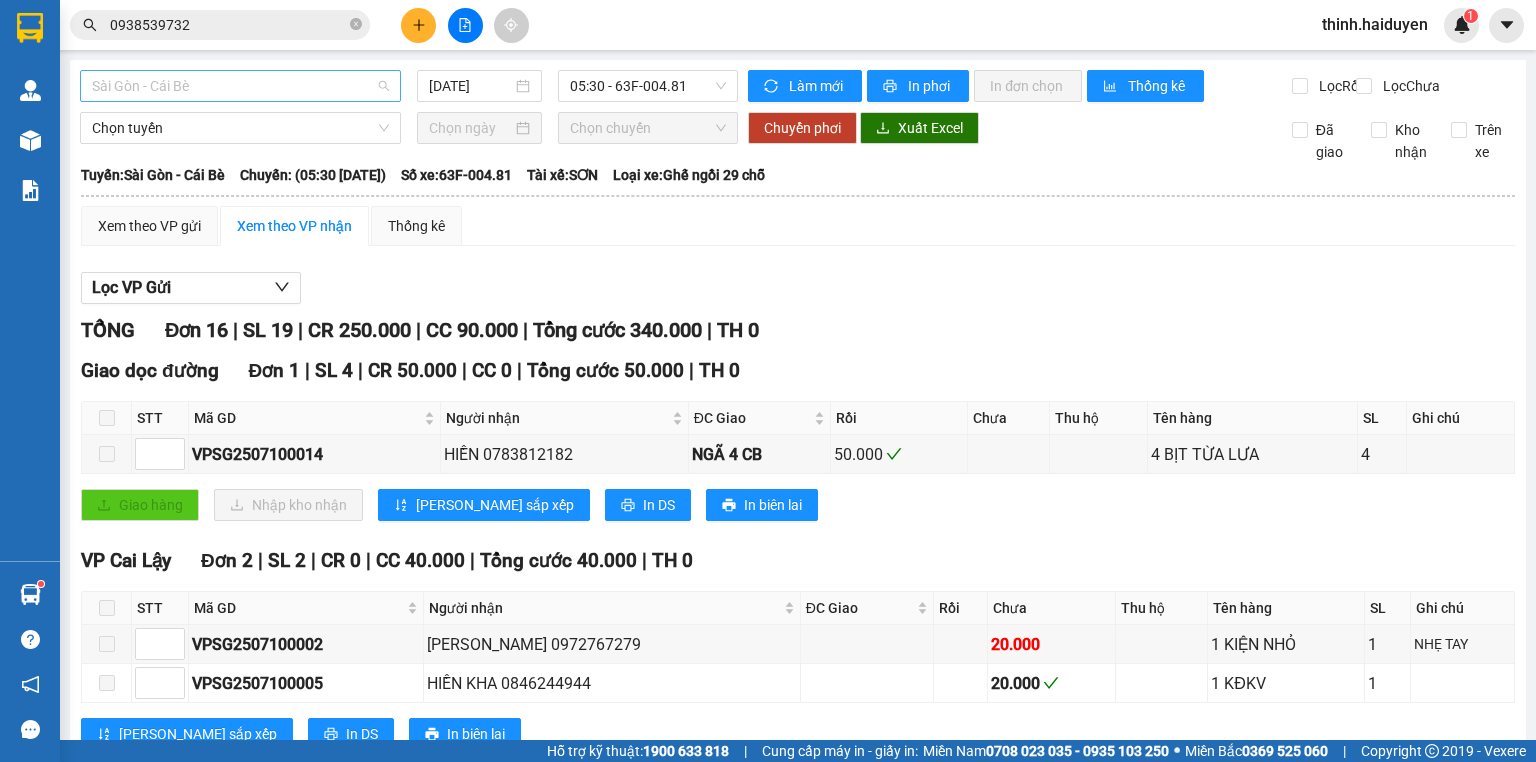 click on "Sài Gòn - Cái Bè" at bounding box center (240, 86) 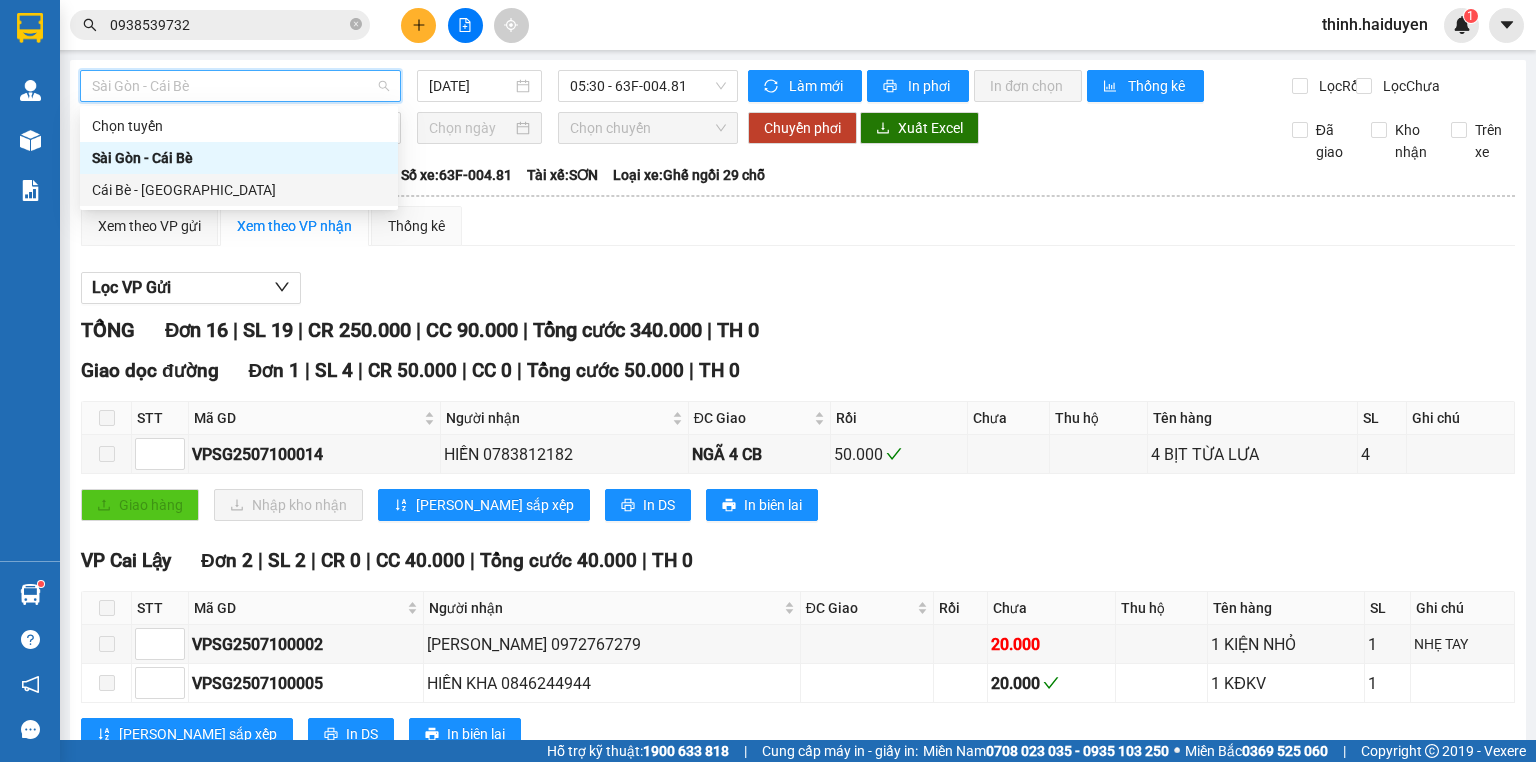 click on "Cái Bè - Sài Gòn" at bounding box center [239, 190] 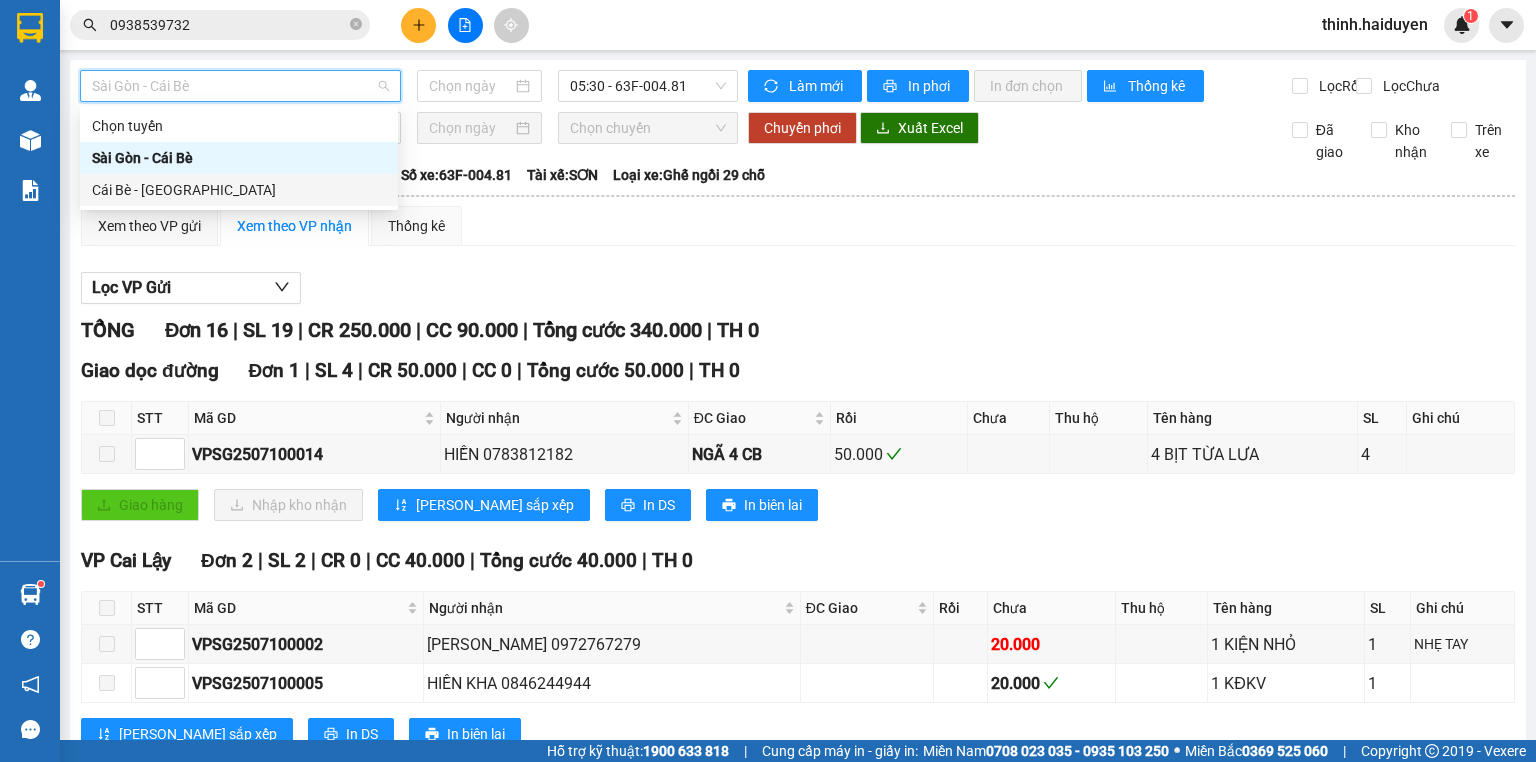 type on "[DATE]" 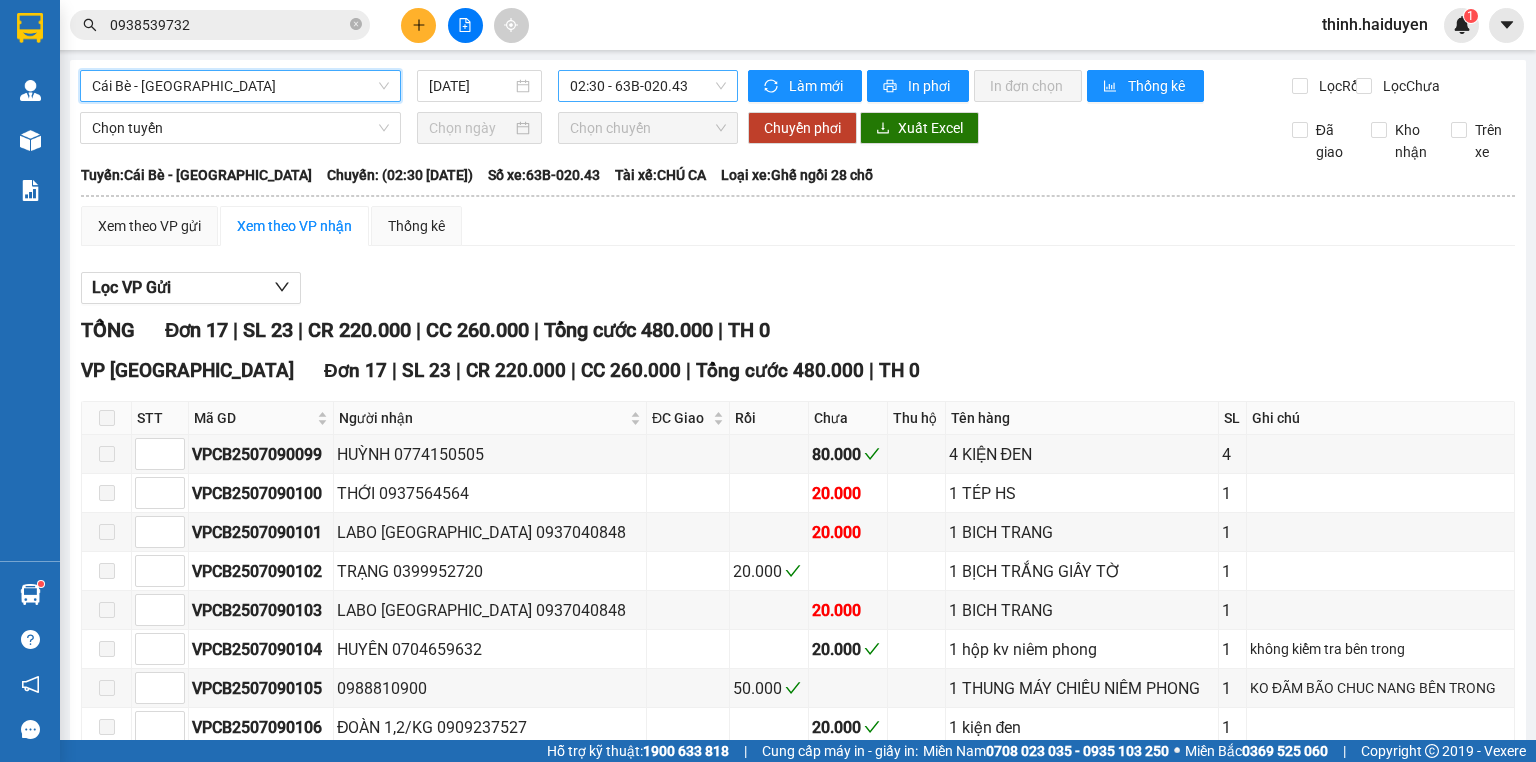 click on "02:30     - 63B-020.43" at bounding box center (648, 86) 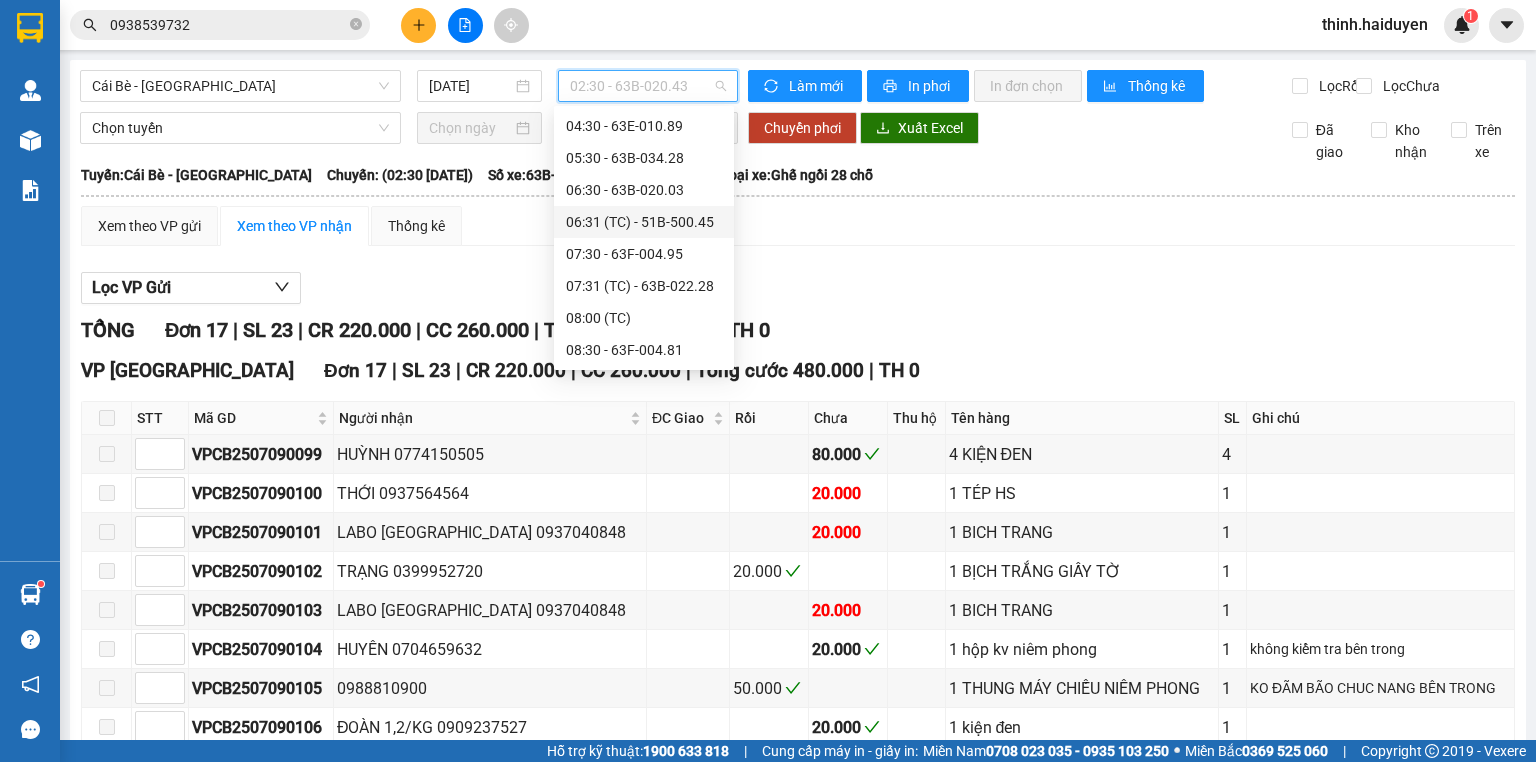 scroll, scrollTop: 240, scrollLeft: 0, axis: vertical 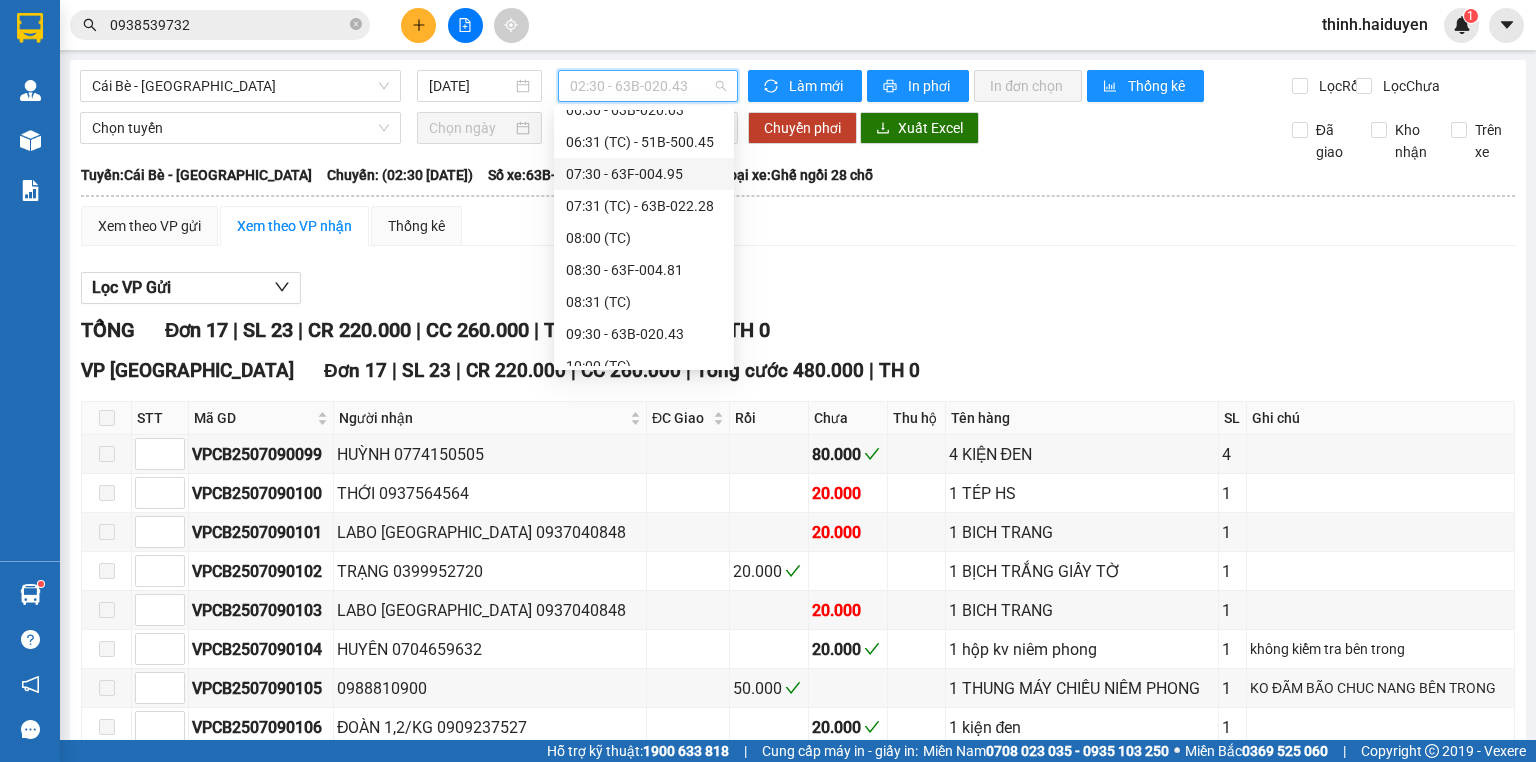 click on "07:30     - 63F-004.95" at bounding box center (644, 174) 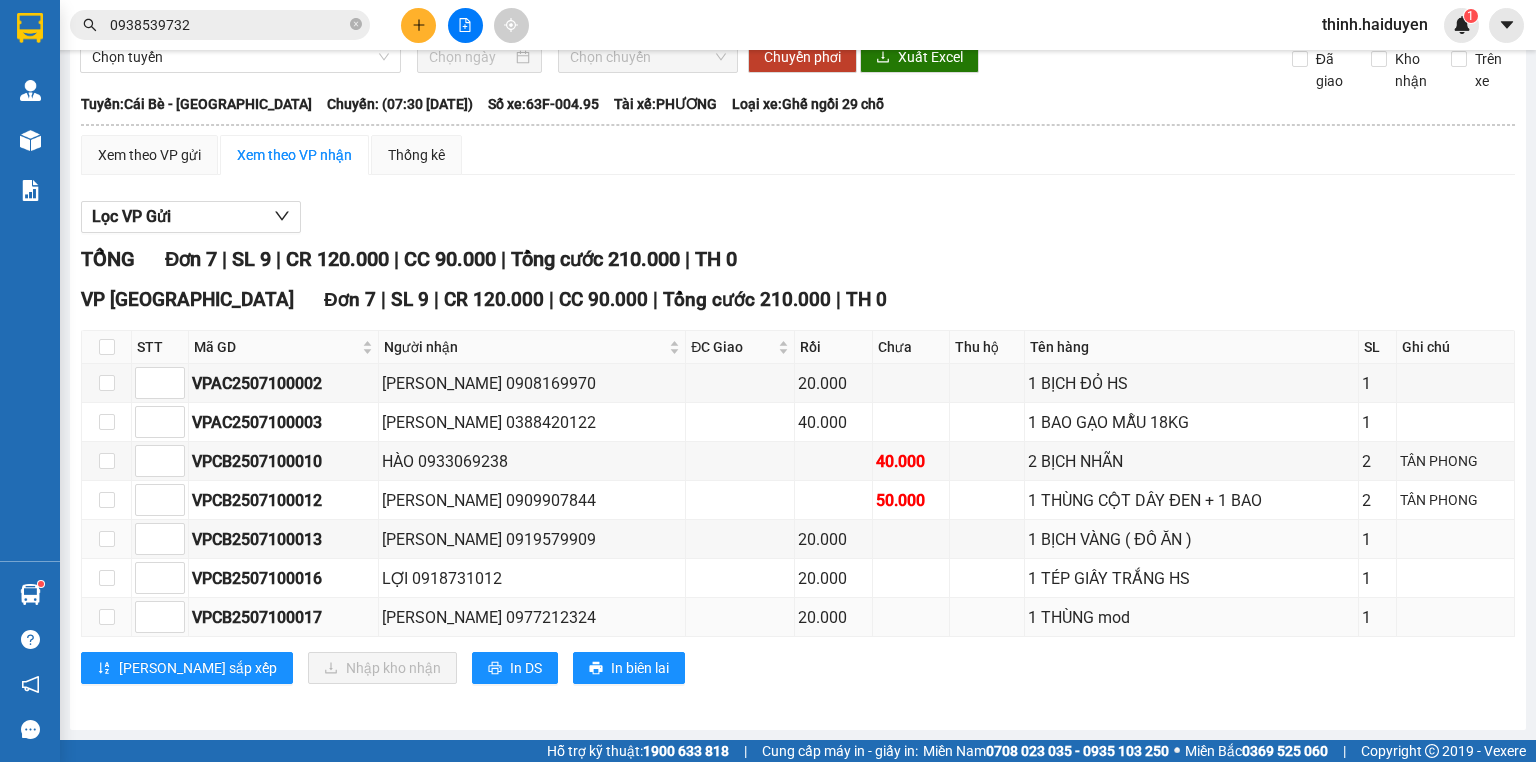 scroll, scrollTop: 82, scrollLeft: 0, axis: vertical 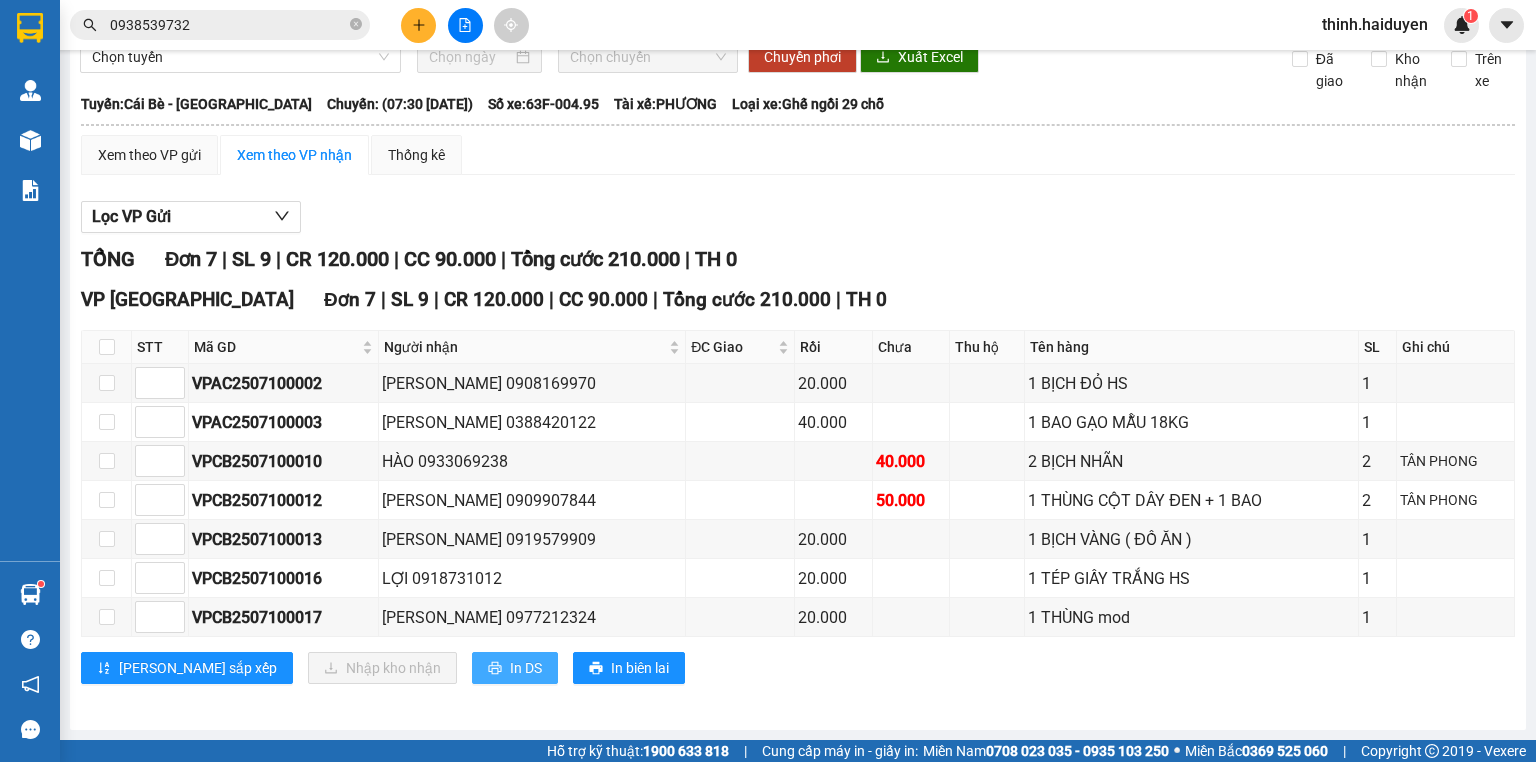 drag, startPoint x: 453, startPoint y: 669, endPoint x: 468, endPoint y: 667, distance: 15.132746 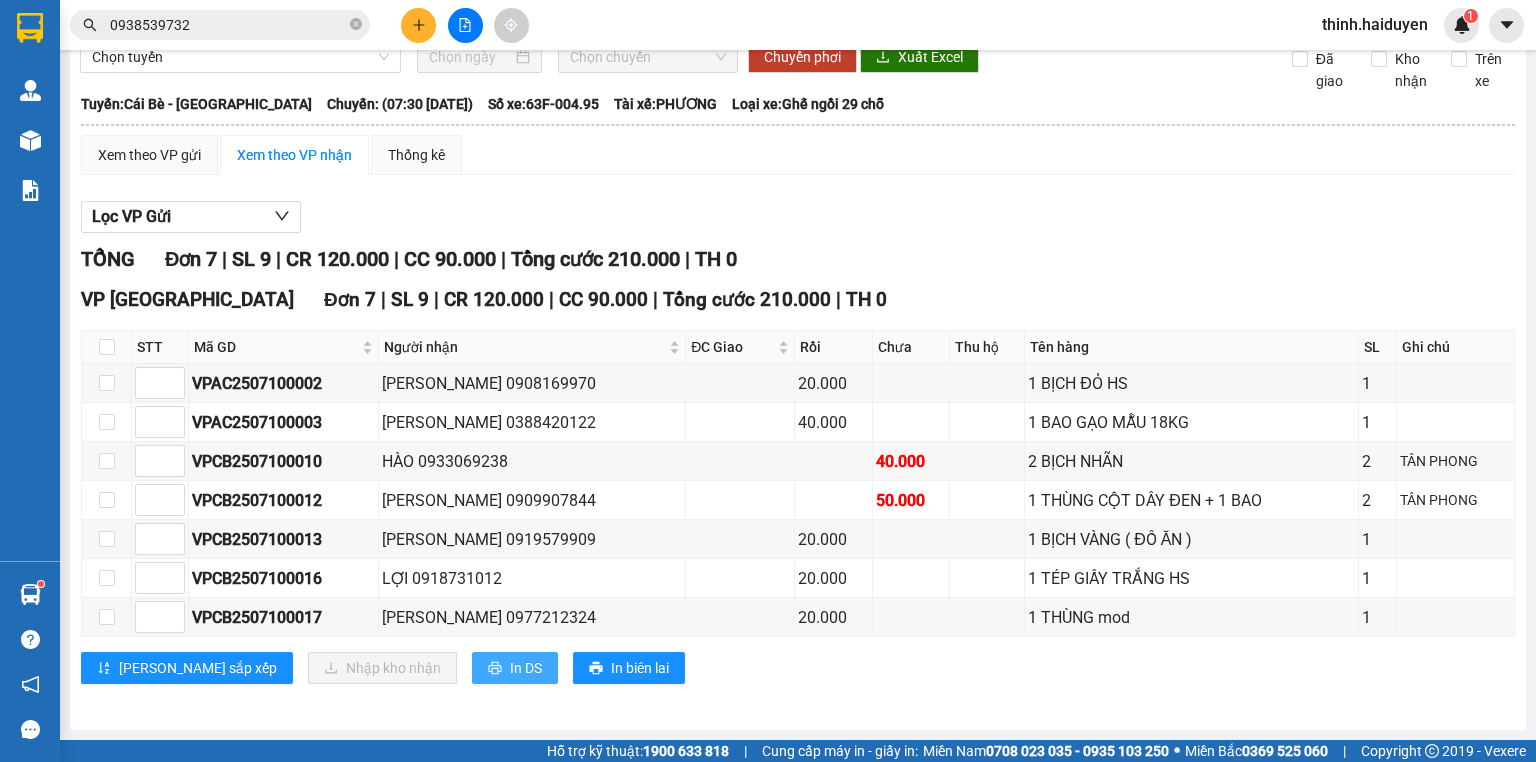 scroll, scrollTop: 0, scrollLeft: 0, axis: both 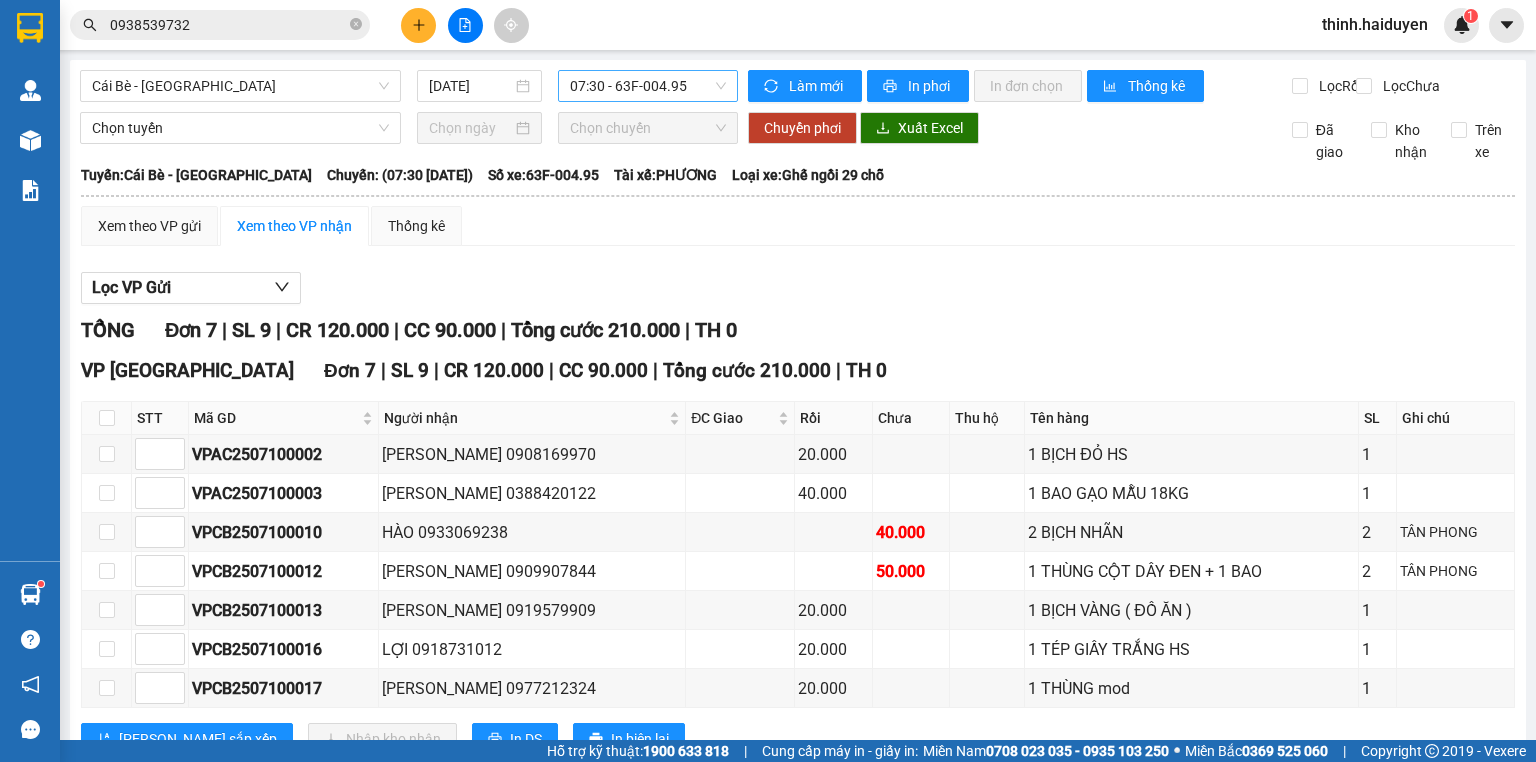 click on "07:30     - 63F-004.95" at bounding box center [648, 86] 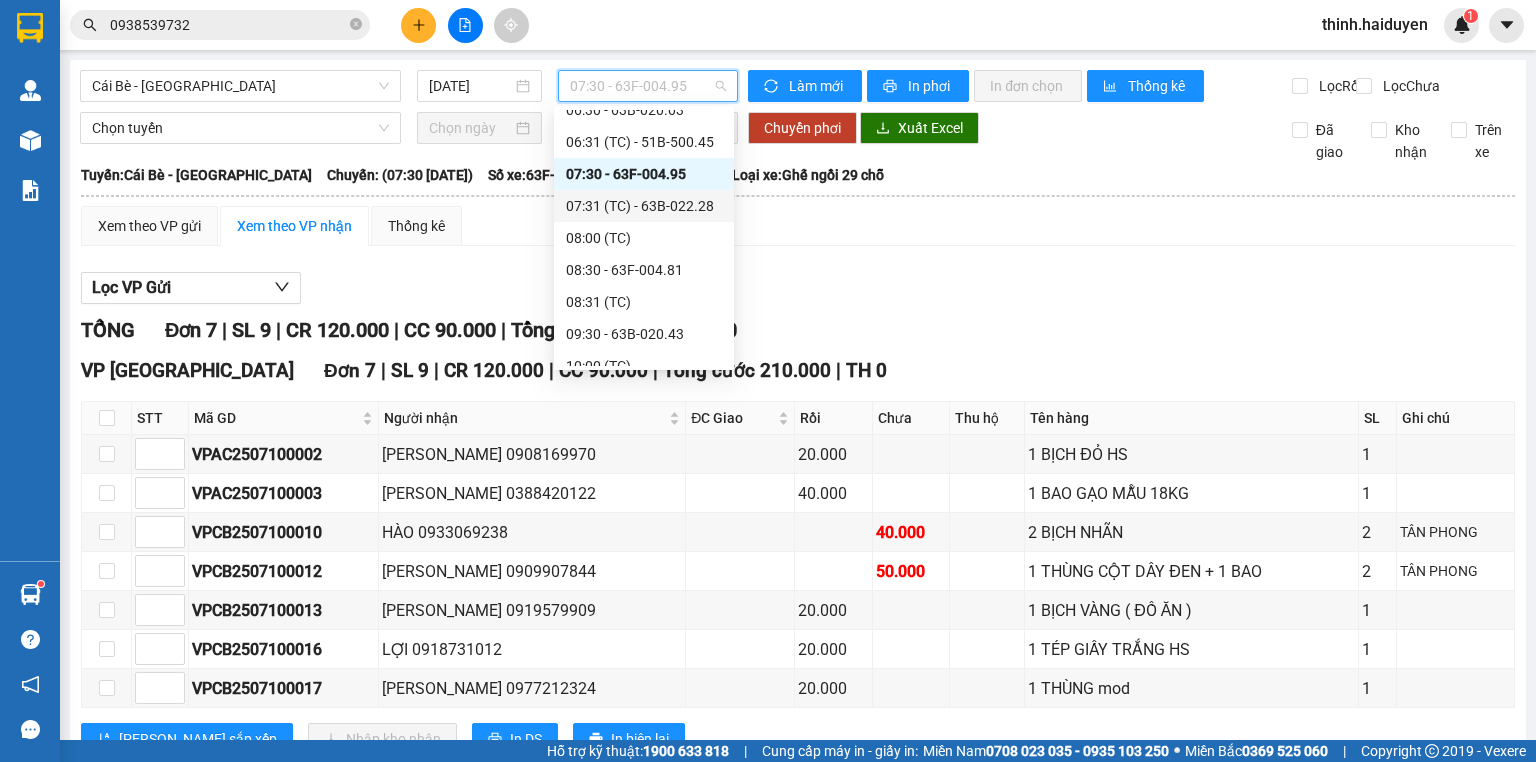 click on "07:31   (TC)   - 63B-022.28" at bounding box center (644, 206) 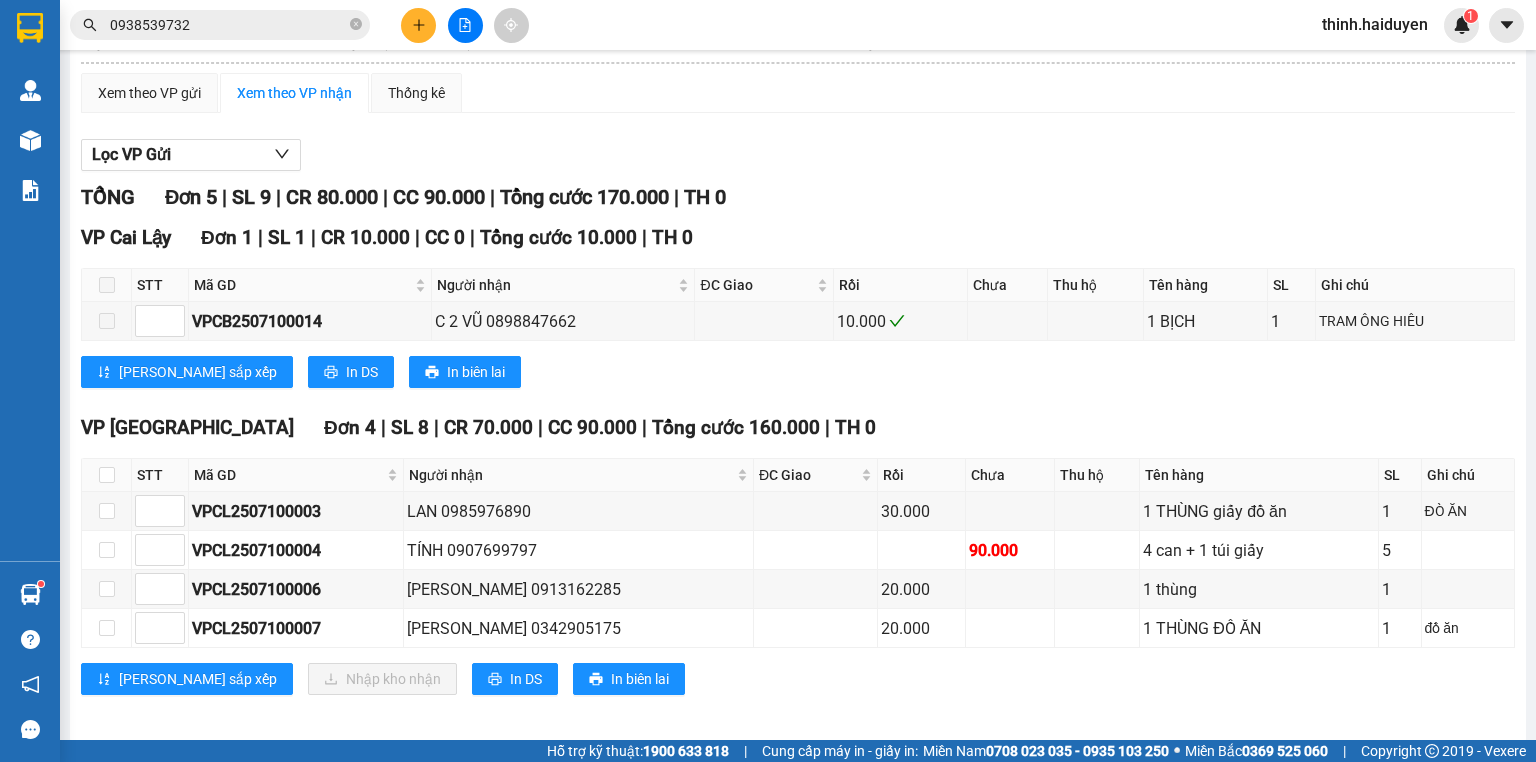 scroll, scrollTop: 156, scrollLeft: 0, axis: vertical 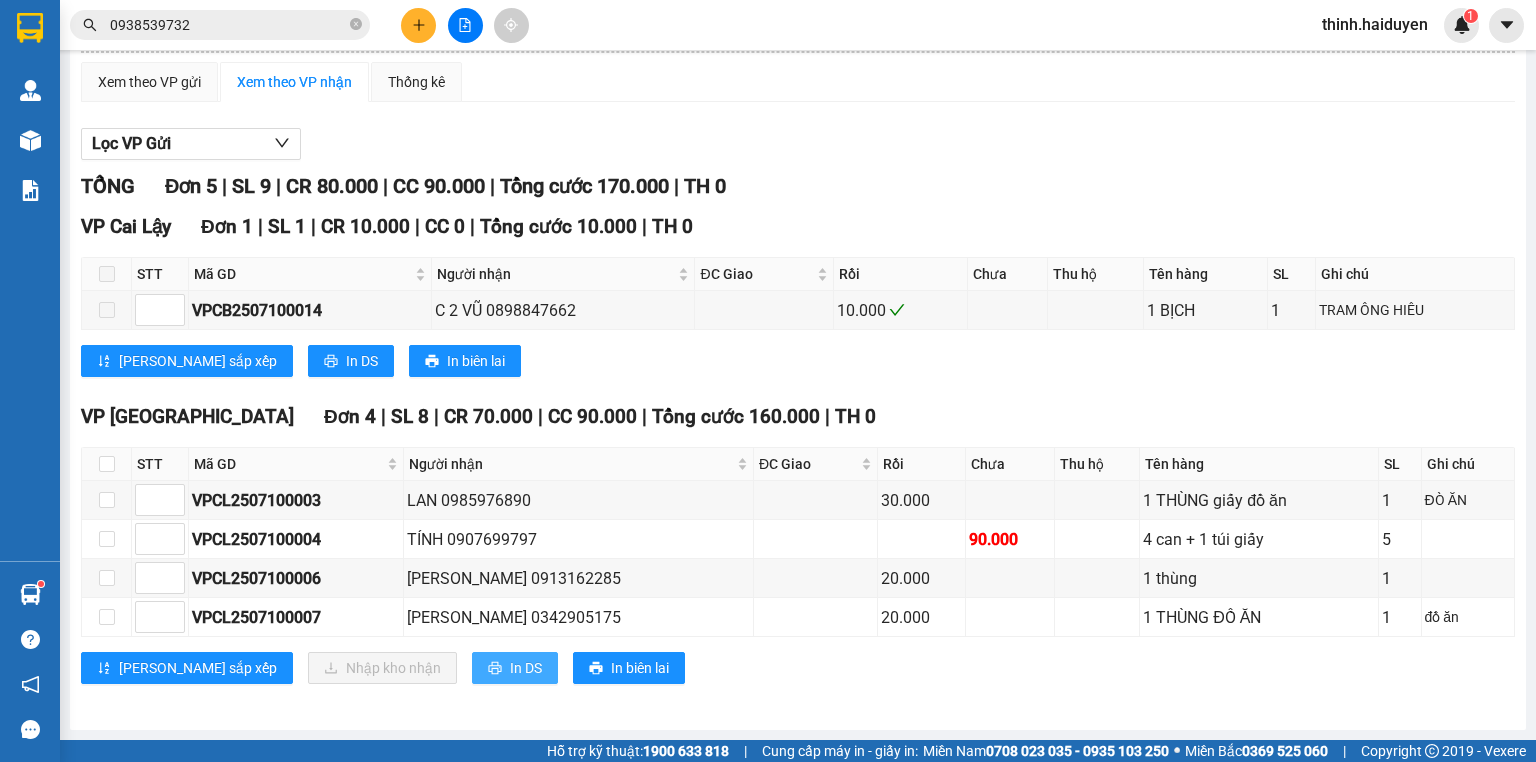 click on "In DS" at bounding box center [526, 668] 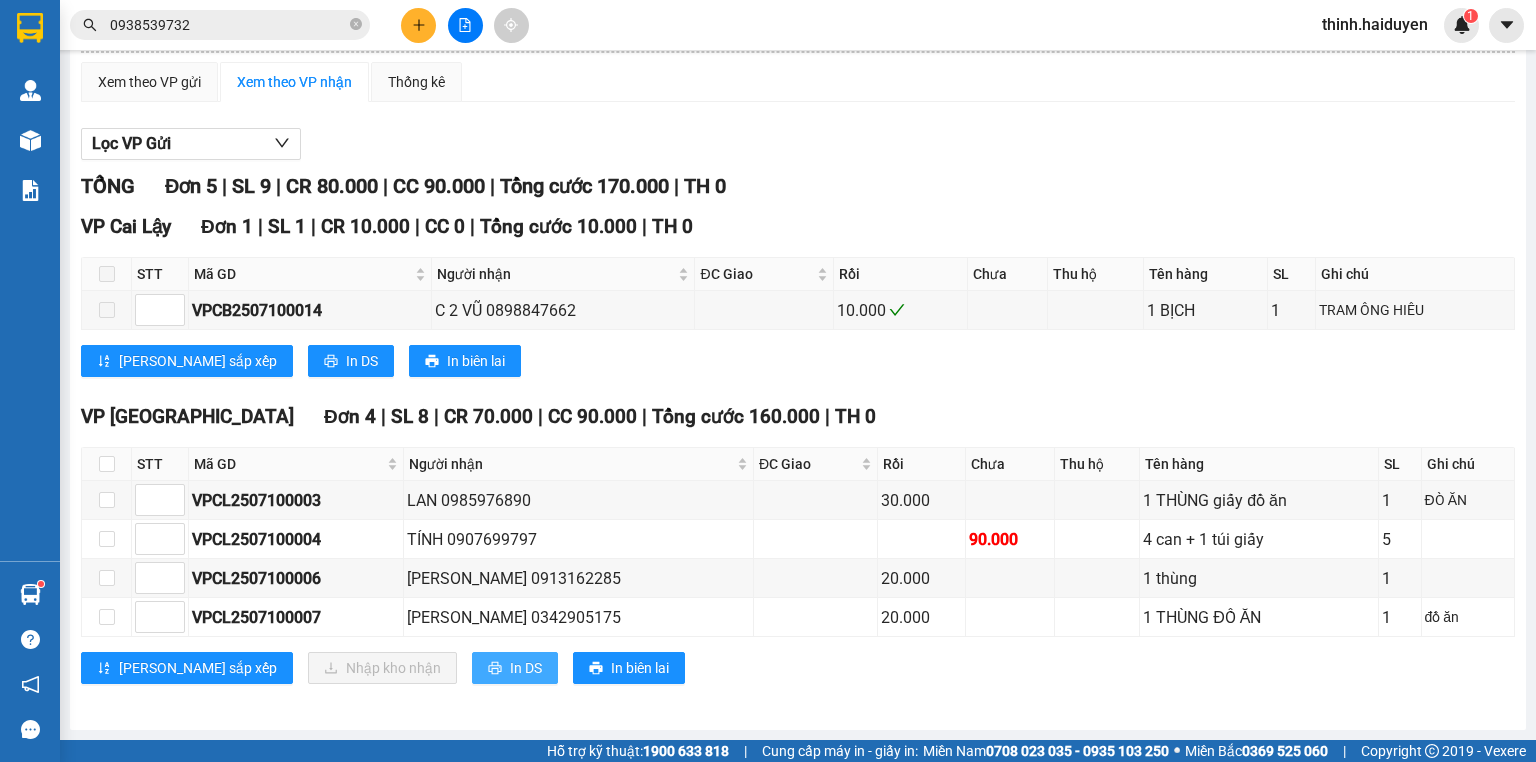 scroll, scrollTop: 0, scrollLeft: 0, axis: both 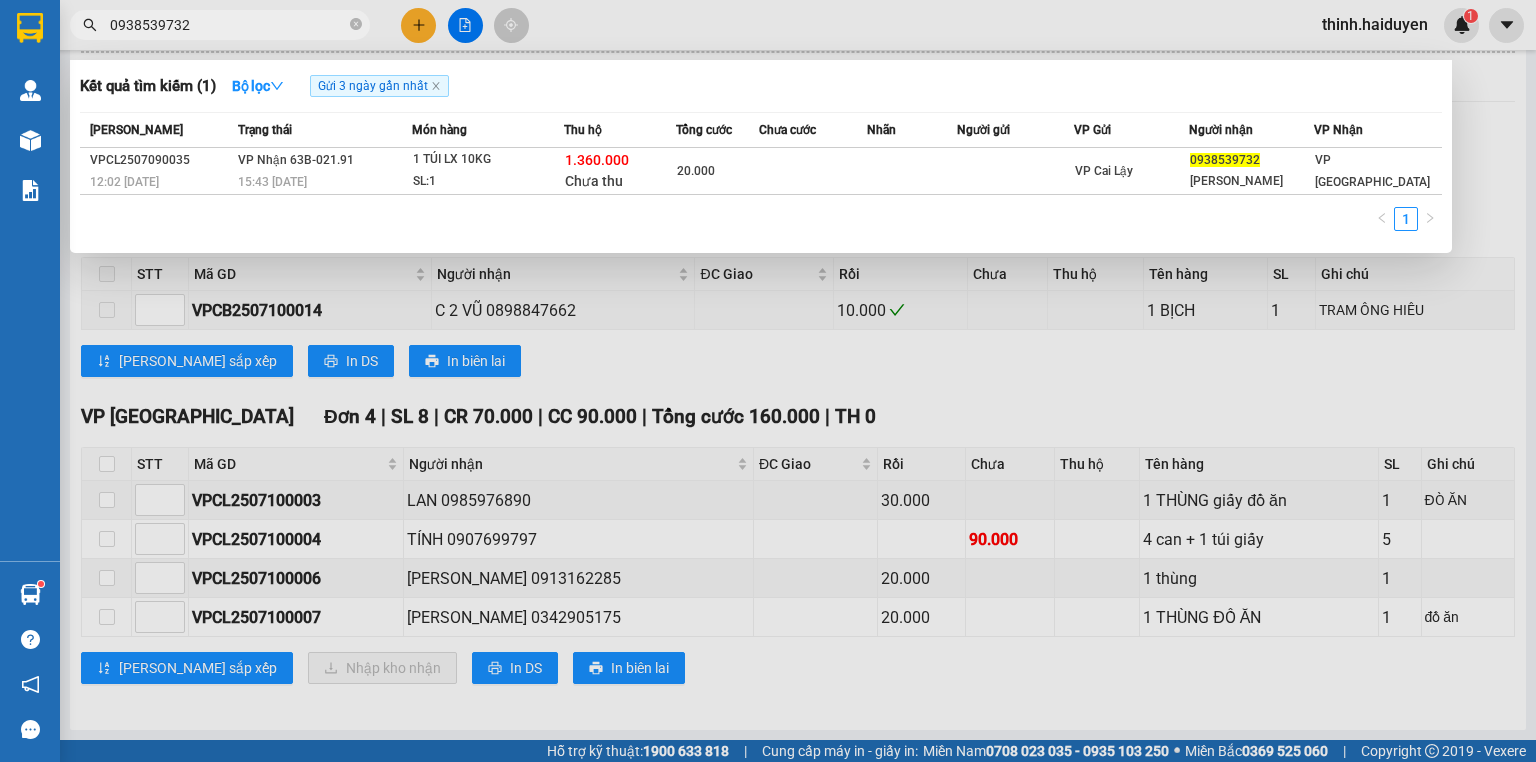 click on "0938539732" at bounding box center (228, 25) 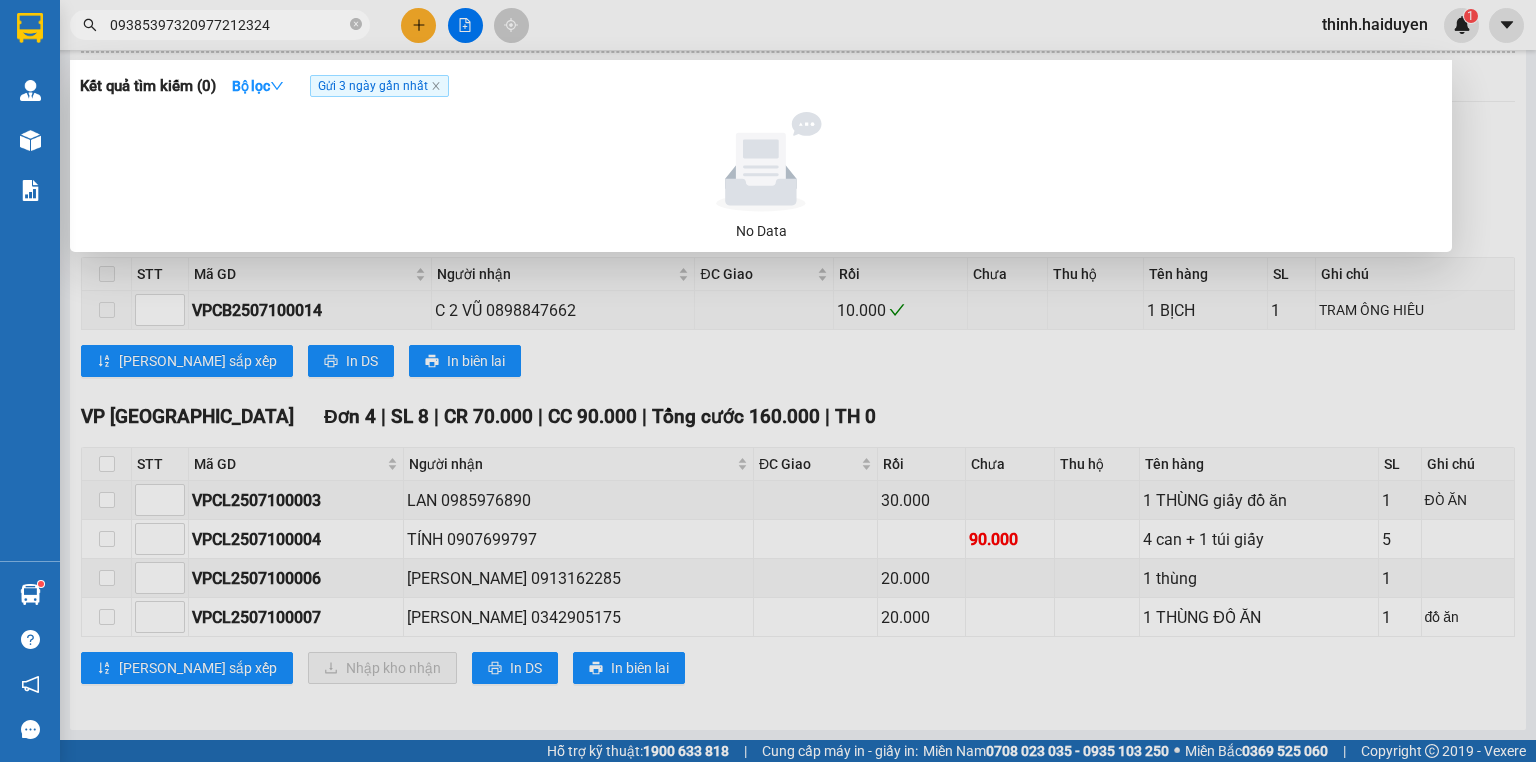 drag, startPoint x: 184, startPoint y: 33, endPoint x: 0, endPoint y: 83, distance: 190.6725 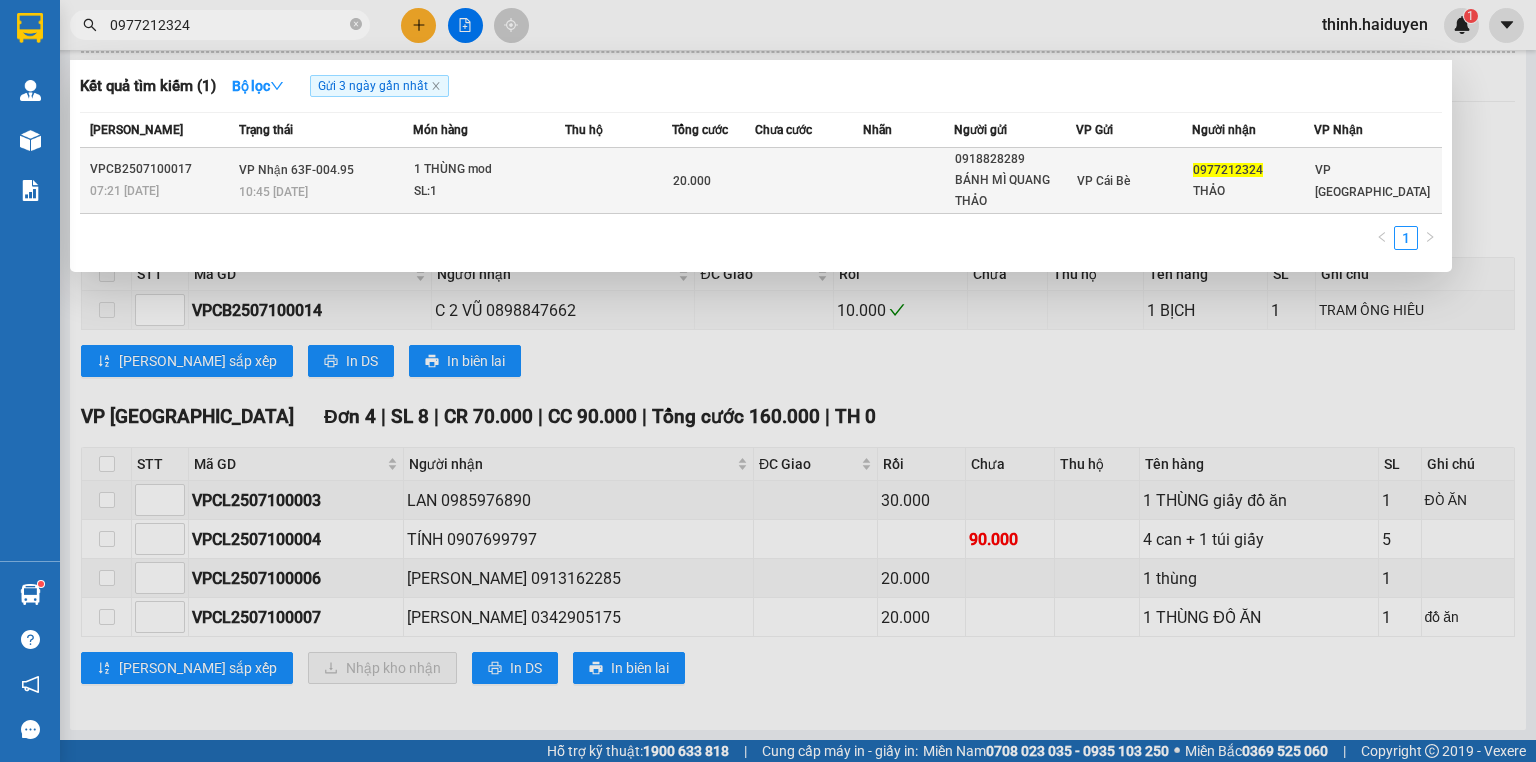 type on "0977212324" 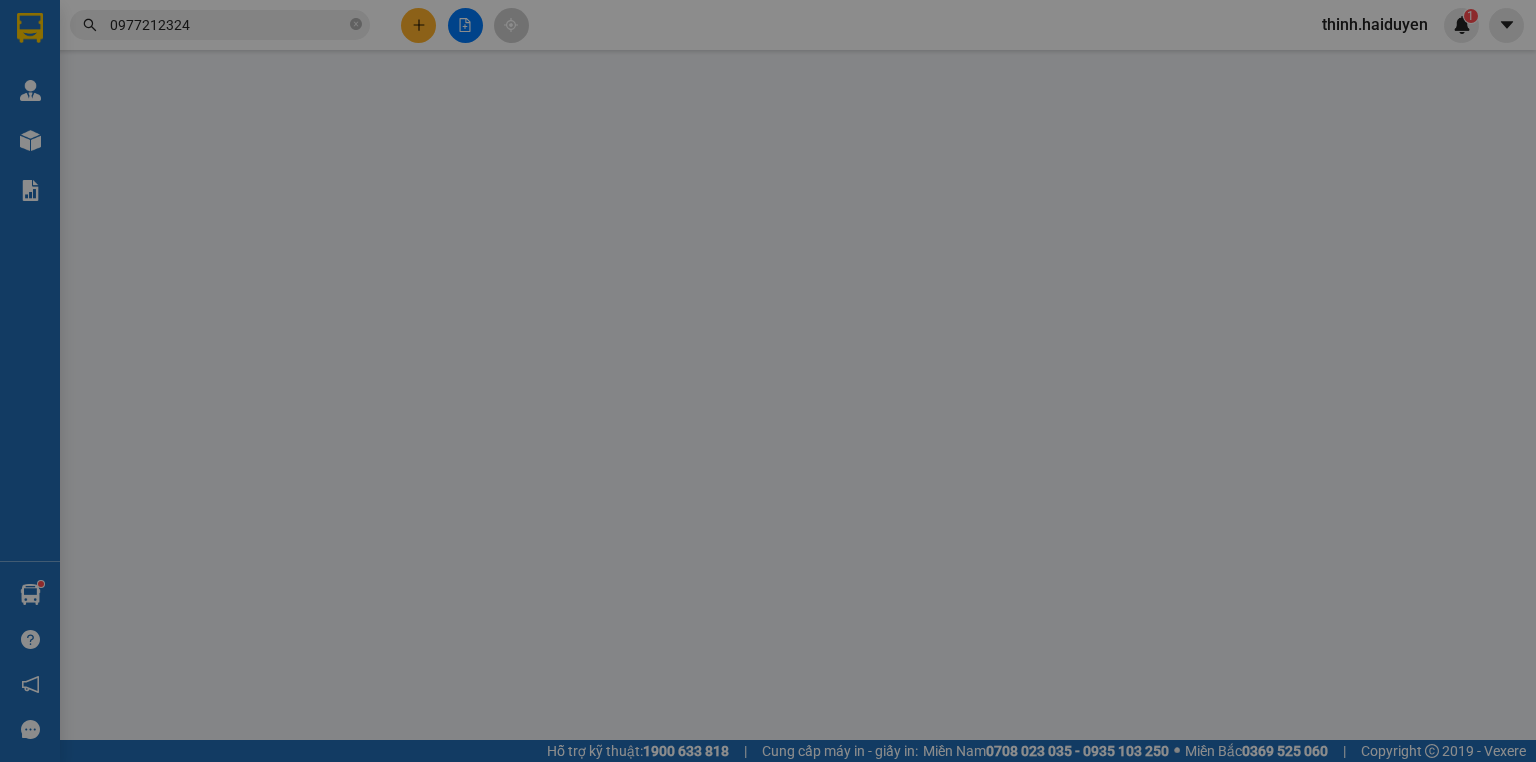 scroll, scrollTop: 0, scrollLeft: 0, axis: both 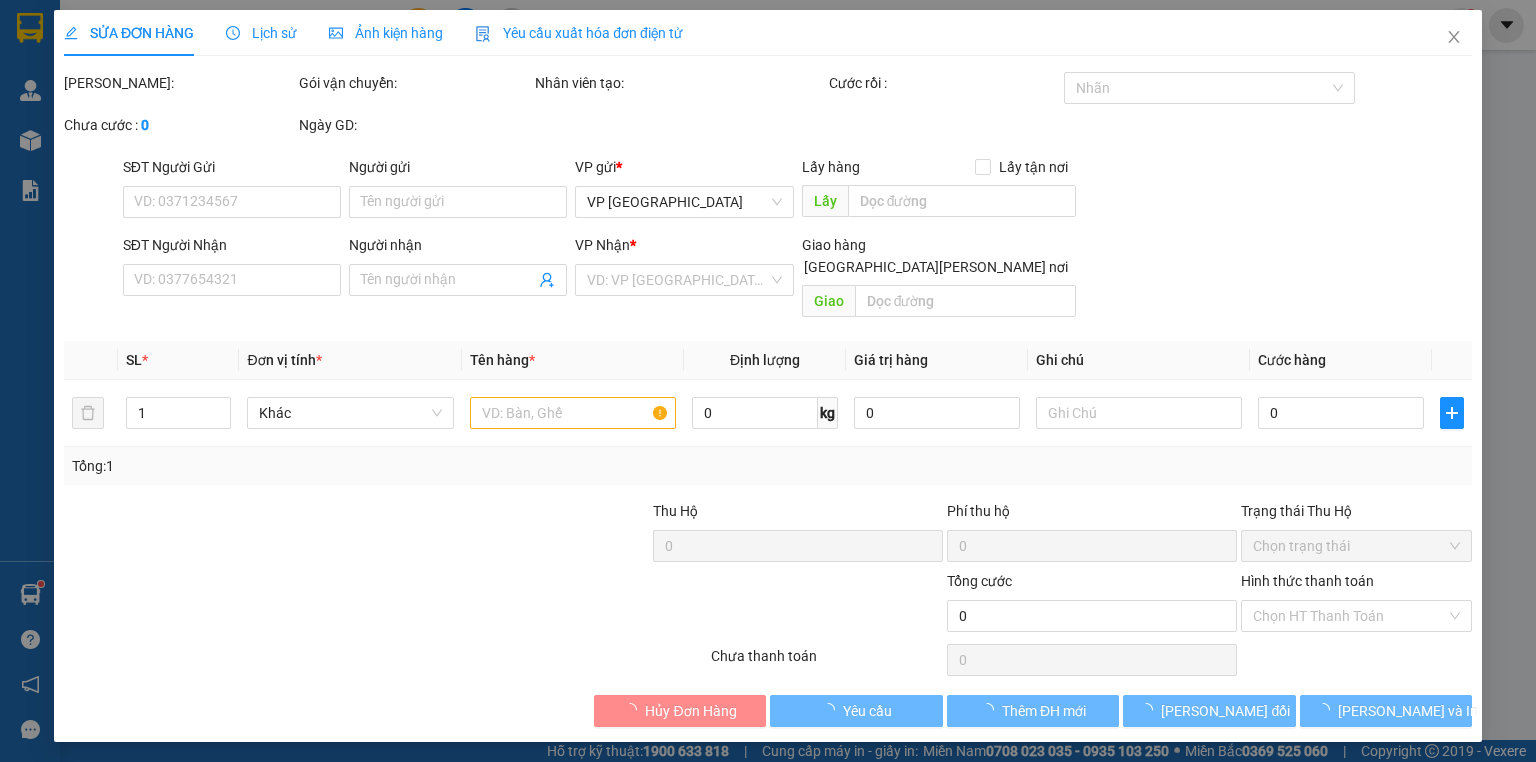 type on "0918828289" 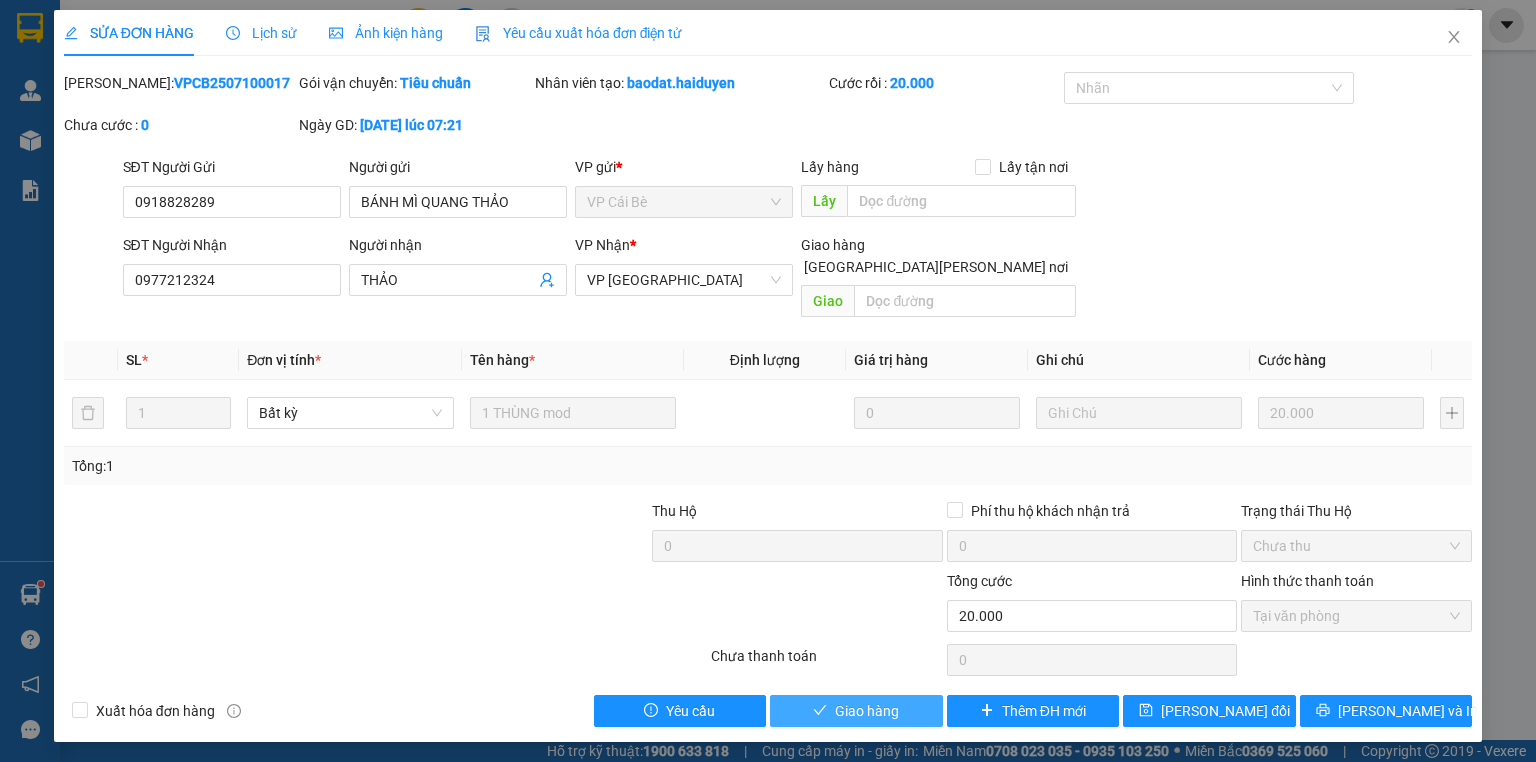 drag, startPoint x: 892, startPoint y: 692, endPoint x: 1024, endPoint y: 628, distance: 146.69696 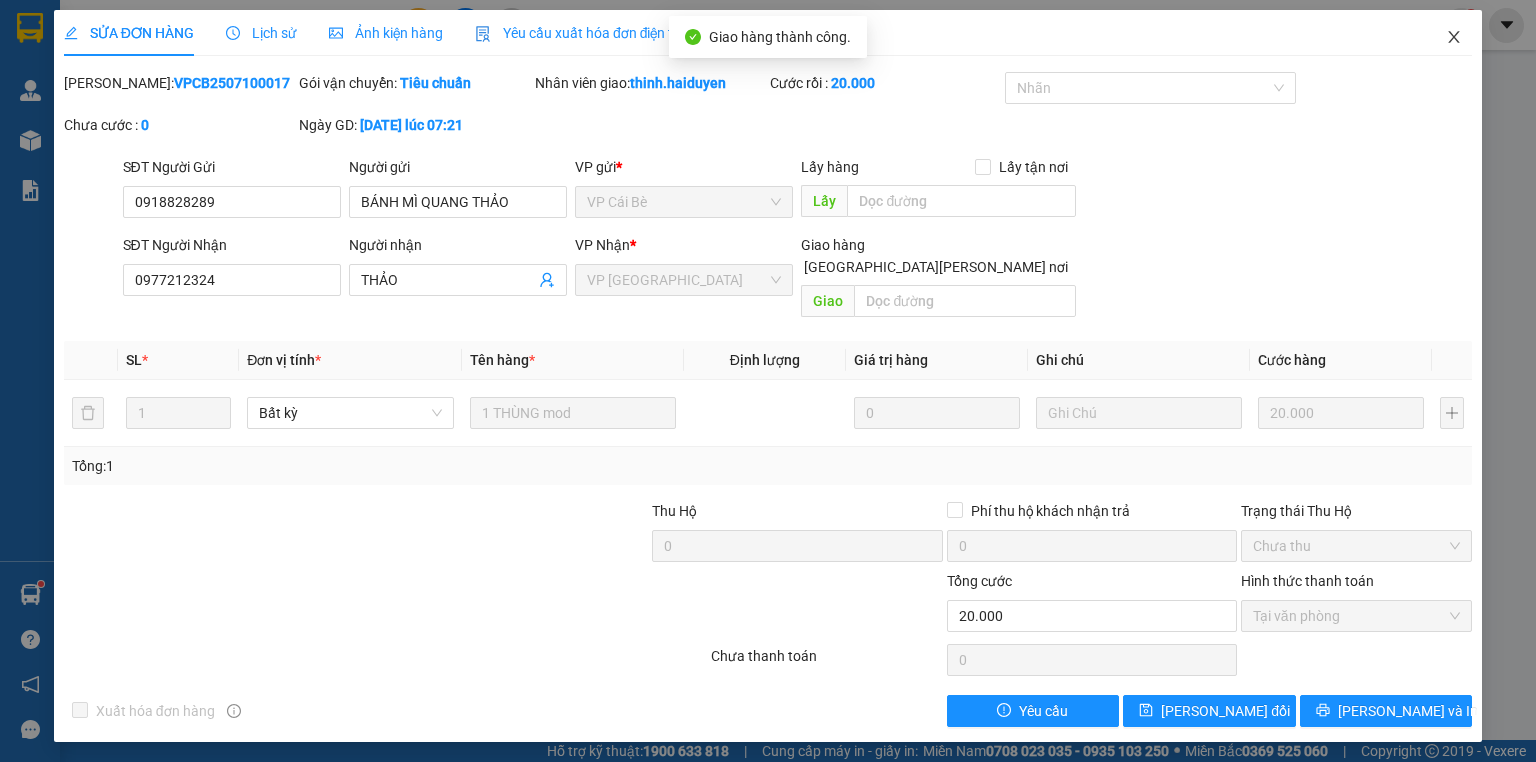 click 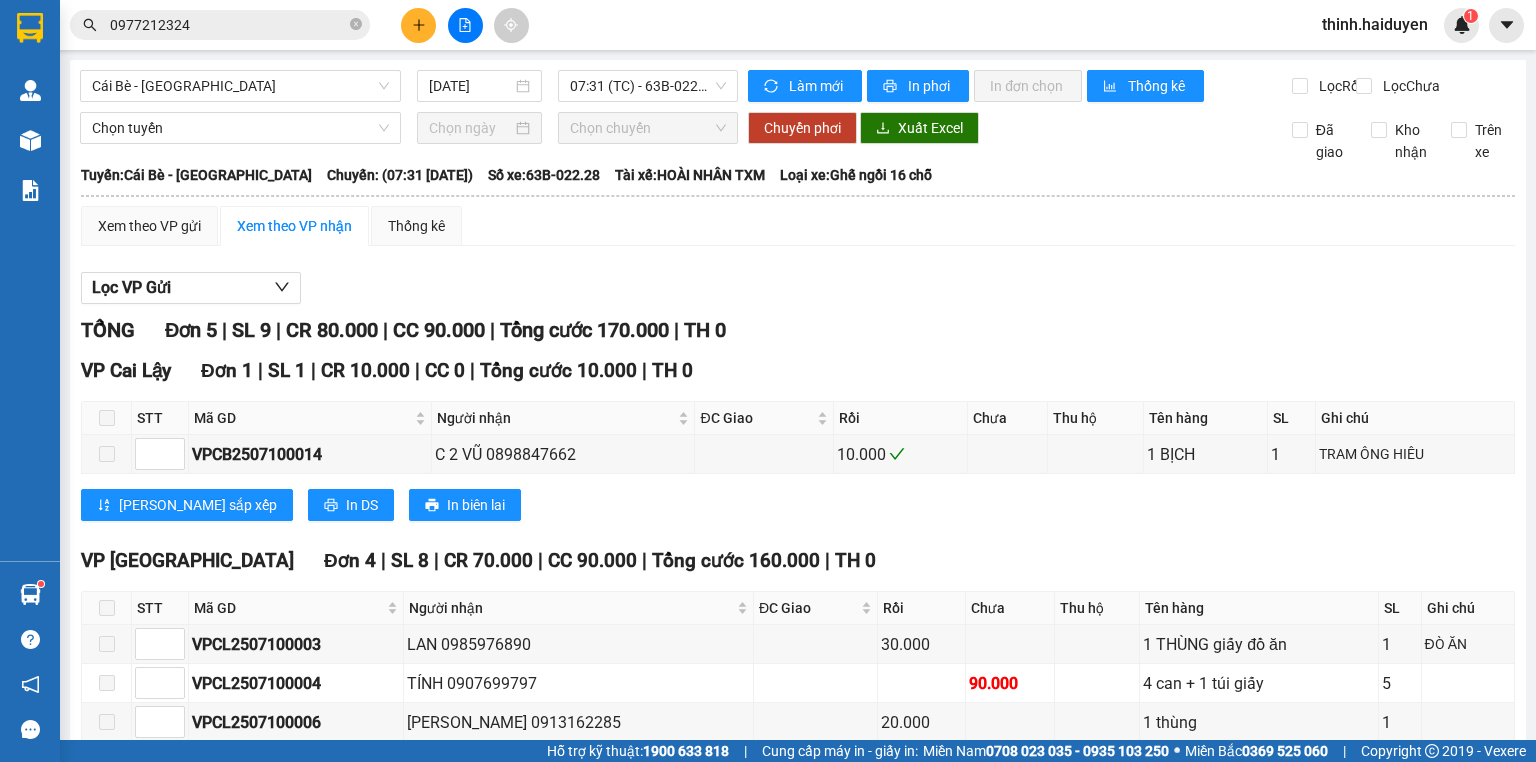 click on "0977212324" at bounding box center [228, 25] 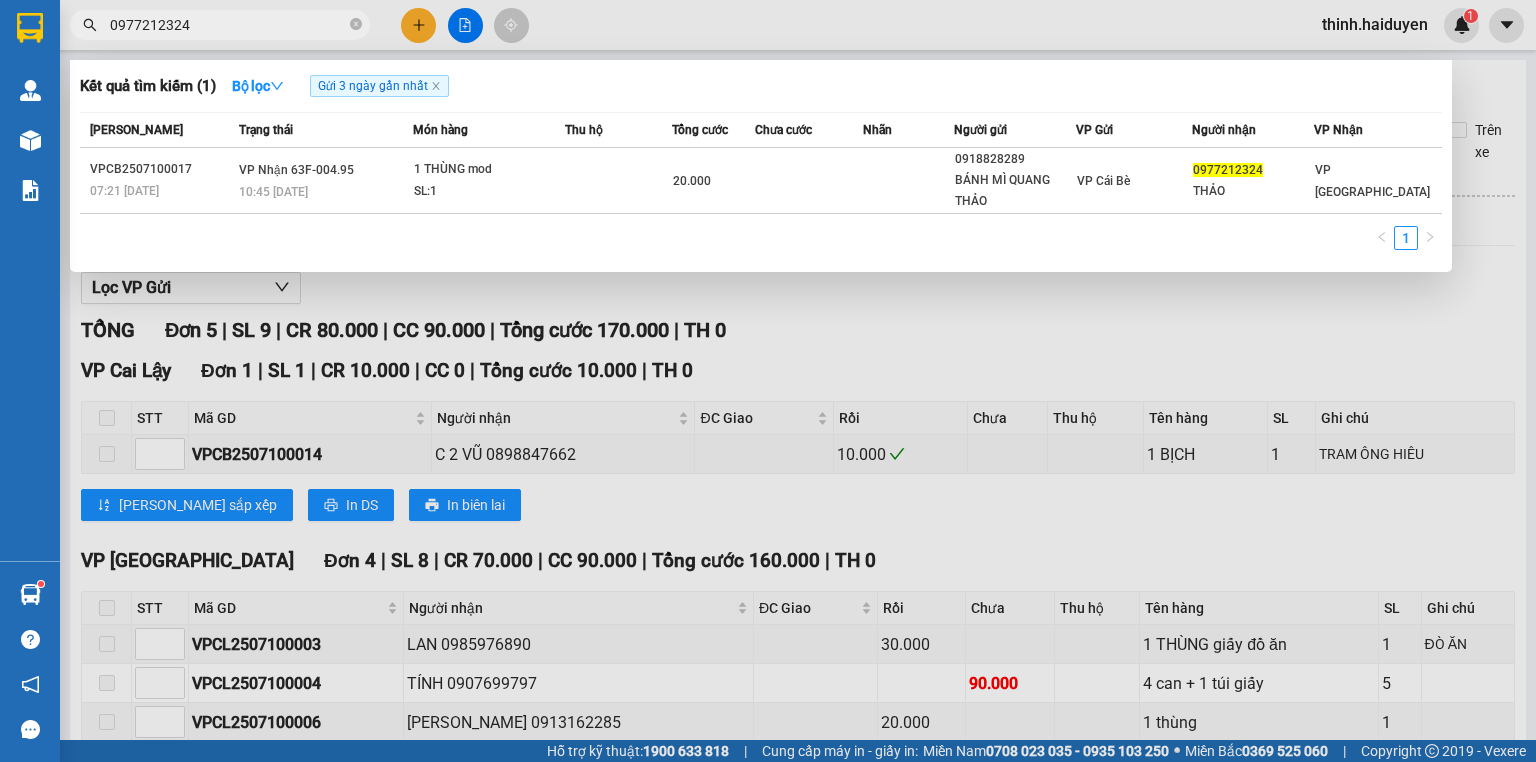 click on "0977212324" at bounding box center [228, 25] 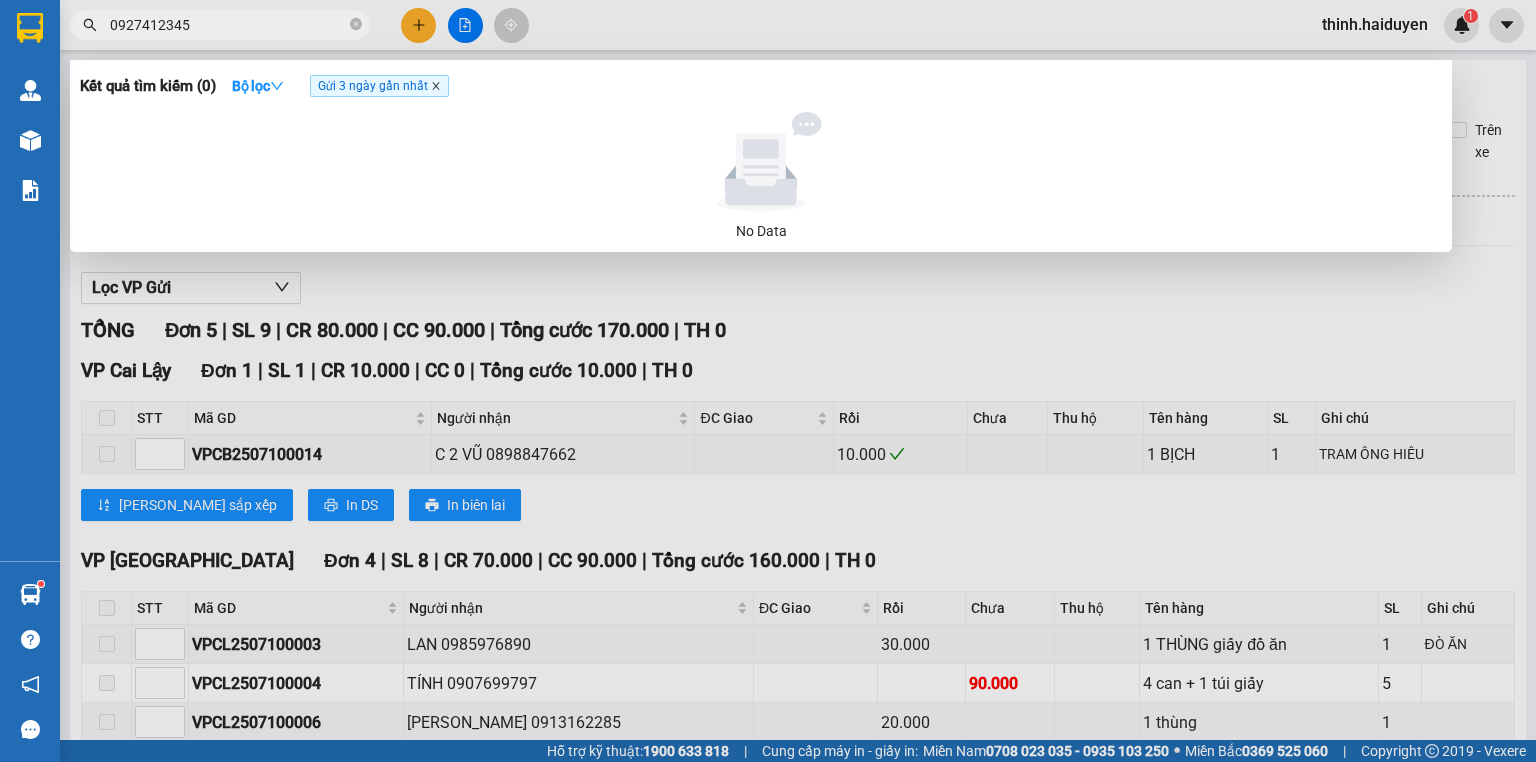 type on "0927412345" 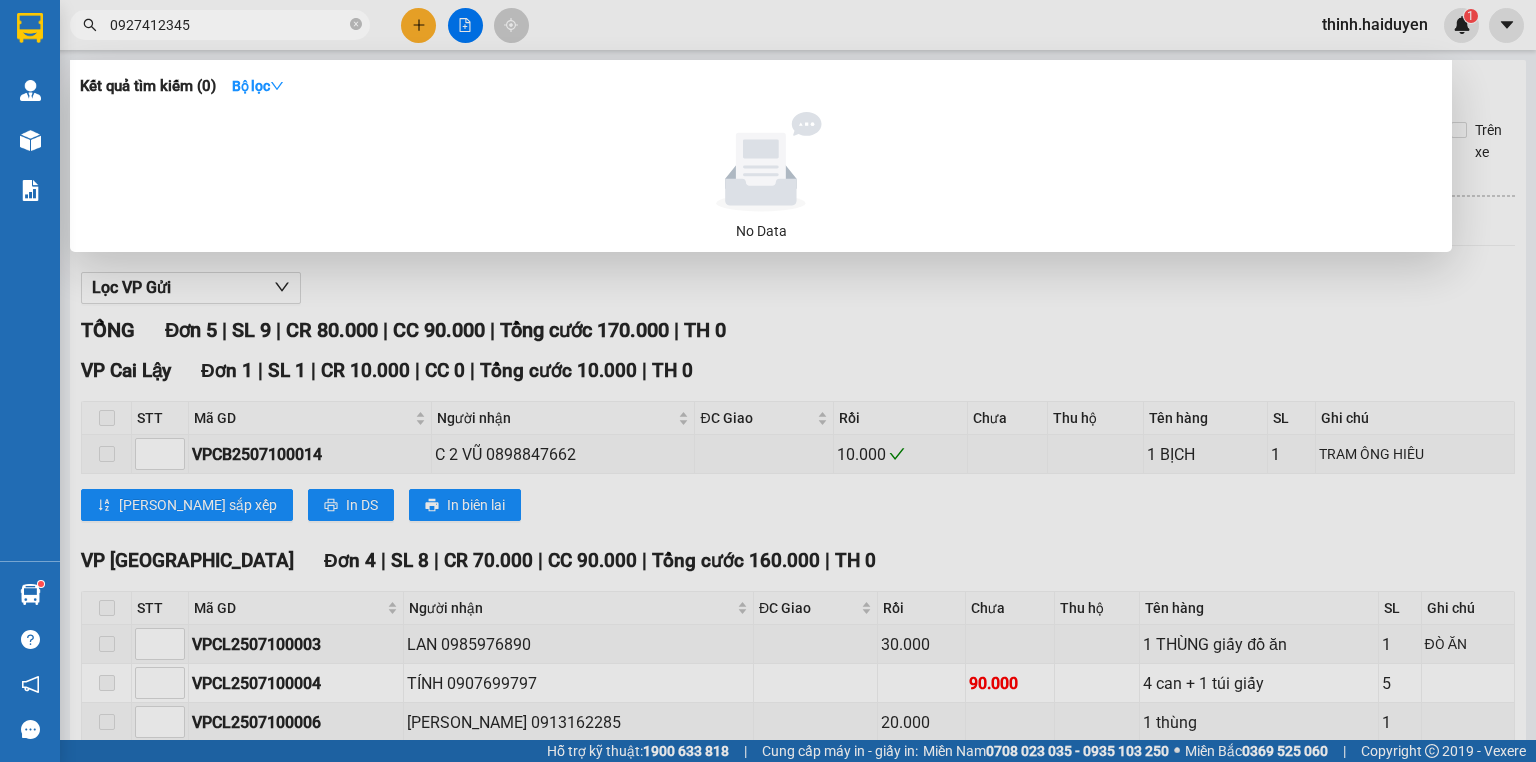 click on "0927412345" at bounding box center [228, 25] 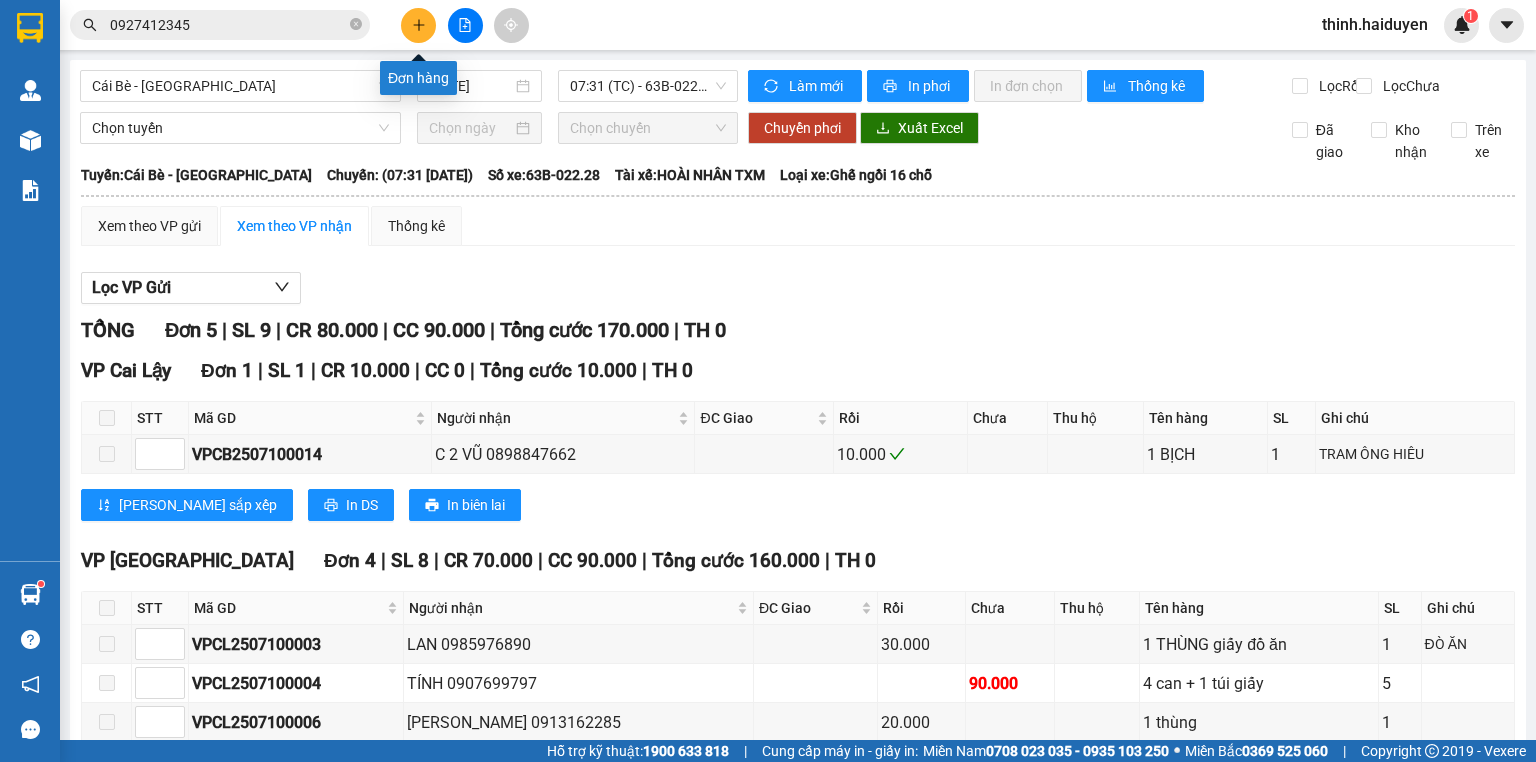 click at bounding box center (418, 25) 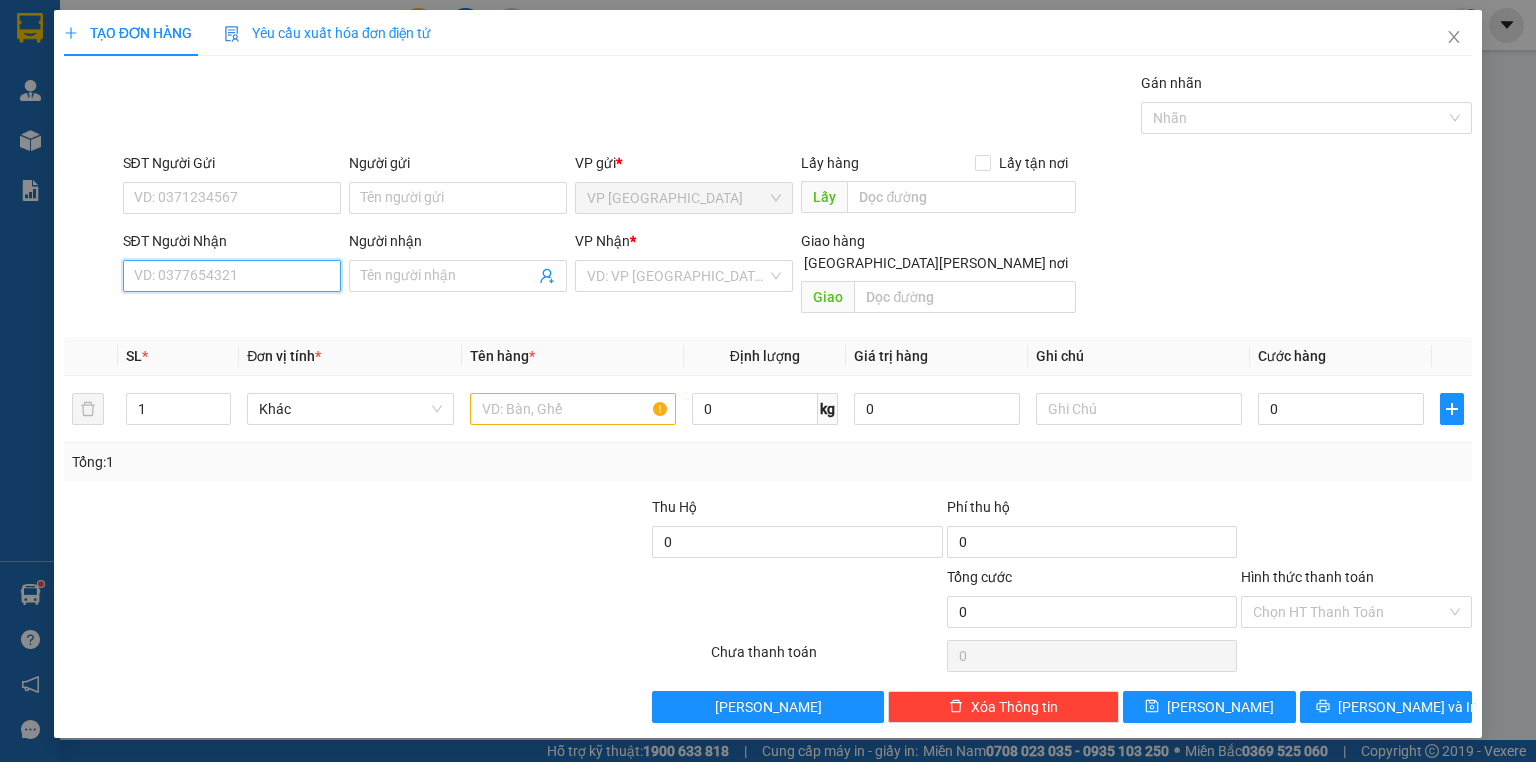 click on "SĐT Người Nhận" at bounding box center [232, 276] 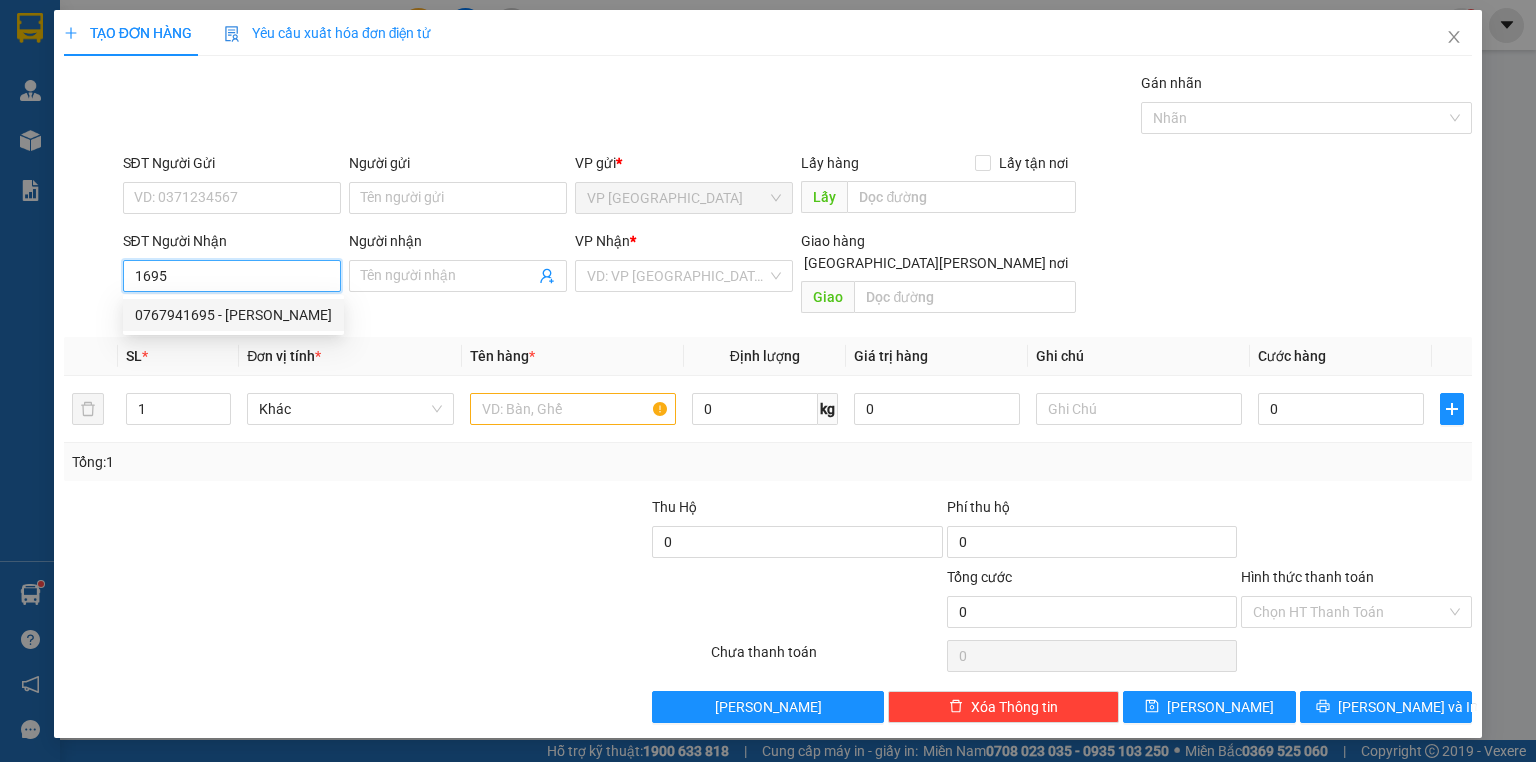 click on "0767941695 - KHOA" at bounding box center [233, 315] 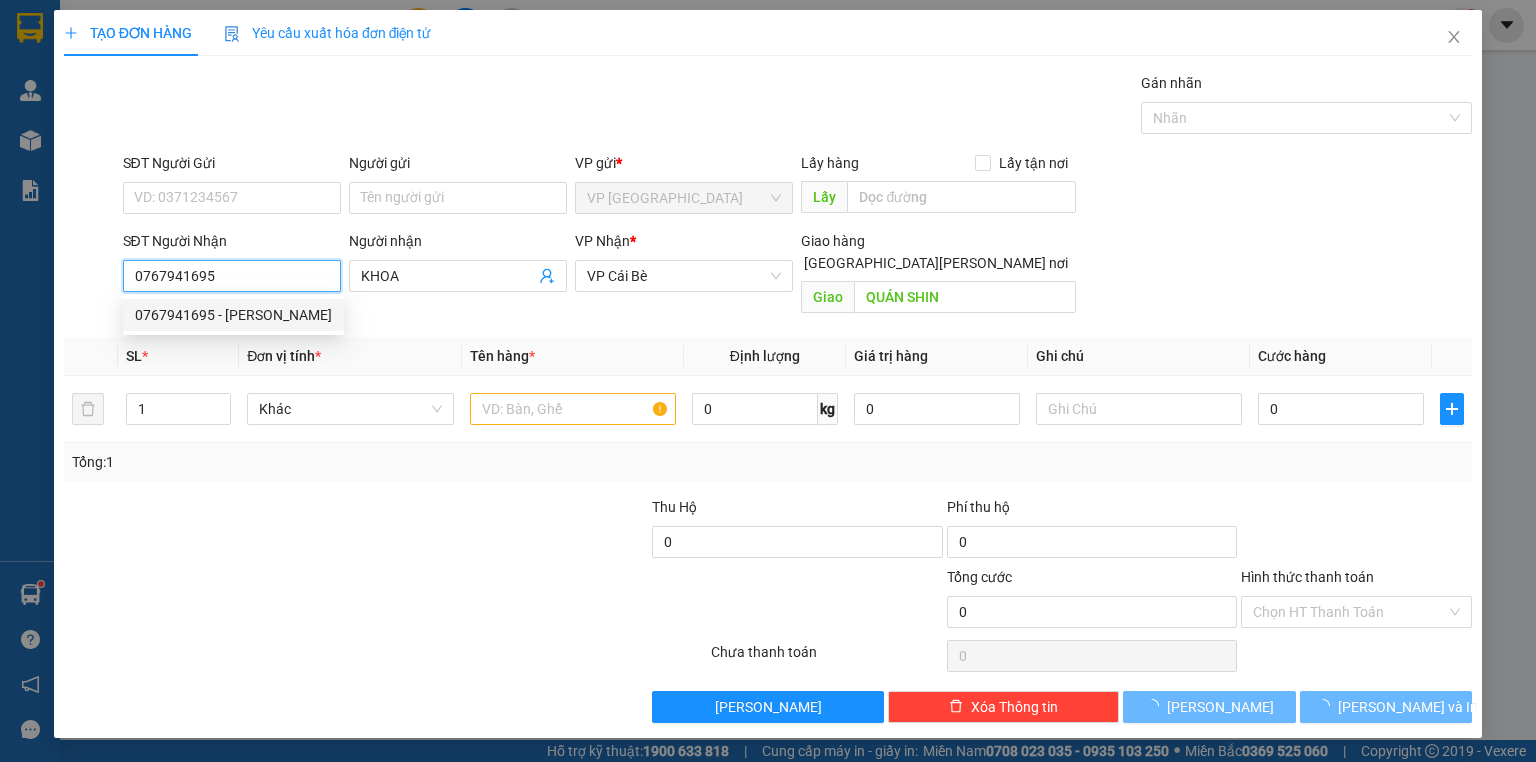 type on "40.000" 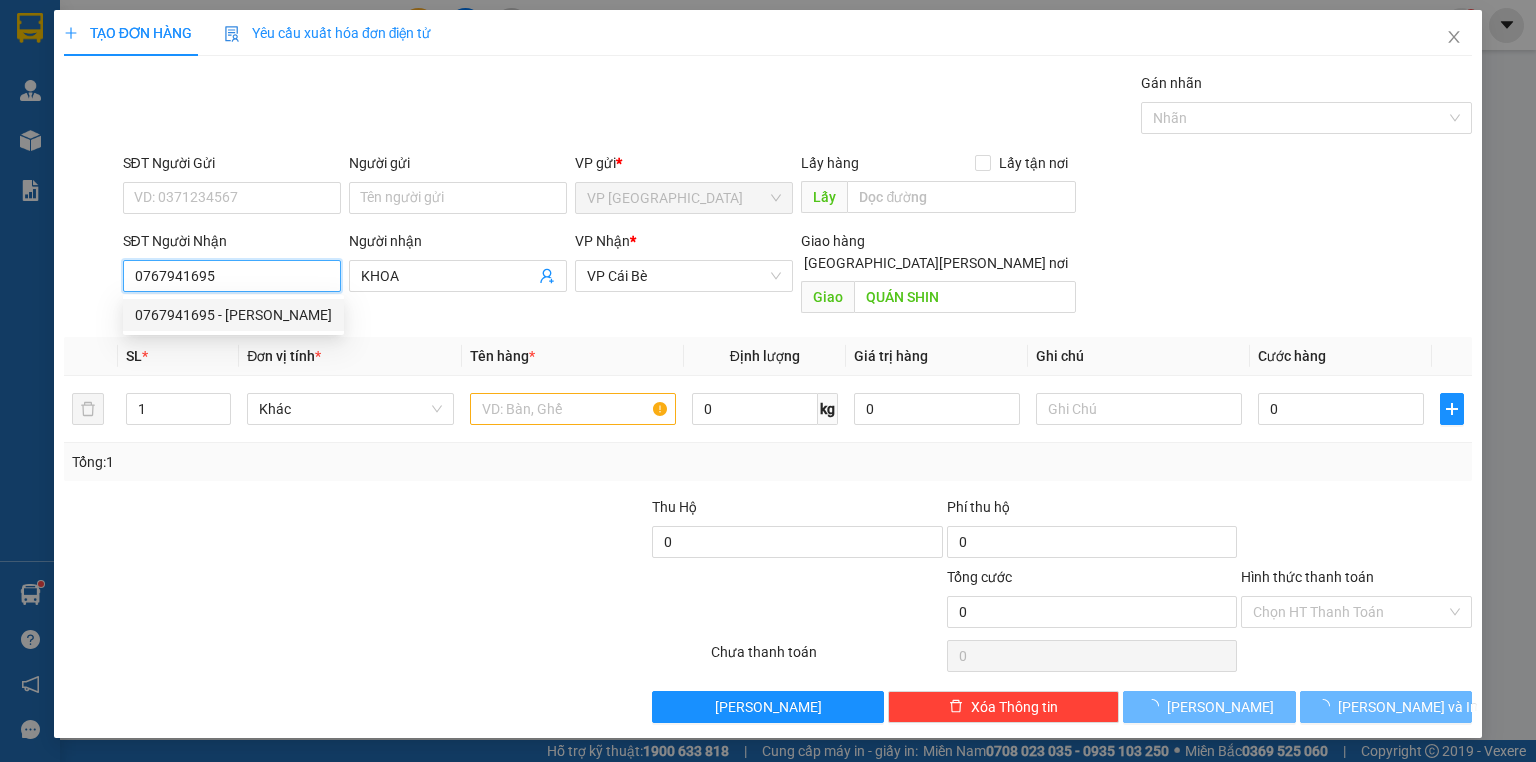 type on "40.000" 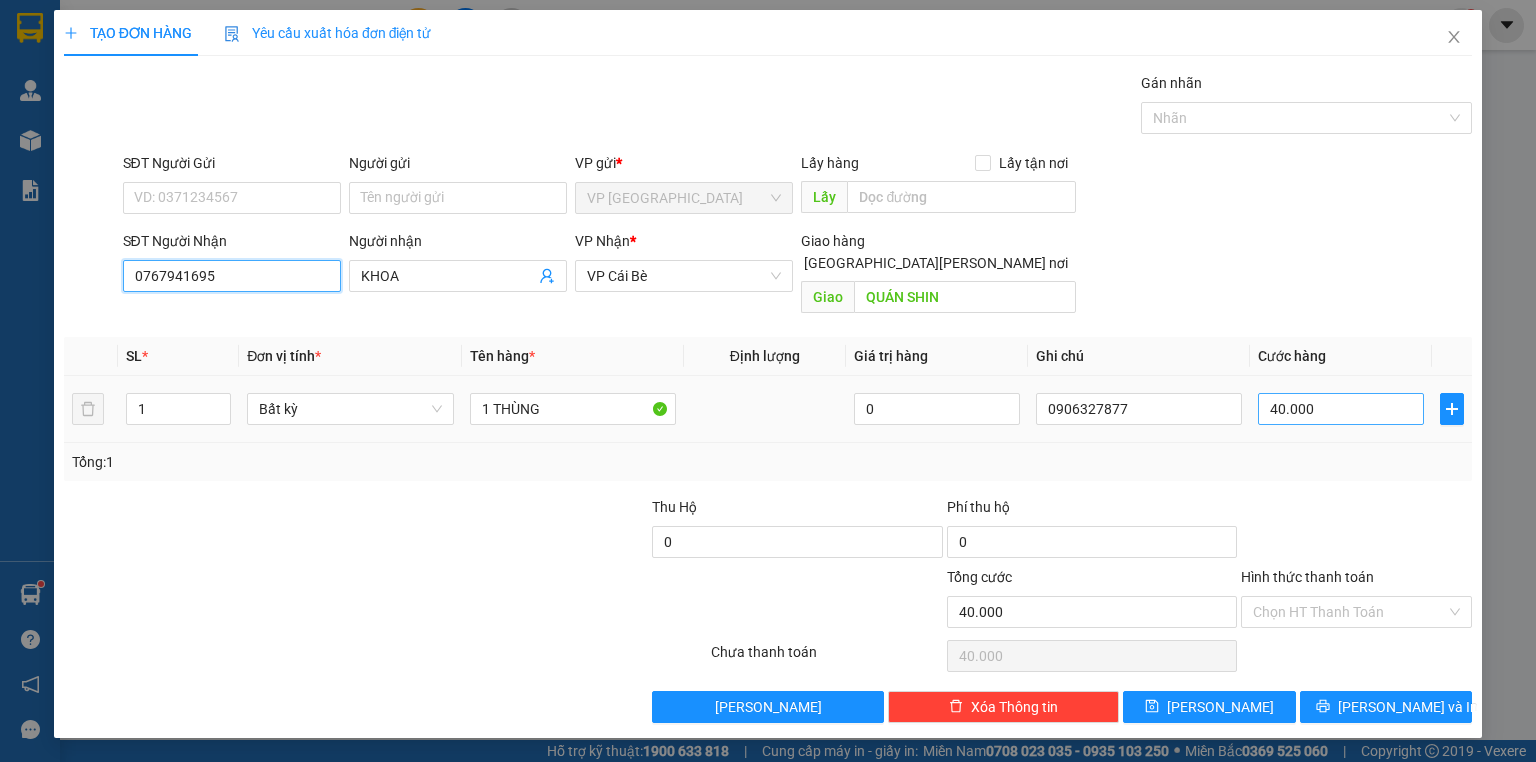 type on "0767941695" 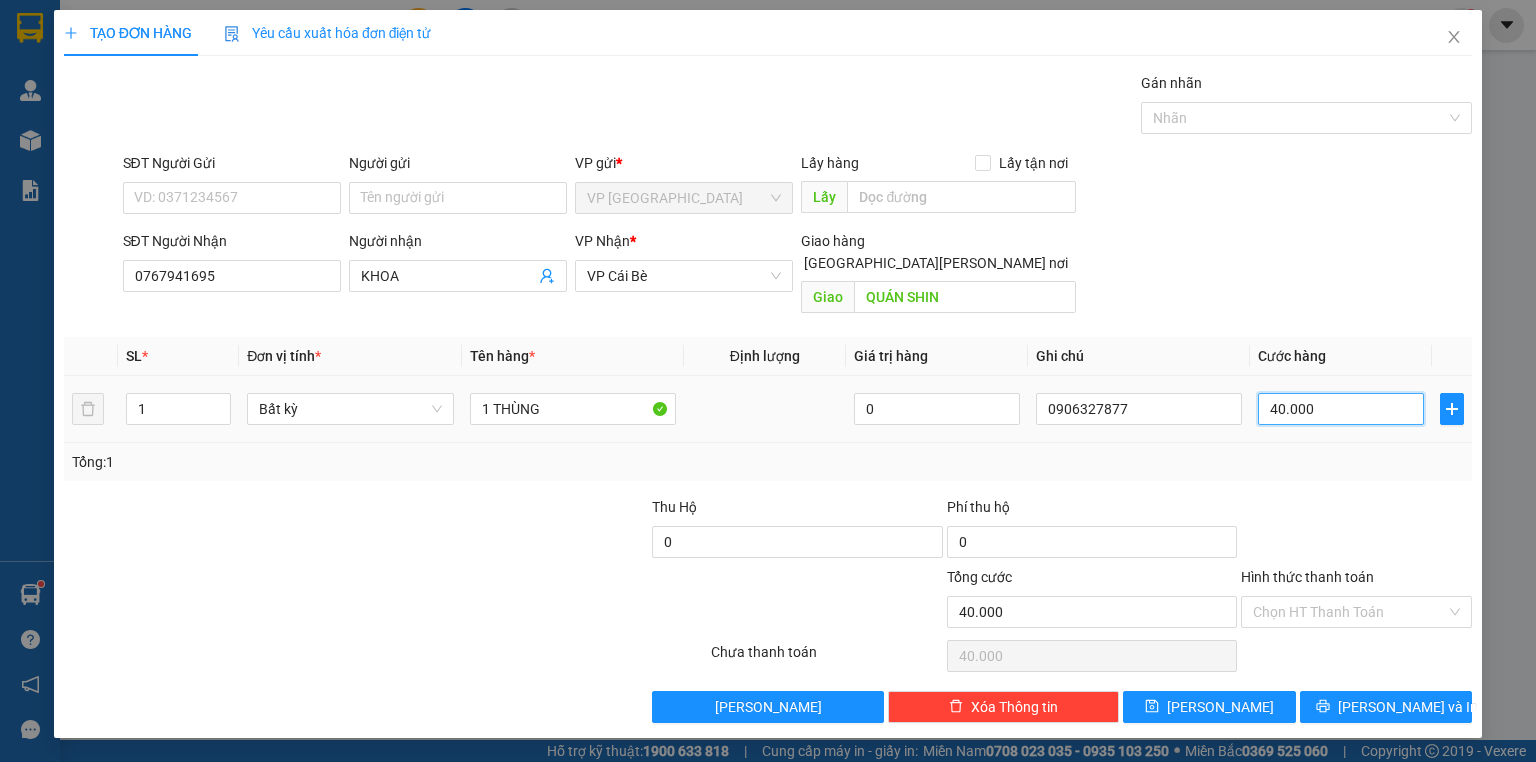 click on "40.000" at bounding box center (1341, 409) 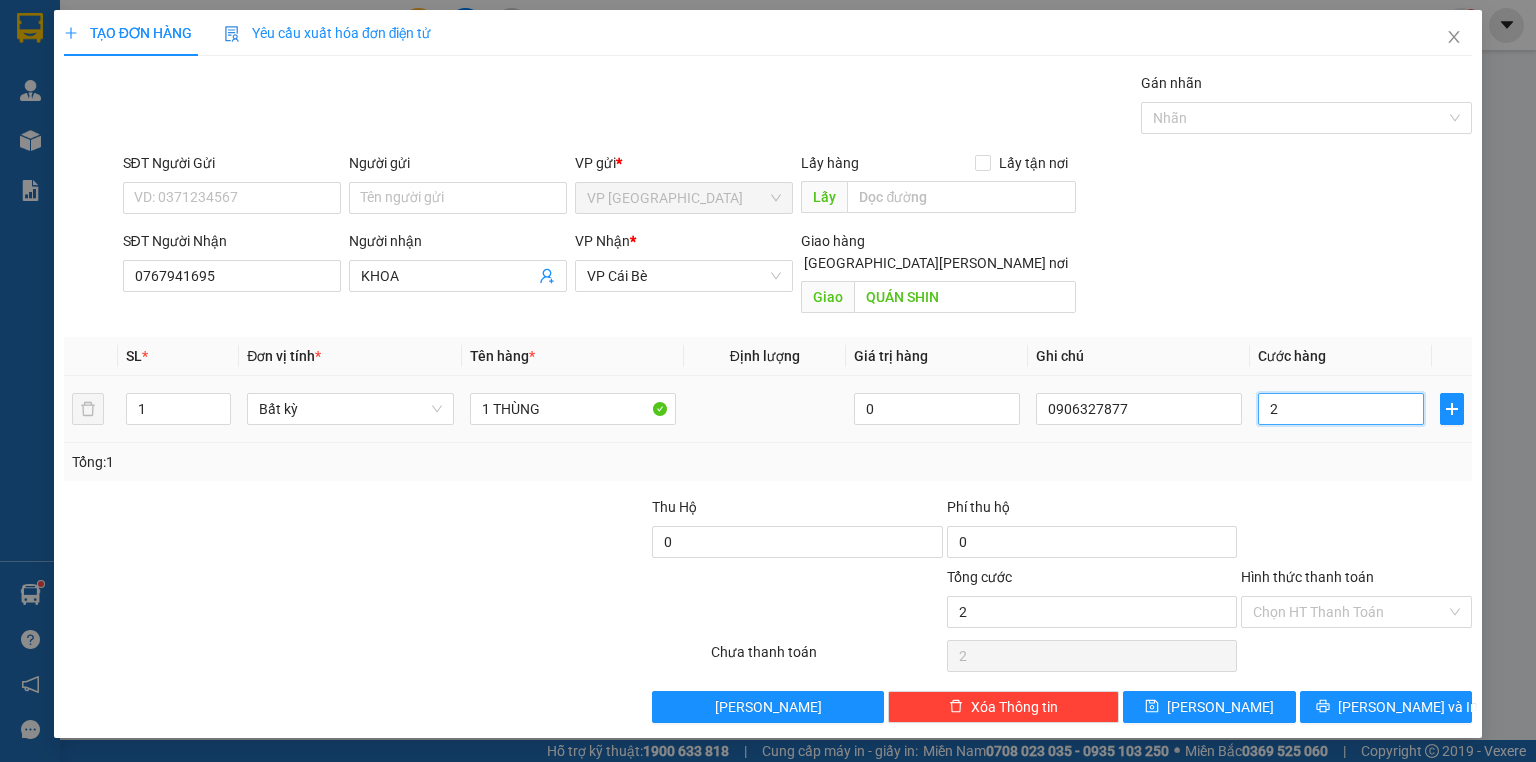 type on "20" 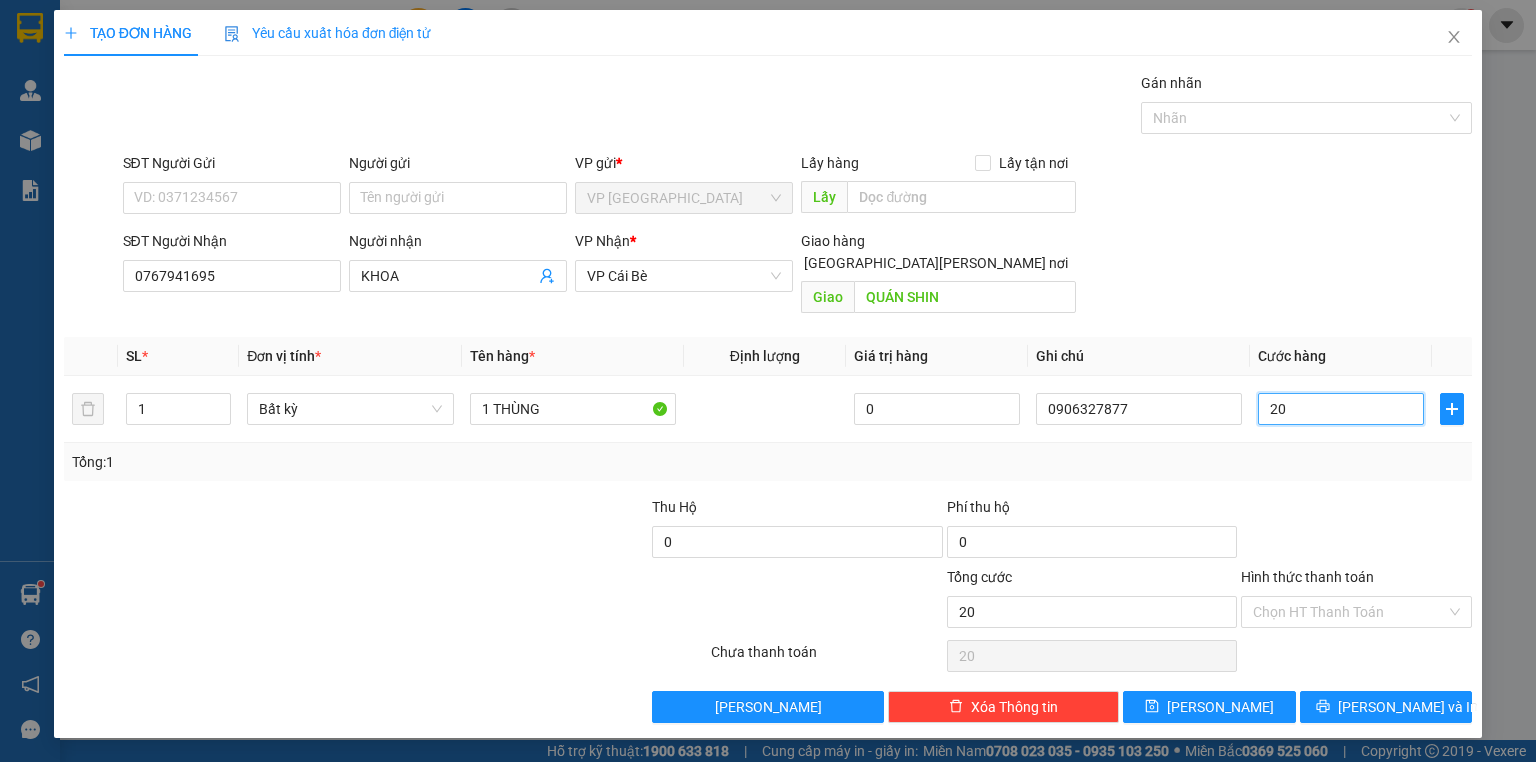 type on "20" 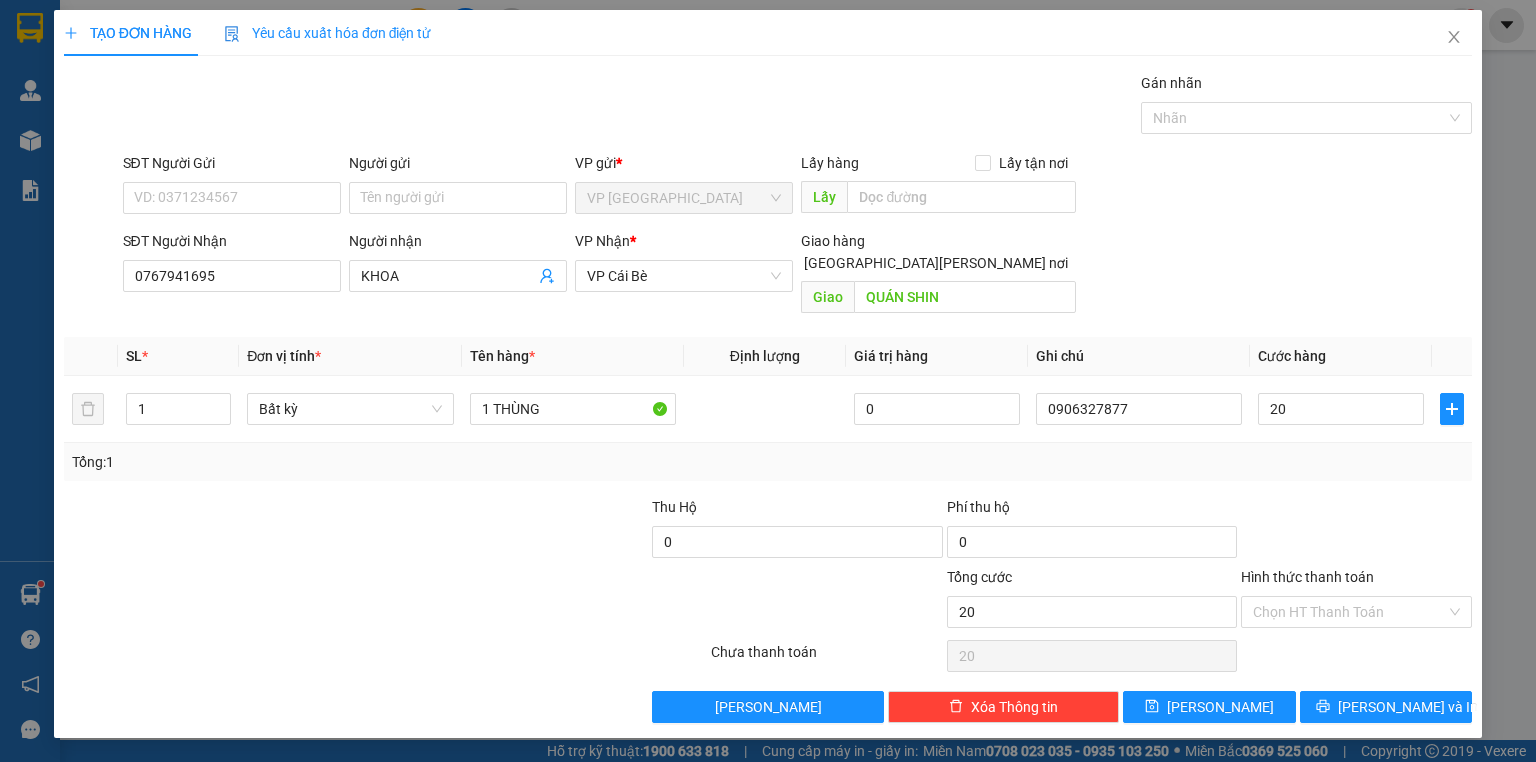 type on "20.000" 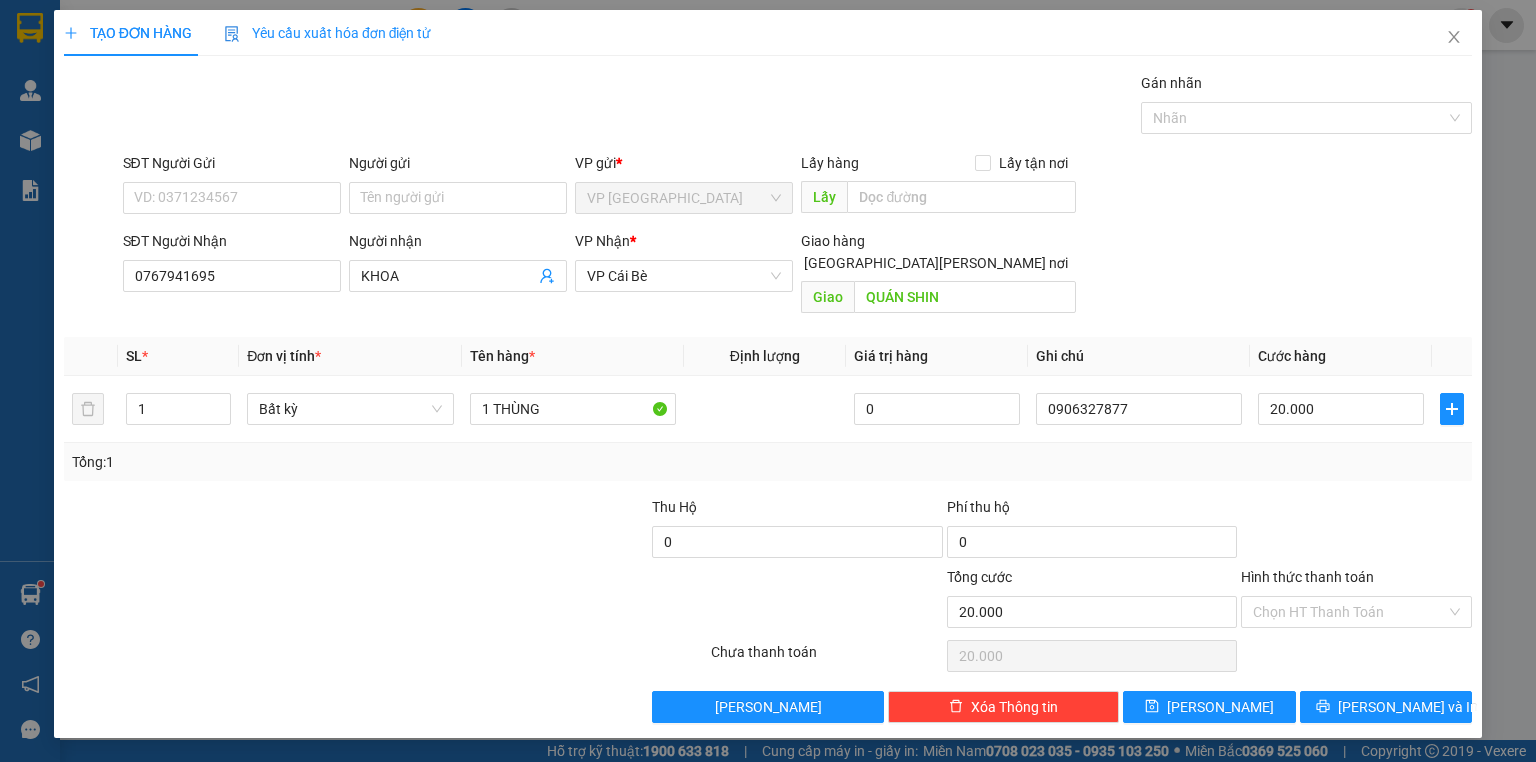 click at bounding box center [1356, 531] 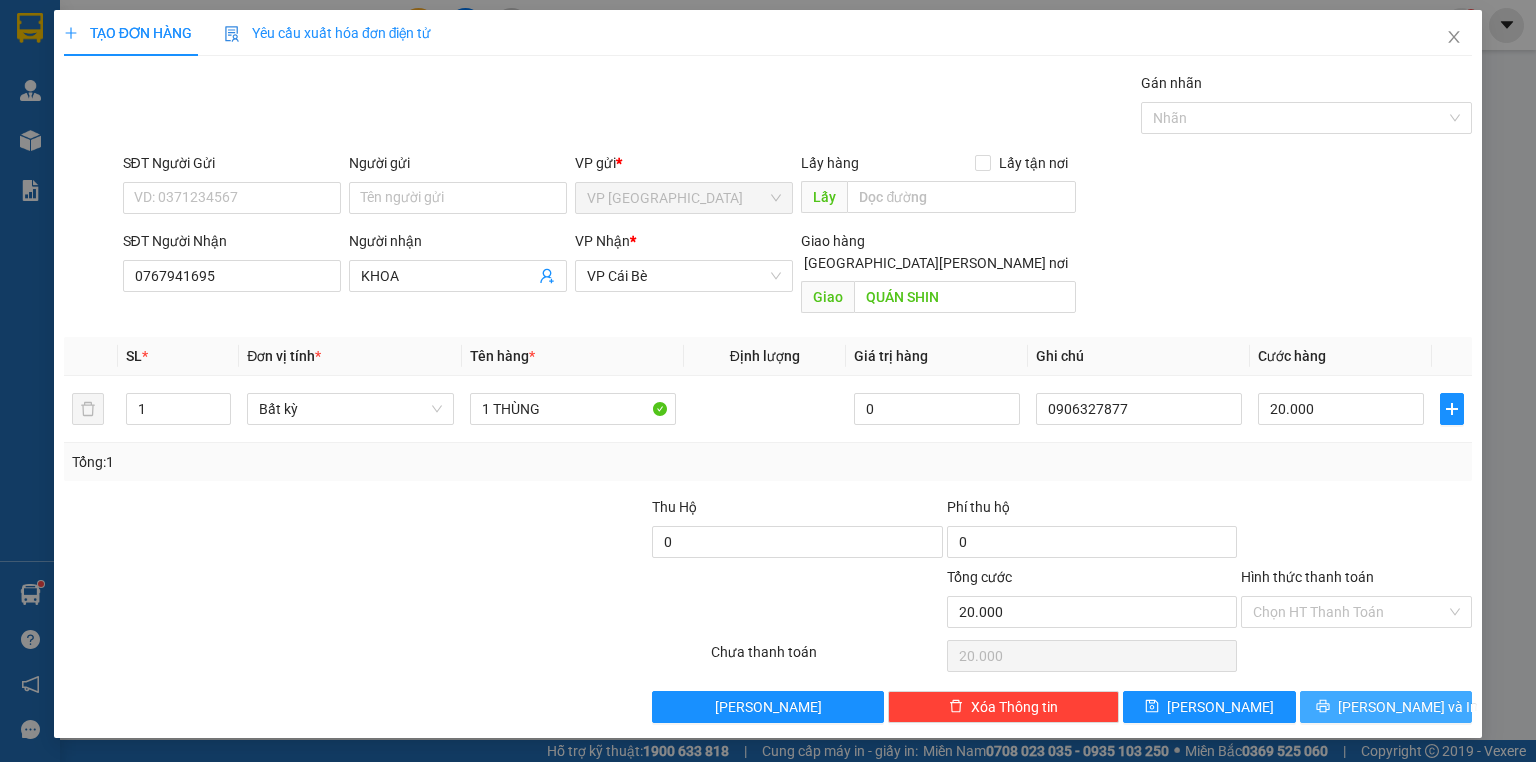 click on "Lưu và In" at bounding box center [1408, 707] 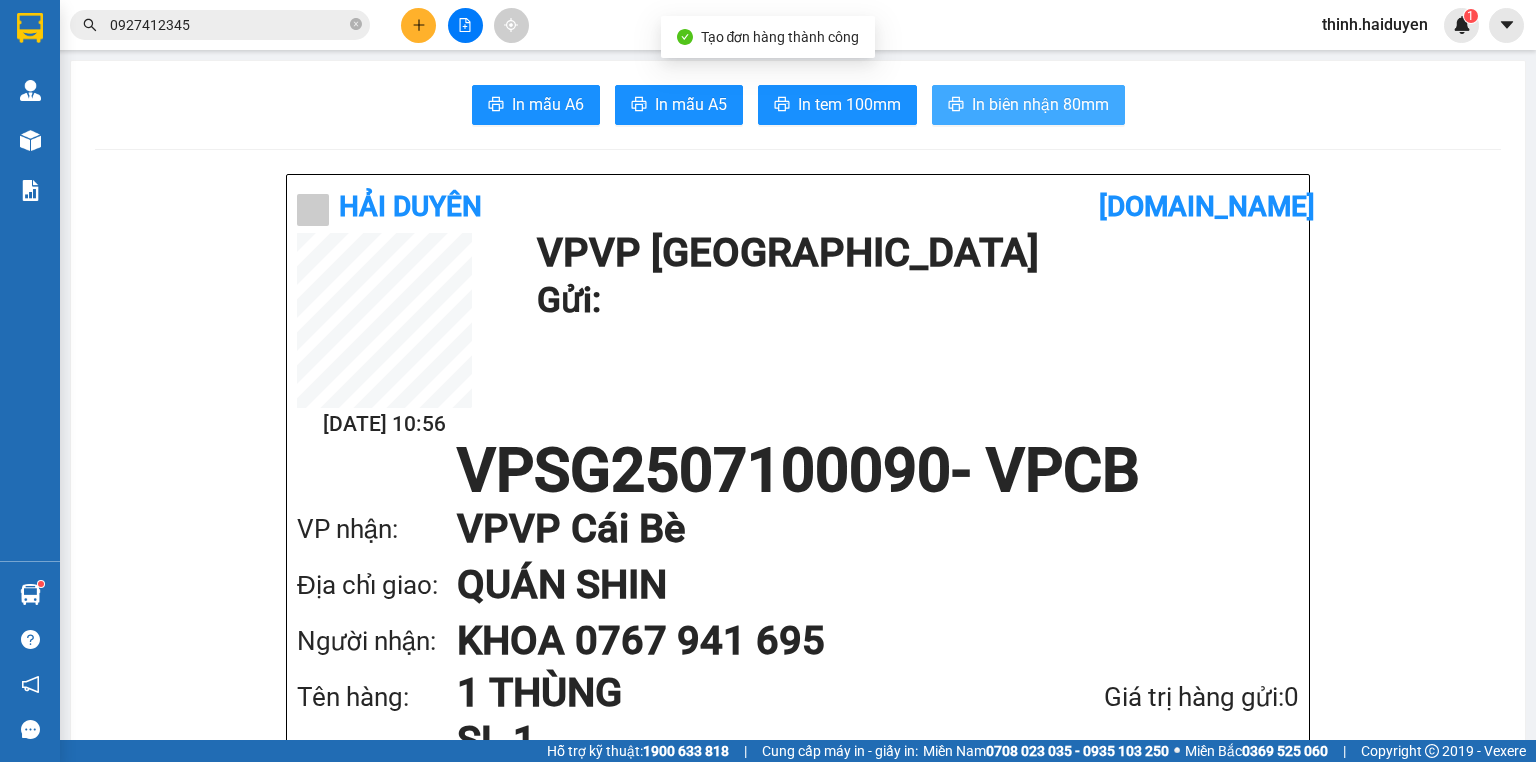 click on "In biên nhận 80mm" at bounding box center (1040, 104) 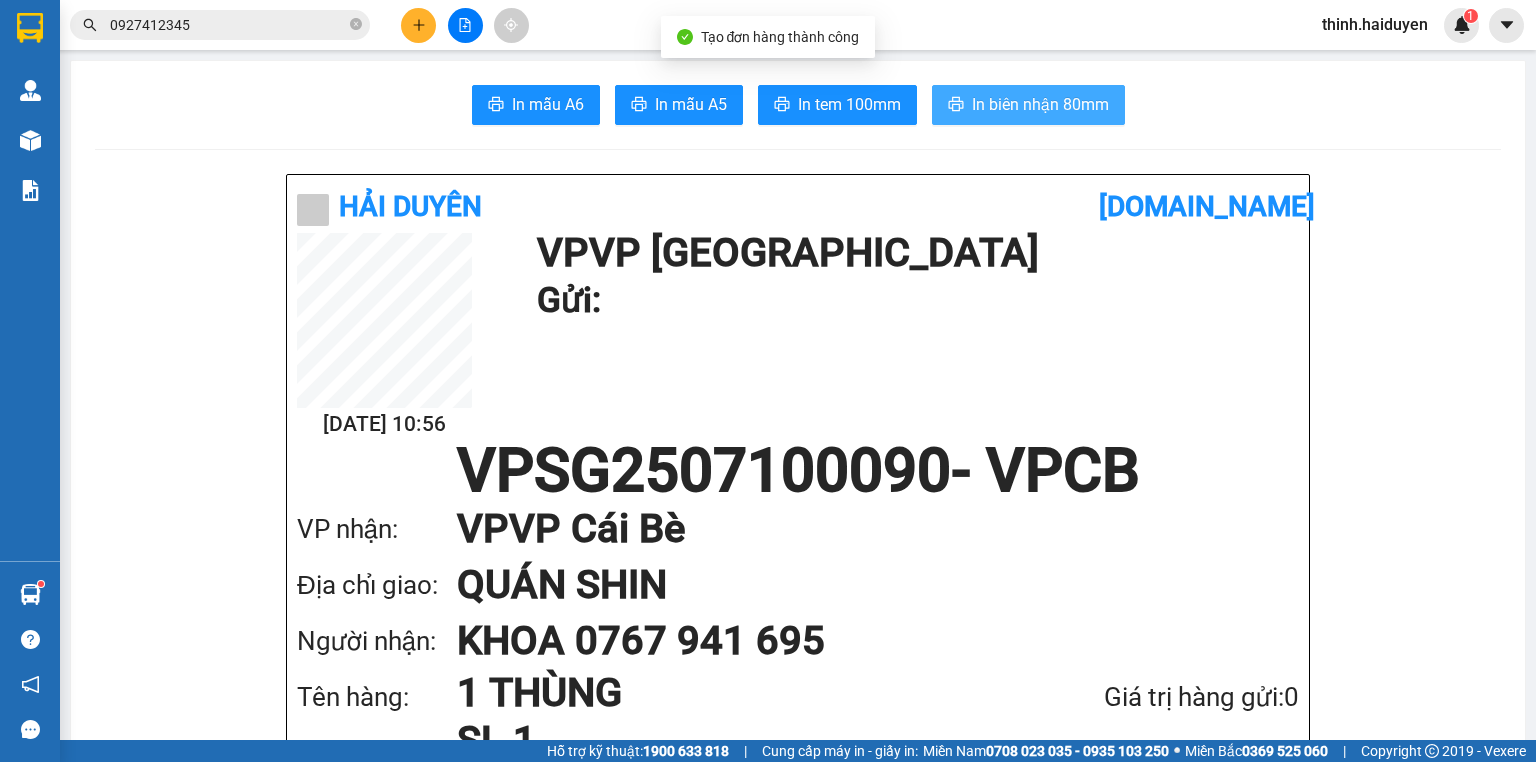 scroll, scrollTop: 0, scrollLeft: 0, axis: both 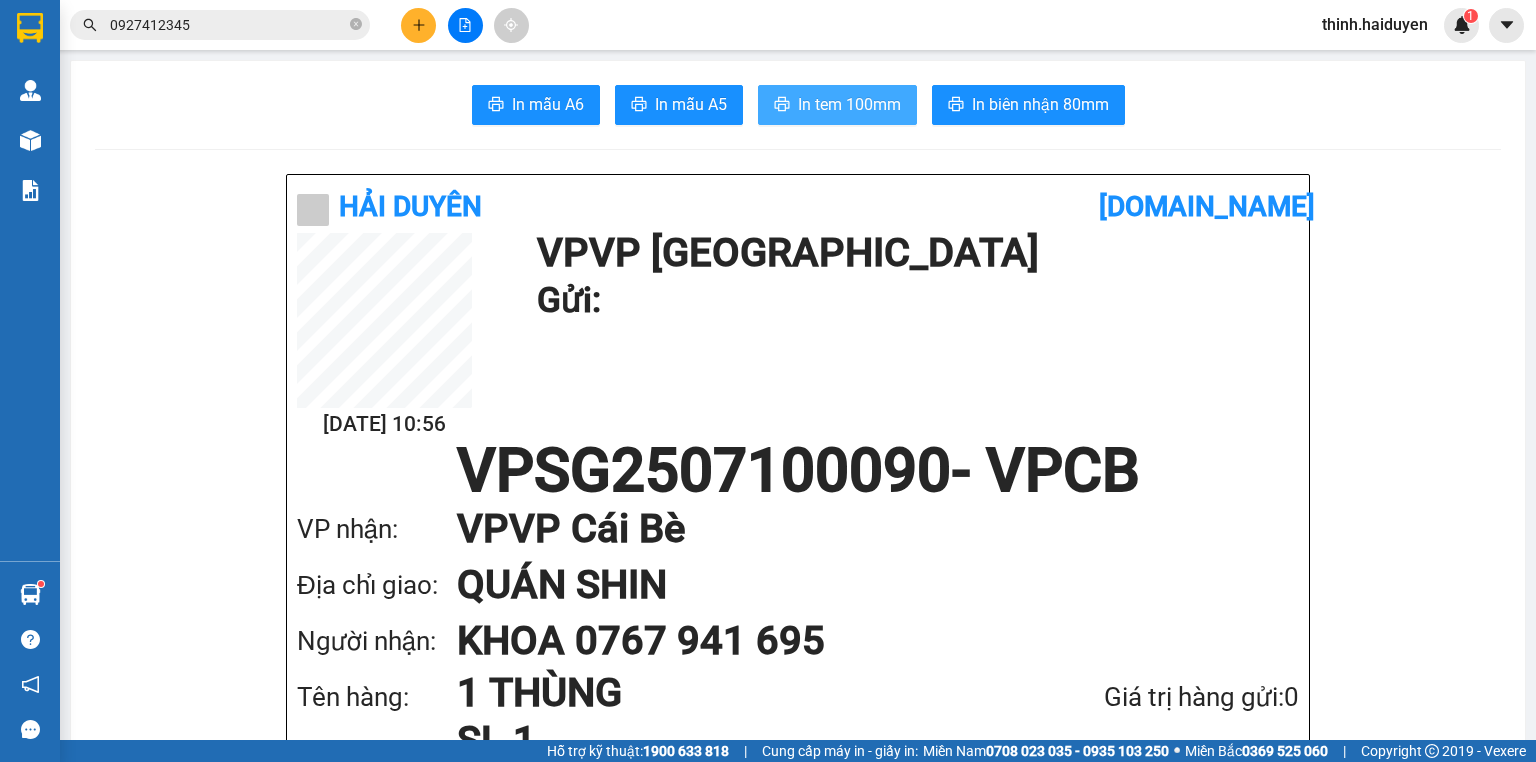 click on "In tem 100mm" at bounding box center [849, 104] 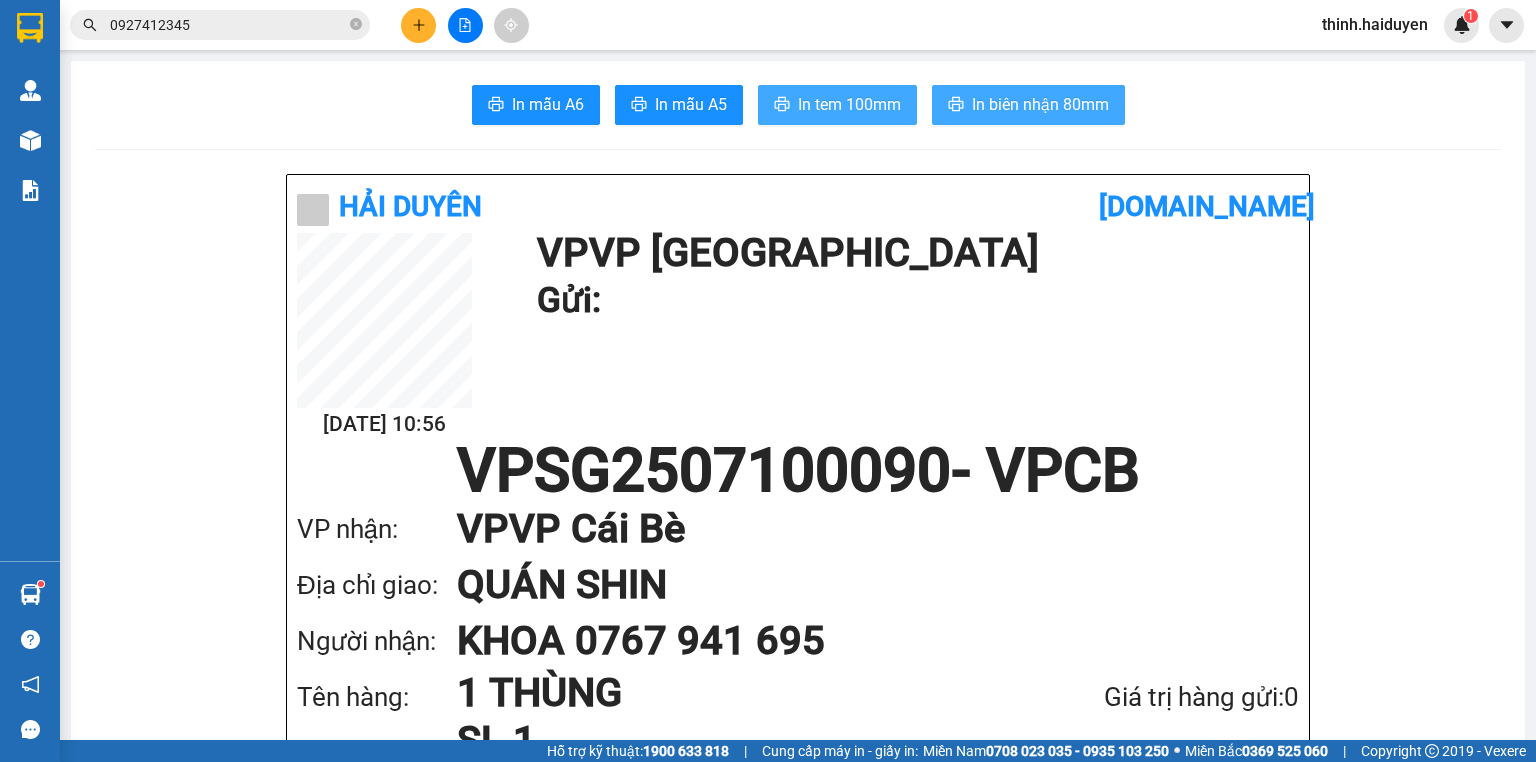 scroll, scrollTop: 0, scrollLeft: 0, axis: both 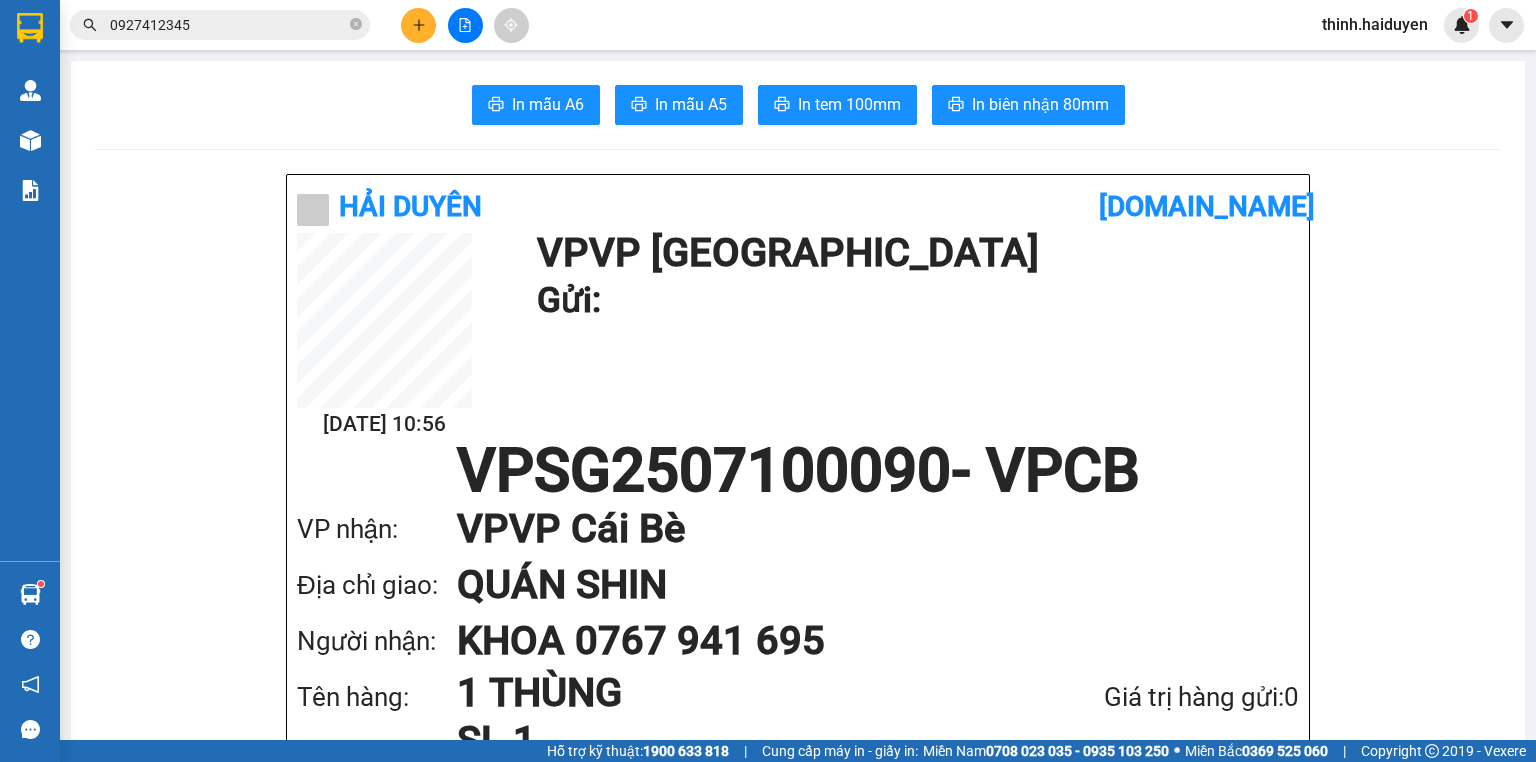 click on "0927412345" at bounding box center (228, 25) 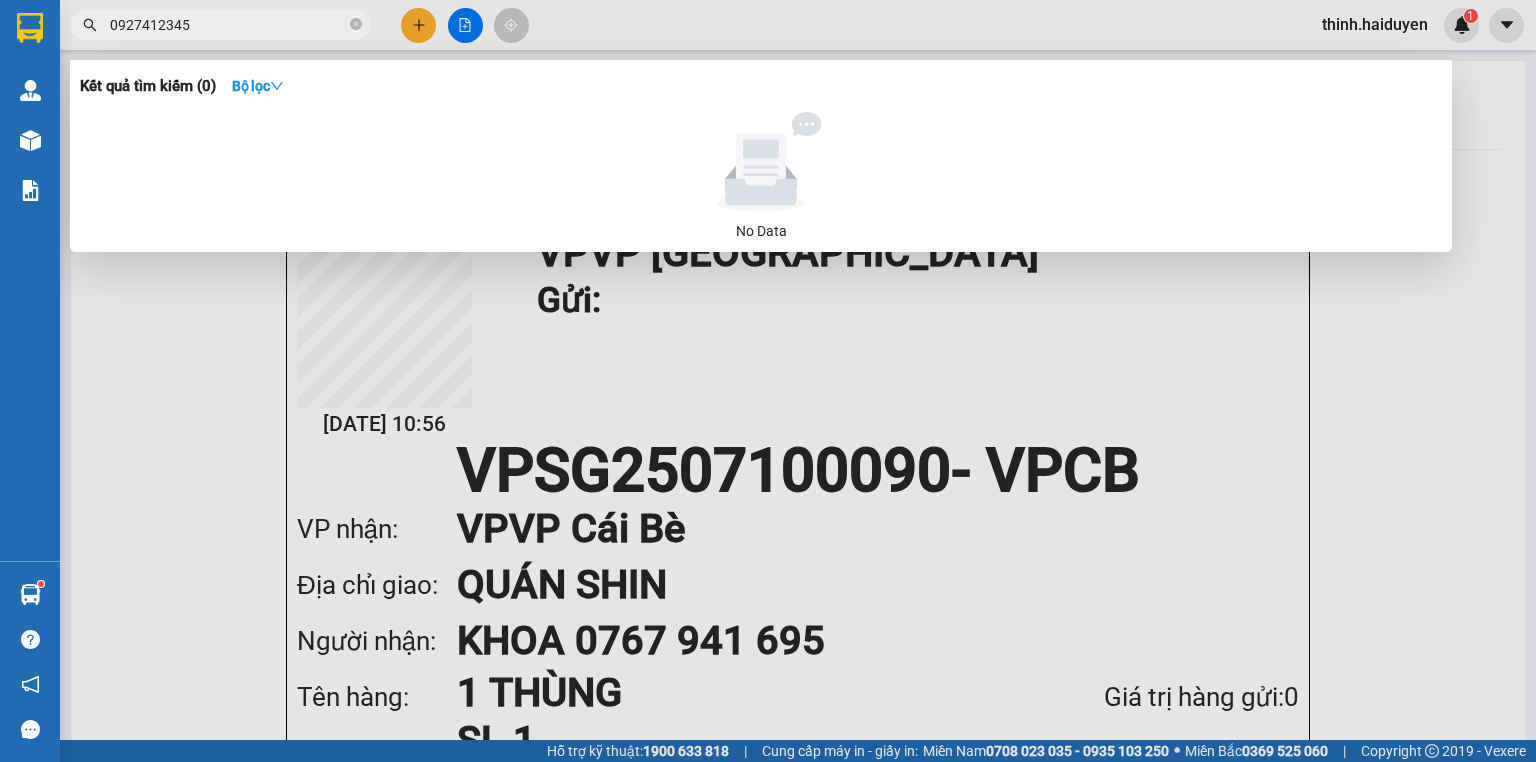 drag, startPoint x: 240, startPoint y: 28, endPoint x: 433, endPoint y: 32, distance: 193.04144 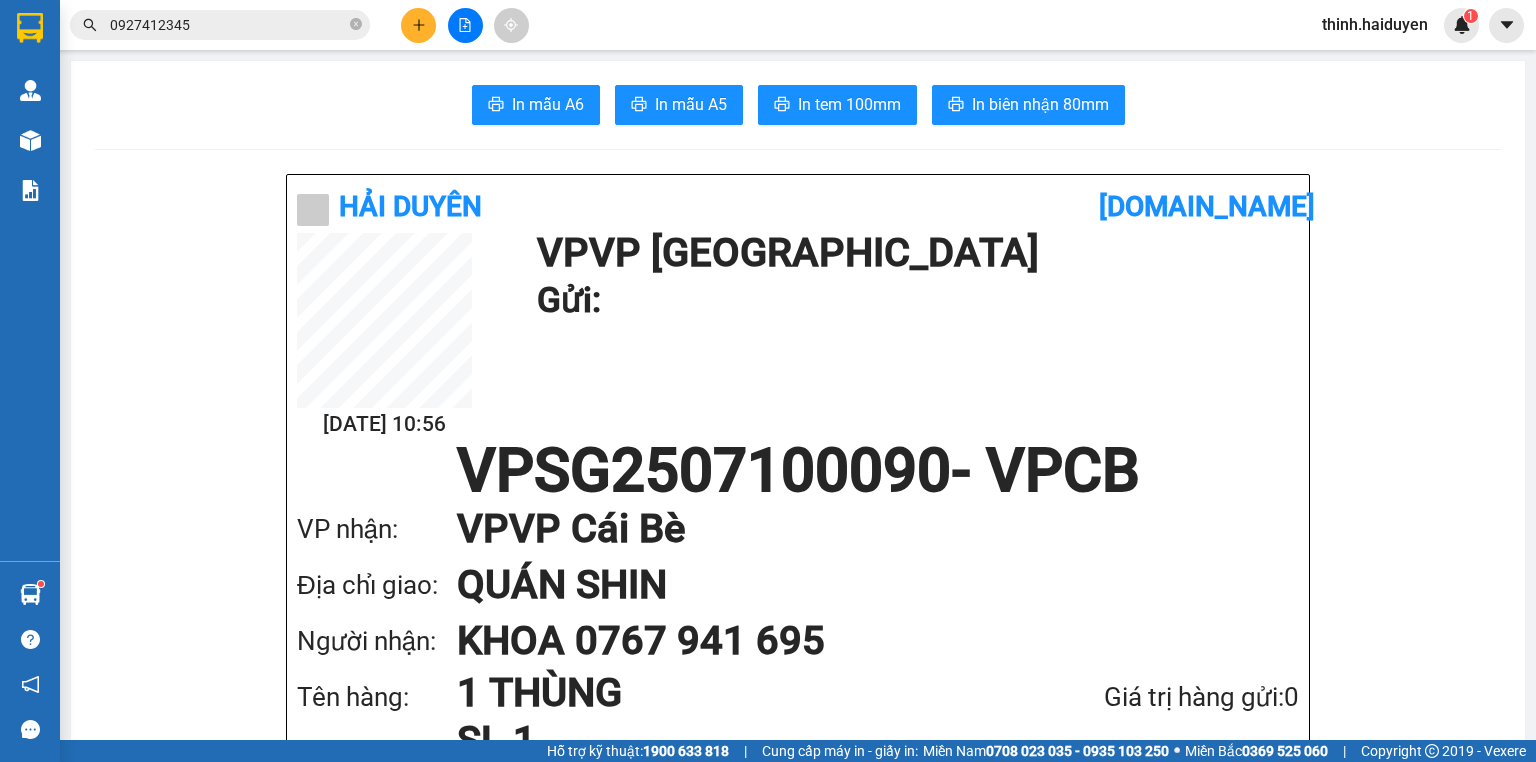 click 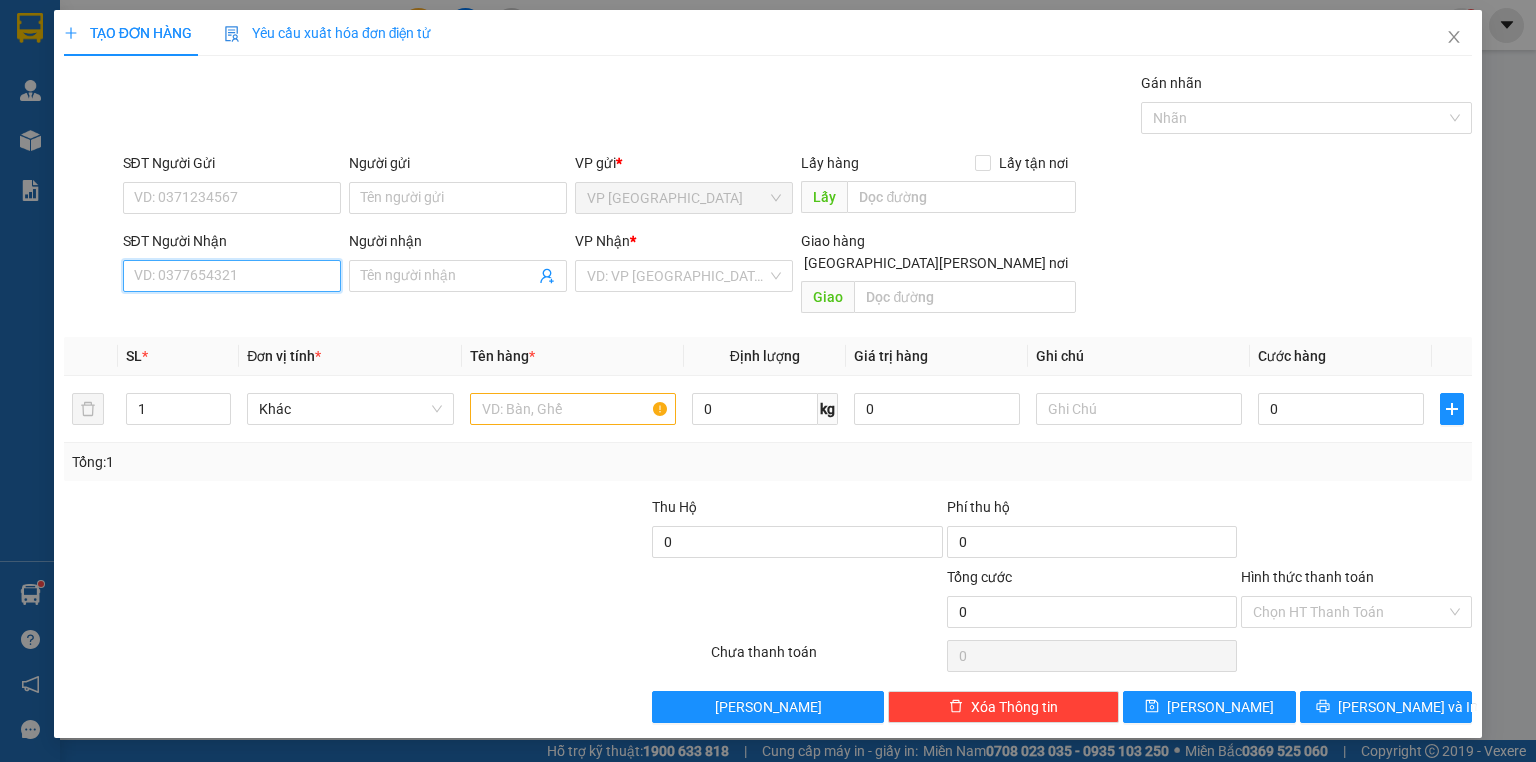 click on "SĐT Người Nhận" at bounding box center (232, 276) 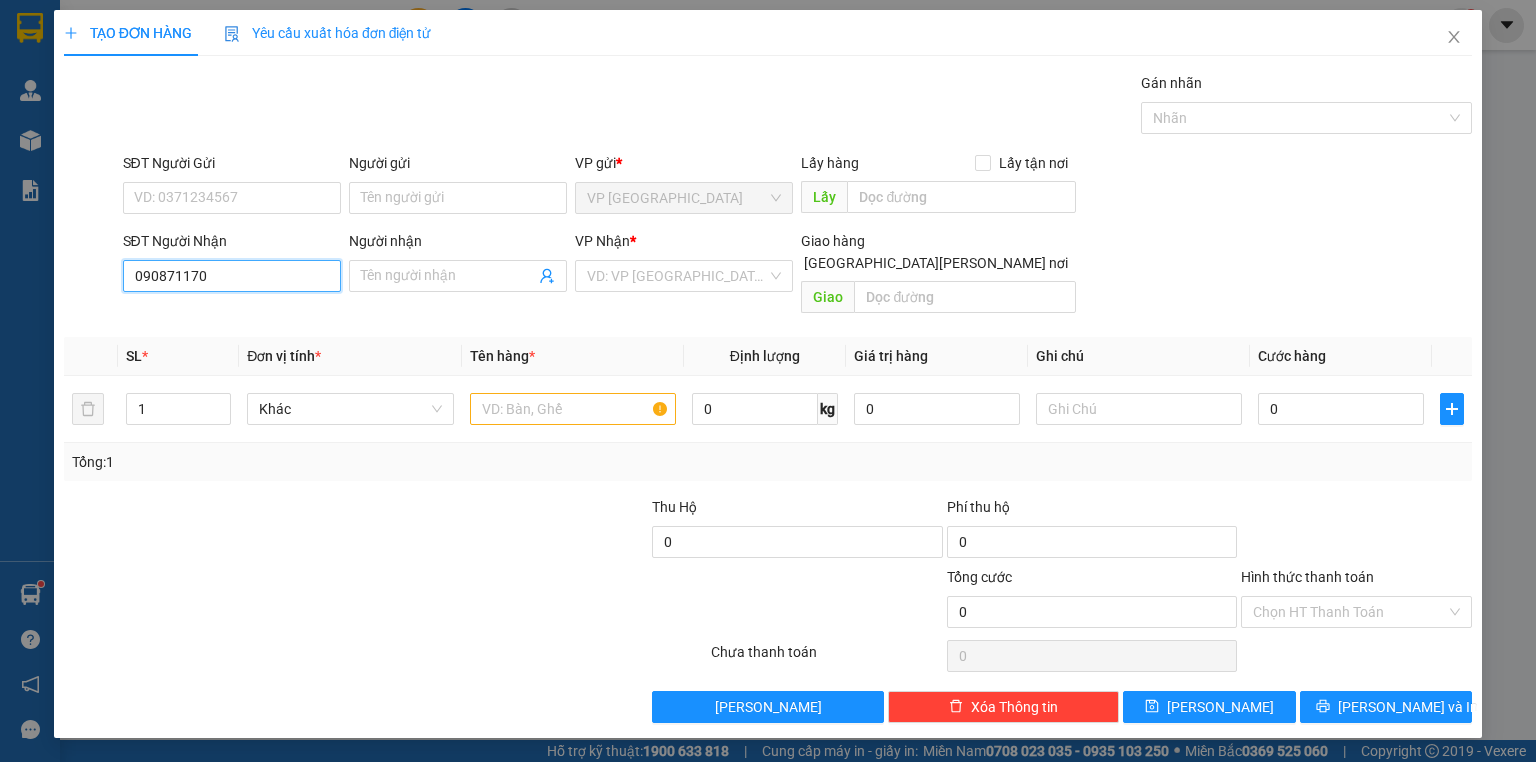 type on "0908711707" 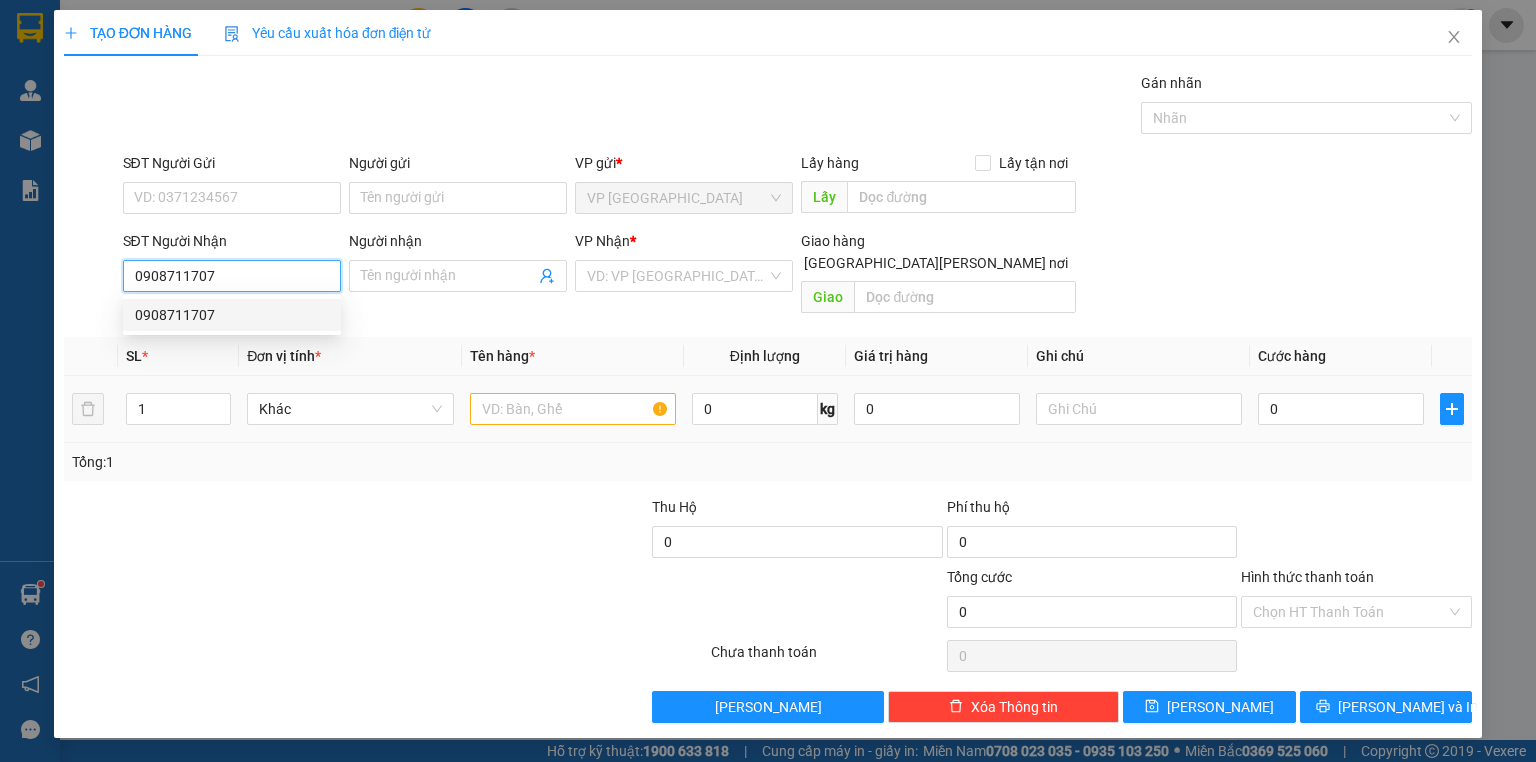 drag, startPoint x: 200, startPoint y: 317, endPoint x: 407, endPoint y: 366, distance: 212.72047 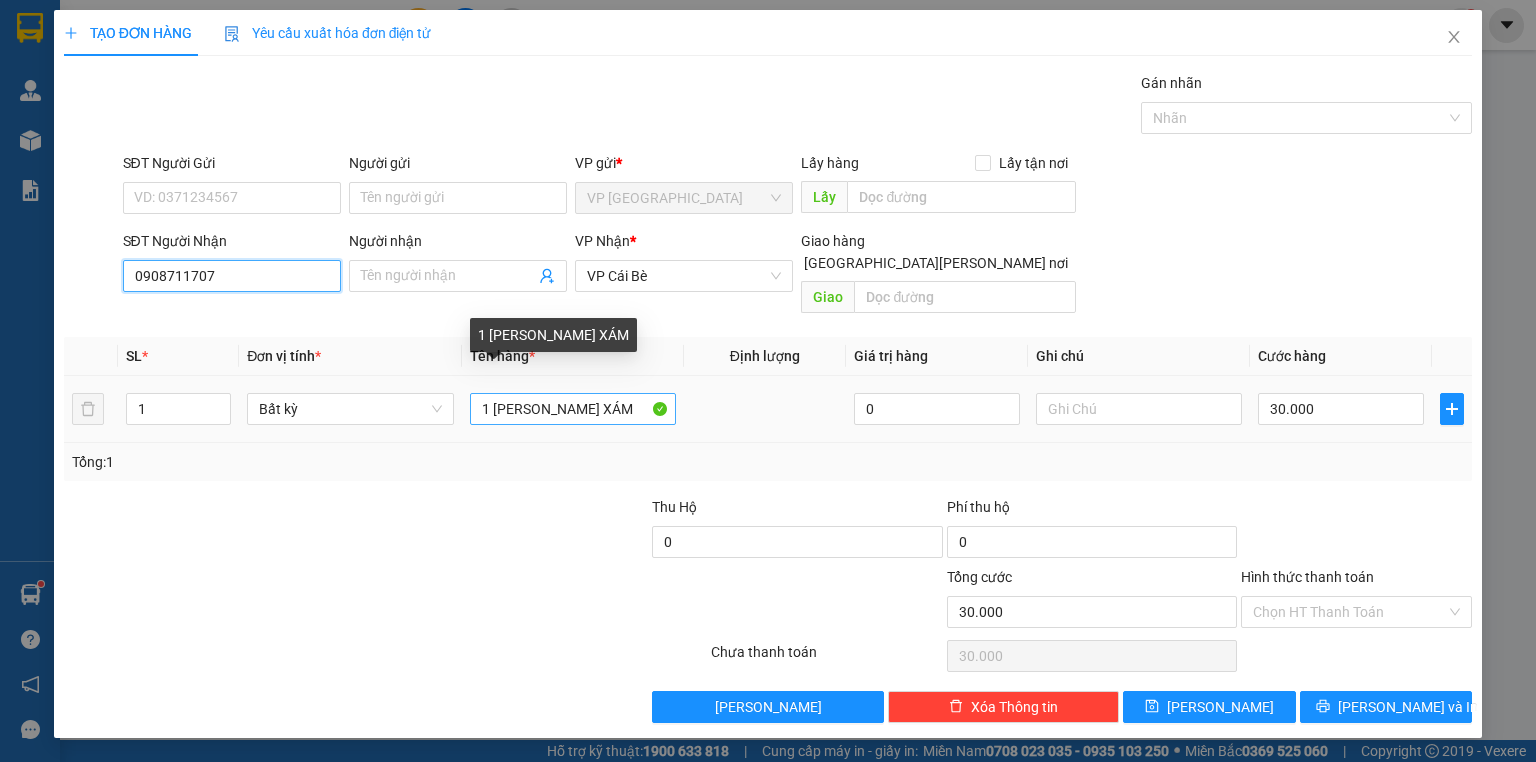 type on "0908711707" 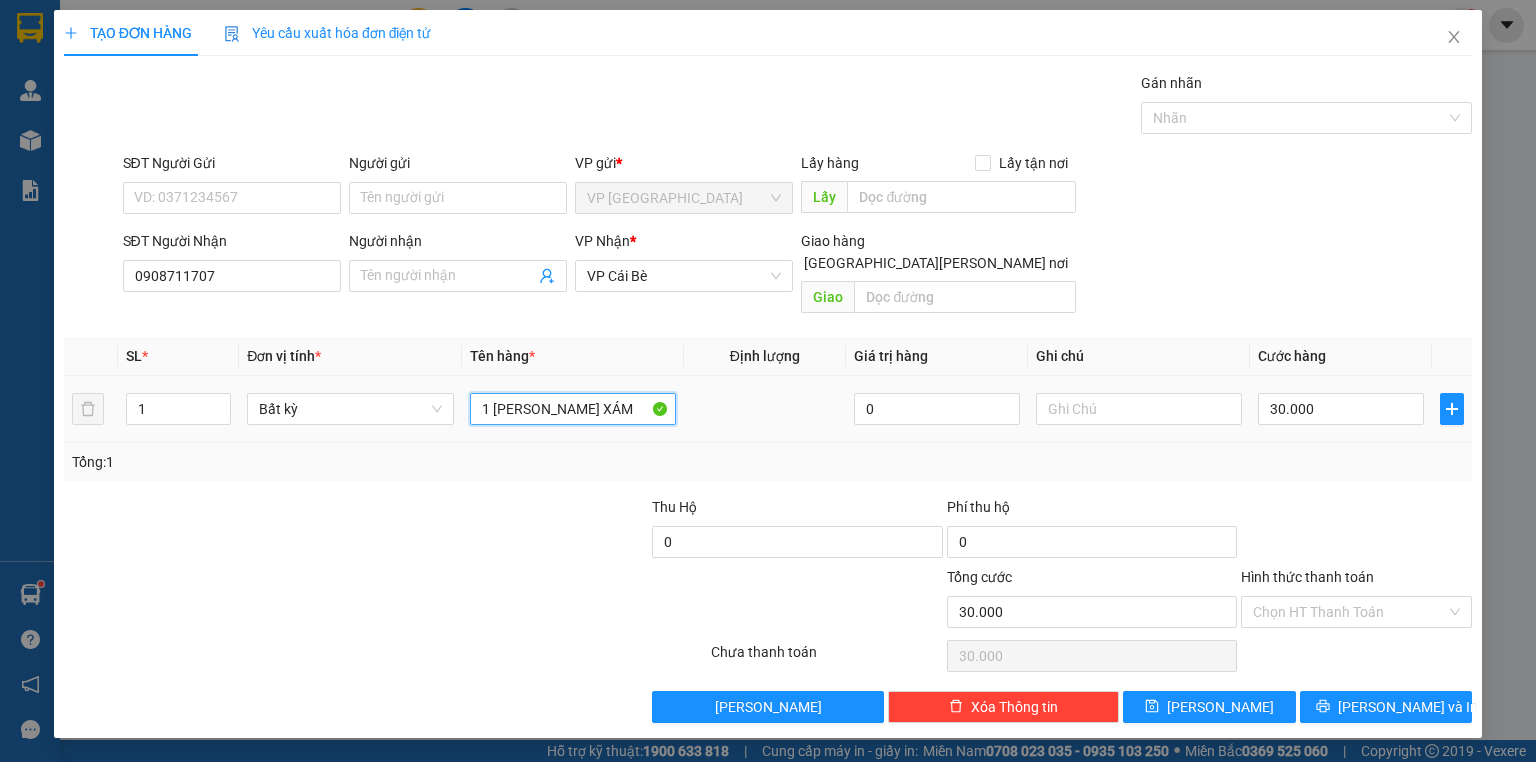 drag, startPoint x: 594, startPoint y: 398, endPoint x: 496, endPoint y: 404, distance: 98.1835 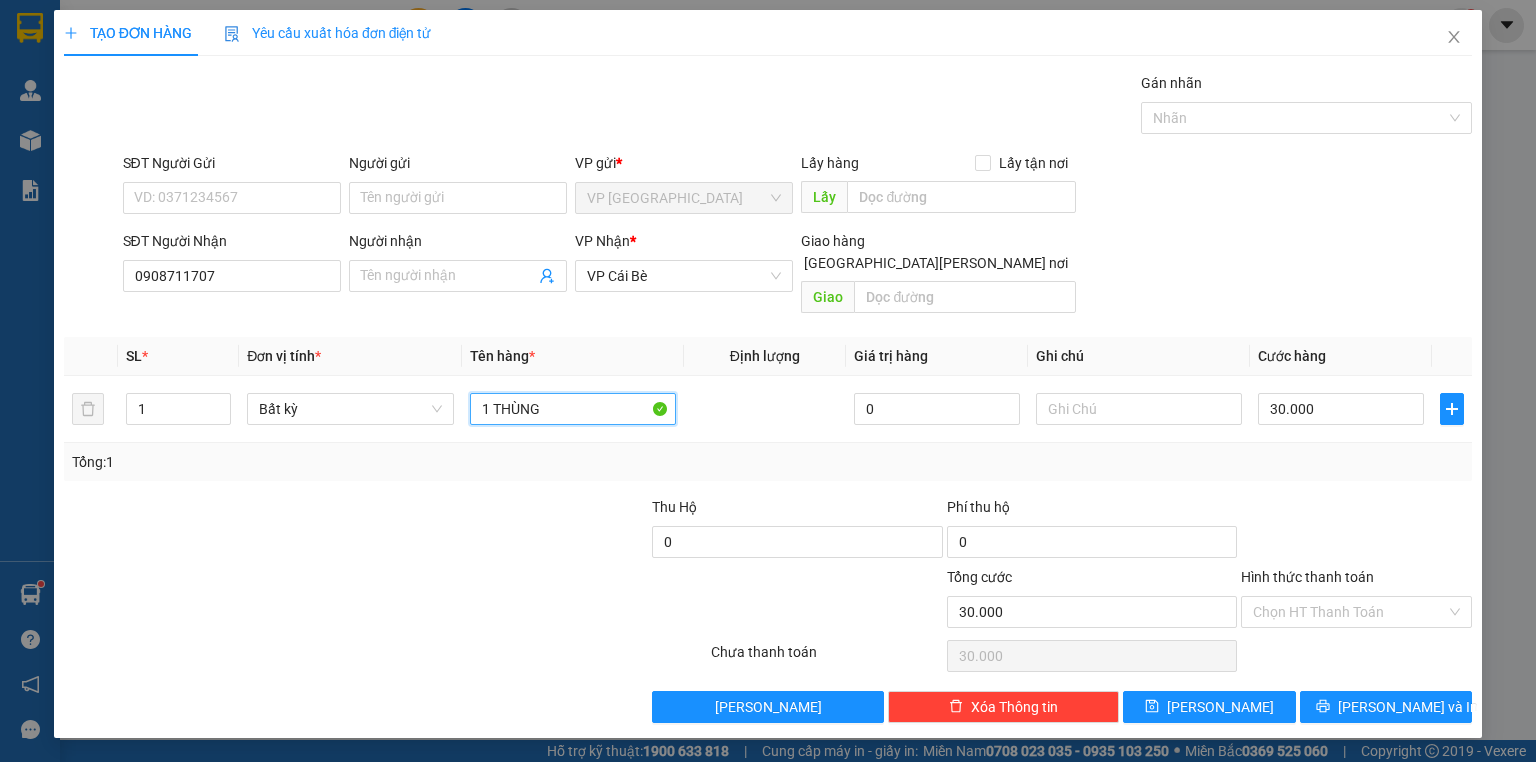 type on "1 THÙNG" 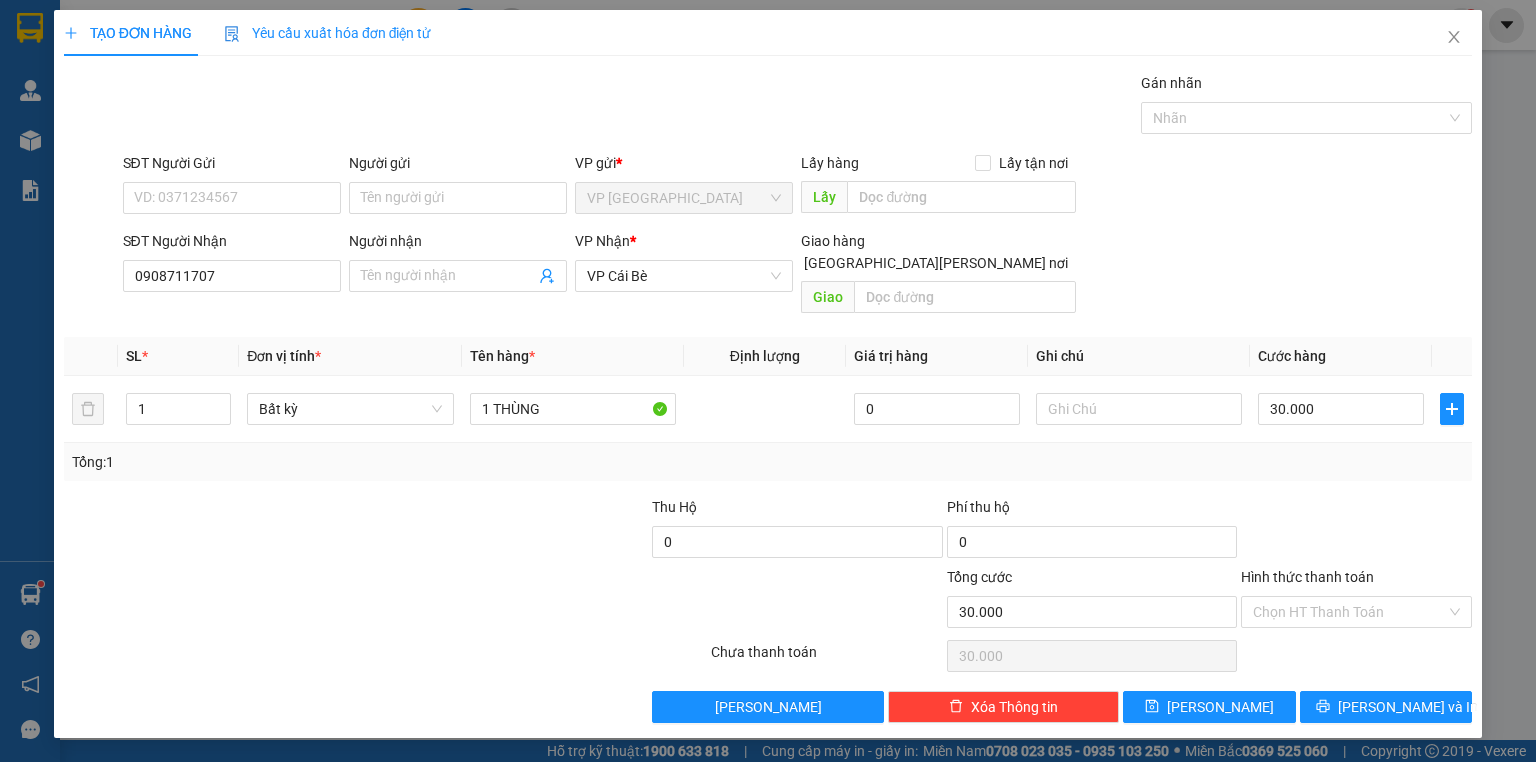 drag, startPoint x: 538, startPoint y: 532, endPoint x: 519, endPoint y: 520, distance: 22.472204 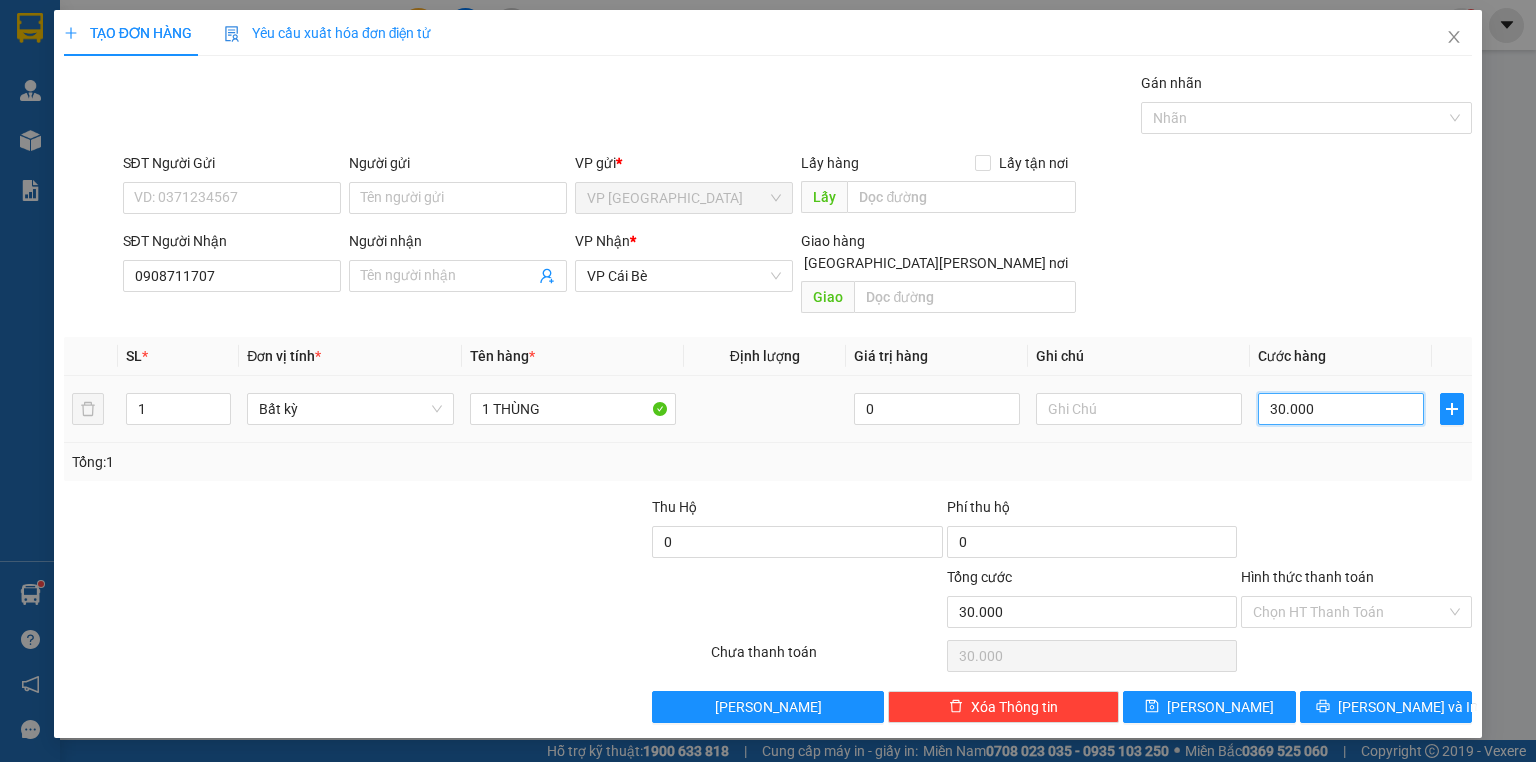 click on "30.000" at bounding box center (1341, 409) 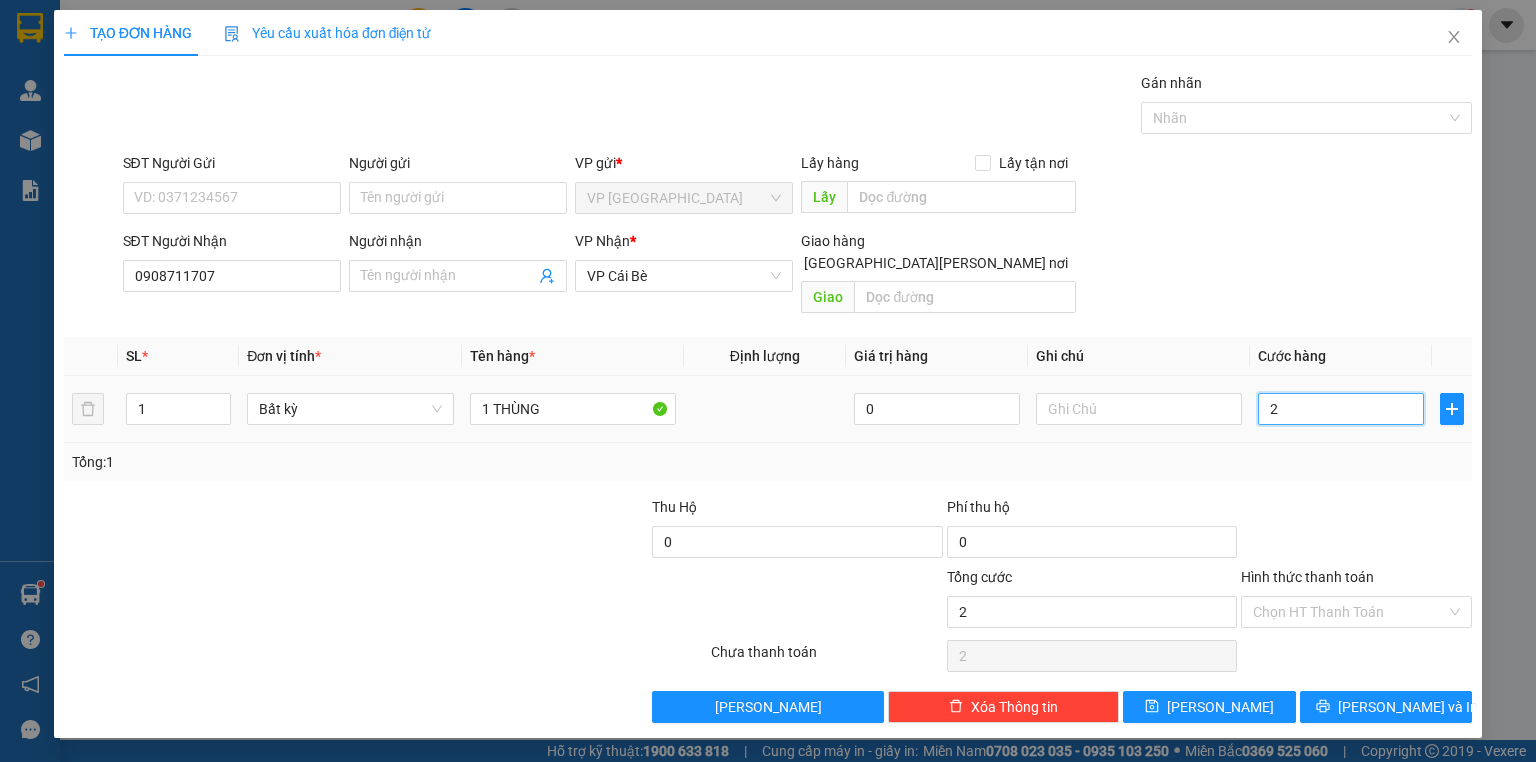 type on "20" 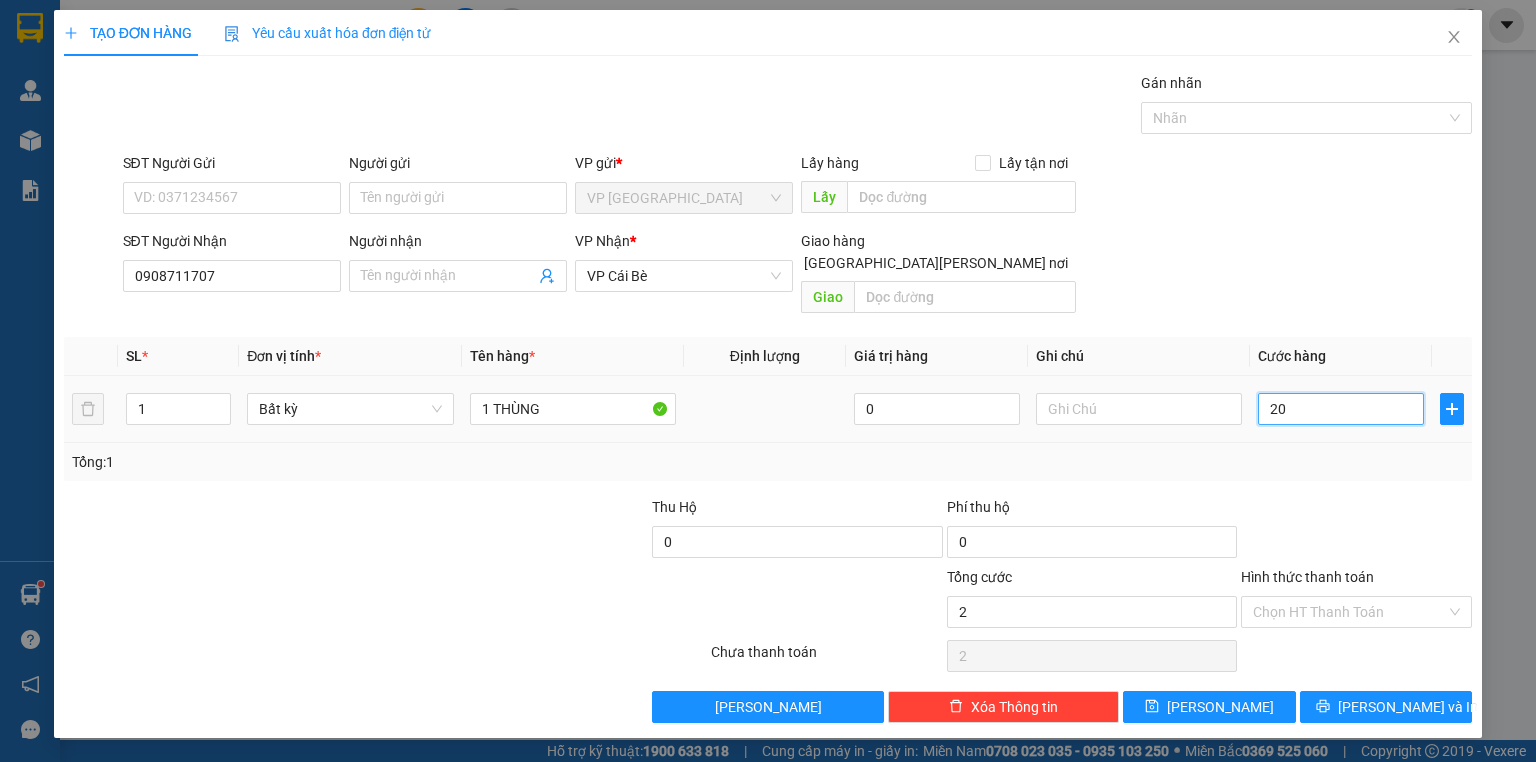 type on "20" 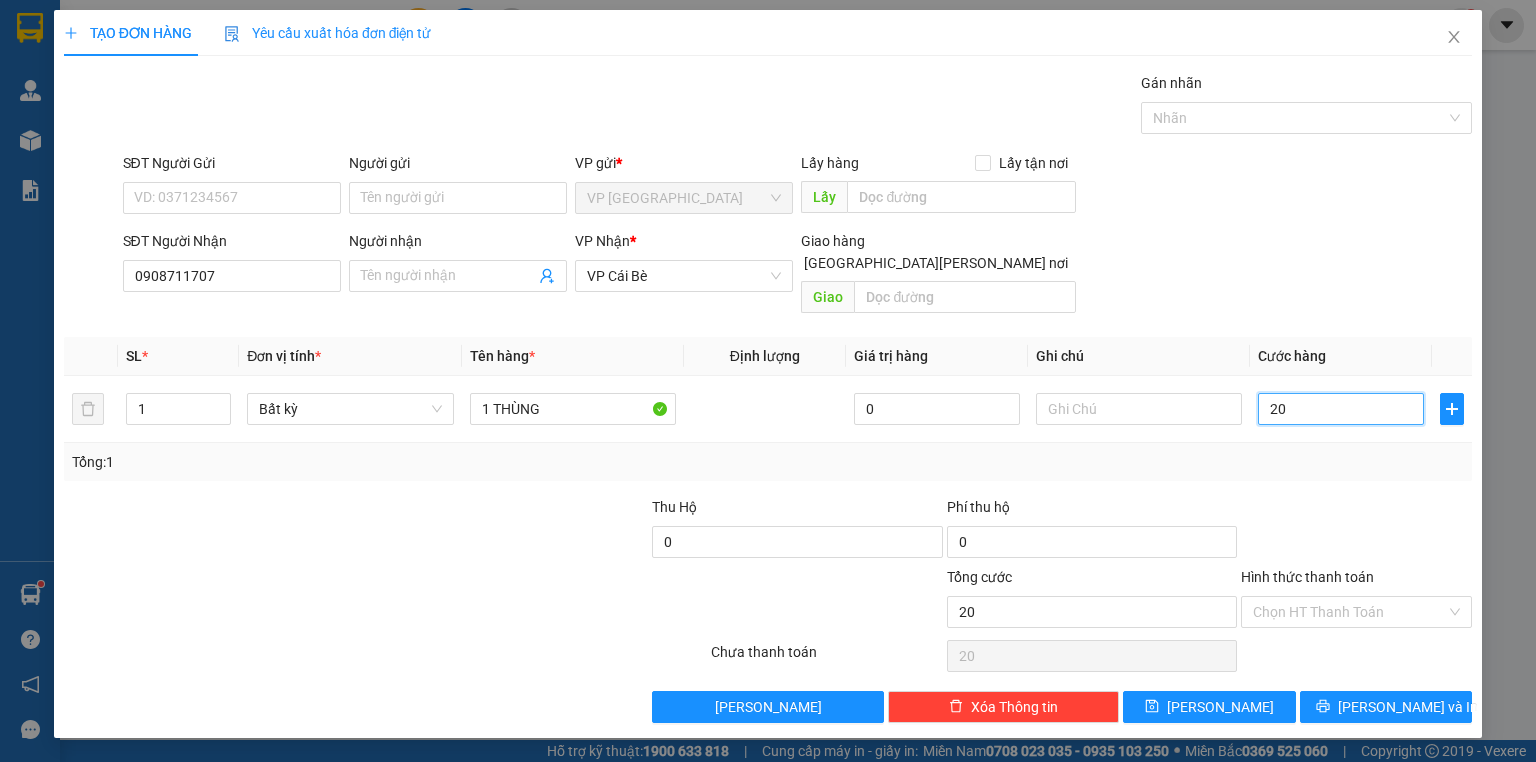 type on "20" 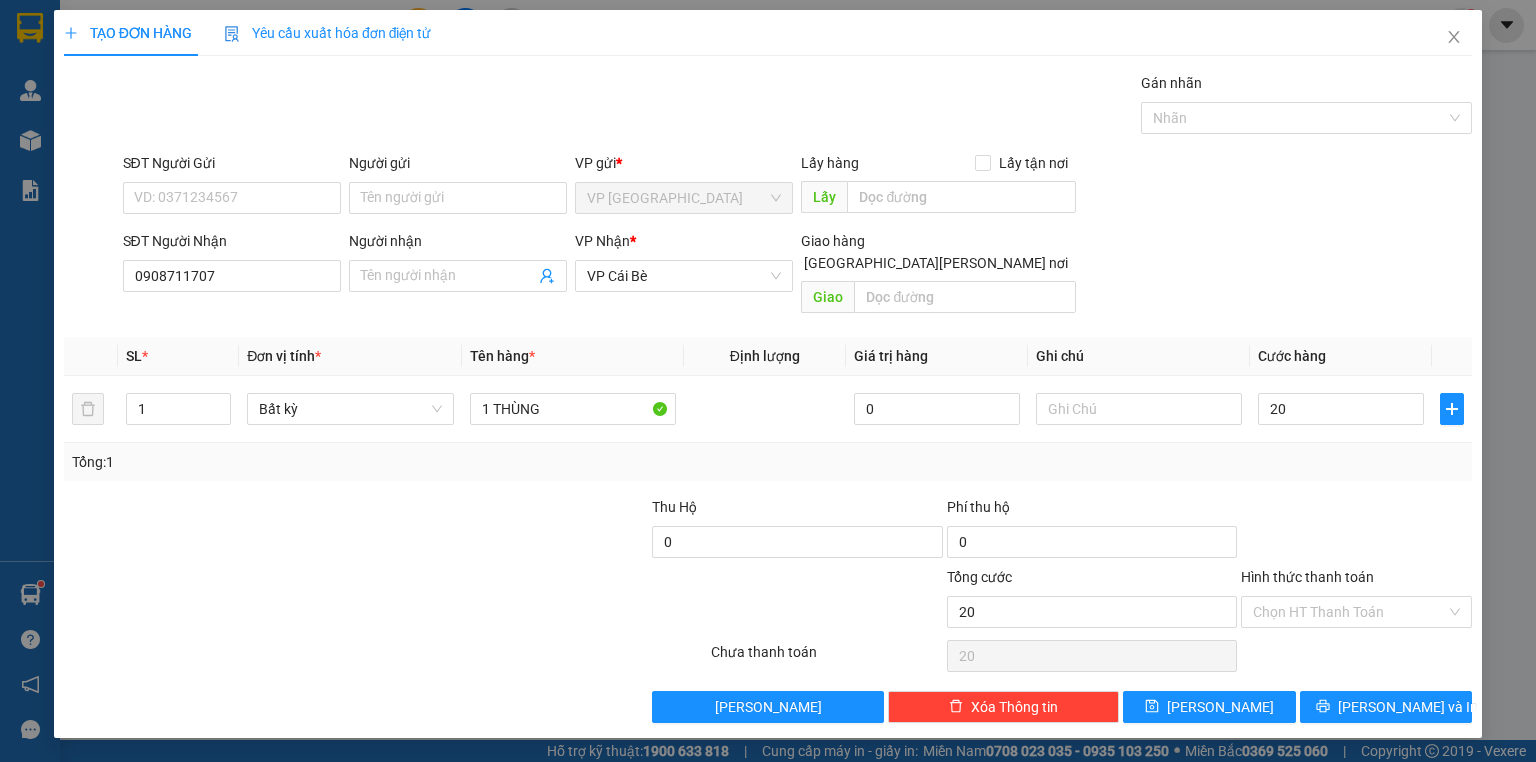 type on "20.000" 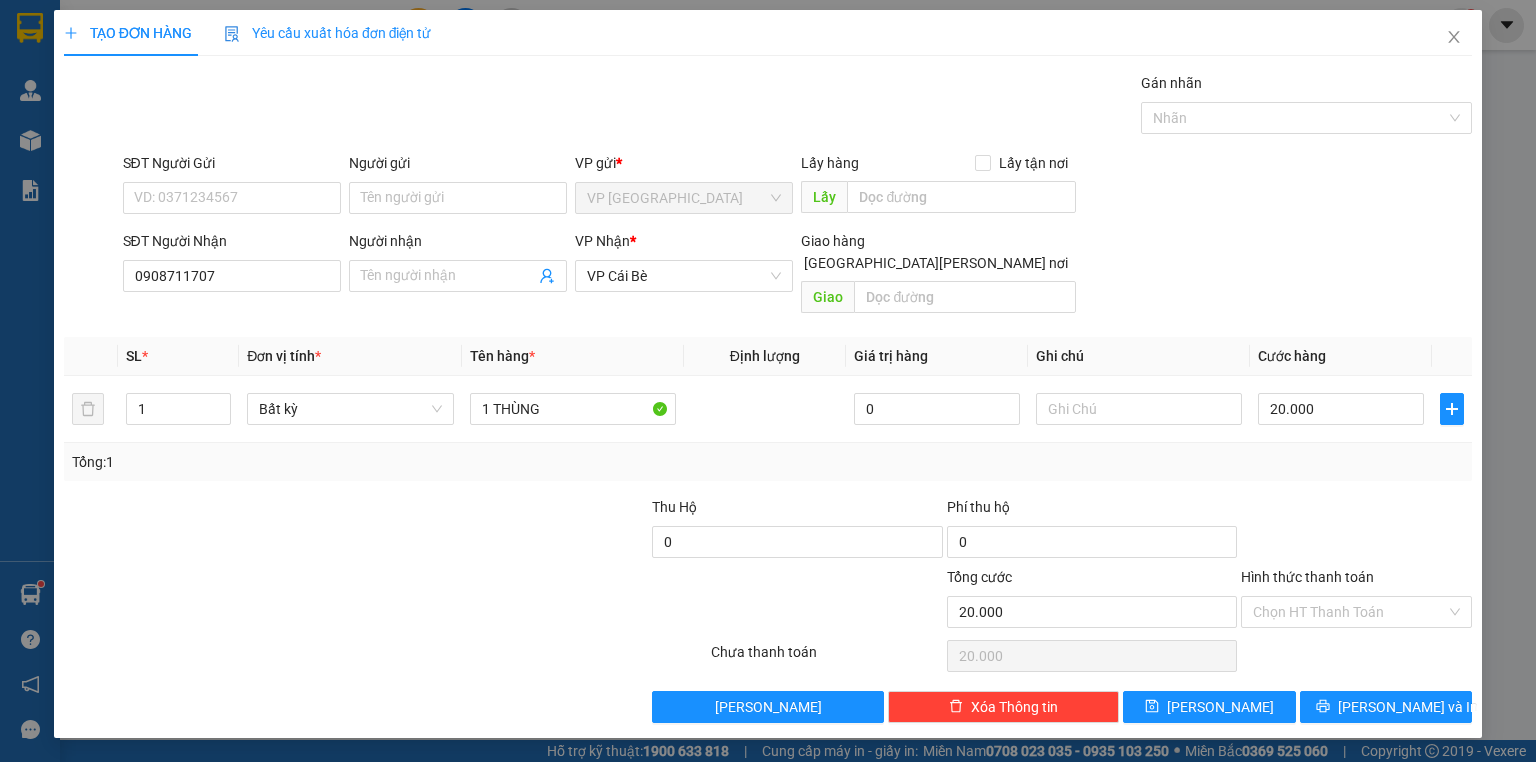click on "Transit Pickup Surcharge Ids Transit Deliver Surcharge Ids Transit Deliver Surcharge Transit Deliver Surcharge Gói vận chuyển  * Tiêu chuẩn Gán nhãn   Nhãn SĐT Người Gửi VD: 0371234567 Người gửi Tên người gửi VP gửi  * VP Sài Gòn Lấy hàng Lấy tận nơi Lấy SĐT Người Nhận 0908711707 Người nhận Tên người nhận VP Nhận  * VP Cái Bè Giao hàng Giao tận nơi Giao SL  * Đơn vị tính  * Tên hàng  * Định lượng Giá trị hàng Ghi chú Cước hàng                   1 Bất kỳ 1 THÙNG 0 20.000 Tổng:  1 Thu Hộ 0 Phí thu hộ 0 Tổng cước 20.000 Hình thức thanh toán Chọn HT Thanh Toán Số tiền thu trước 0 Chưa thanh toán 20.000 Chọn HT Thanh Toán Lưu nháp Xóa Thông tin Lưu Lưu và In 1 THÙNG" at bounding box center (768, 397) 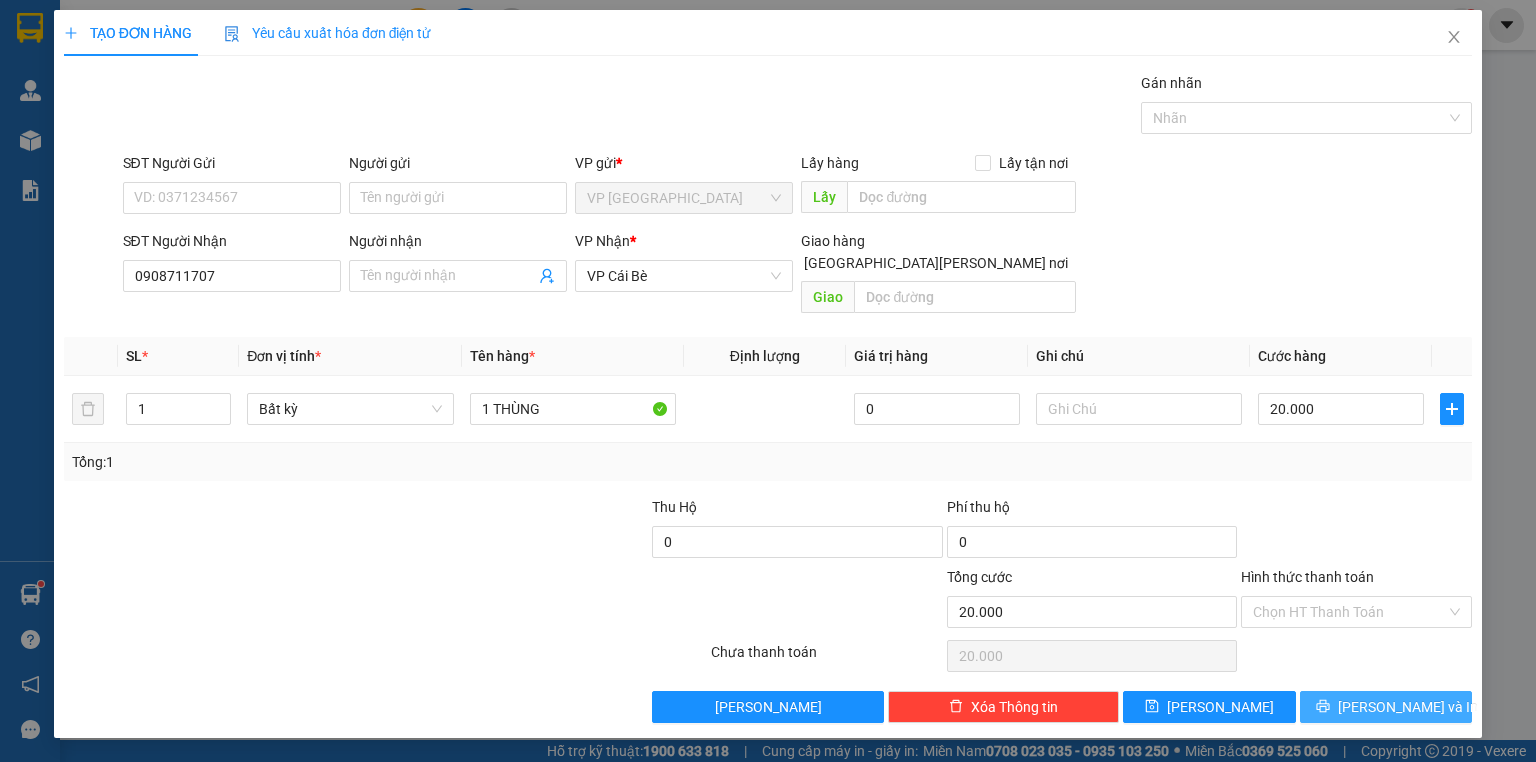 drag, startPoint x: 1318, startPoint y: 678, endPoint x: 1328, endPoint y: 688, distance: 14.142136 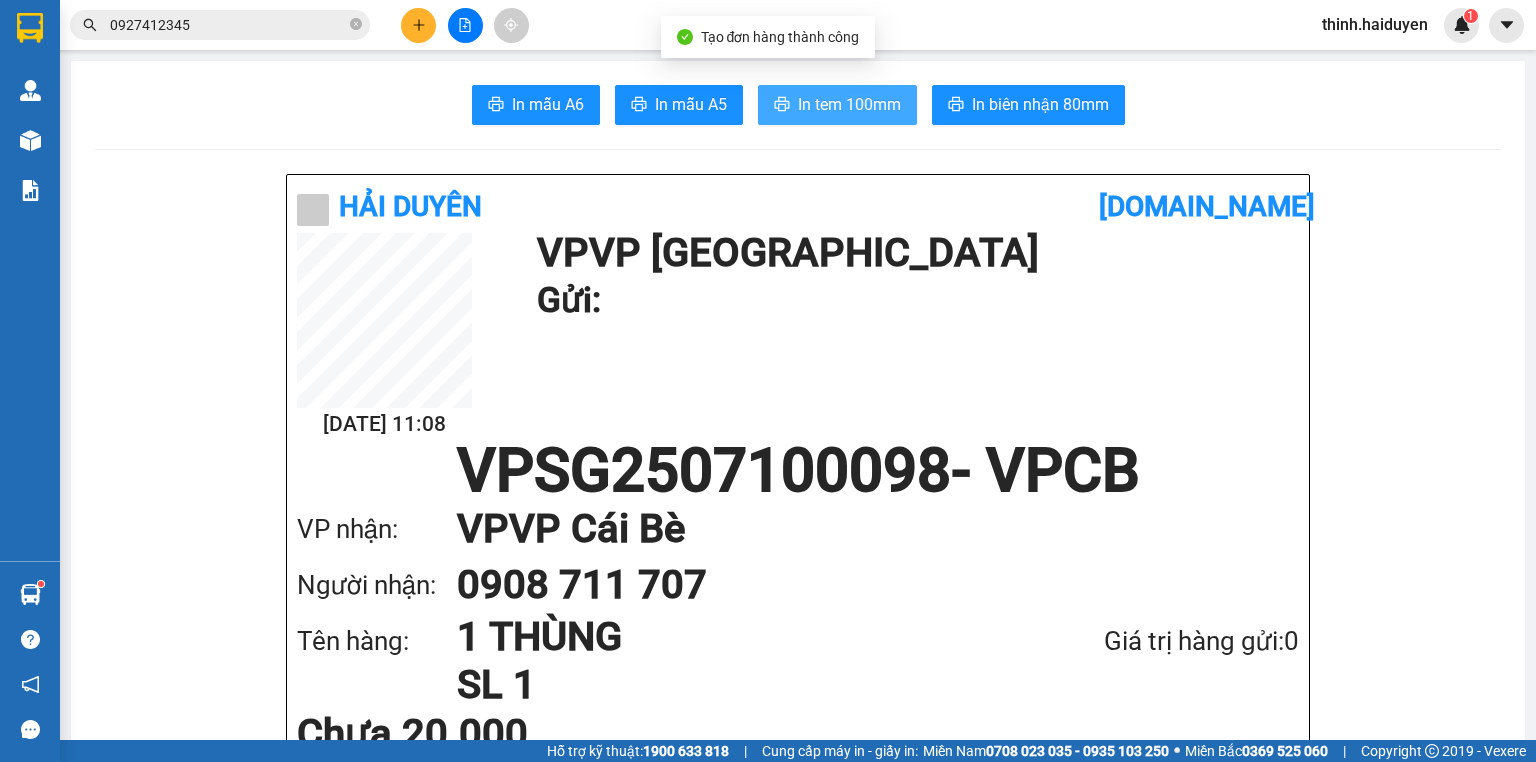 click on "In tem 100mm" at bounding box center (837, 105) 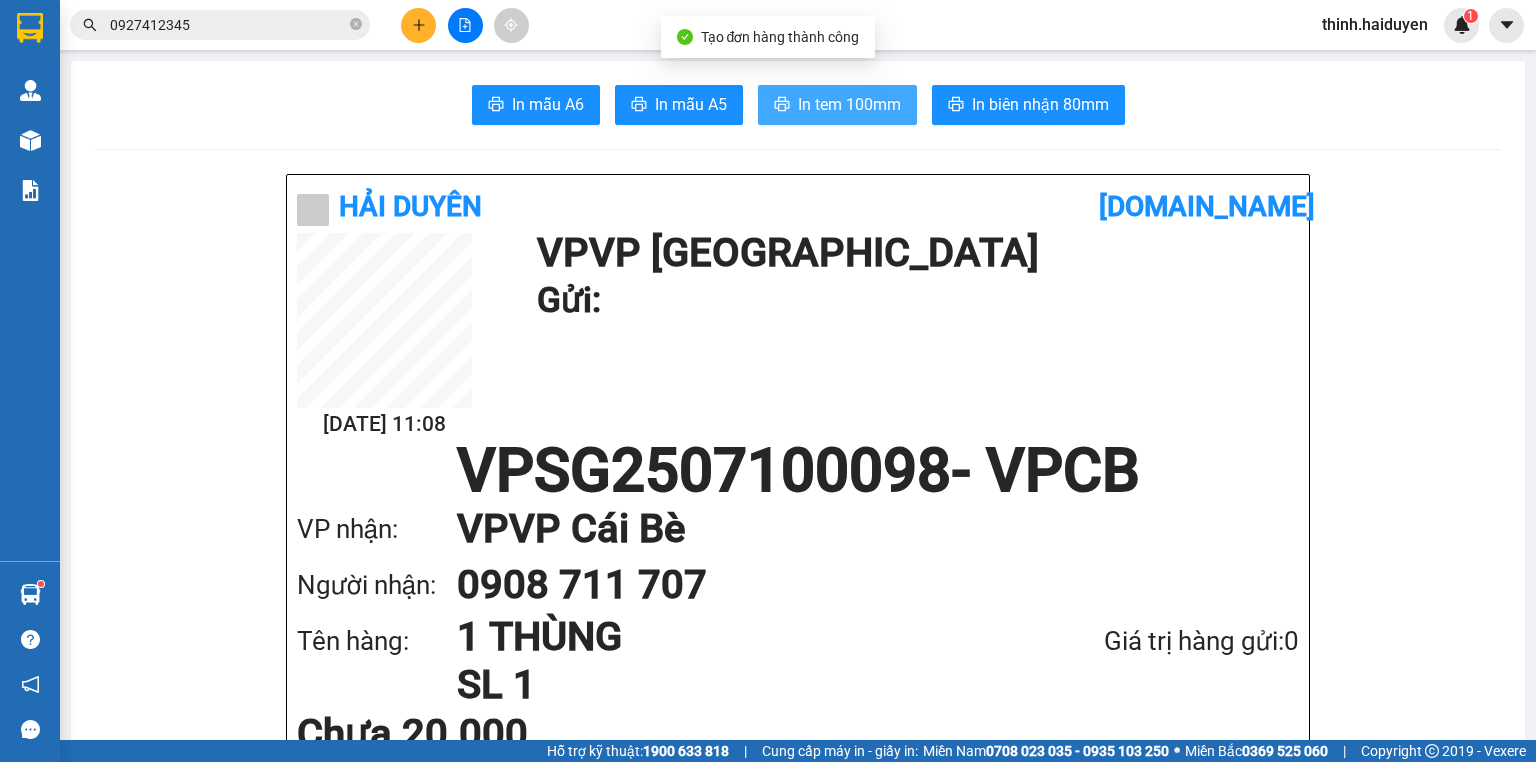 scroll, scrollTop: 0, scrollLeft: 0, axis: both 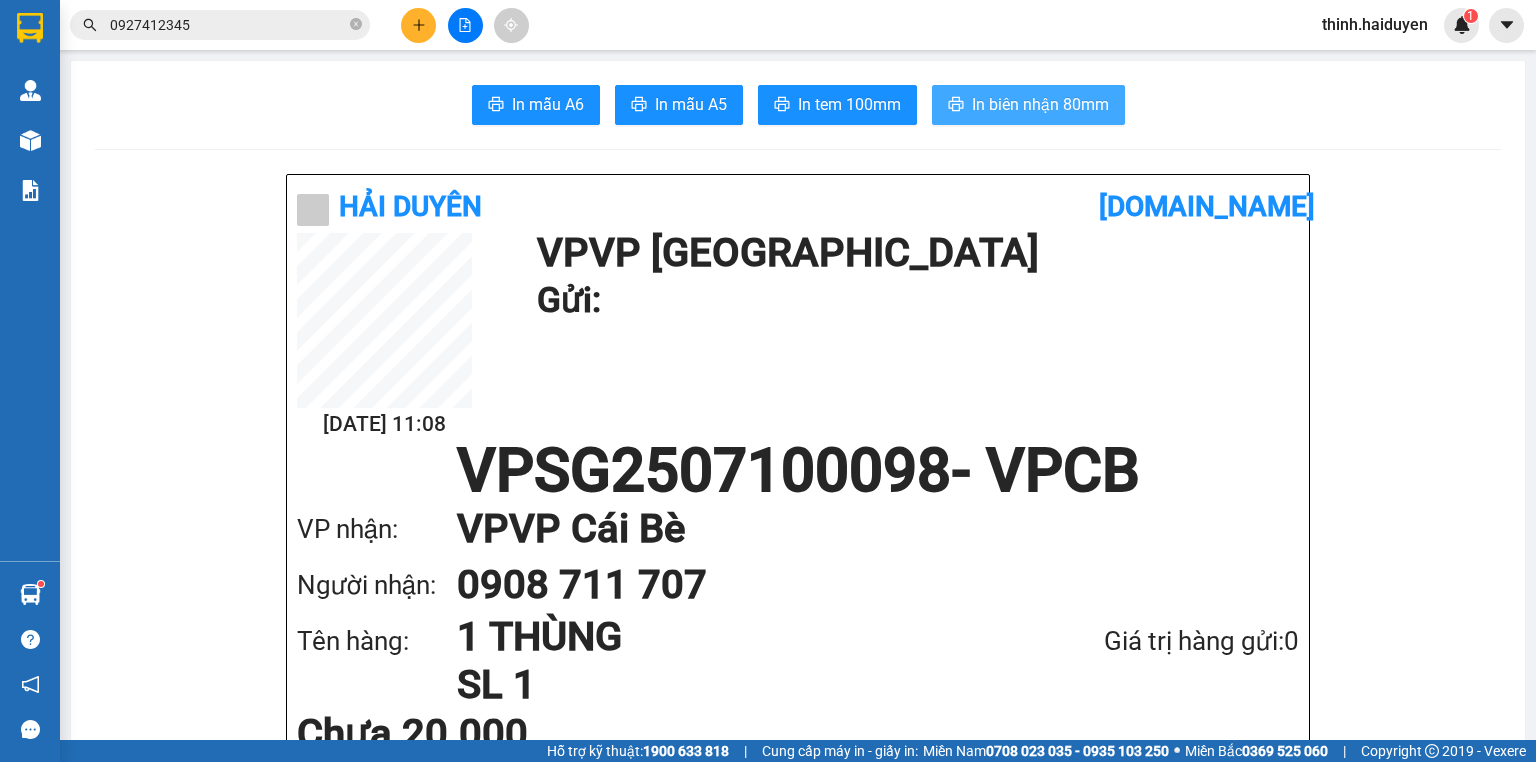 click on "In biên nhận 80mm" at bounding box center (1028, 105) 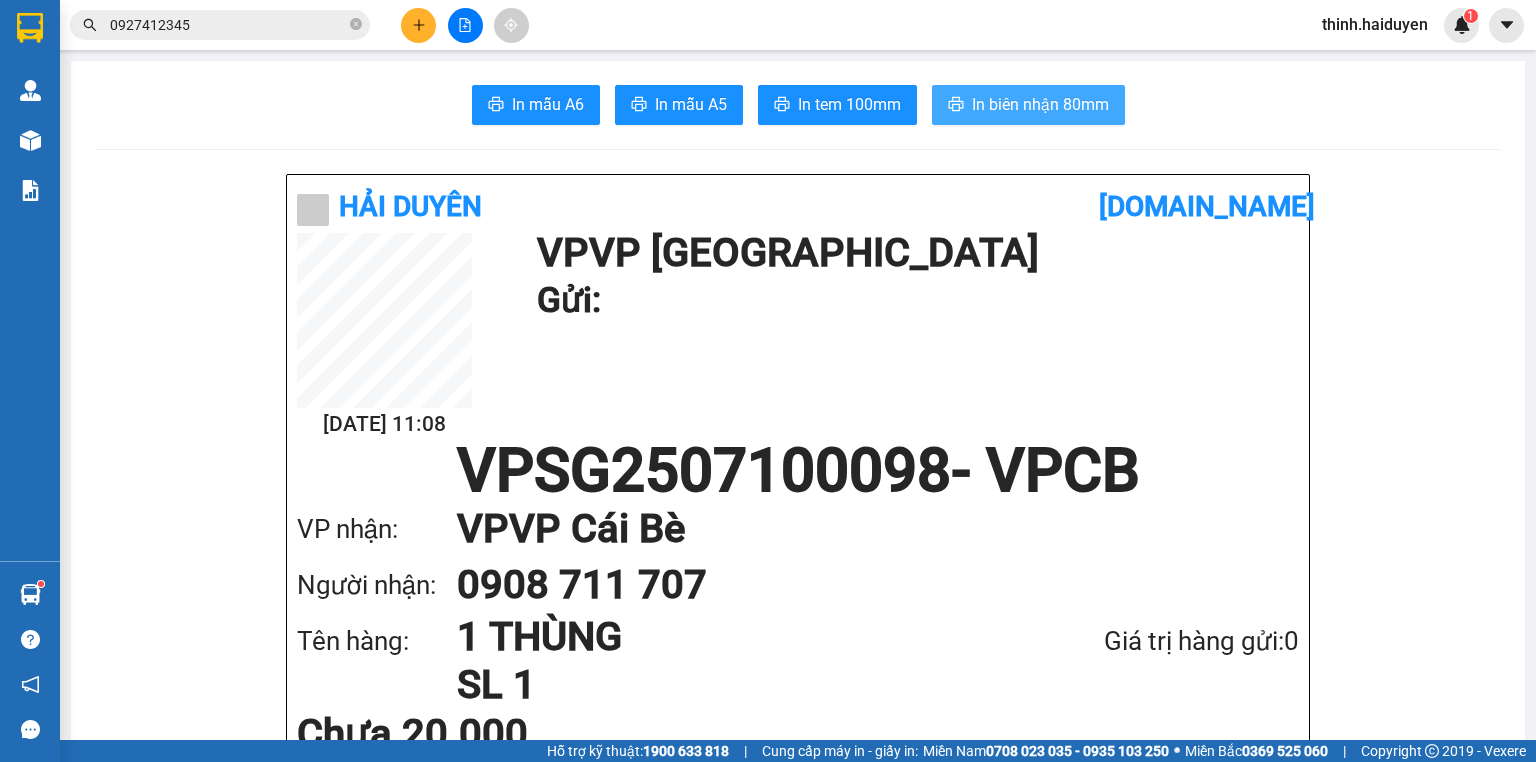 scroll, scrollTop: 0, scrollLeft: 0, axis: both 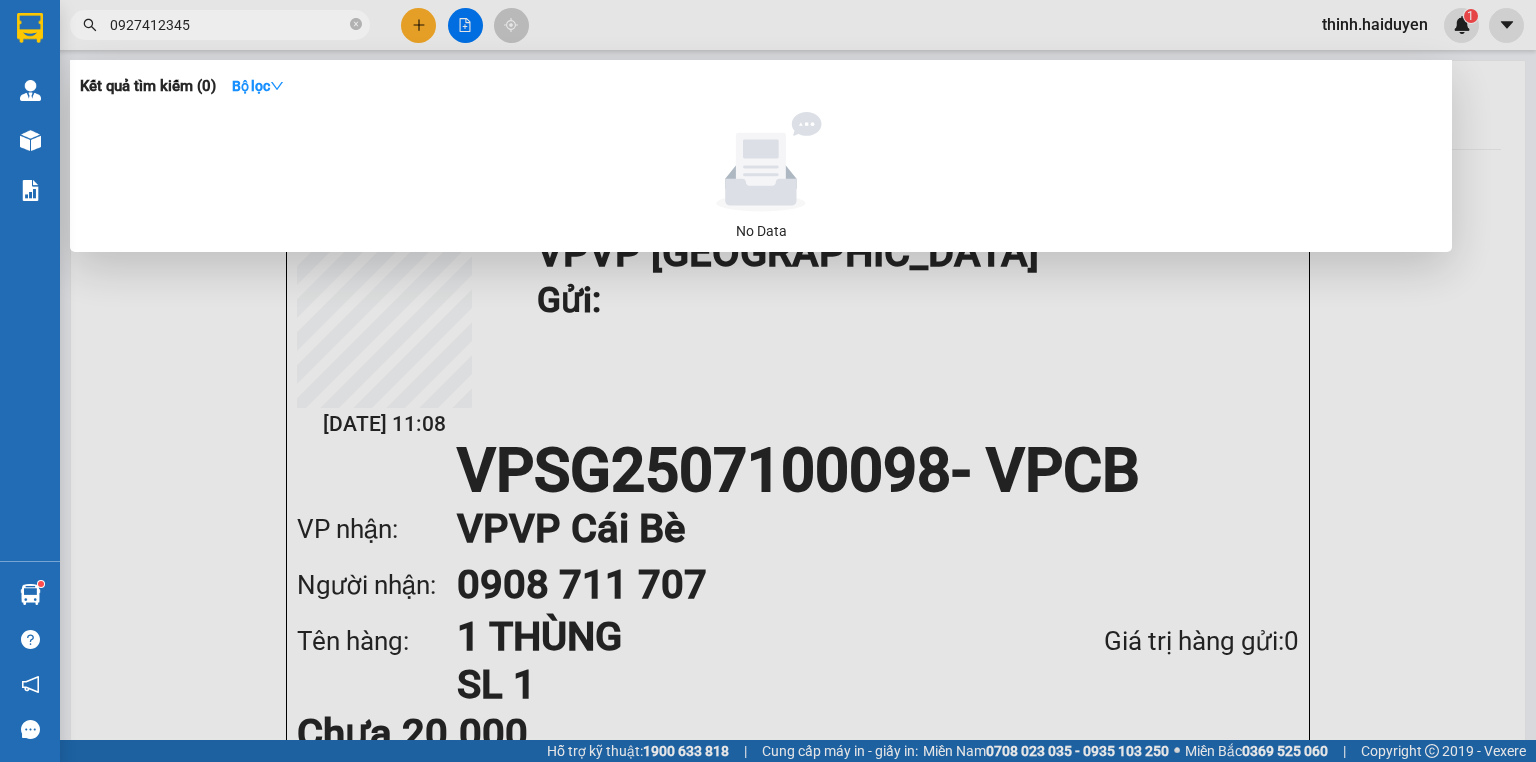 click on "0927412345" at bounding box center [228, 25] 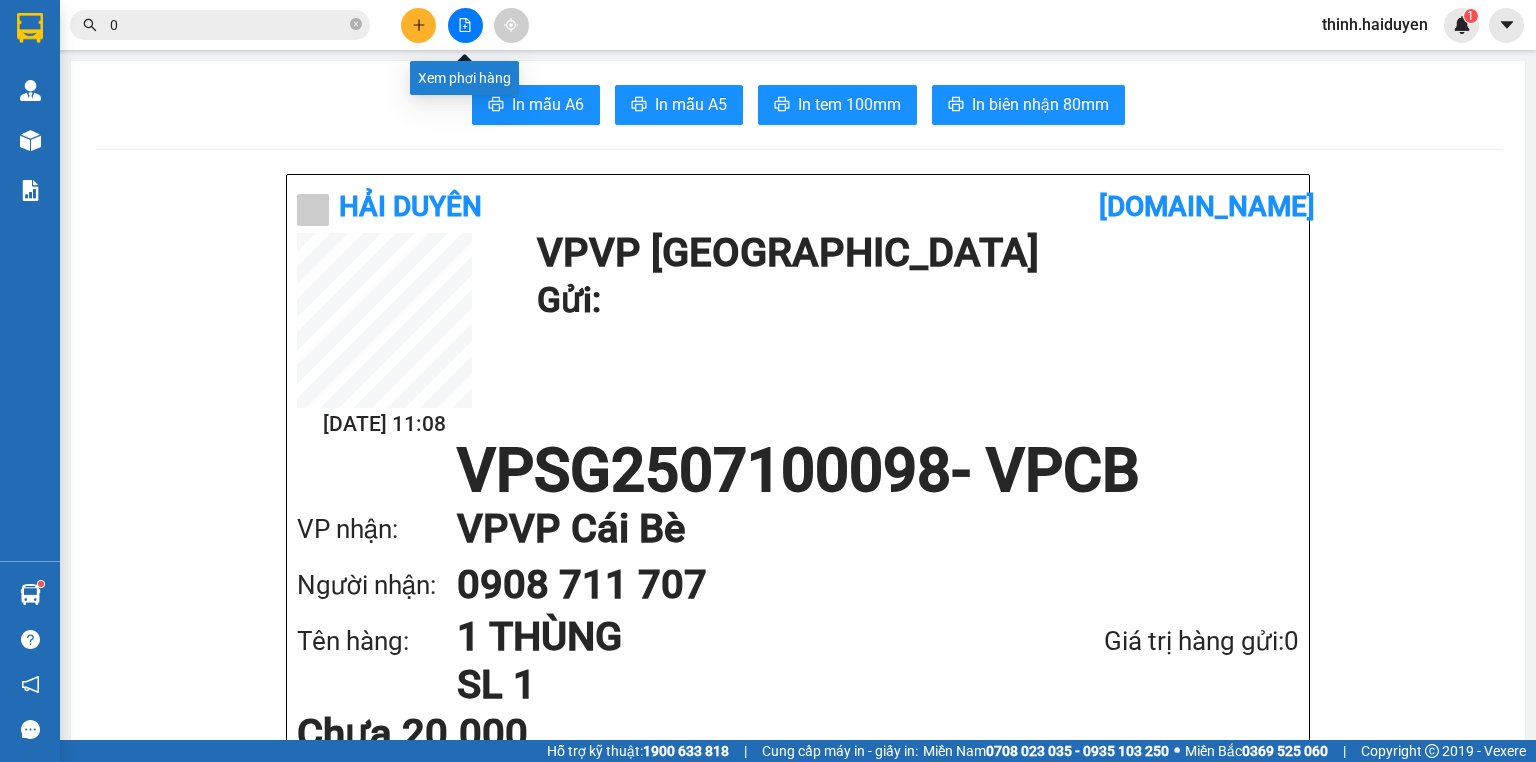 type on "0" 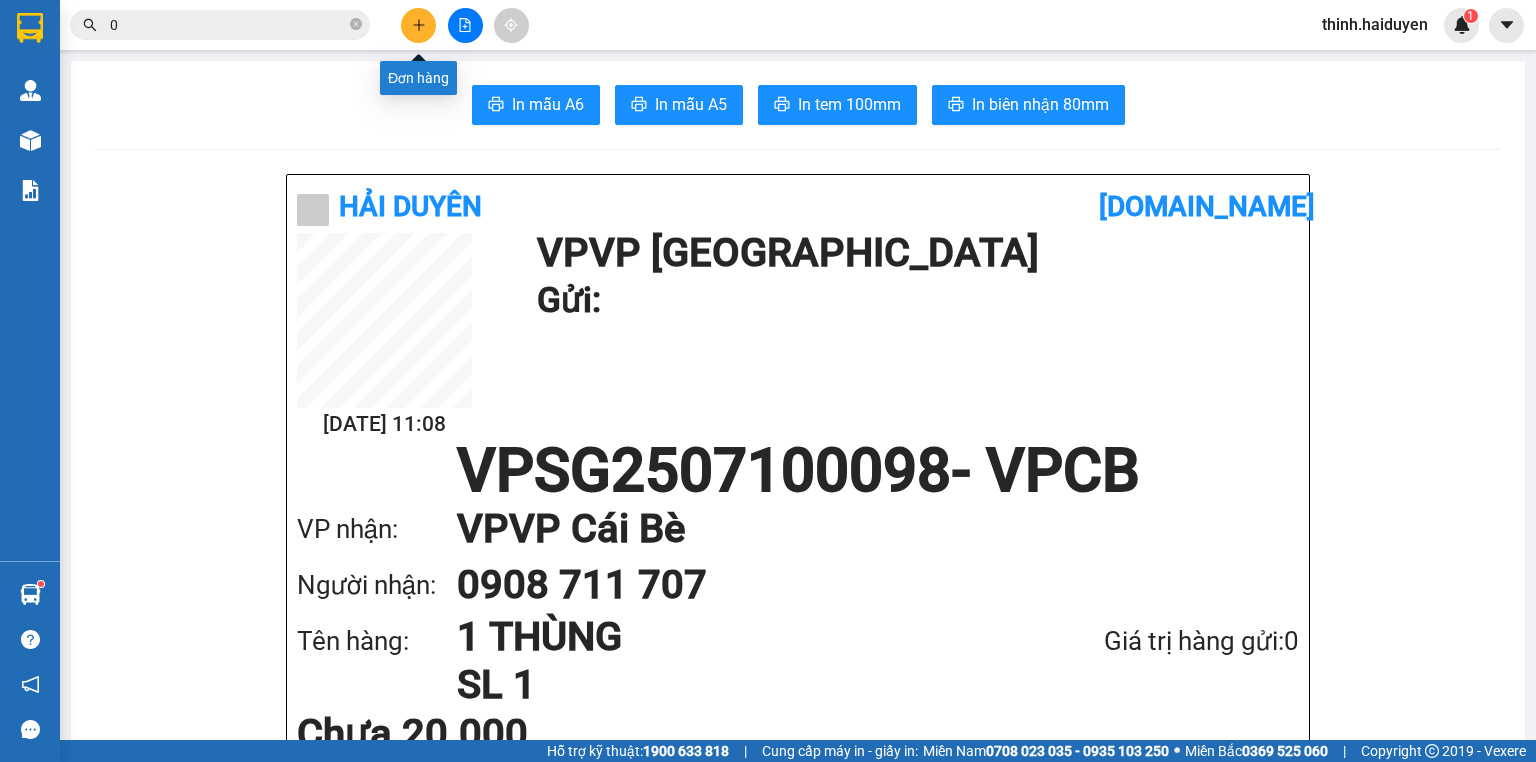 click at bounding box center [418, 25] 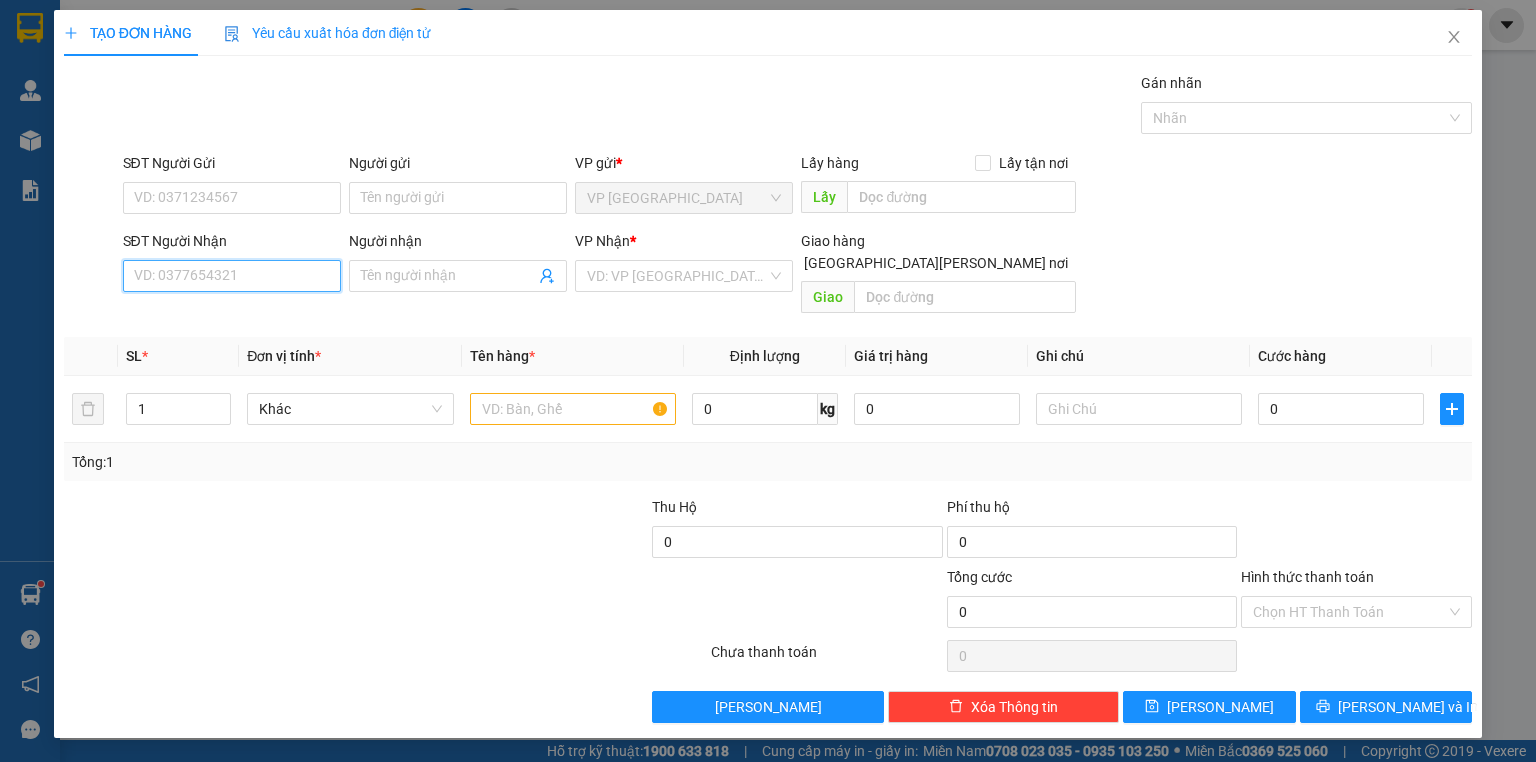 click on "SĐT Người Nhận" at bounding box center [232, 276] 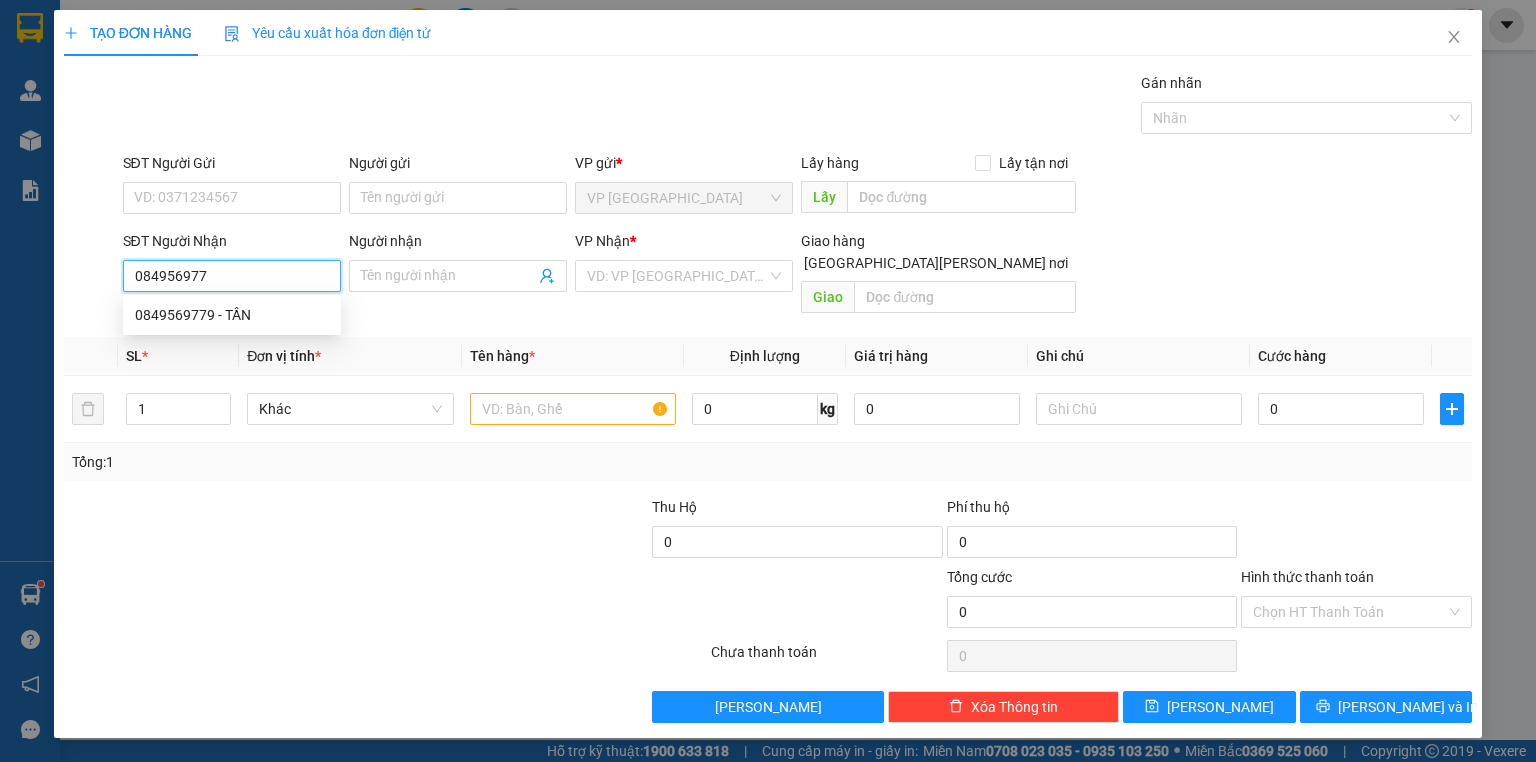 type on "0849569779" 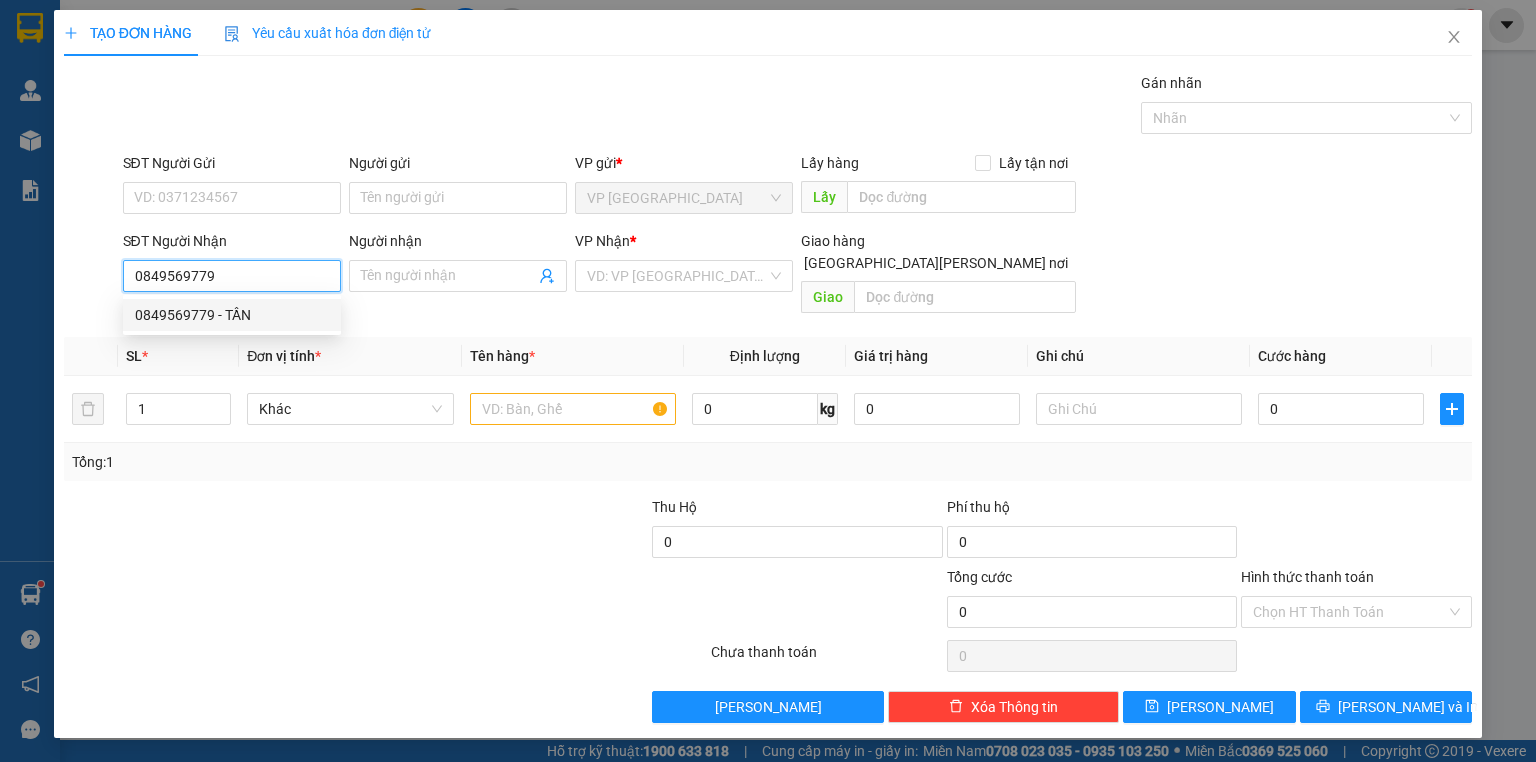click on "0849569779 - TẦN" at bounding box center (232, 315) 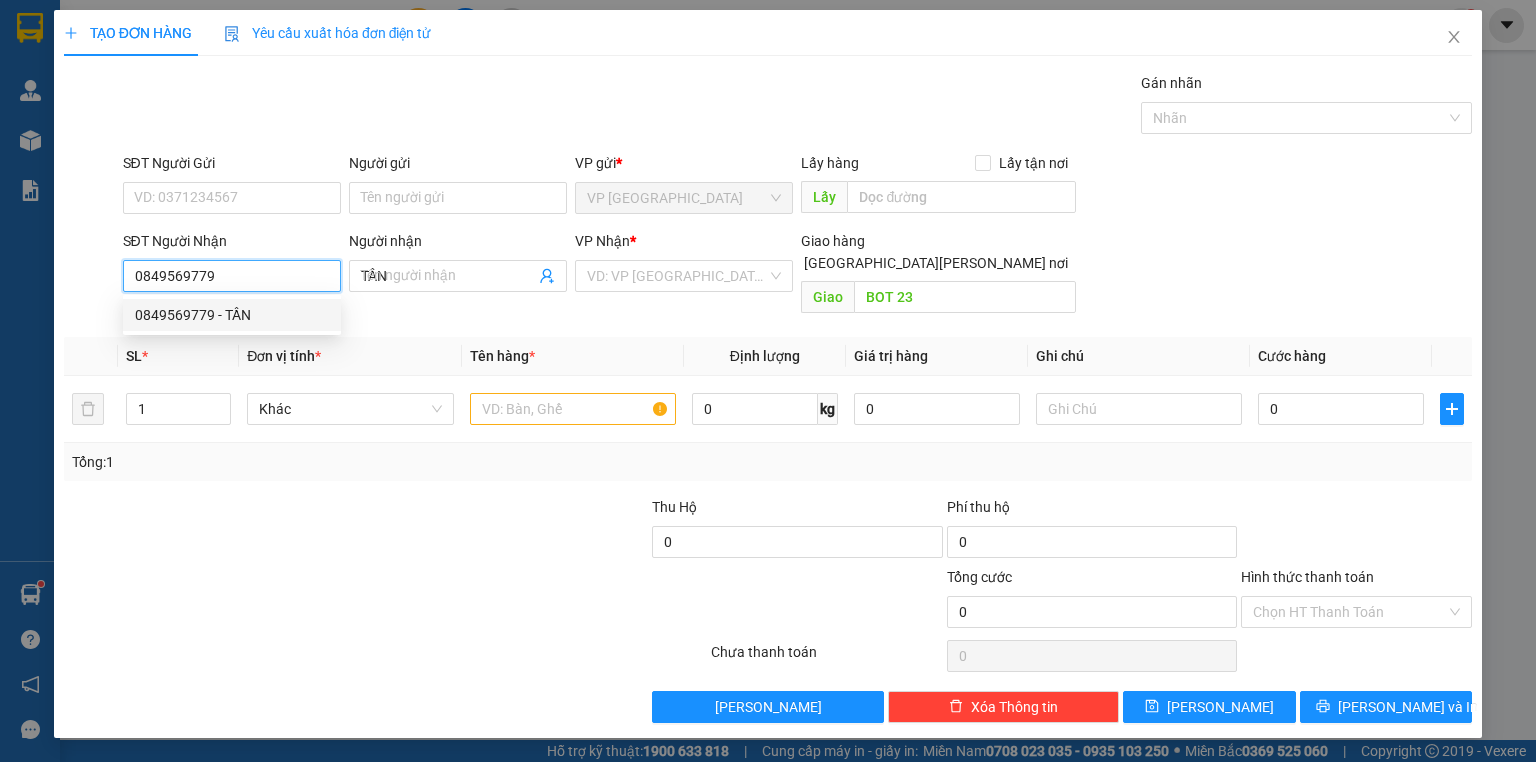 type on "70.000" 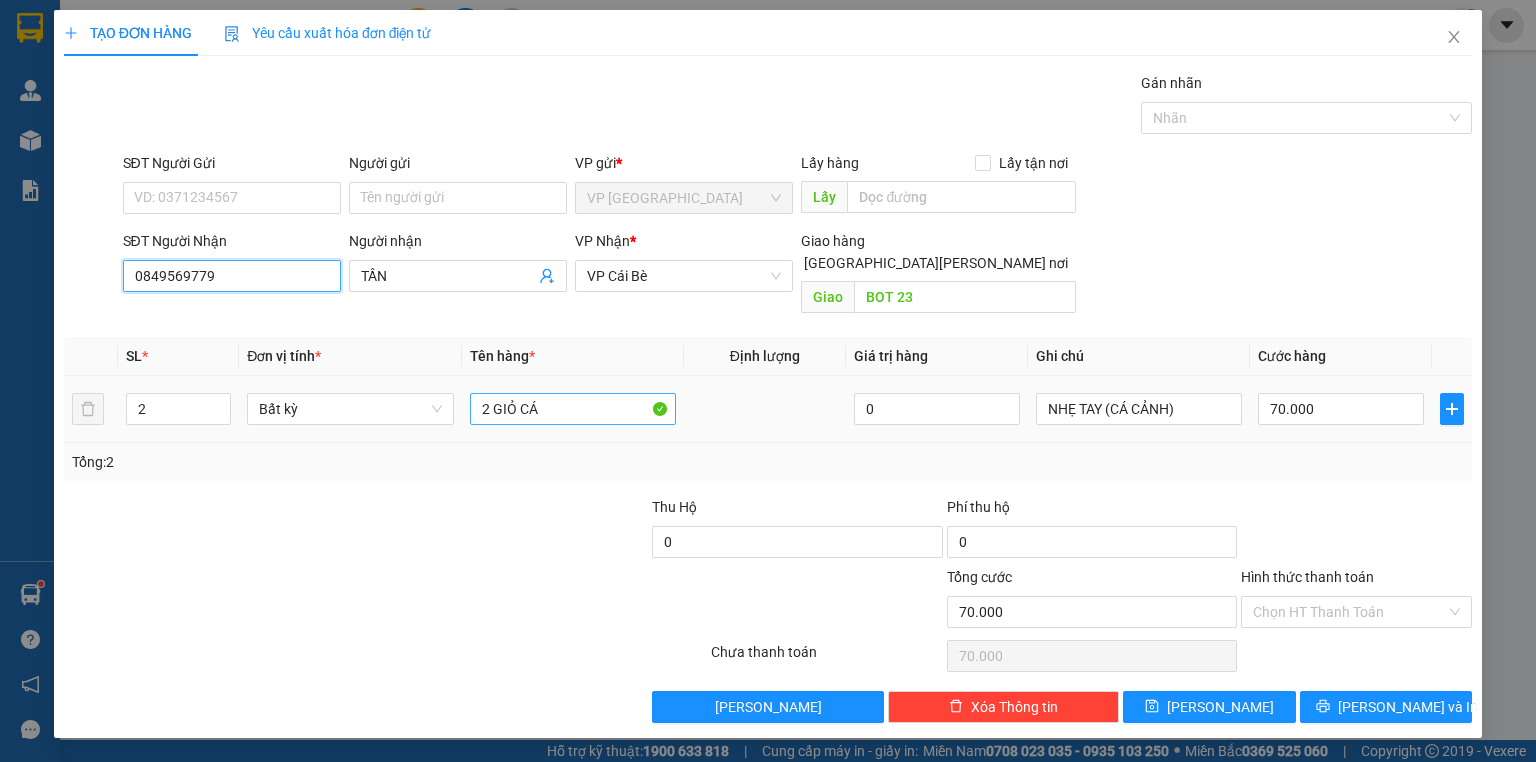 type on "0849569779" 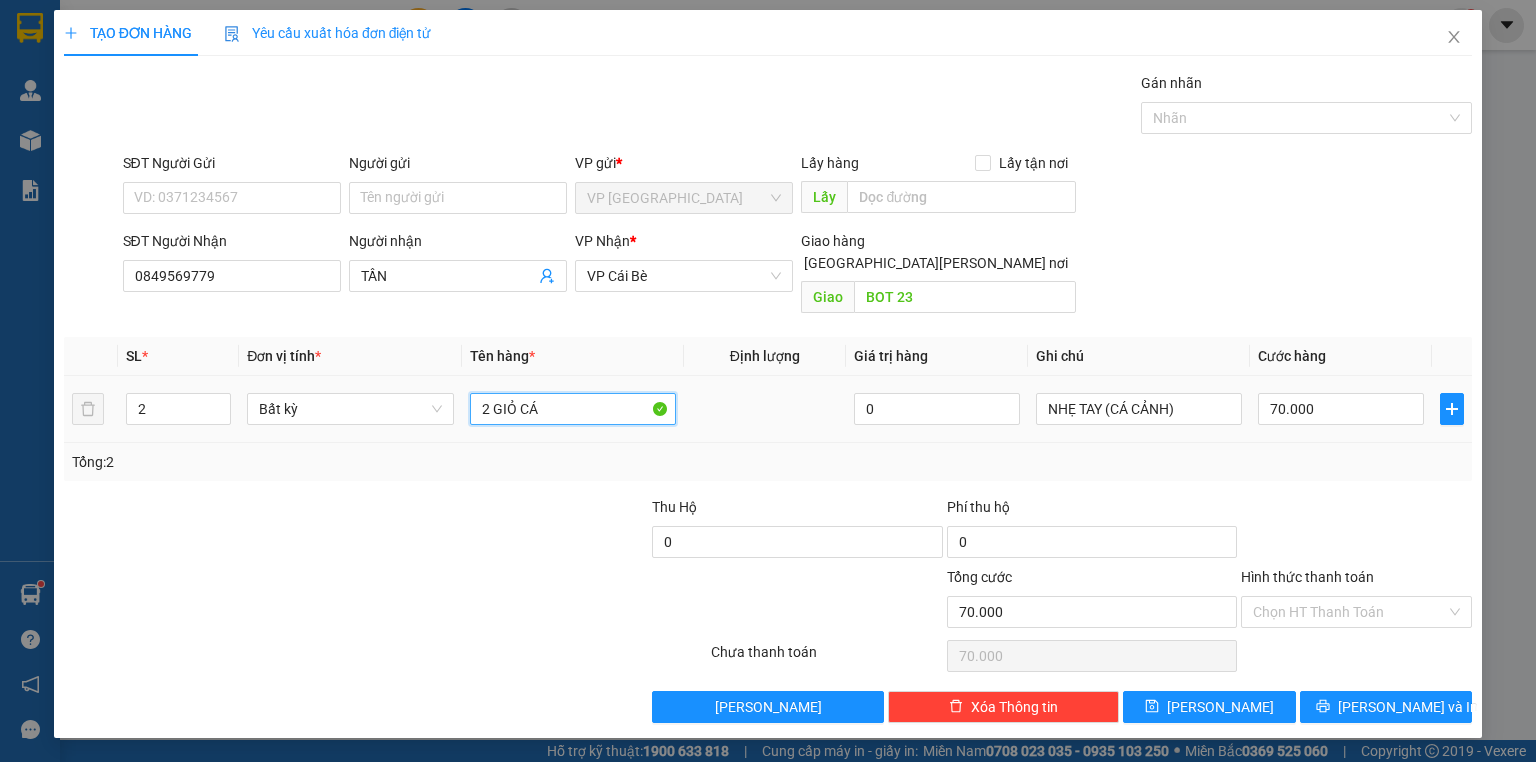 drag, startPoint x: 556, startPoint y: 393, endPoint x: 449, endPoint y: 408, distance: 108.04629 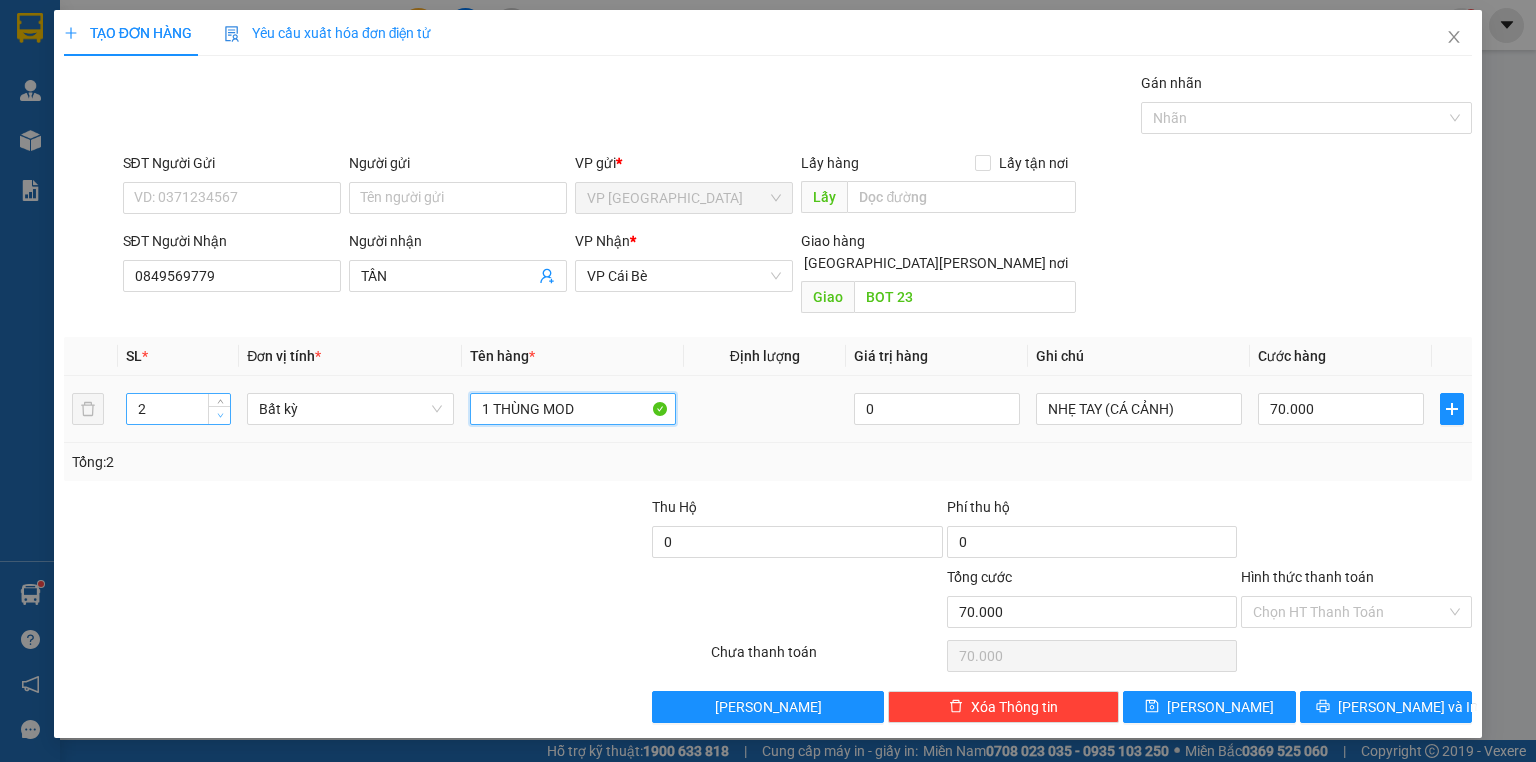 type on "1 THÙNG MOD" 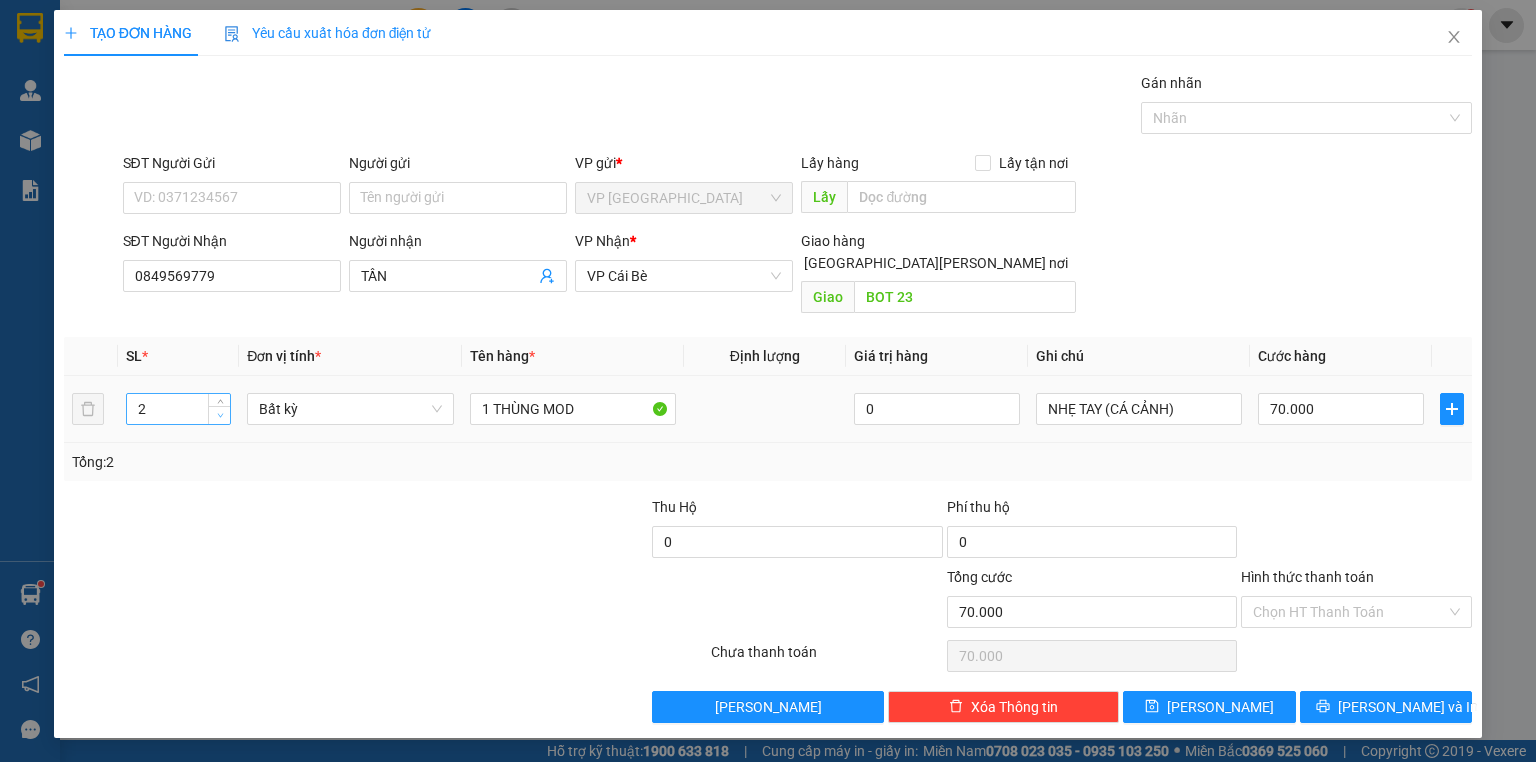 type on "1" 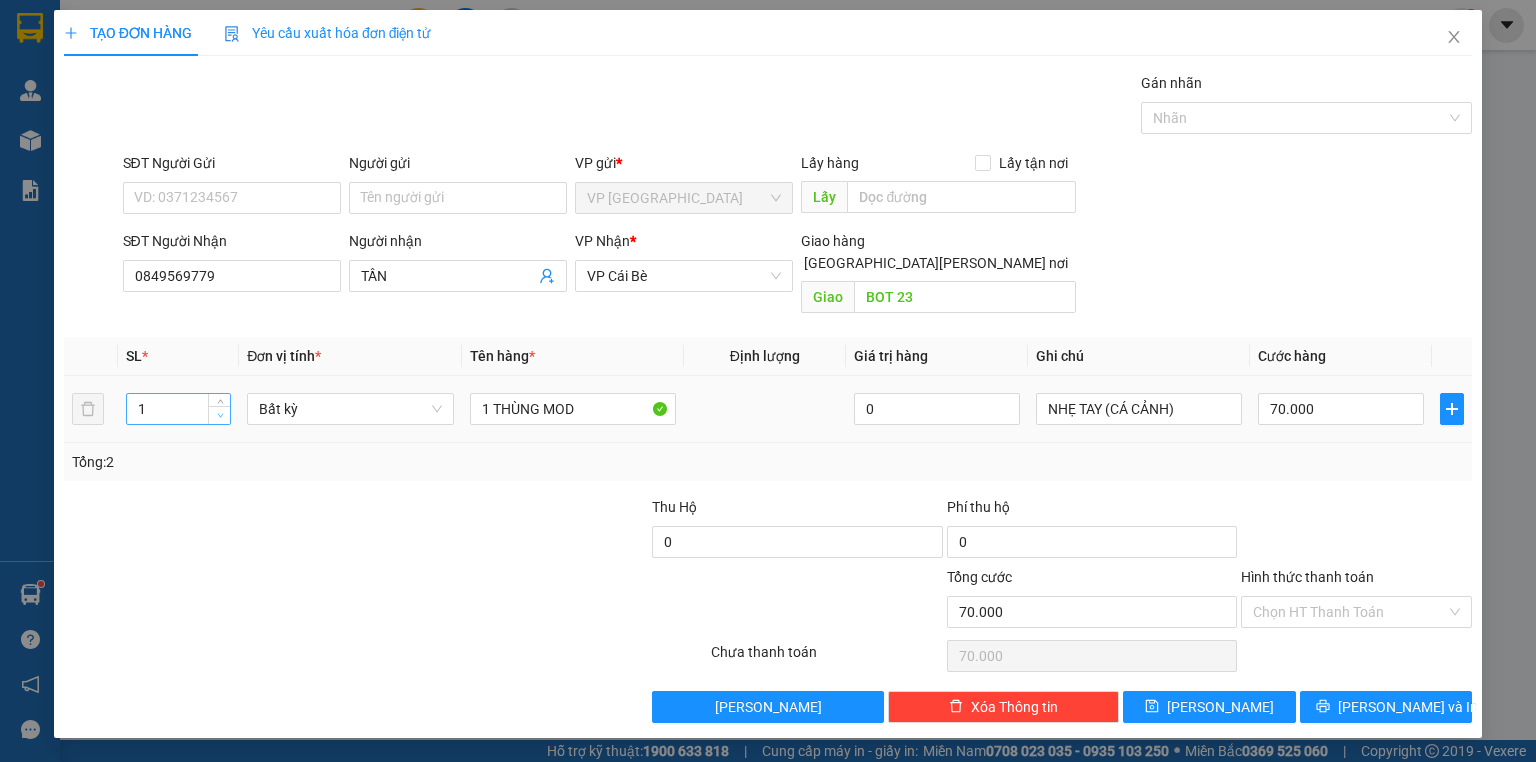 click at bounding box center (219, 415) 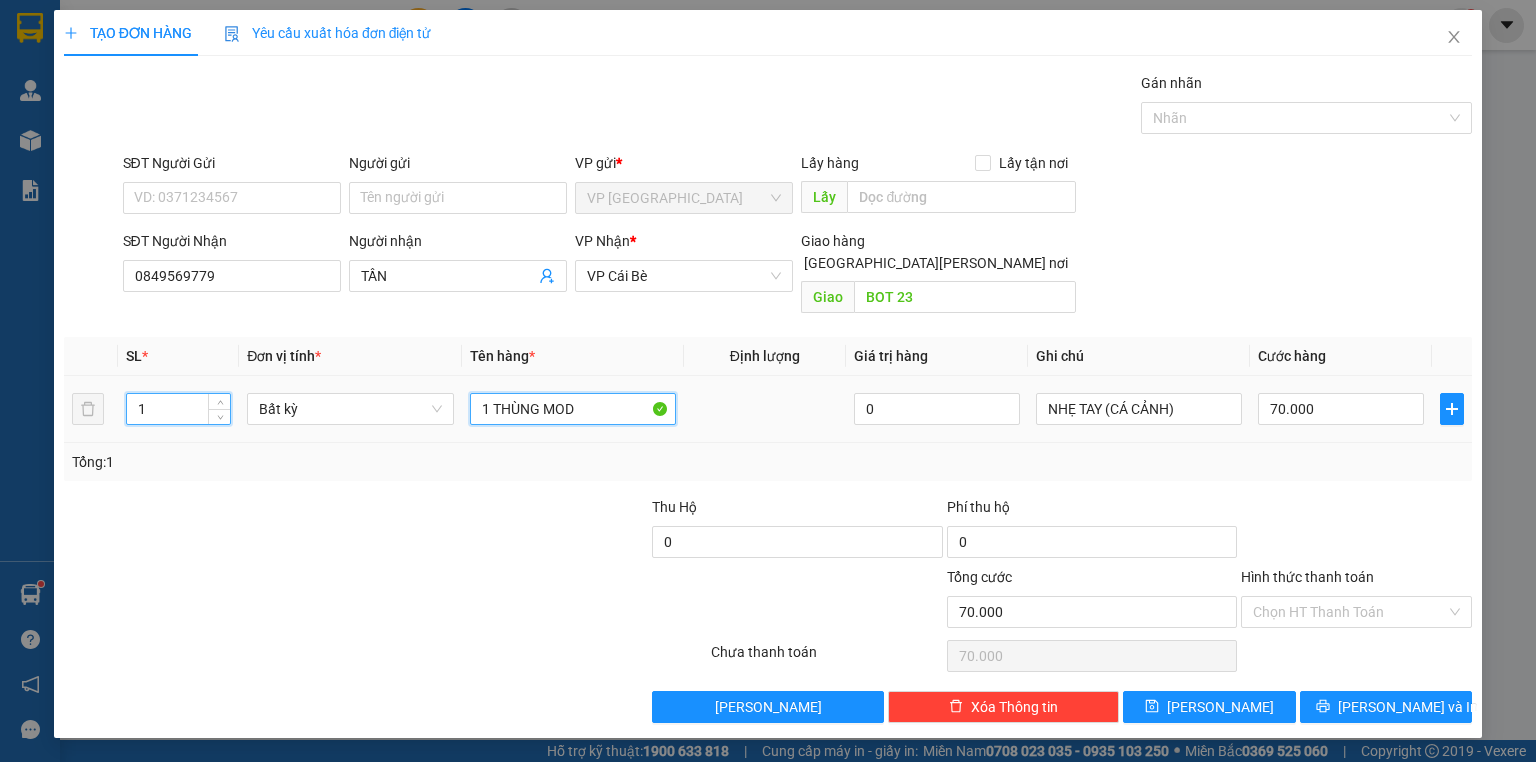 click on "1 THÙNG MOD" at bounding box center [573, 409] 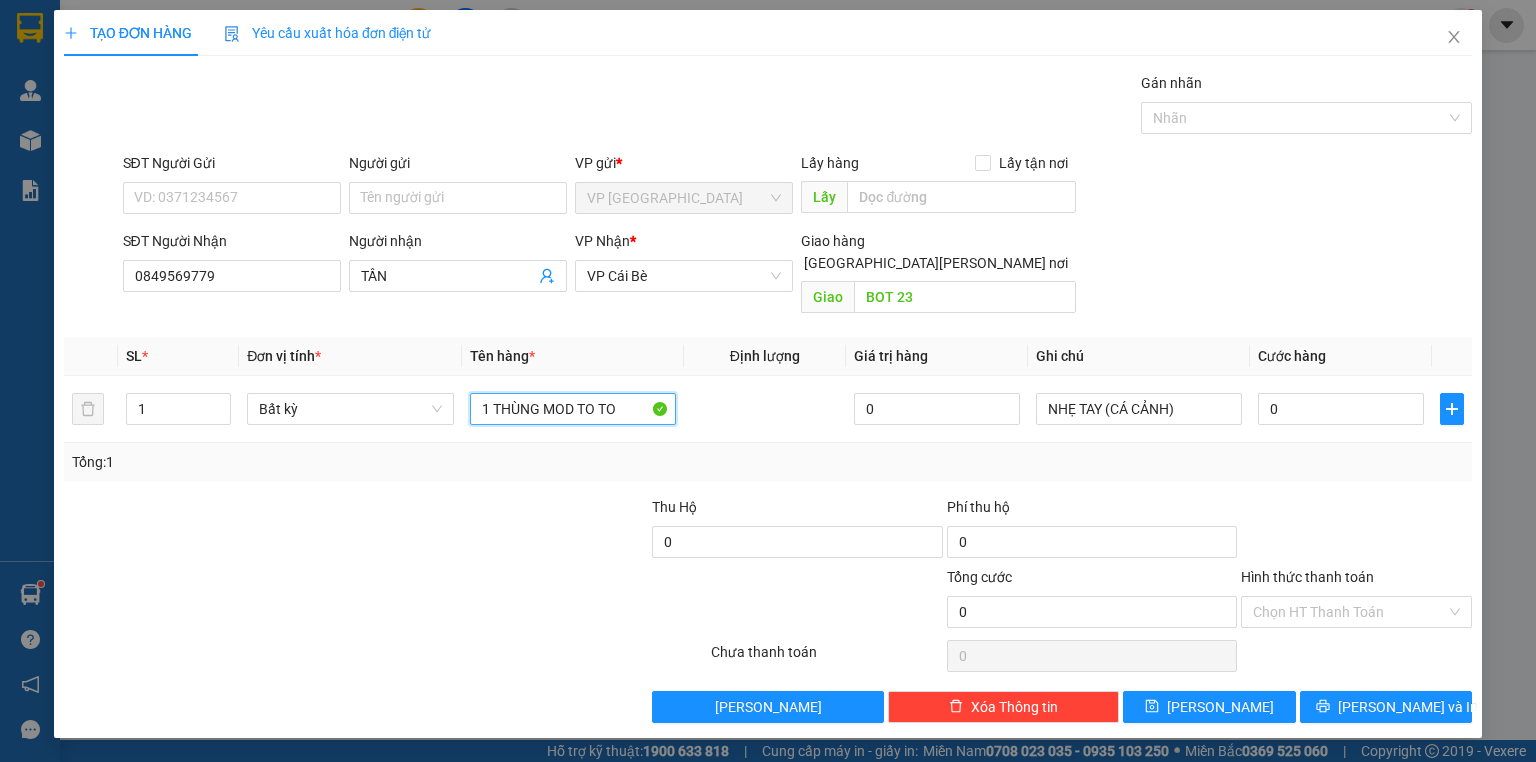 type on "1 THÙNG MOD TO TO" 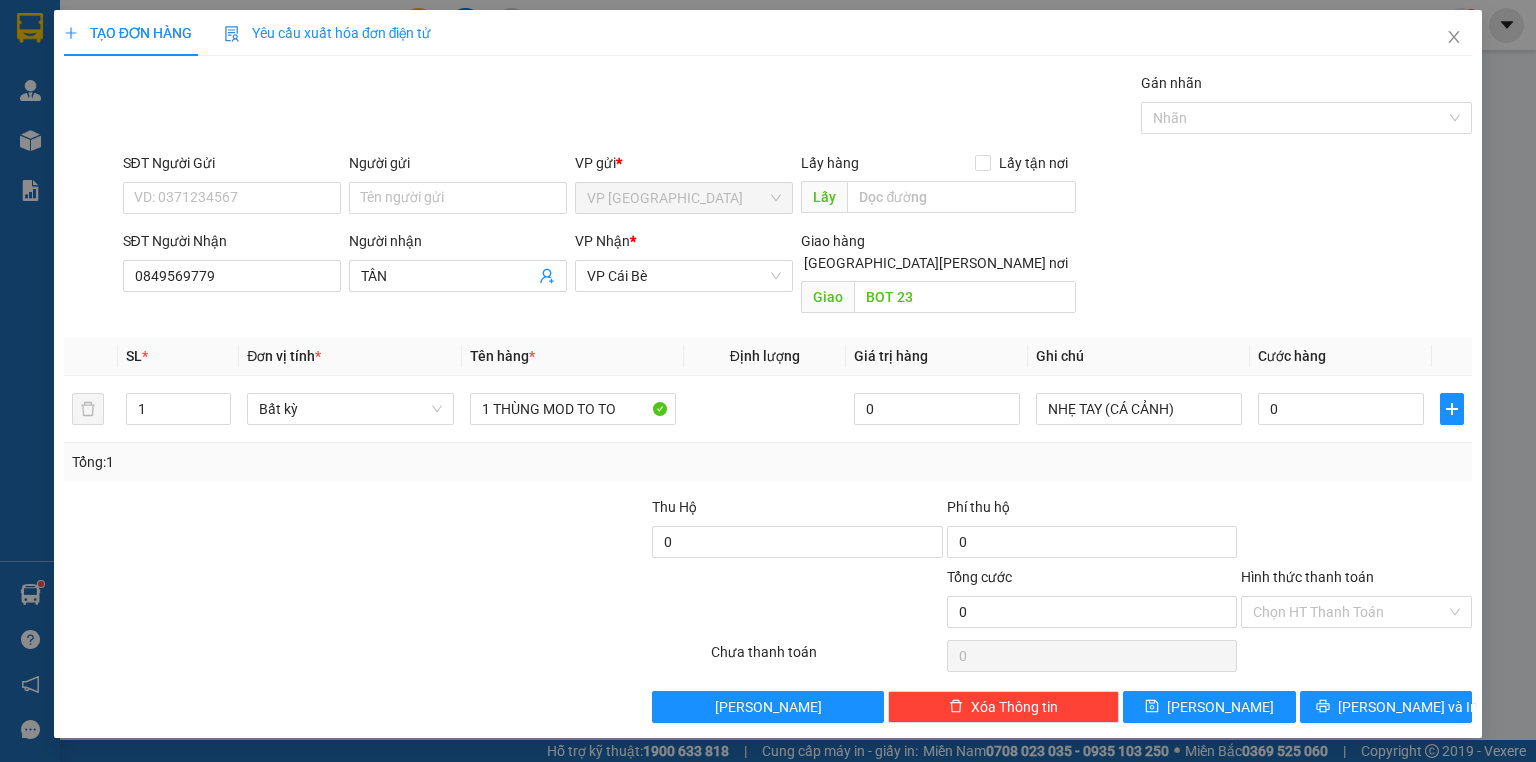 click at bounding box center [1356, 531] 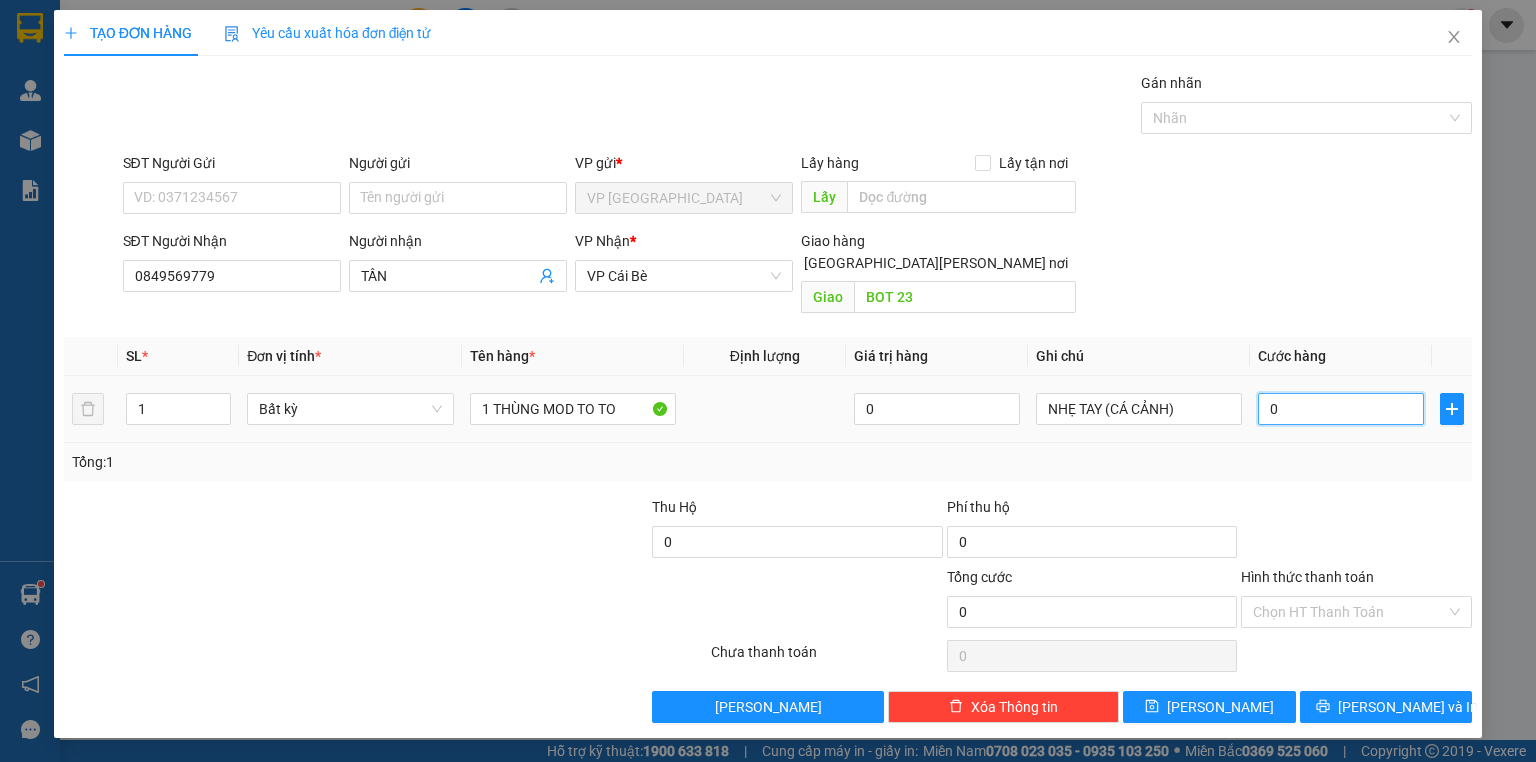 click on "0" at bounding box center [1341, 409] 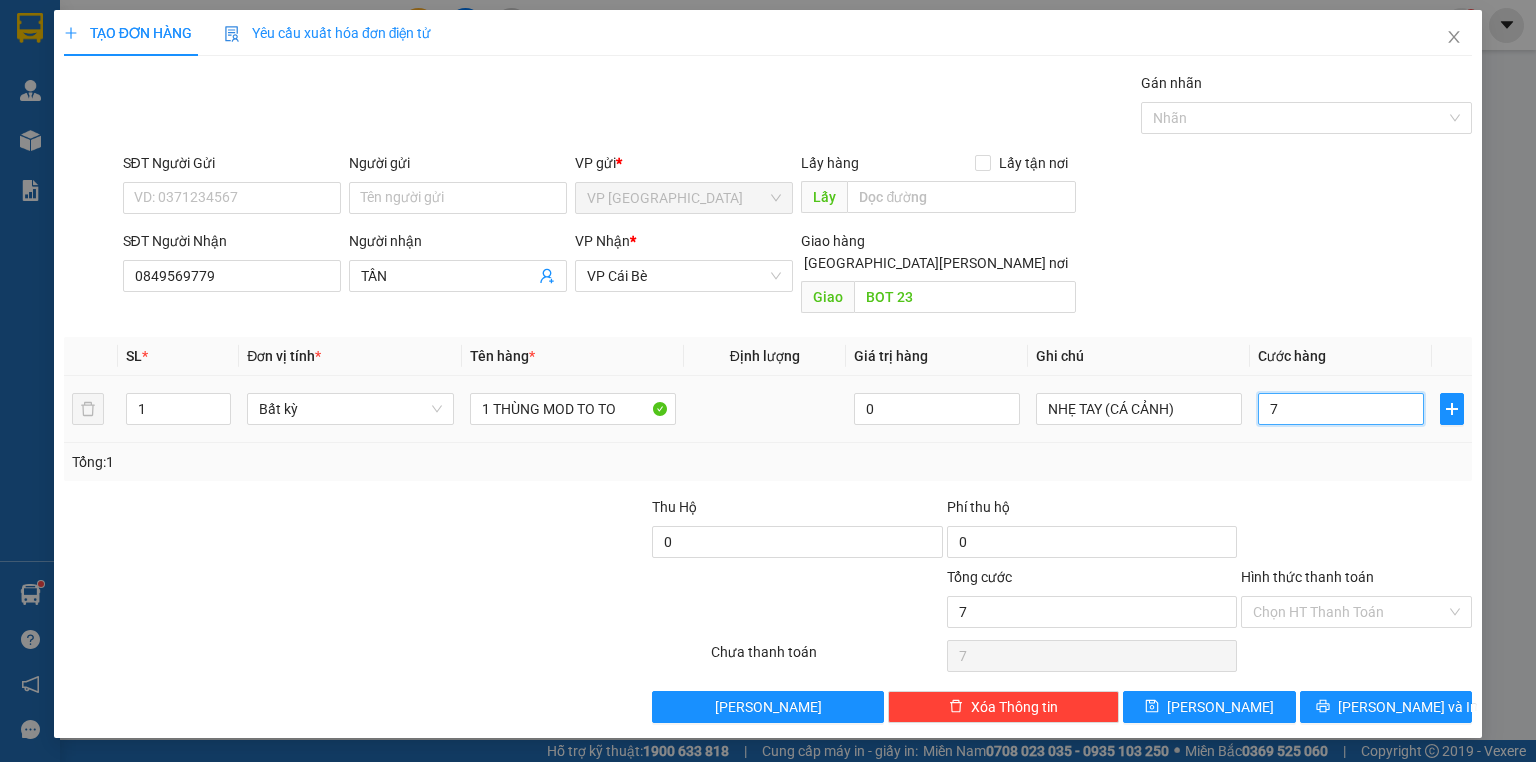 type on "70" 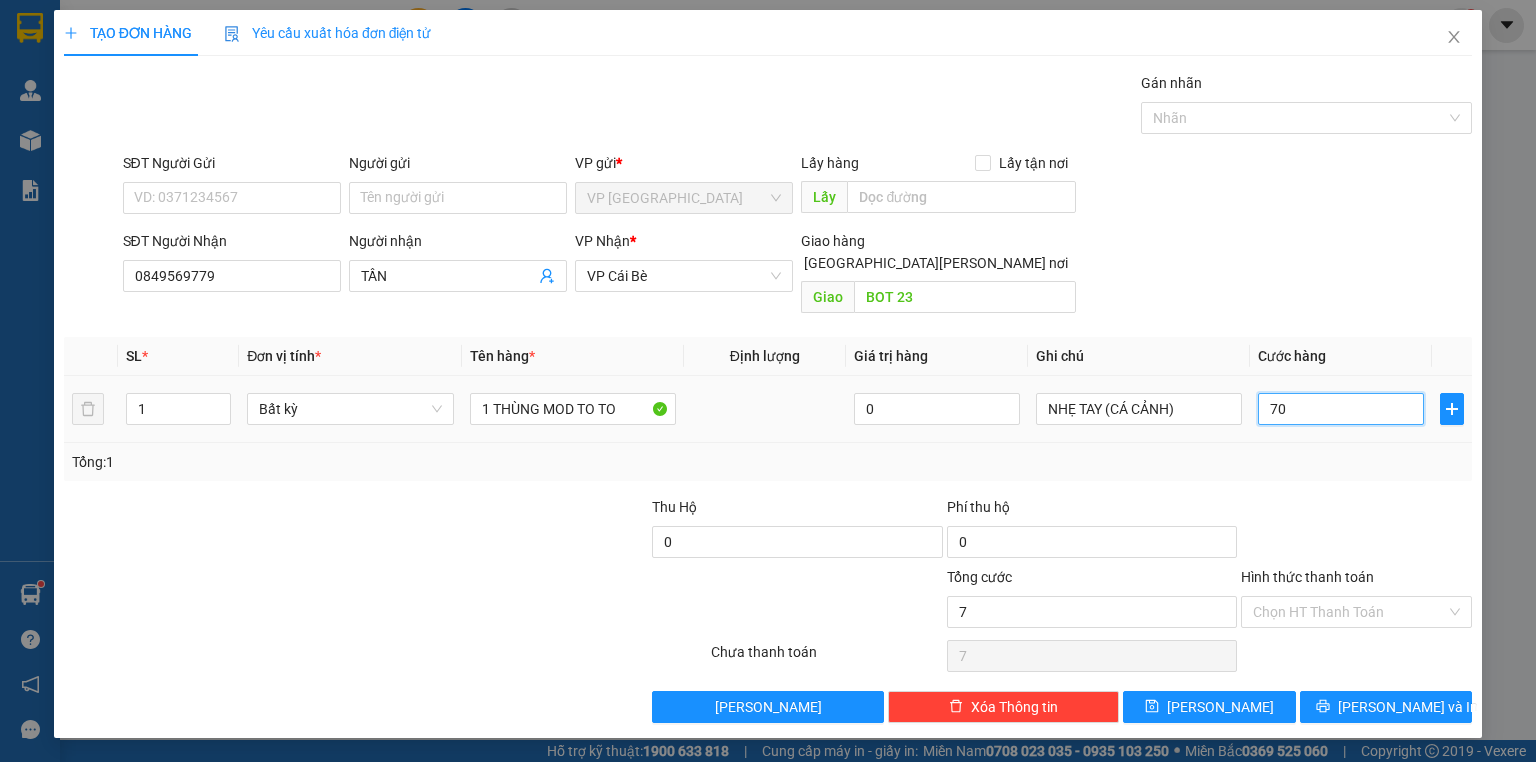 type on "70" 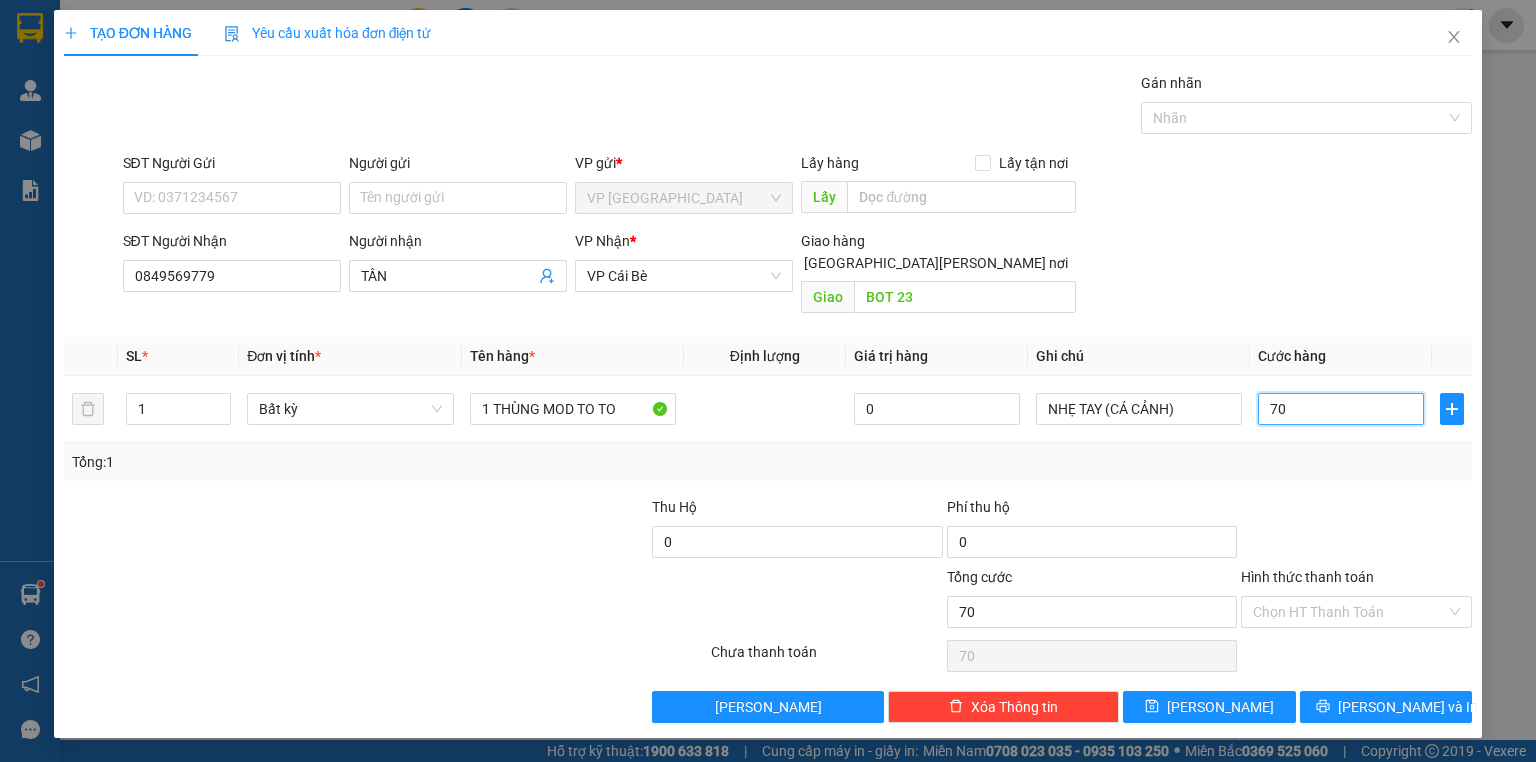 type on "70" 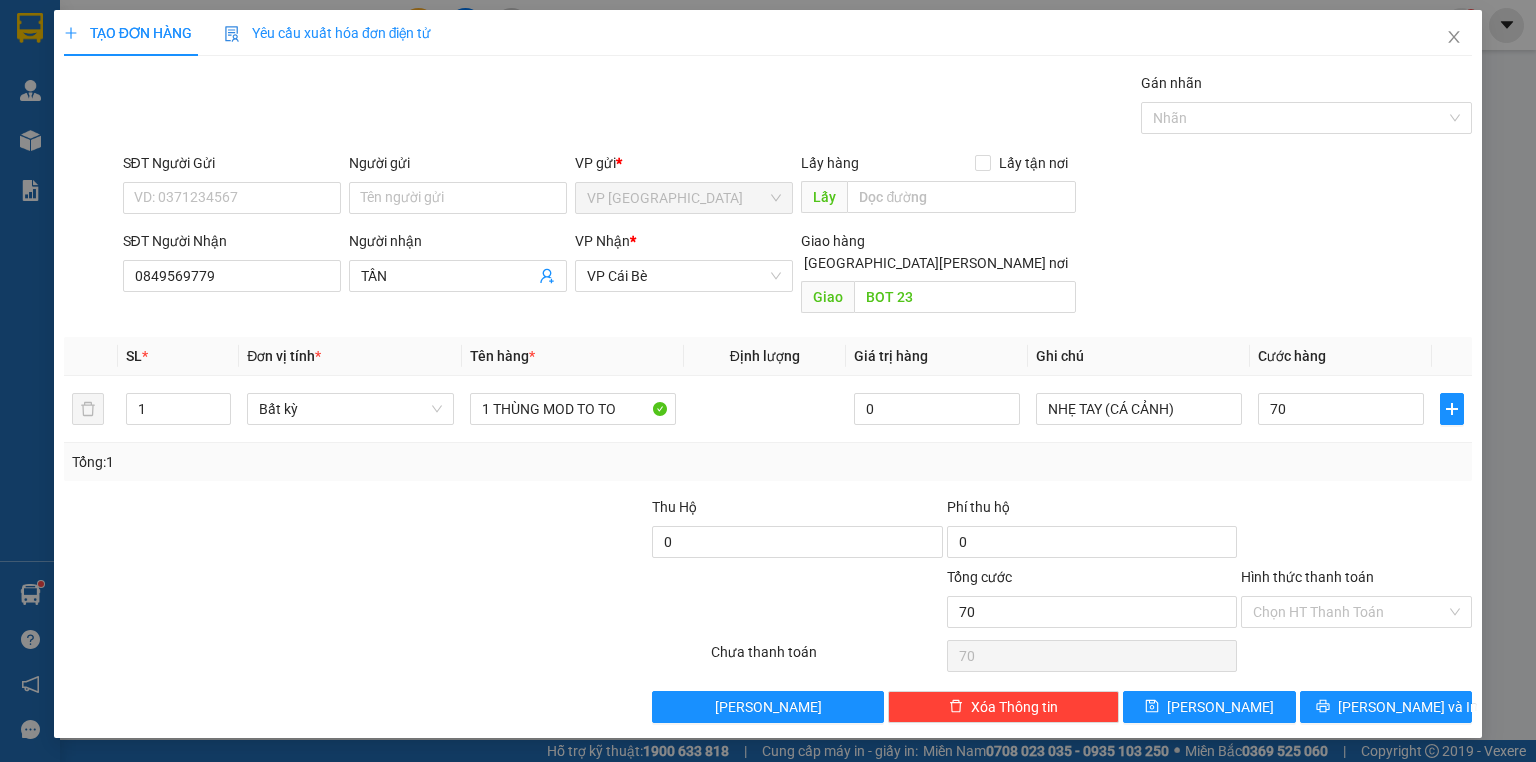 type on "70.000" 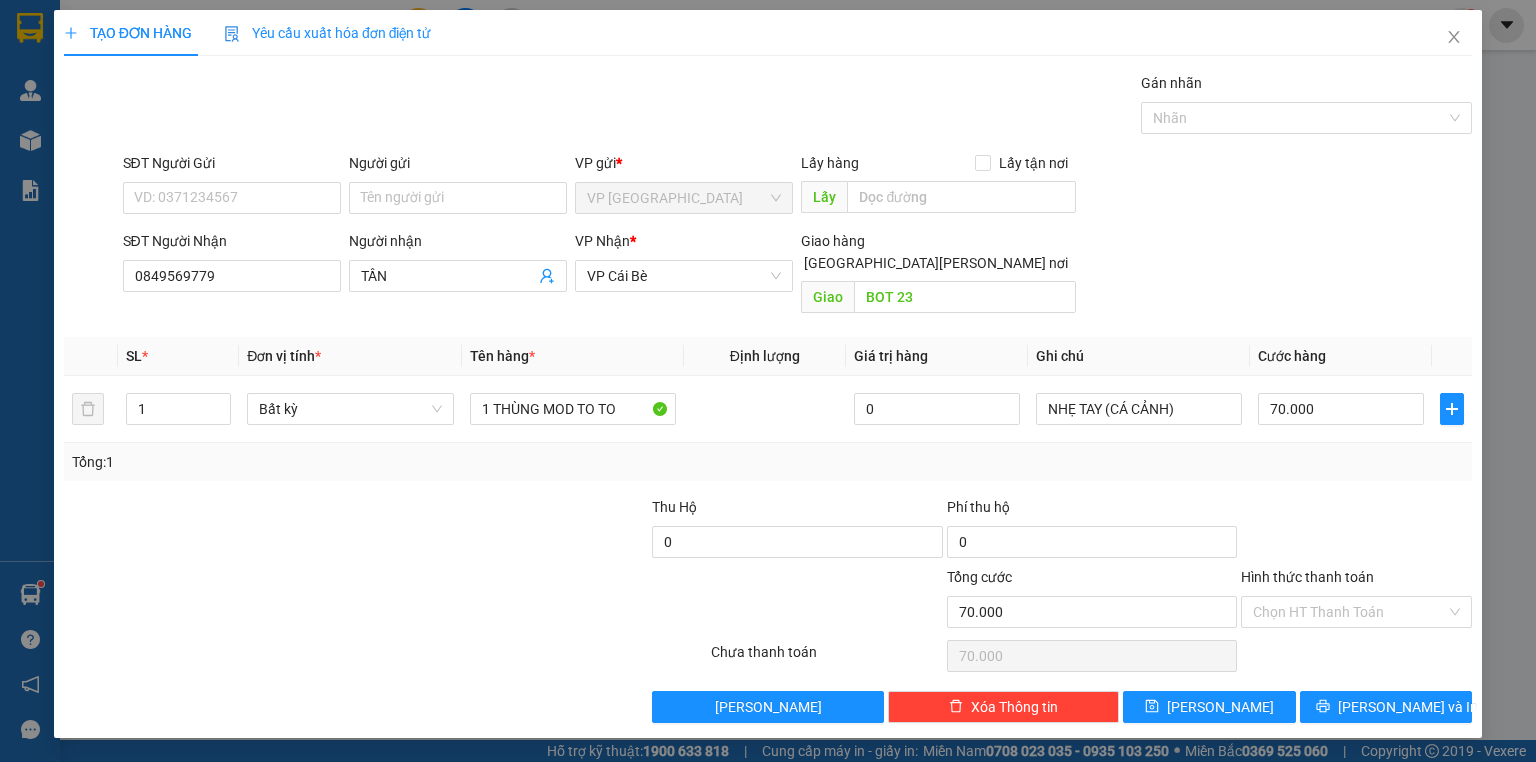 click at bounding box center (1356, 531) 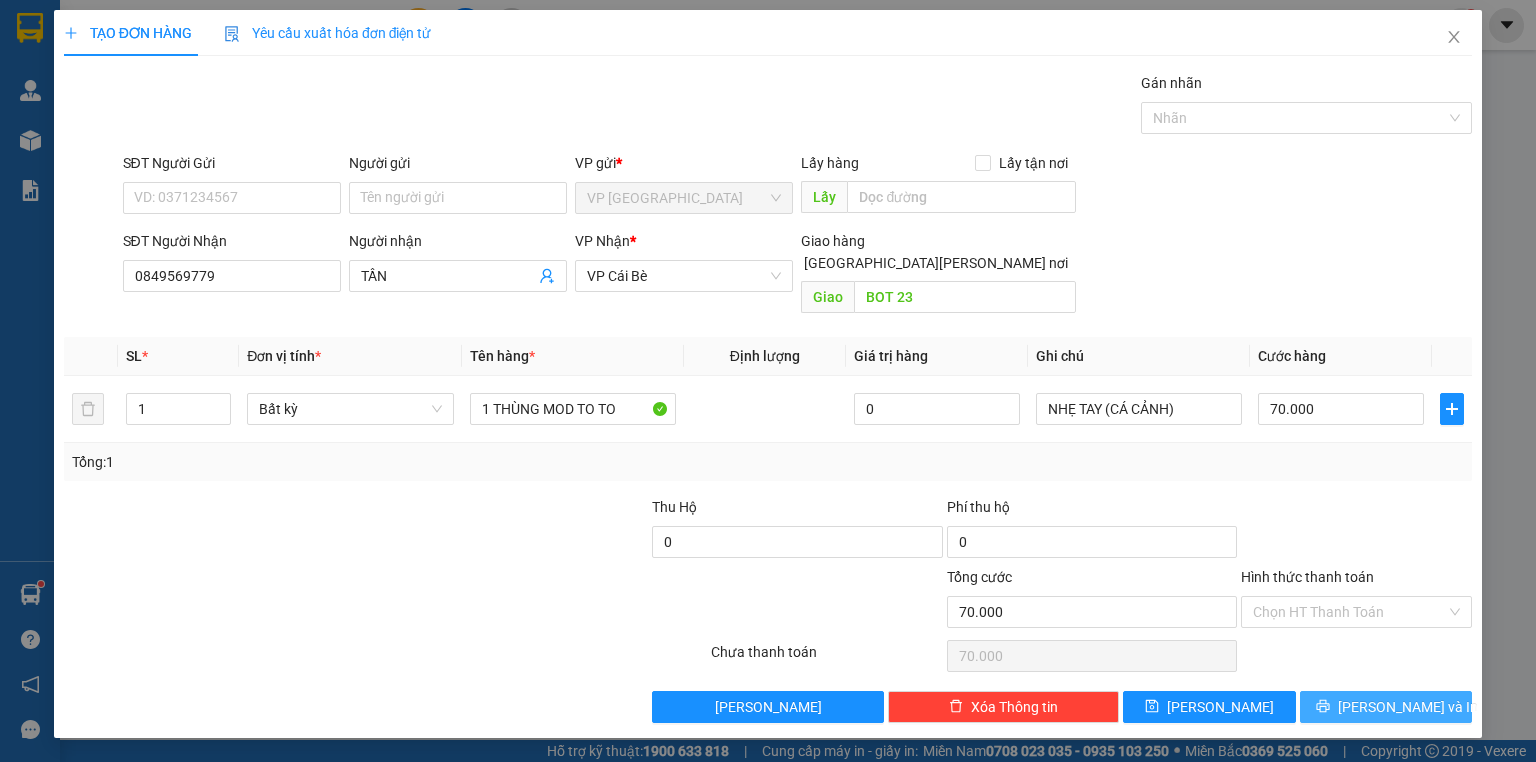 click on "Lưu và In" at bounding box center (1408, 707) 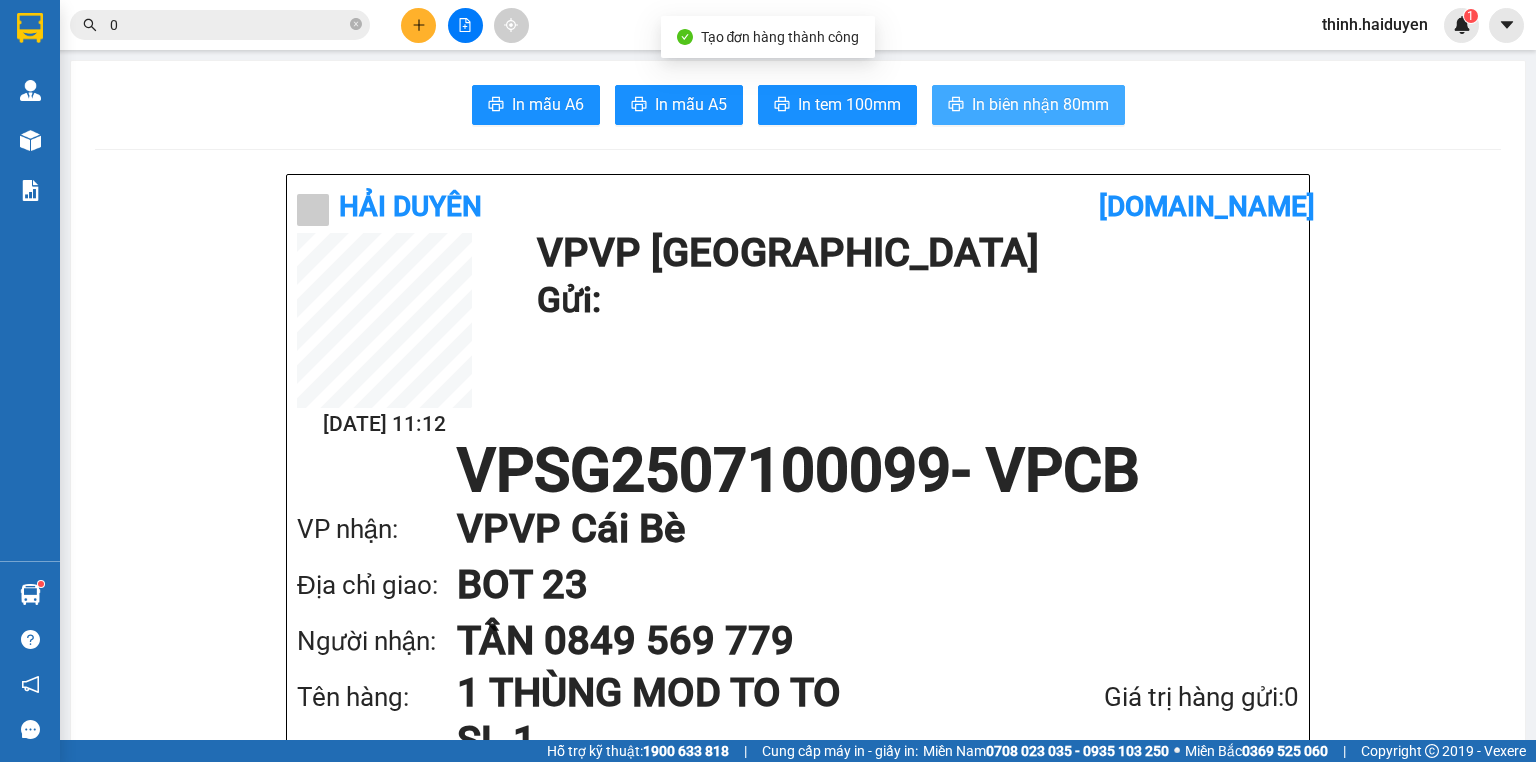 click on "In biên nhận 80mm" at bounding box center (1040, 104) 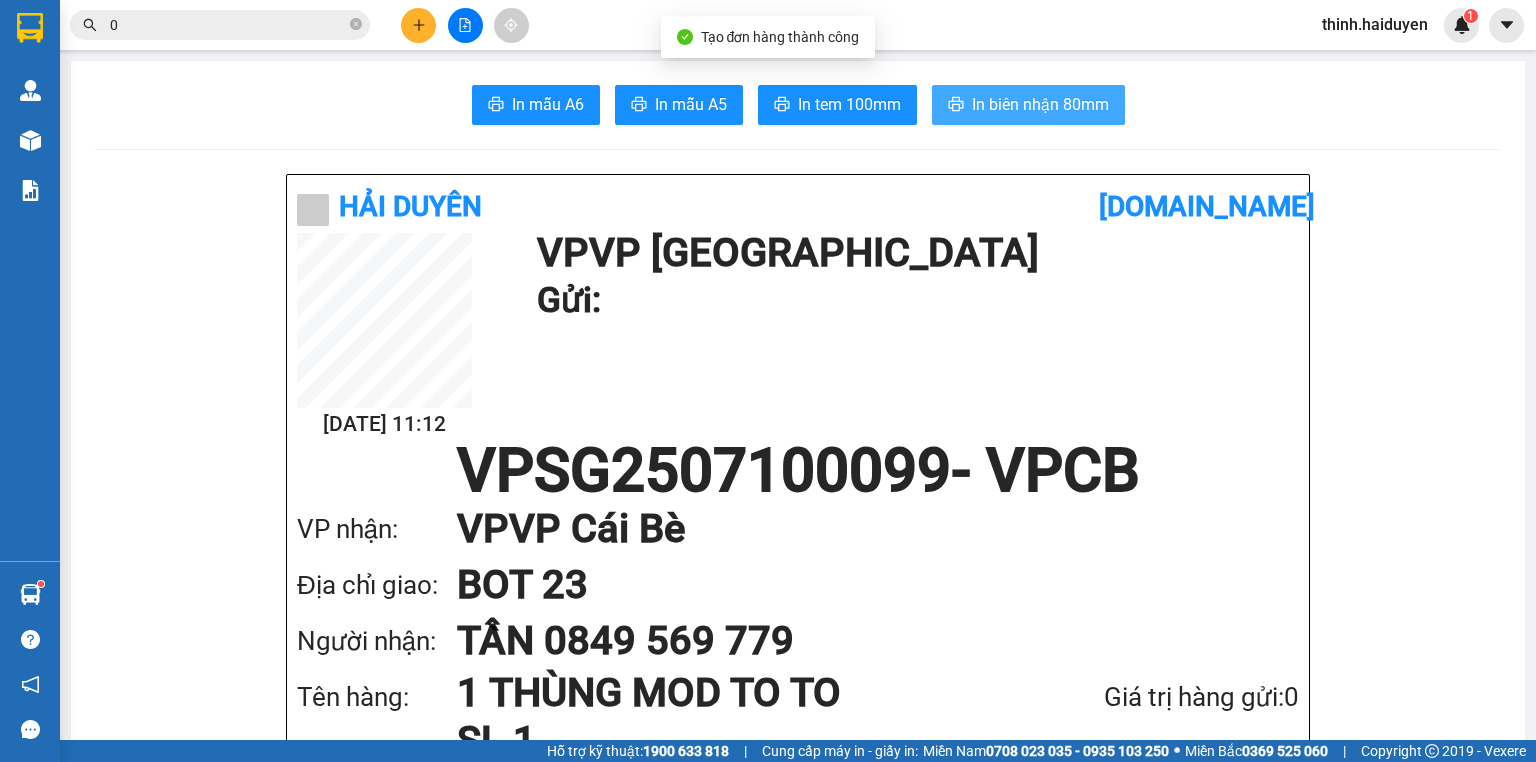 scroll, scrollTop: 0, scrollLeft: 0, axis: both 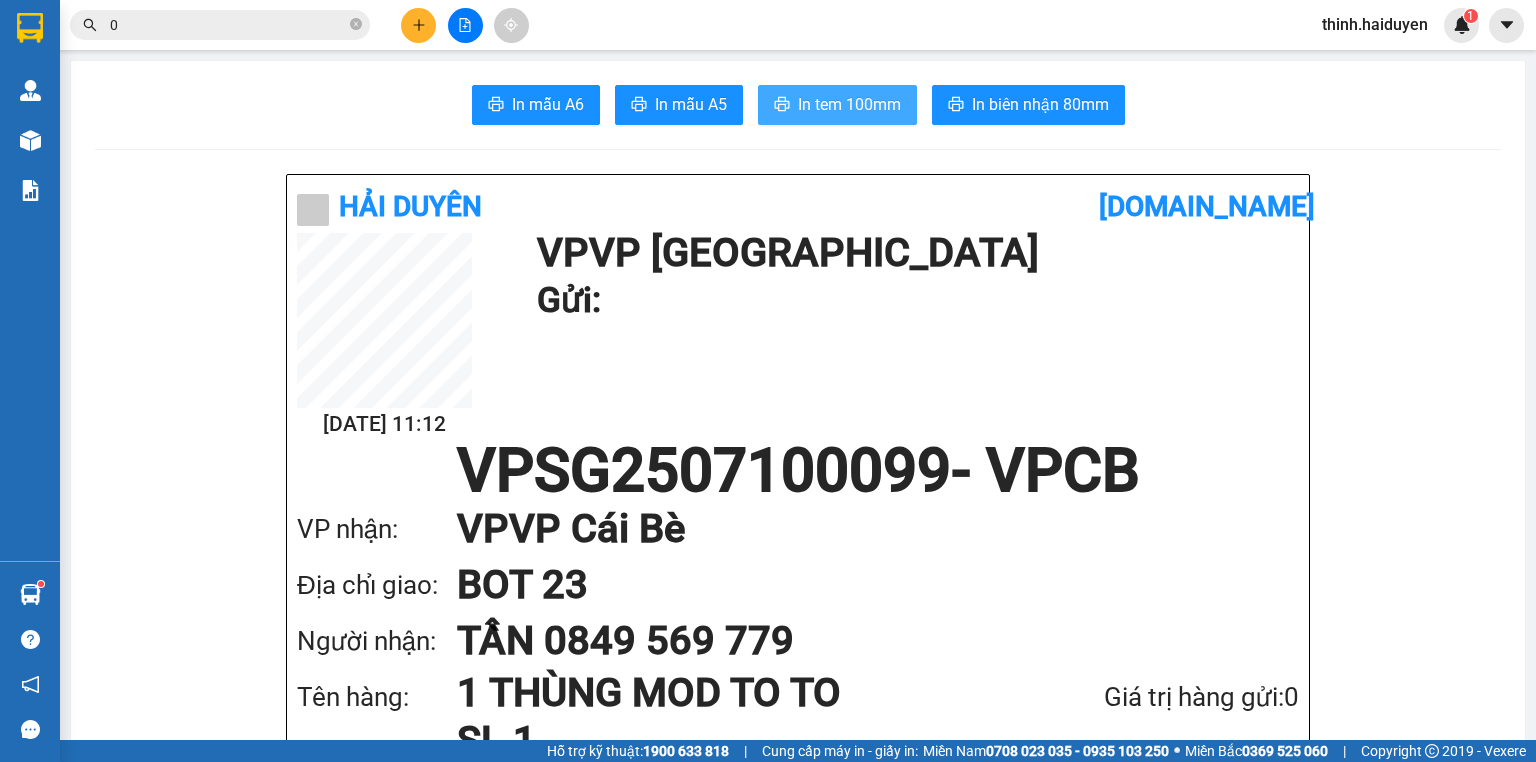 click on "In tem 100mm" at bounding box center (849, 104) 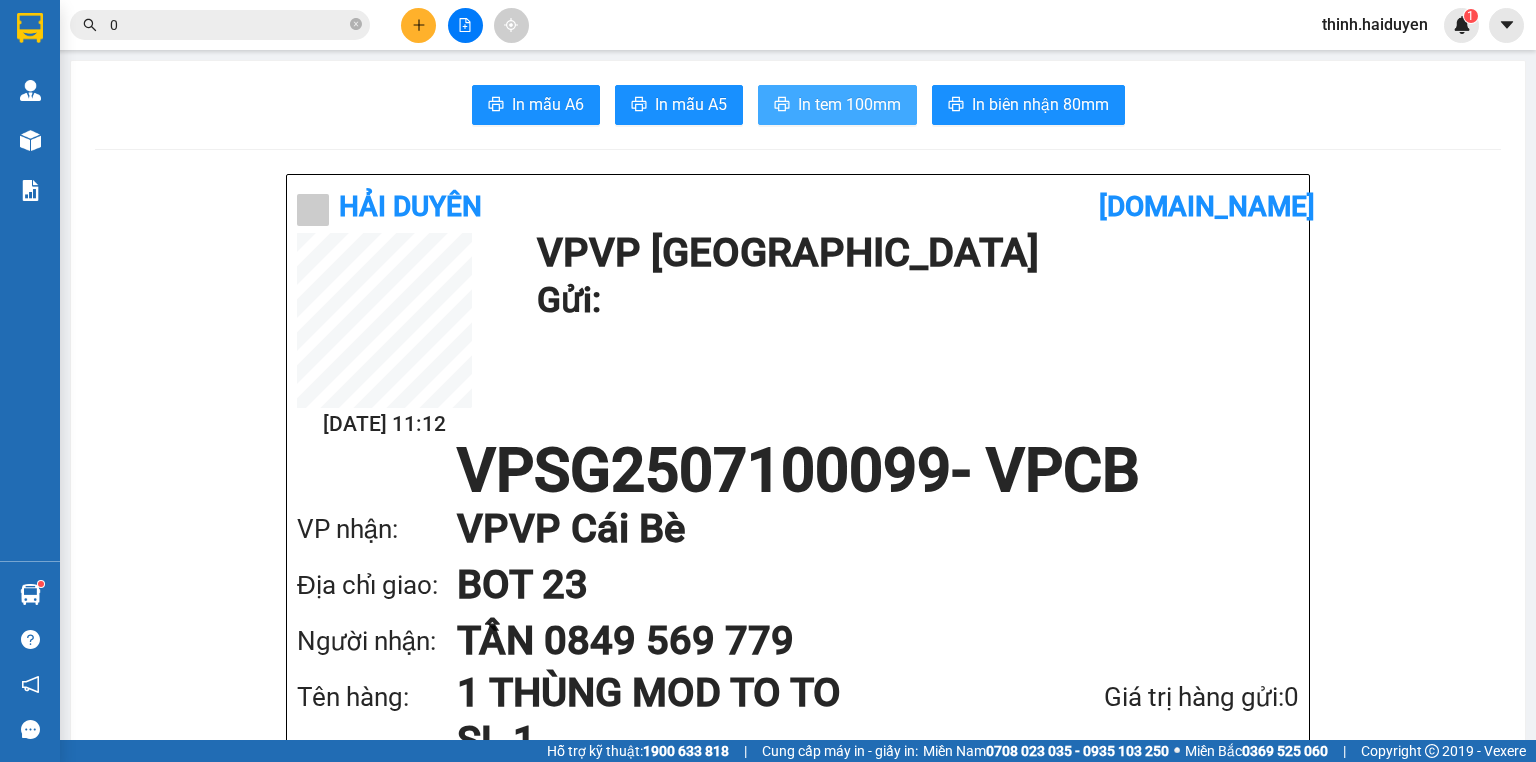 scroll, scrollTop: 0, scrollLeft: 0, axis: both 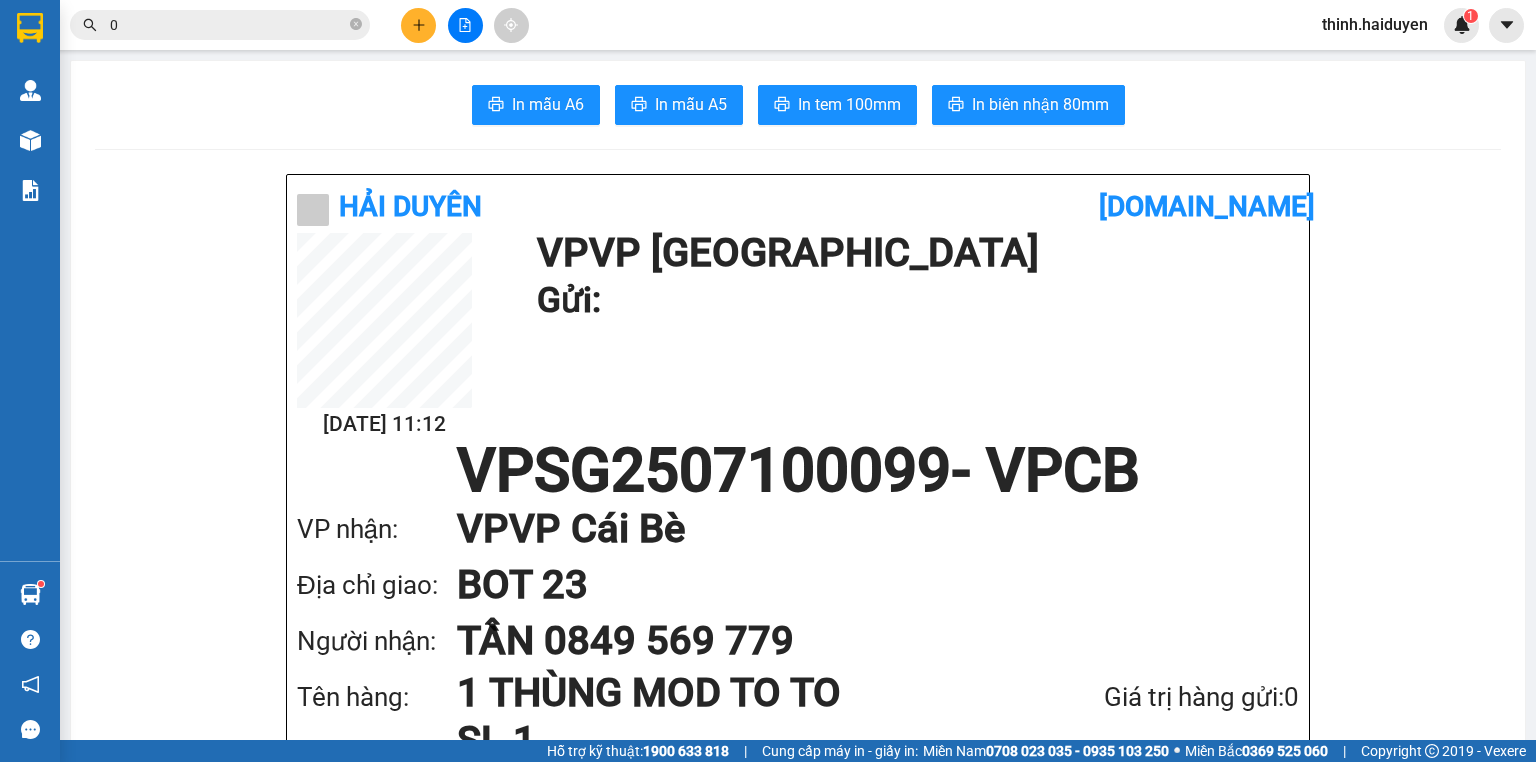 click at bounding box center [418, 25] 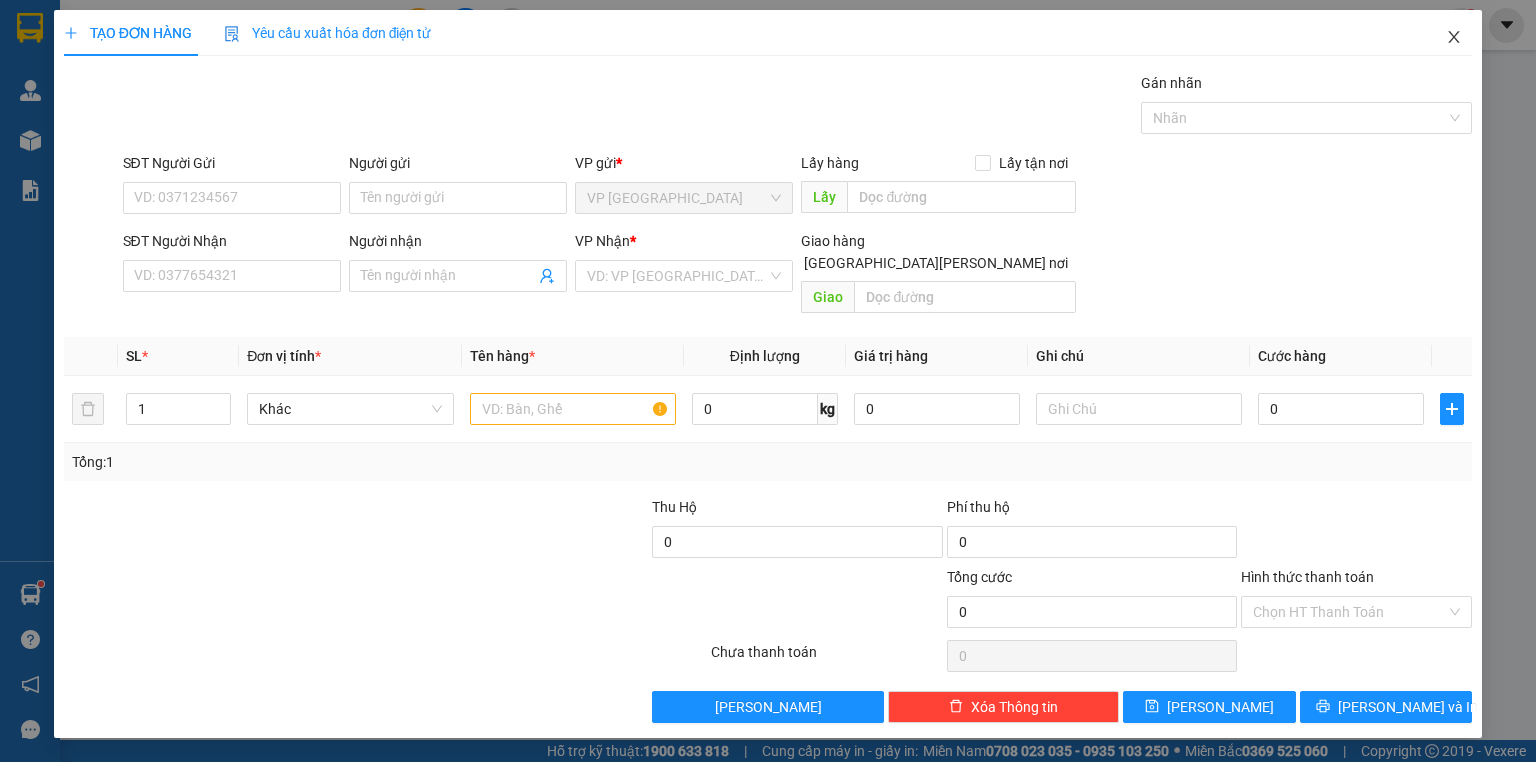 click 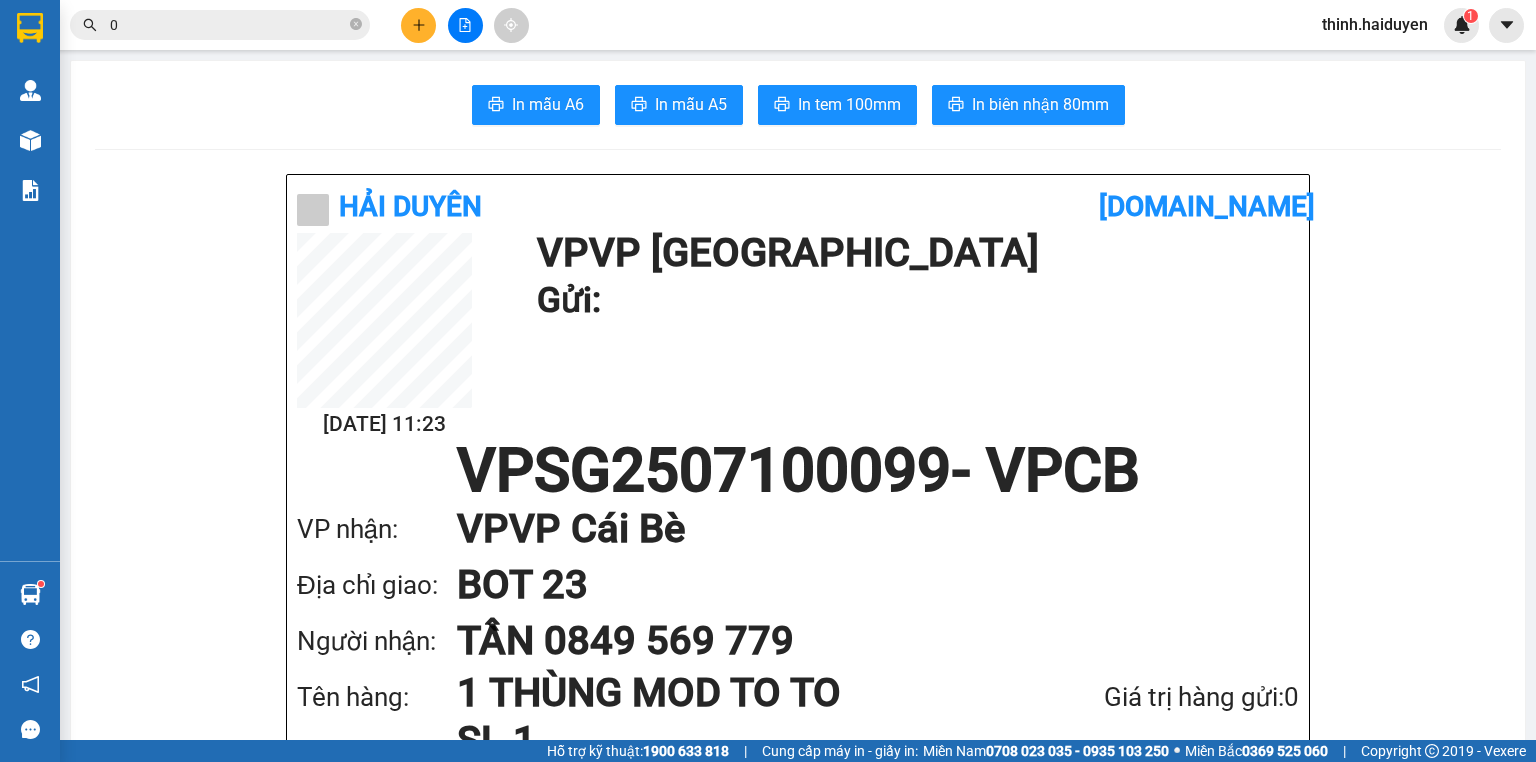 drag, startPoint x: 464, startPoint y: 28, endPoint x: 446, endPoint y: 50, distance: 28.42534 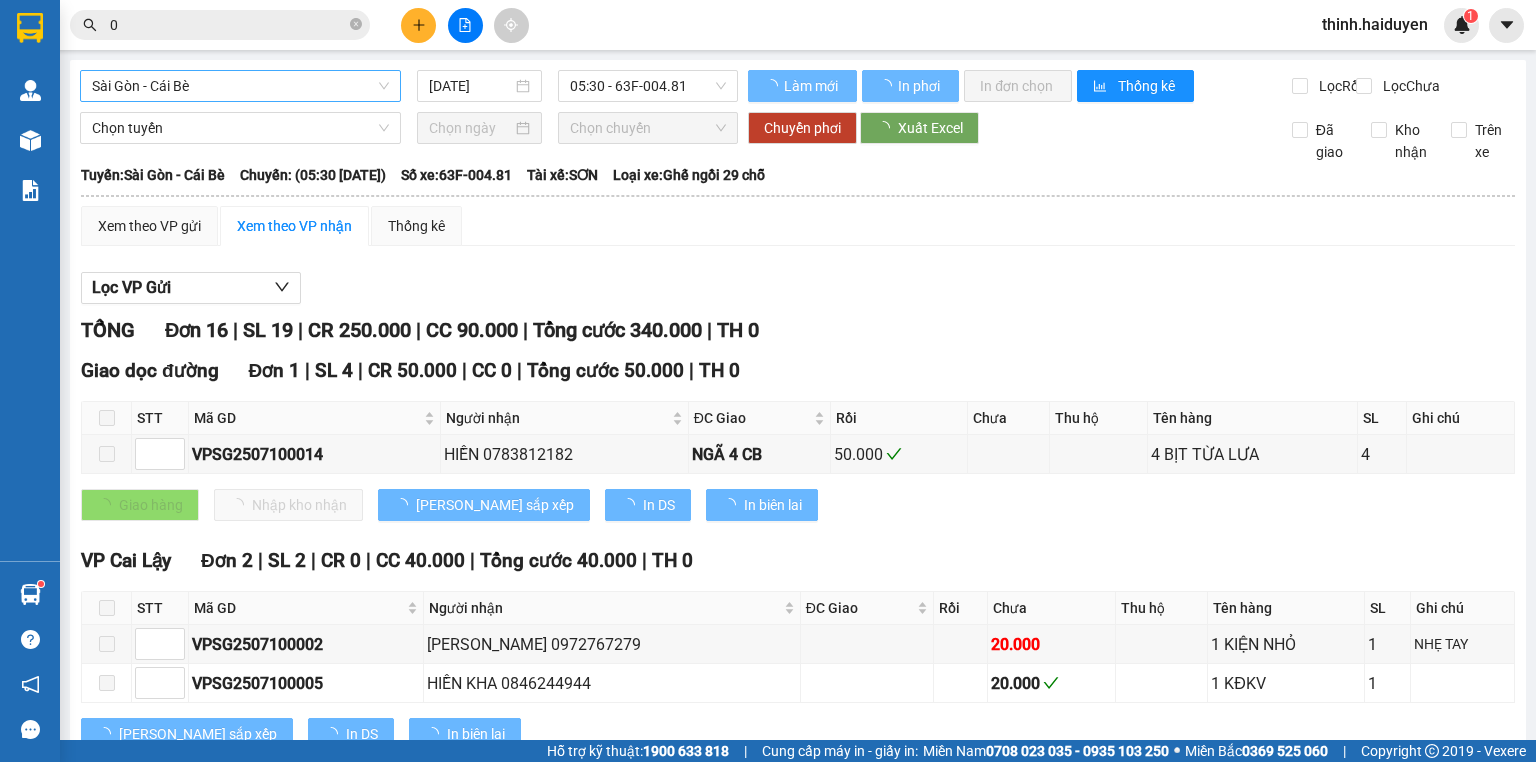click on "Sài Gòn - Cái Bè" at bounding box center [240, 86] 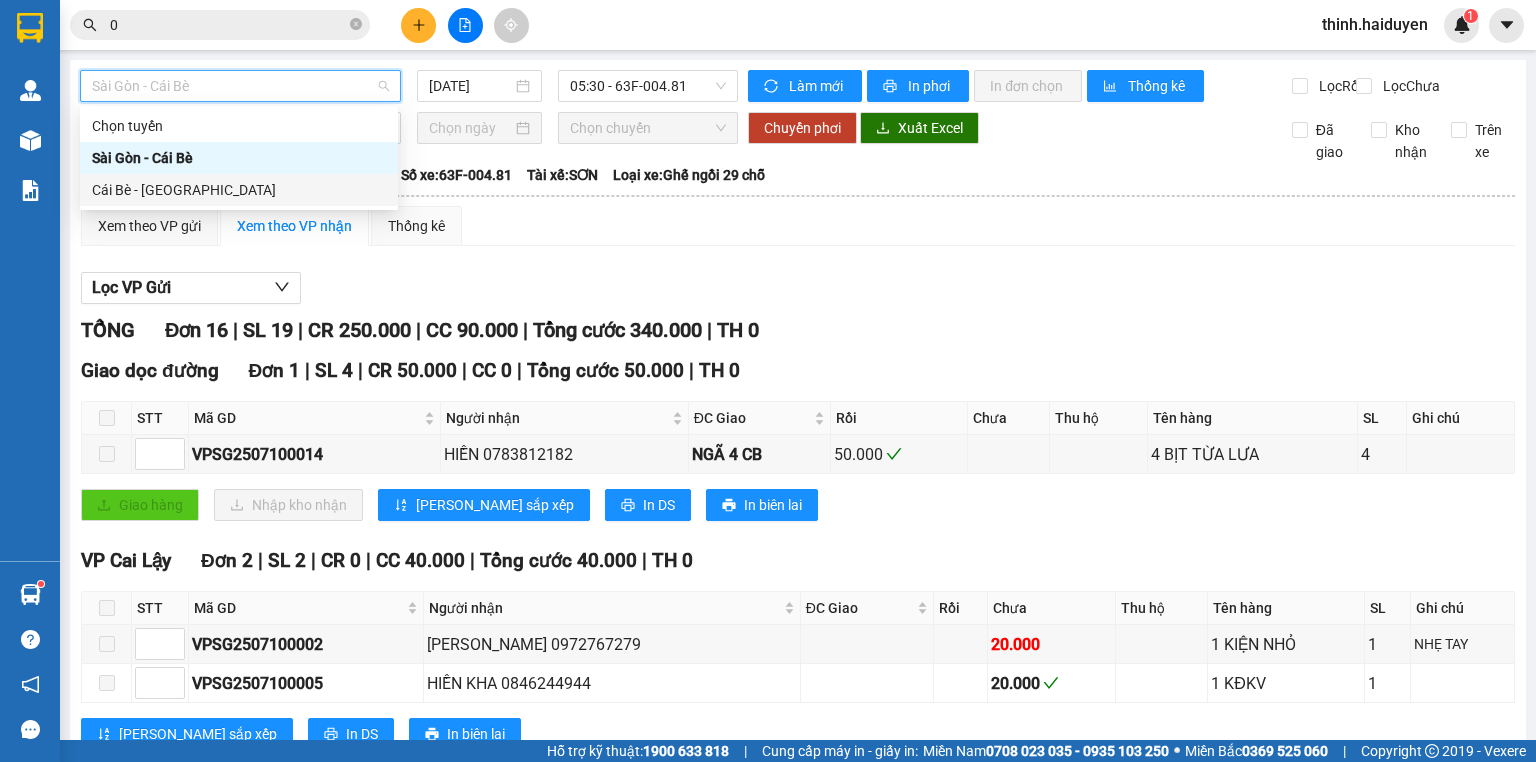 click on "Cái Bè - Sài Gòn" at bounding box center (239, 190) 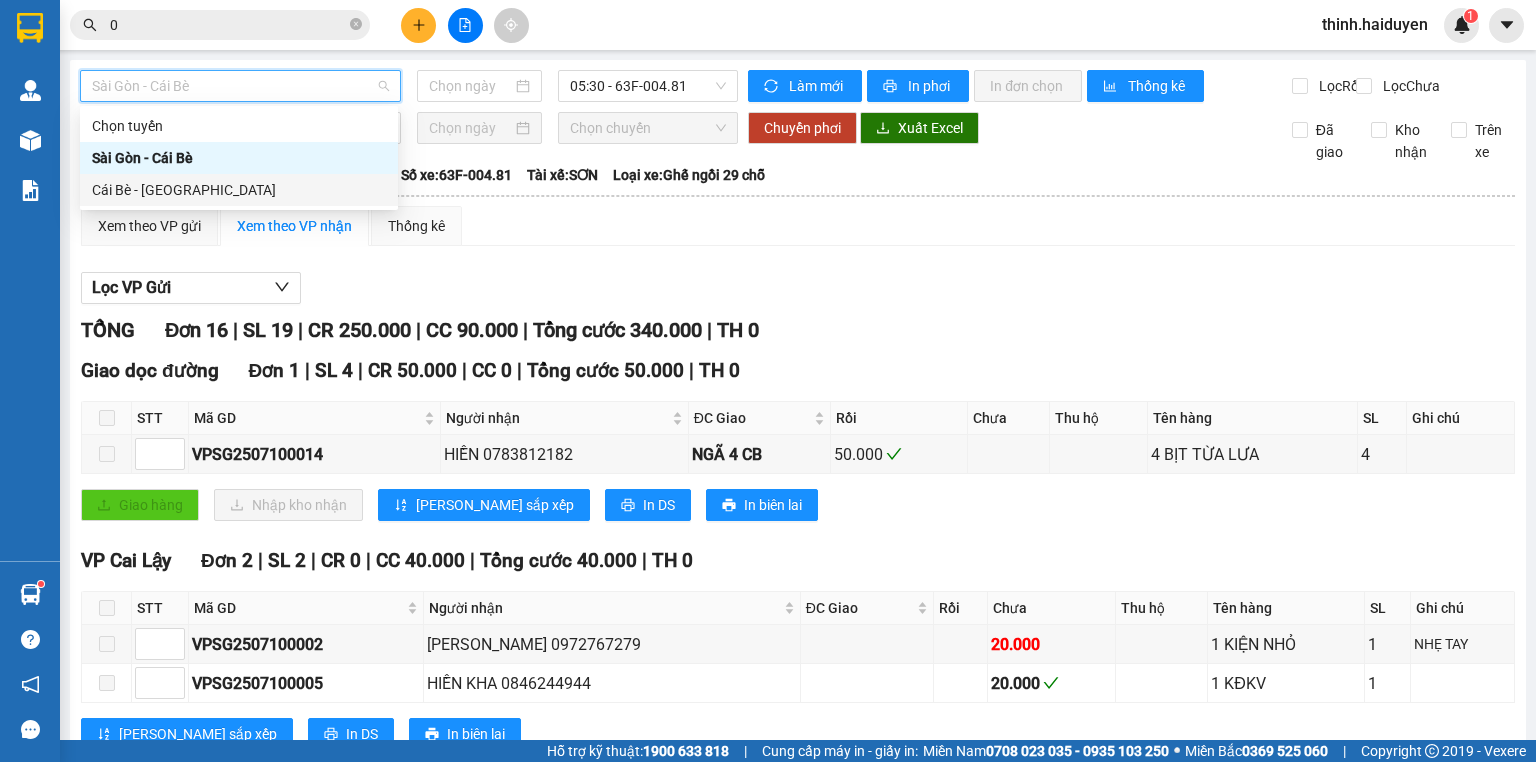 type on "[DATE]" 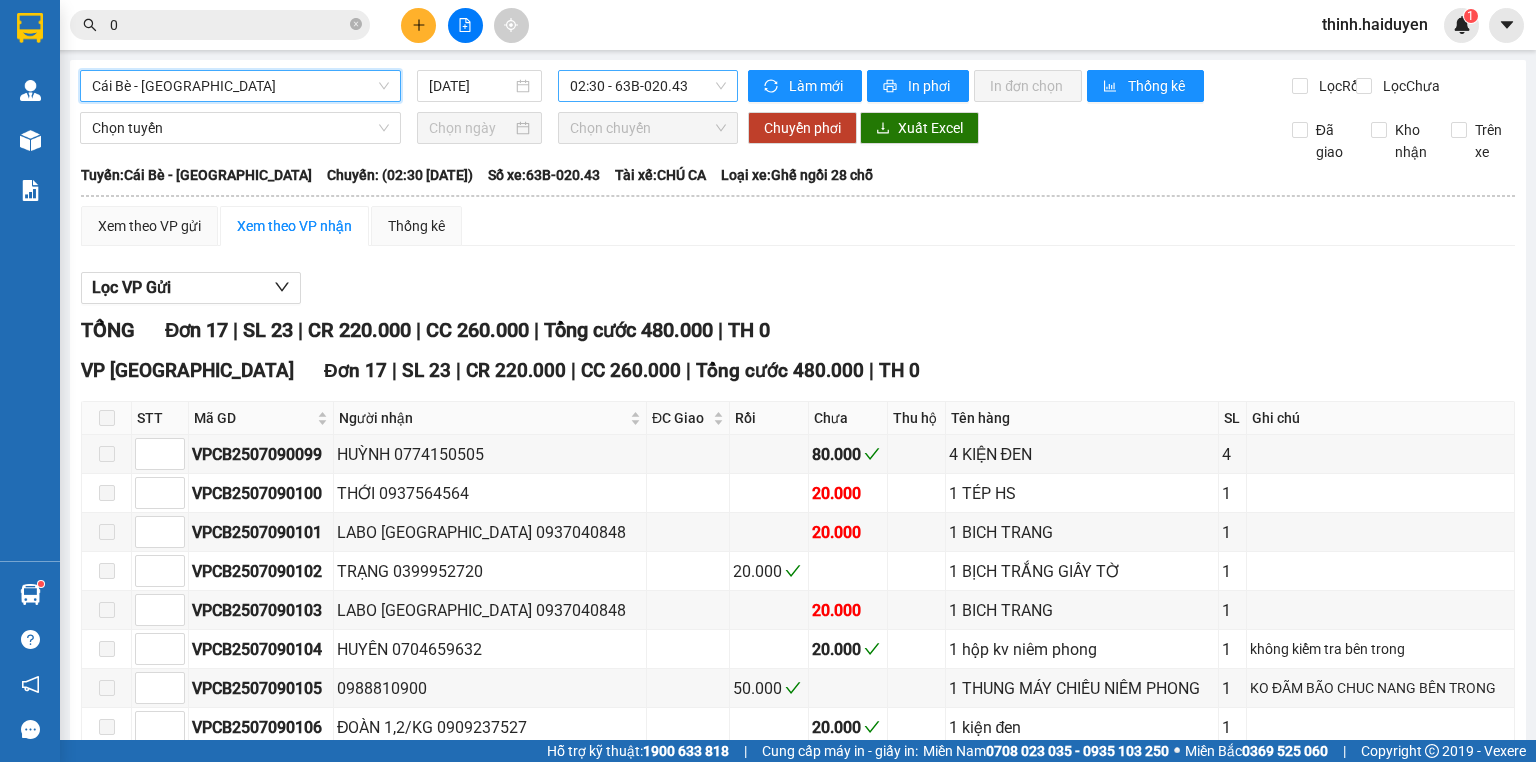 drag, startPoint x: 600, startPoint y: 81, endPoint x: 607, endPoint y: 100, distance: 20.248457 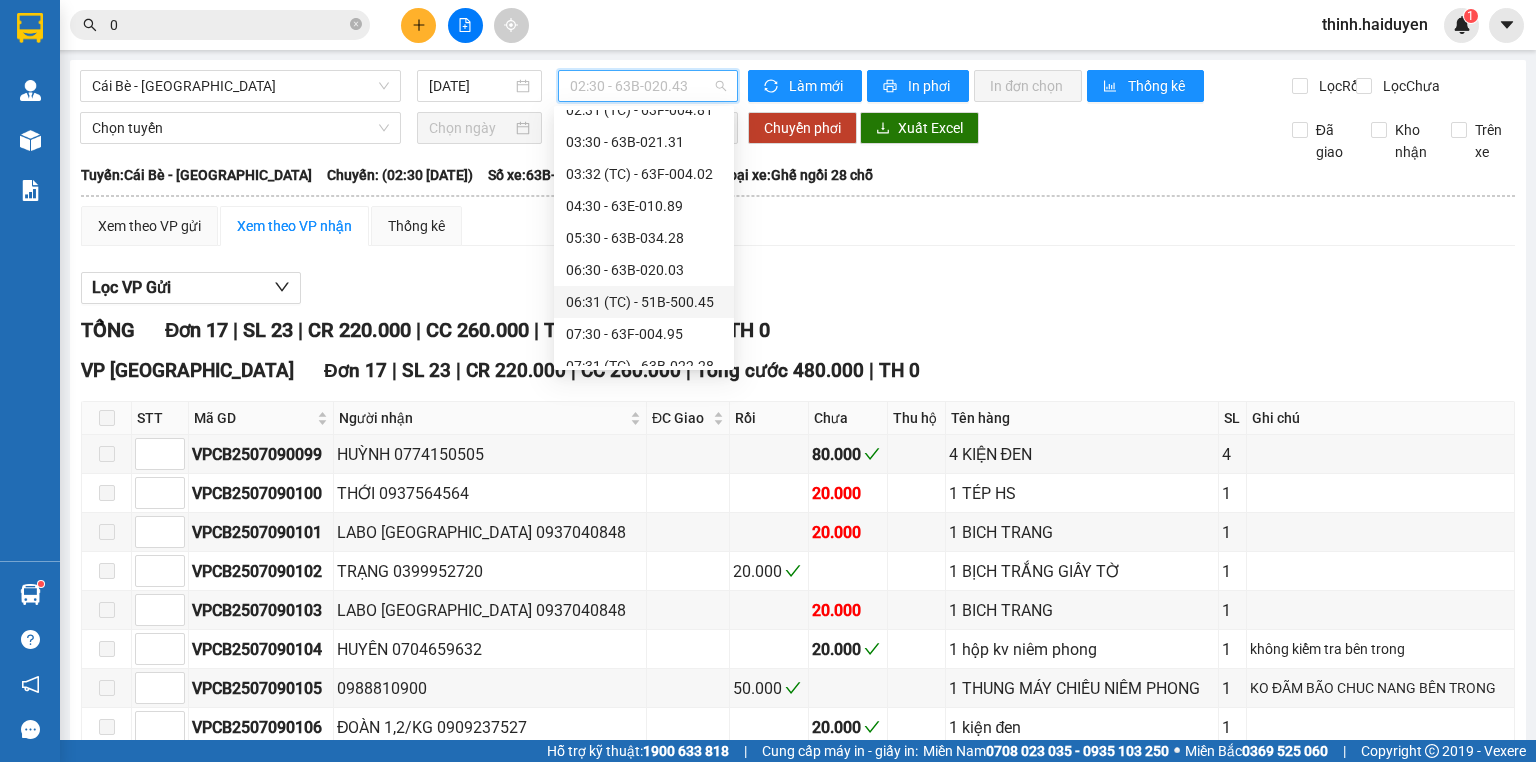 scroll, scrollTop: 160, scrollLeft: 0, axis: vertical 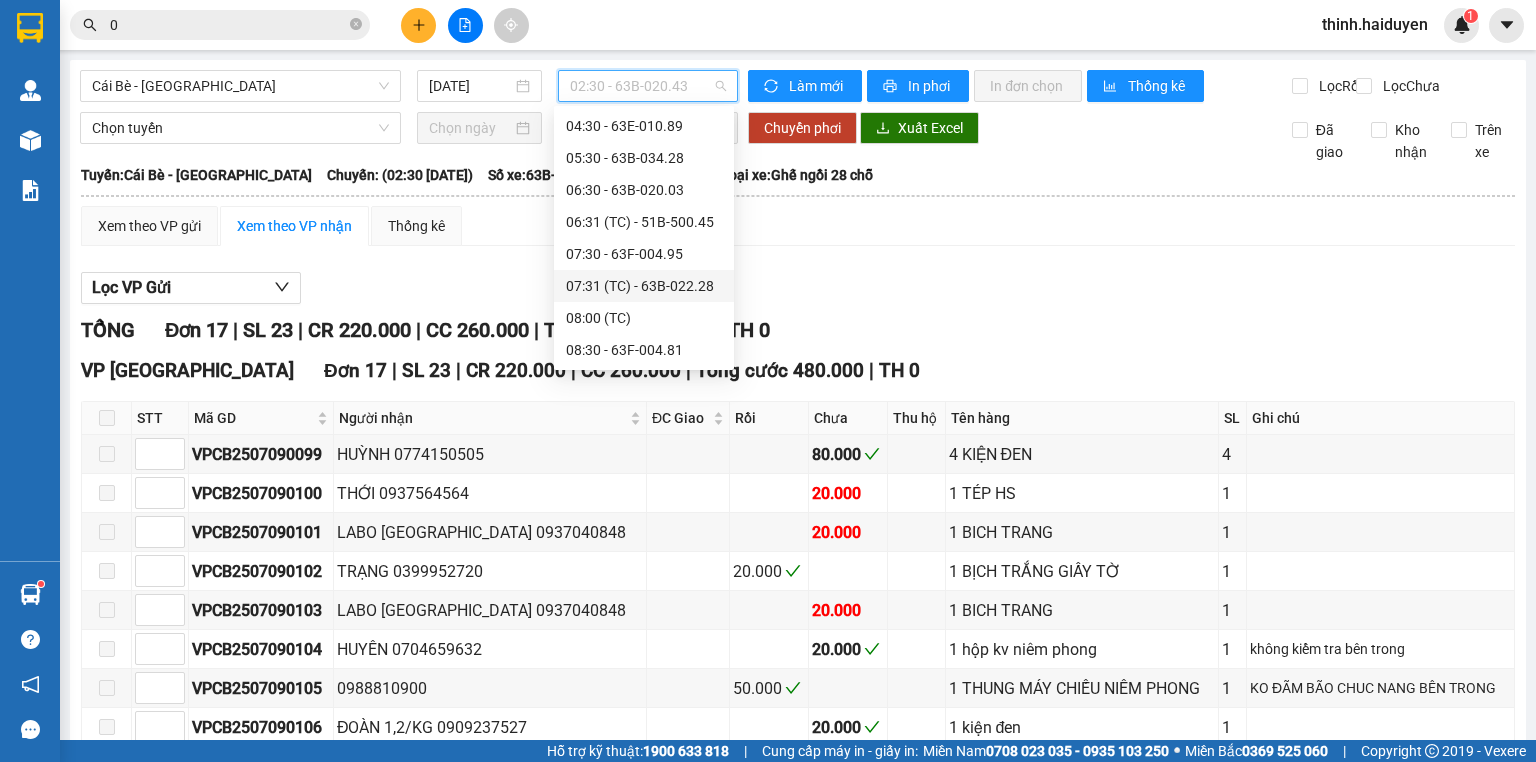 click on "08:00   (TC)" at bounding box center [644, 318] 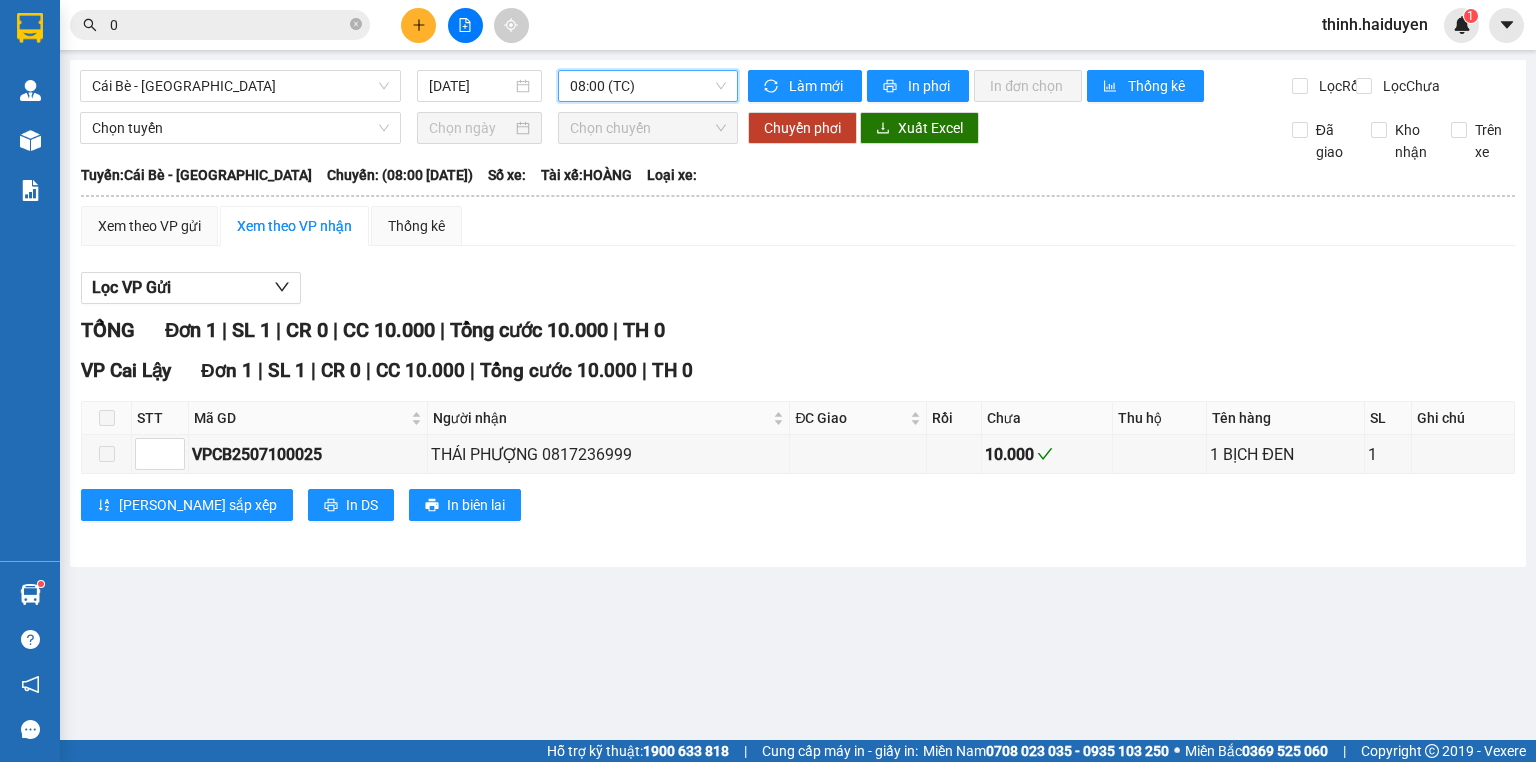 click on "08:00   (TC)" at bounding box center [648, 86] 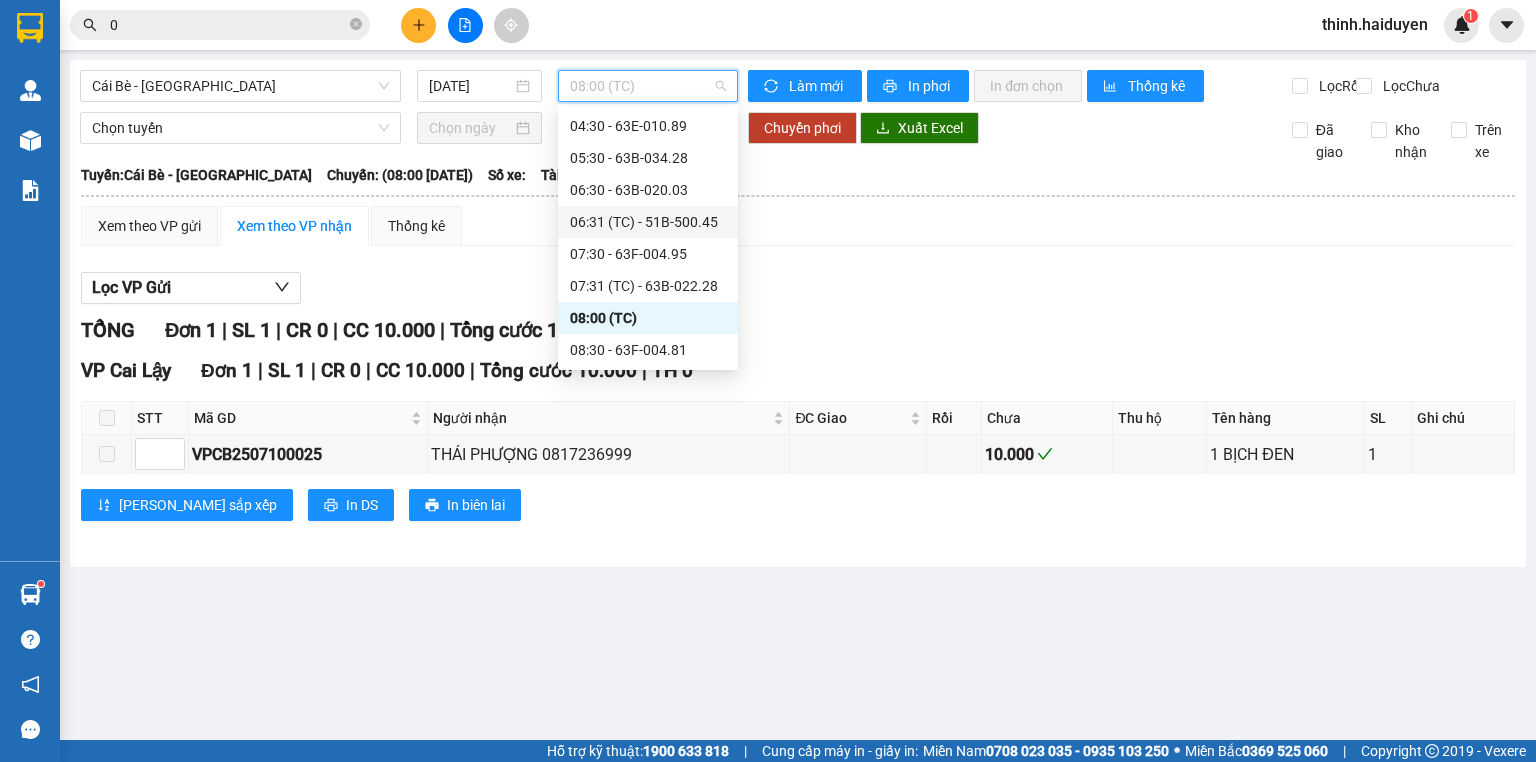 scroll, scrollTop: 240, scrollLeft: 0, axis: vertical 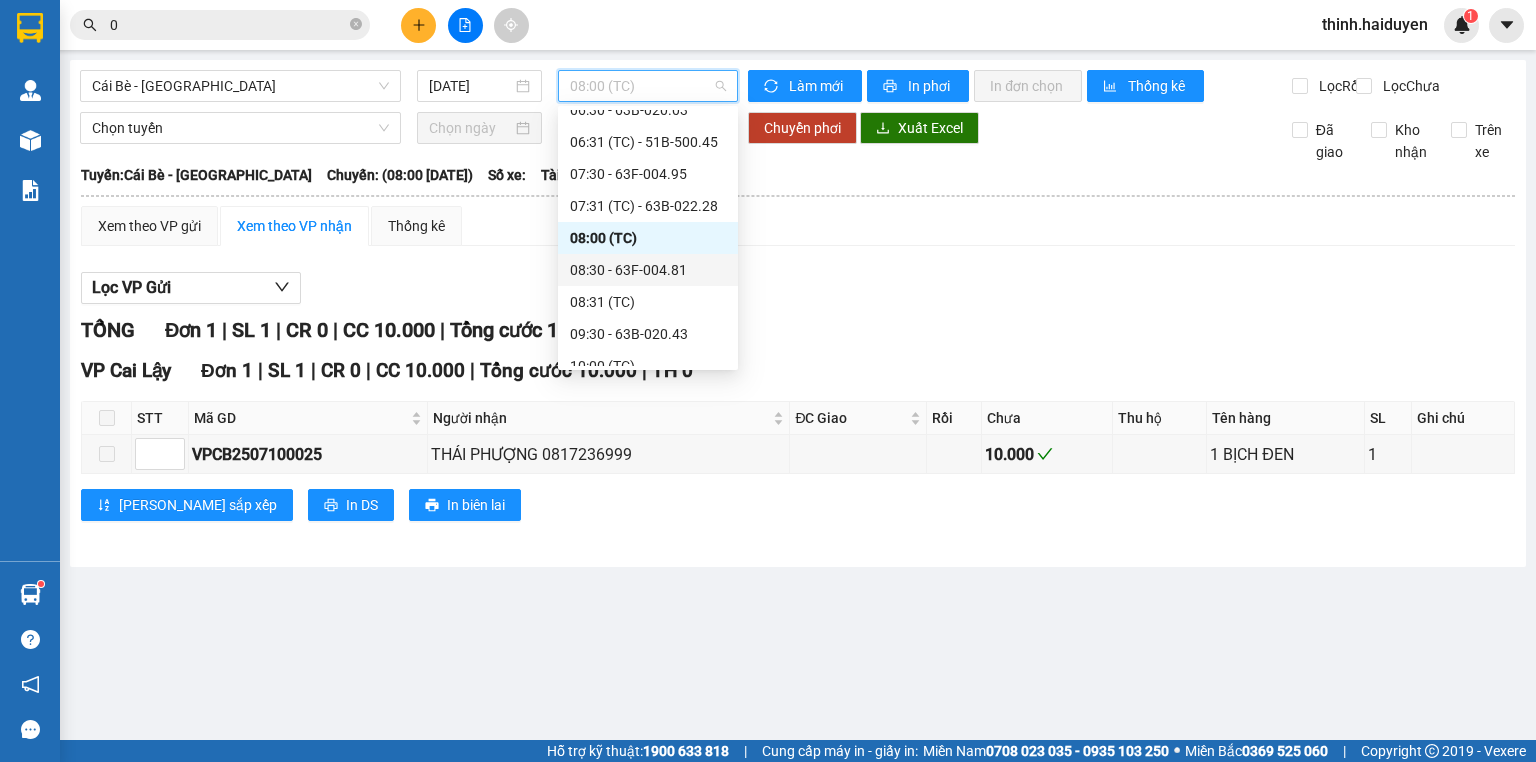 click on "08:30     - 63F-004.81" at bounding box center (648, 270) 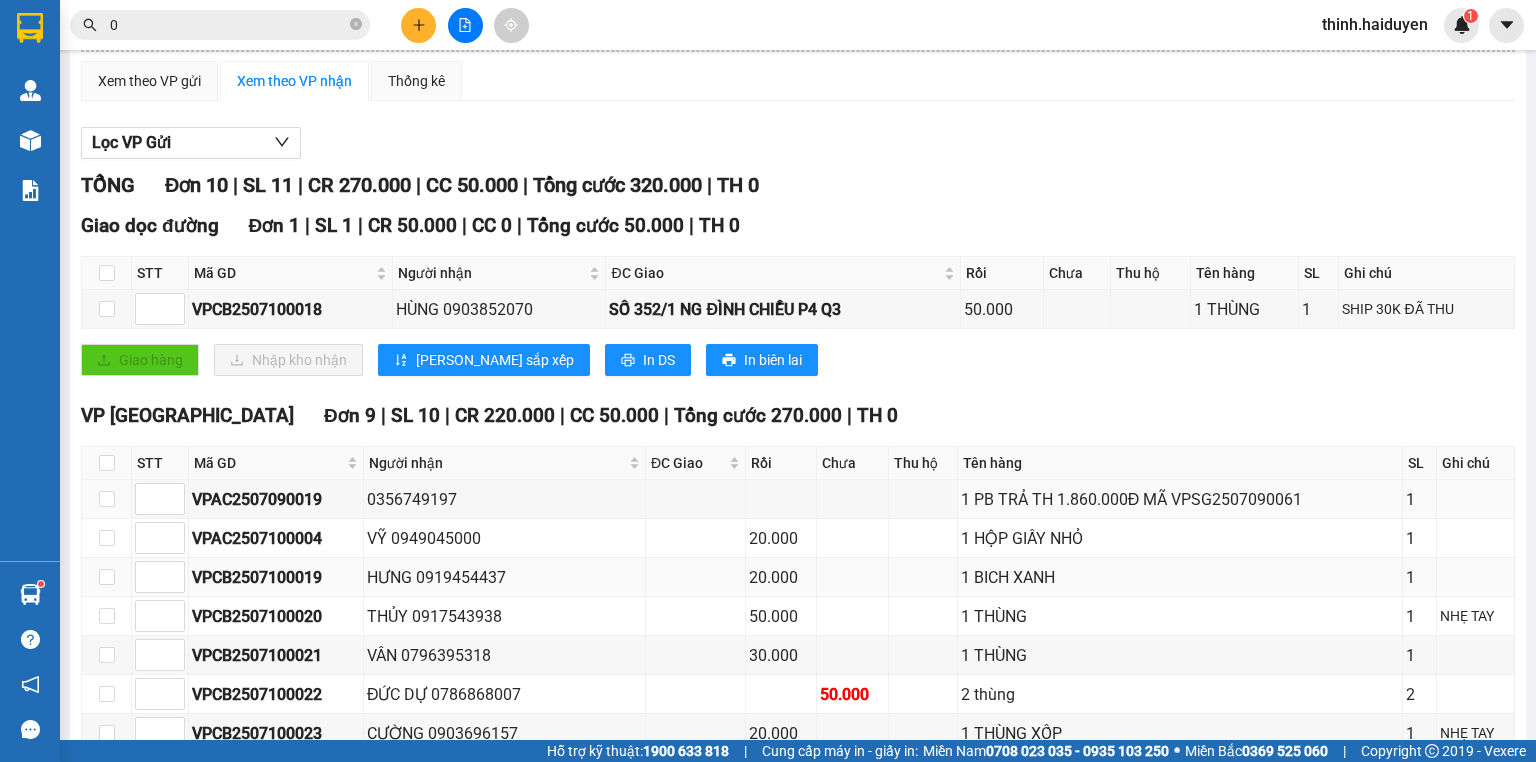 scroll, scrollTop: 348, scrollLeft: 0, axis: vertical 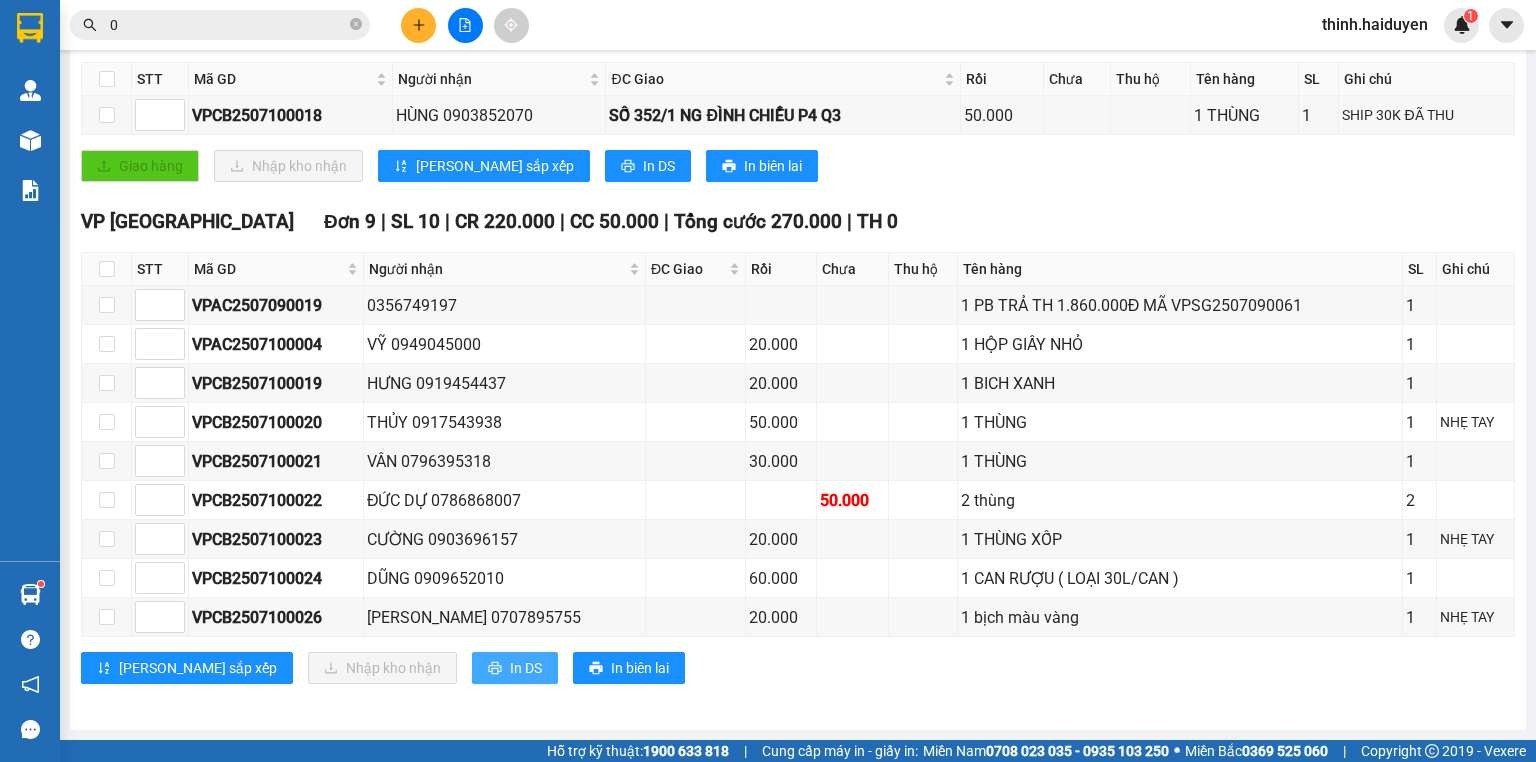 drag, startPoint x: 429, startPoint y: 668, endPoint x: 444, endPoint y: 659, distance: 17.492855 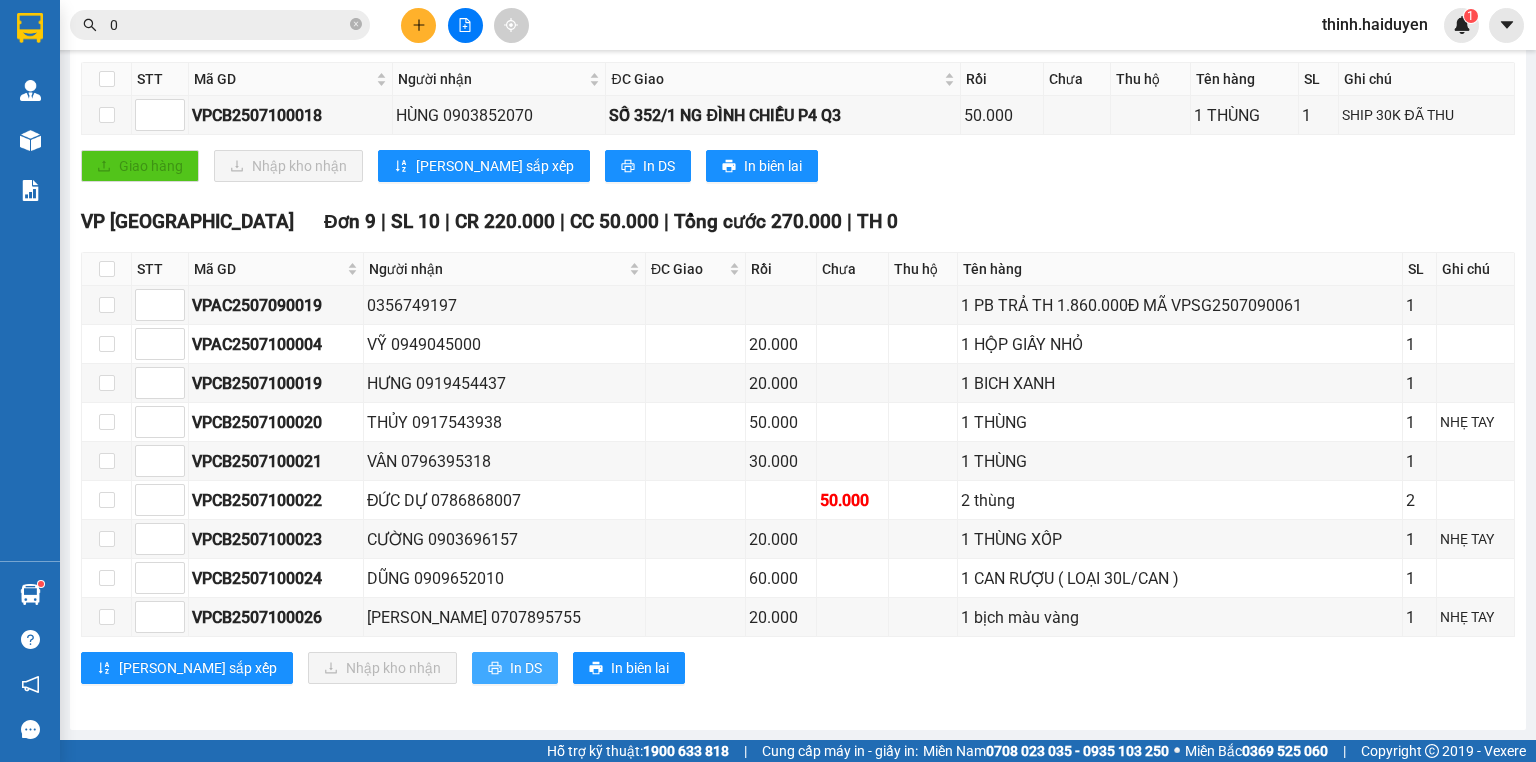 scroll, scrollTop: 0, scrollLeft: 0, axis: both 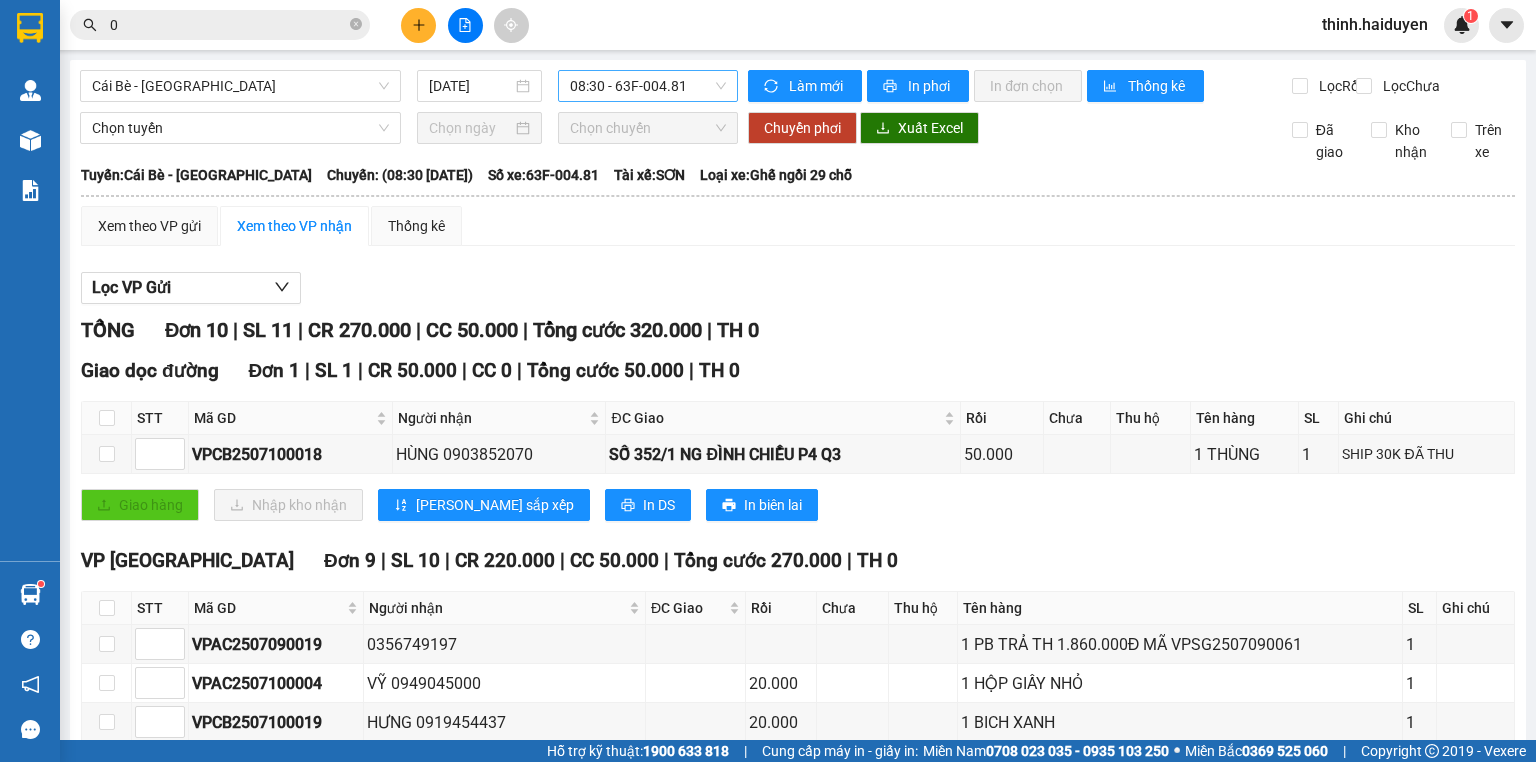 click on "08:30     - 63F-004.81" at bounding box center (648, 86) 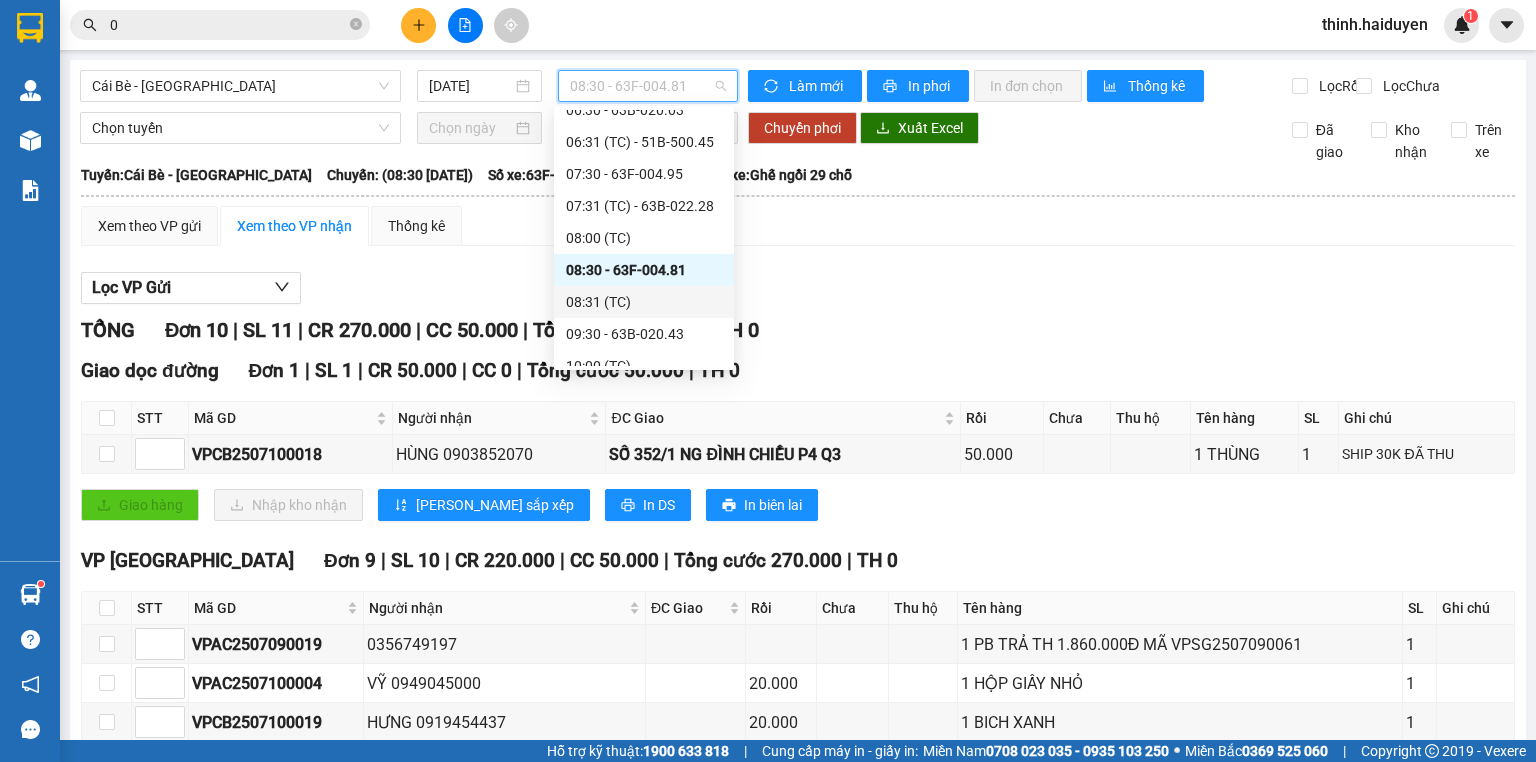 click on "08:31   (TC)" at bounding box center [644, 302] 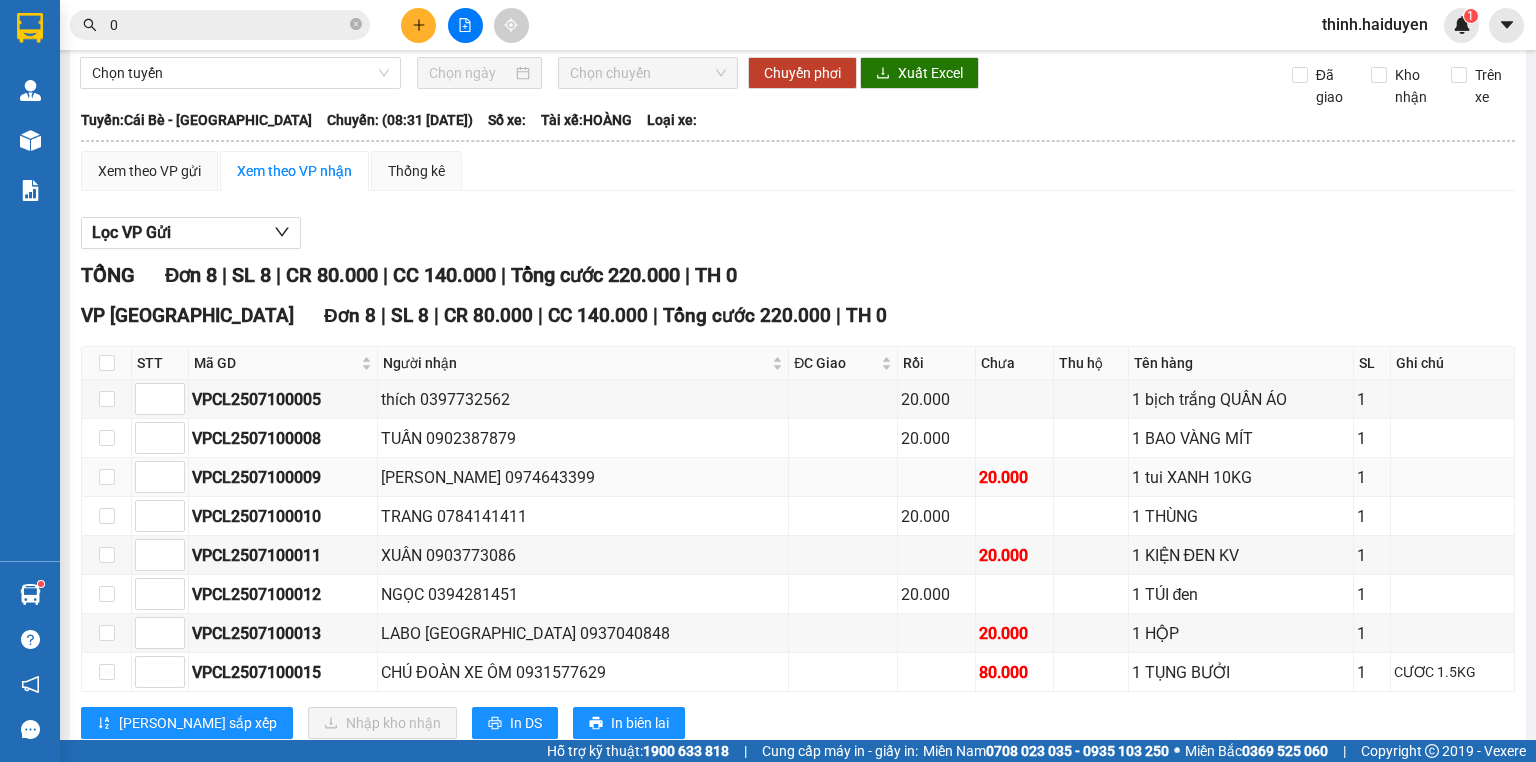 scroll, scrollTop: 120, scrollLeft: 0, axis: vertical 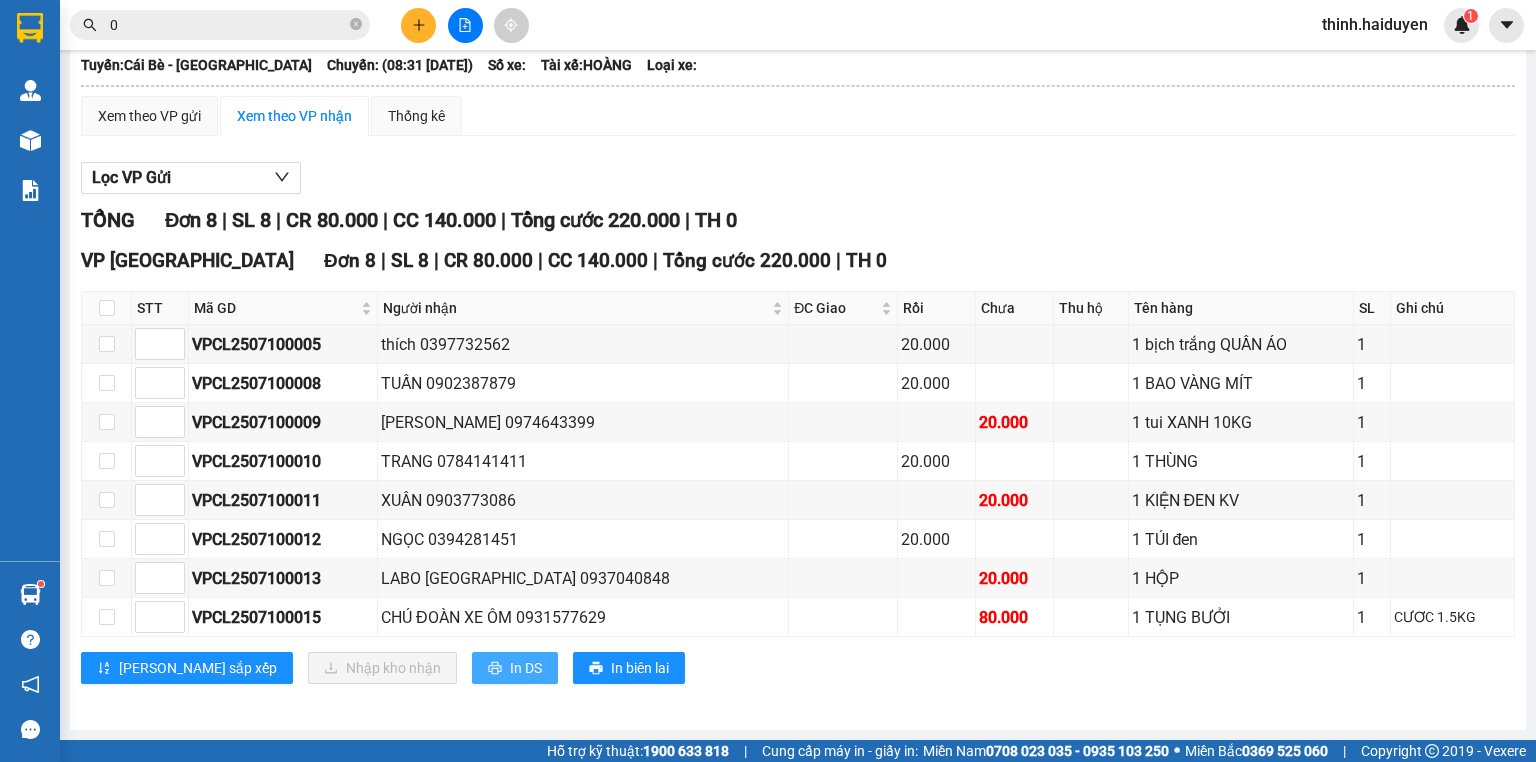 drag, startPoint x: 436, startPoint y: 672, endPoint x: 455, endPoint y: 668, distance: 19.416489 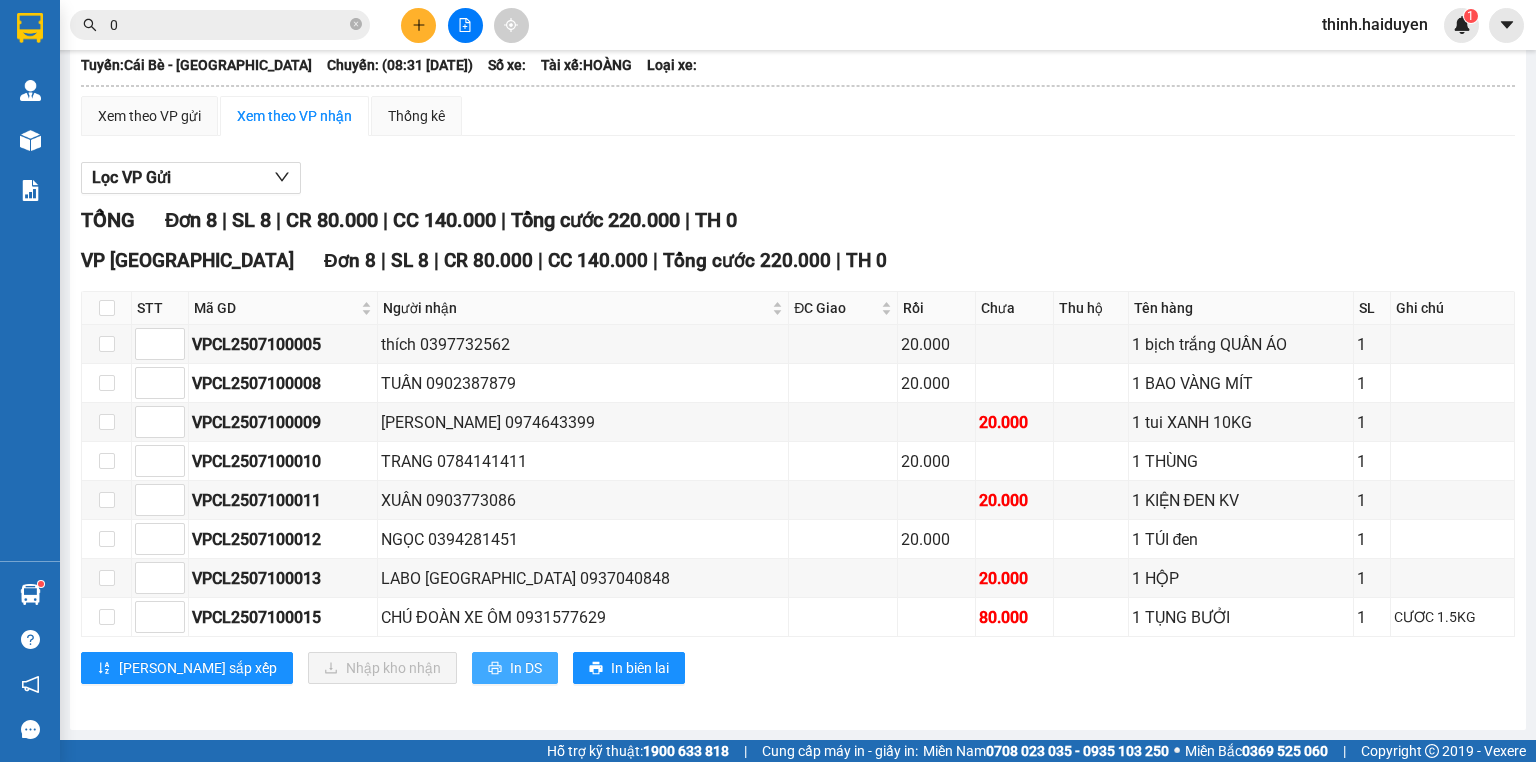 scroll, scrollTop: 0, scrollLeft: 0, axis: both 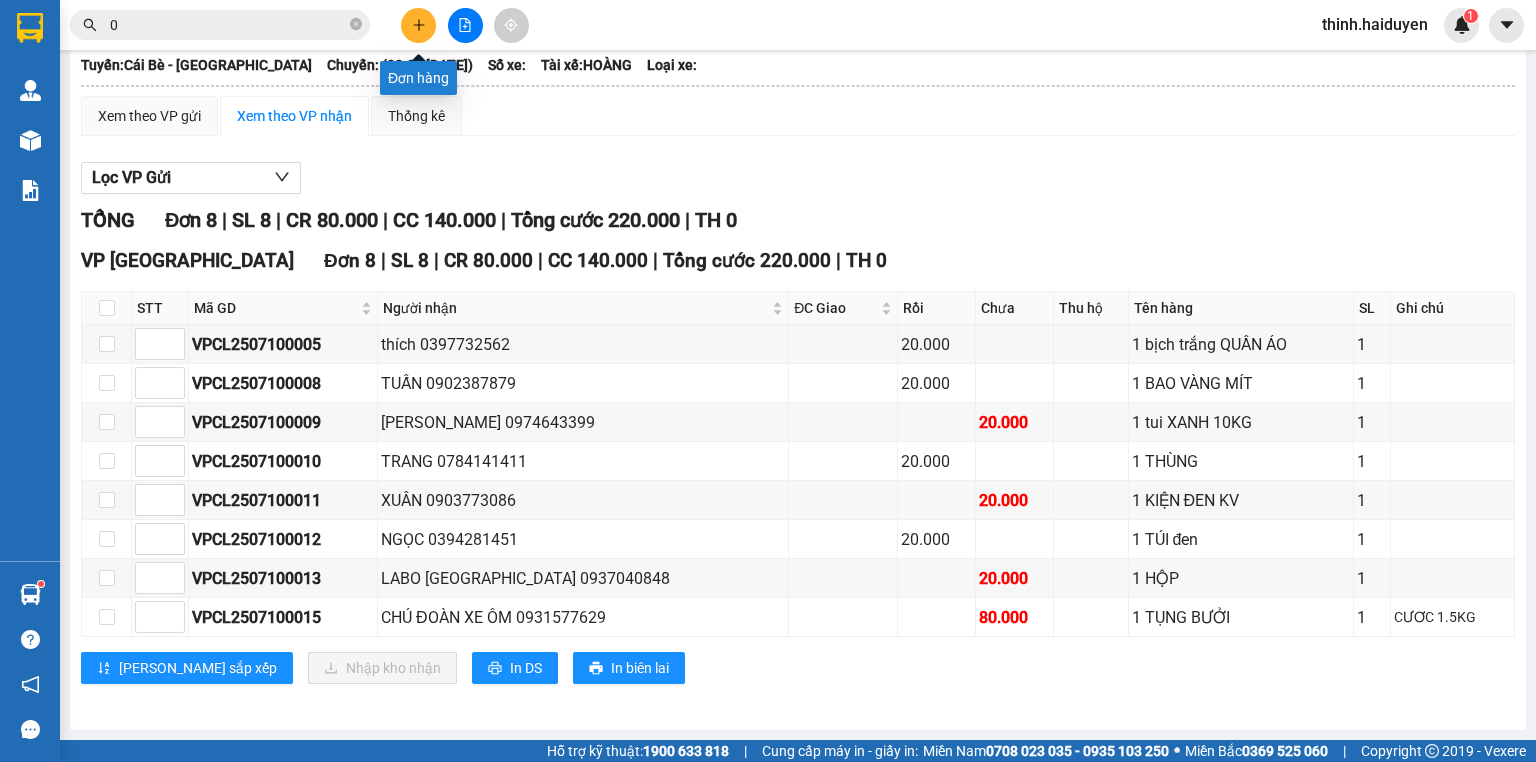 click at bounding box center [418, 25] 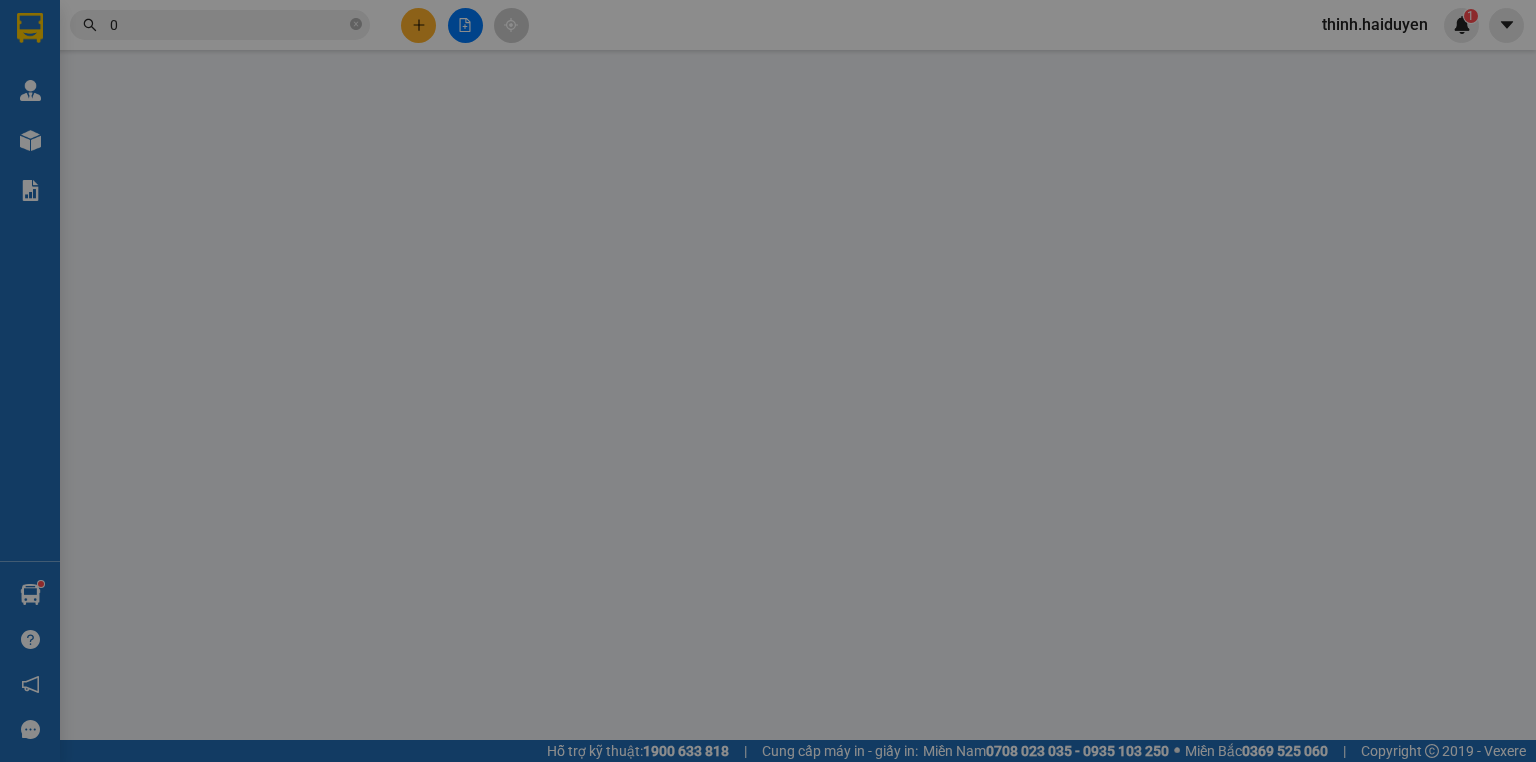 scroll, scrollTop: 0, scrollLeft: 0, axis: both 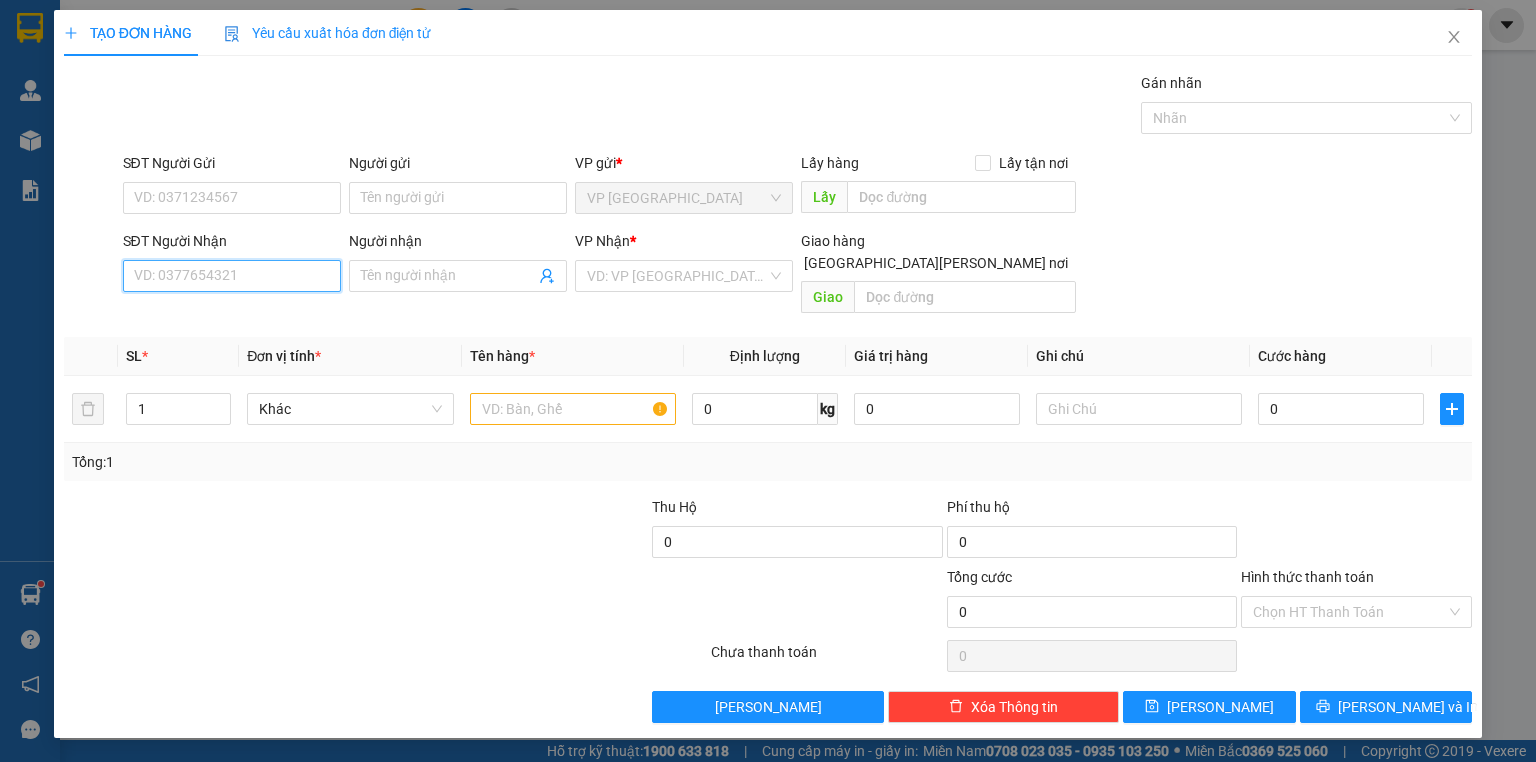 click on "SĐT Người Nhận" at bounding box center (232, 276) 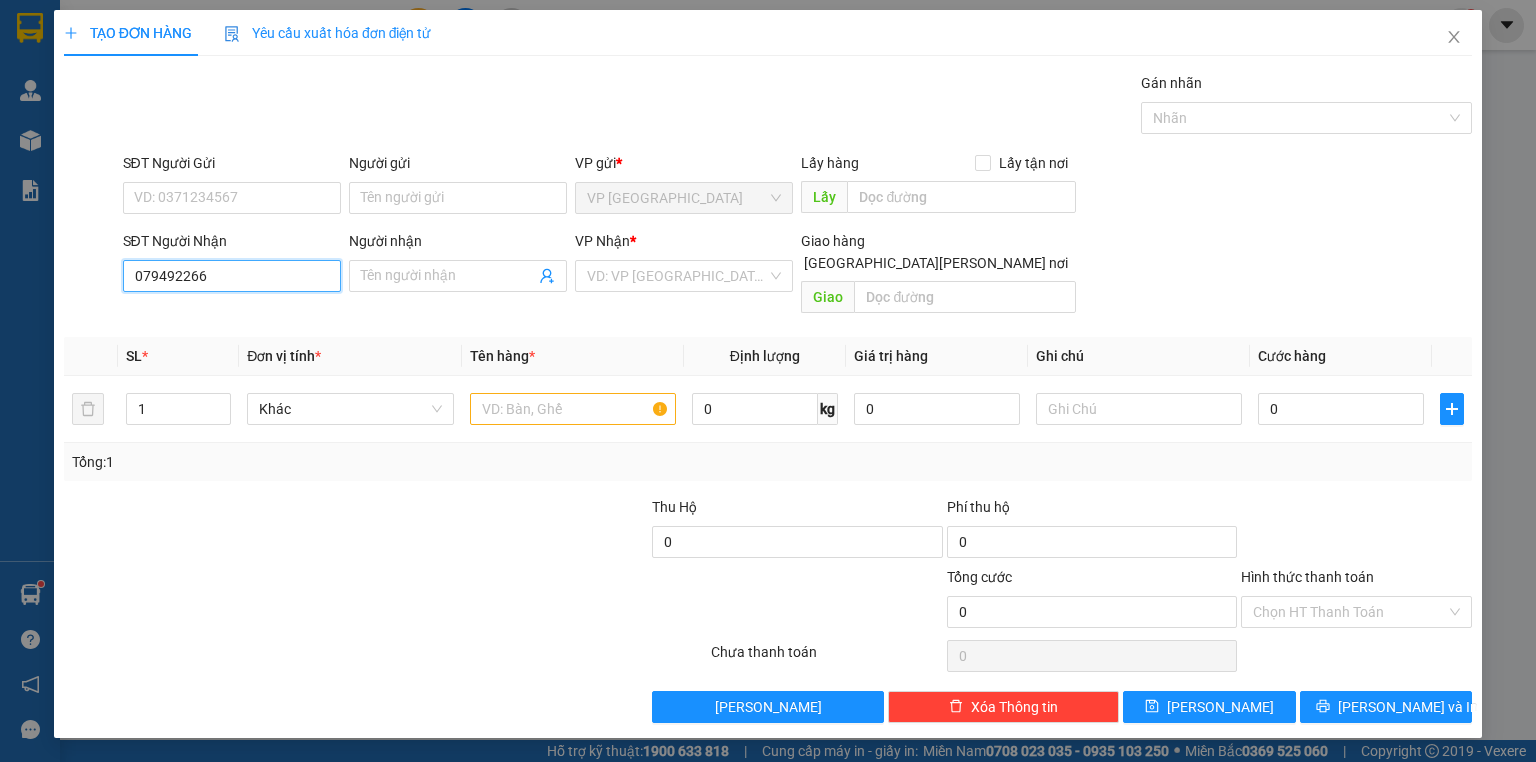 type on "0794922668" 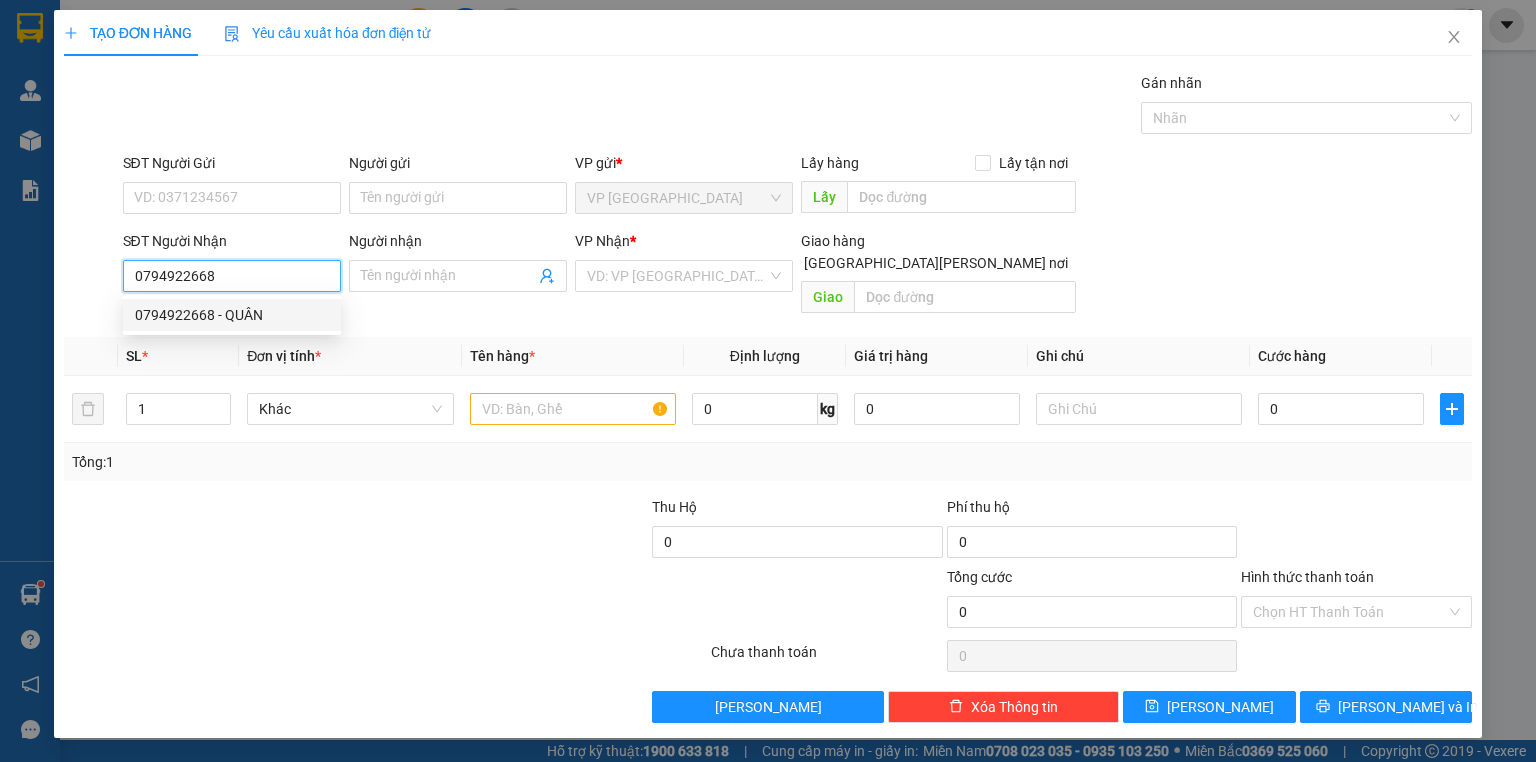 click on "0794922668 - QUÂN" at bounding box center (232, 315) 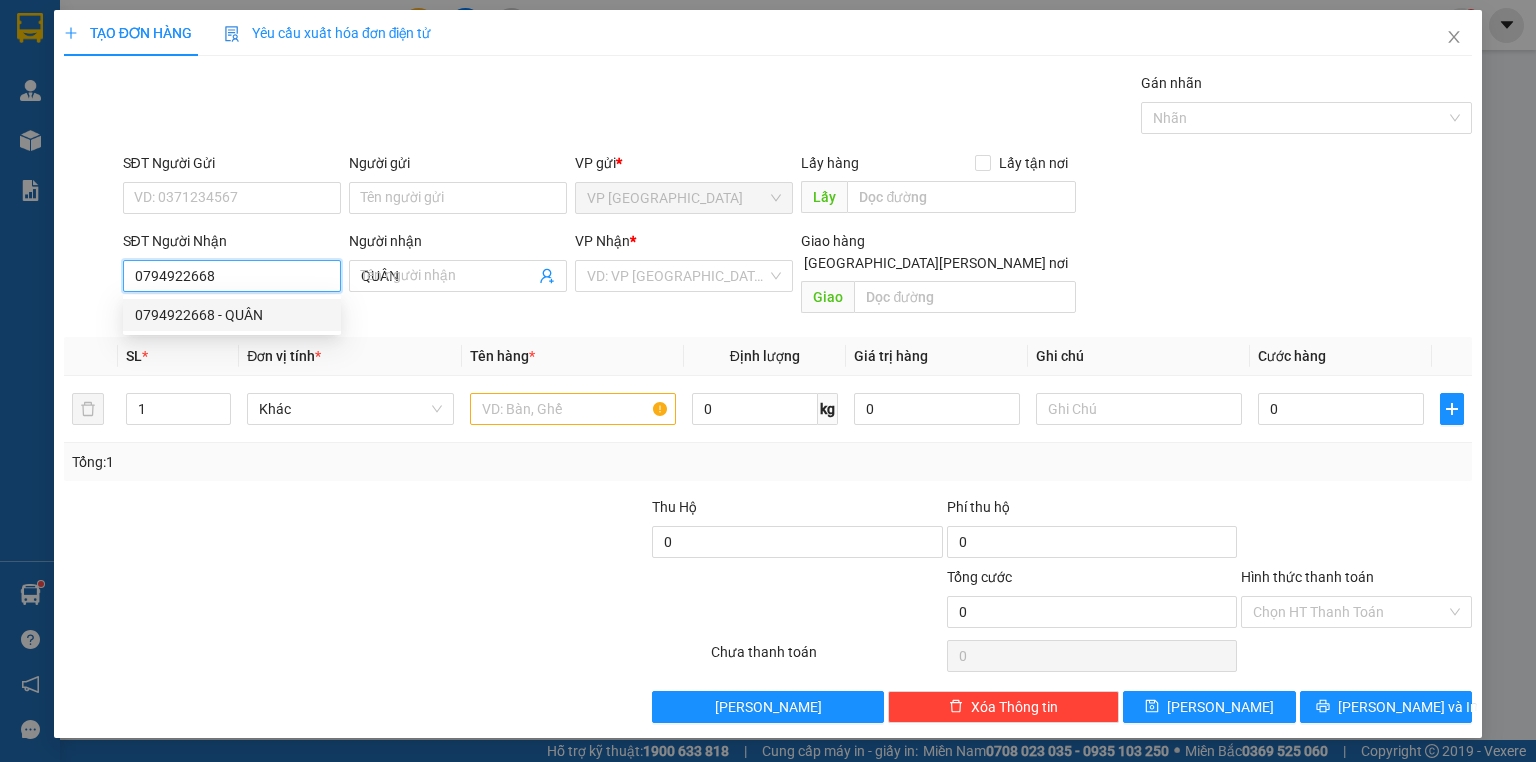type on "30.000" 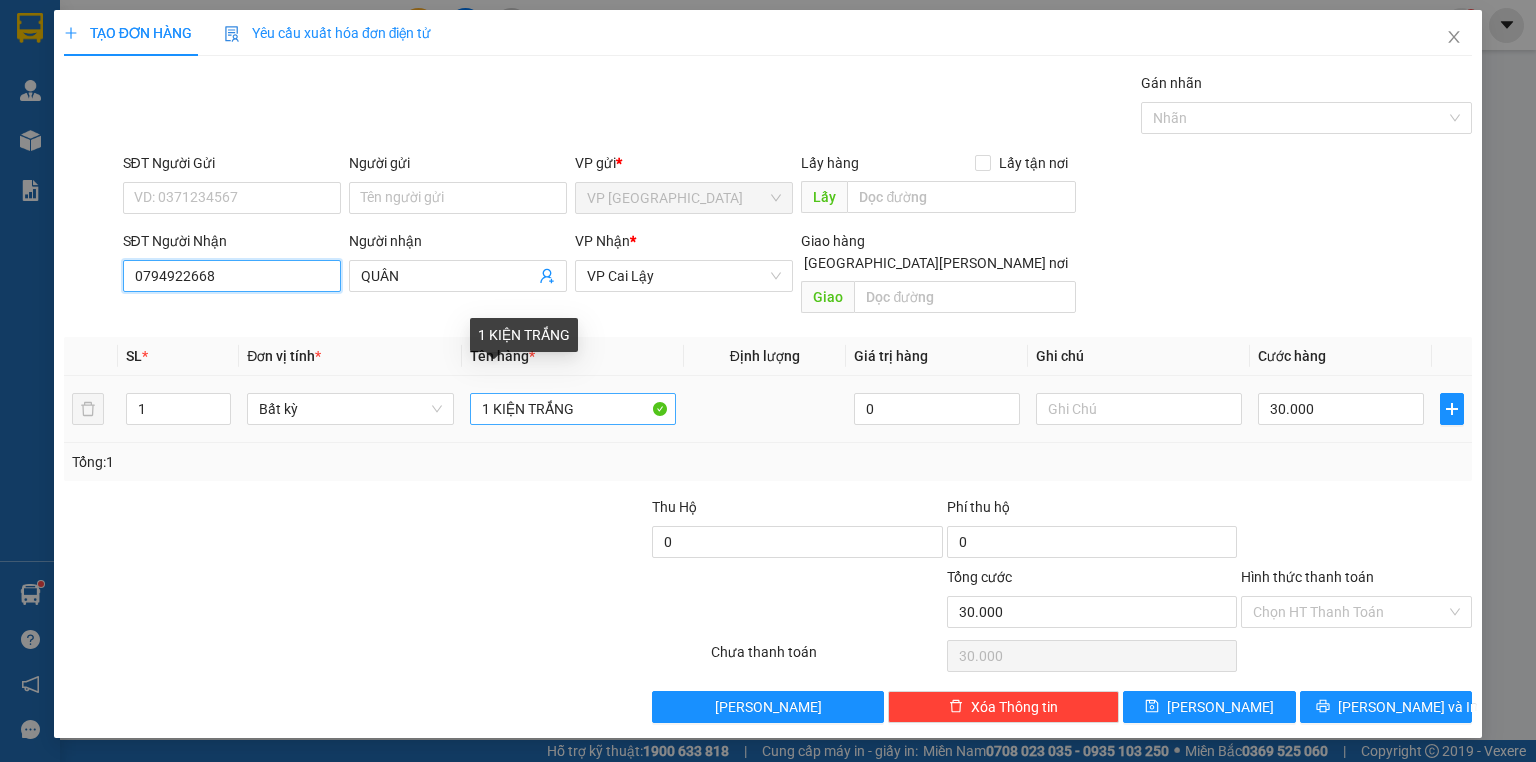 type on "0794922668" 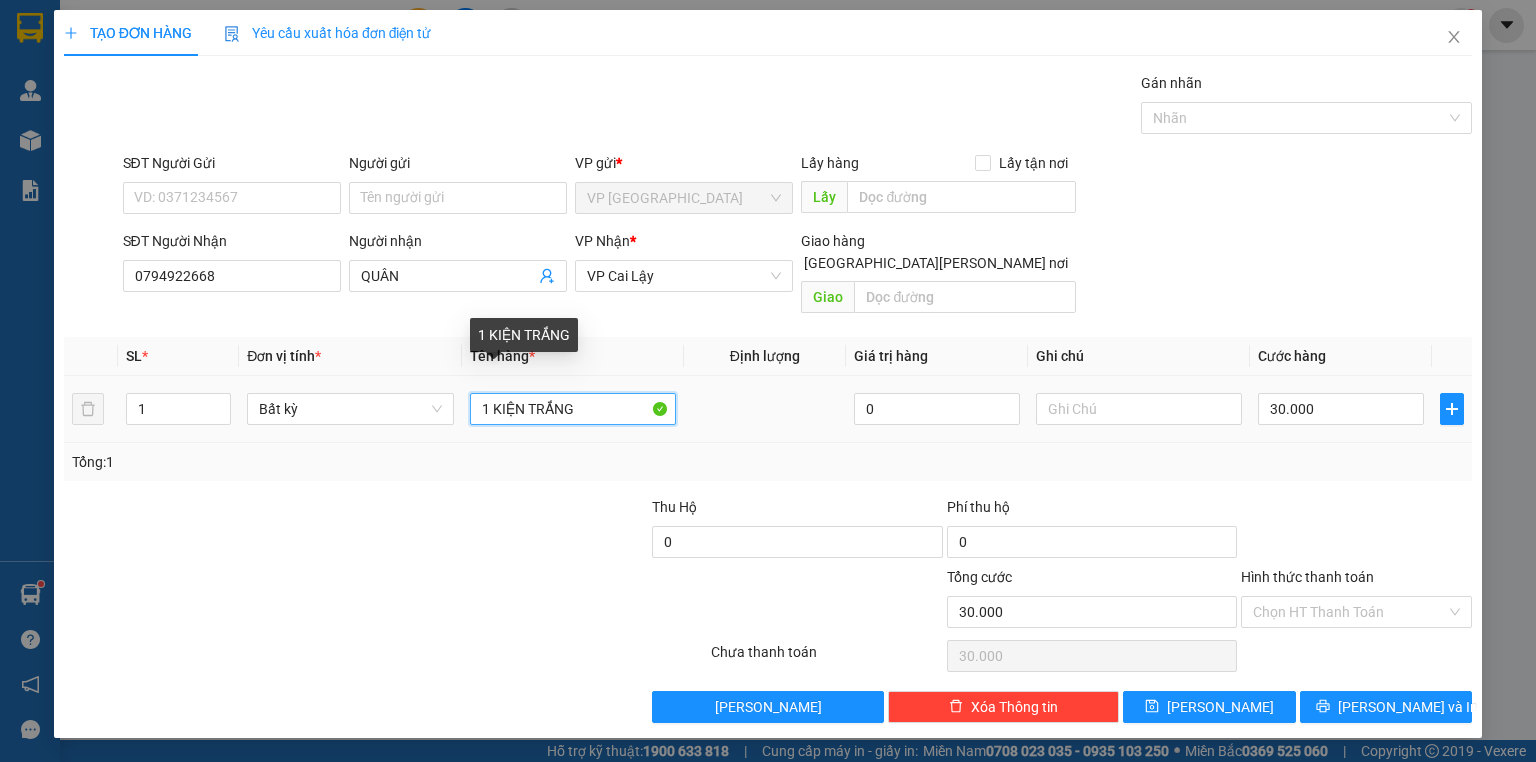 click on "1 KIỆN TRẮNG" at bounding box center [573, 409] 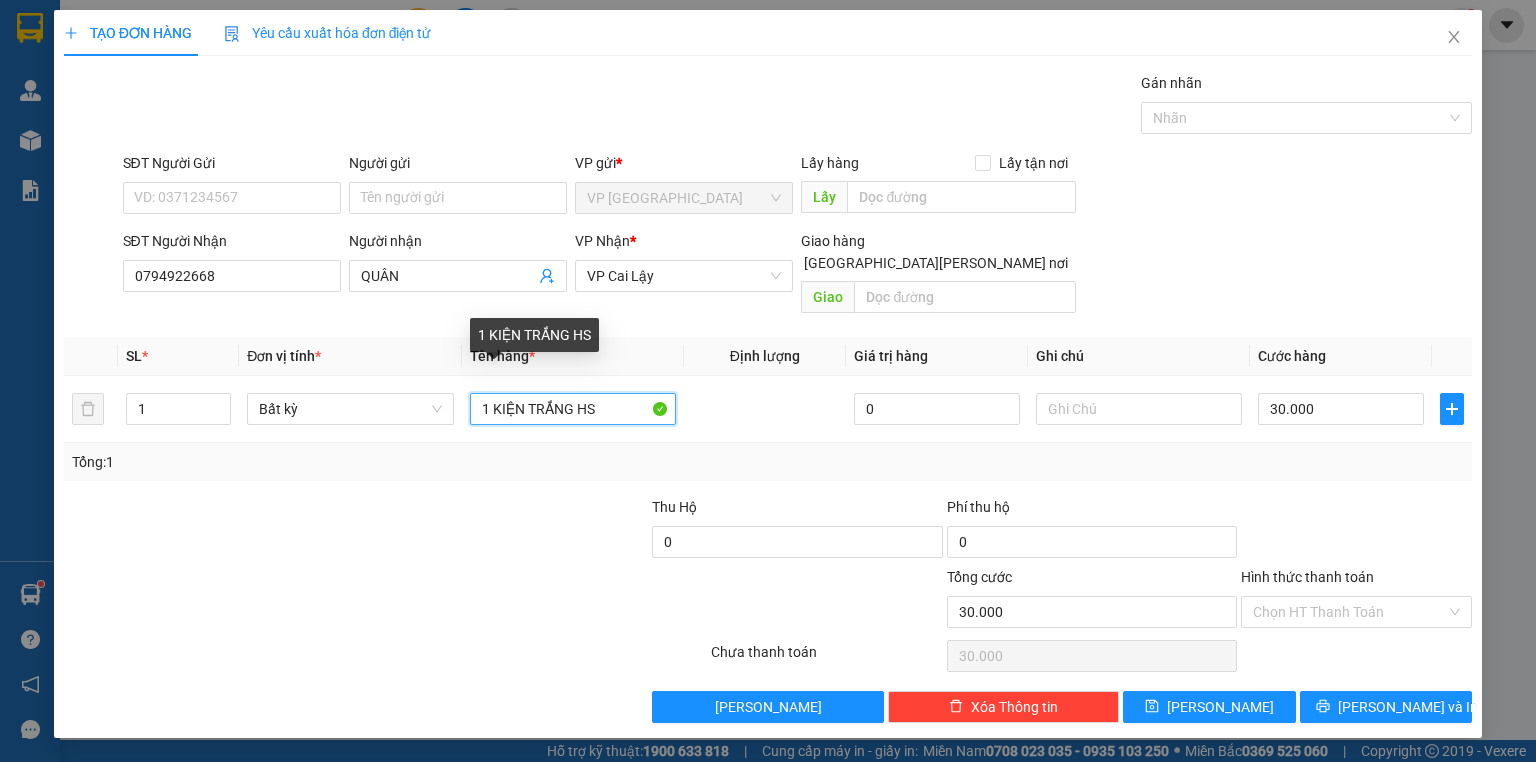 type on "1 KIỆN TRẮNG HS" 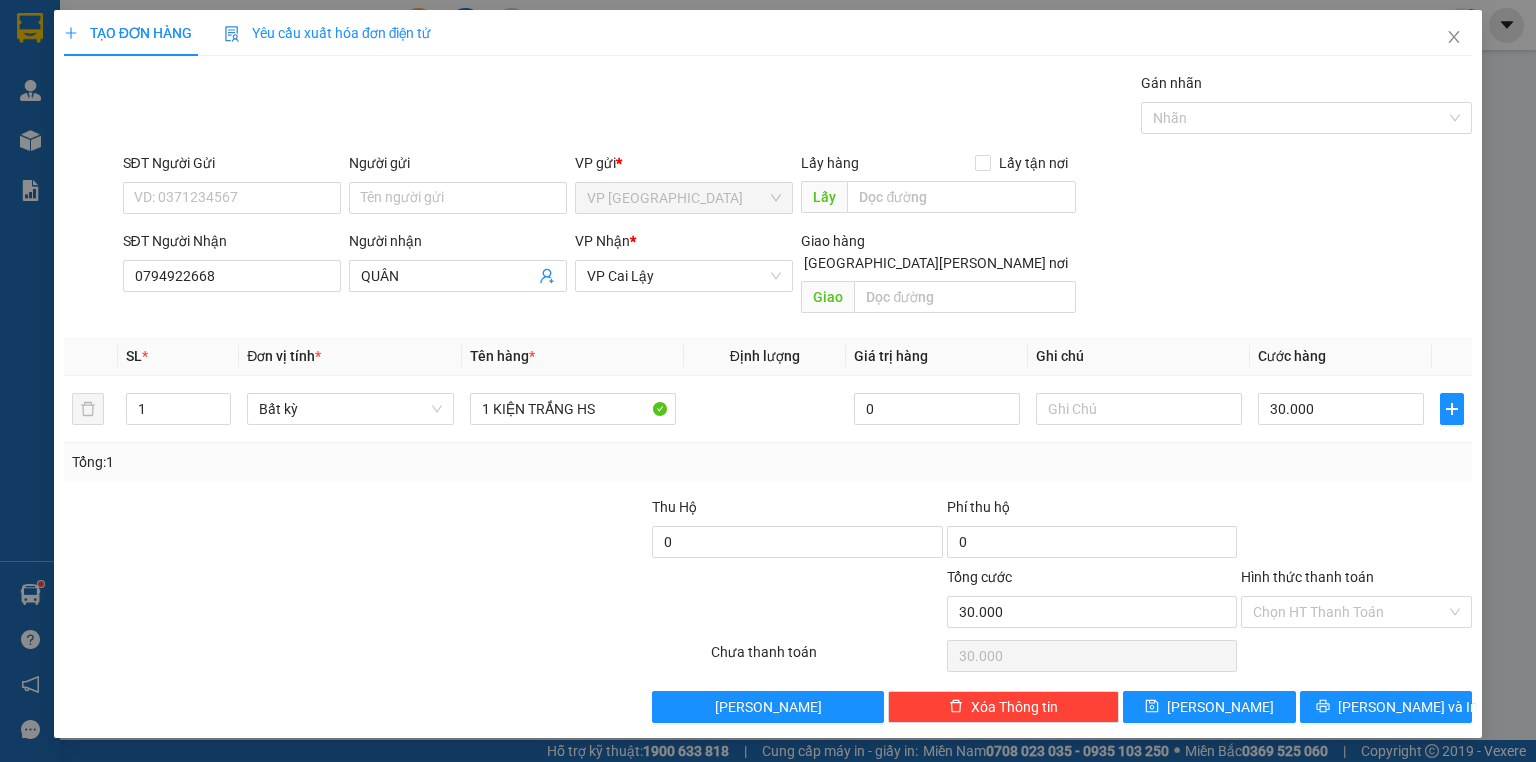 click at bounding box center (591, 601) 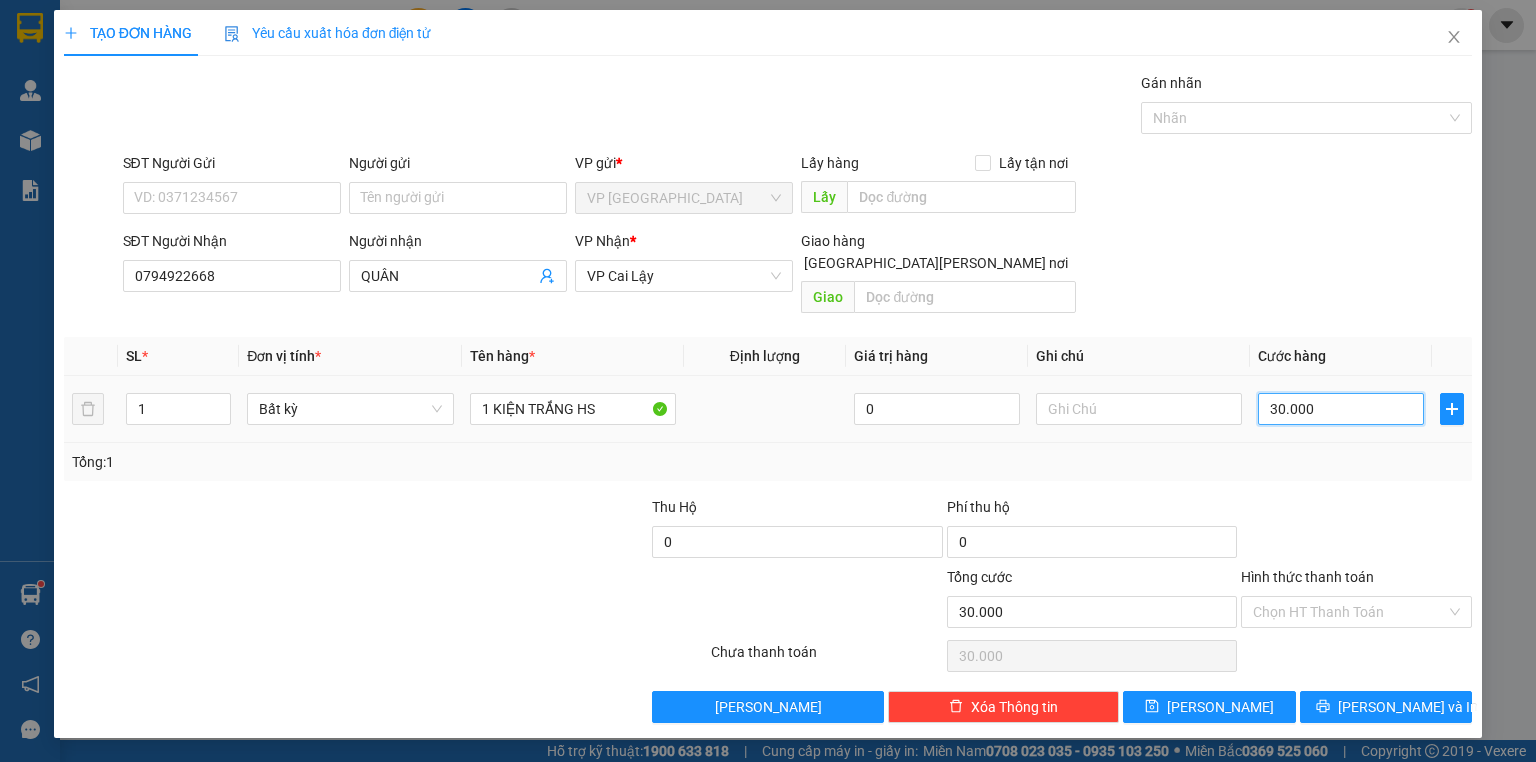 click on "30.000" at bounding box center (1341, 409) 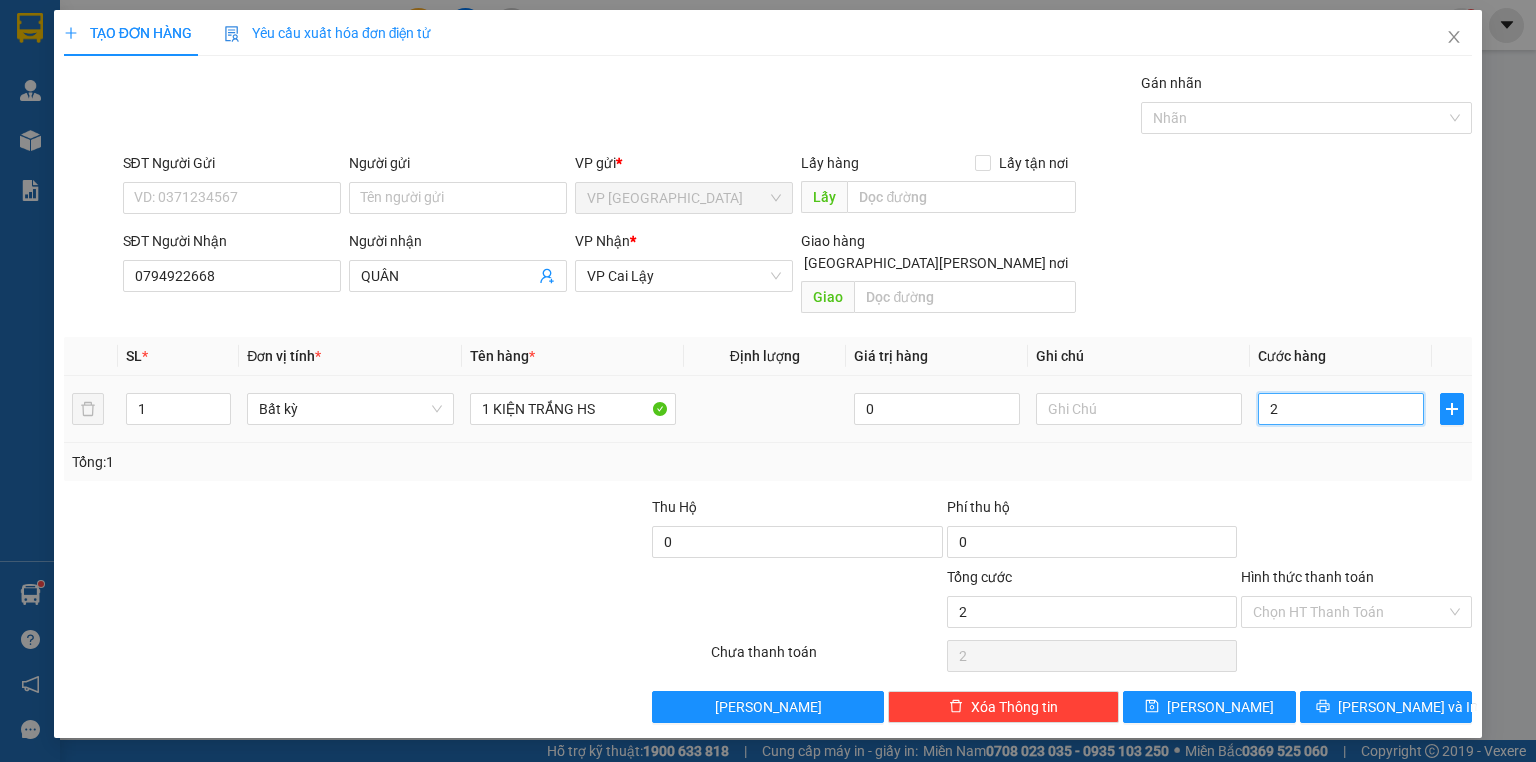 type on "20" 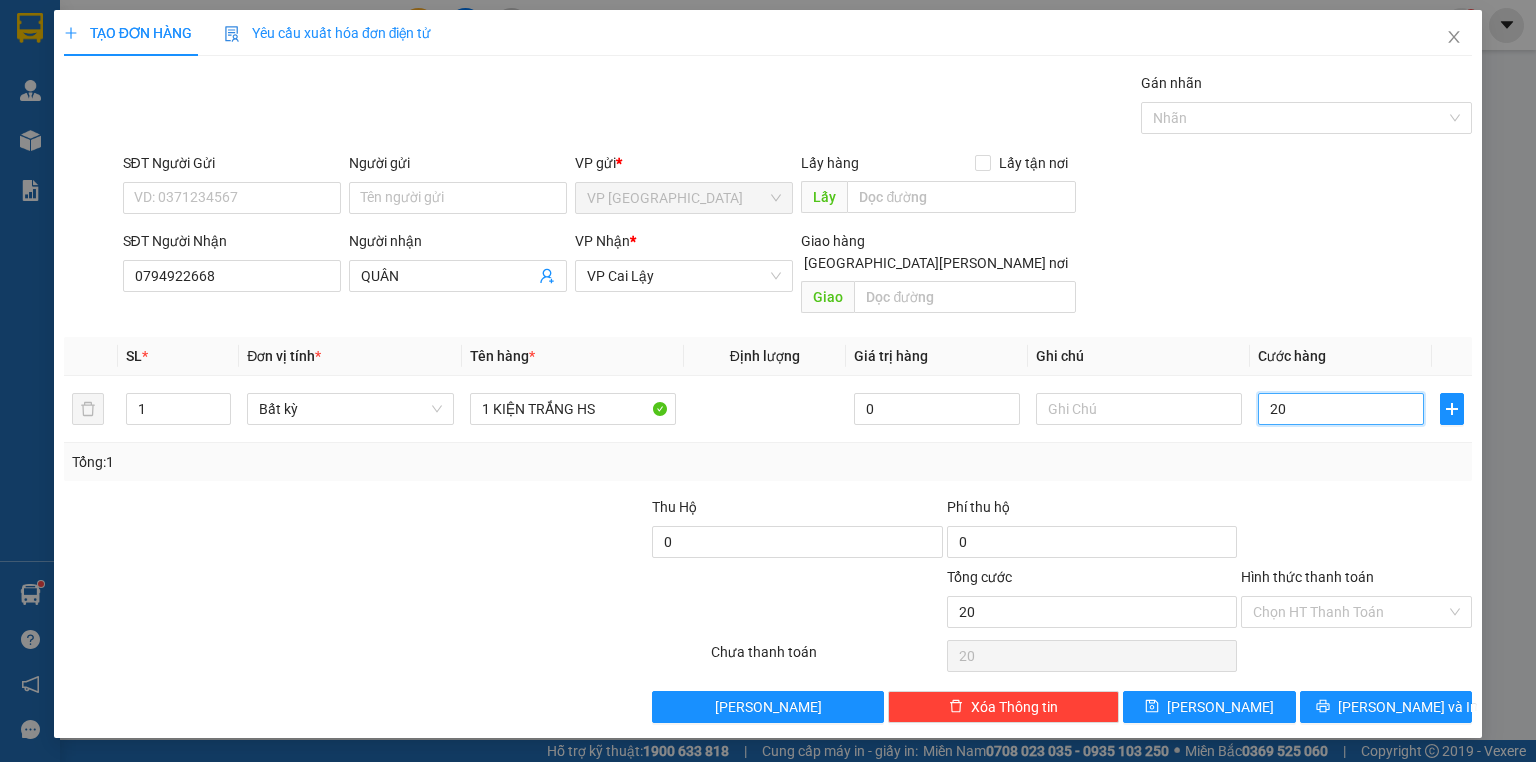 type on "20" 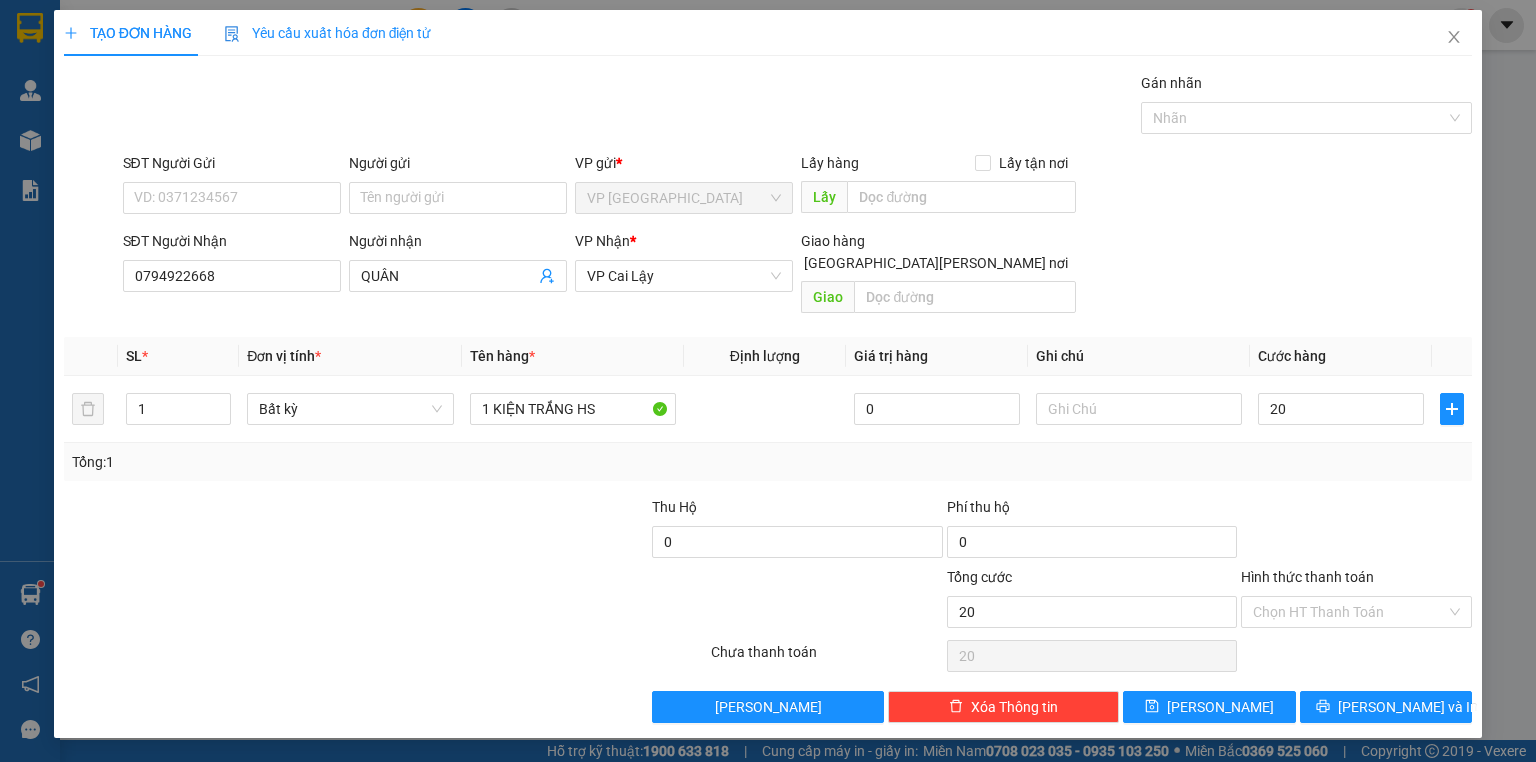 type on "20.000" 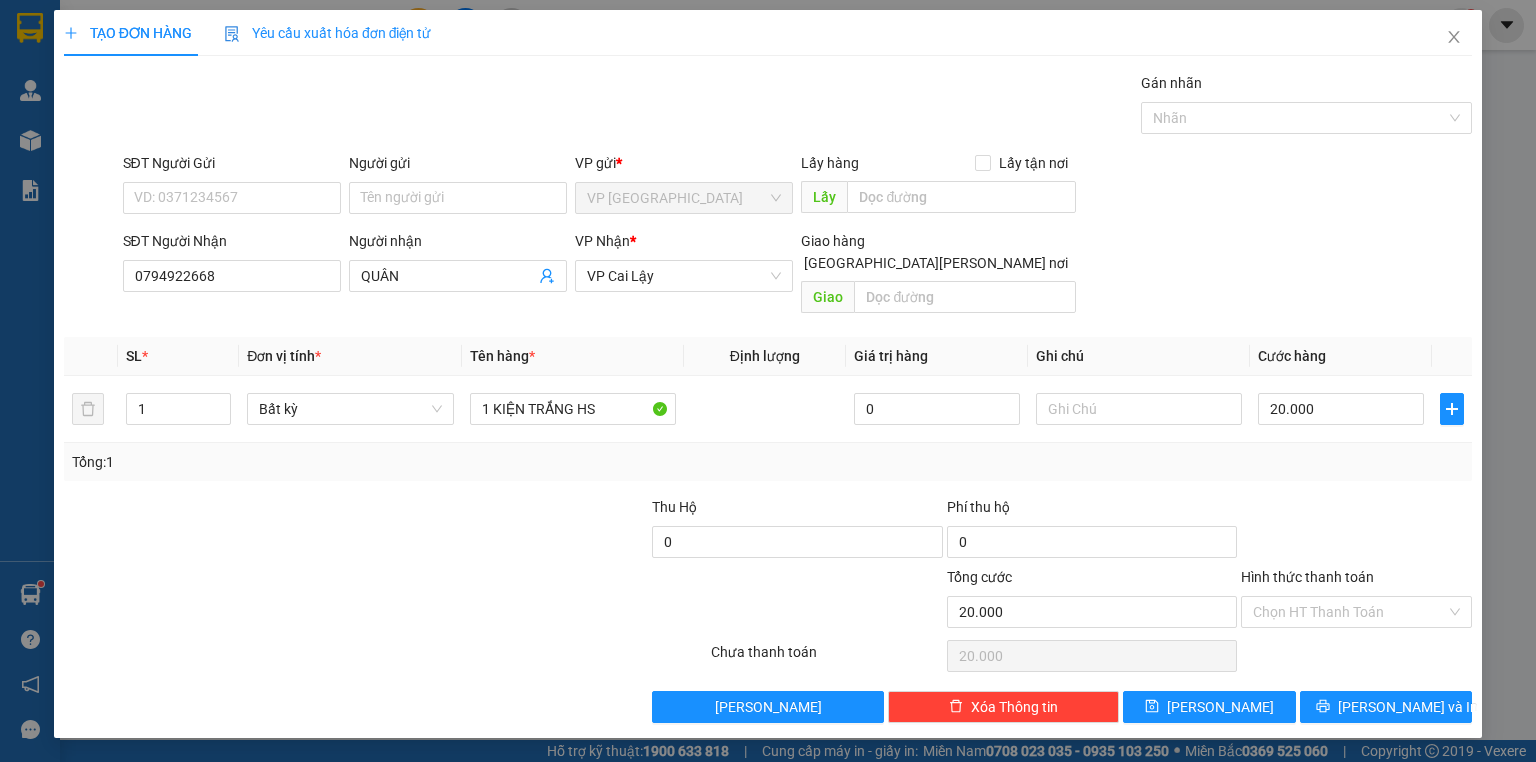 click at bounding box center (1356, 531) 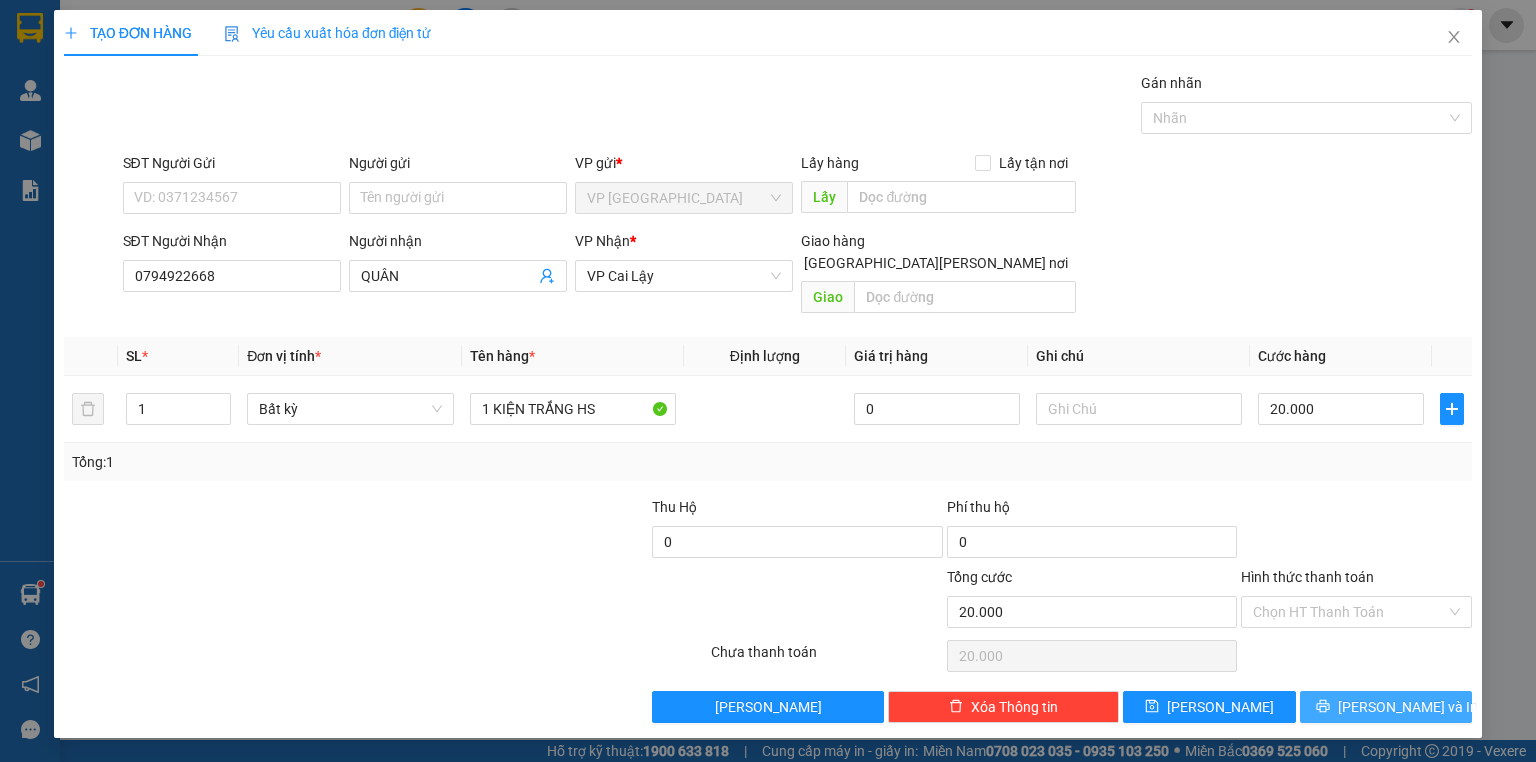 click 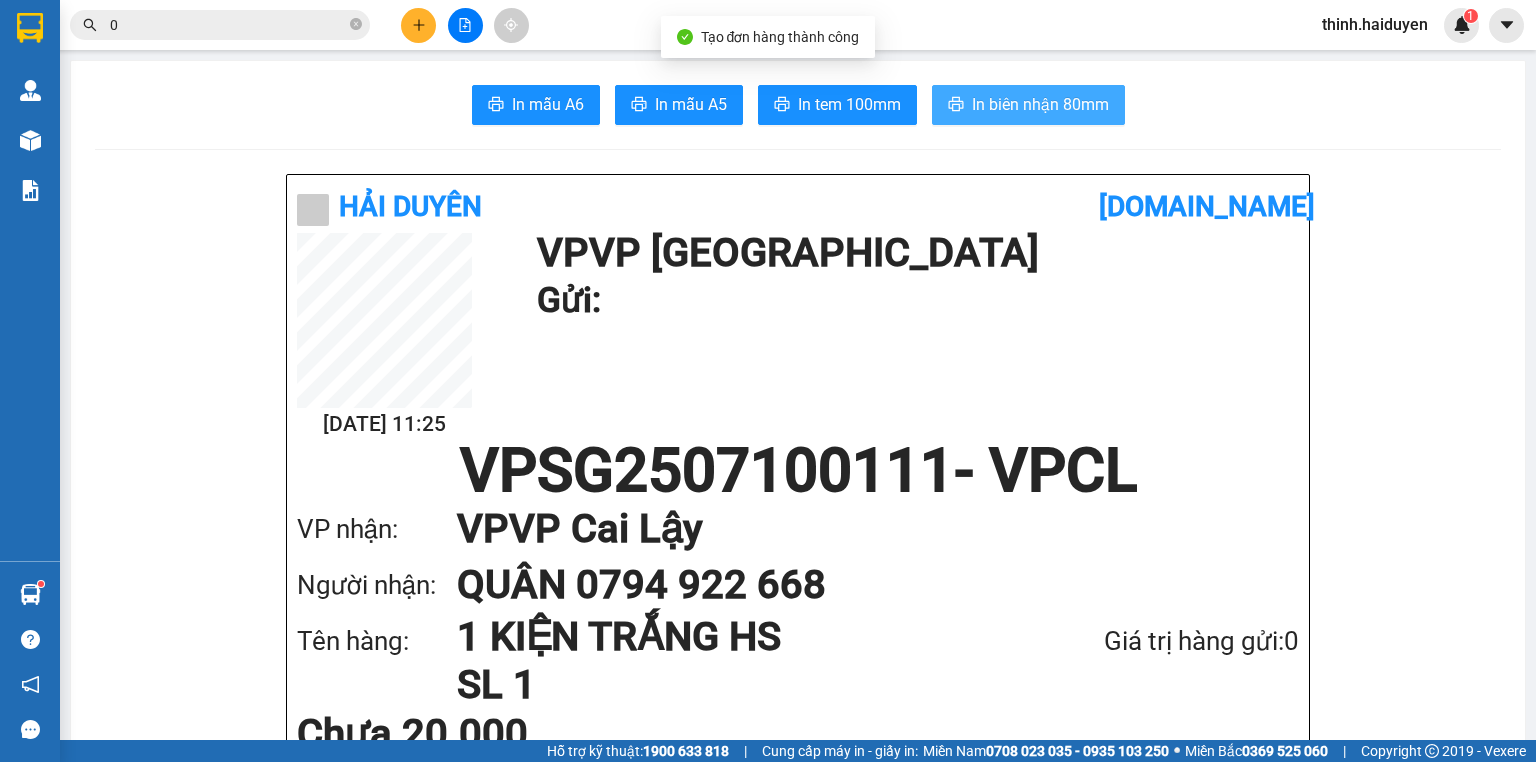 drag, startPoint x: 1024, startPoint y: 110, endPoint x: 1018, endPoint y: 161, distance: 51.351727 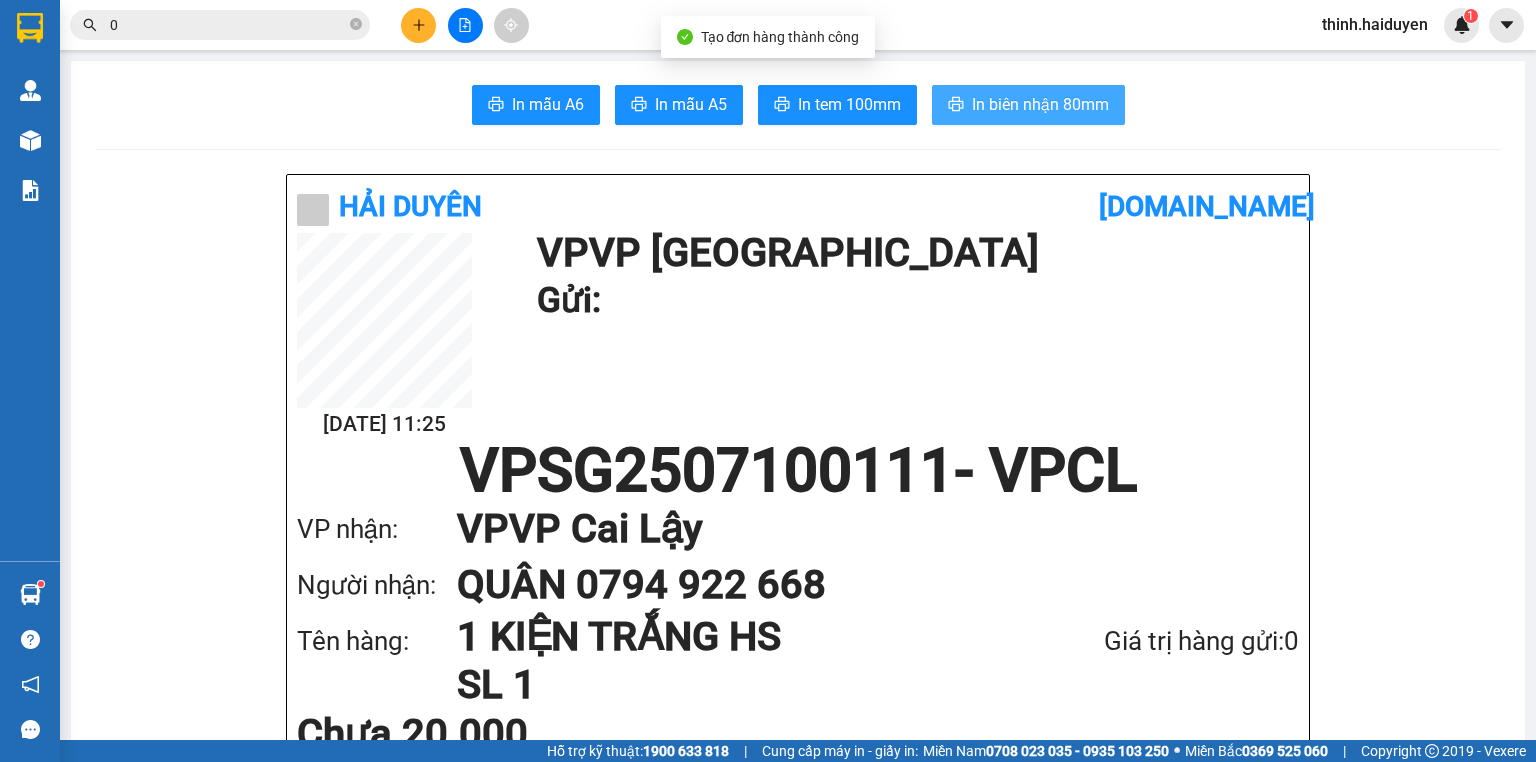 scroll, scrollTop: 0, scrollLeft: 0, axis: both 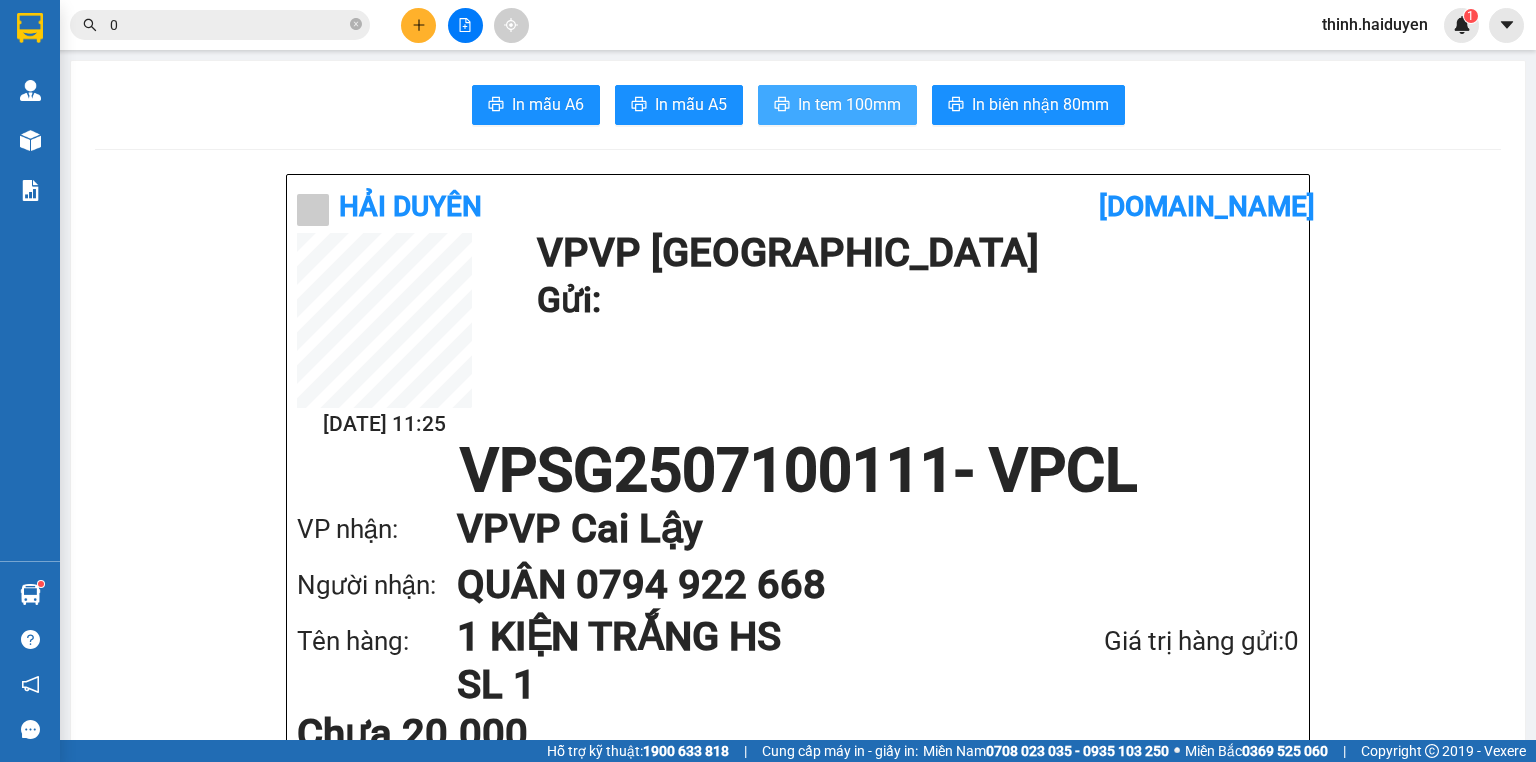 click on "In tem 100mm" at bounding box center [849, 104] 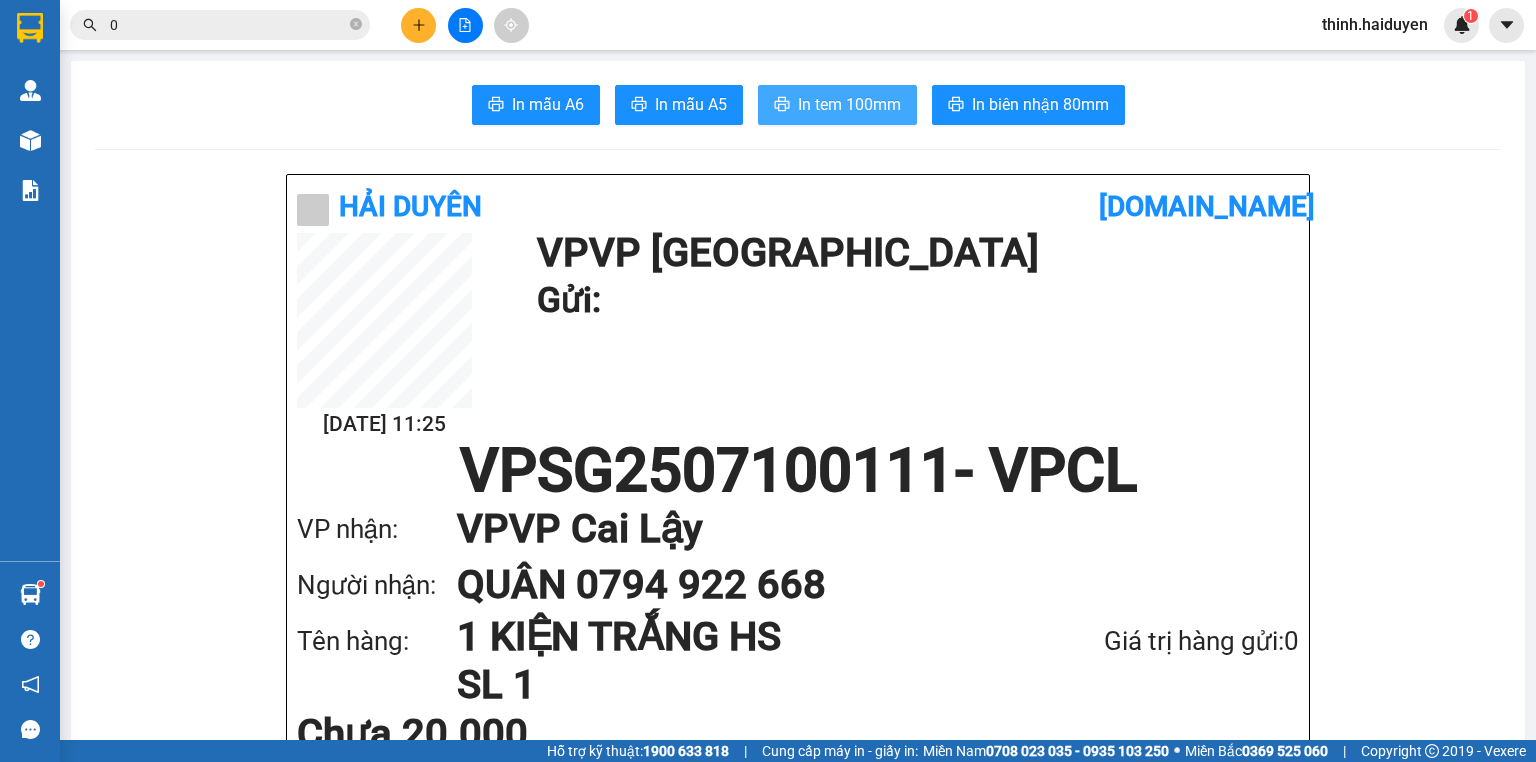 scroll, scrollTop: 0, scrollLeft: 0, axis: both 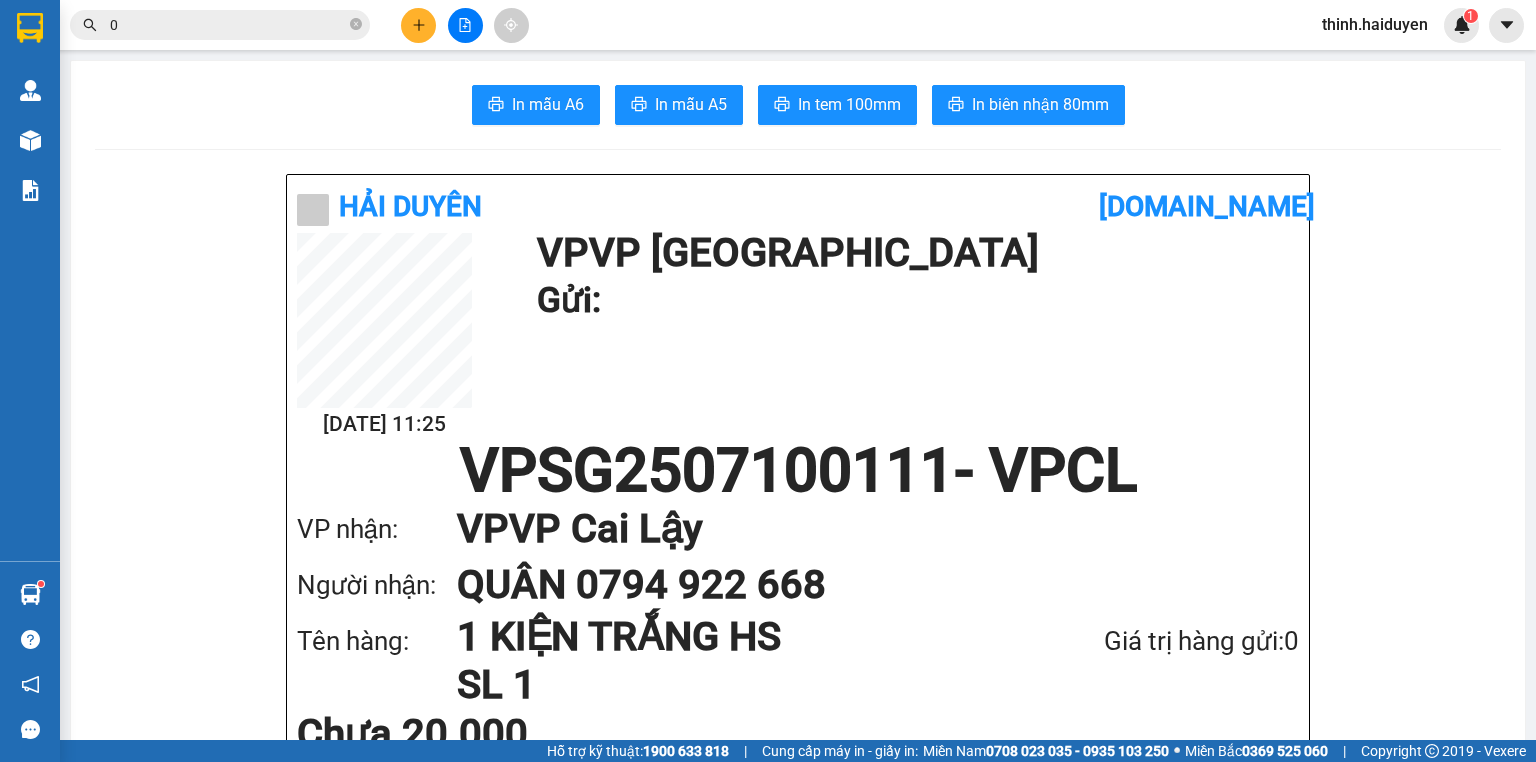 click 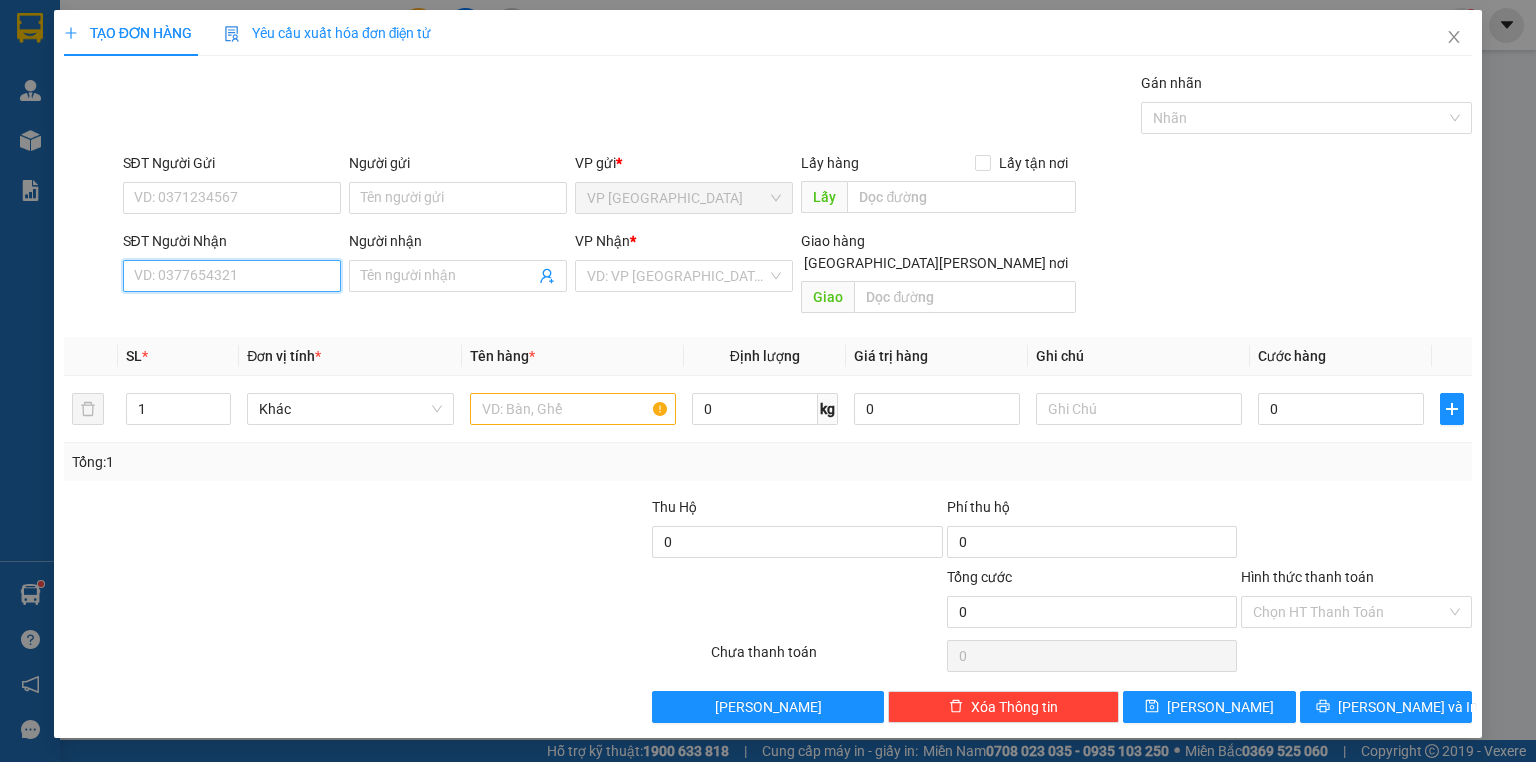click on "SĐT Người Nhận" at bounding box center (232, 276) 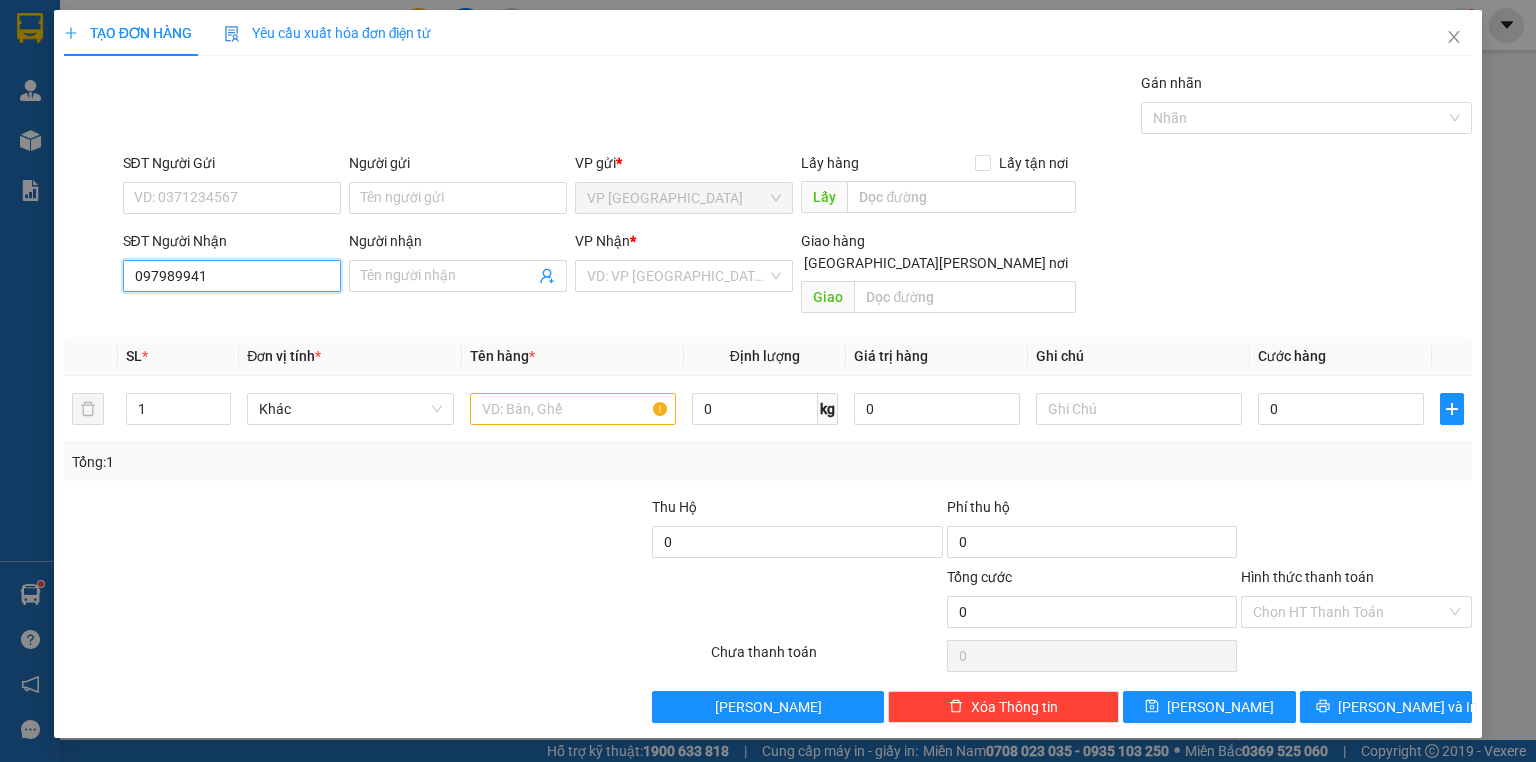 type on "0979899412" 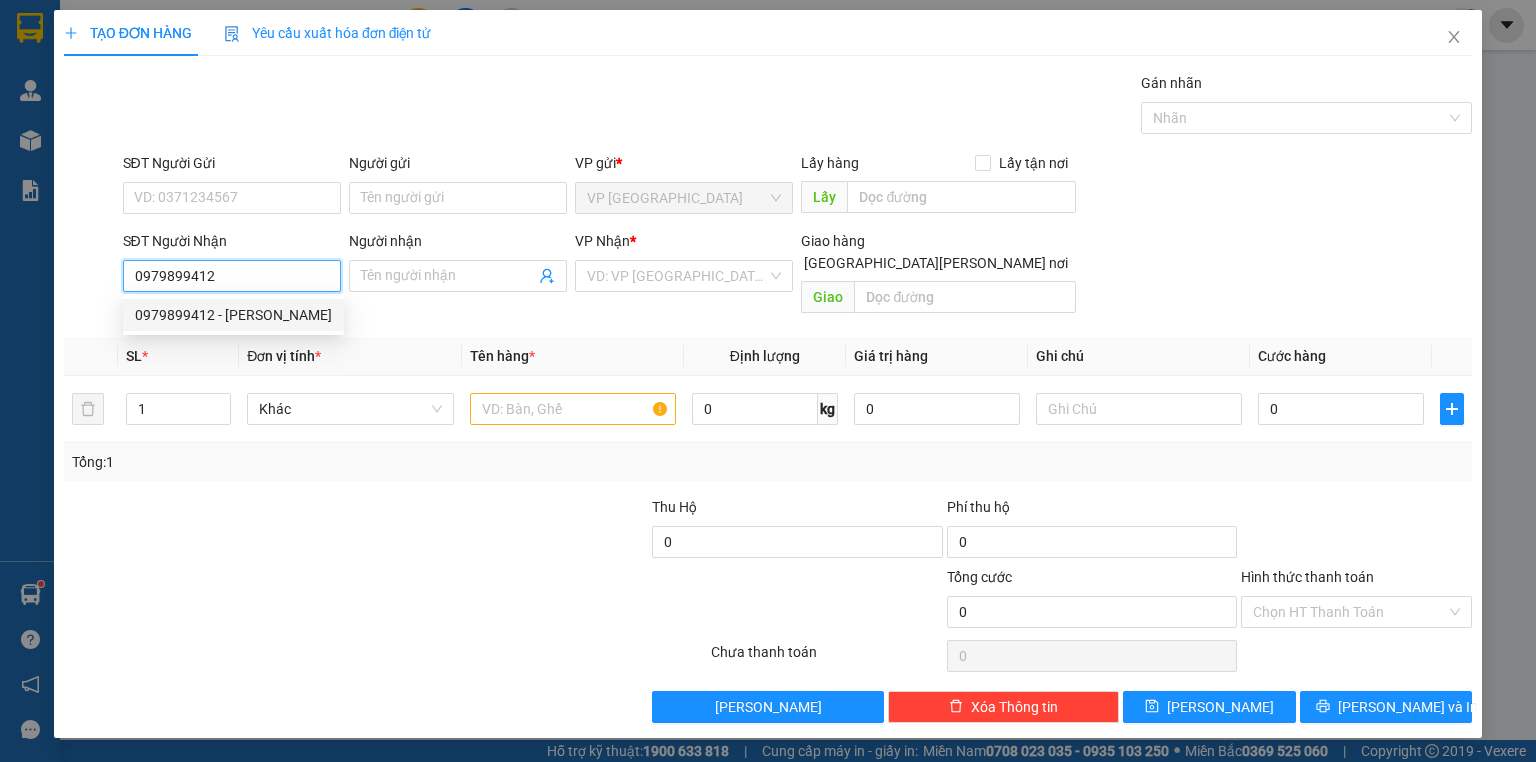 drag, startPoint x: 266, startPoint y: 310, endPoint x: 248, endPoint y: 292, distance: 25.455845 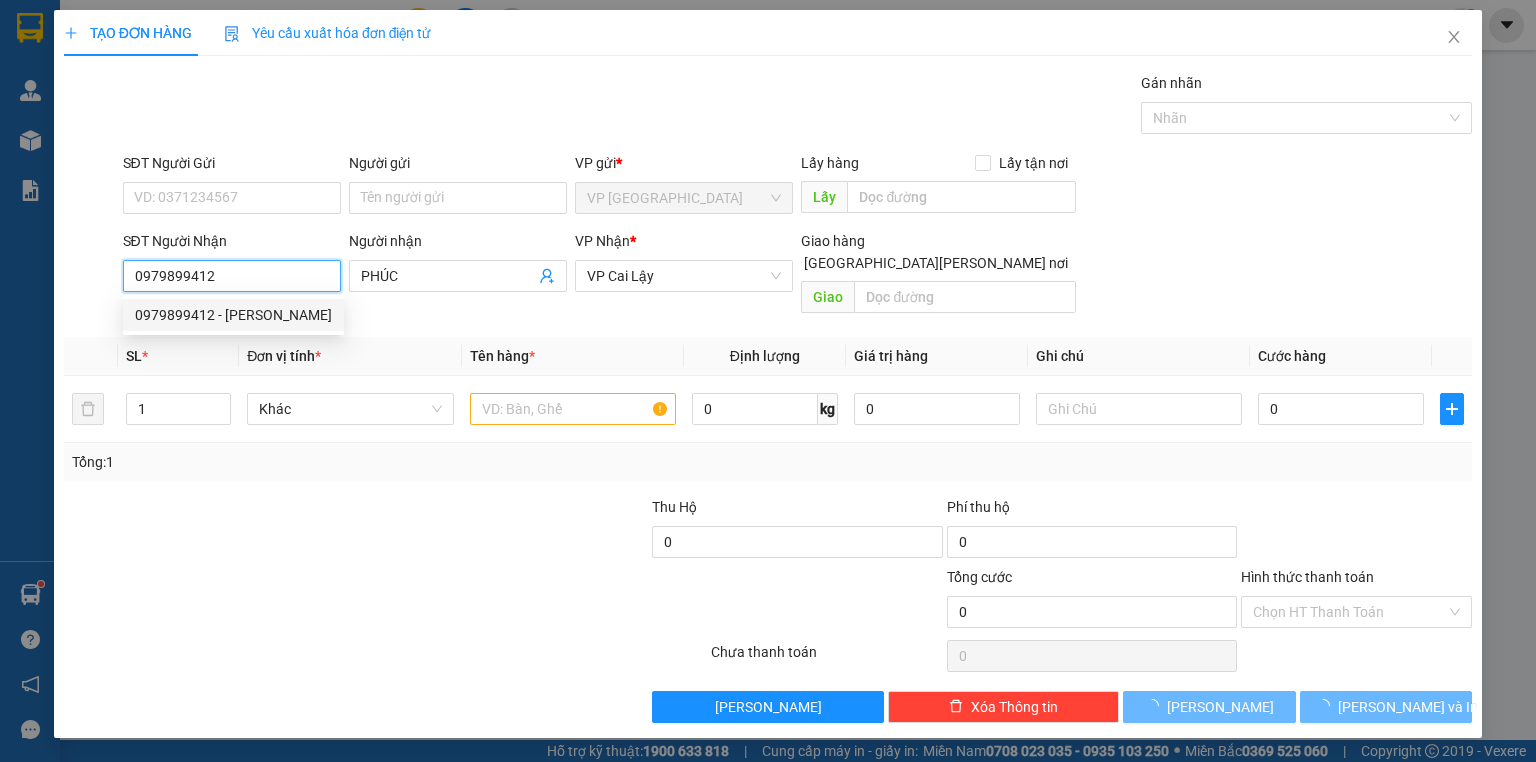 type on "100.000" 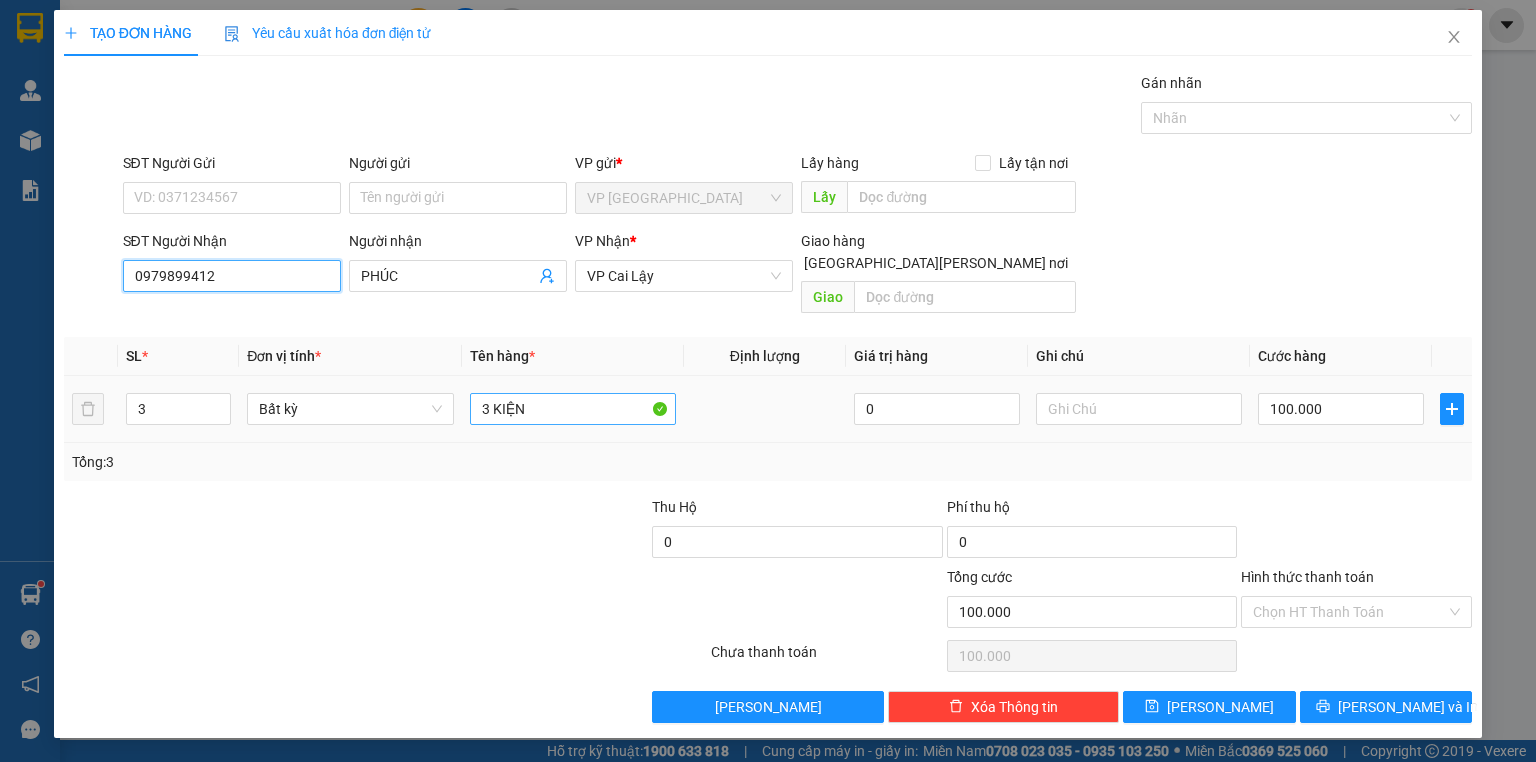 type on "0979899412" 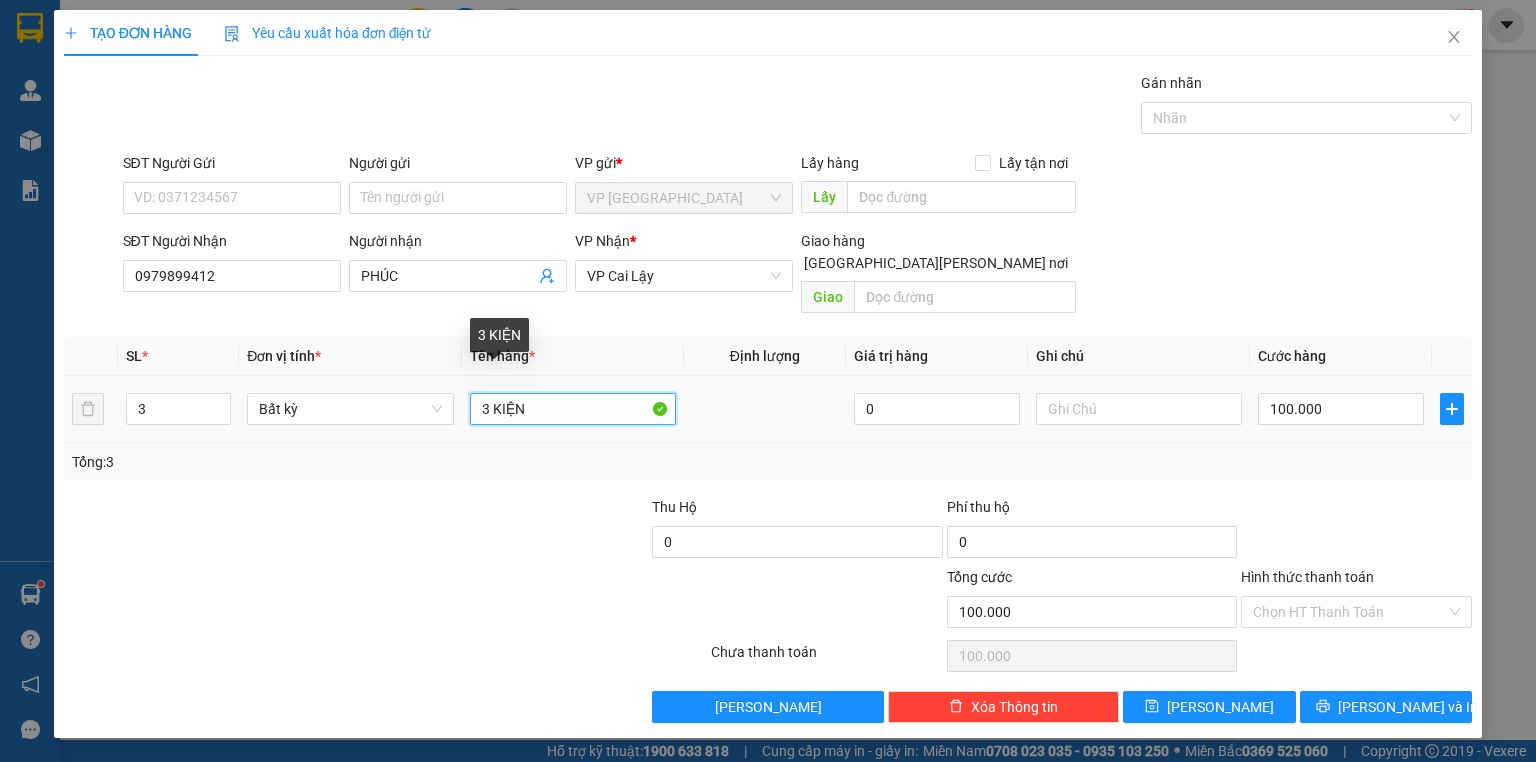 drag, startPoint x: 540, startPoint y: 388, endPoint x: 466, endPoint y: 402, distance: 75.31268 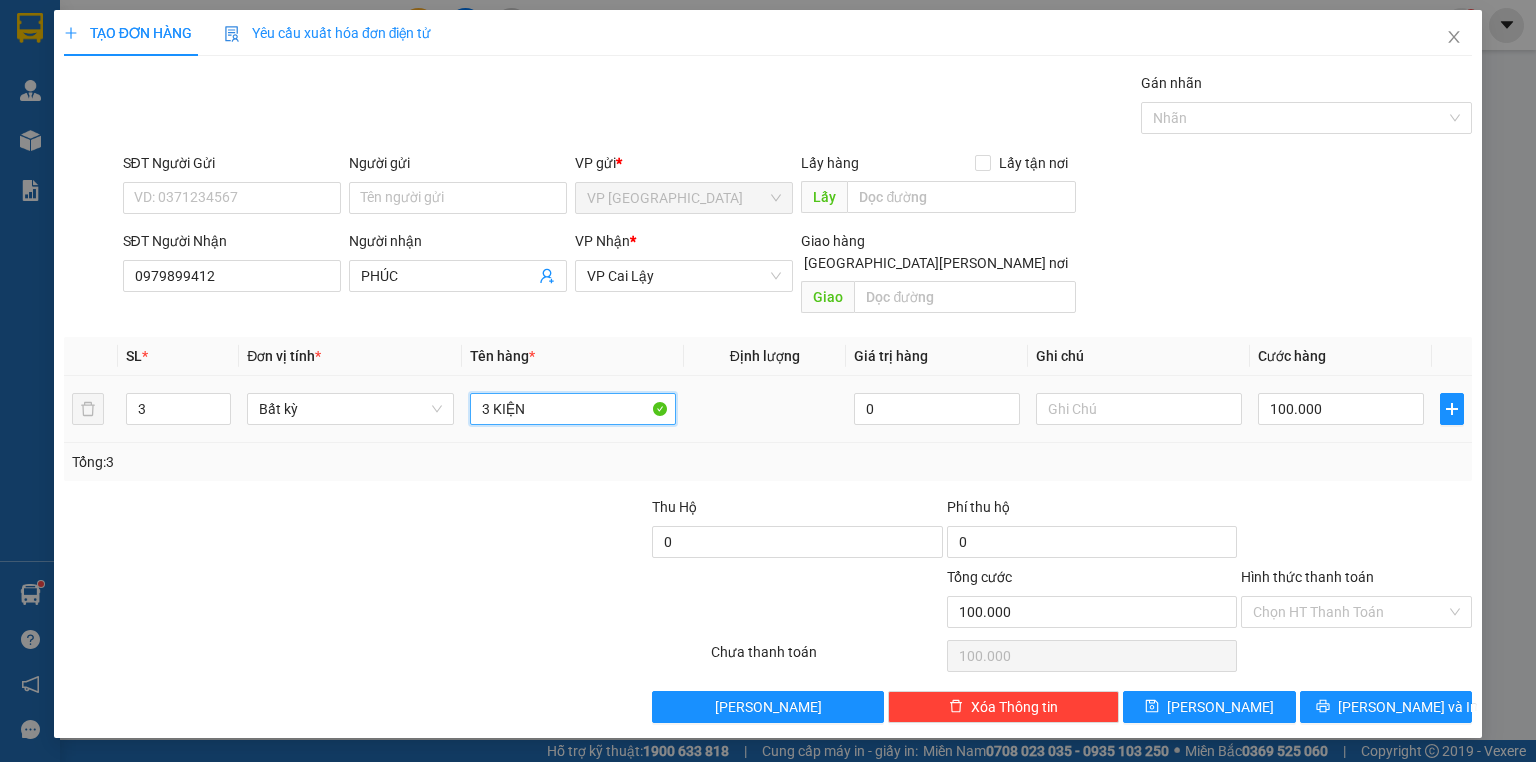 type on "2" 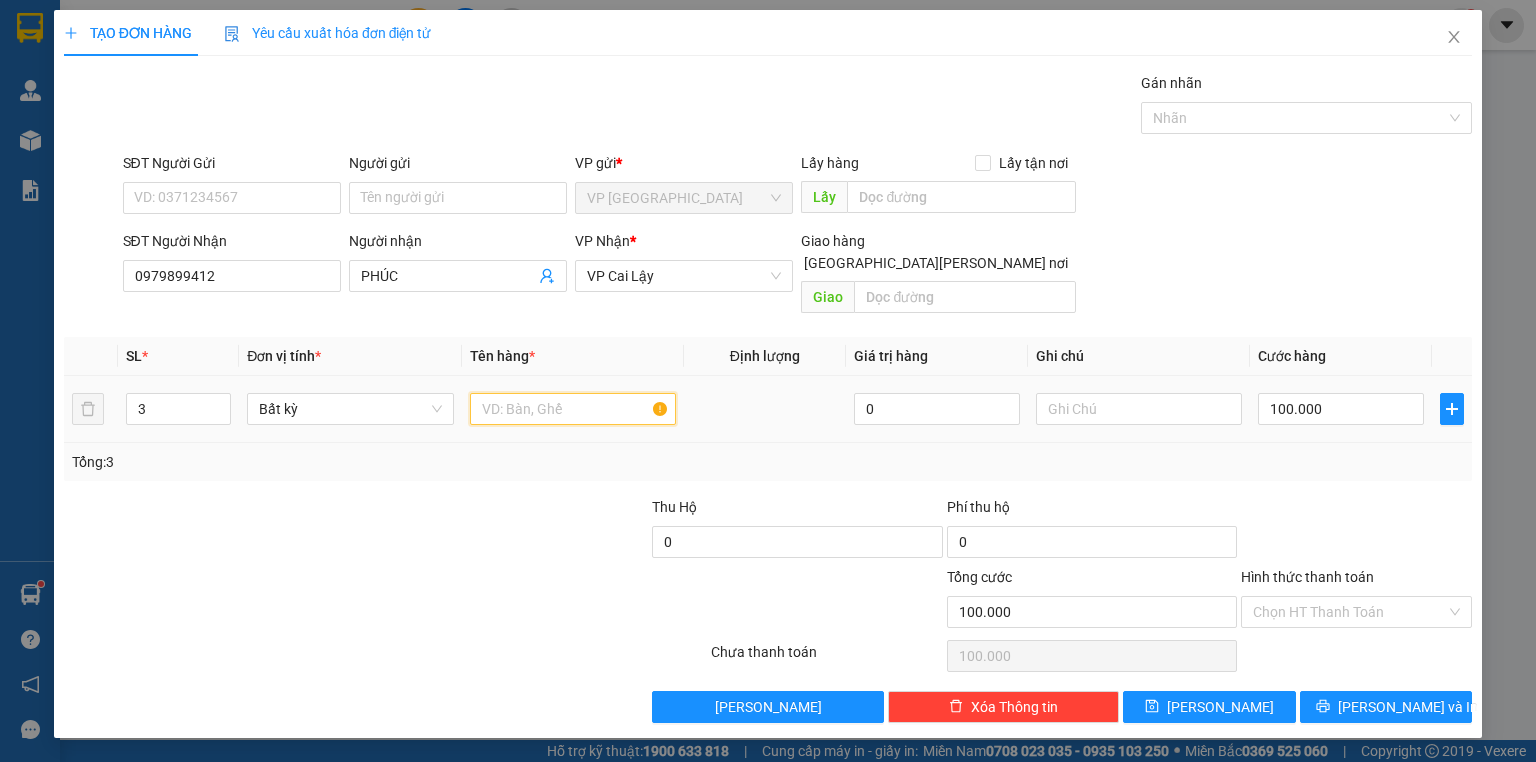 type on "Q" 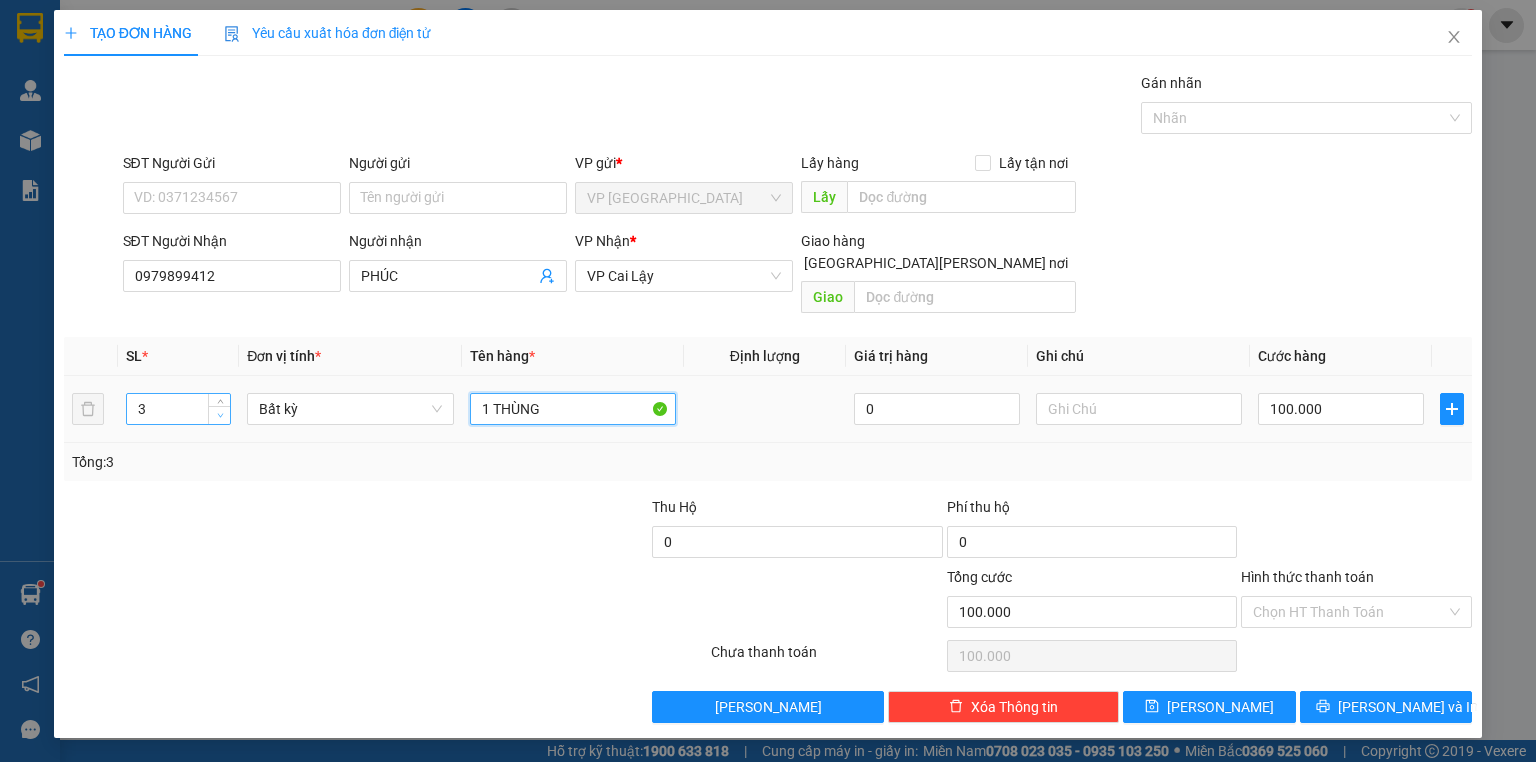 type on "1 THÙNG" 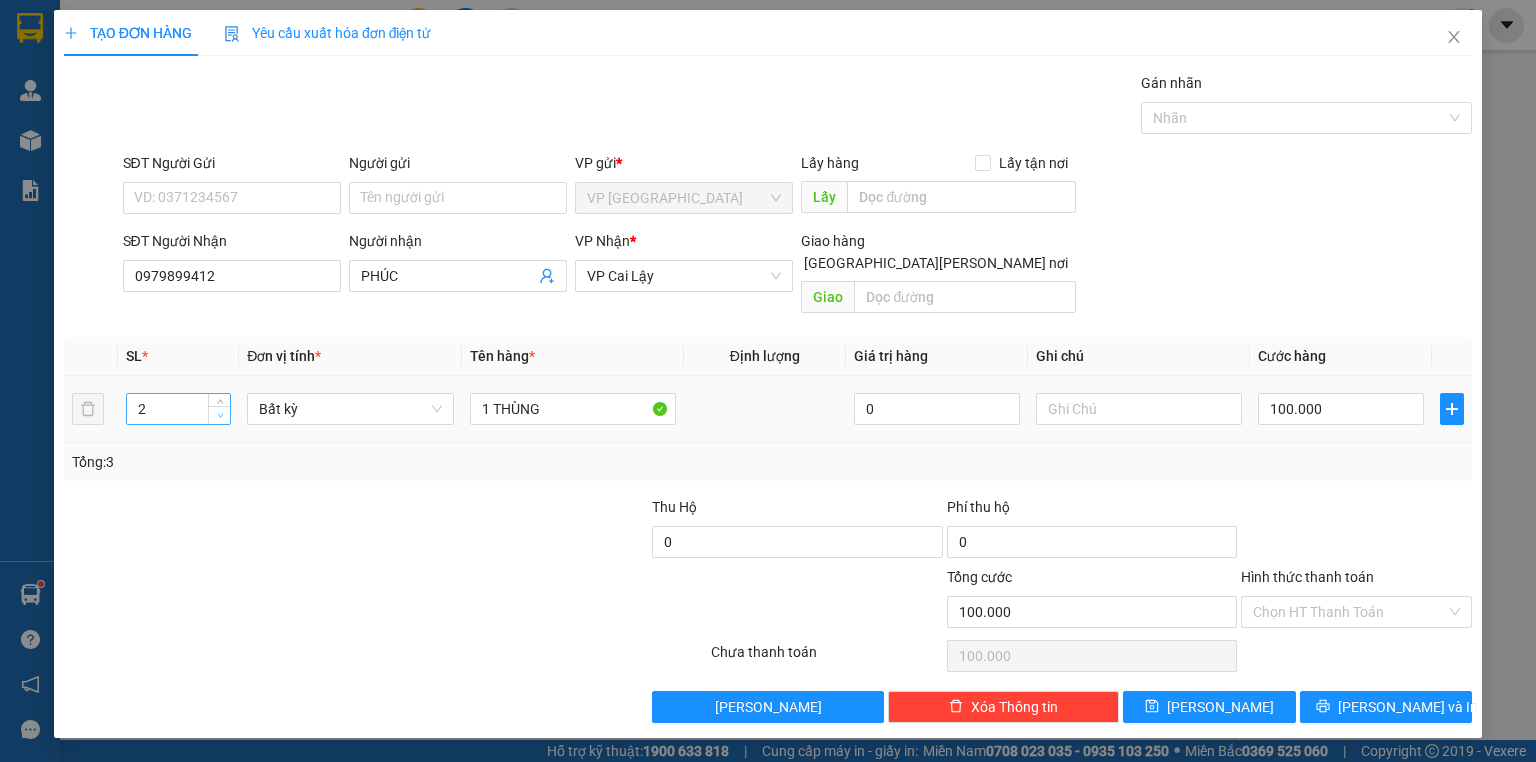 click 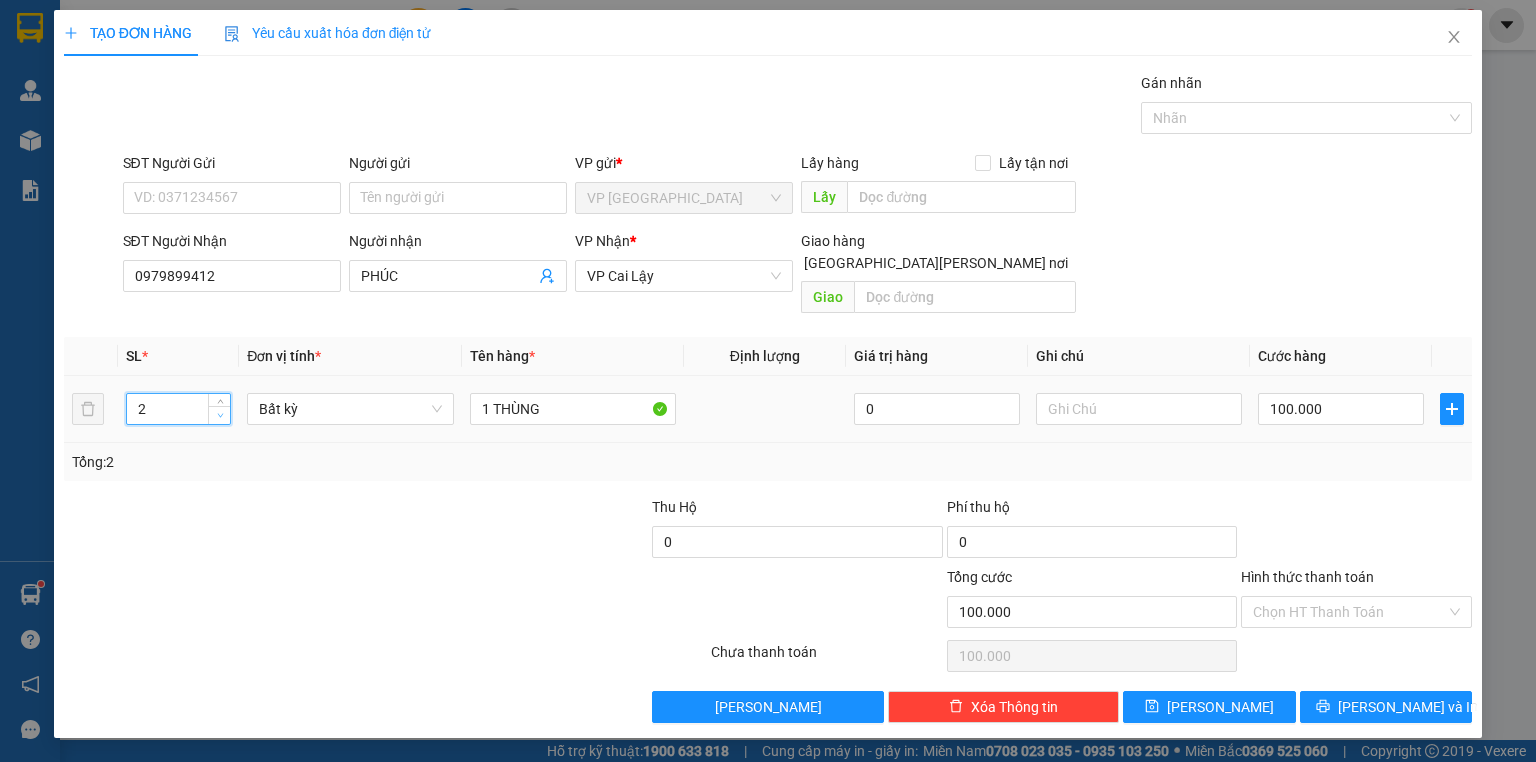 type on "1" 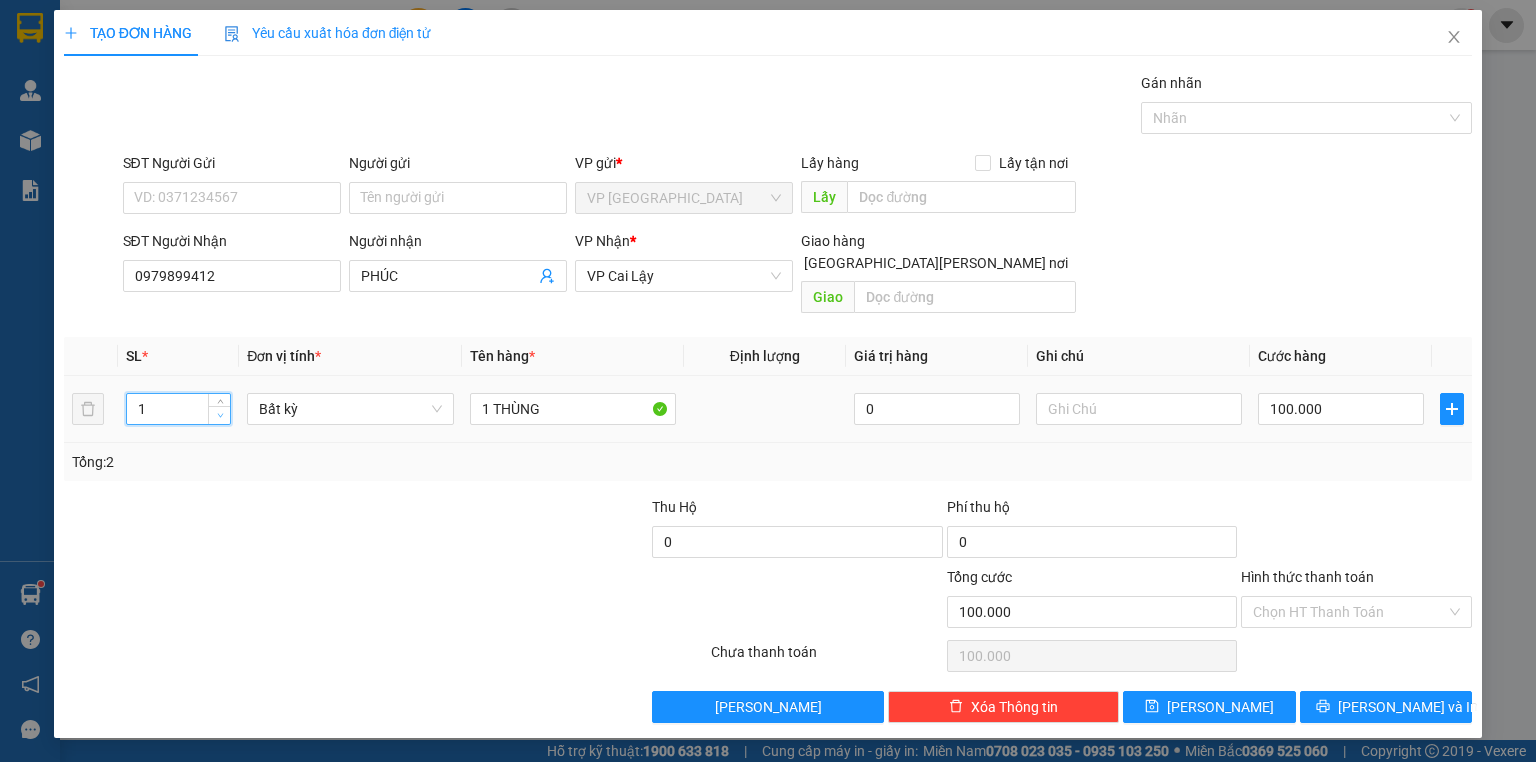 click 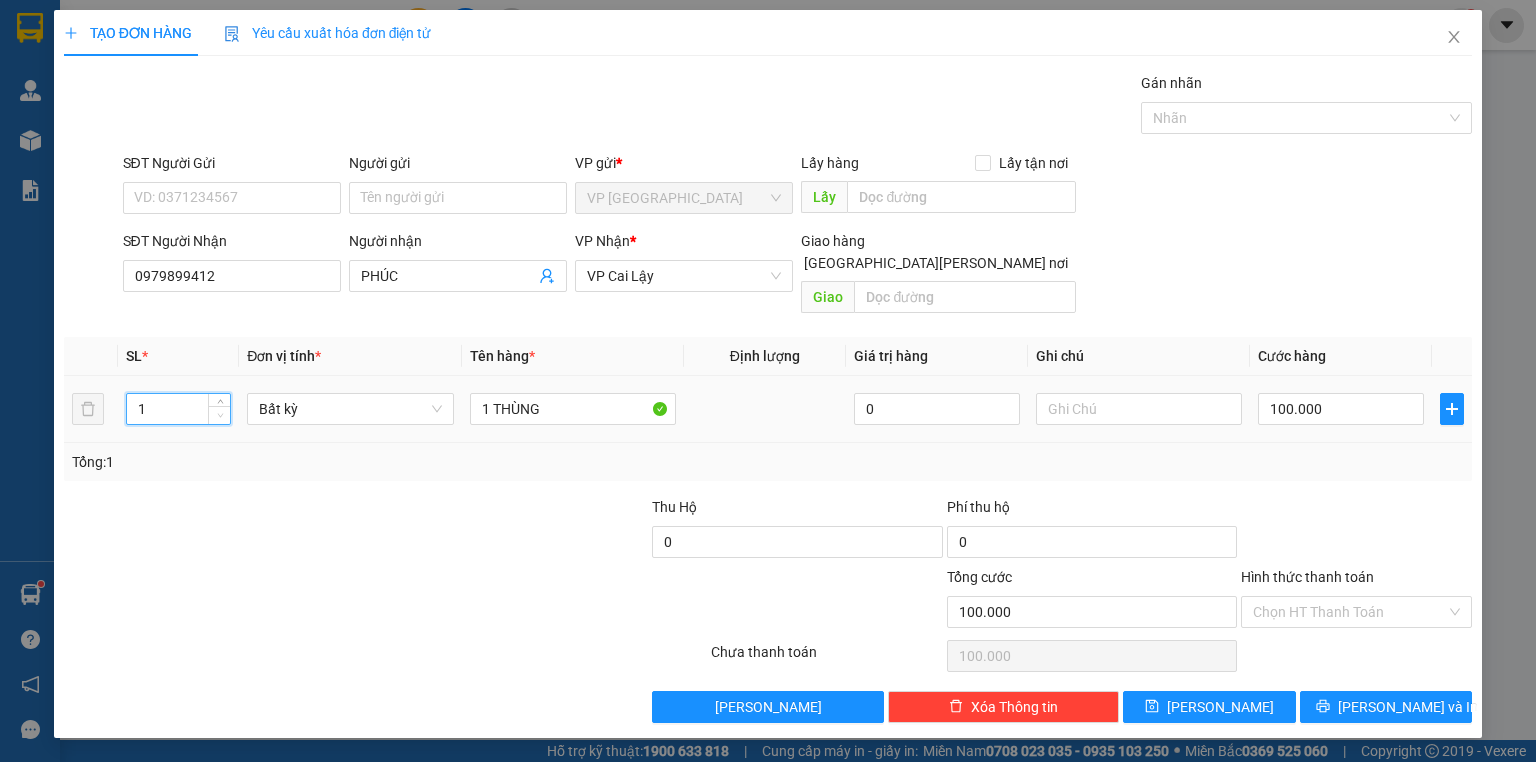 click 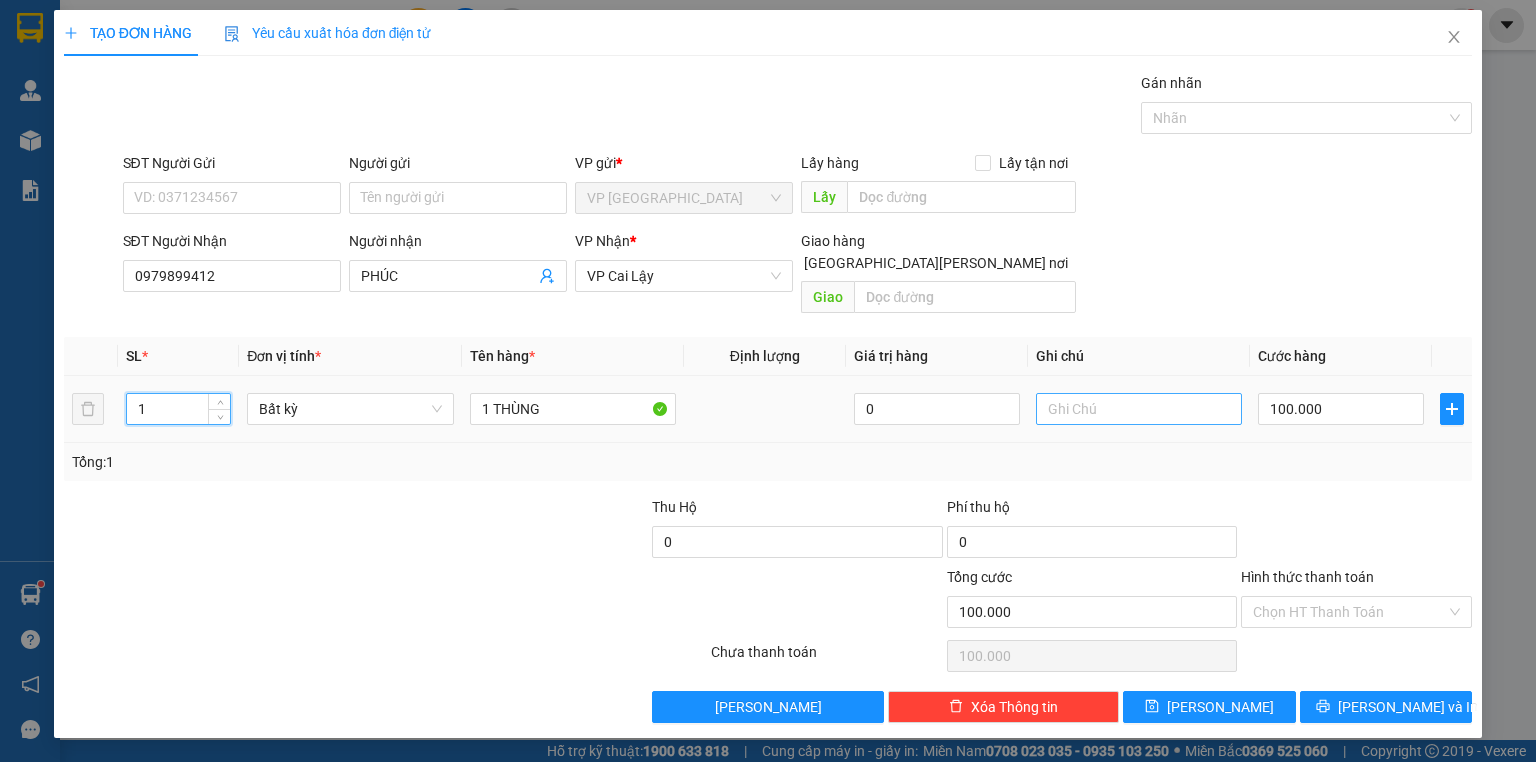 drag, startPoint x: 345, startPoint y: 530, endPoint x: 1242, endPoint y: 381, distance: 909.29095 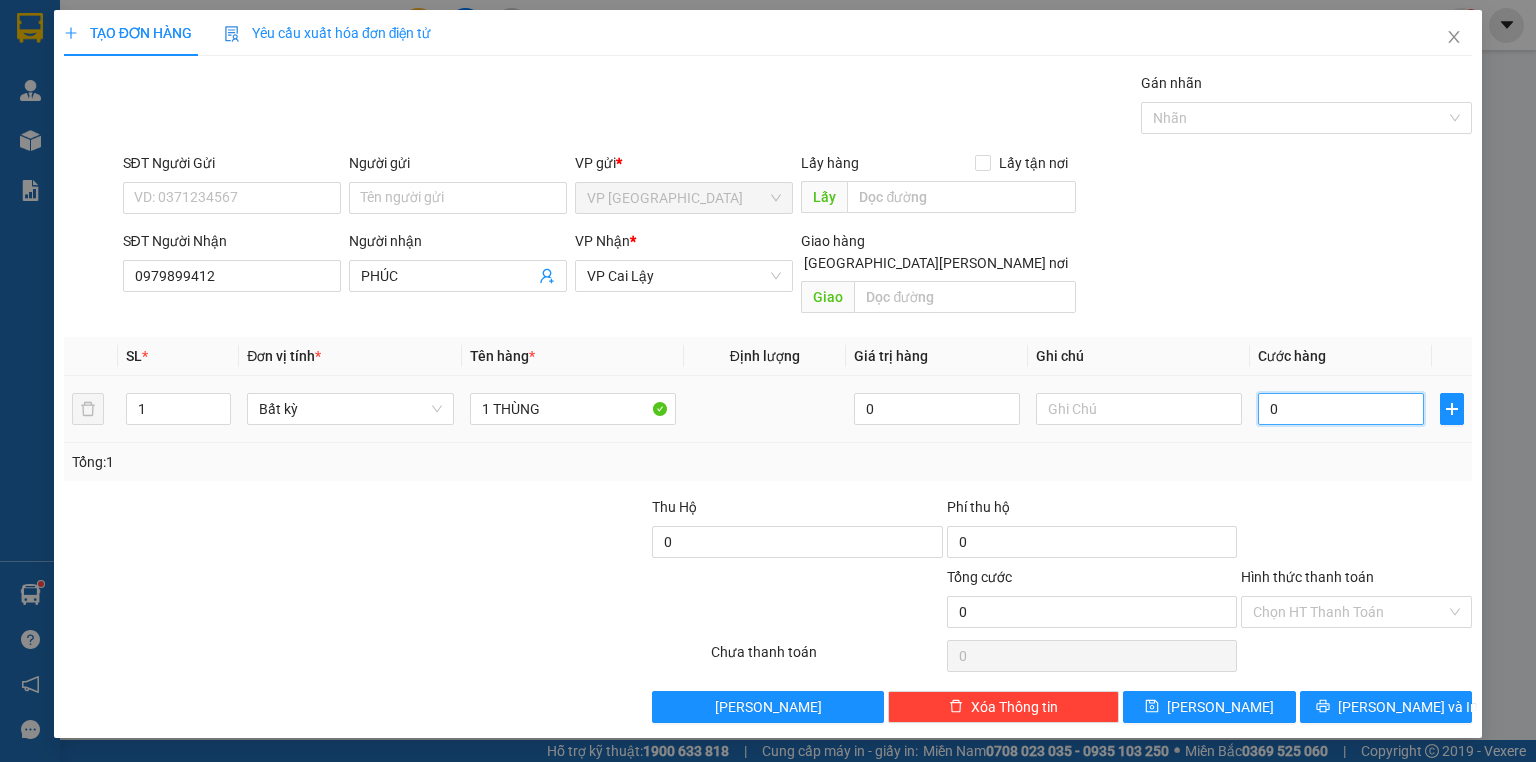 click on "0" at bounding box center [1341, 409] 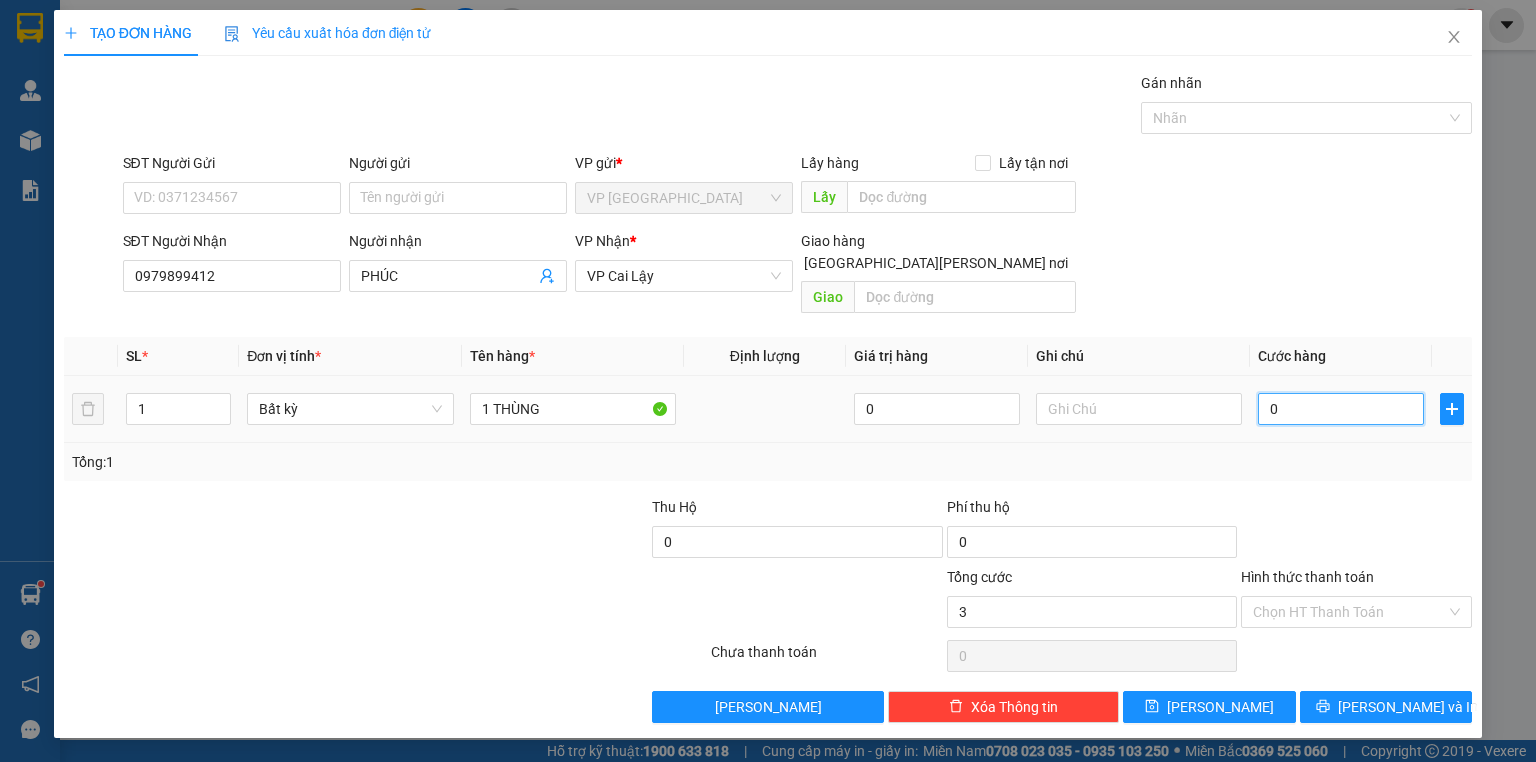 type on "3" 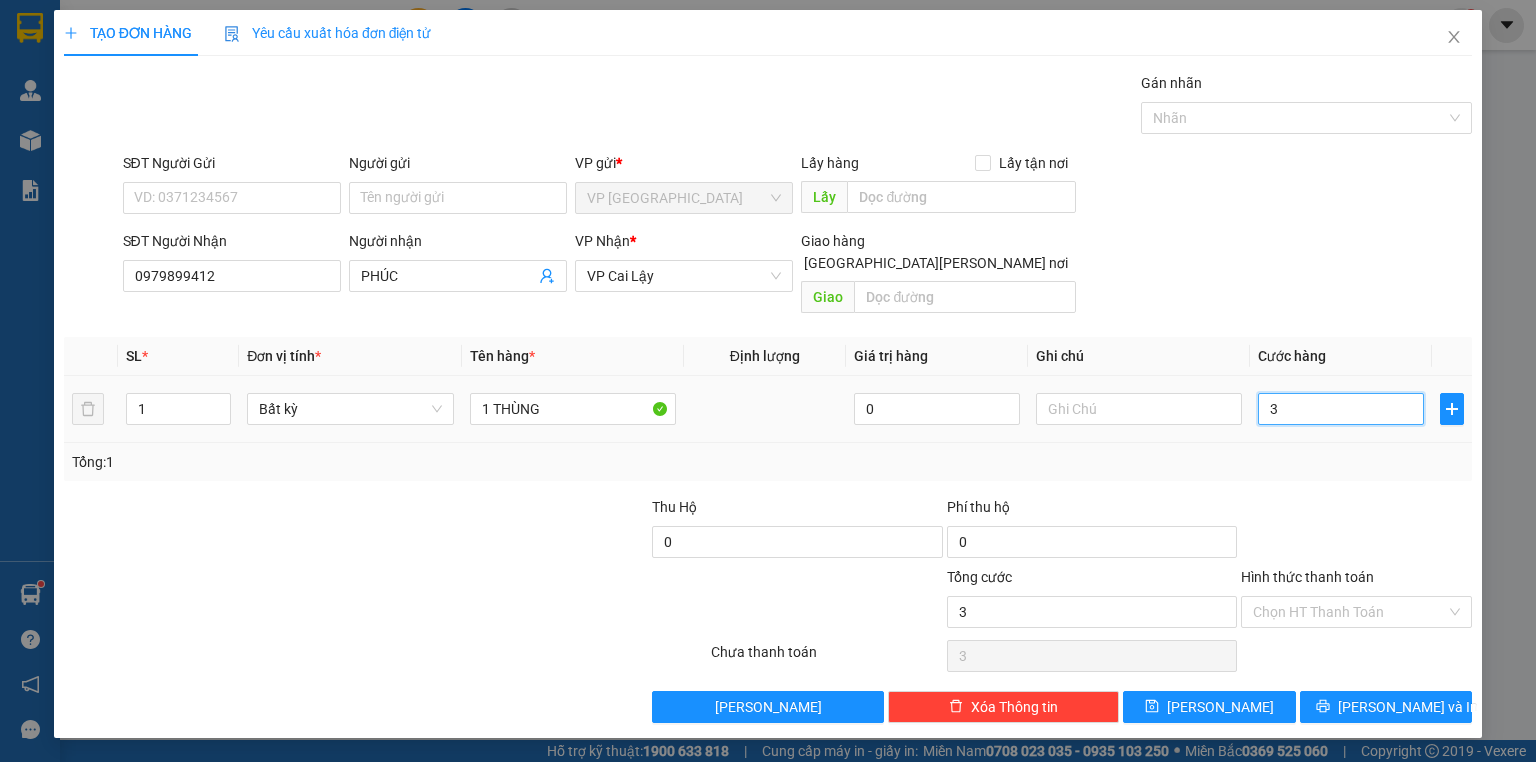 type on "30" 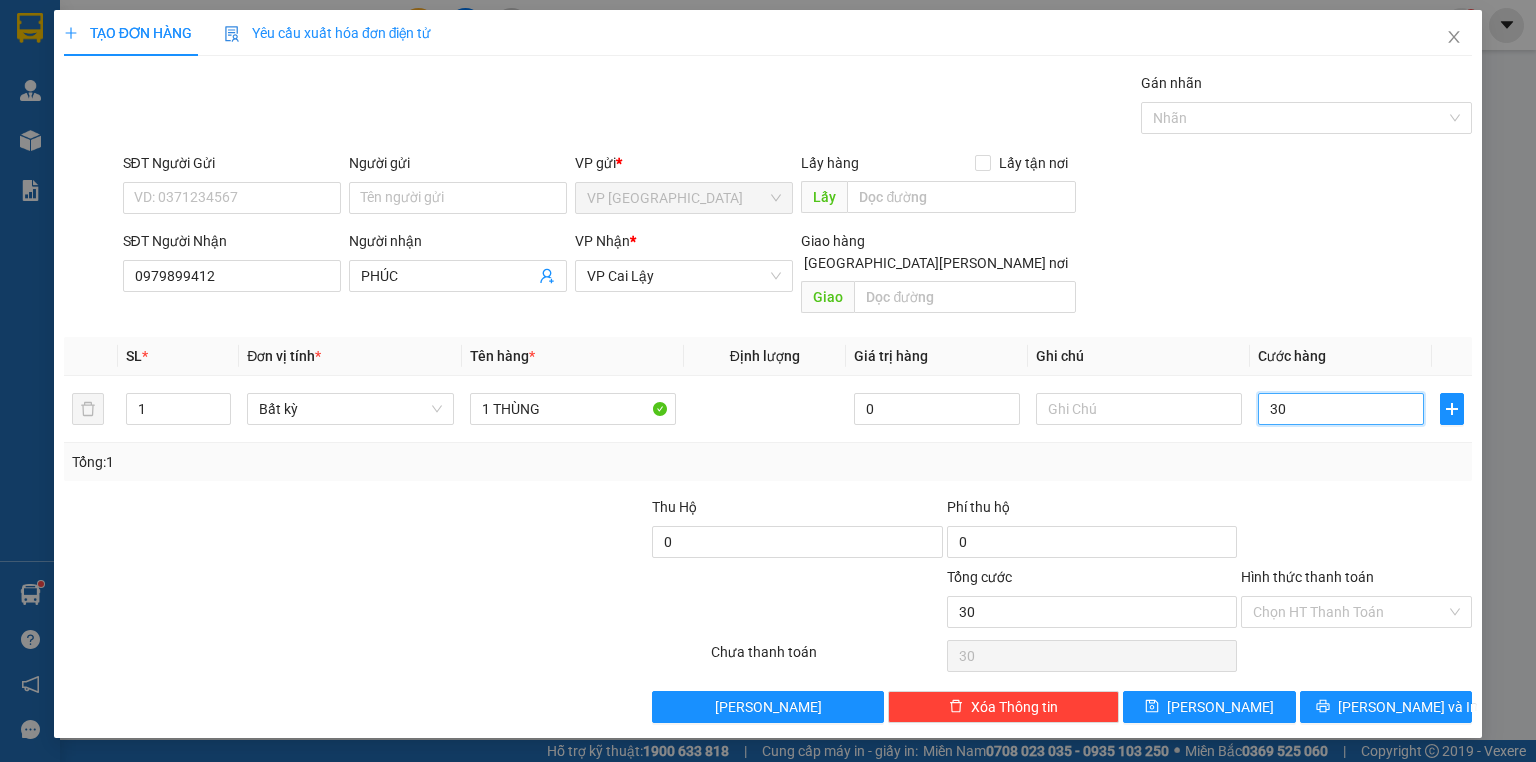 type on "30" 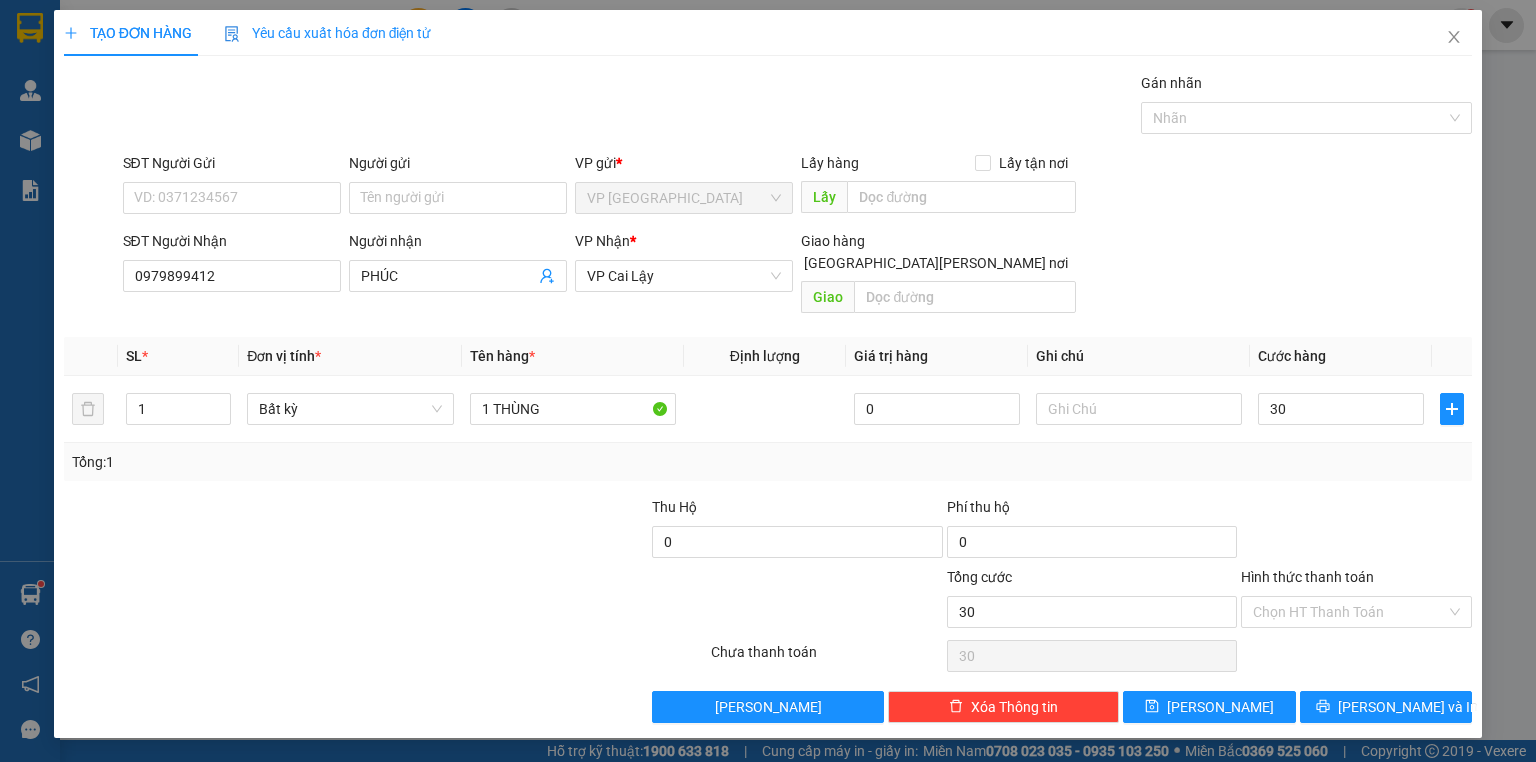 type on "30.000" 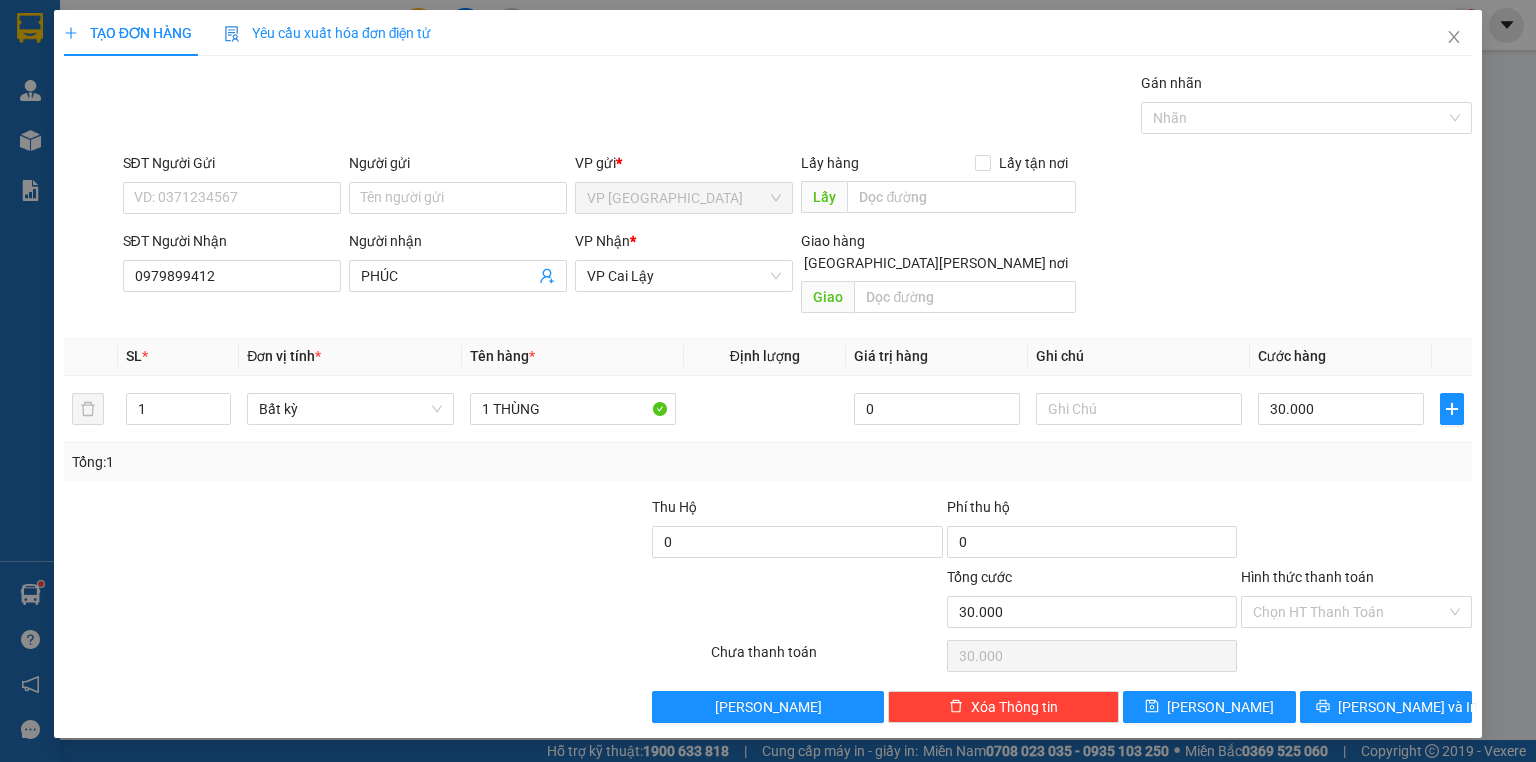 click at bounding box center [1356, 531] 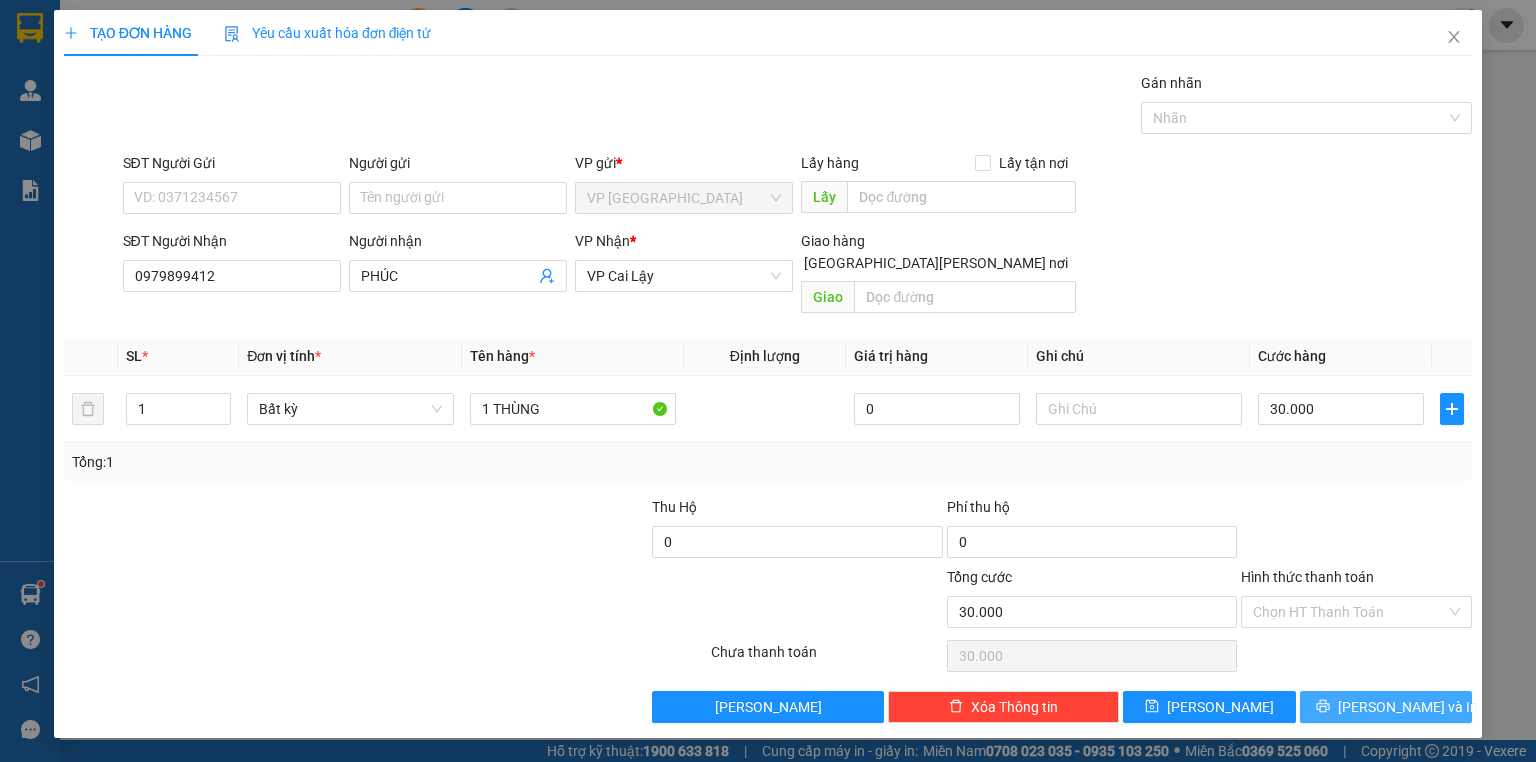 click 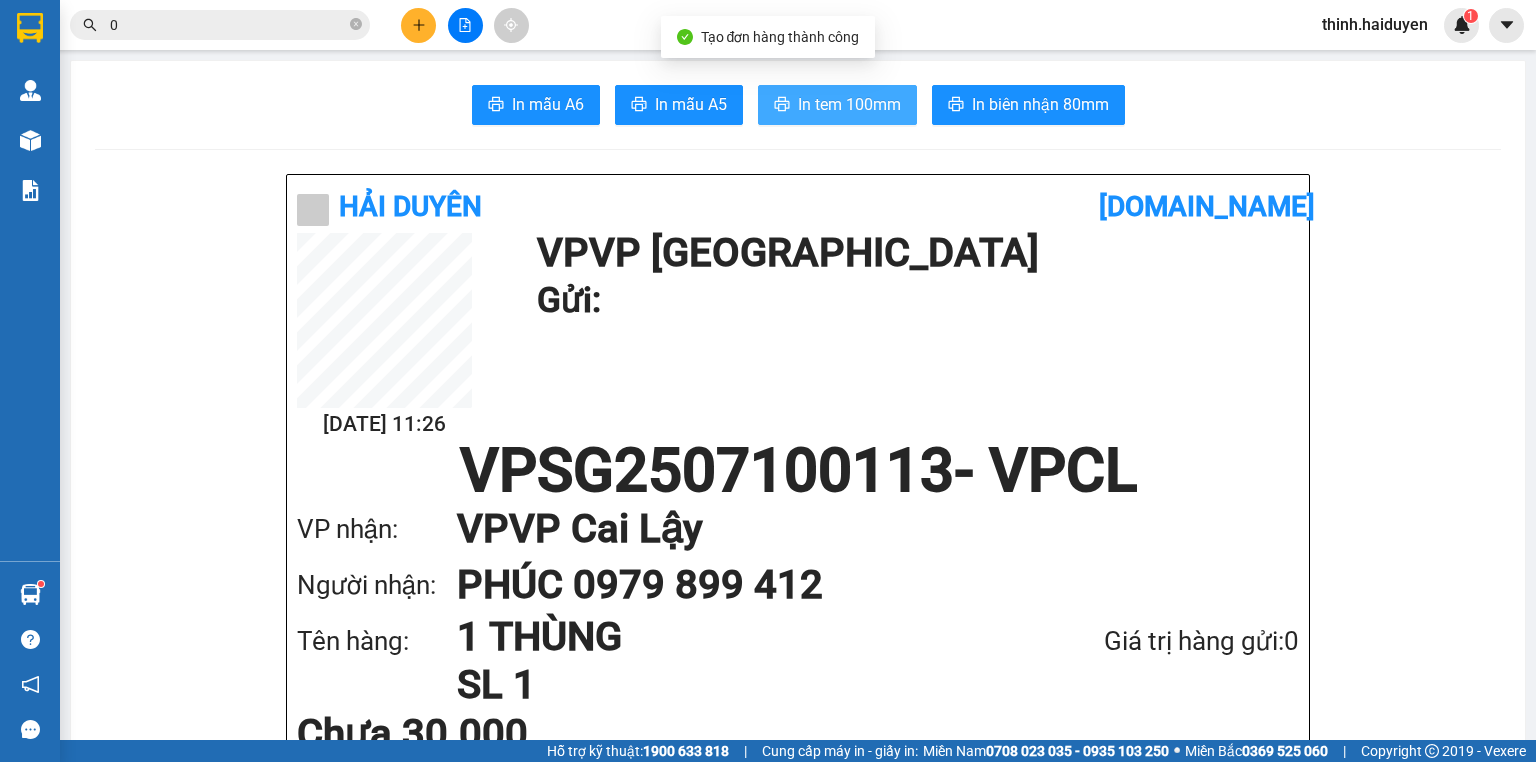 click on "In tem 100mm" at bounding box center [849, 104] 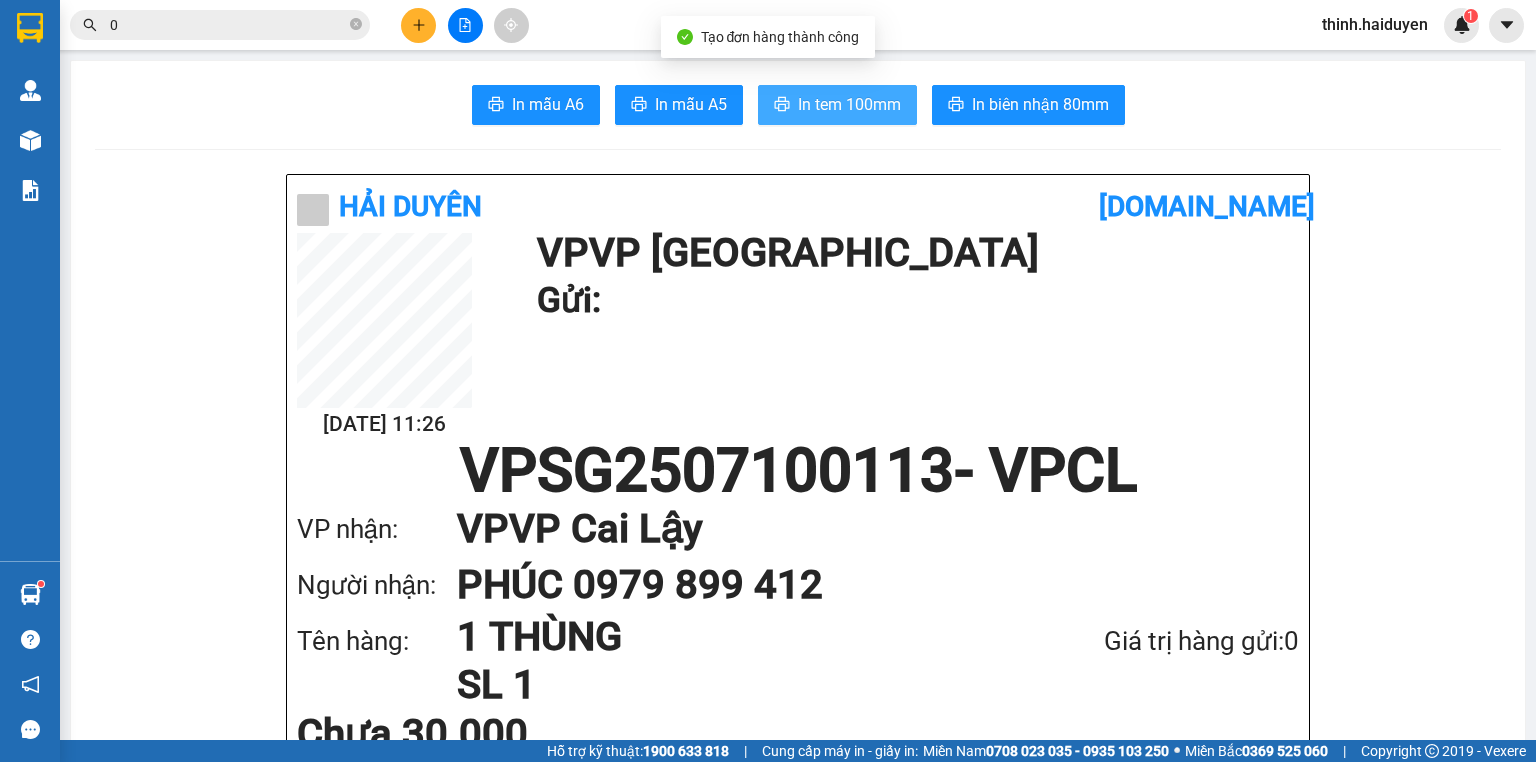 scroll, scrollTop: 0, scrollLeft: 0, axis: both 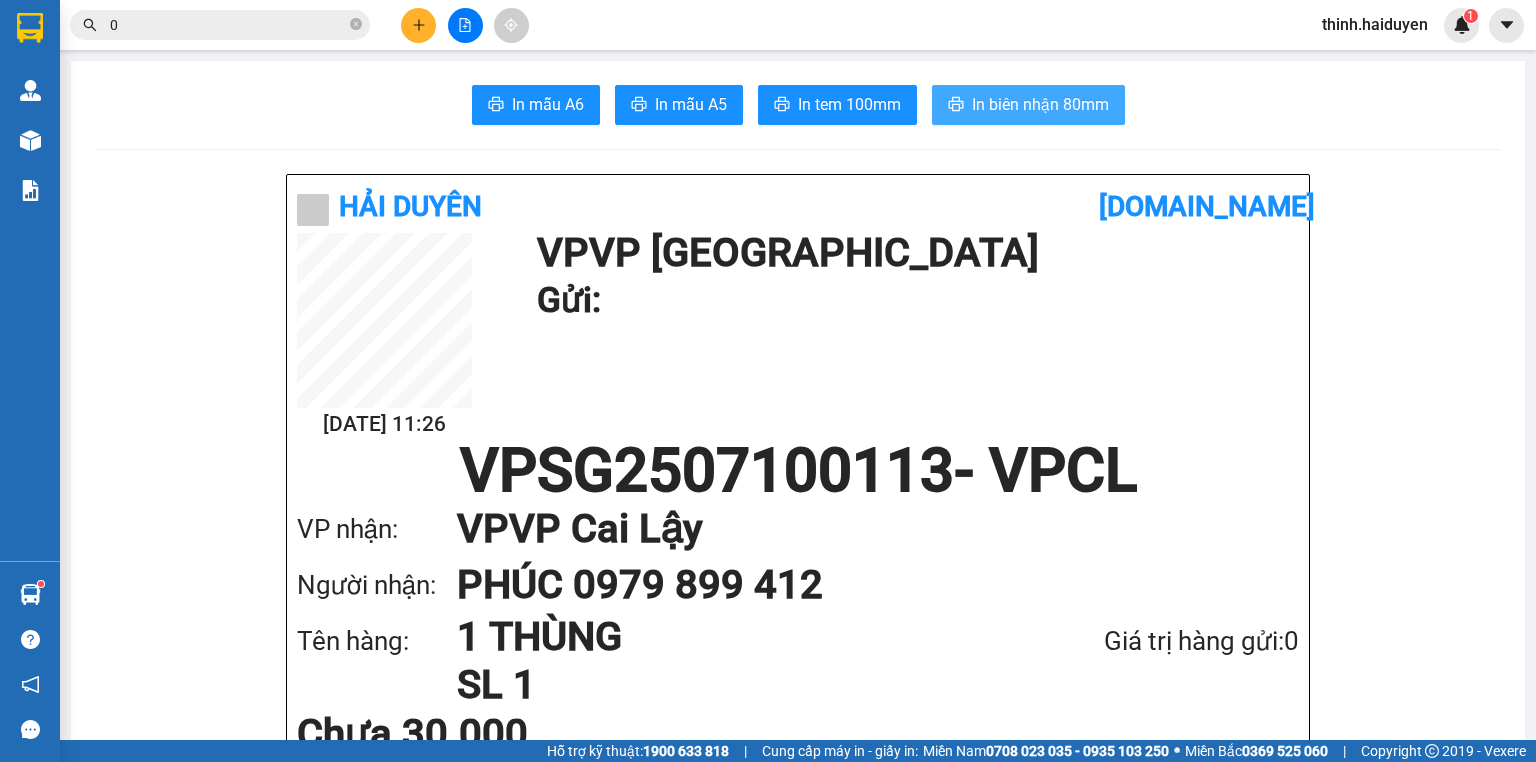 click on "In biên nhận 80mm" at bounding box center (1040, 104) 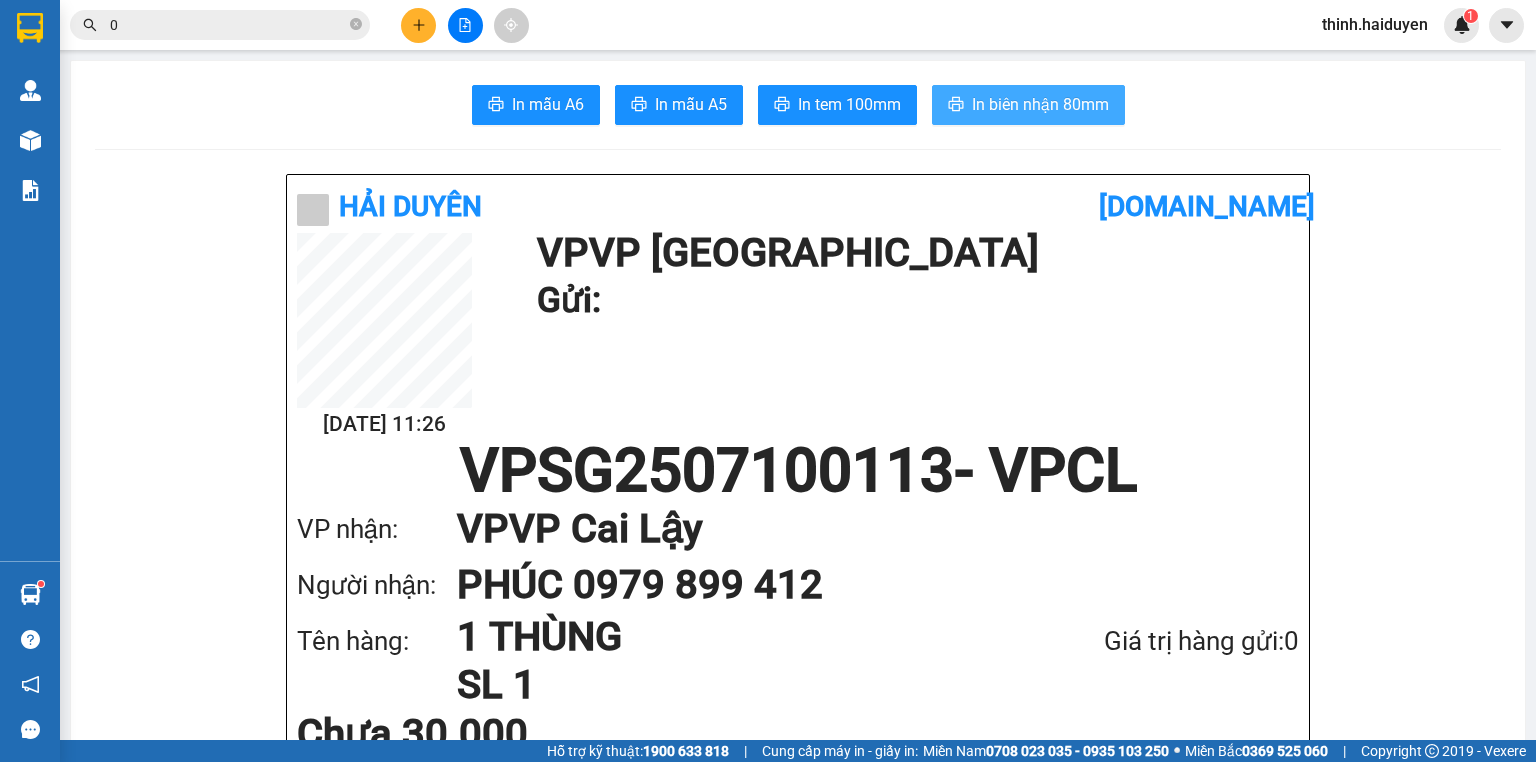 scroll, scrollTop: 0, scrollLeft: 0, axis: both 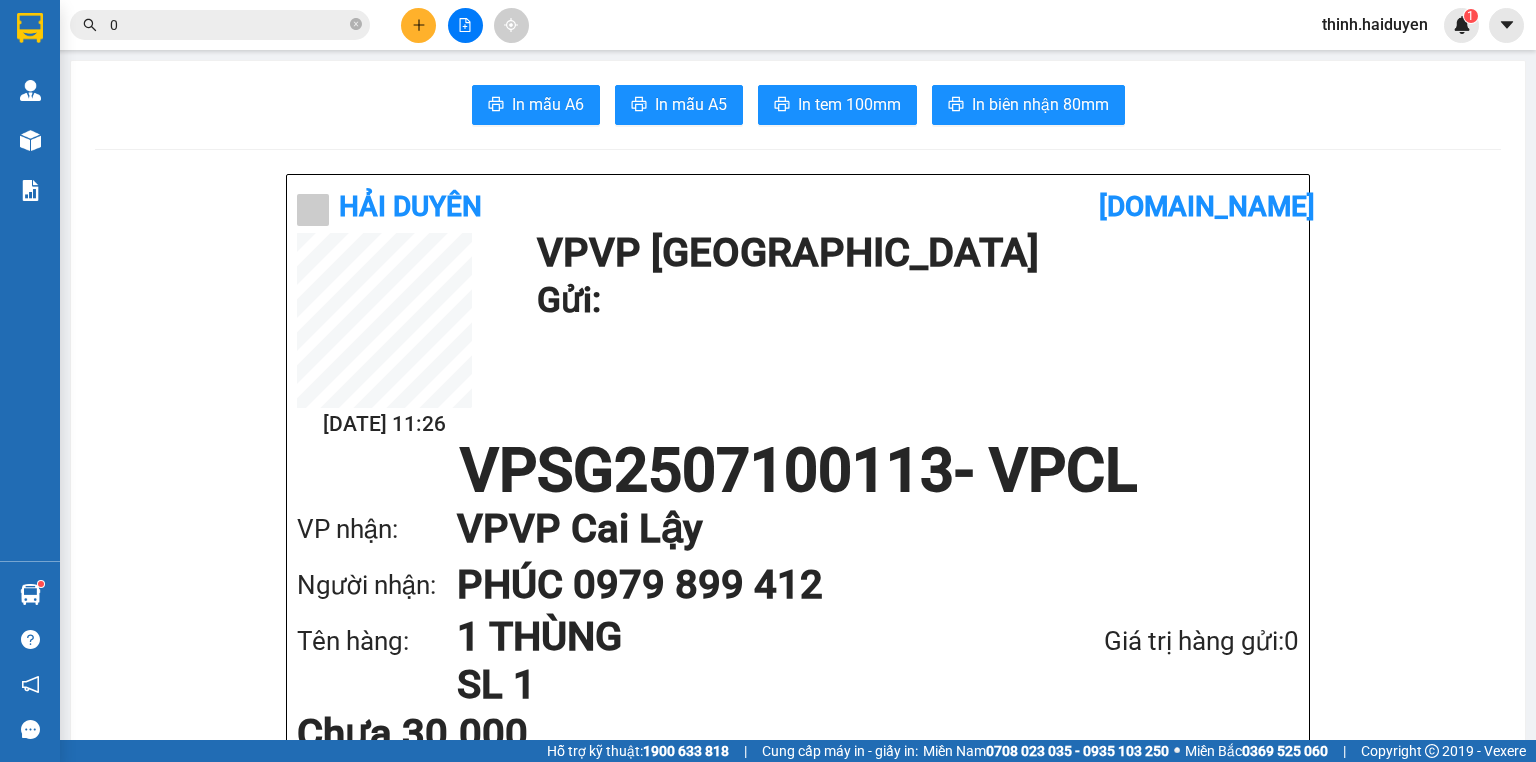 click on "0" at bounding box center (228, 25) 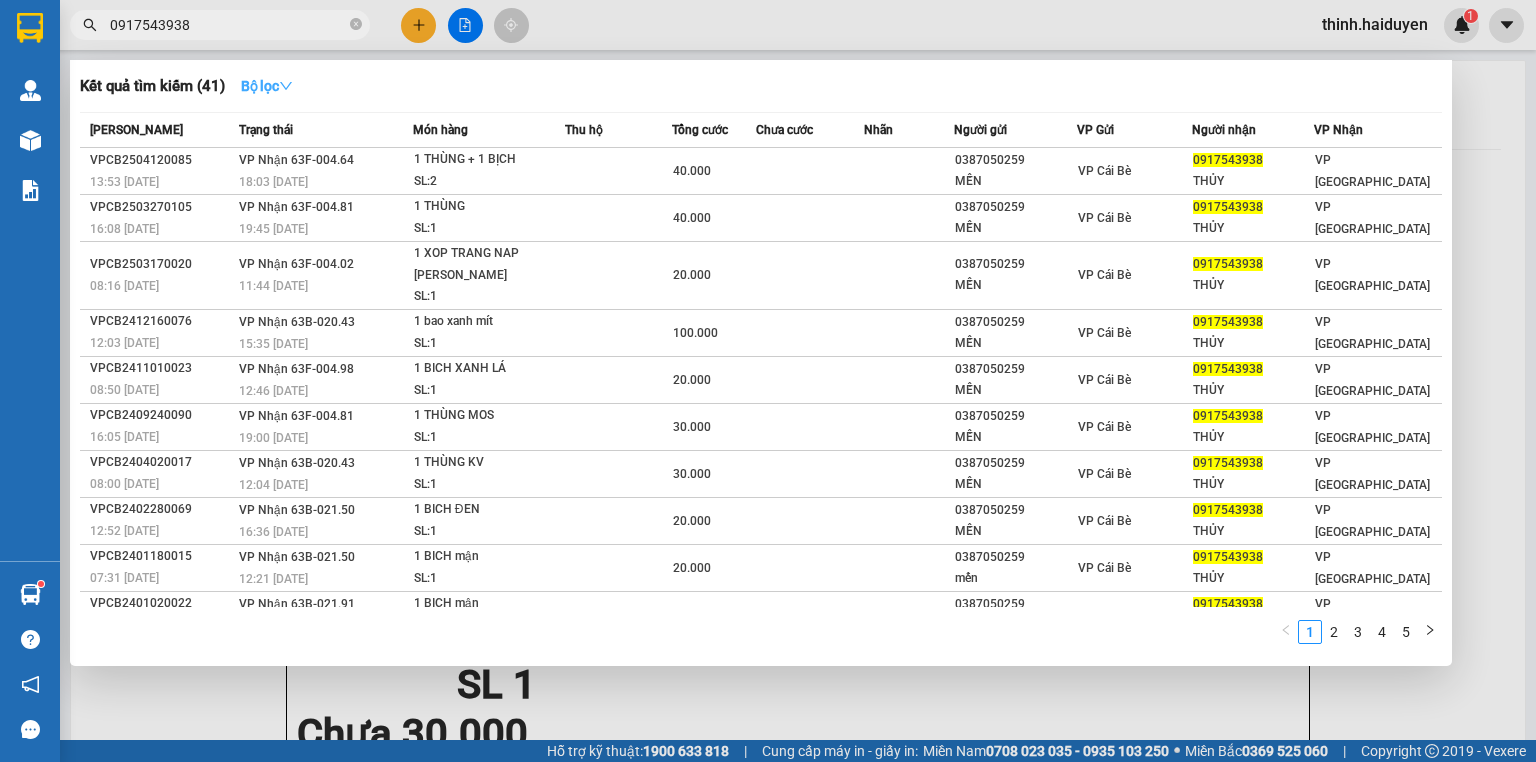 type on "0917543938" 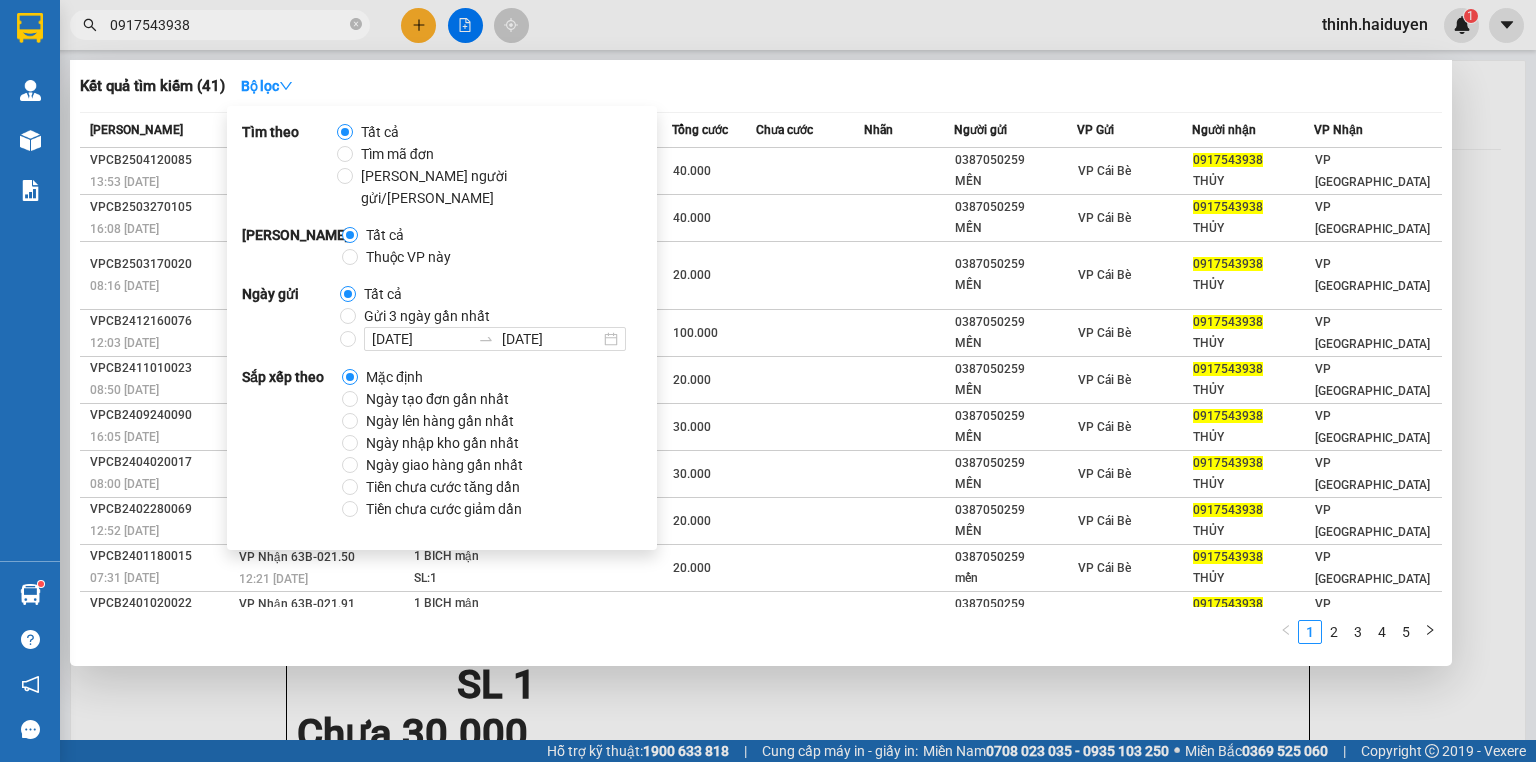 drag, startPoint x: 413, startPoint y: 290, endPoint x: 487, endPoint y: 149, distance: 159.23882 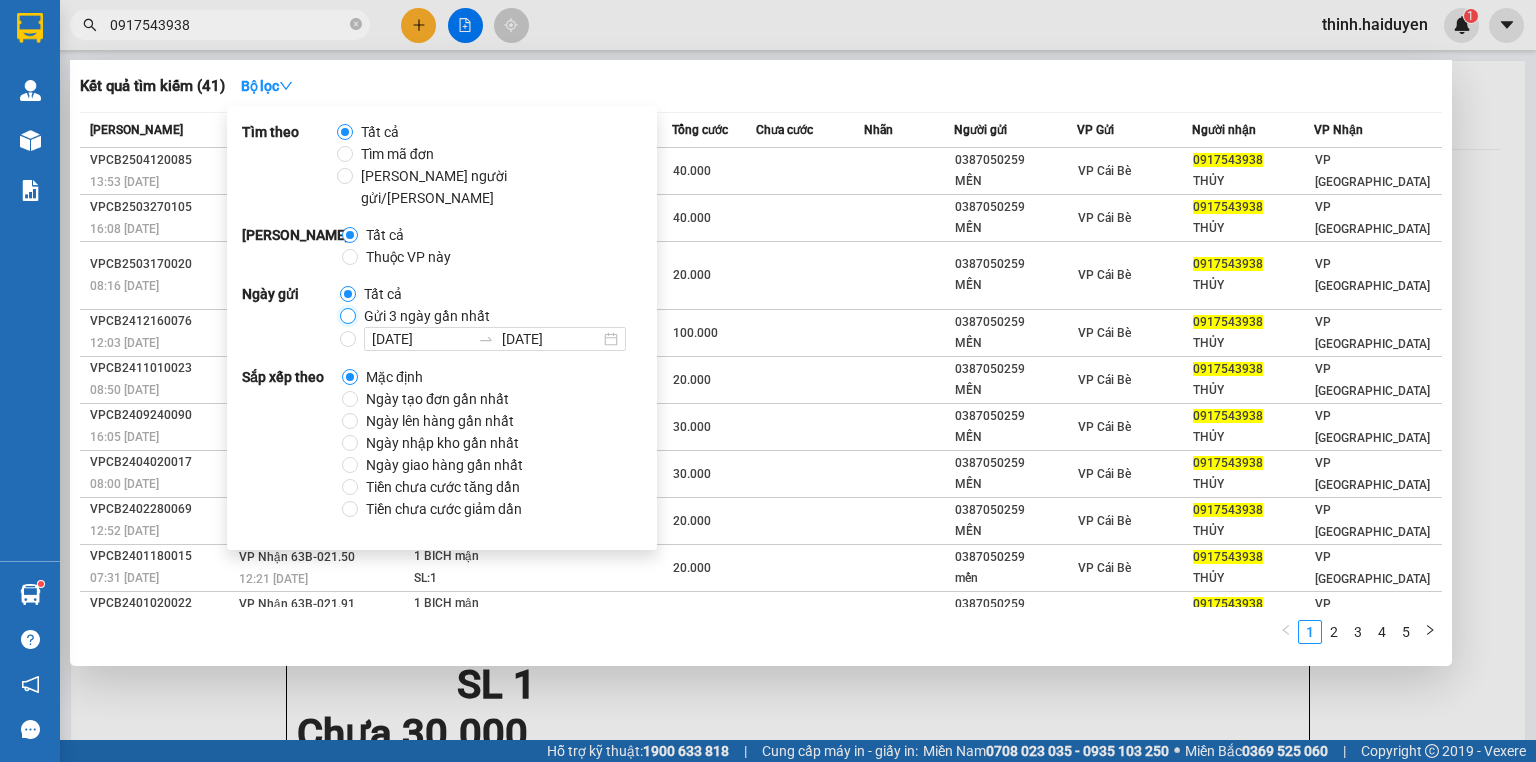 radio on "true" 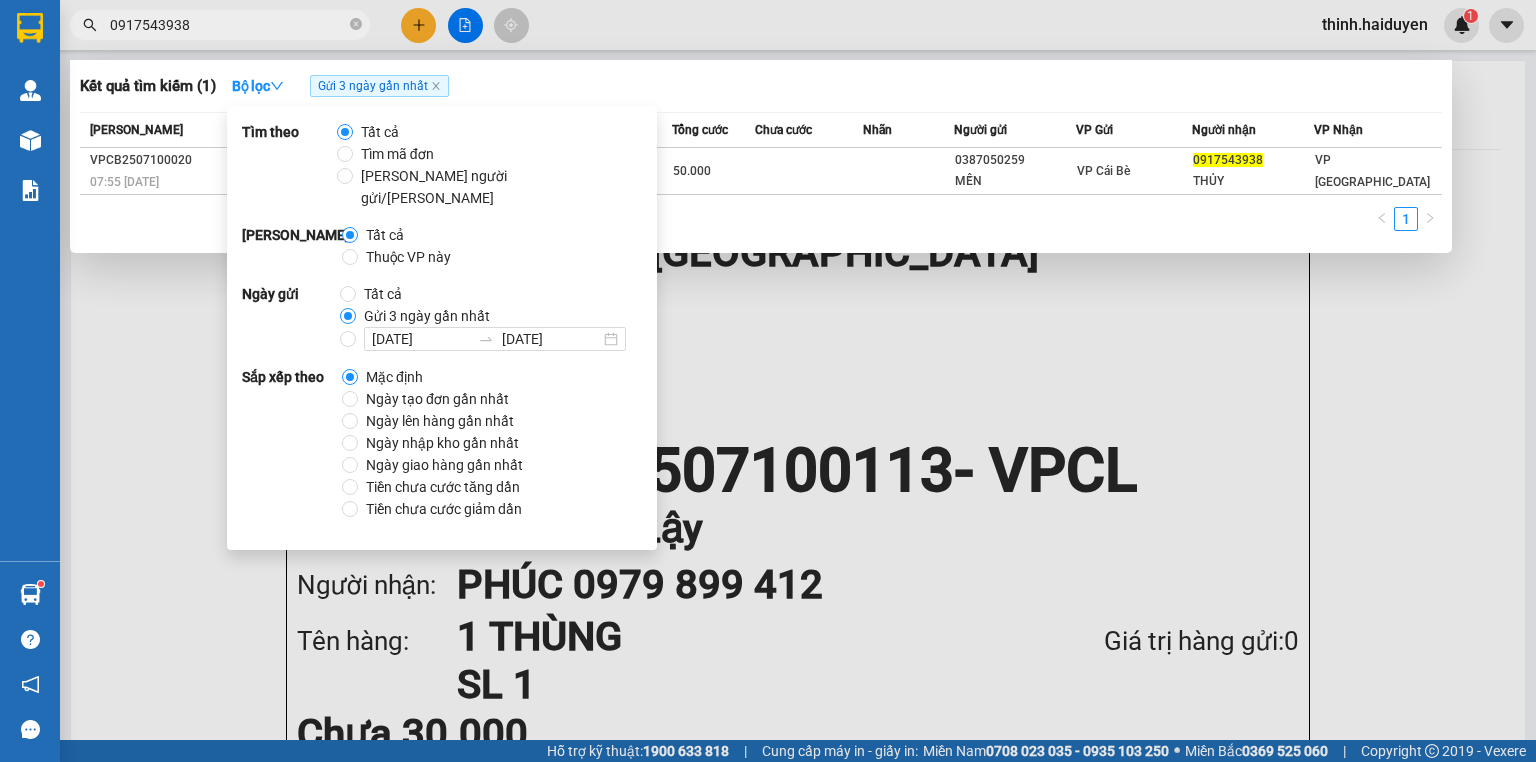 click on "Kết quả tìm kiếm ( 1 )  Bộ lọc  Gửi 3 ngày gần nhất" at bounding box center (761, 86) 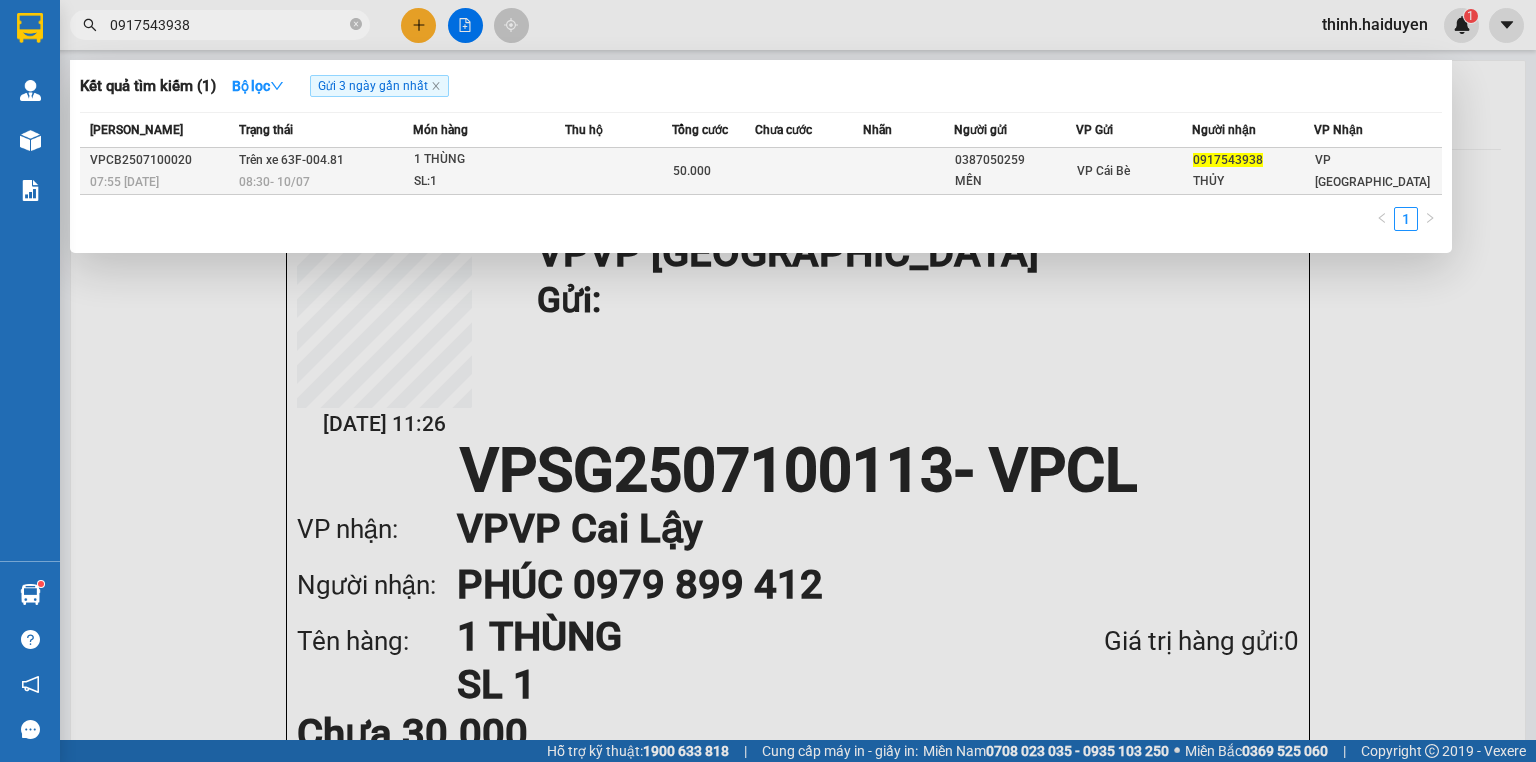 click on "Trên xe   63F-004.81 08:30  -   10/07" at bounding box center [323, 171] 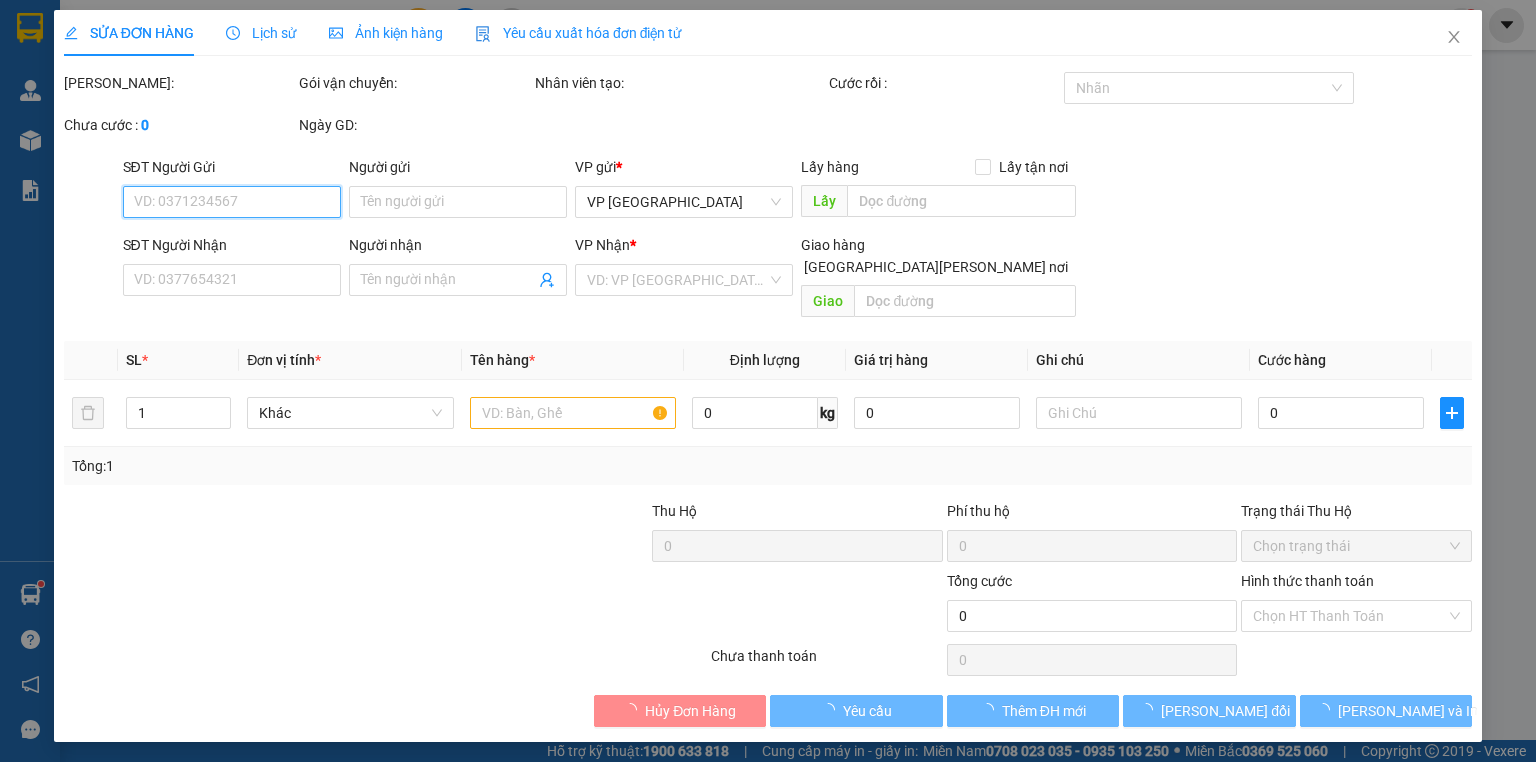 type on "0387050259" 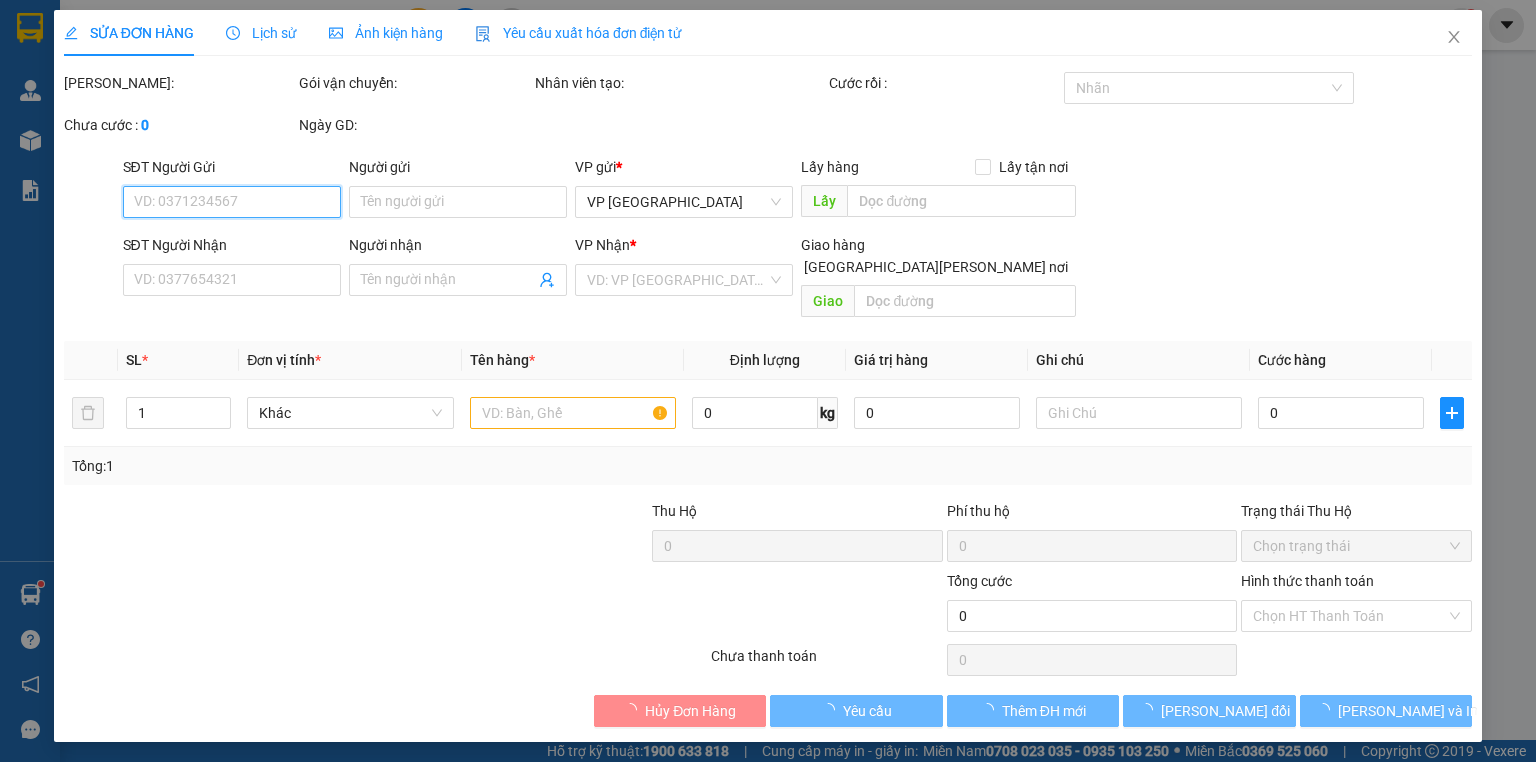 type on "MẾN" 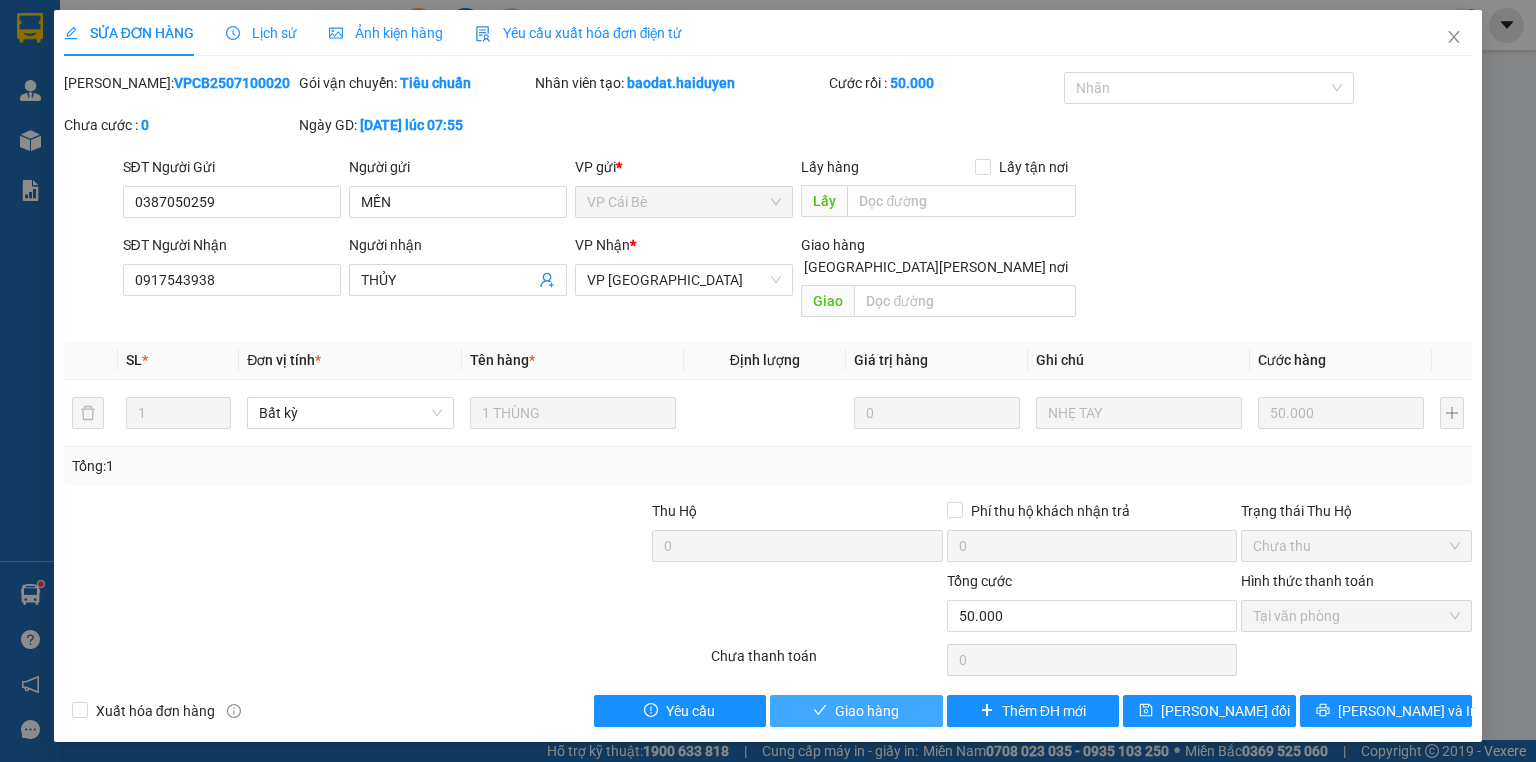 drag, startPoint x: 877, startPoint y: 686, endPoint x: 986, endPoint y: 647, distance: 115.767006 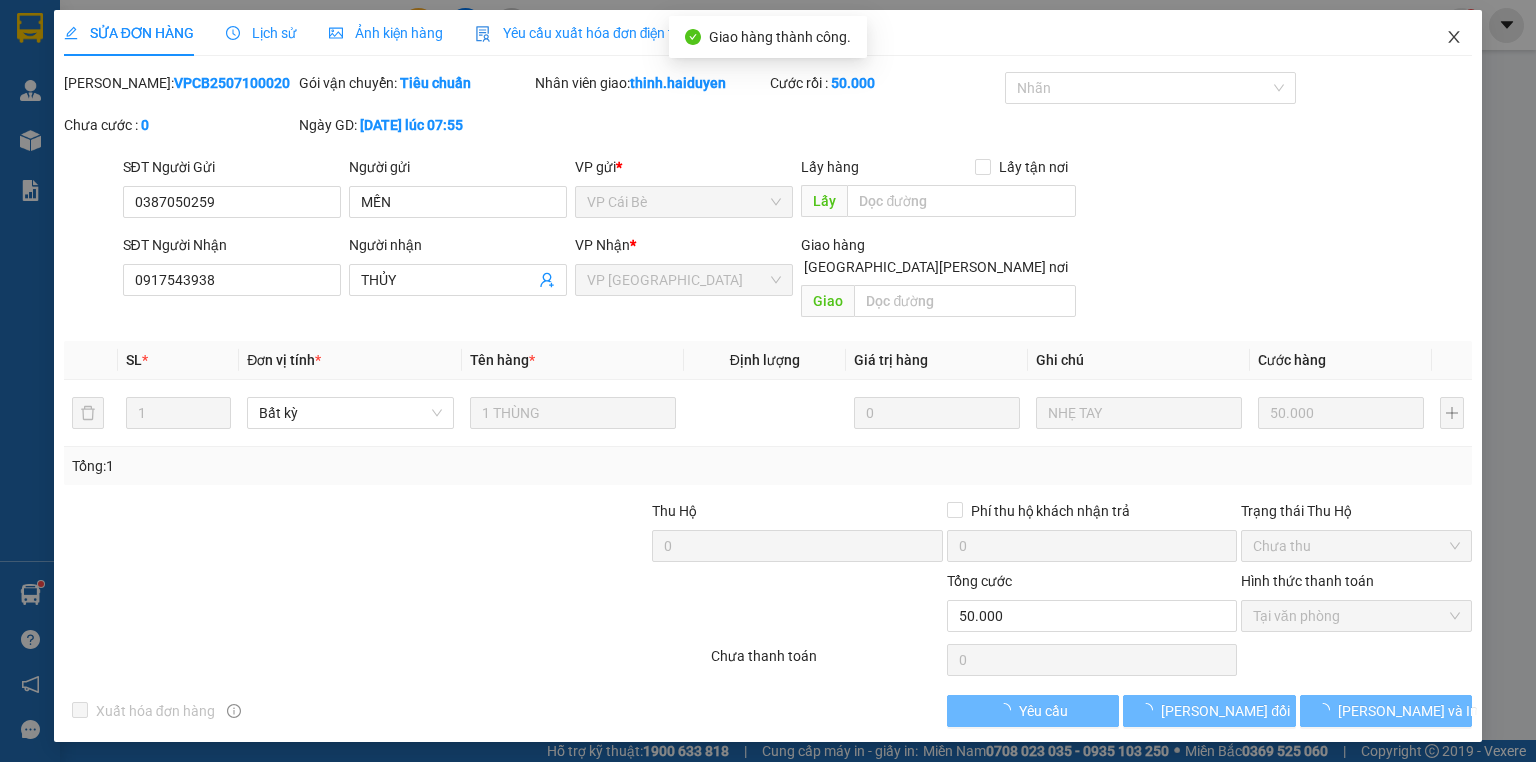 drag, startPoint x: 1451, startPoint y: 45, endPoint x: 1348, endPoint y: 44, distance: 103.00485 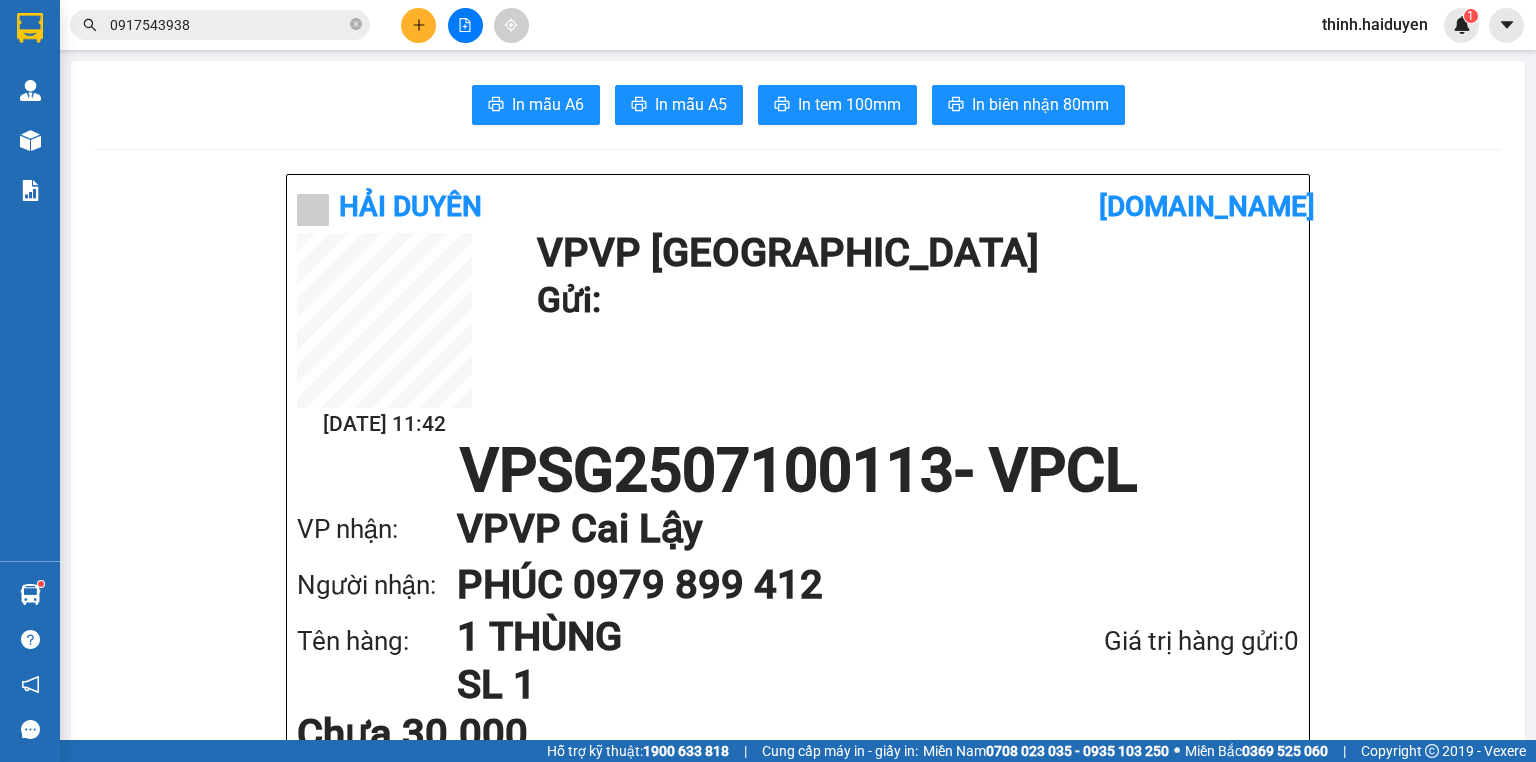click on "0917543938" at bounding box center (228, 25) 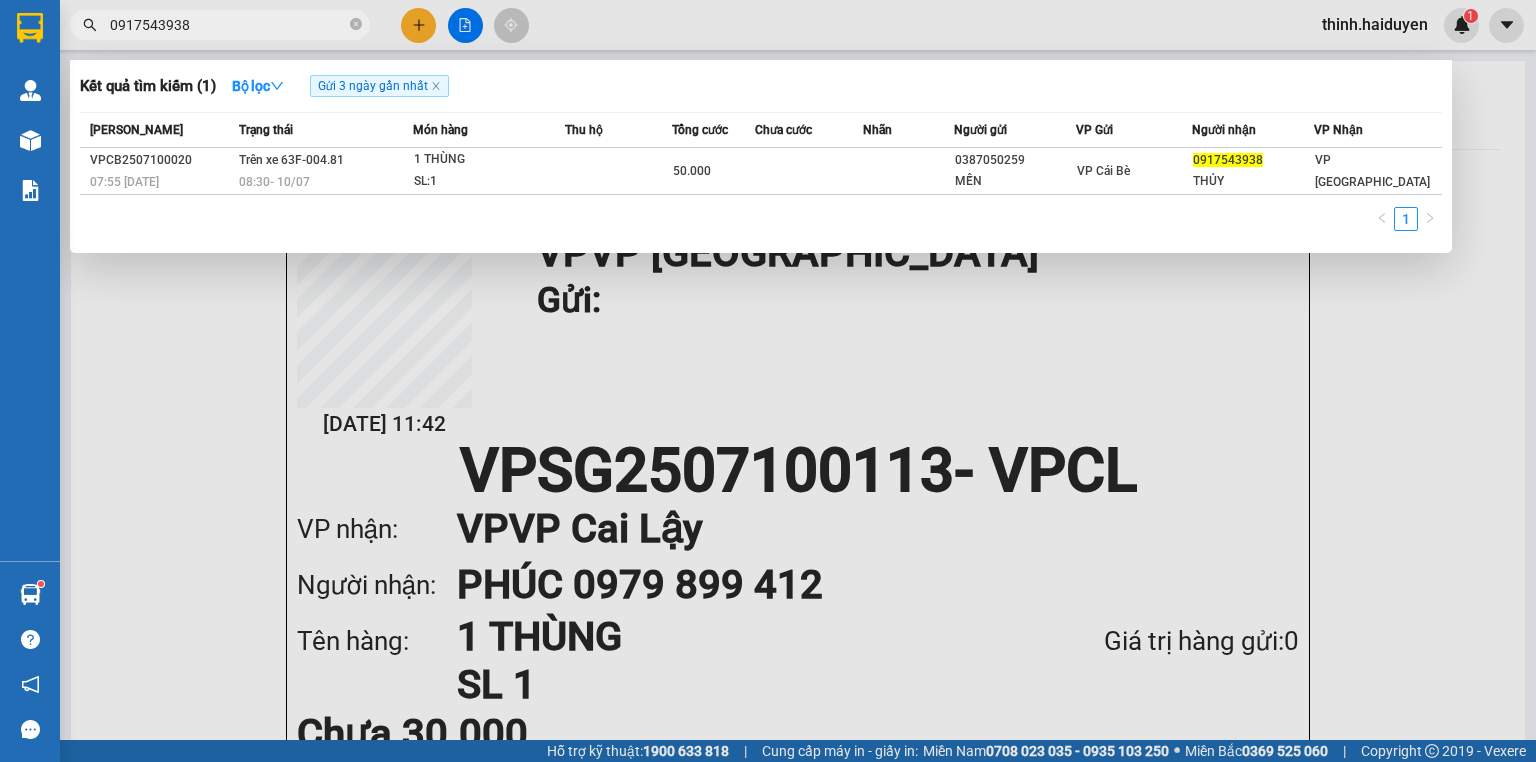 click on "0917543938" at bounding box center (228, 25) 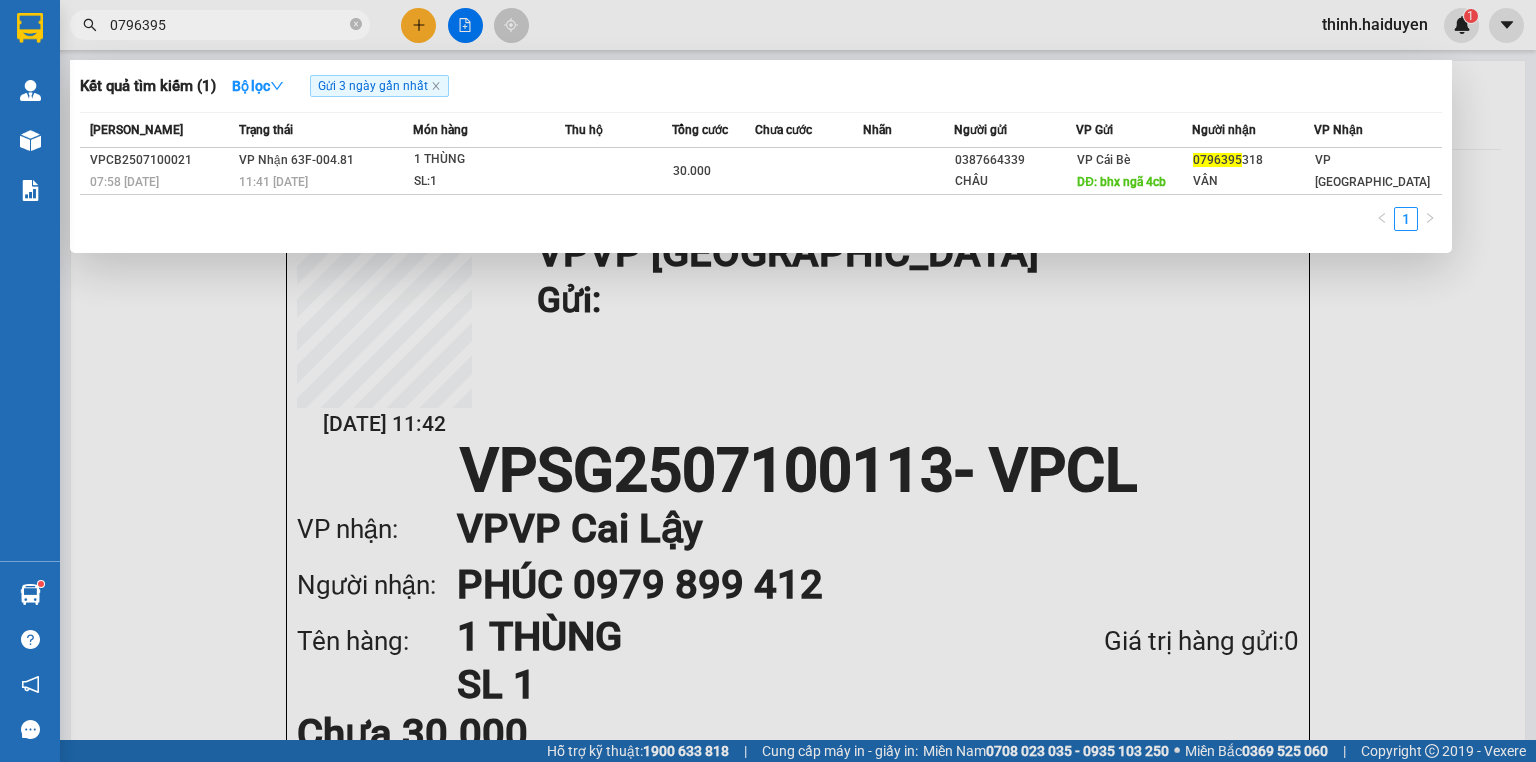 type on "0796395" 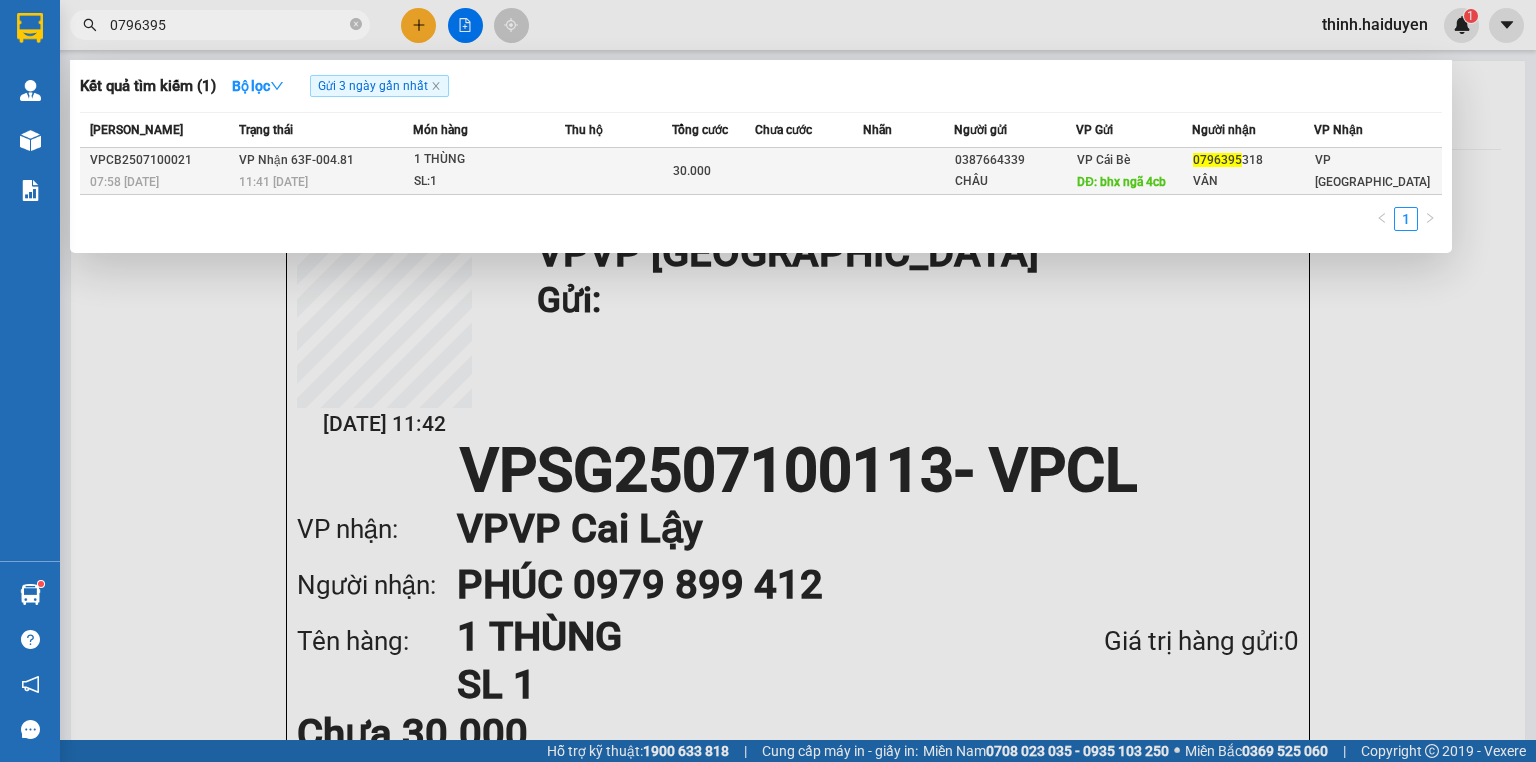 click at bounding box center [618, 171] 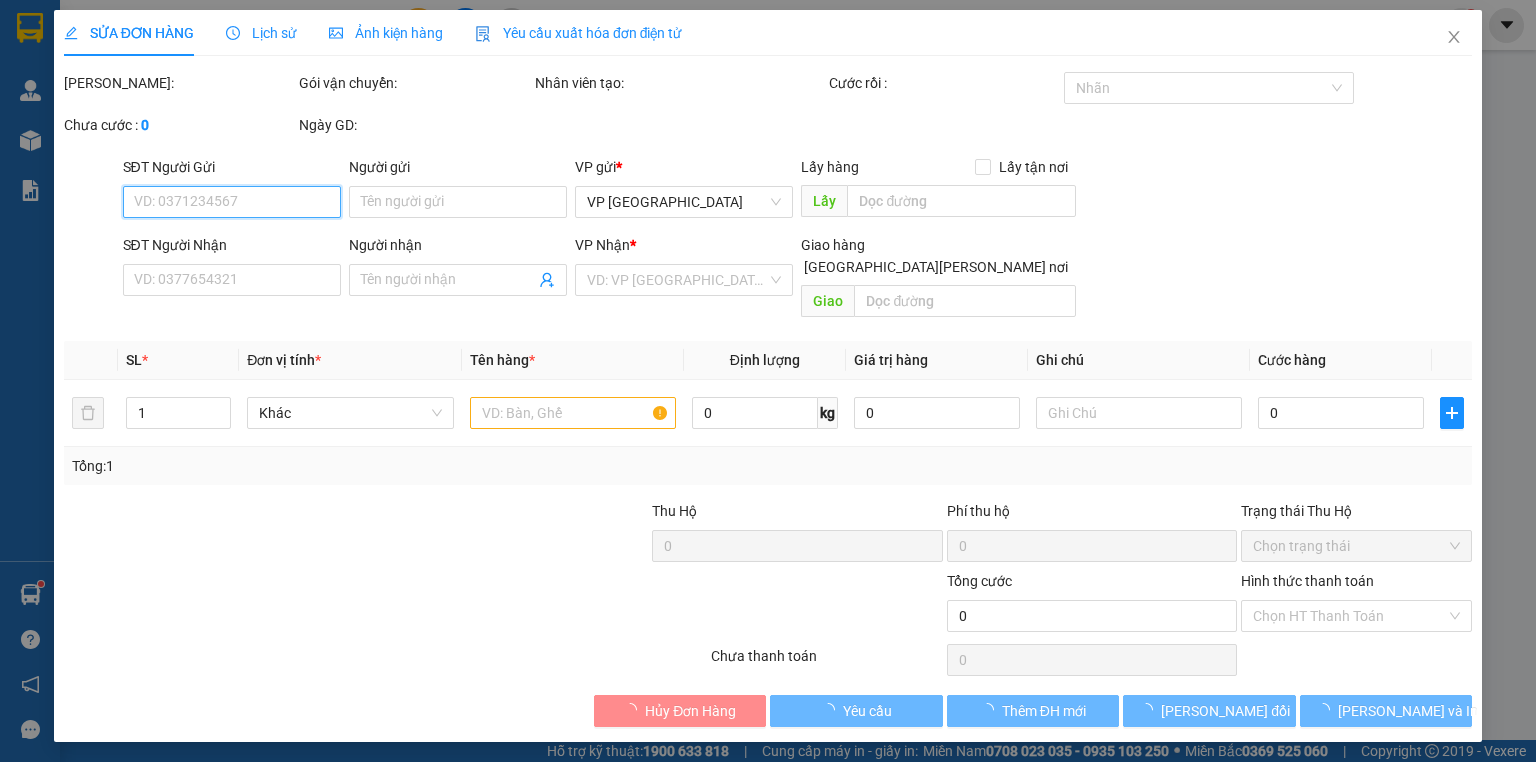 type on "0387664339" 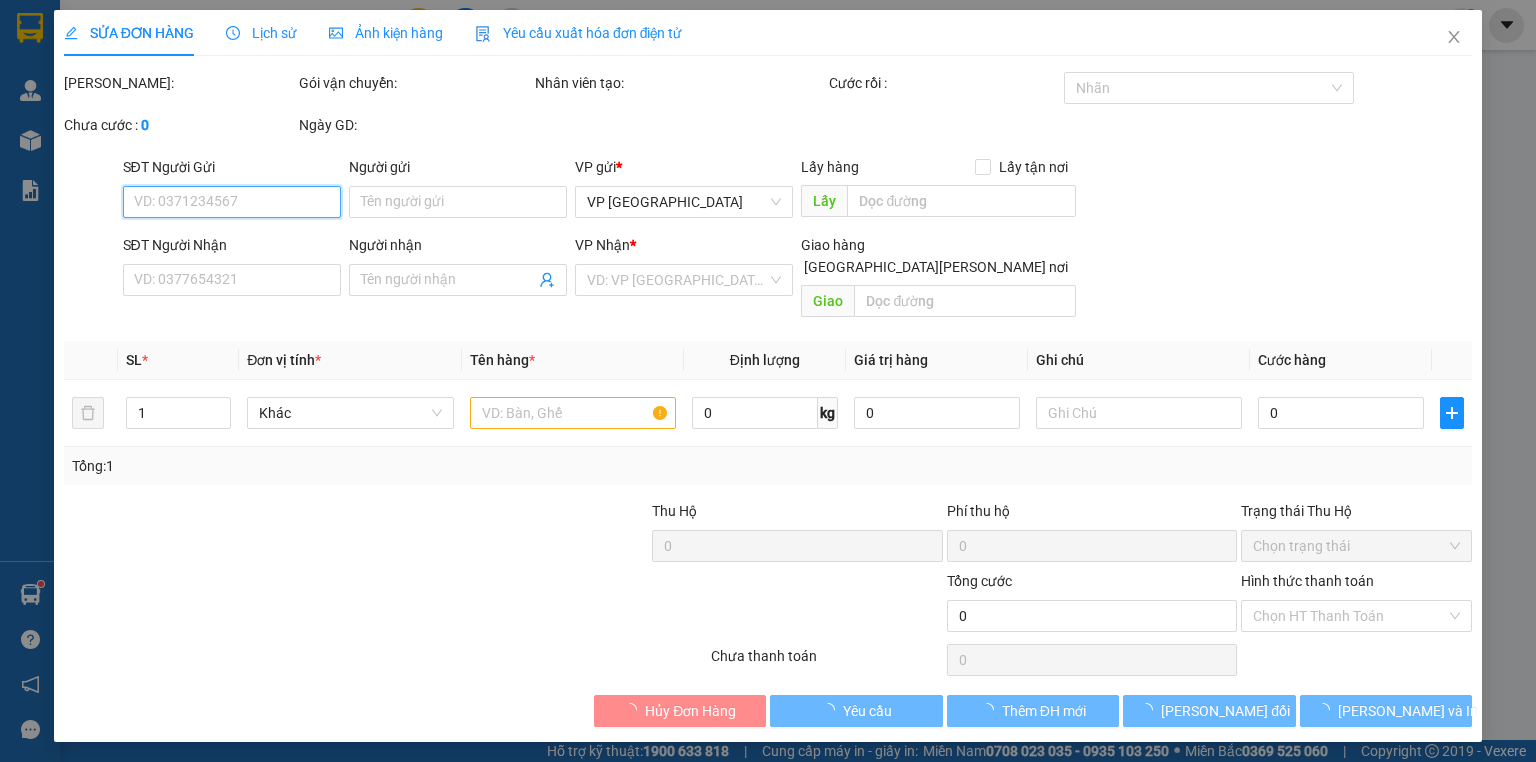 type on "CHÂU" 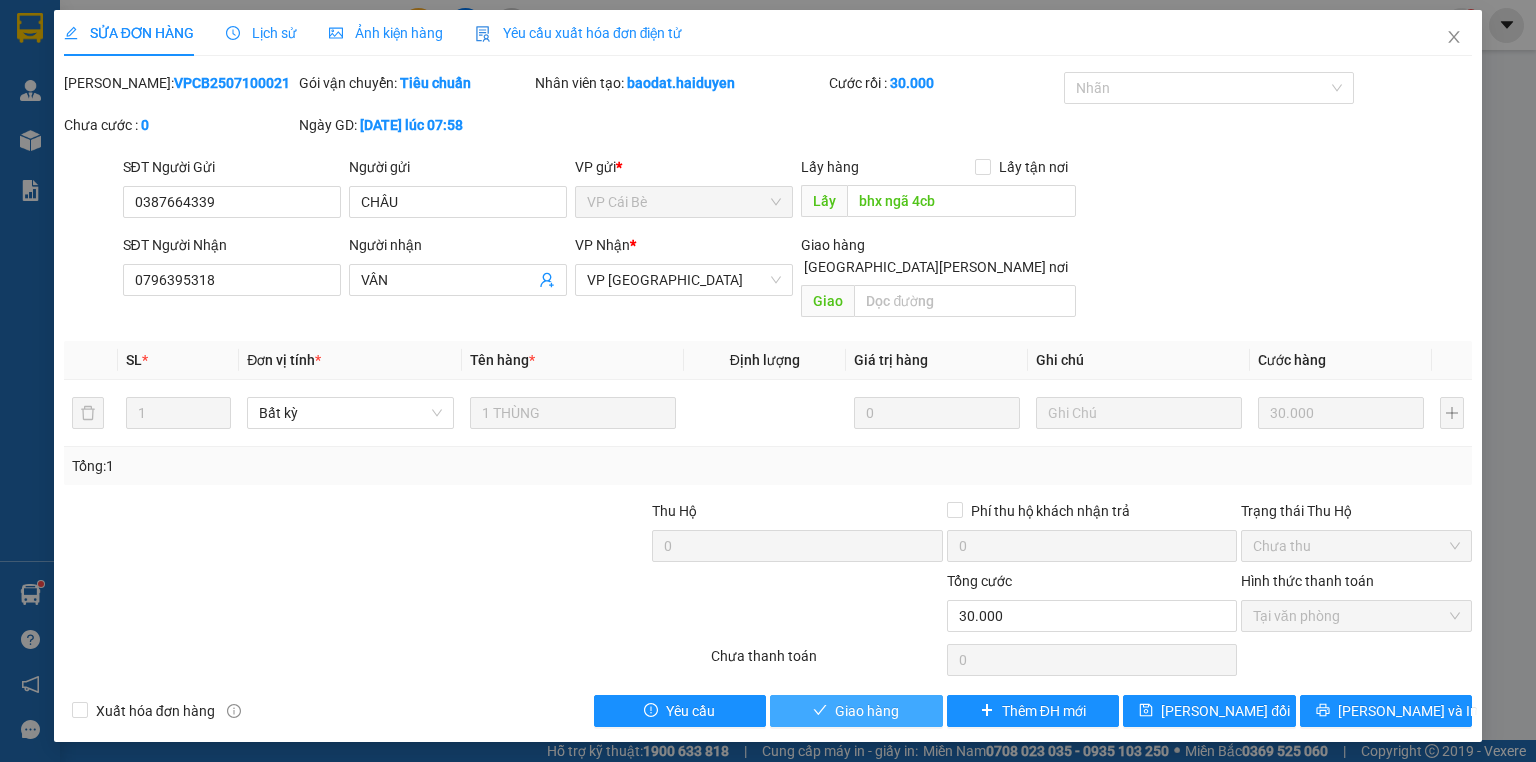 click on "Giao hàng" at bounding box center (856, 711) 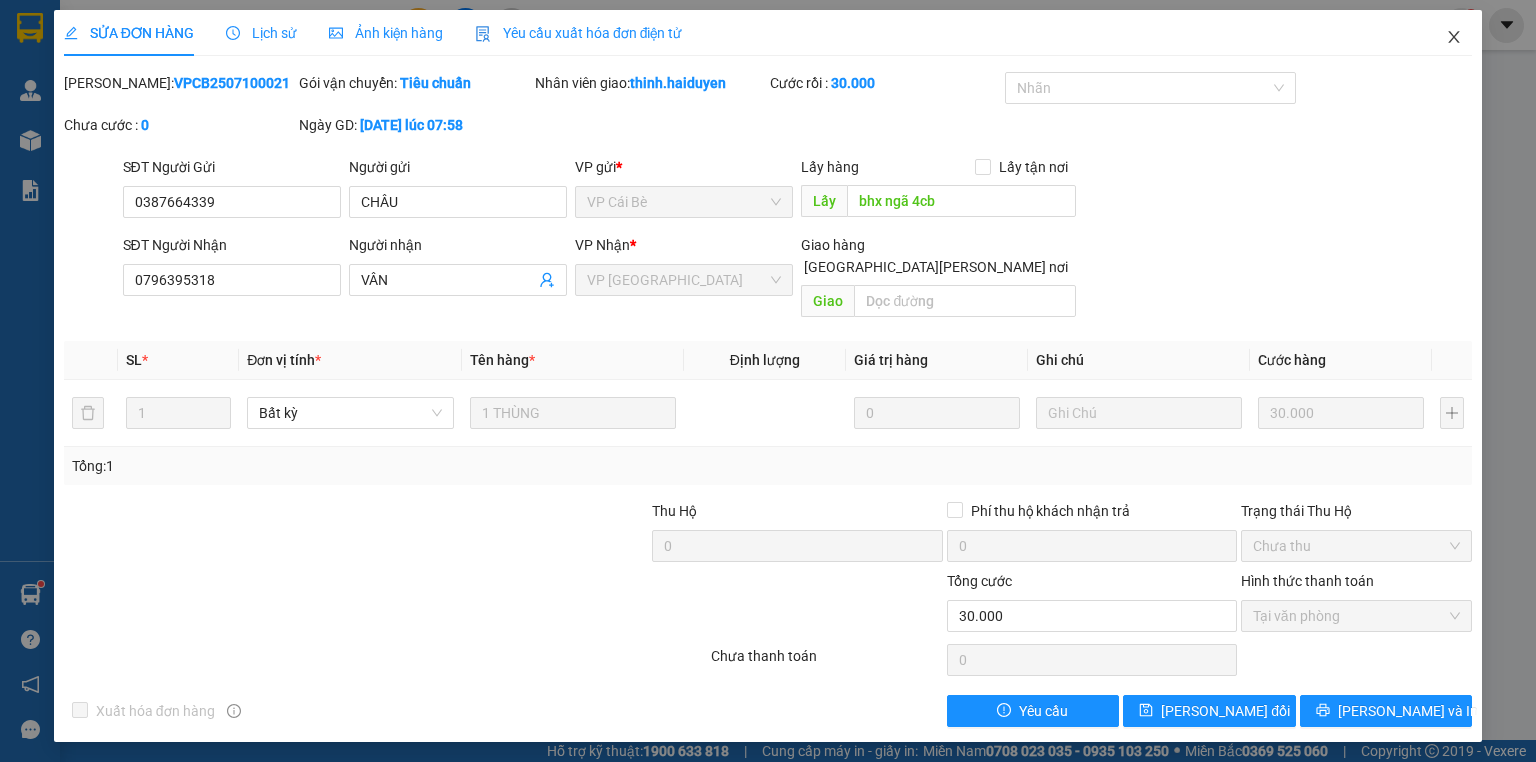 drag, startPoint x: 1453, startPoint y: 46, endPoint x: 1417, endPoint y: 55, distance: 37.107952 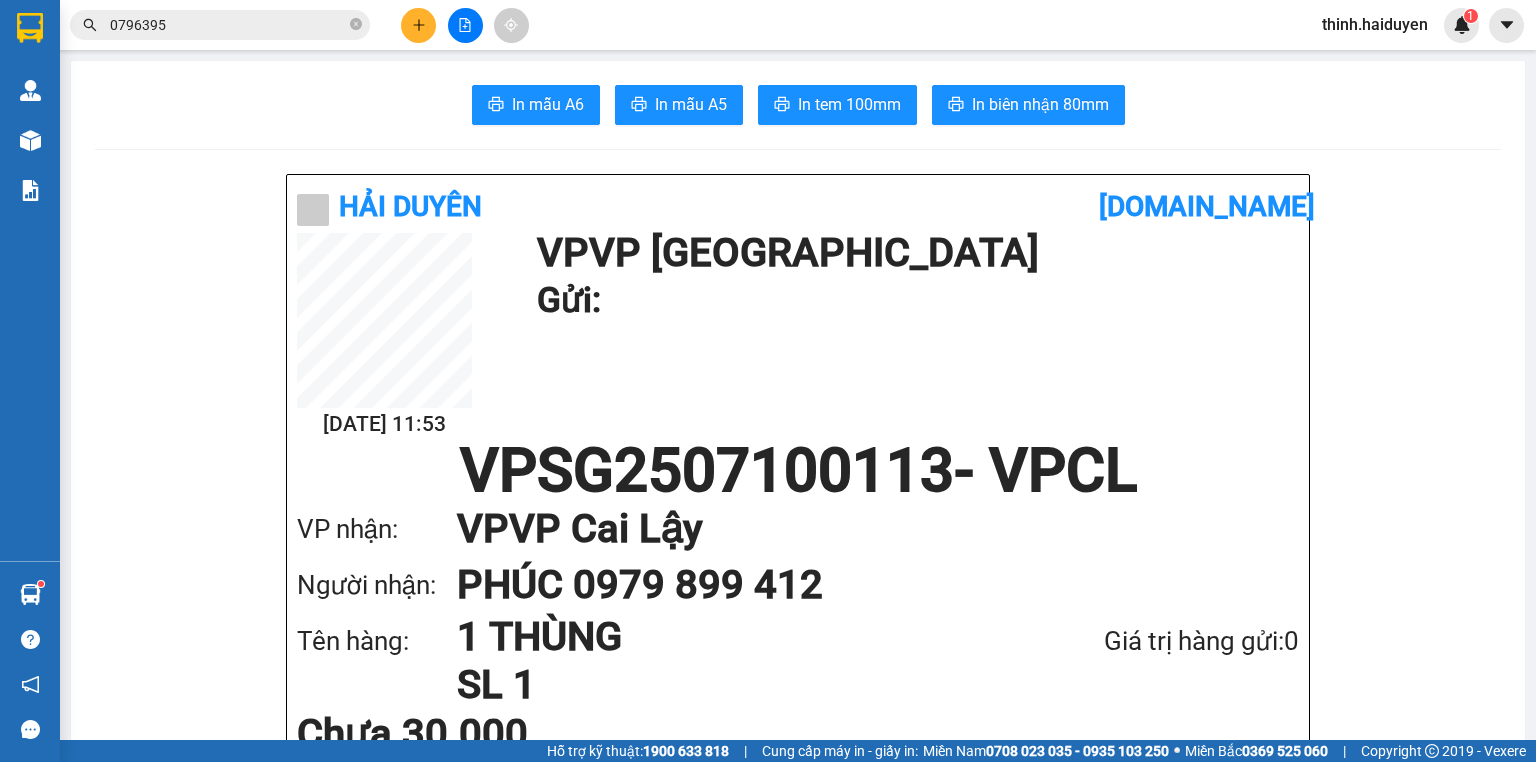 click on "0796395" at bounding box center [228, 25] 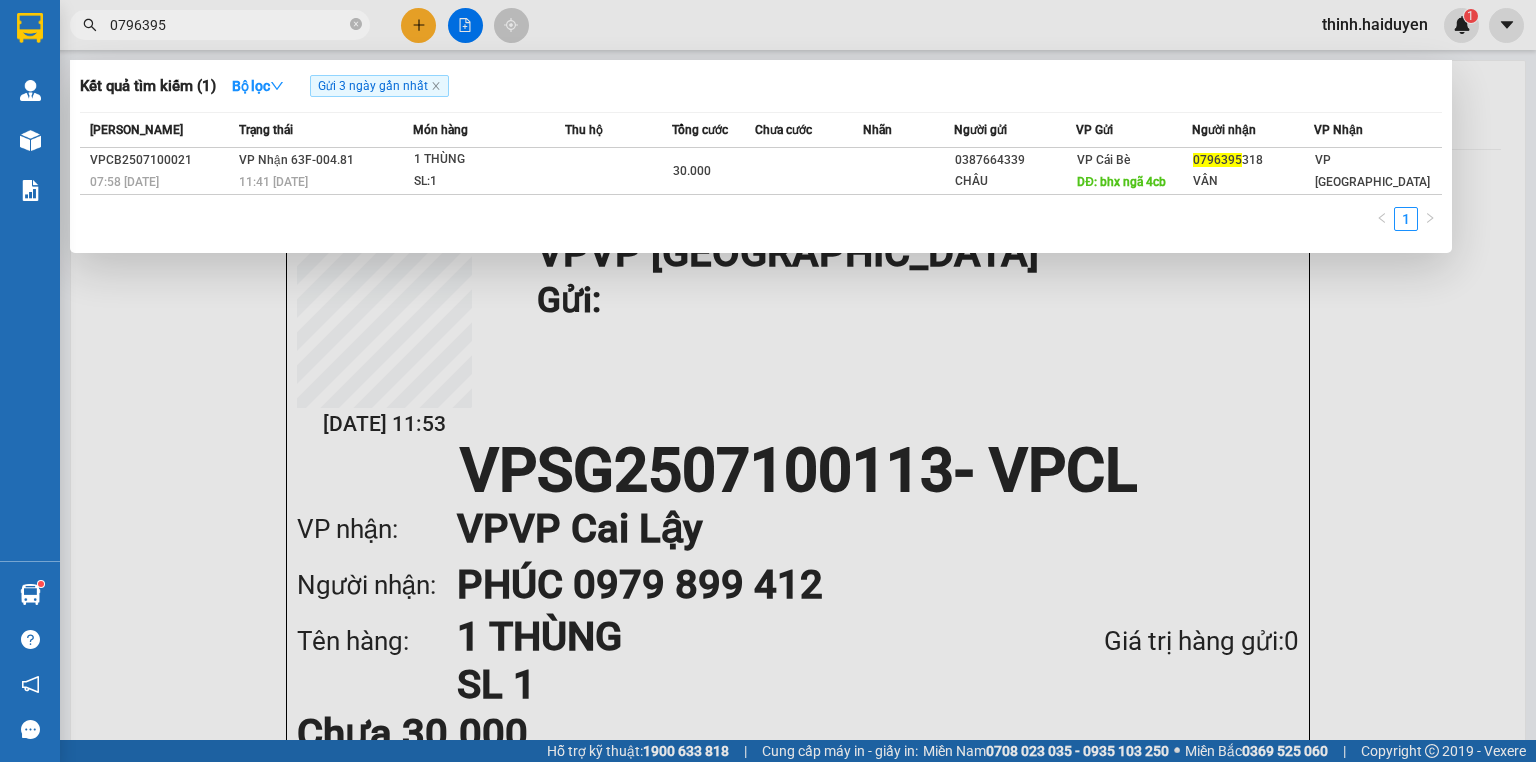 click on "0796395" at bounding box center [228, 25] 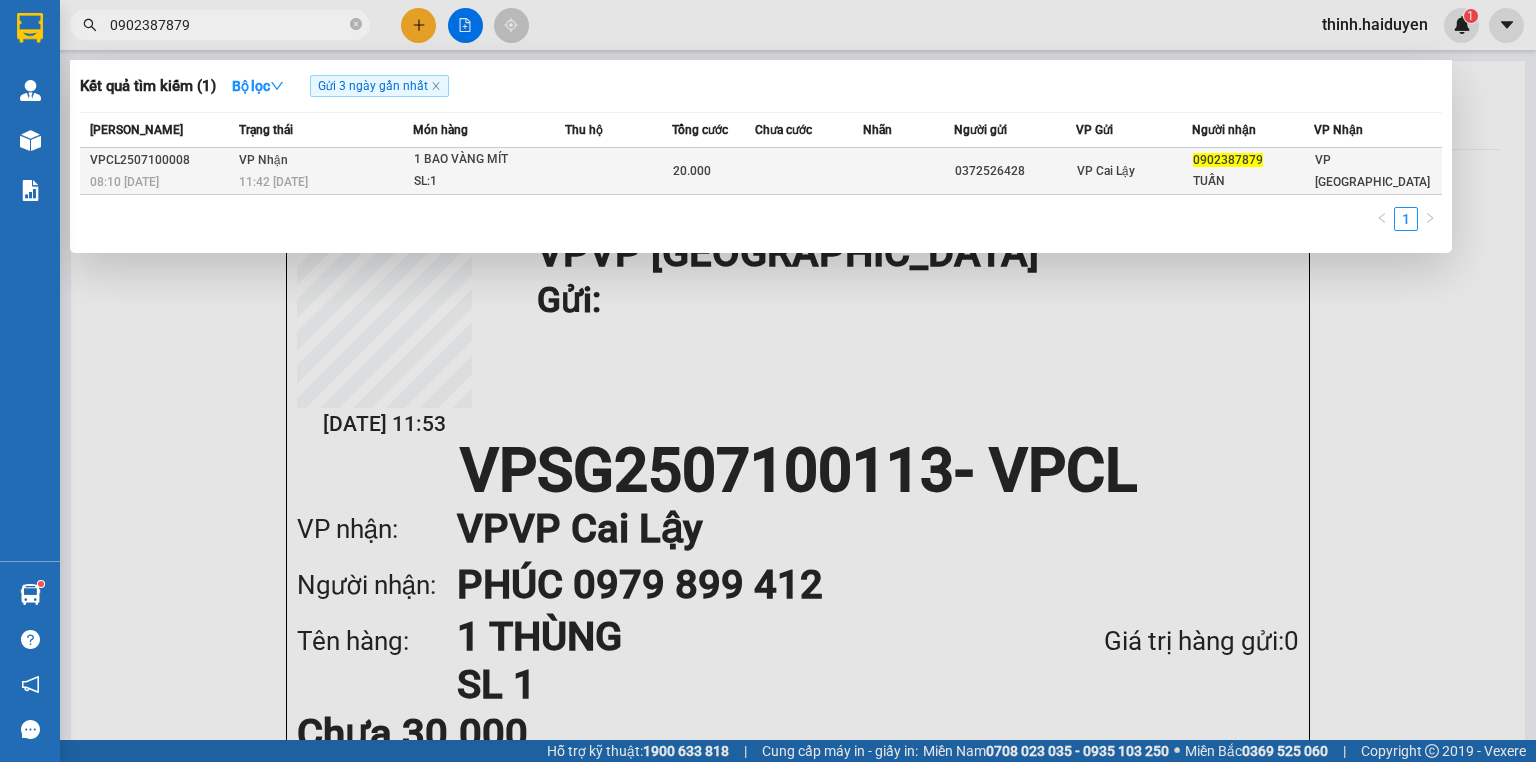 type on "0902387879" 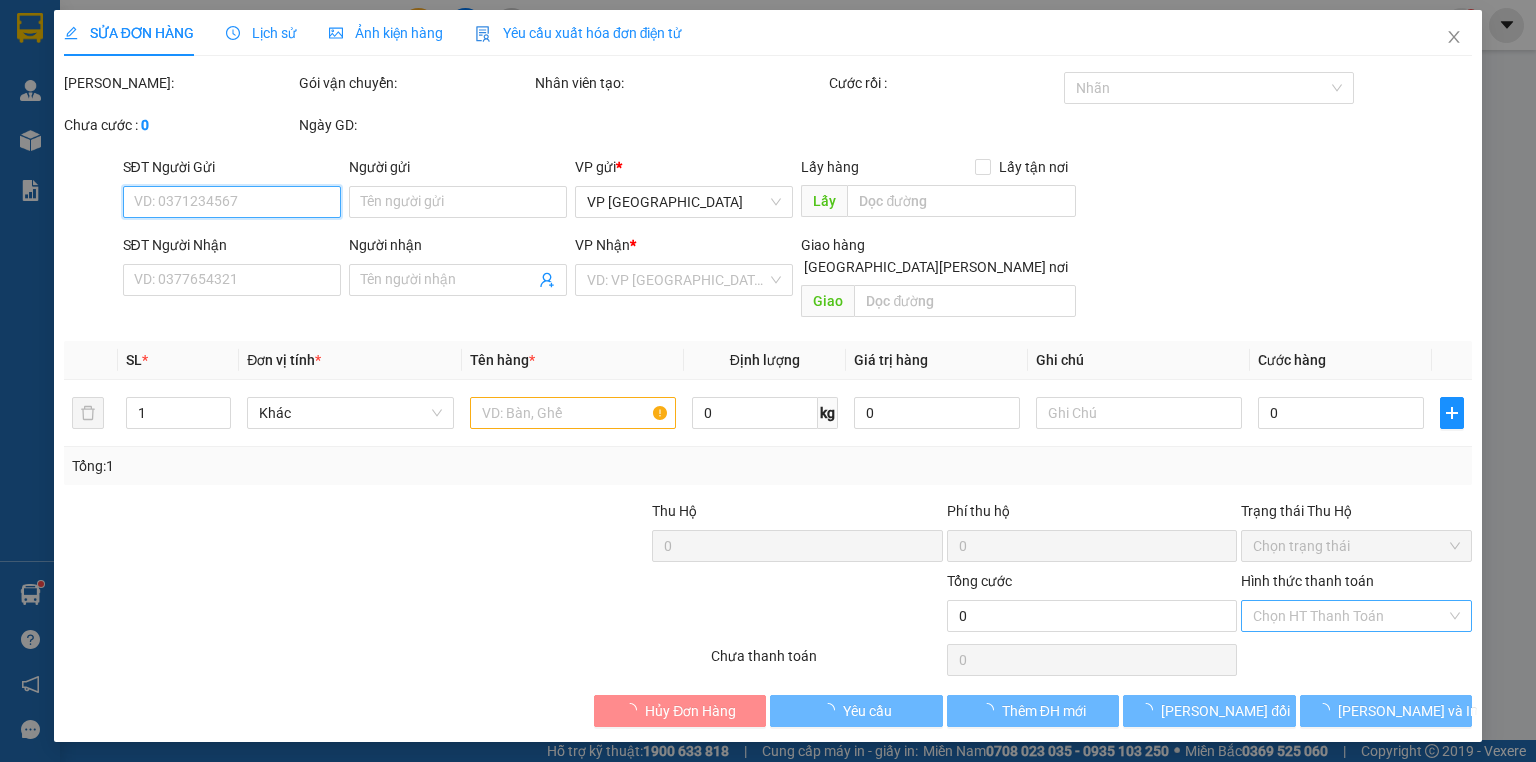 type on "0372526428" 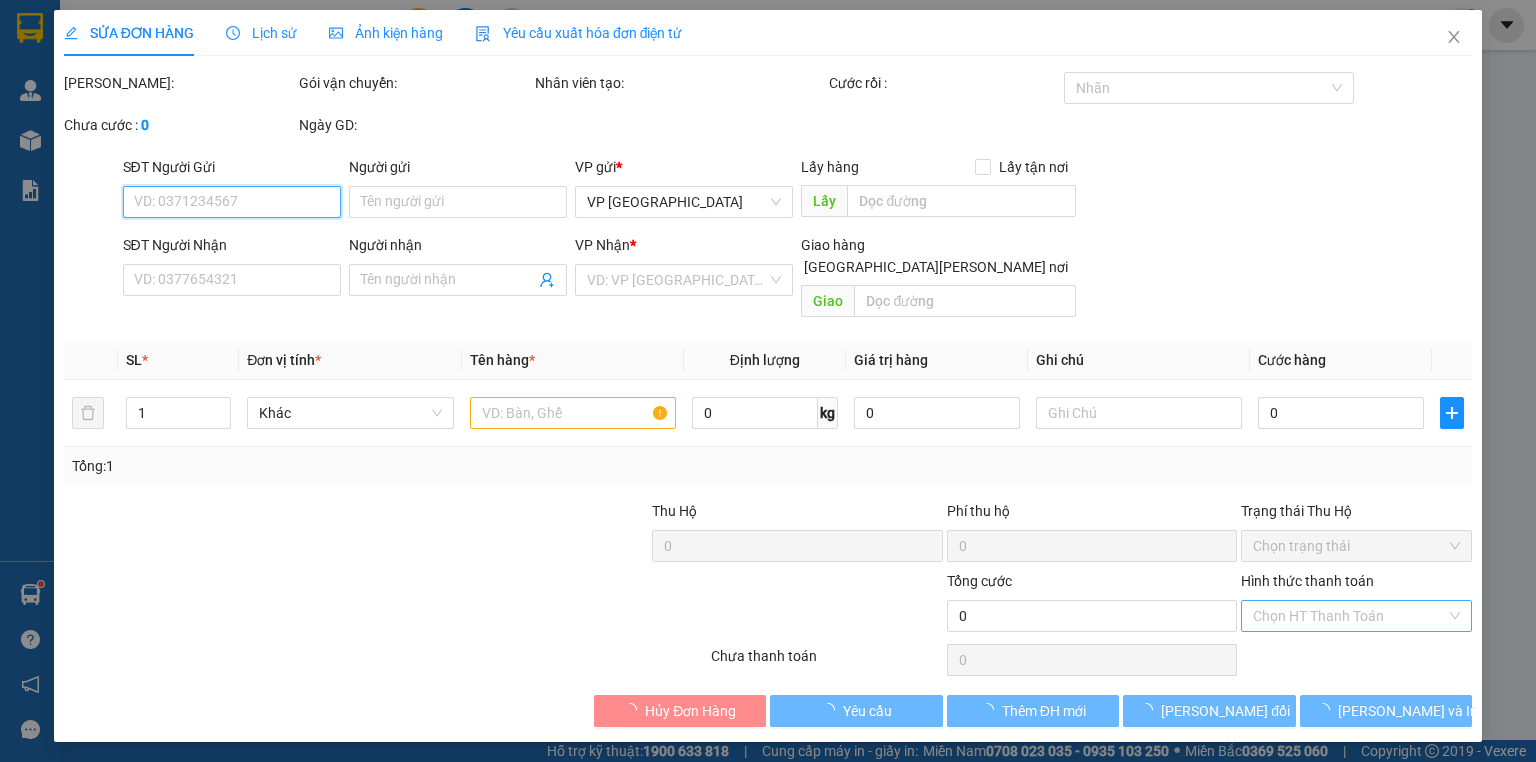 type on "0902387879" 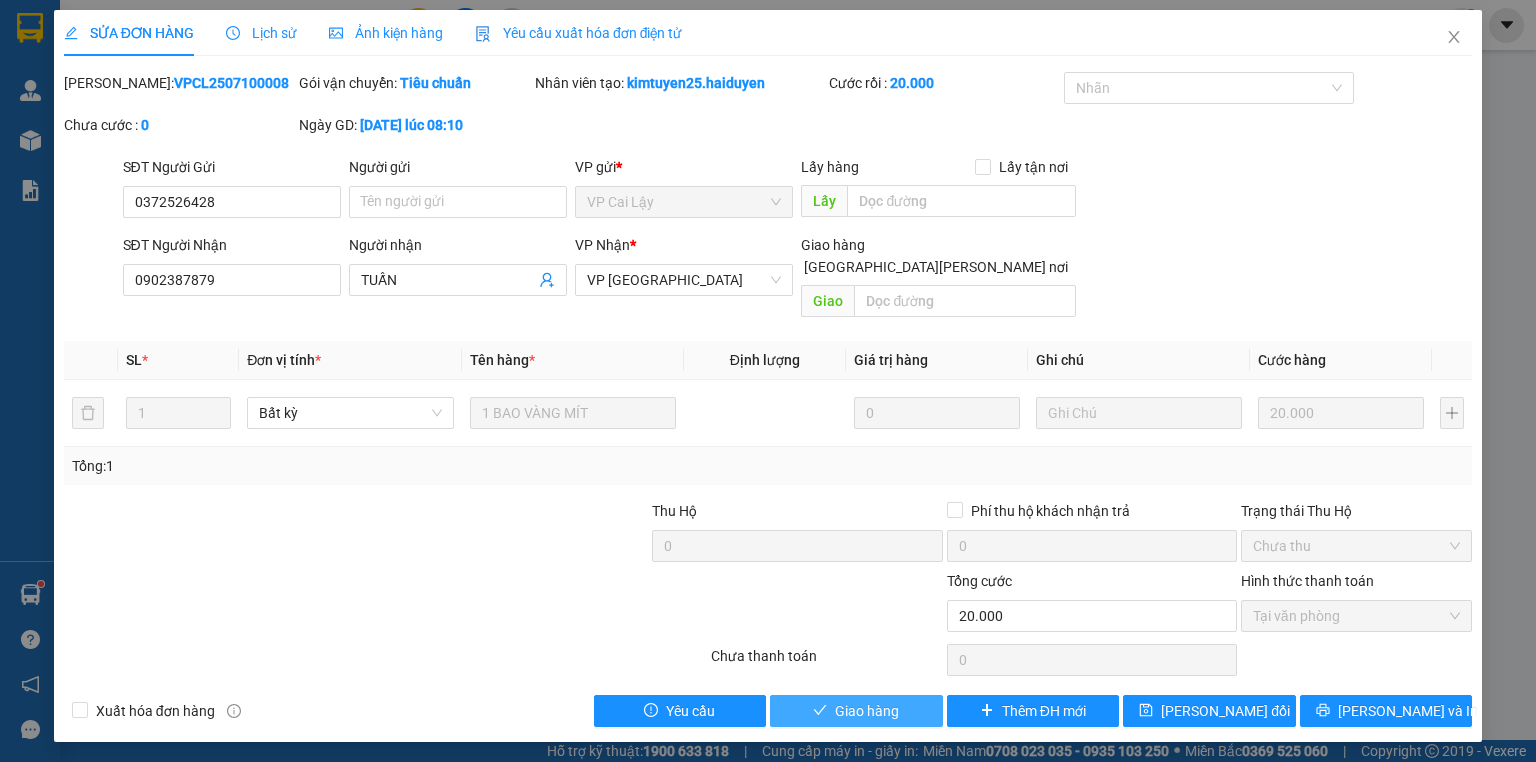 drag, startPoint x: 912, startPoint y: 687, endPoint x: 1033, endPoint y: 568, distance: 169.71152 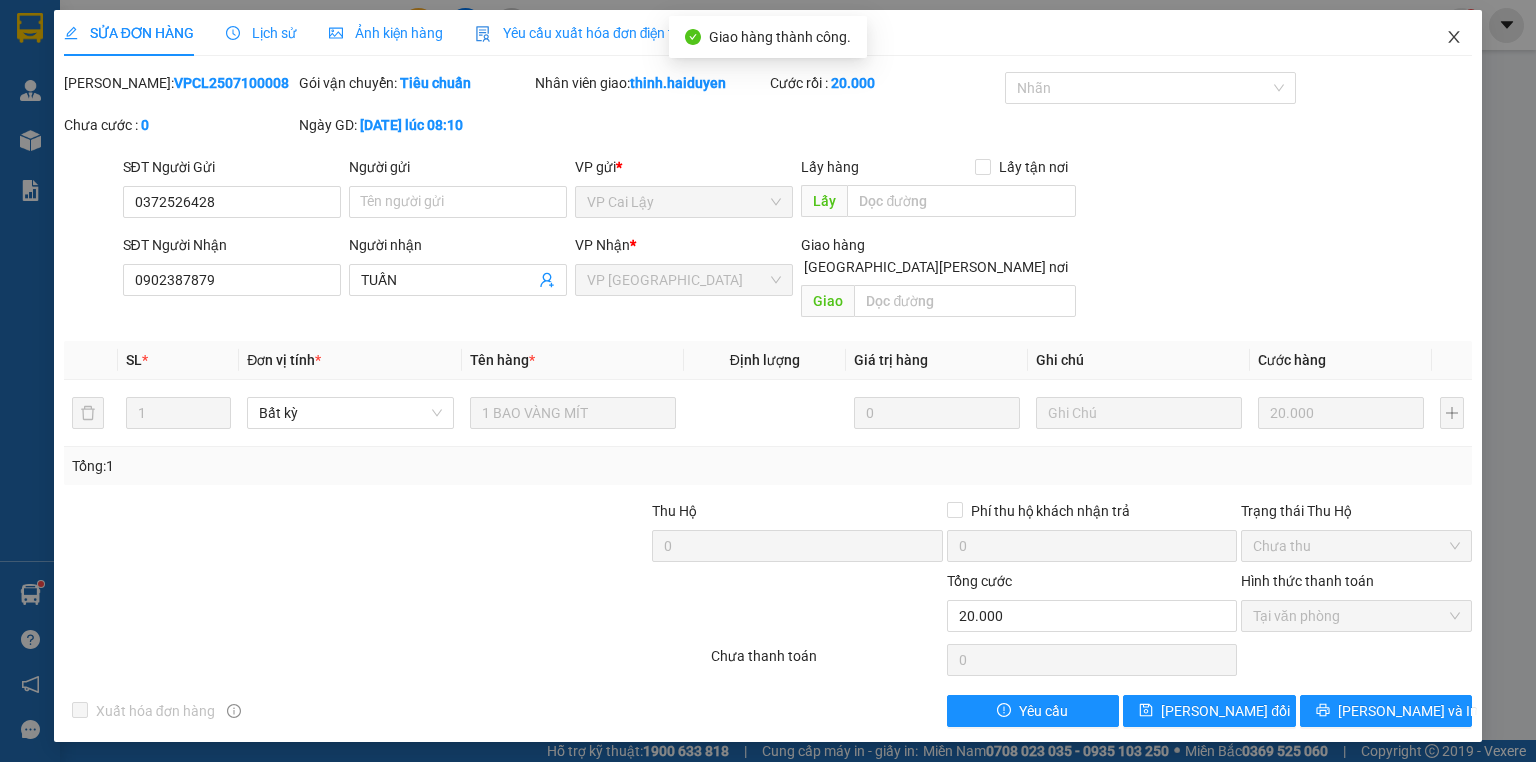 click 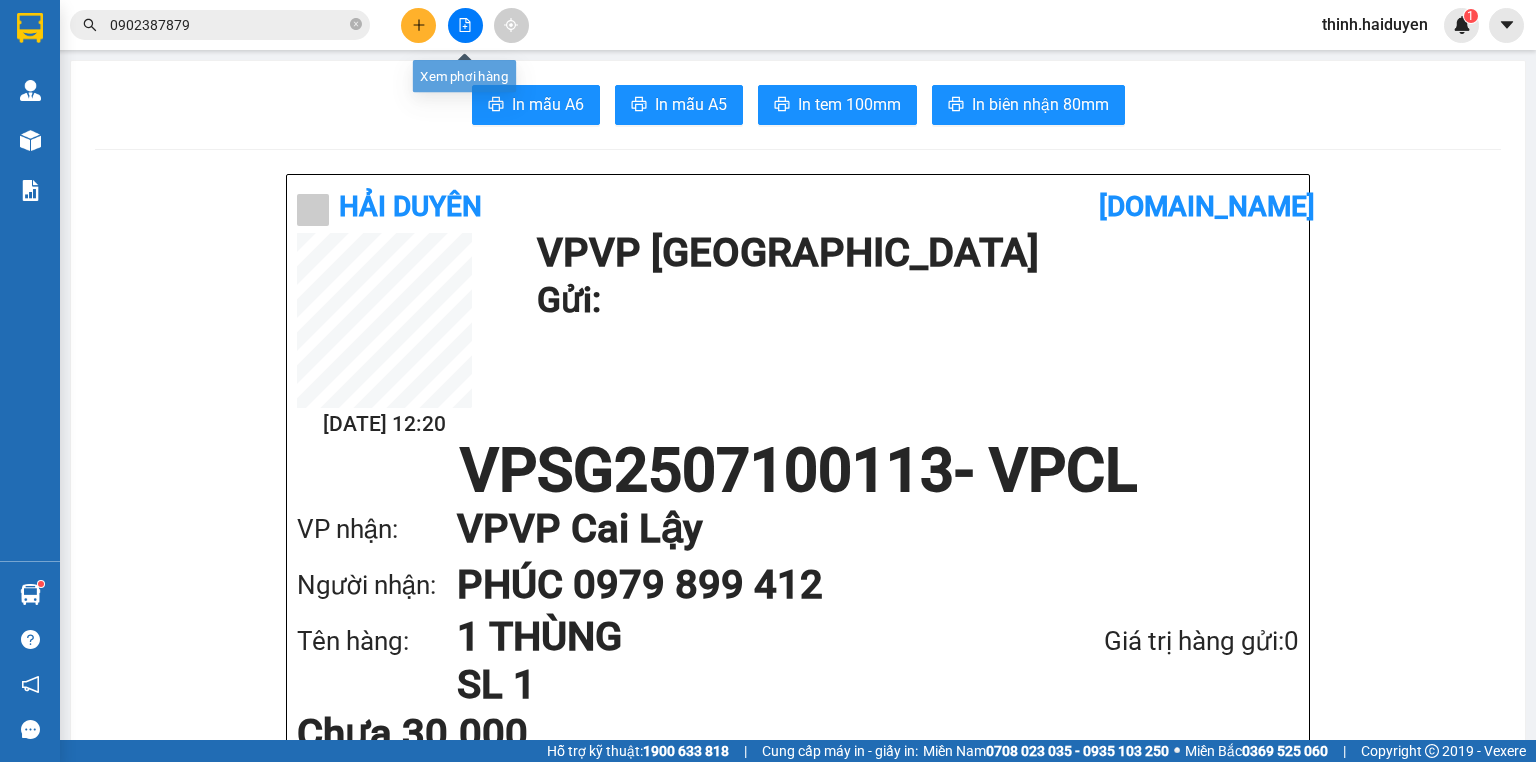 click 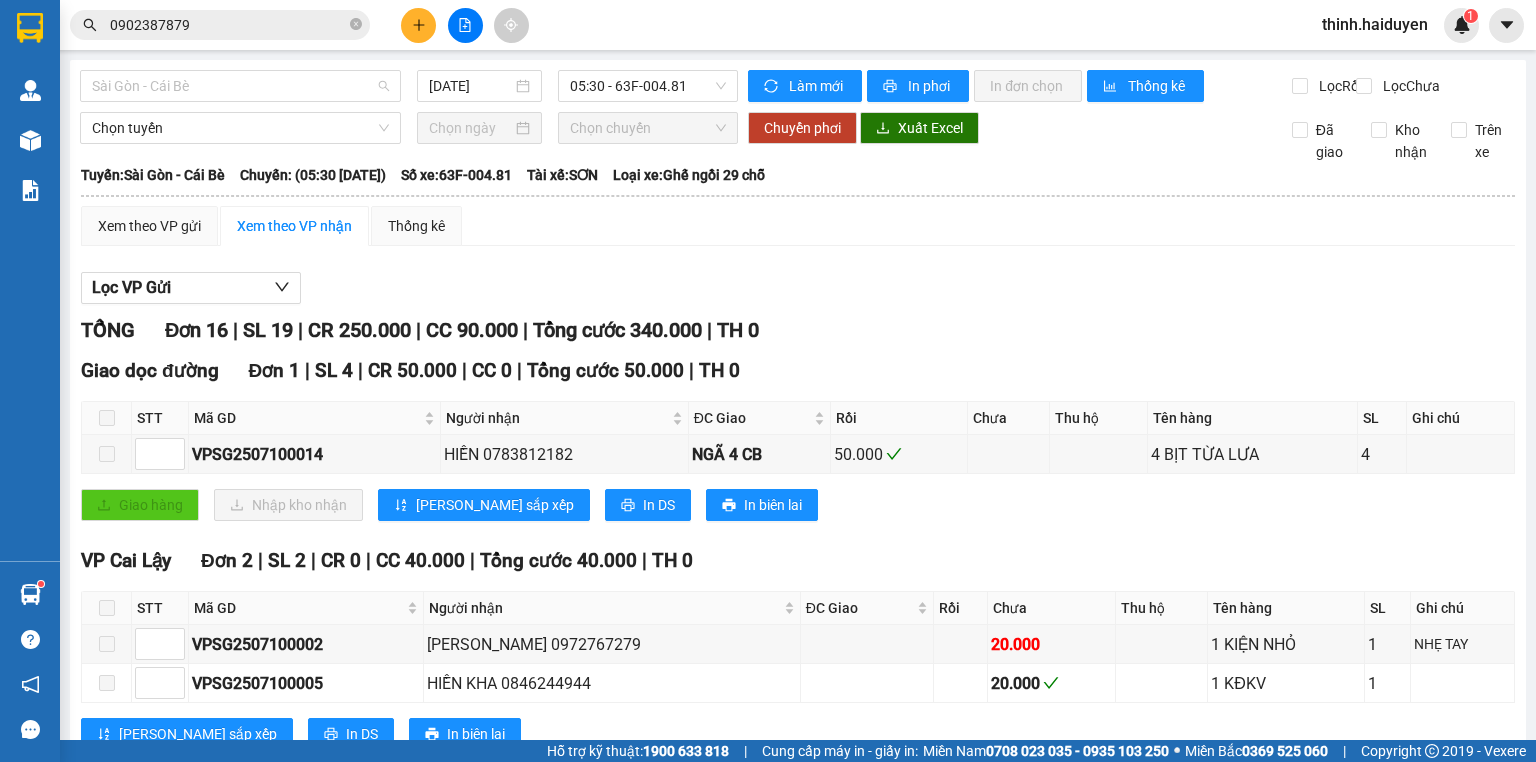 drag, startPoint x: 145, startPoint y: 84, endPoint x: 145, endPoint y: 122, distance: 38 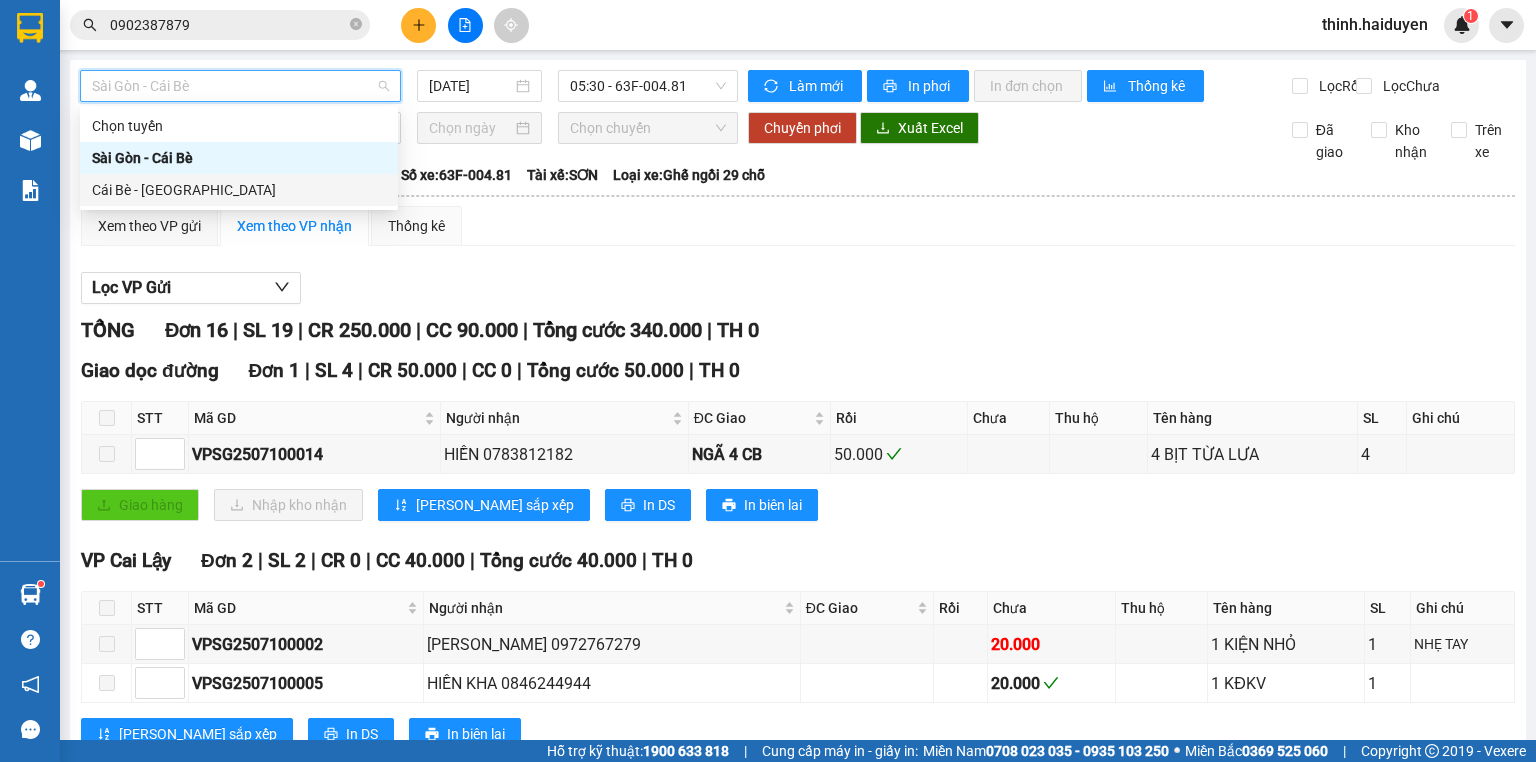 drag, startPoint x: 142, startPoint y: 184, endPoint x: 209, endPoint y: 173, distance: 67.89698 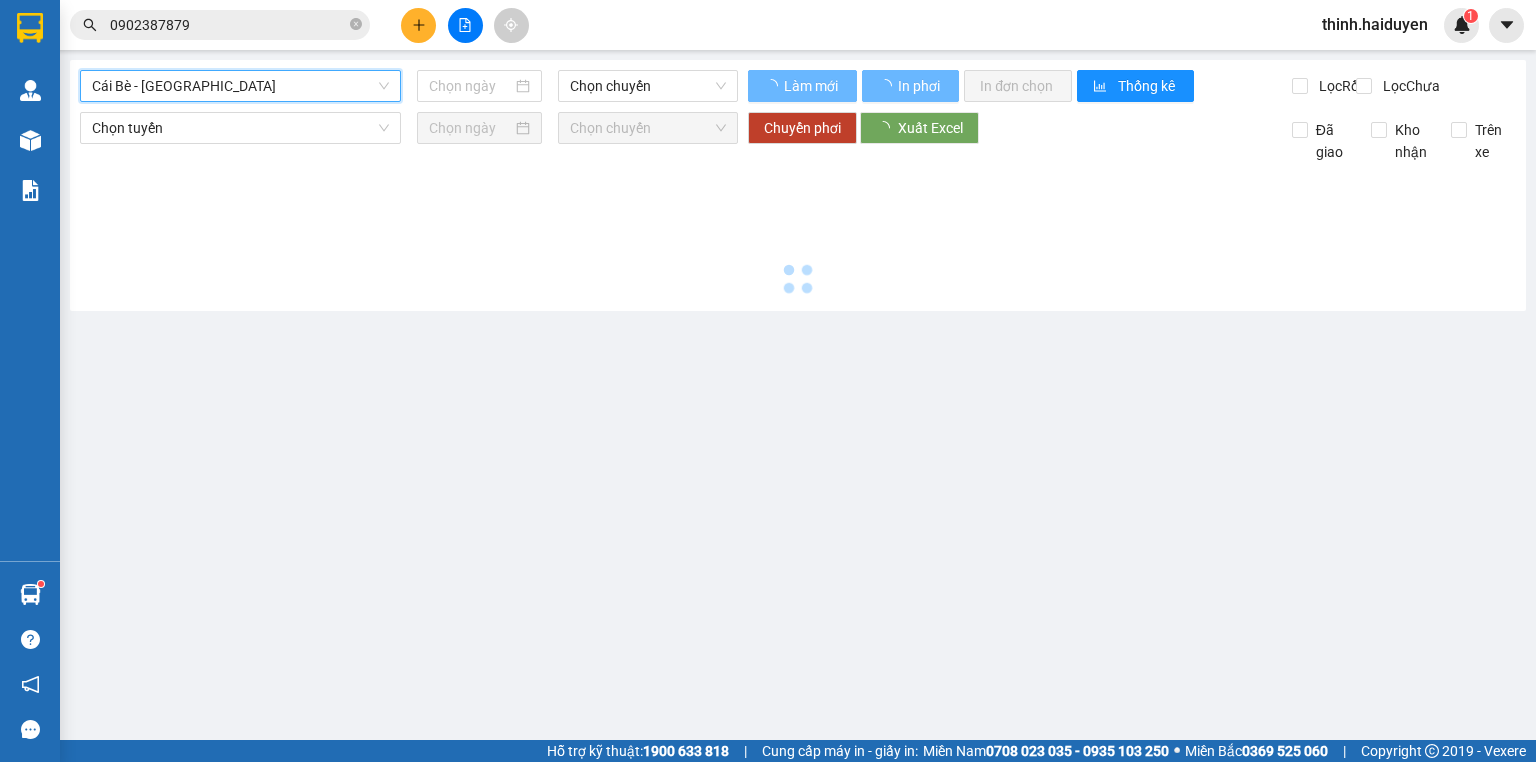 type on "[DATE]" 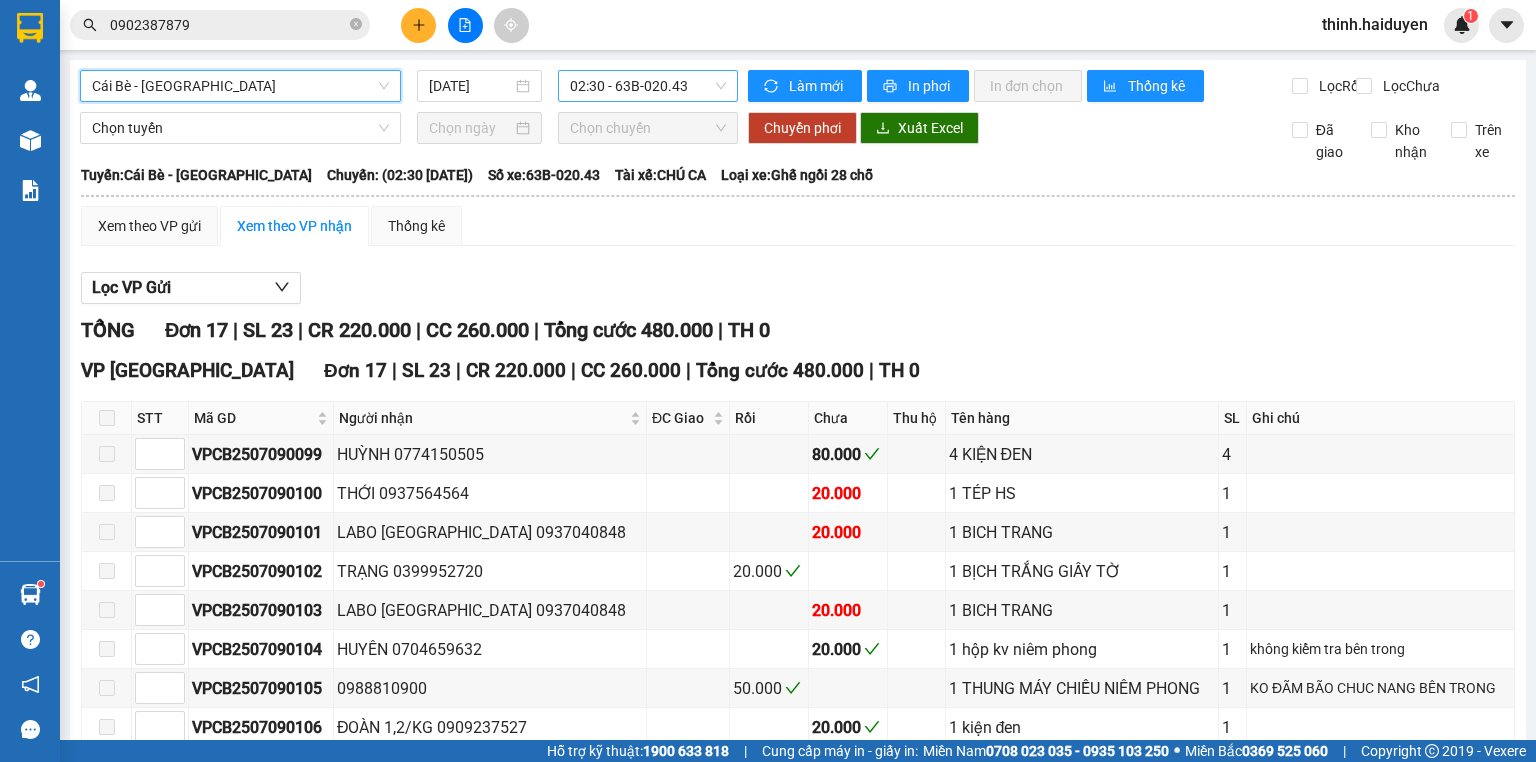 click on "02:30     - 63B-020.43" at bounding box center [648, 86] 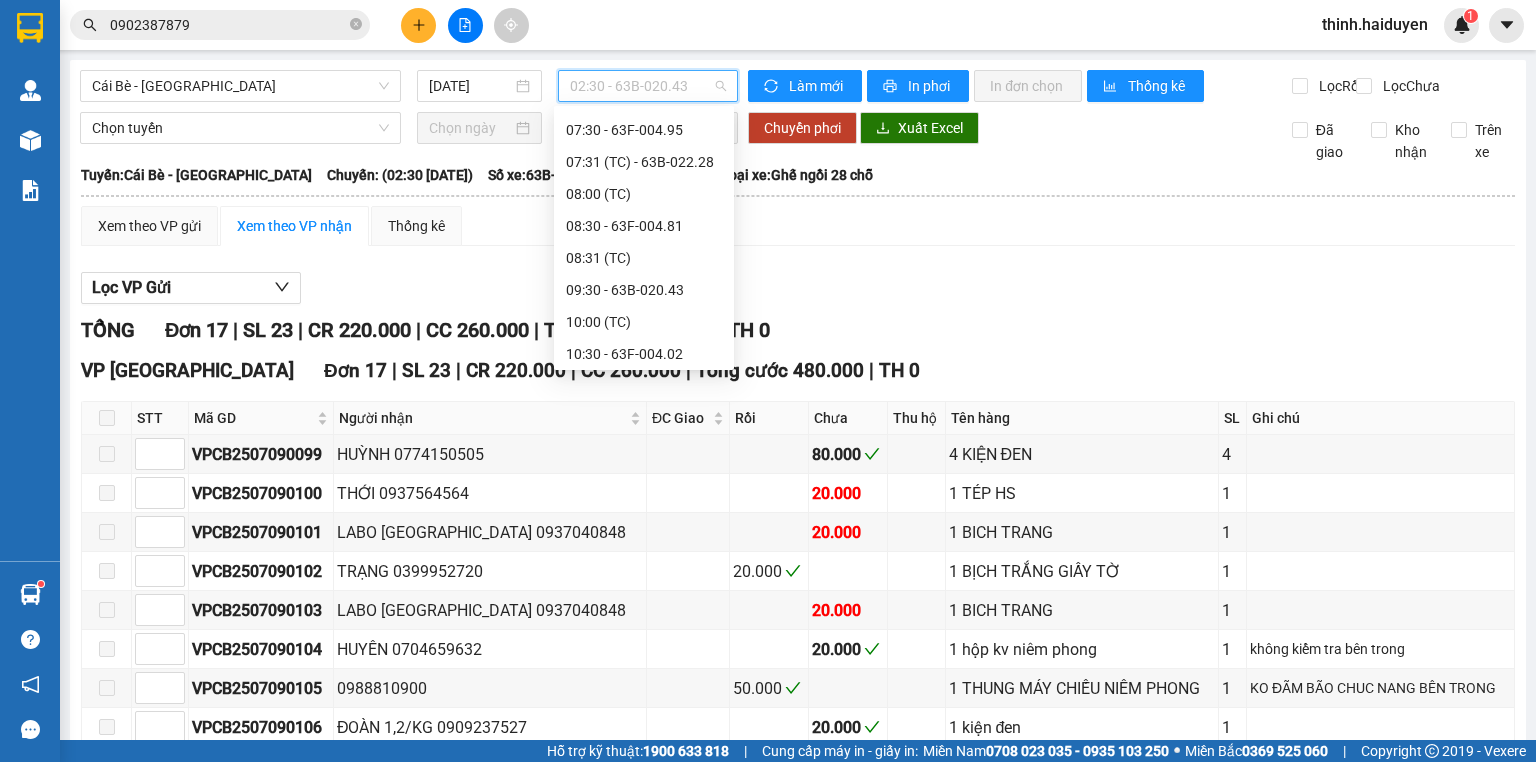 scroll, scrollTop: 320, scrollLeft: 0, axis: vertical 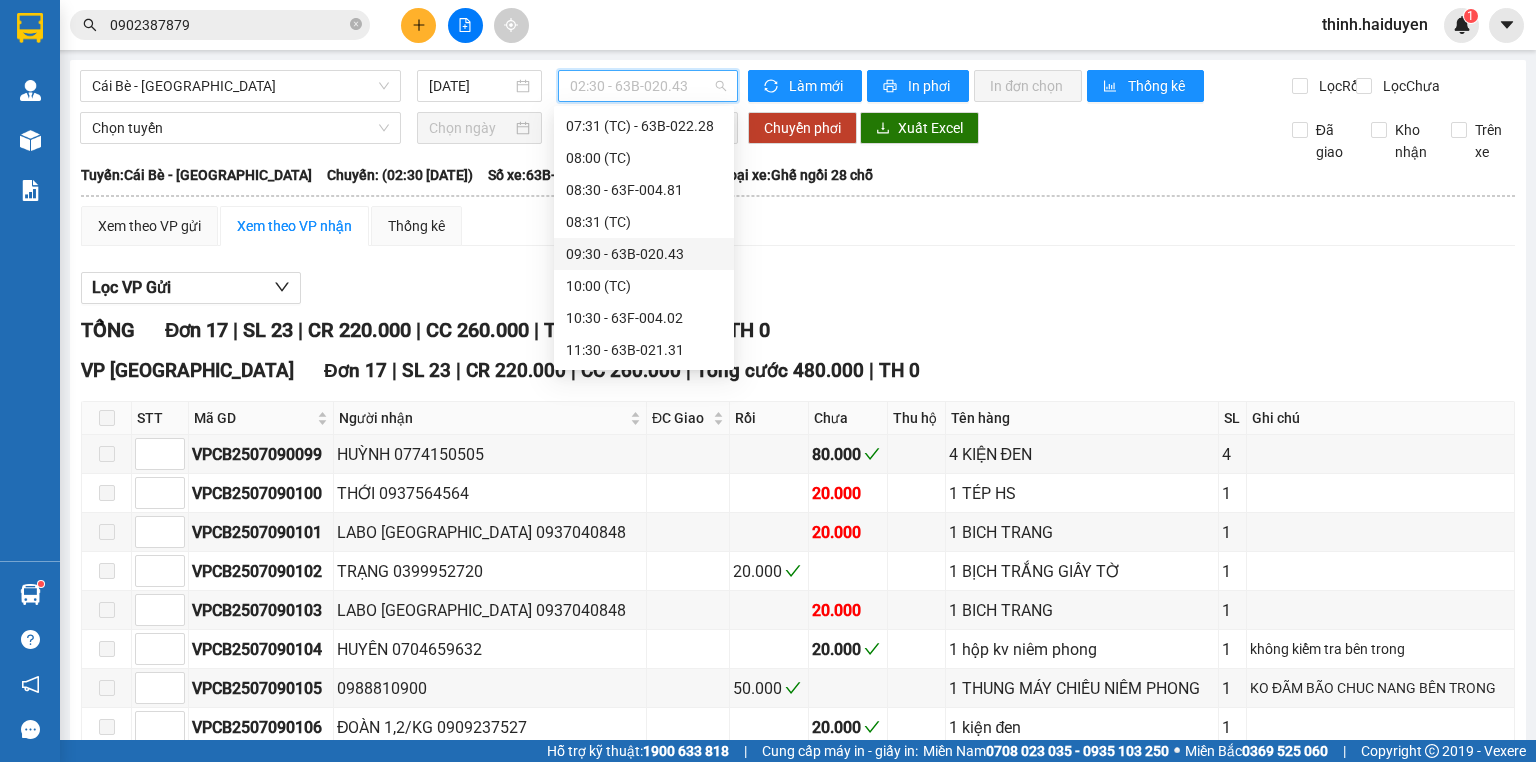 click on "09:30     - 63B-020.43" at bounding box center [644, 254] 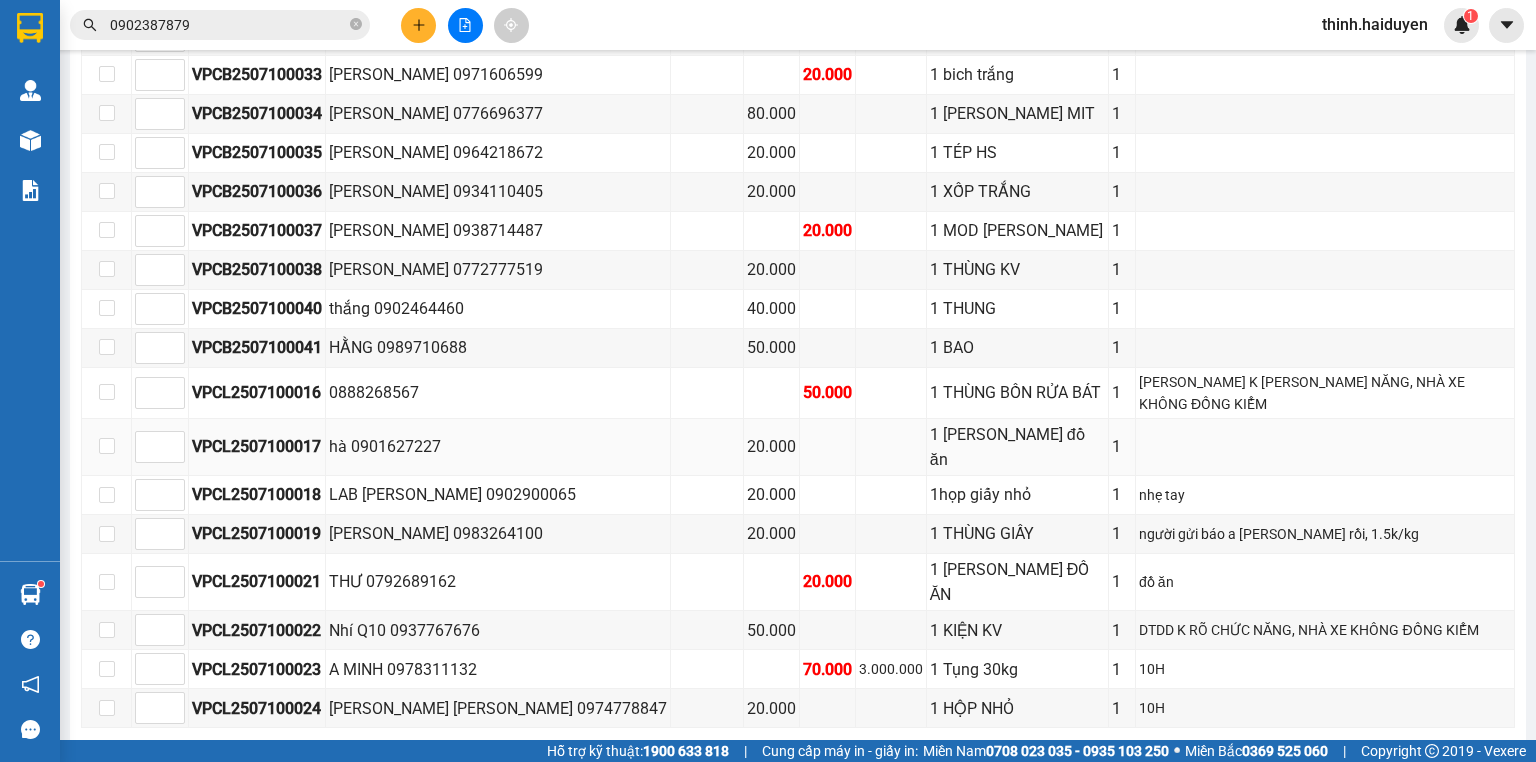 scroll, scrollTop: 773, scrollLeft: 0, axis: vertical 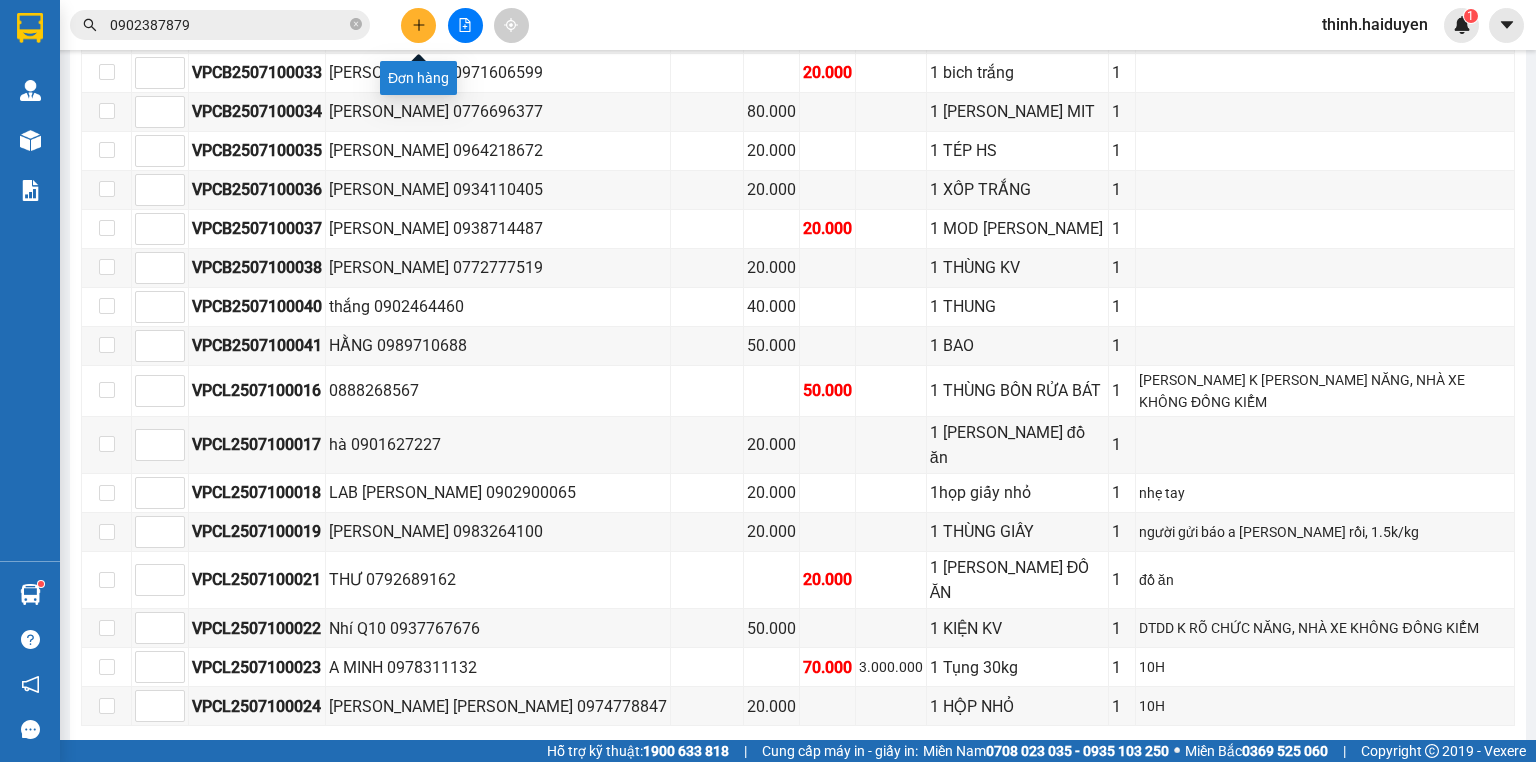 click at bounding box center [418, 25] 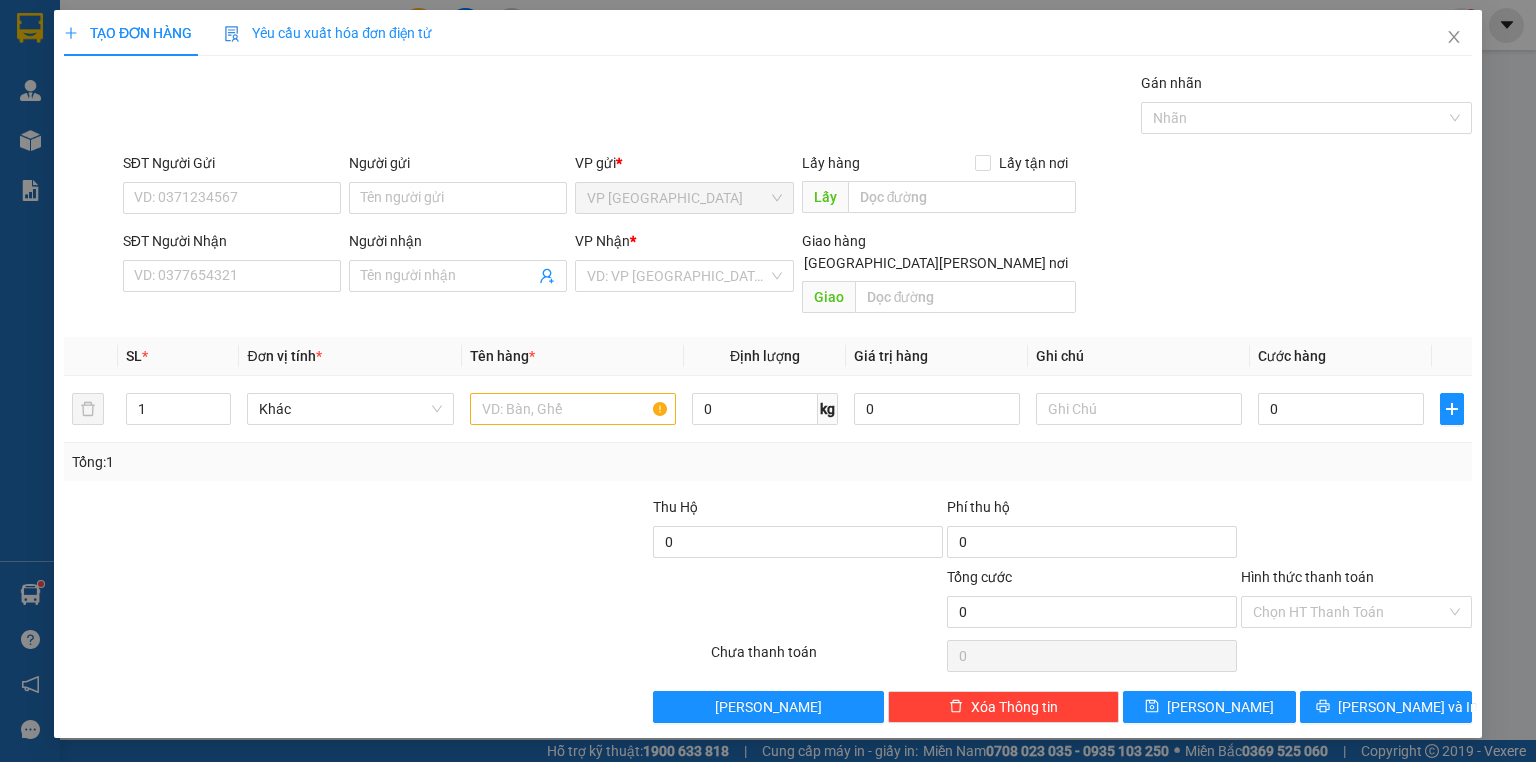 scroll, scrollTop: 0, scrollLeft: 0, axis: both 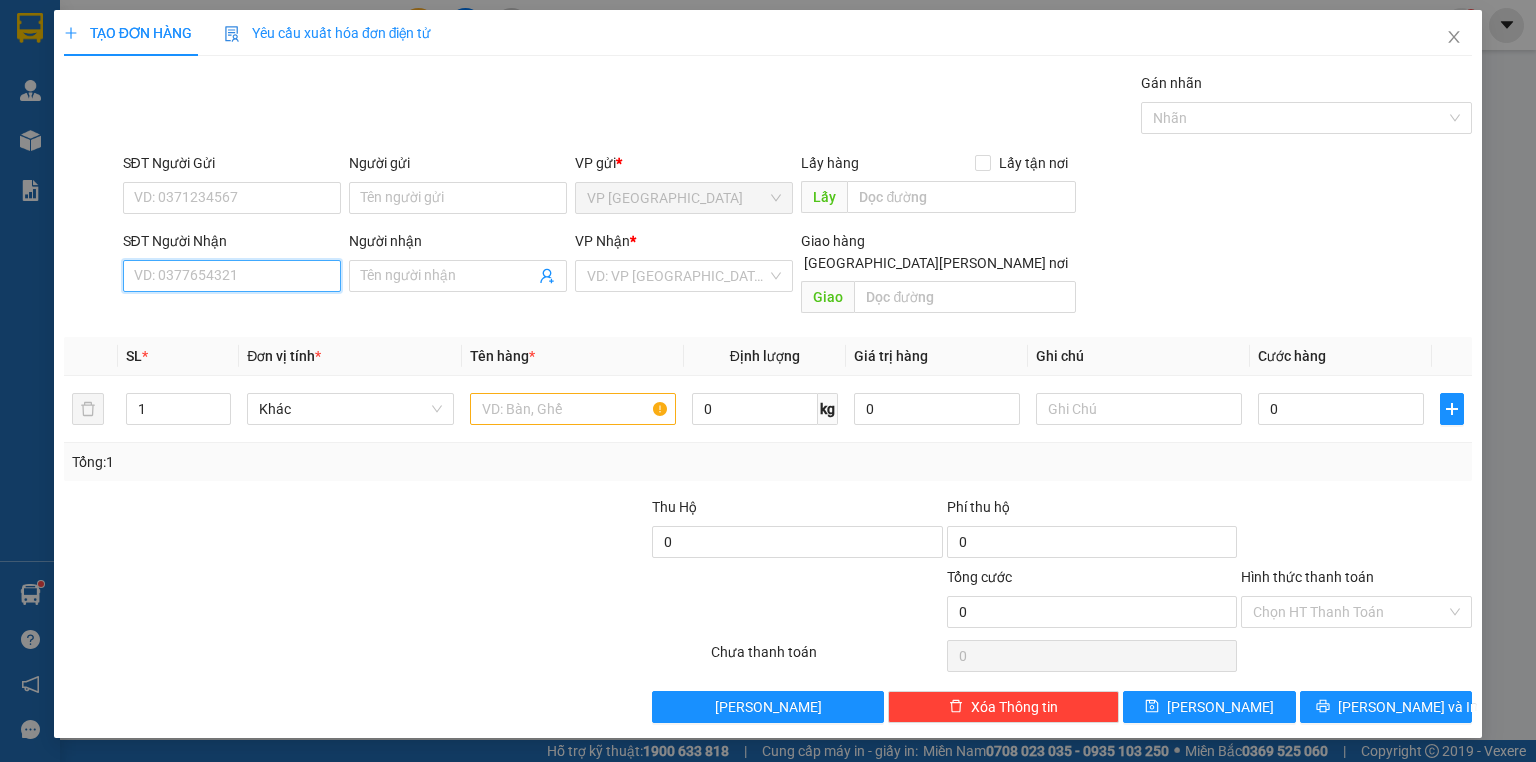 click on "SĐT Người Nhận" at bounding box center (232, 276) 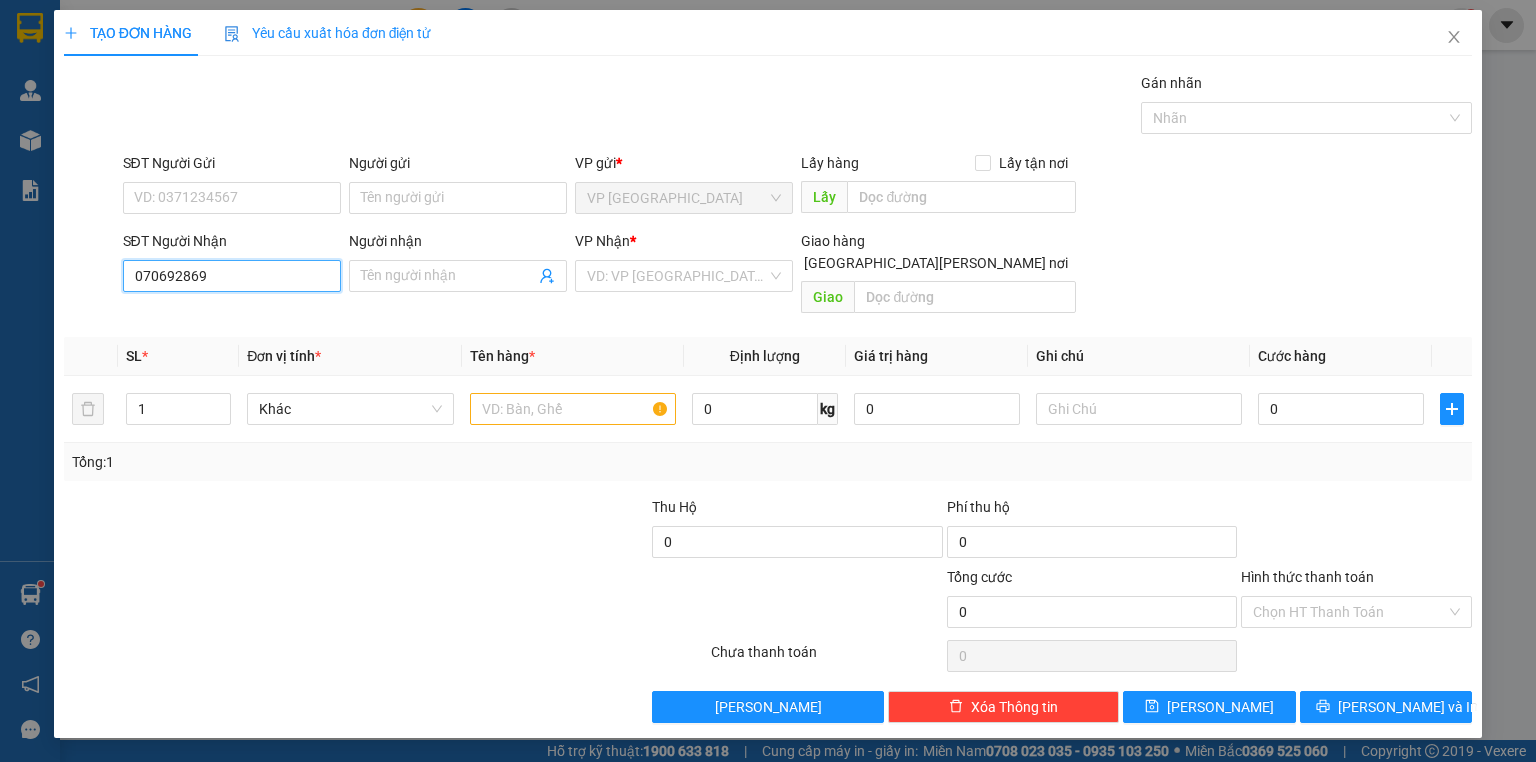 type on "0706928696" 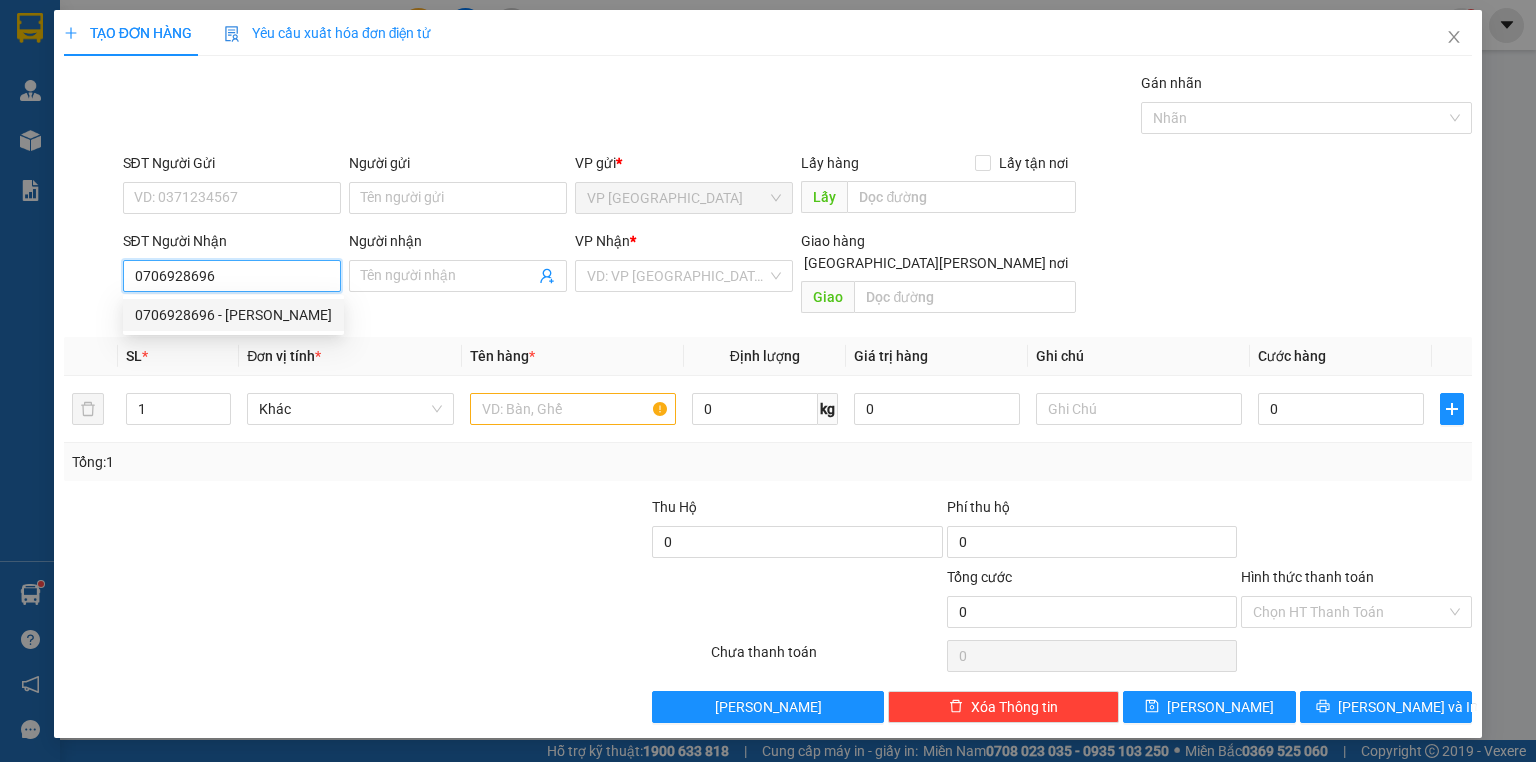 click on "0706928696 - NHÂN" at bounding box center (233, 315) 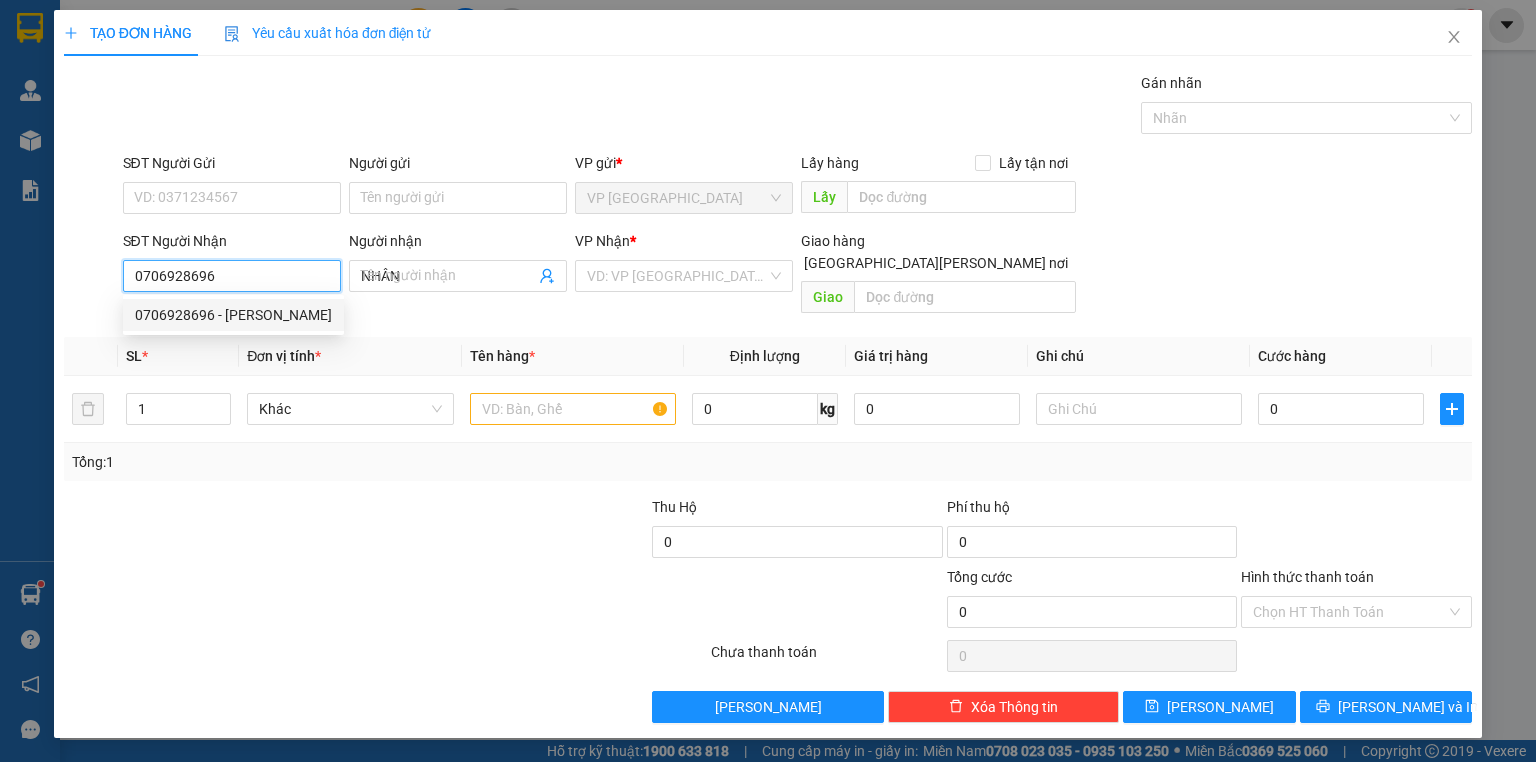 type on "60.000" 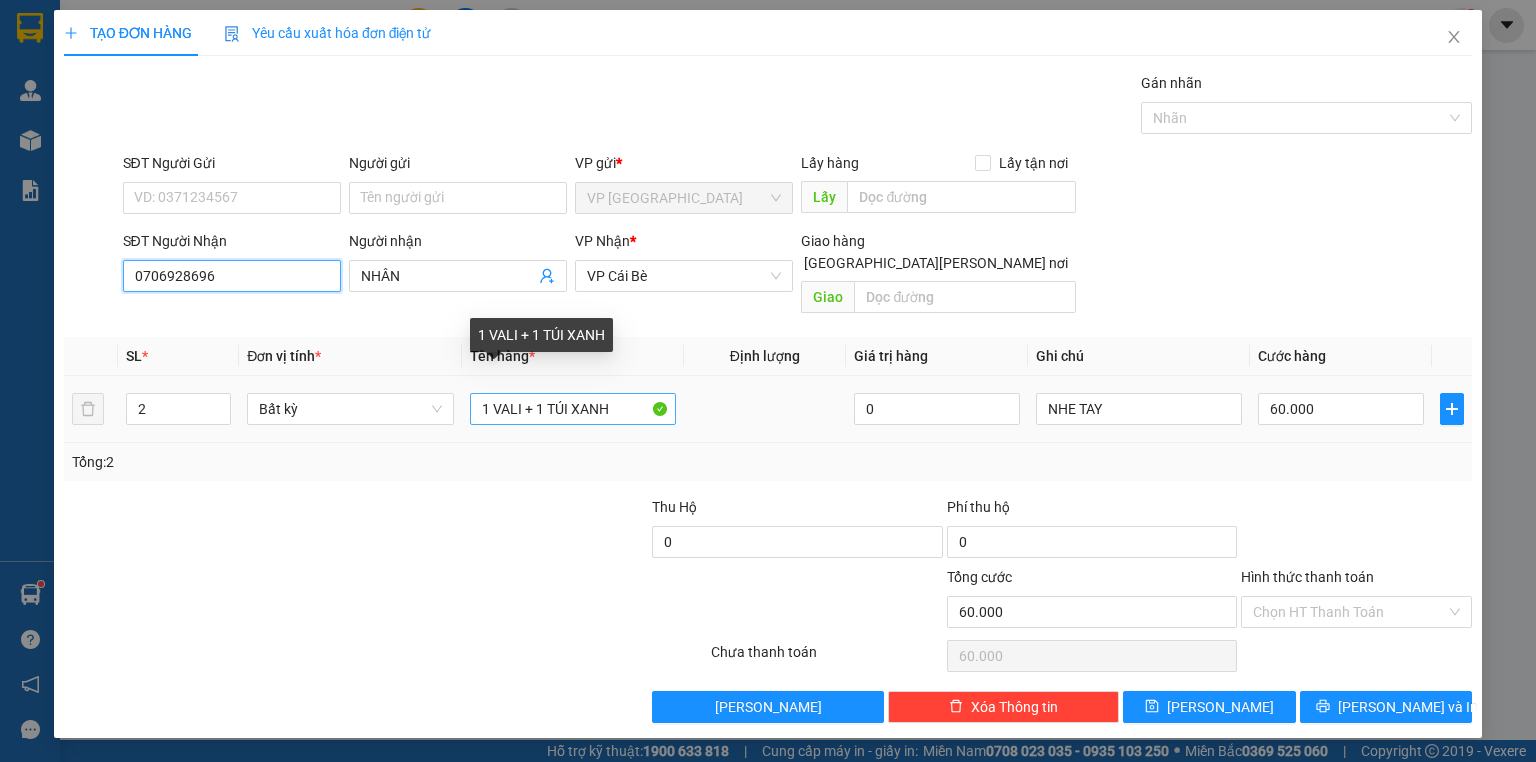 type on "0706928696" 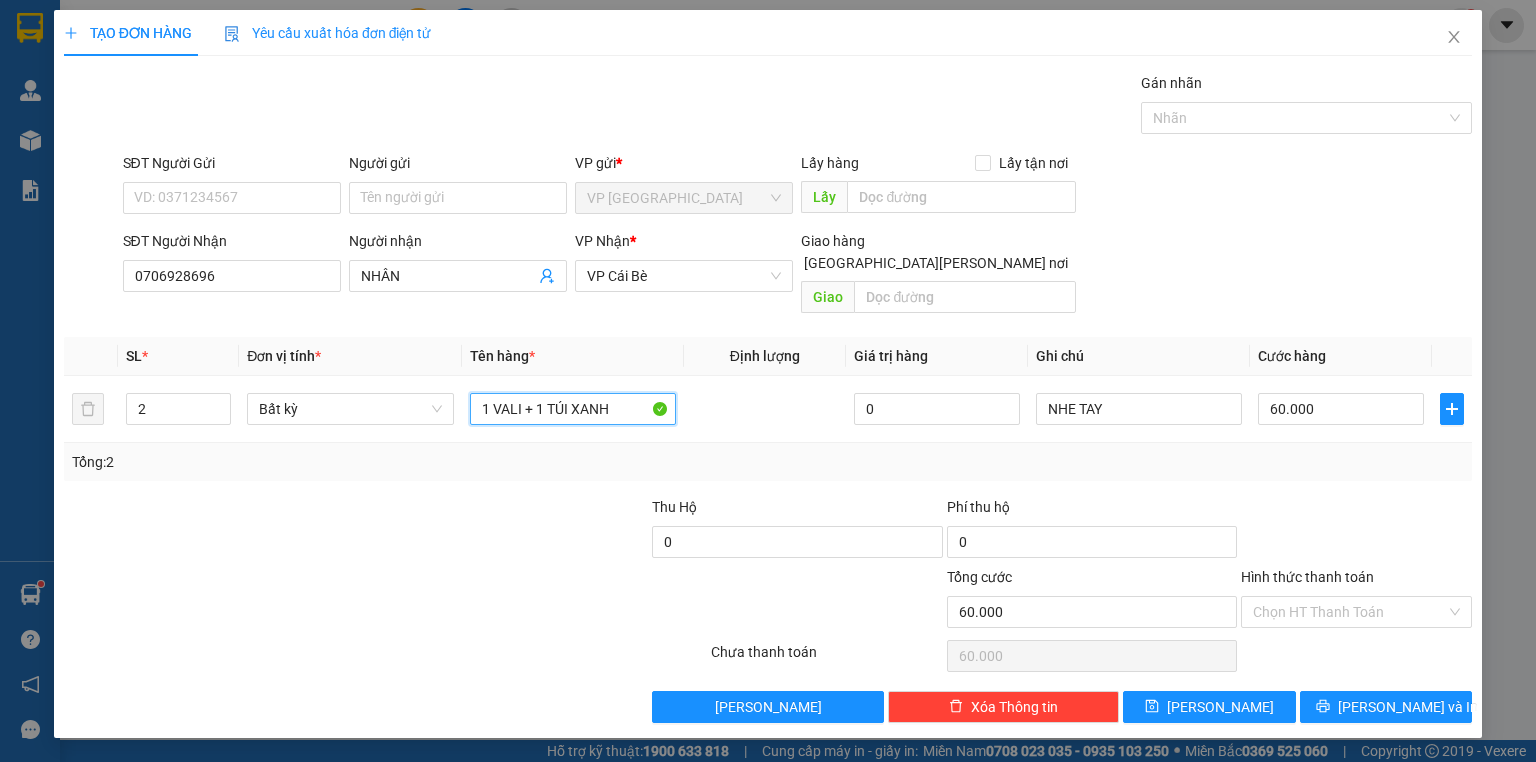 drag, startPoint x: 617, startPoint y: 387, endPoint x: 494, endPoint y: 423, distance: 128.16005 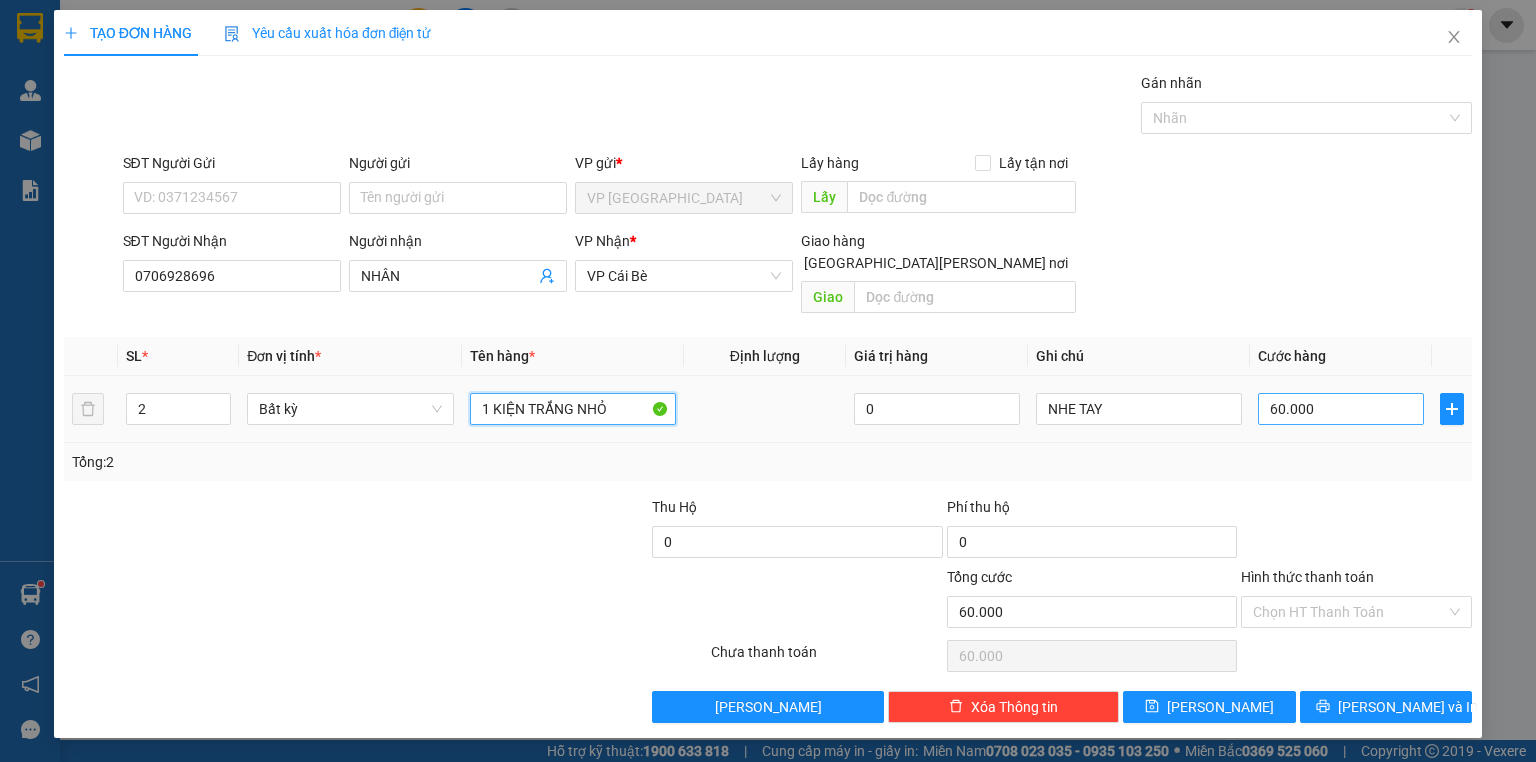type on "1 KIỆN TRẮNG NHỎ" 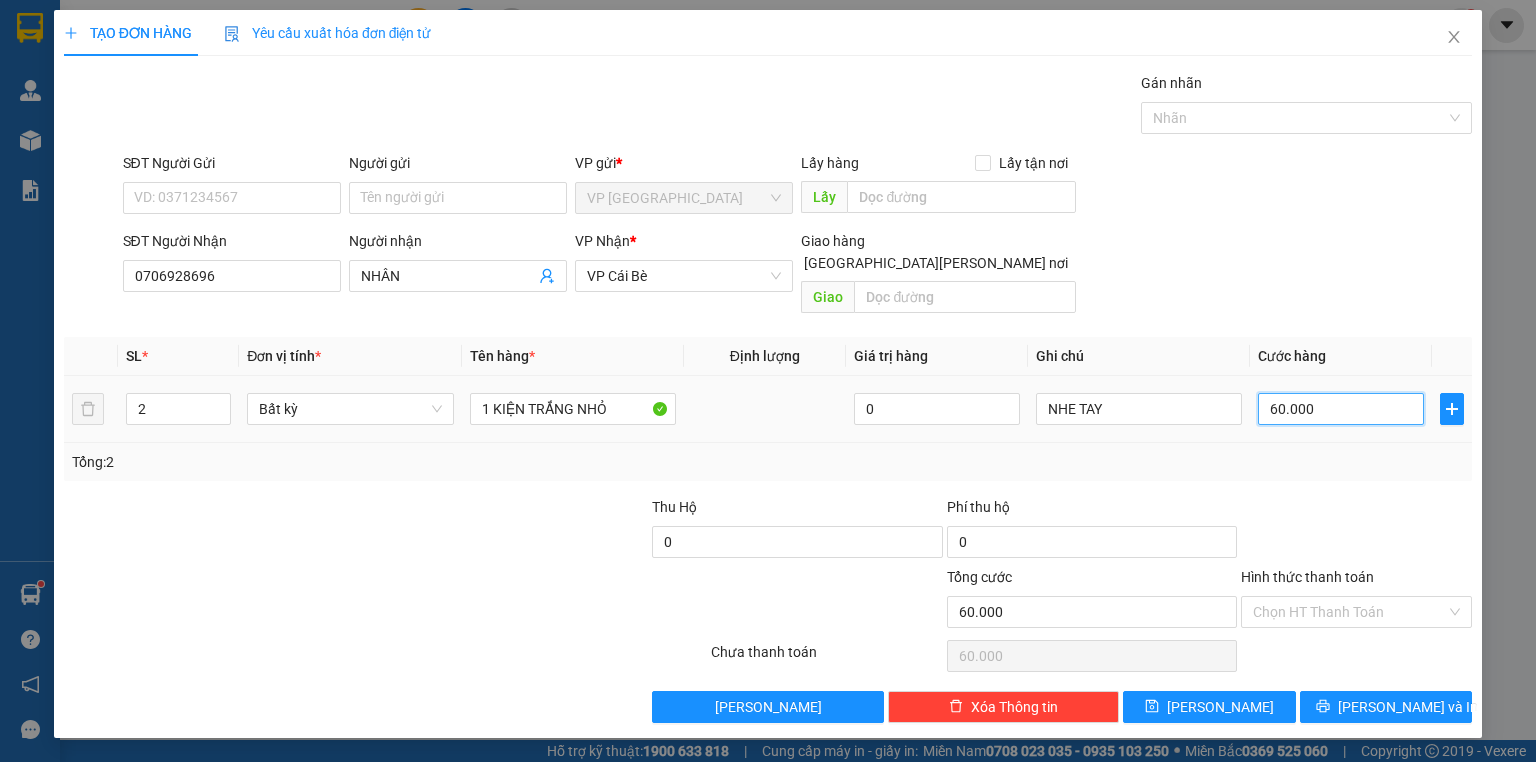 click on "60.000" at bounding box center [1341, 409] 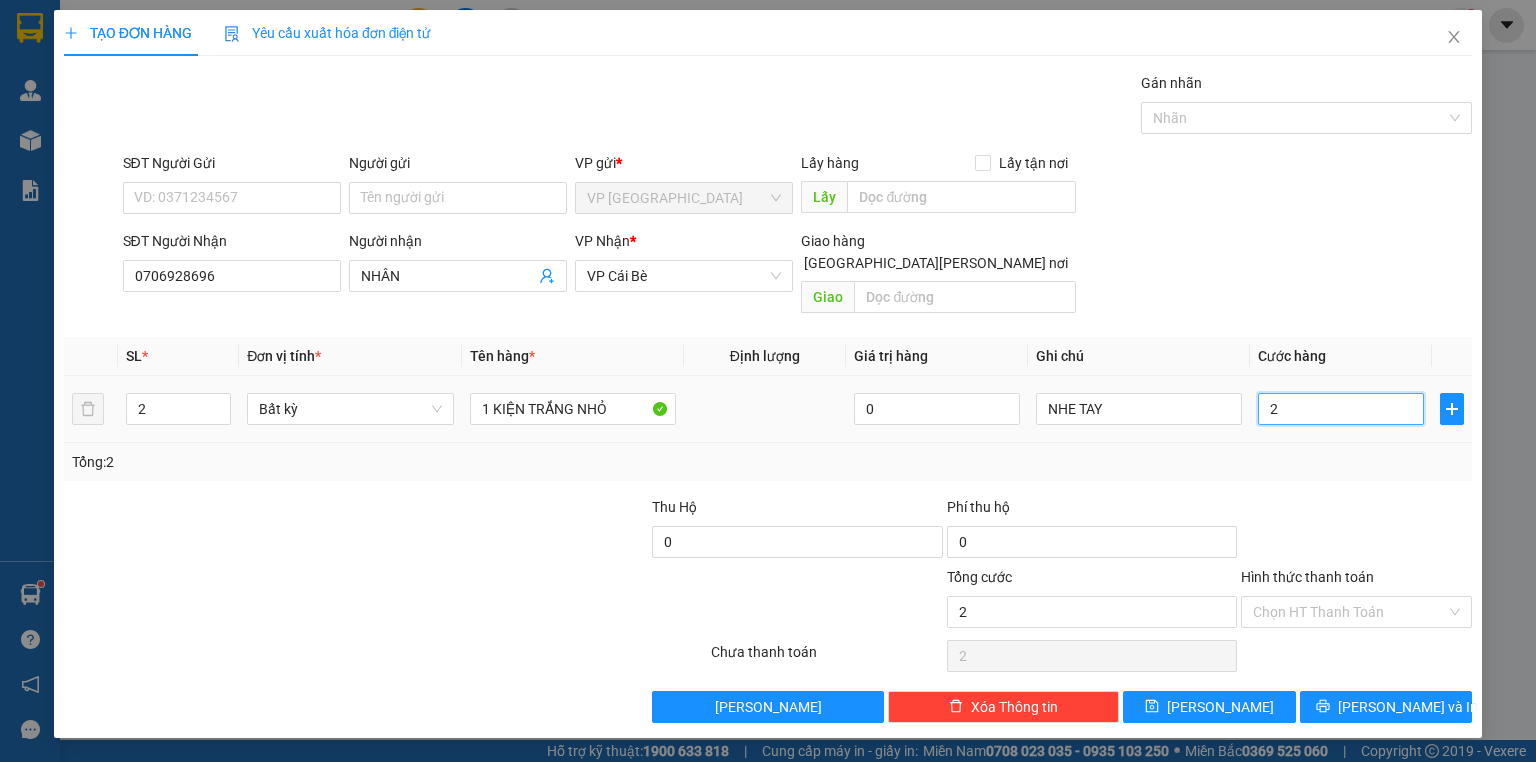 type on "20" 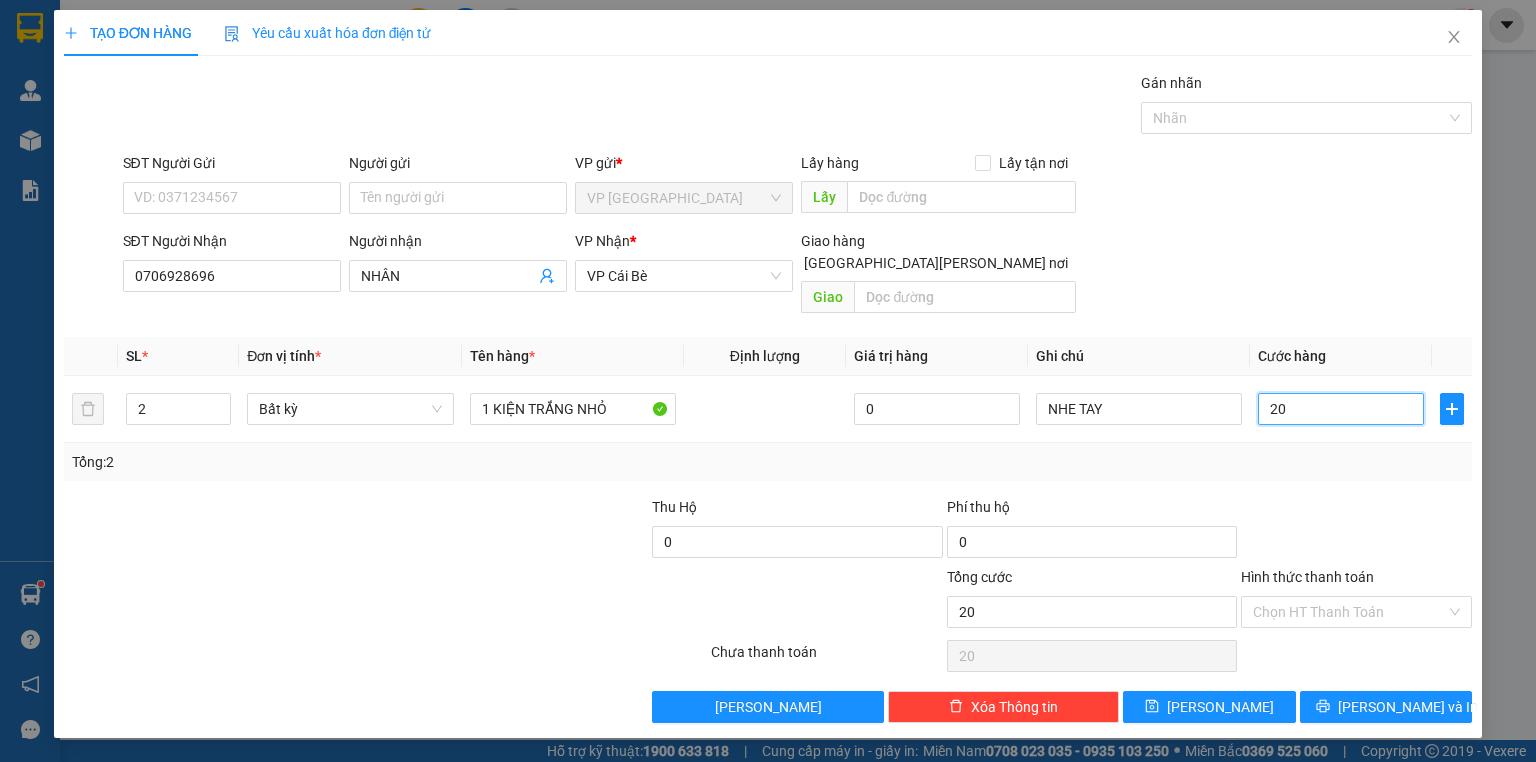 type on "20" 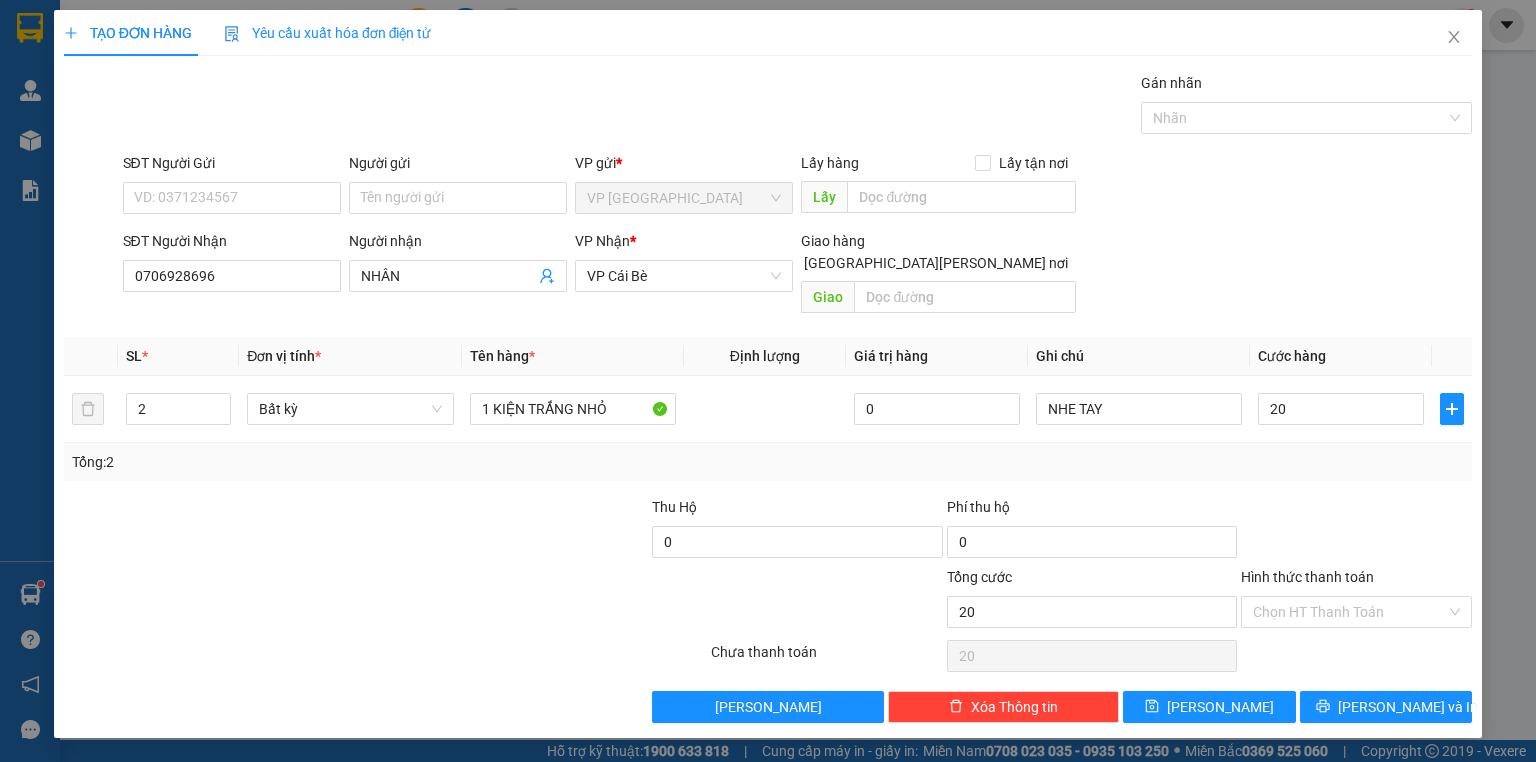 type on "20.000" 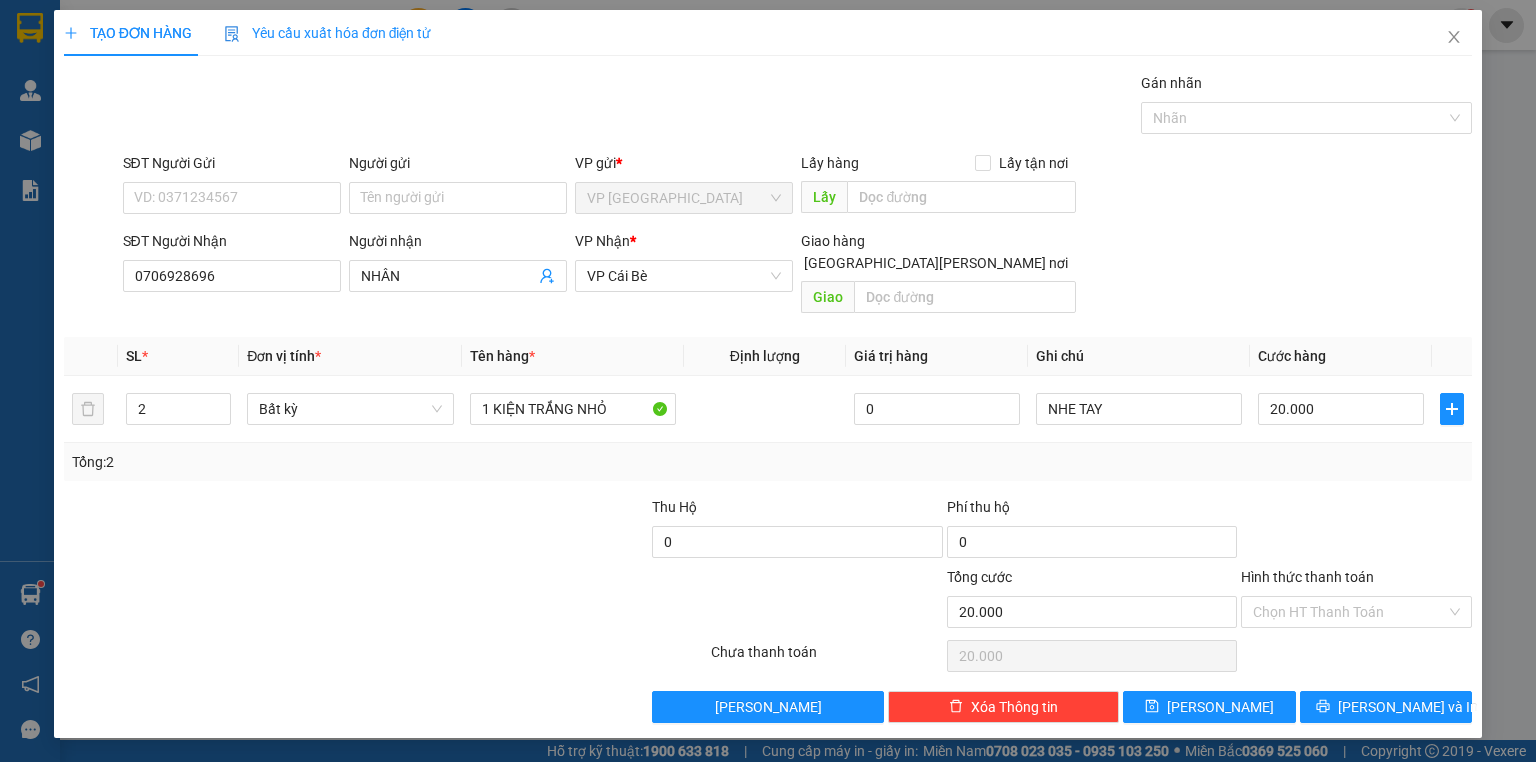 click at bounding box center [1356, 531] 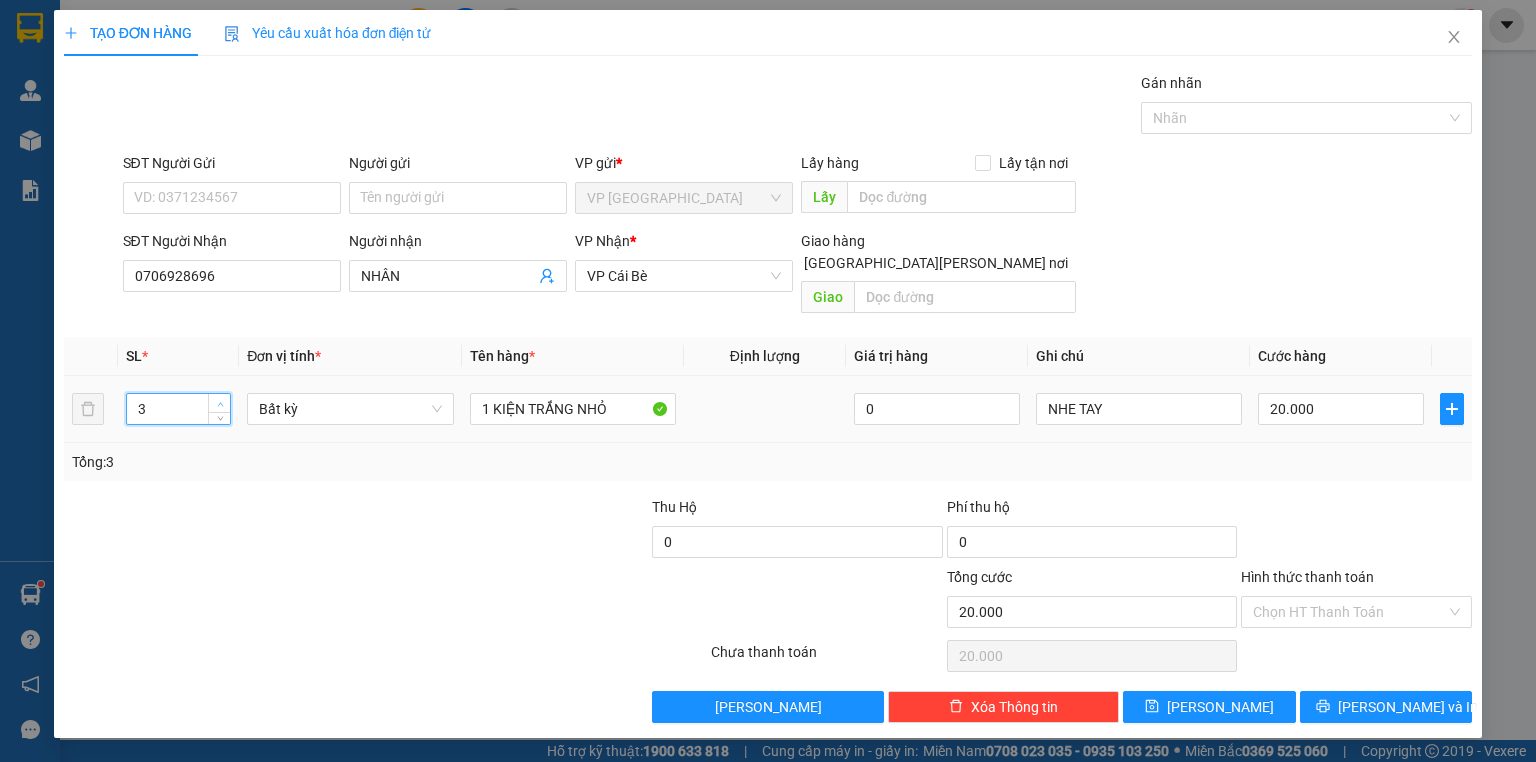 drag, startPoint x: 220, startPoint y: 387, endPoint x: 234, endPoint y: 393, distance: 15.231546 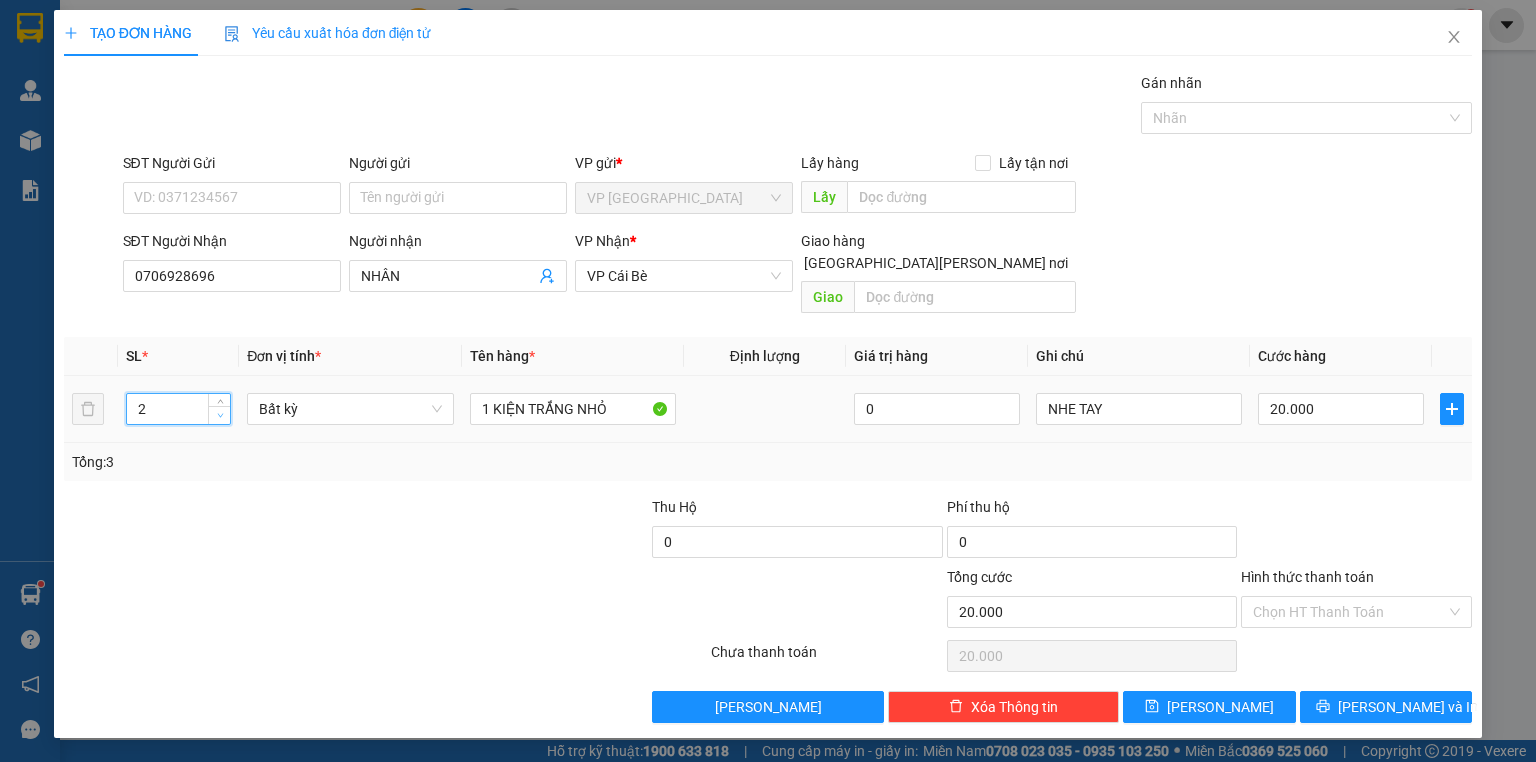 click at bounding box center [220, 416] 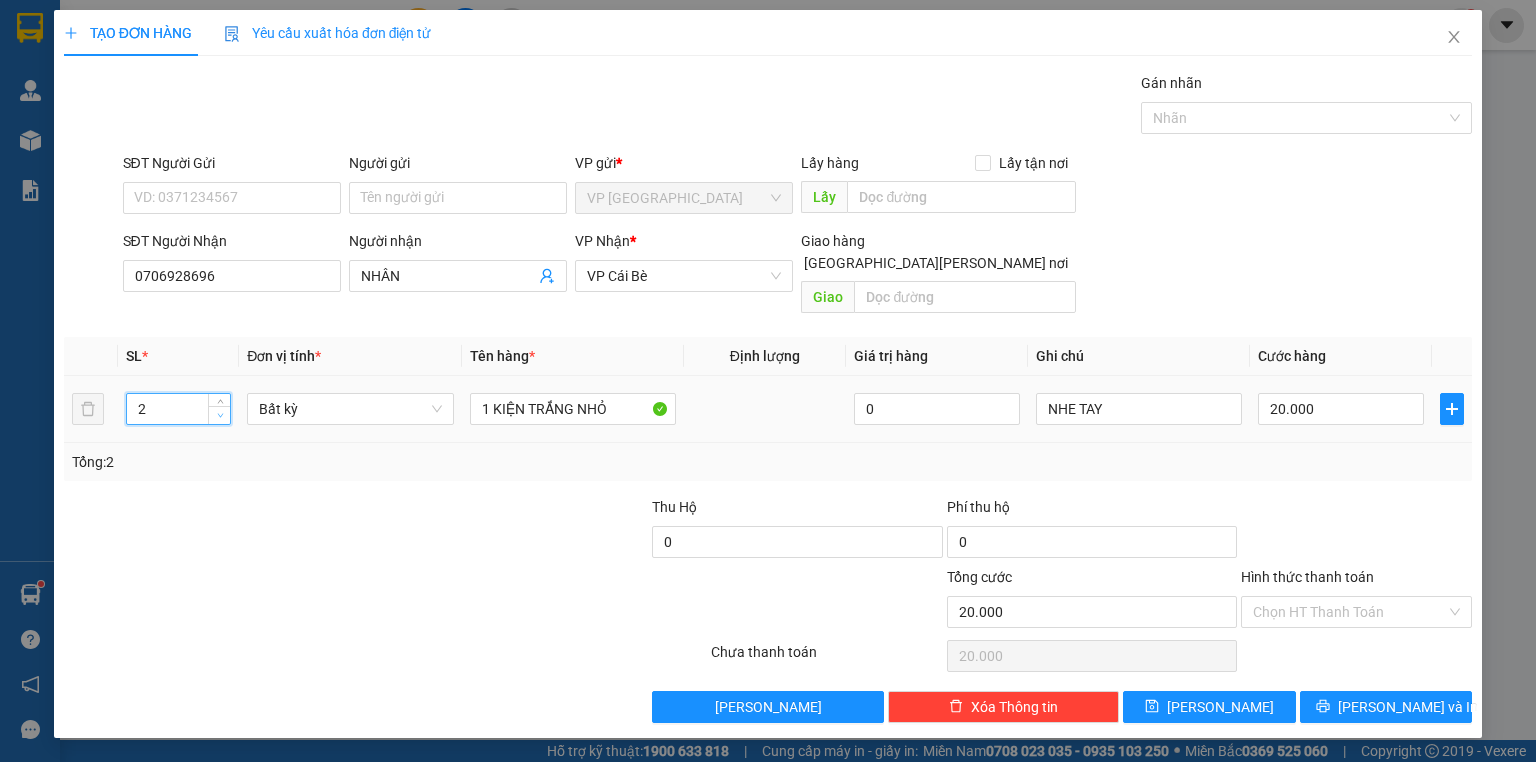 type on "1" 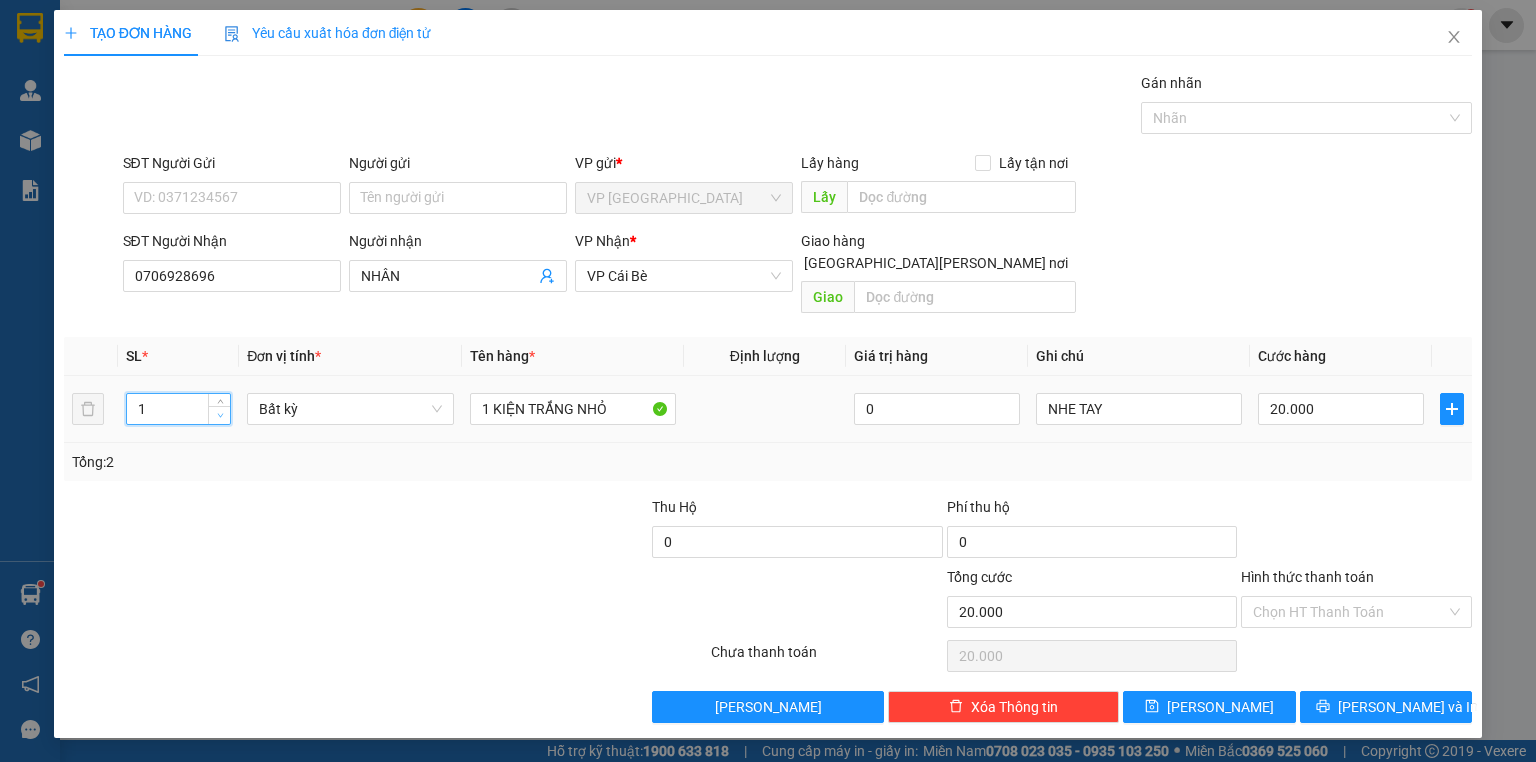 click 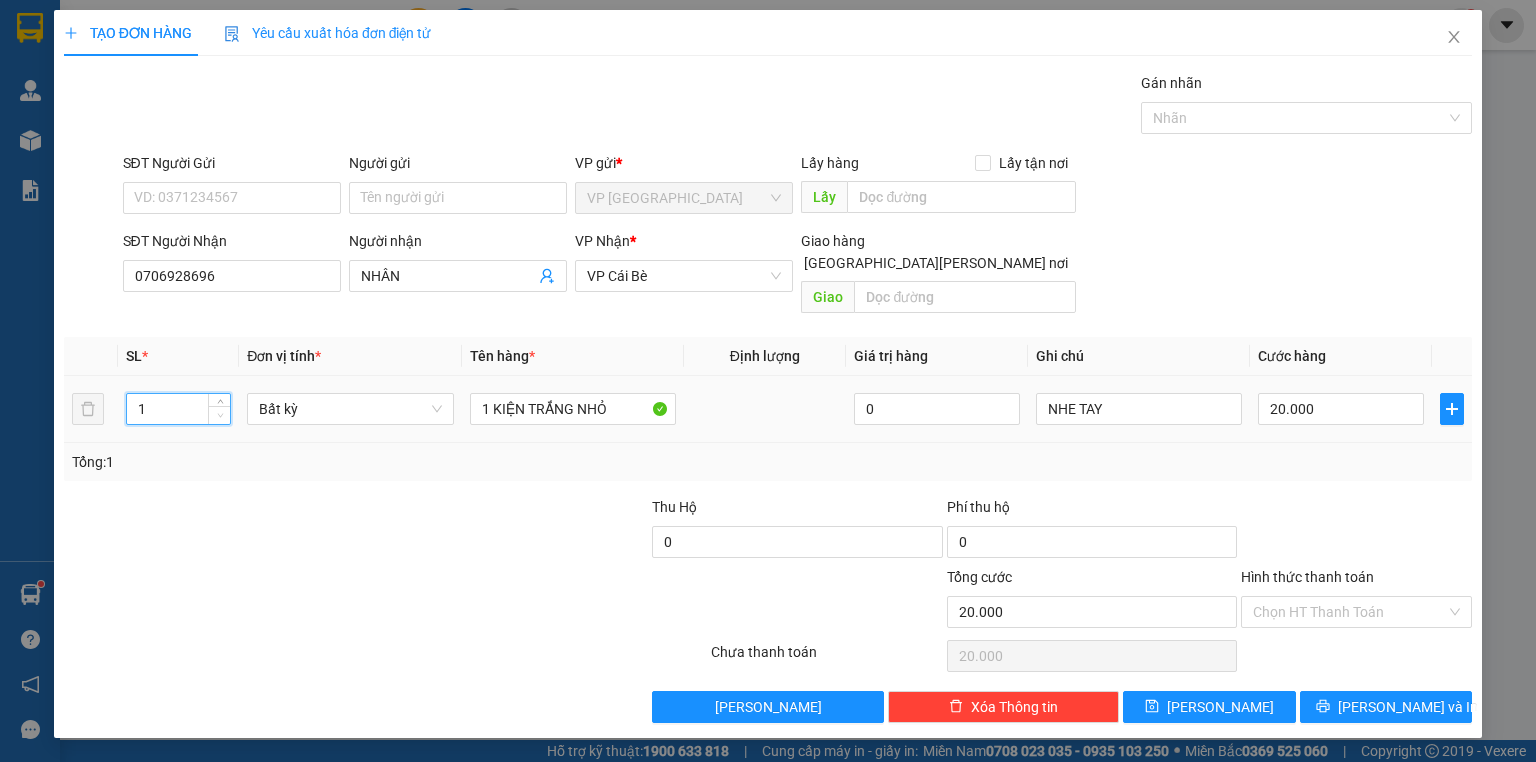click 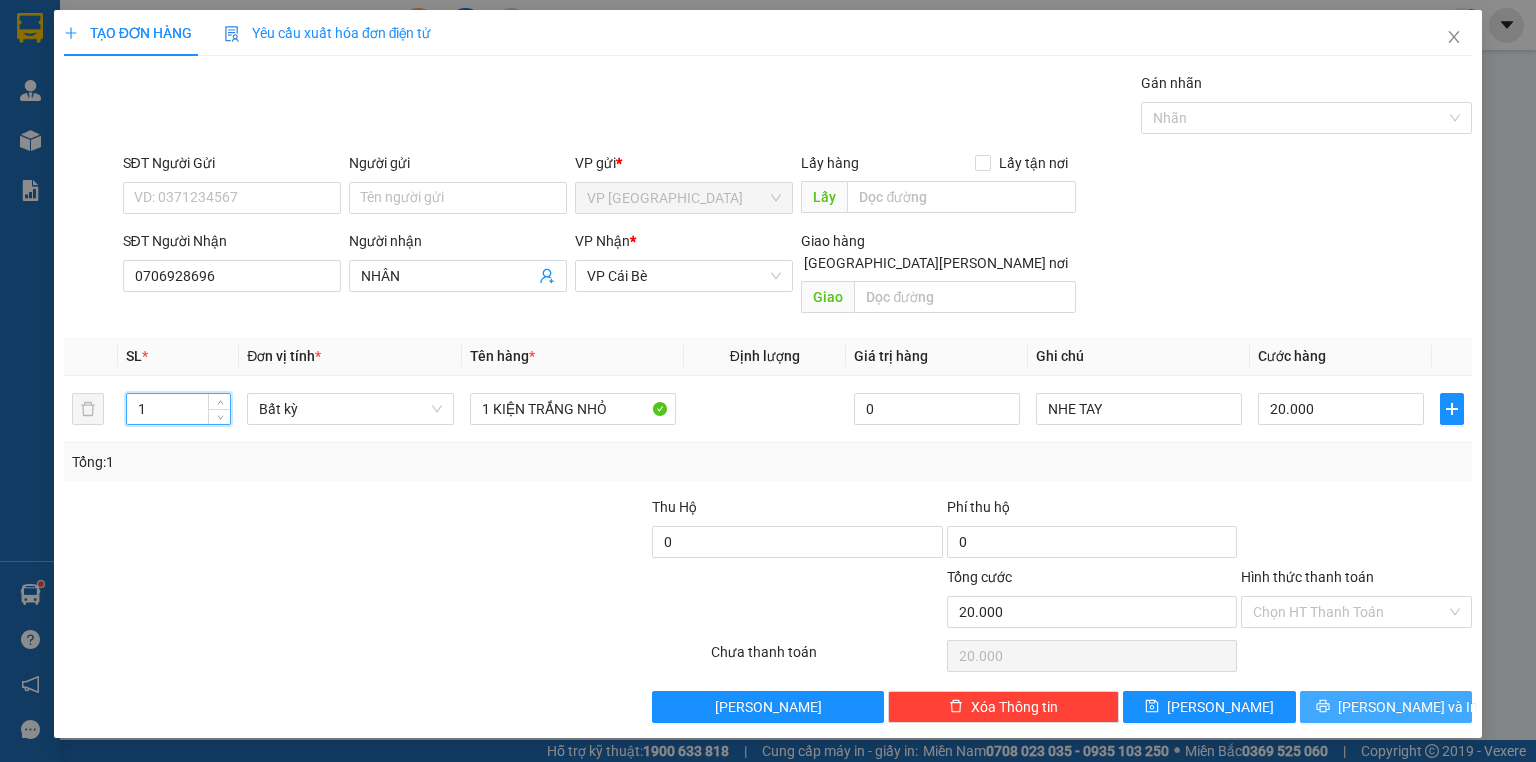 drag, startPoint x: 1366, startPoint y: 678, endPoint x: 1377, endPoint y: 678, distance: 11 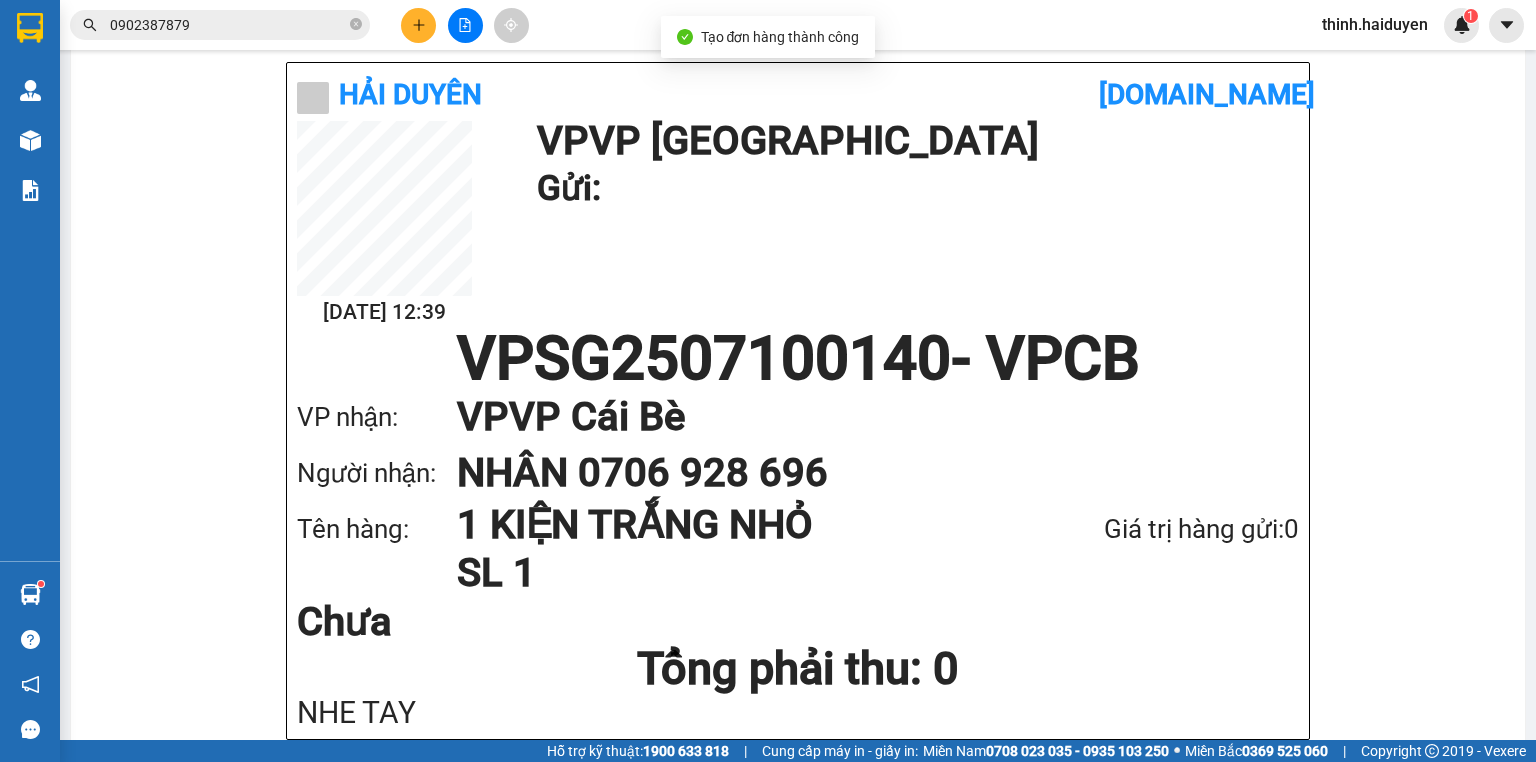 scroll, scrollTop: 80, scrollLeft: 0, axis: vertical 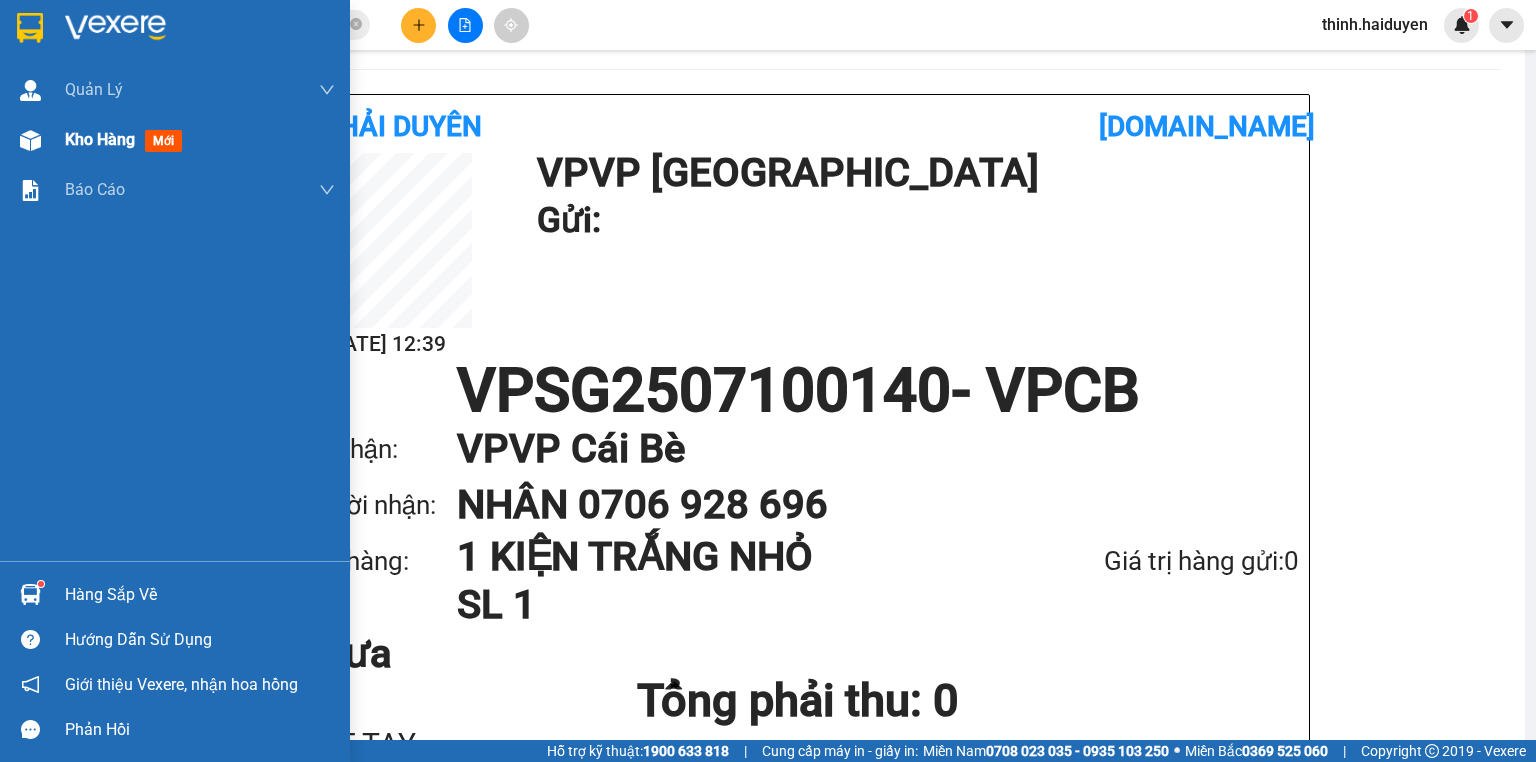 click on "Kho hàng" at bounding box center [100, 139] 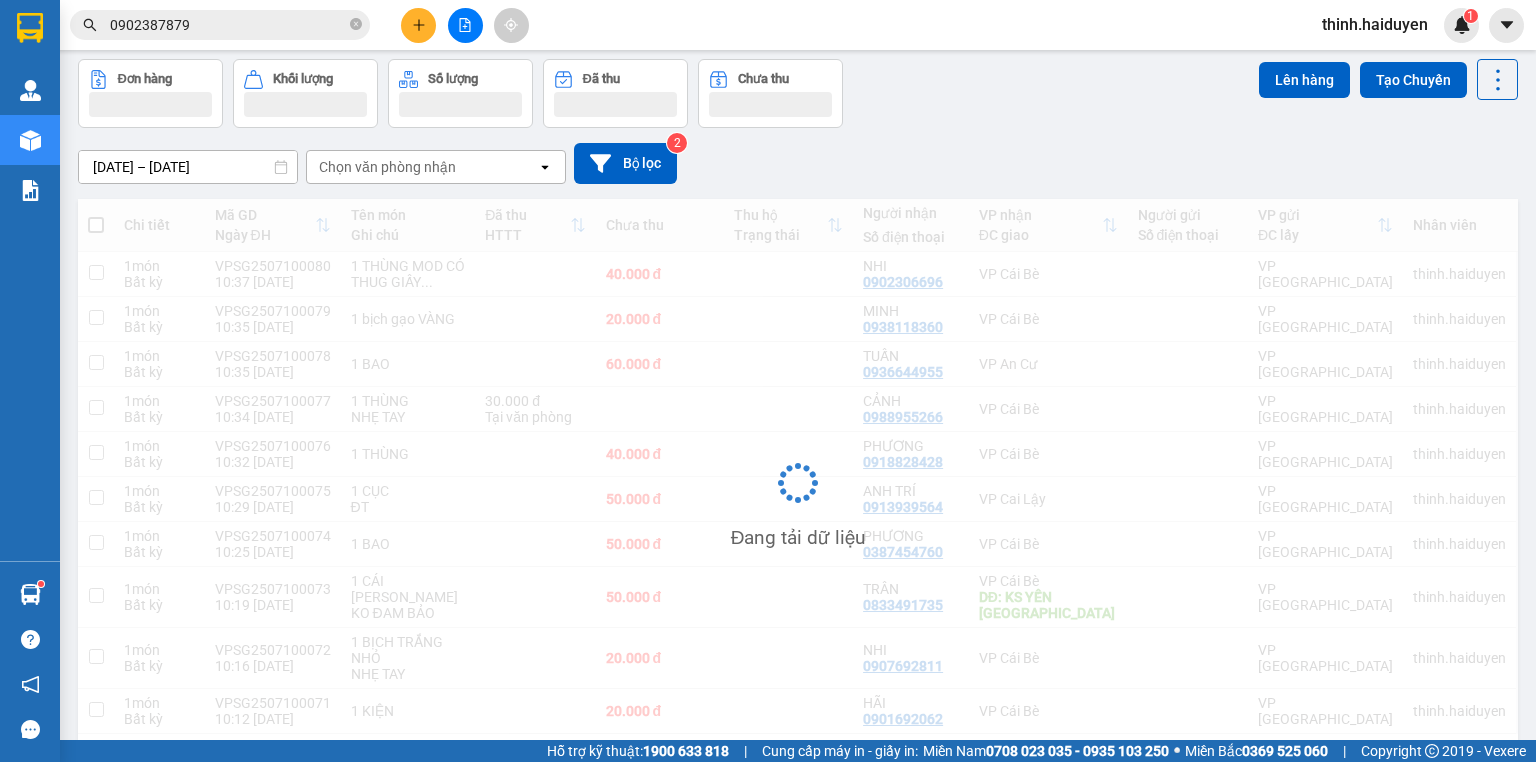 scroll, scrollTop: 0, scrollLeft: 0, axis: both 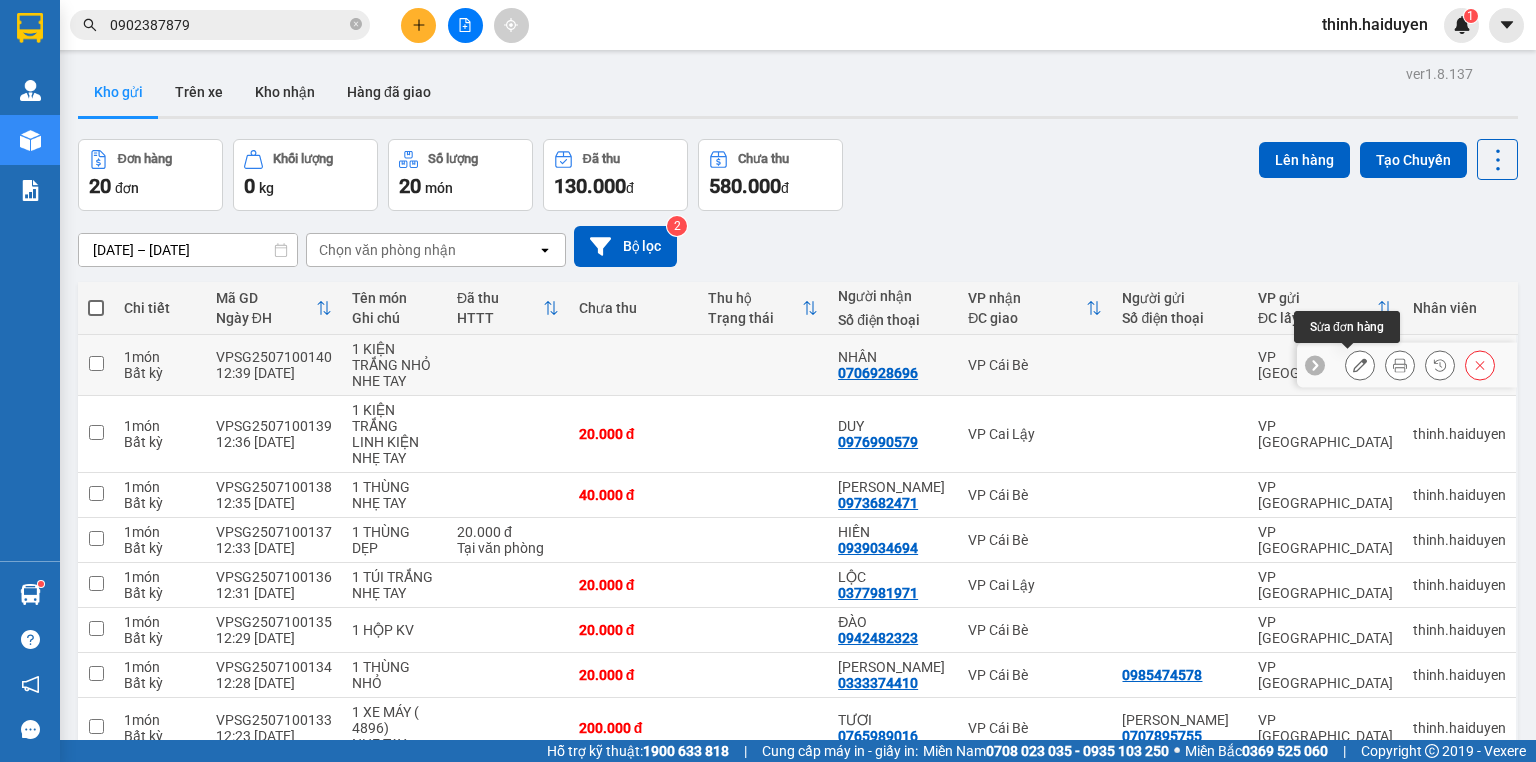 click at bounding box center (1360, 365) 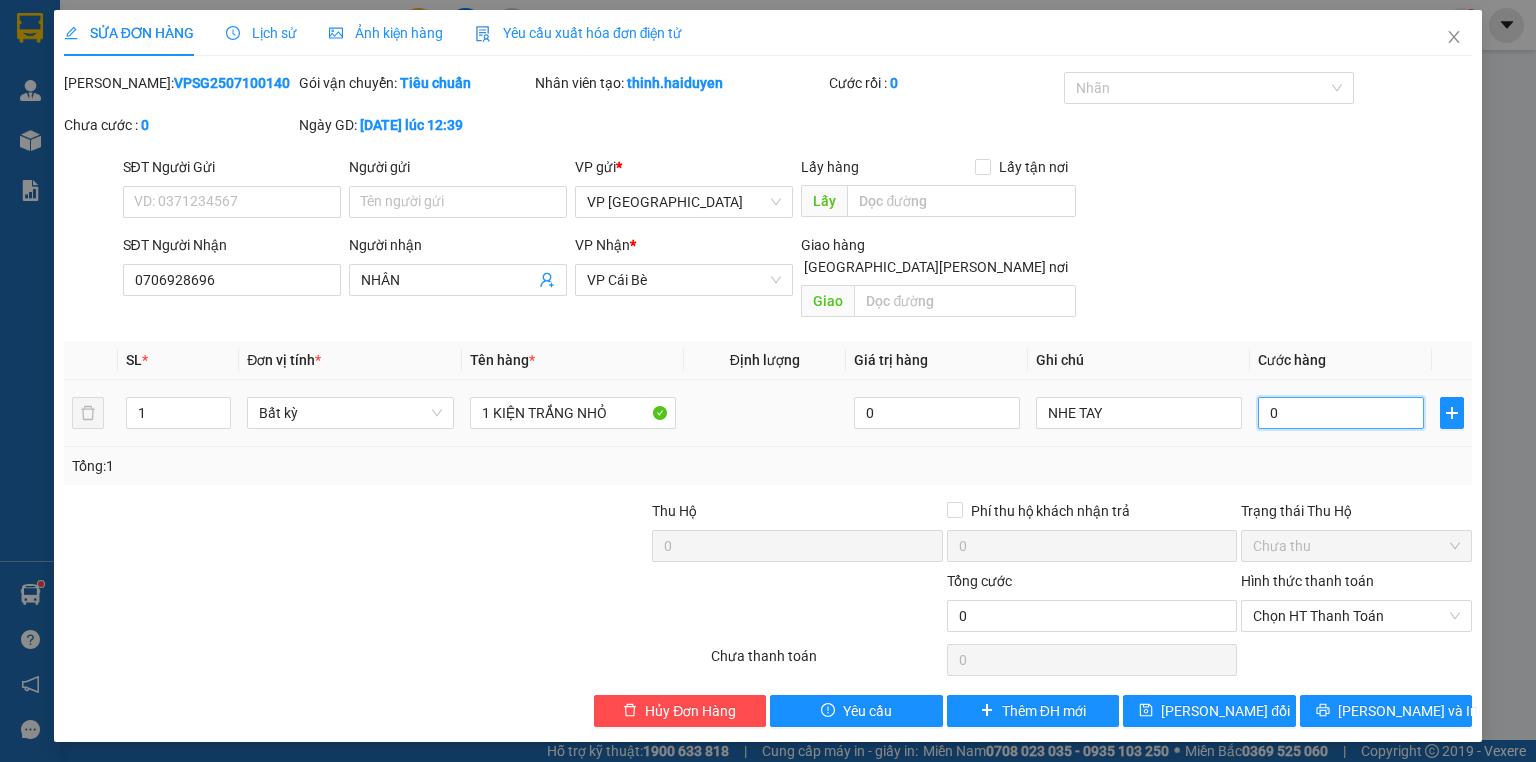 click on "0" at bounding box center [1341, 413] 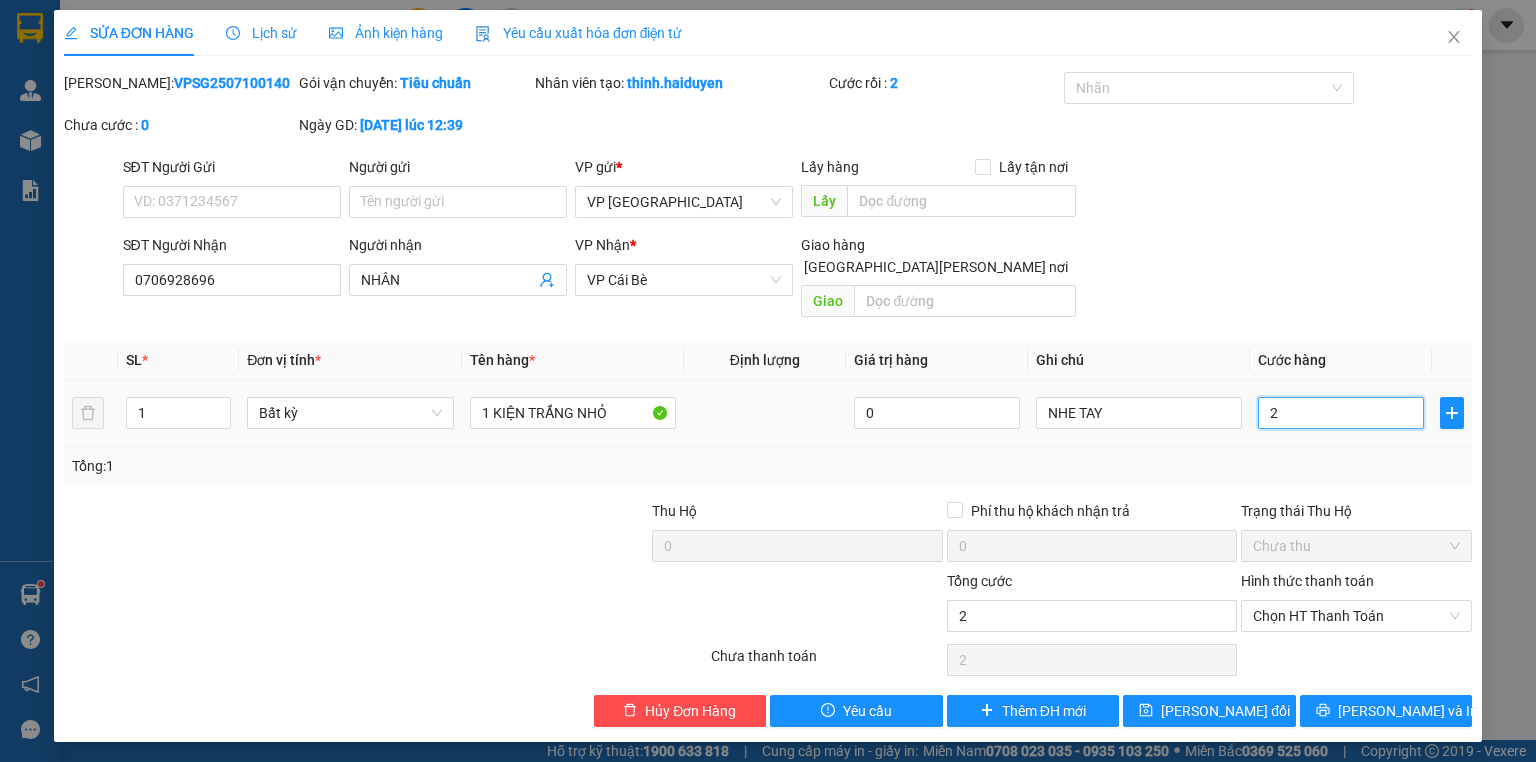 type on "20" 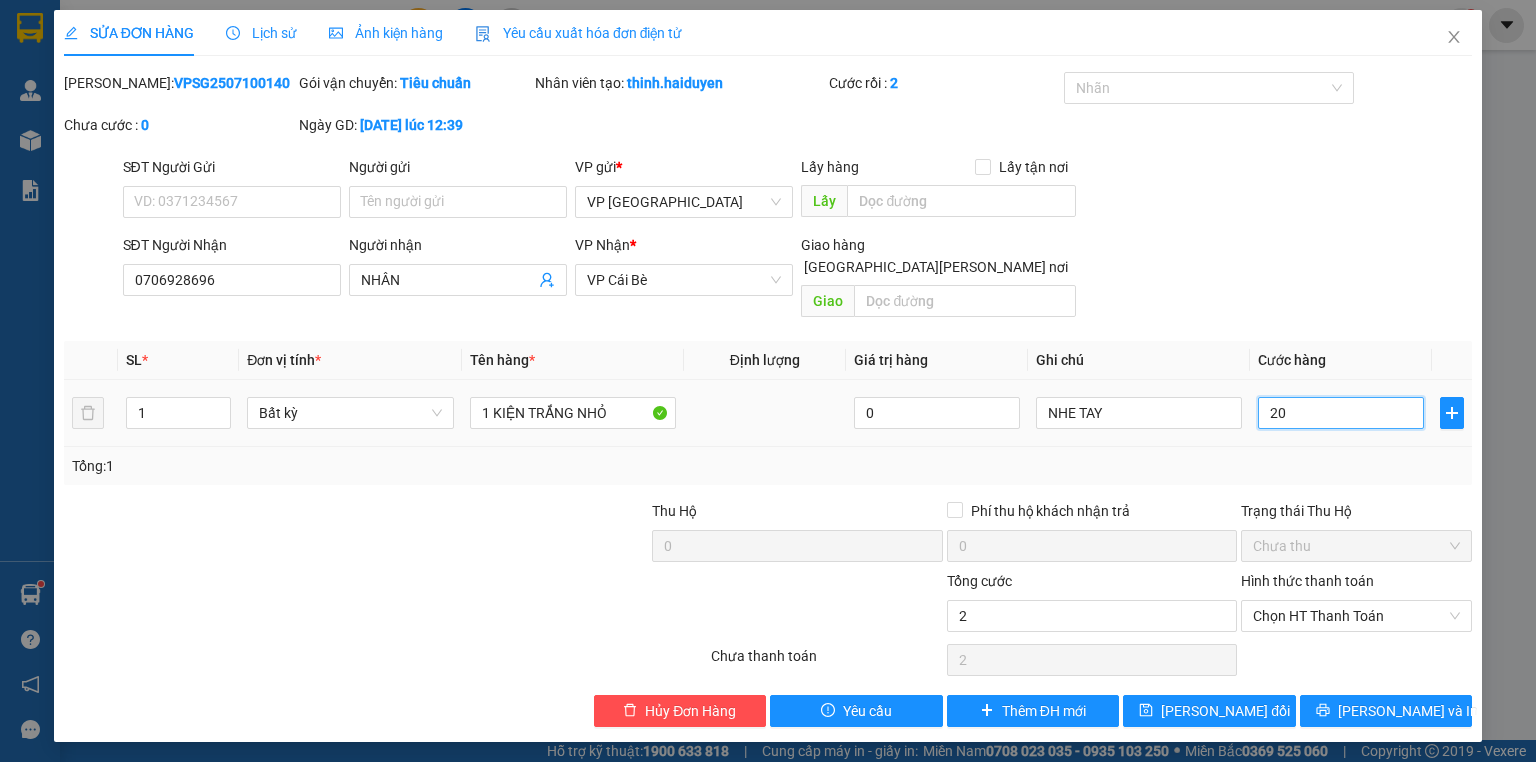 type on "20" 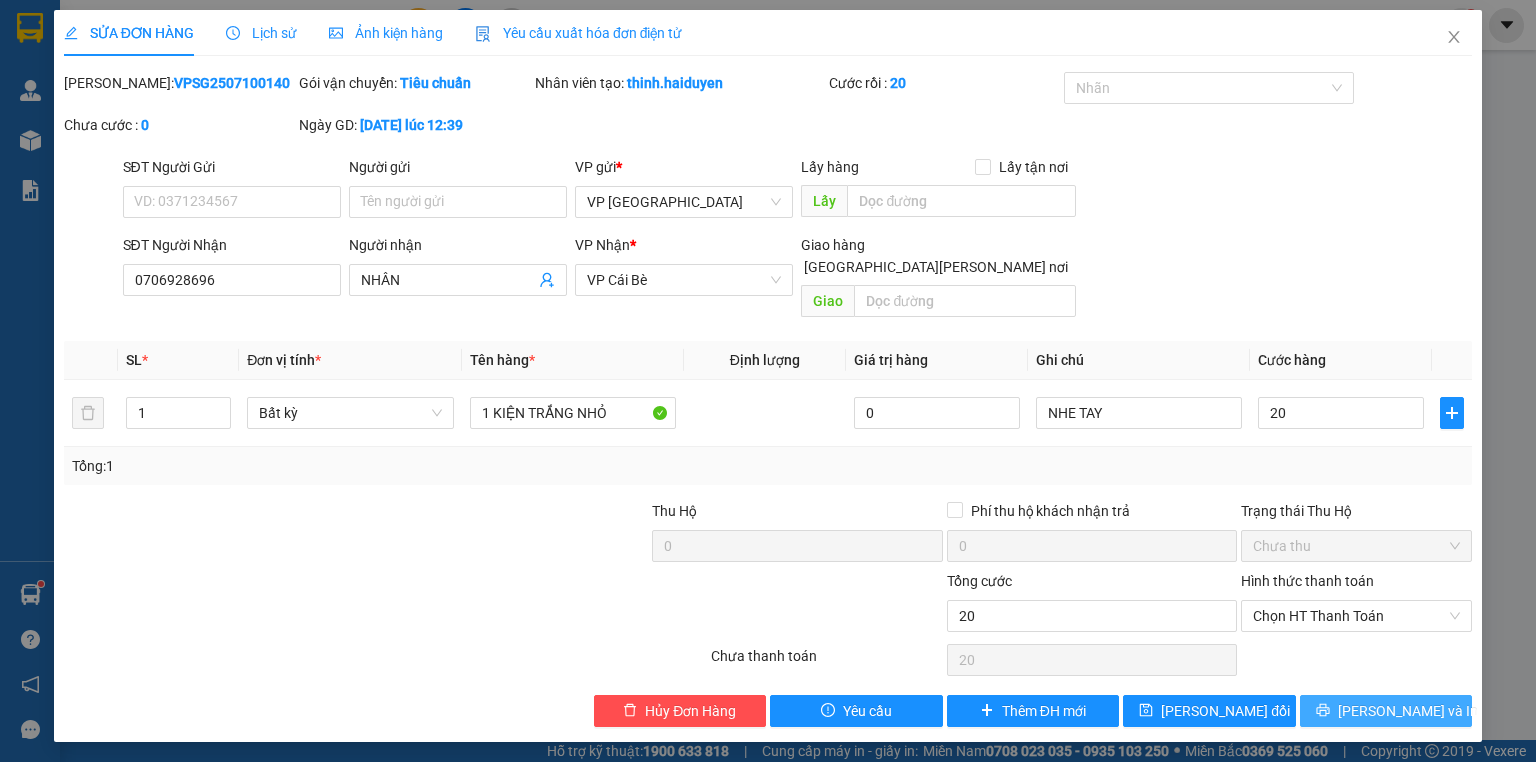type on "20.000" 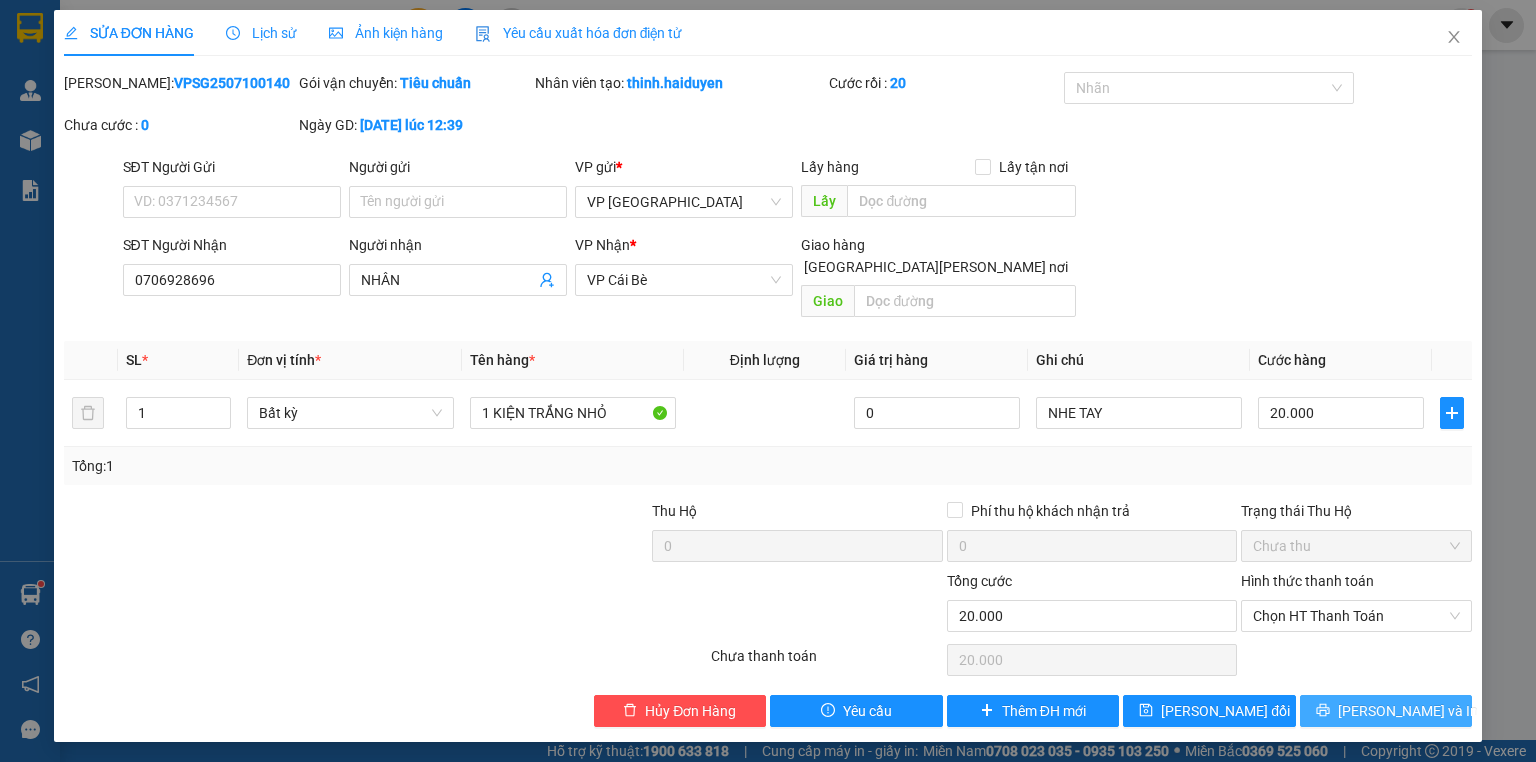 click on "Lưu và In" at bounding box center [1408, 711] 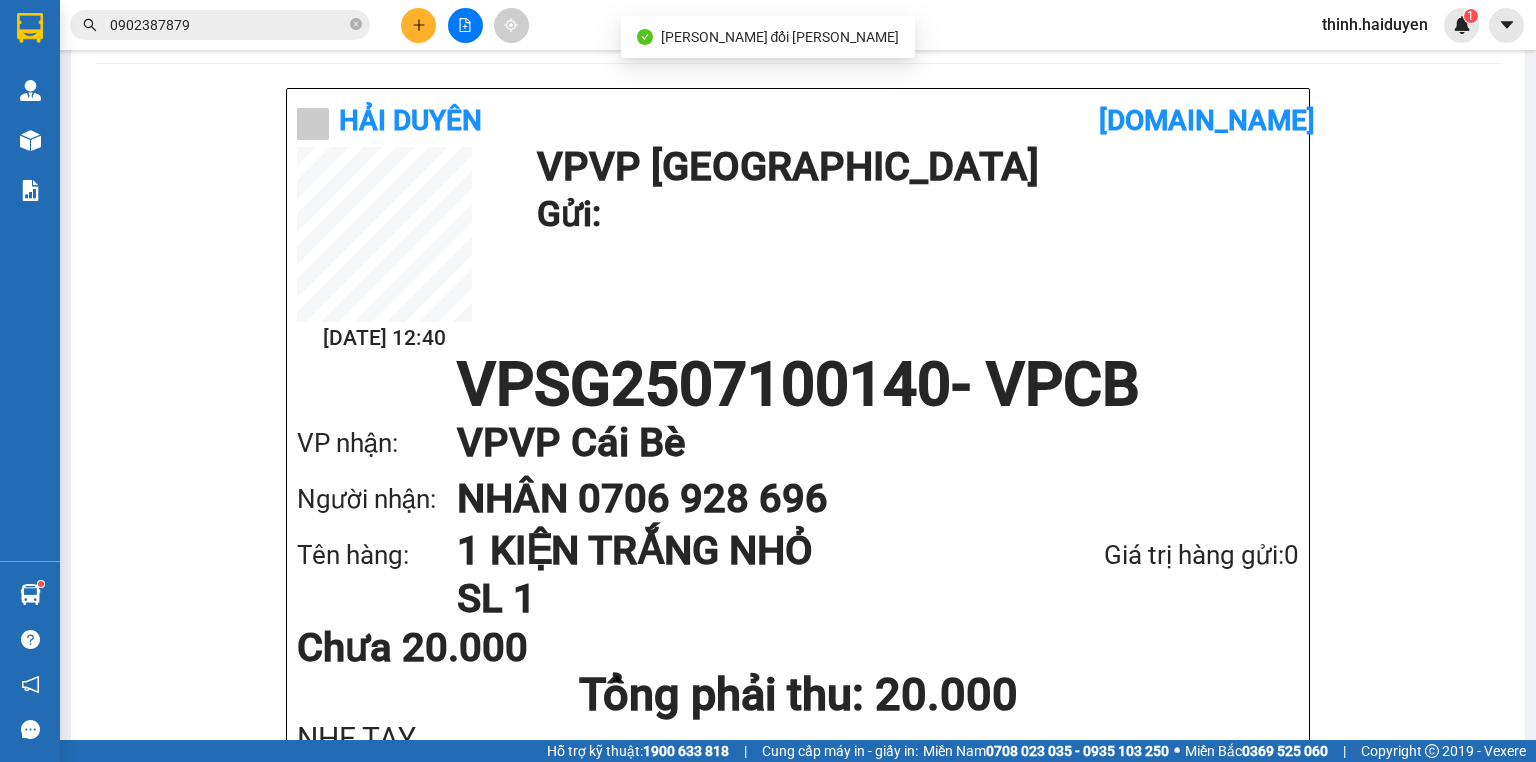 scroll, scrollTop: 0, scrollLeft: 0, axis: both 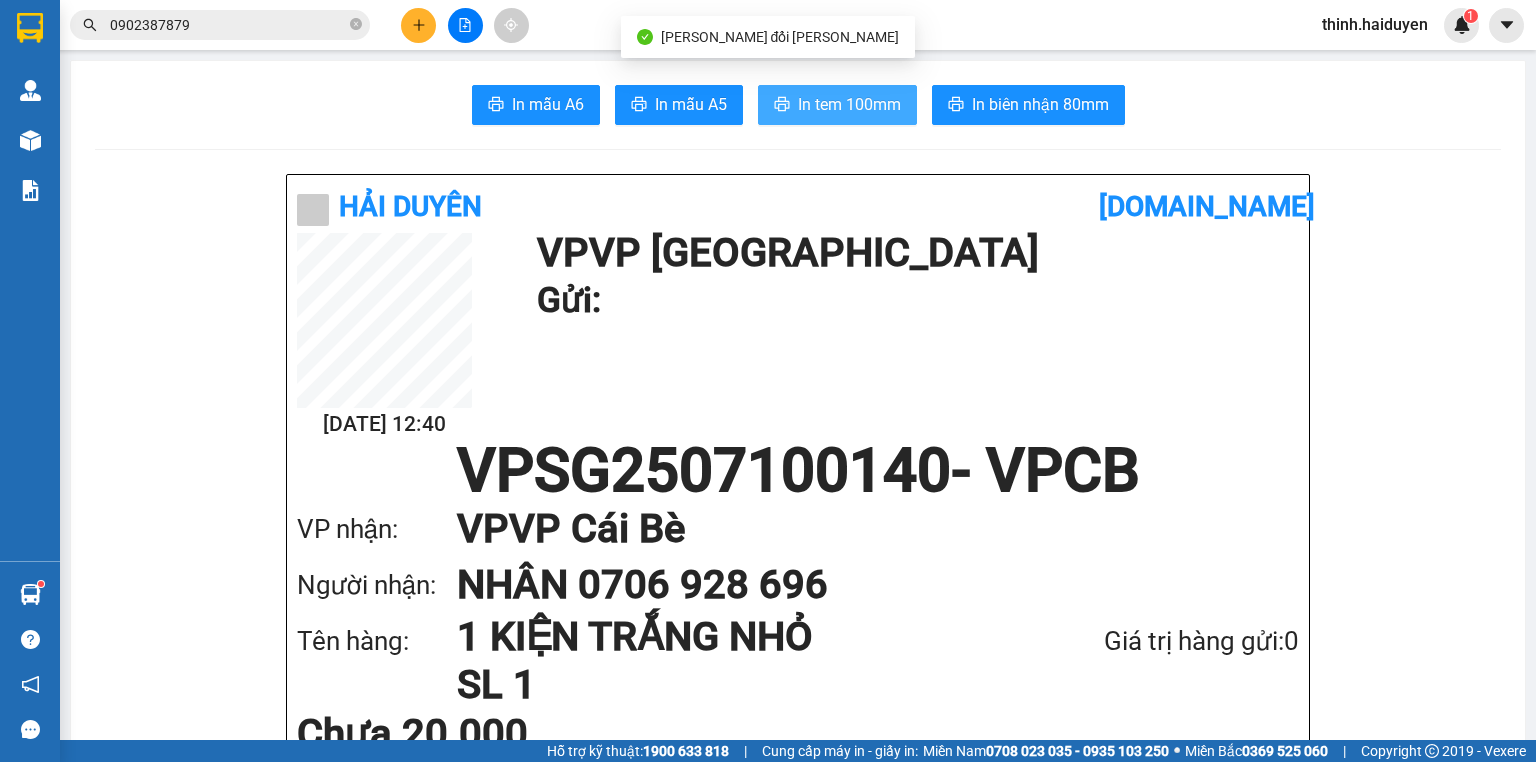 click on "In tem 100mm" at bounding box center [849, 104] 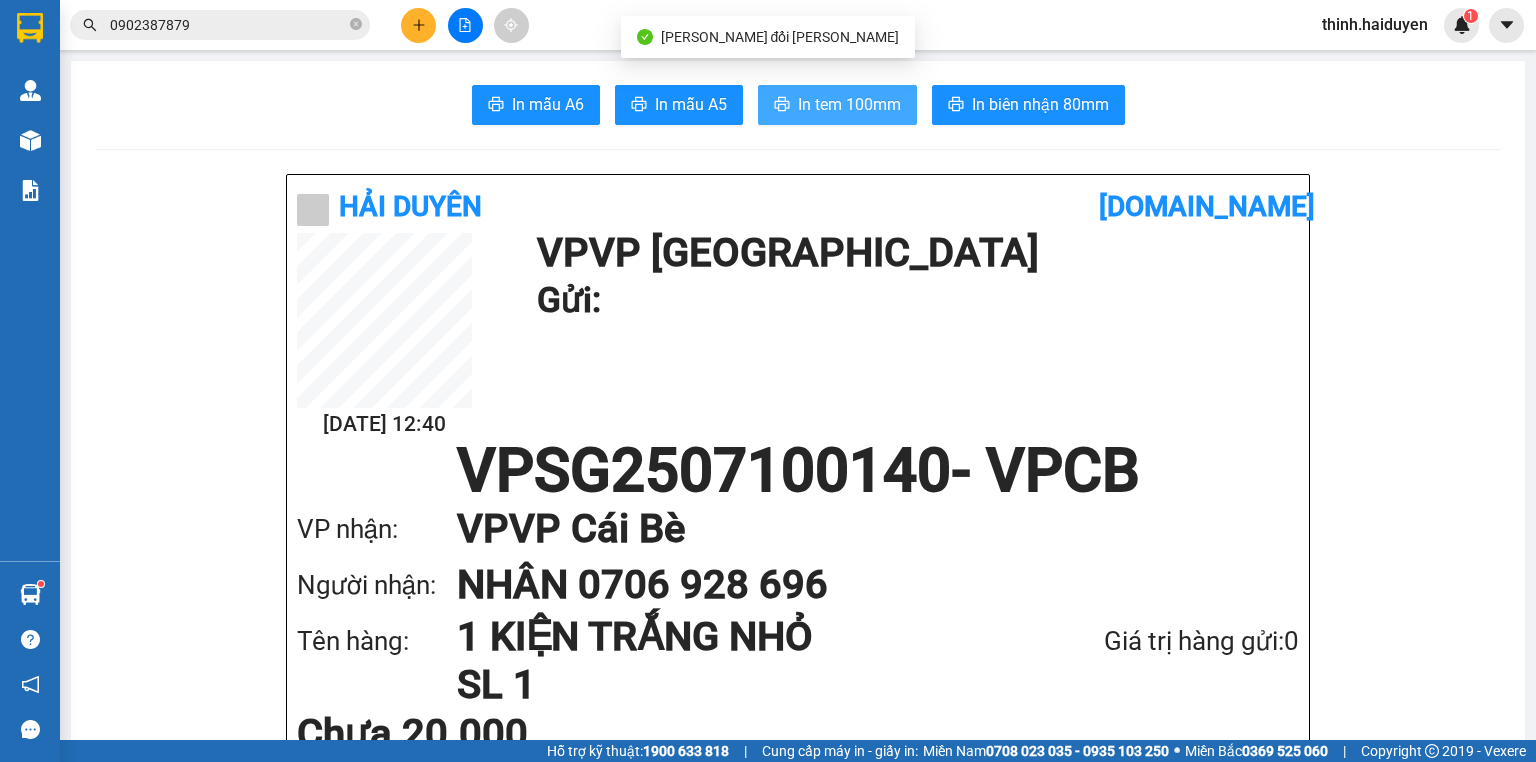 scroll, scrollTop: 0, scrollLeft: 0, axis: both 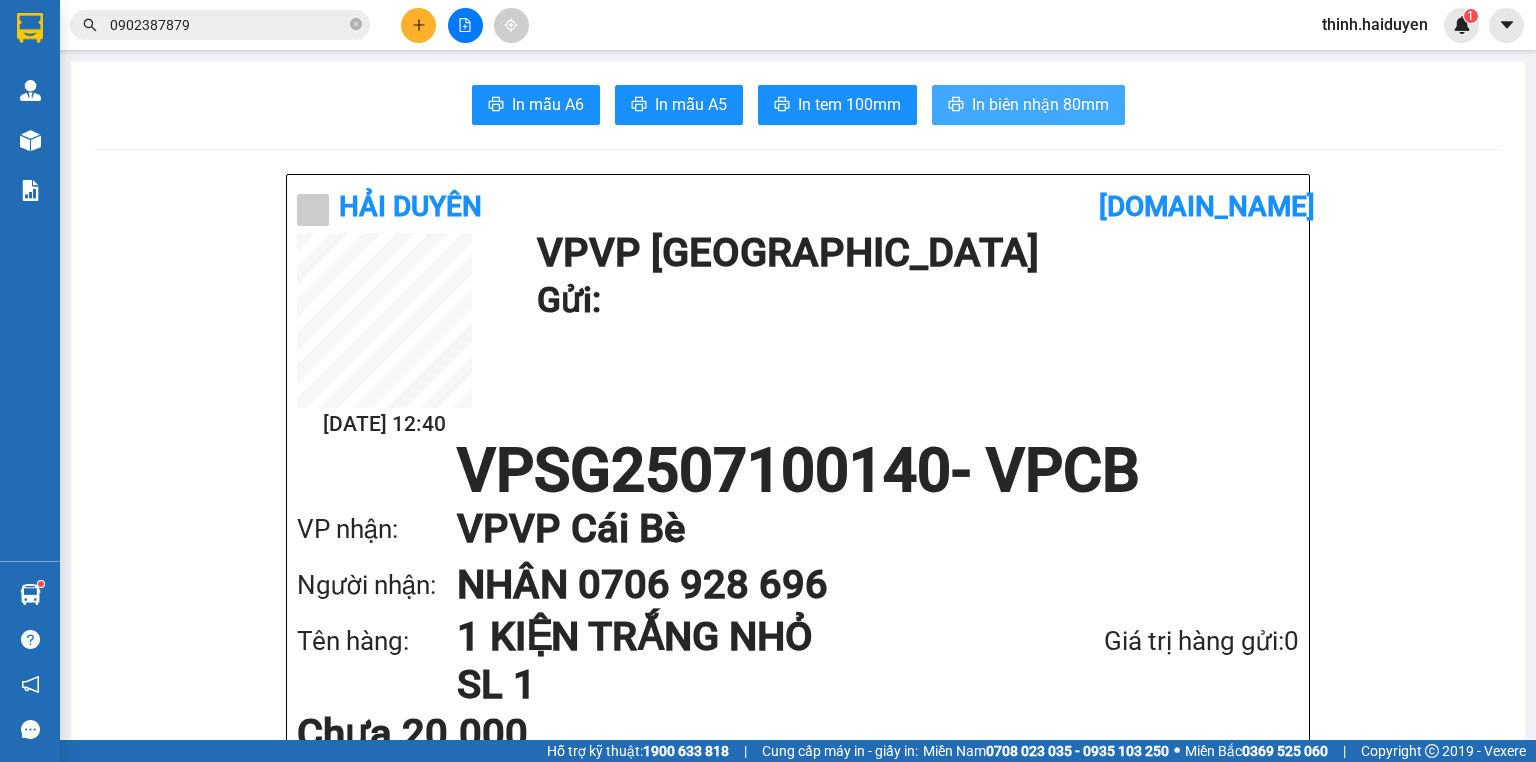 click on "In biên nhận 80mm" at bounding box center [1040, 104] 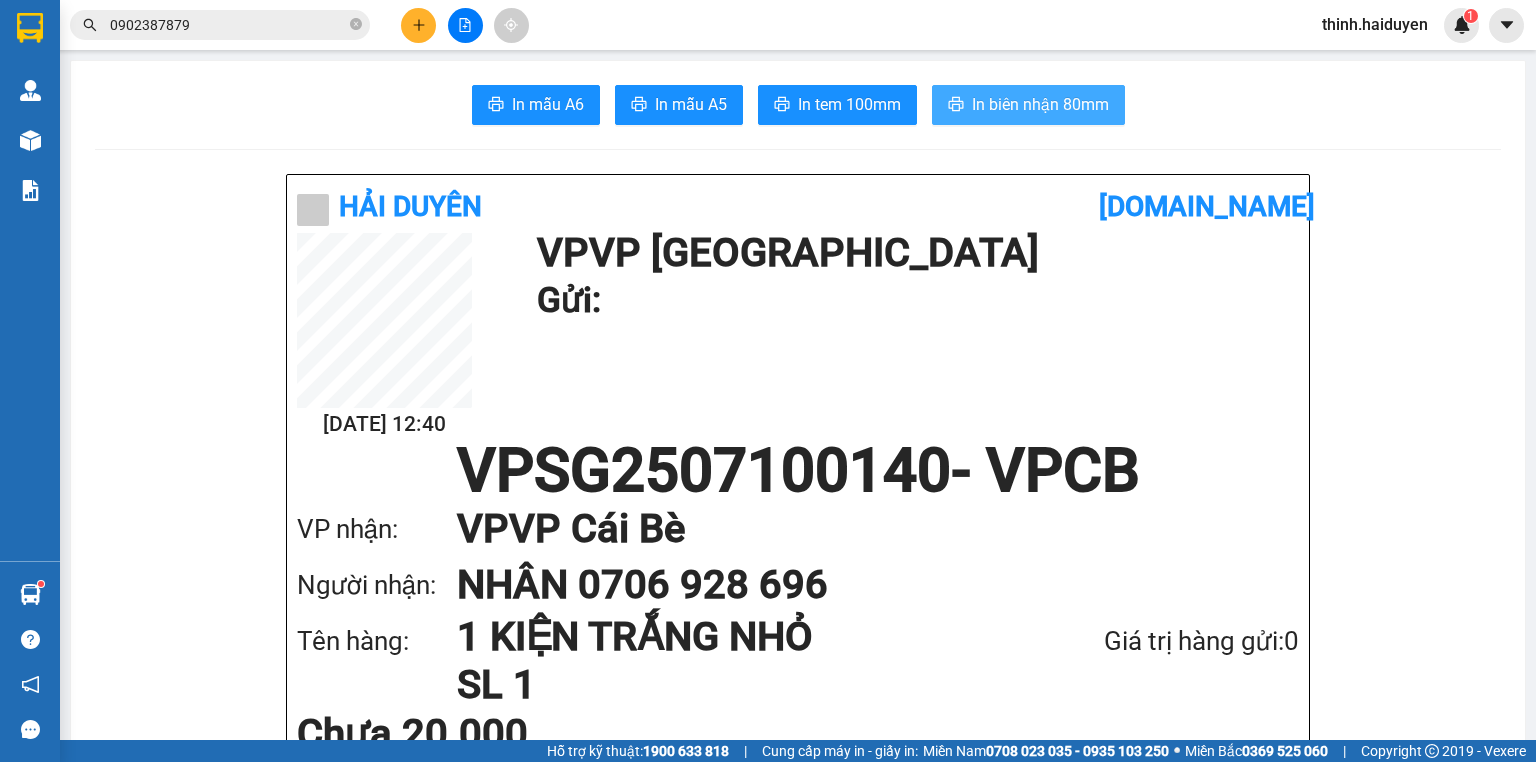 scroll, scrollTop: 0, scrollLeft: 0, axis: both 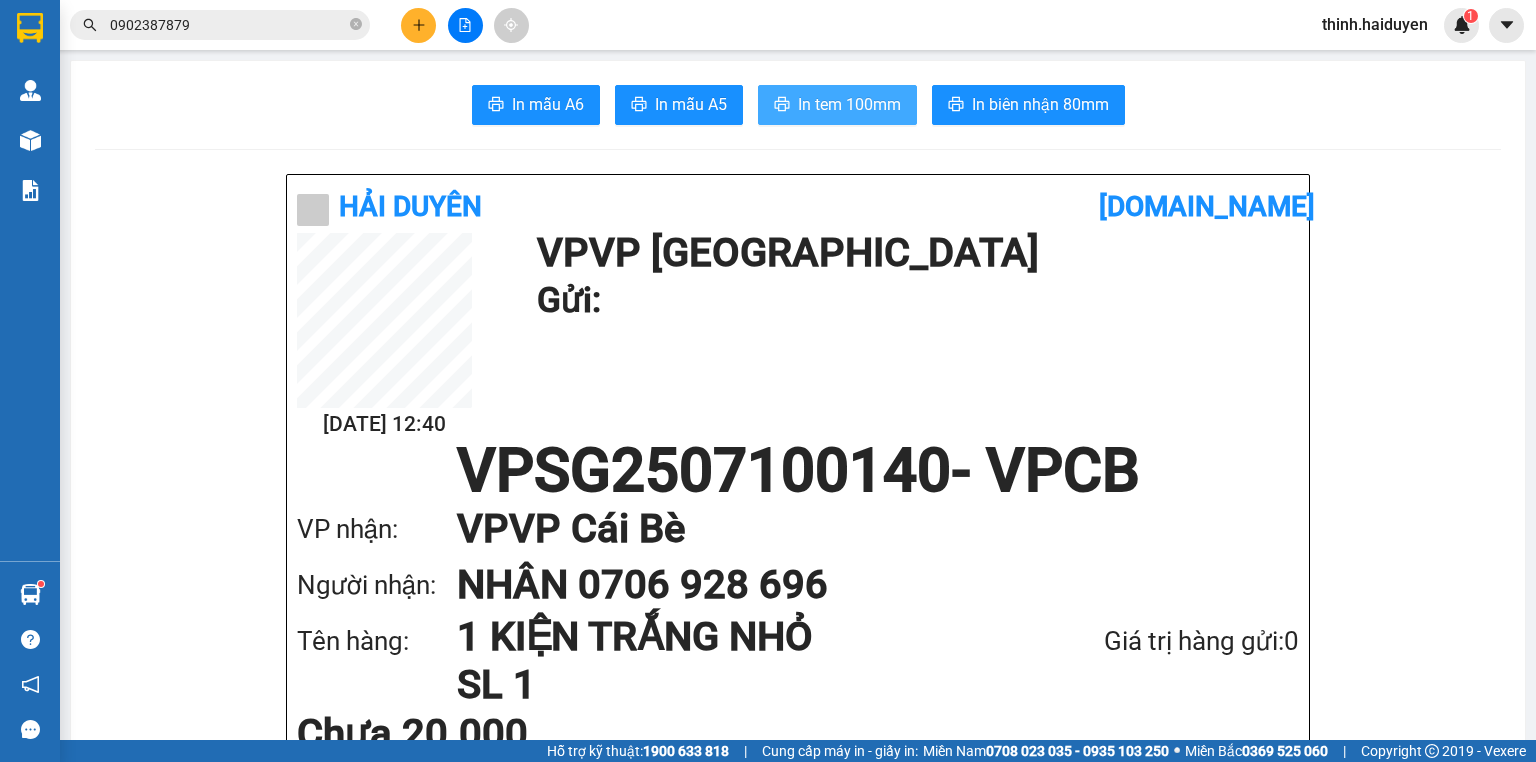 click on "In tem 100mm" at bounding box center [849, 104] 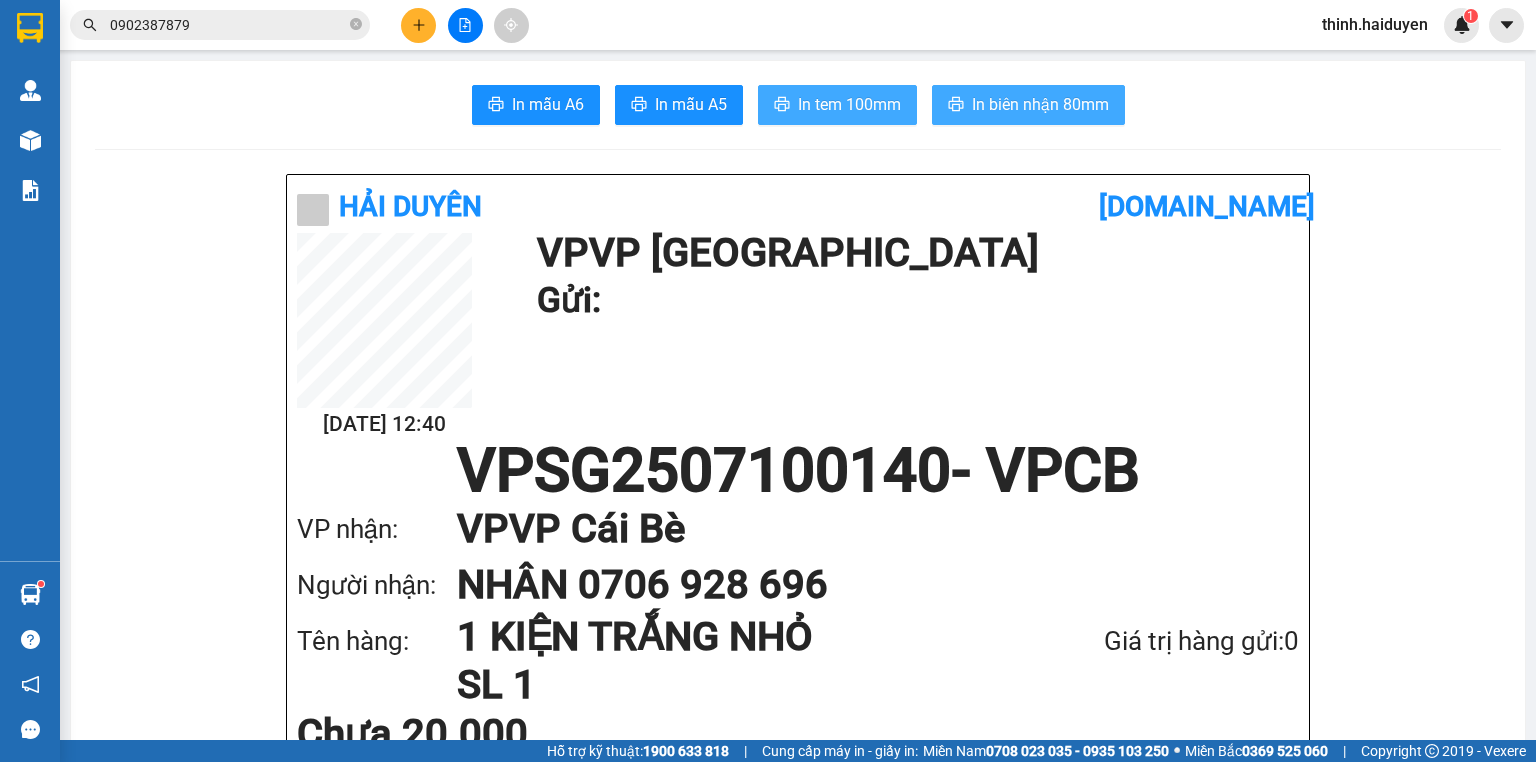 scroll, scrollTop: 0, scrollLeft: 0, axis: both 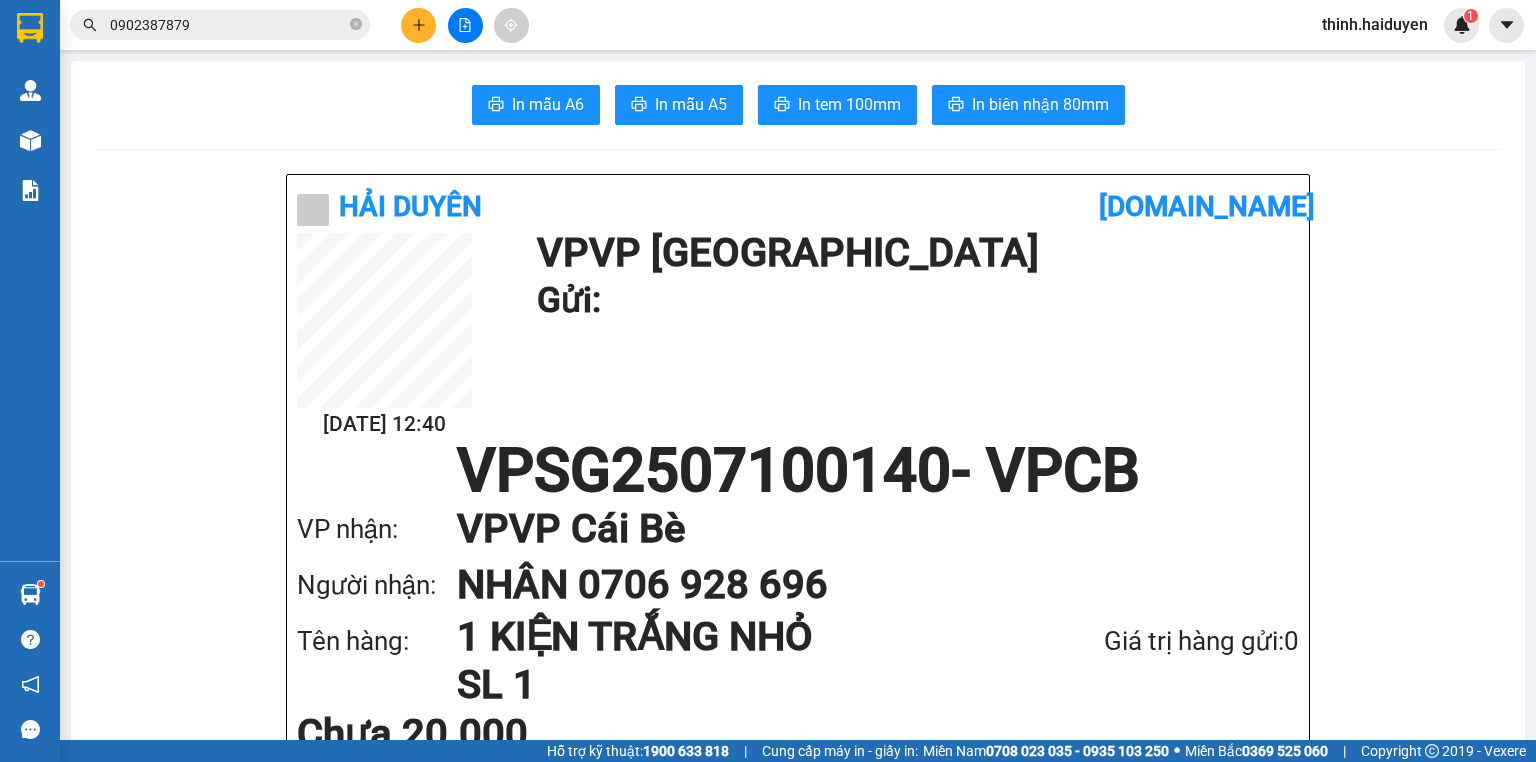 click at bounding box center (465, 25) 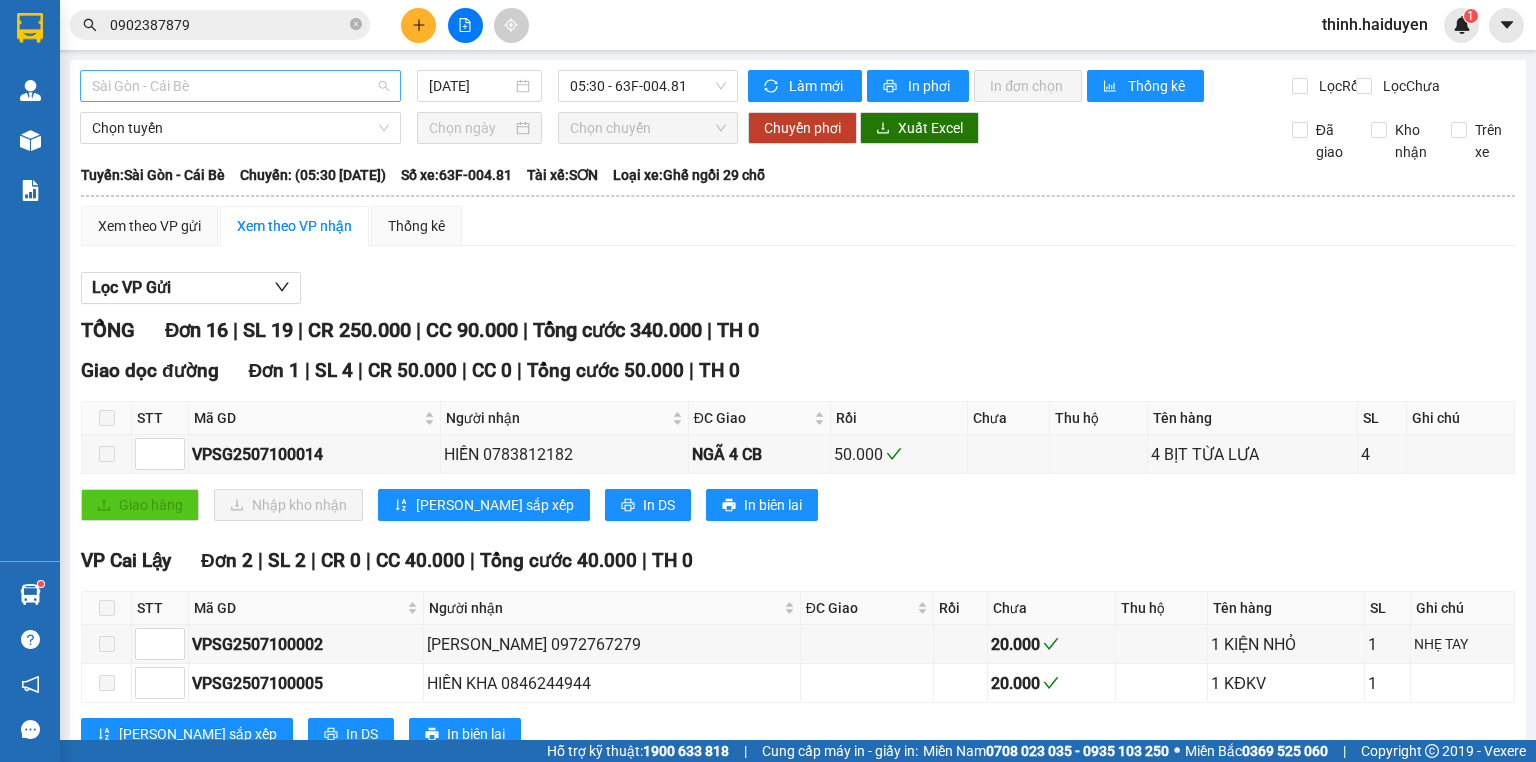 click on "Sài Gòn - Cái Bè" at bounding box center (240, 86) 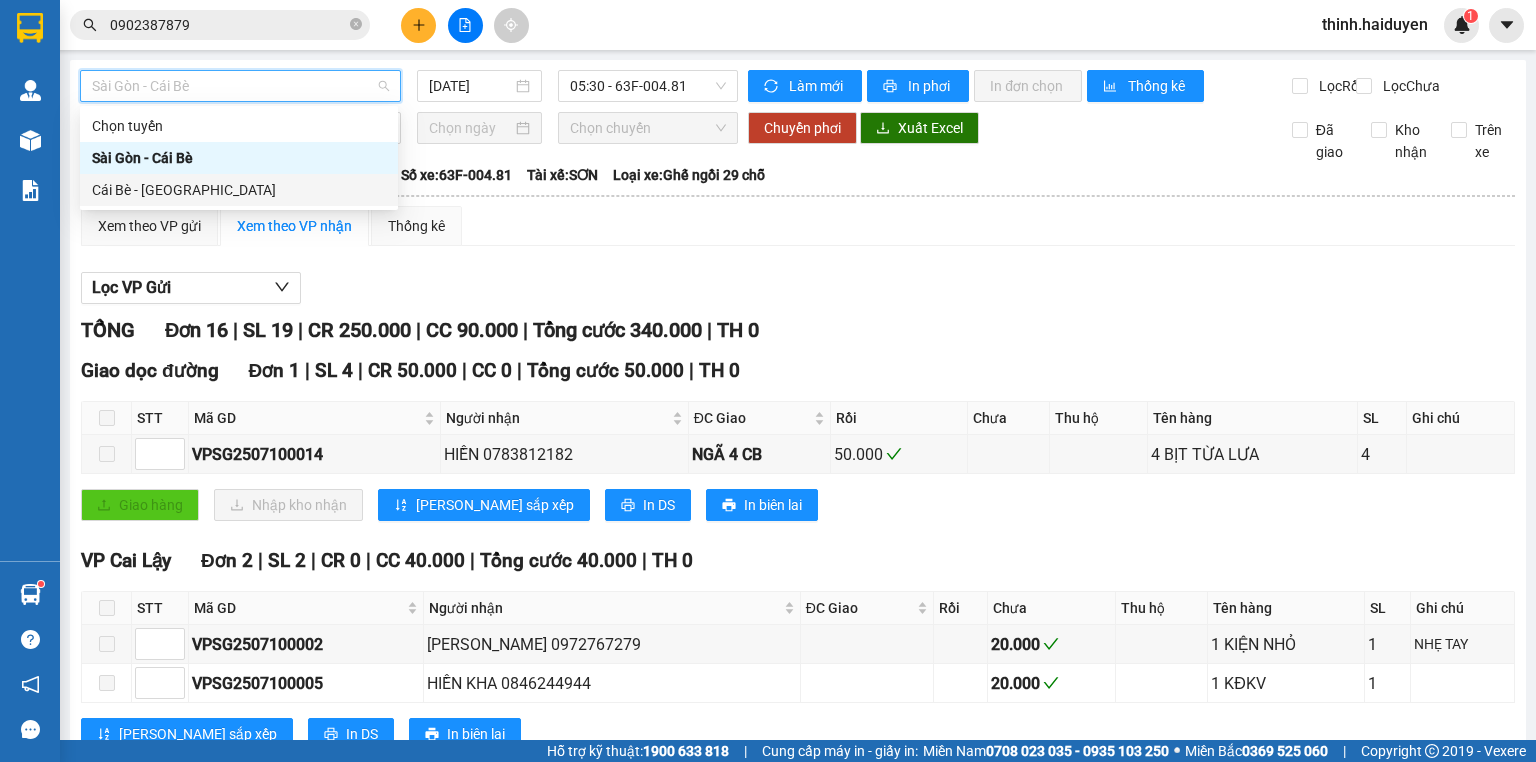 drag, startPoint x: 174, startPoint y: 184, endPoint x: 435, endPoint y: 164, distance: 261.76517 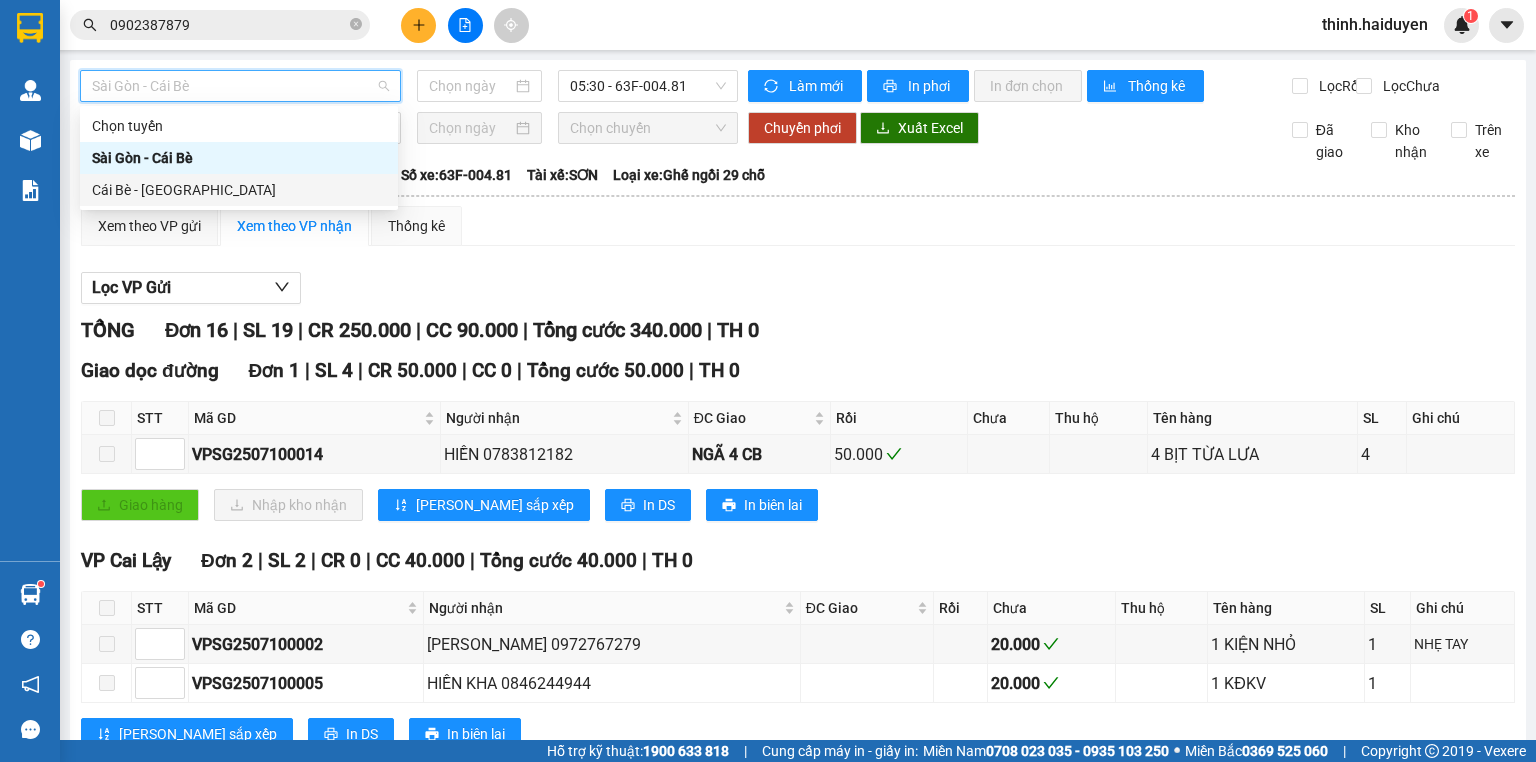 type on "[DATE]" 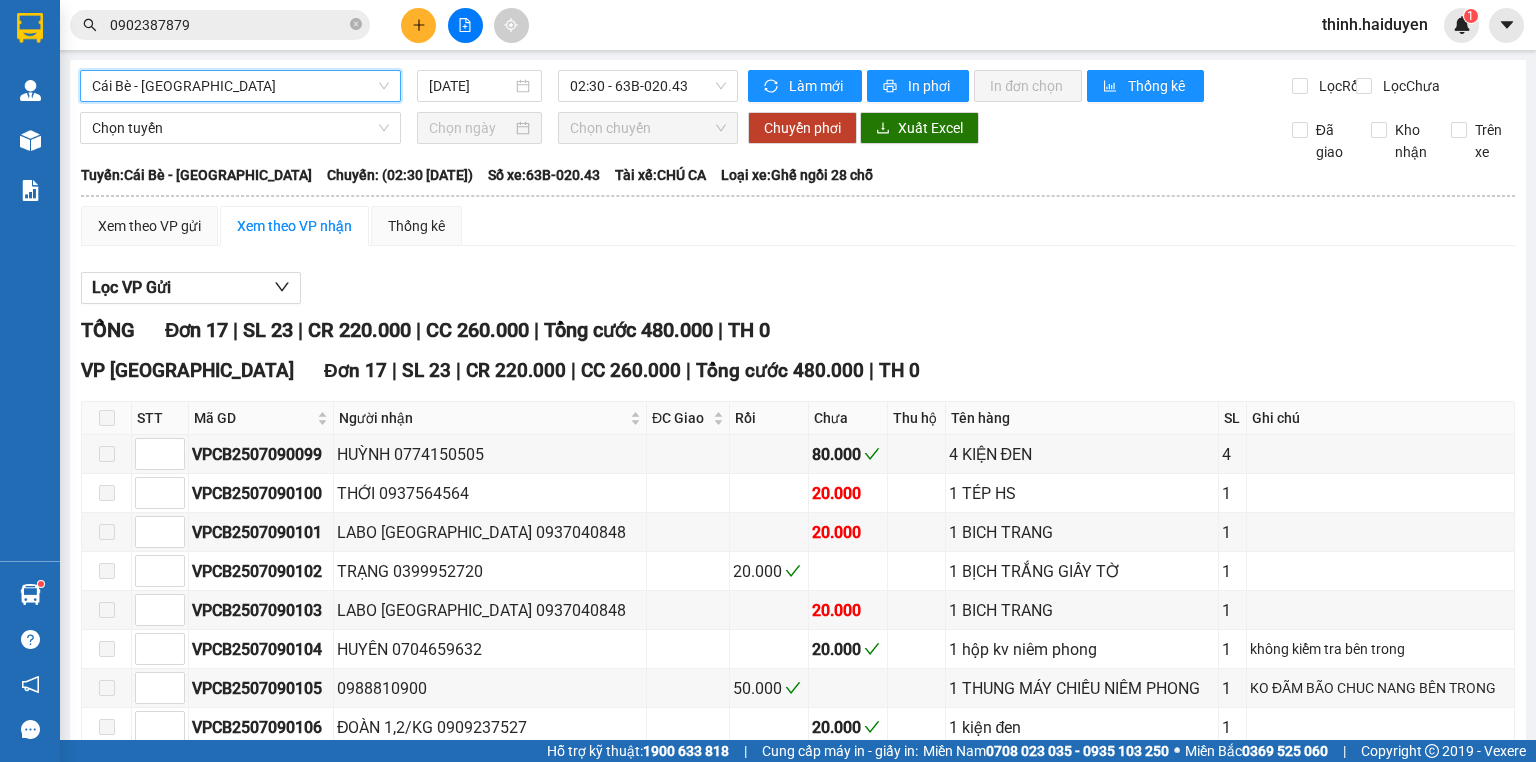 drag, startPoint x: 590, startPoint y: 82, endPoint x: 596, endPoint y: 105, distance: 23.769728 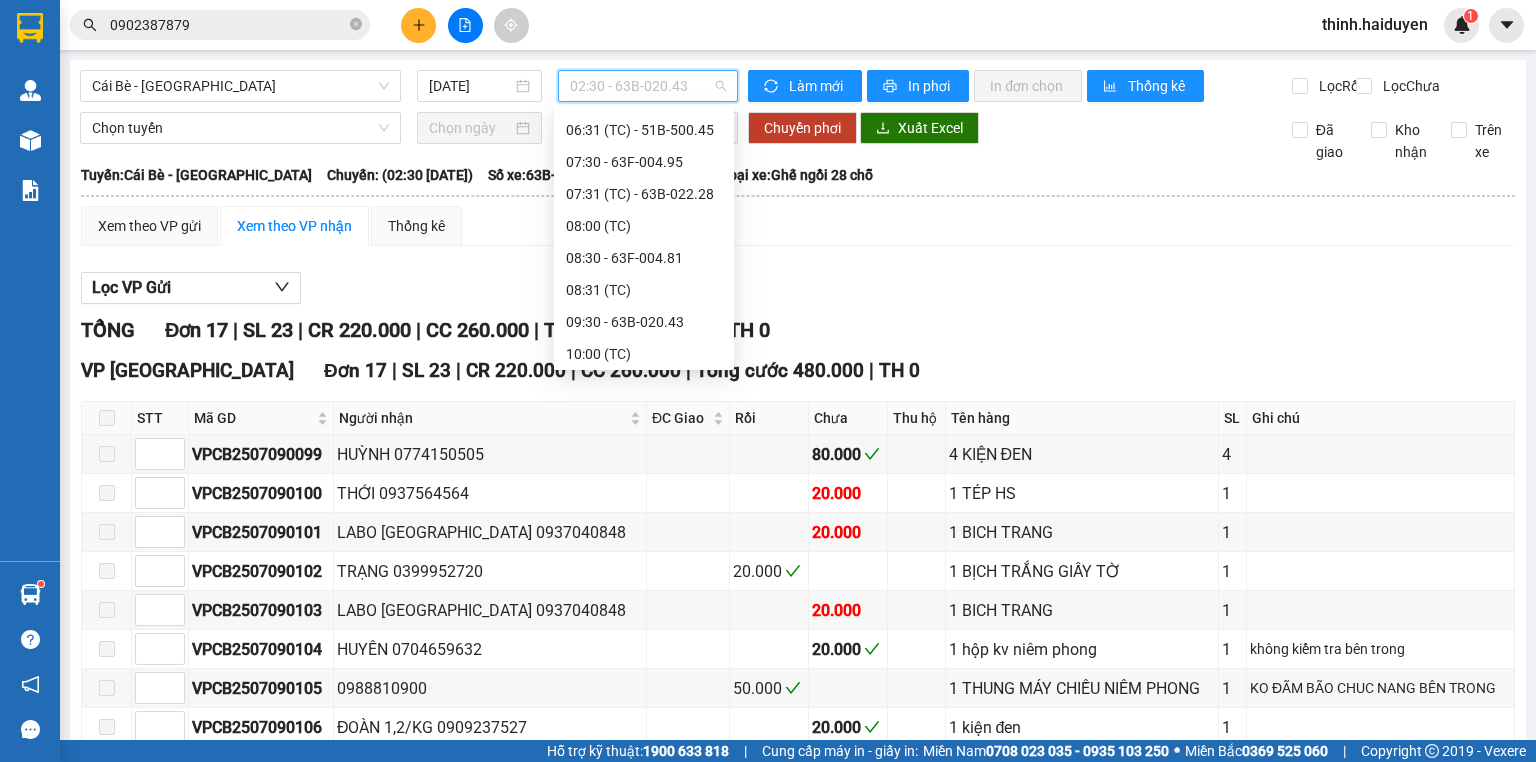 scroll, scrollTop: 320, scrollLeft: 0, axis: vertical 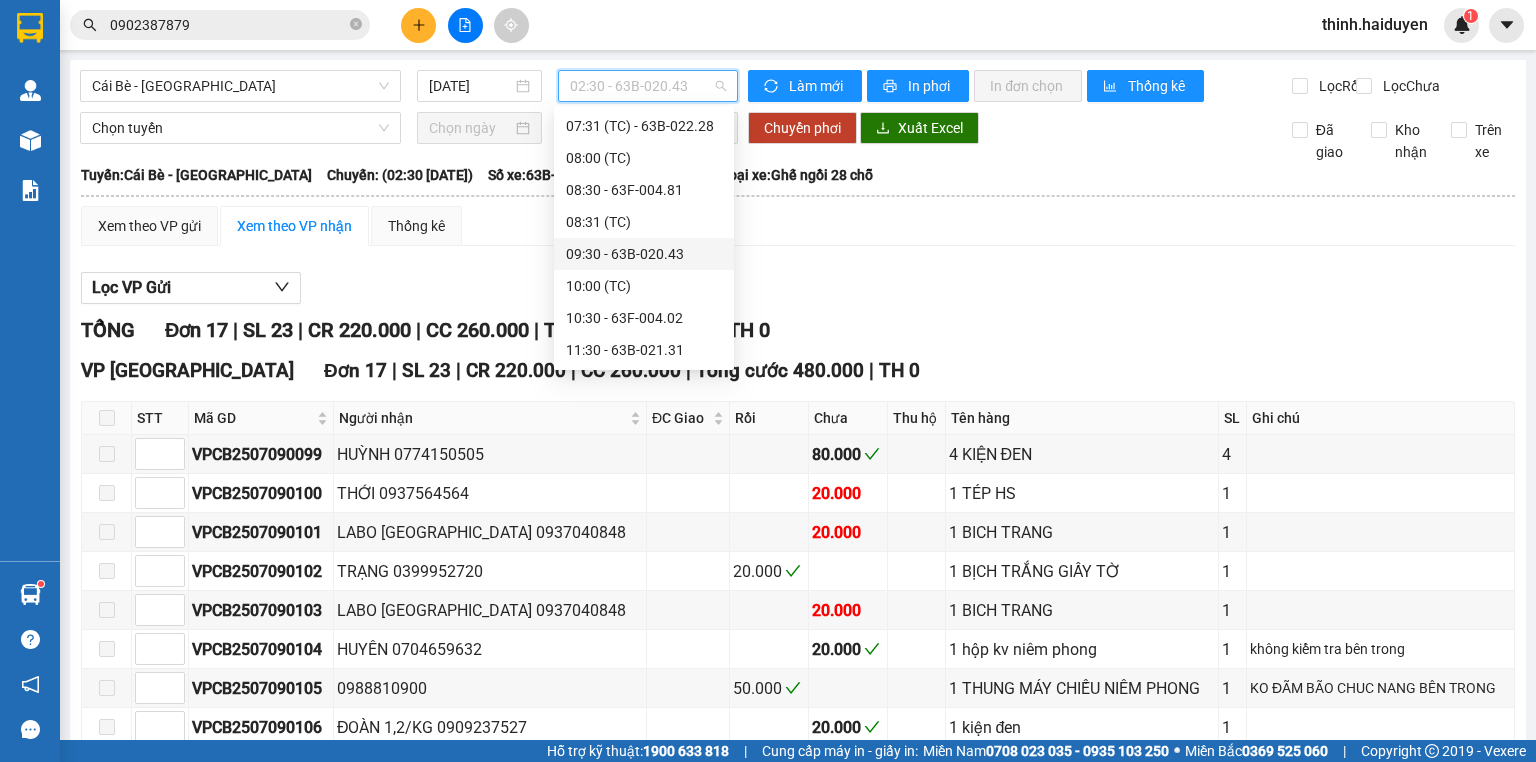 click on "09:30     - 63B-020.43" at bounding box center [644, 254] 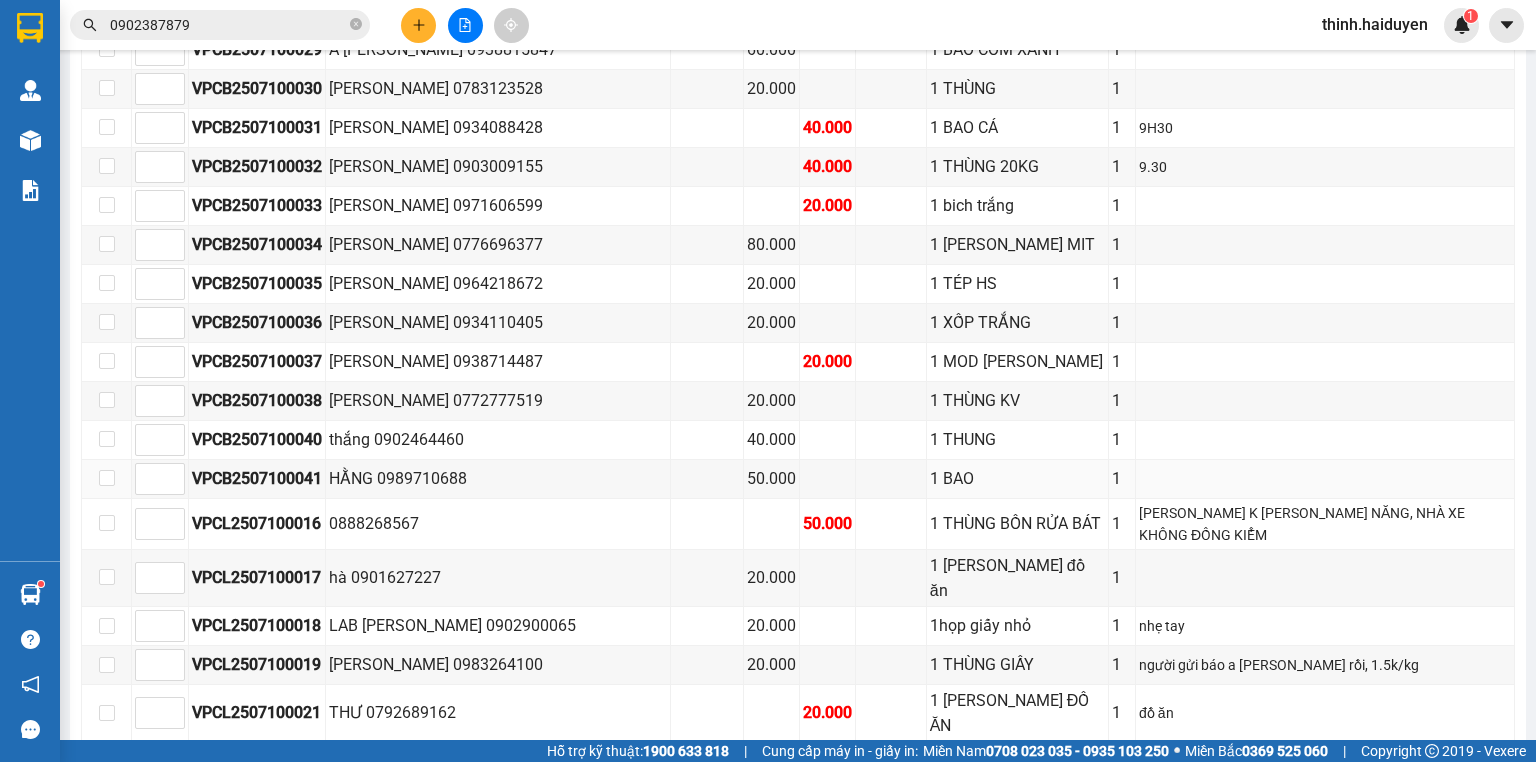 scroll, scrollTop: 773, scrollLeft: 0, axis: vertical 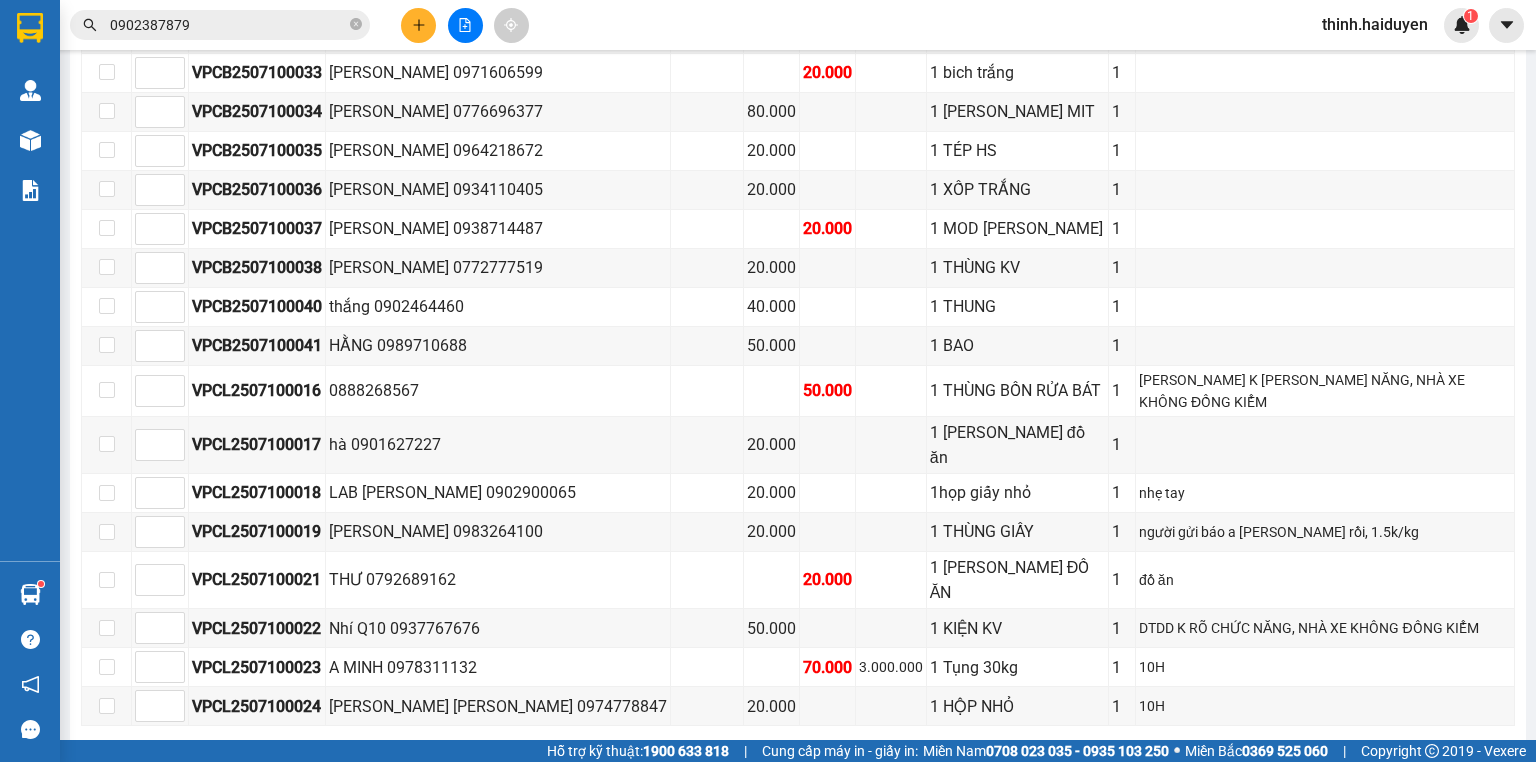 drag, startPoint x: 412, startPoint y: 660, endPoint x: 416, endPoint y: 648, distance: 12.649111 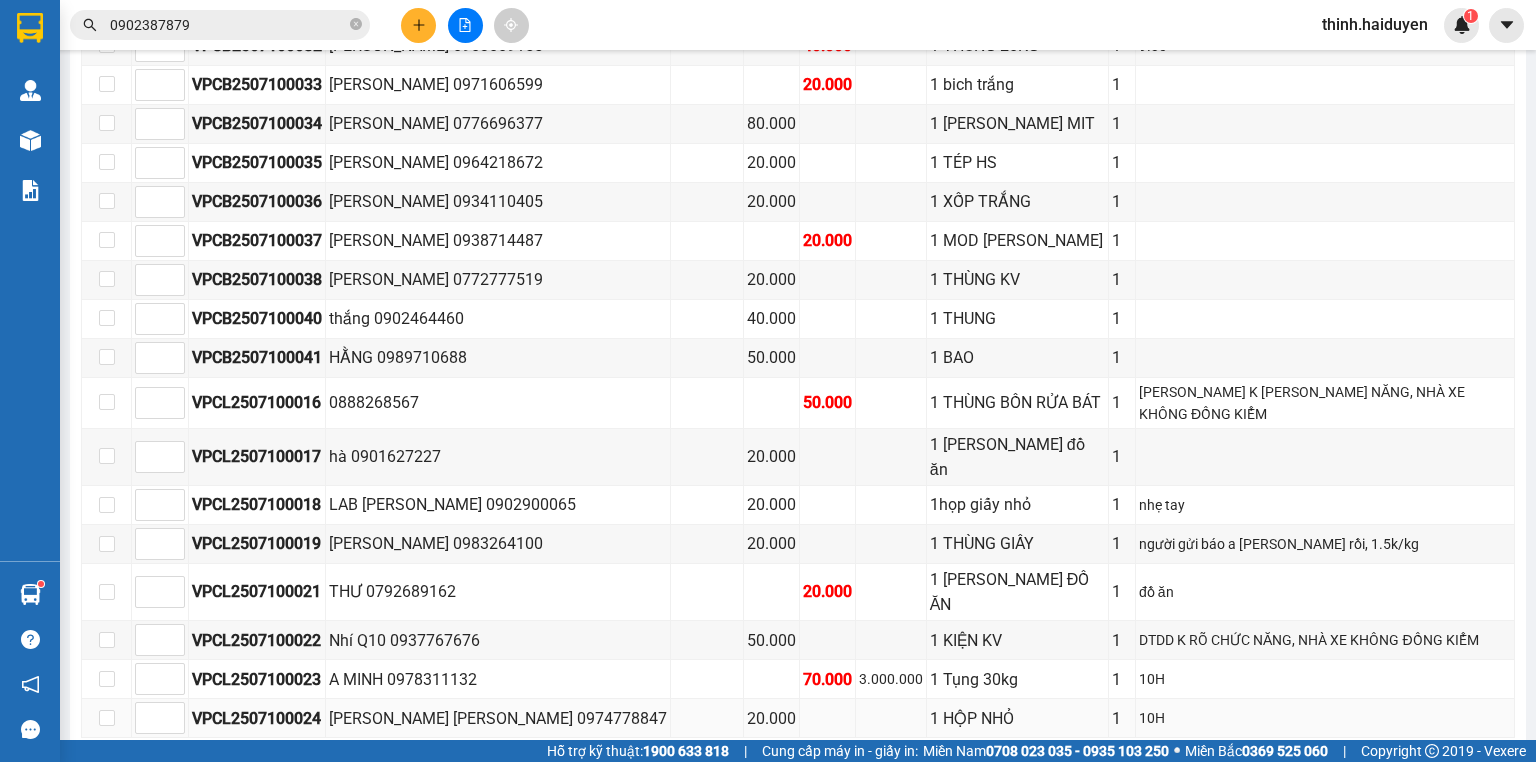 scroll, scrollTop: 773, scrollLeft: 0, axis: vertical 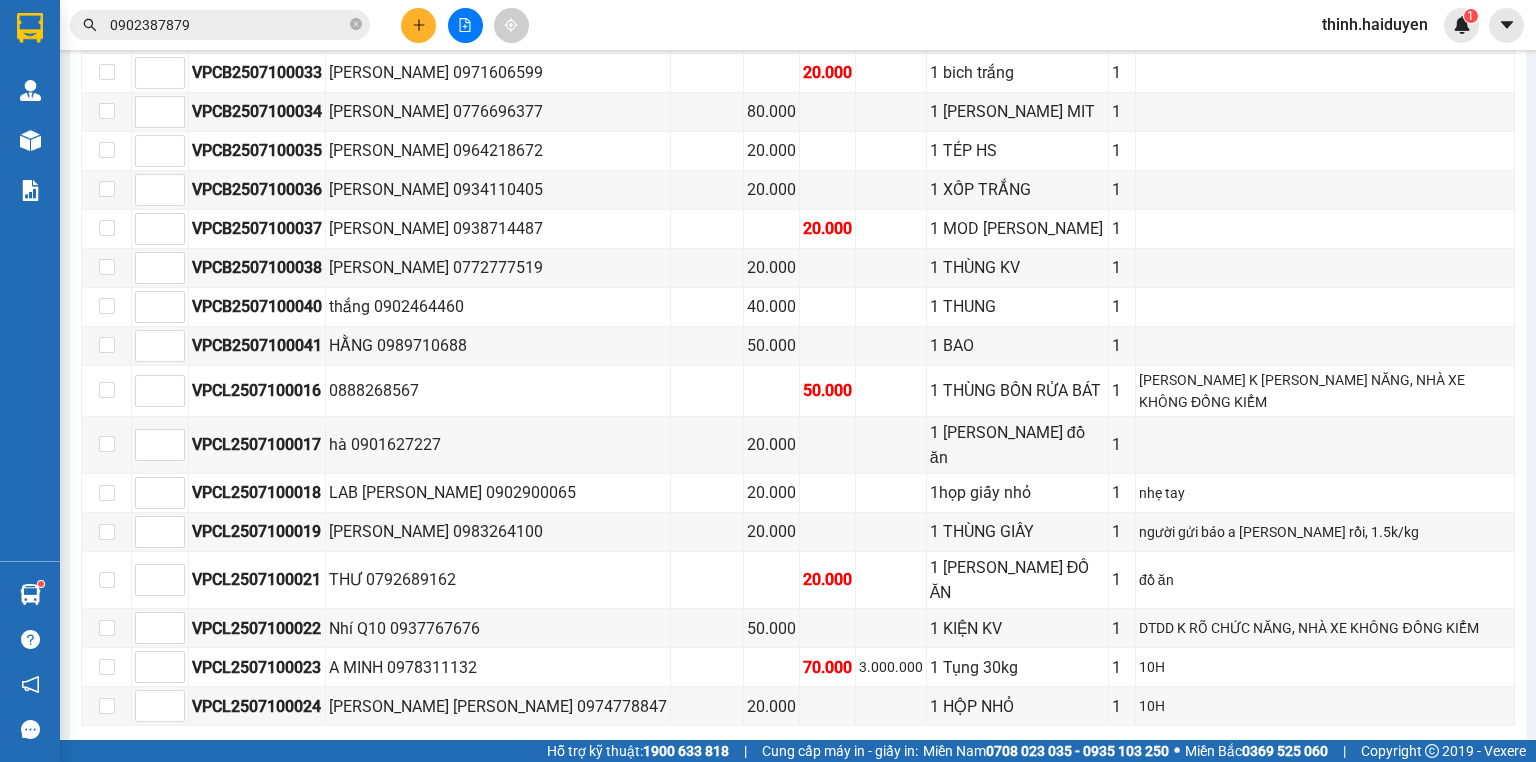 drag, startPoint x: 440, startPoint y: 663, endPoint x: 478, endPoint y: 654, distance: 39.051247 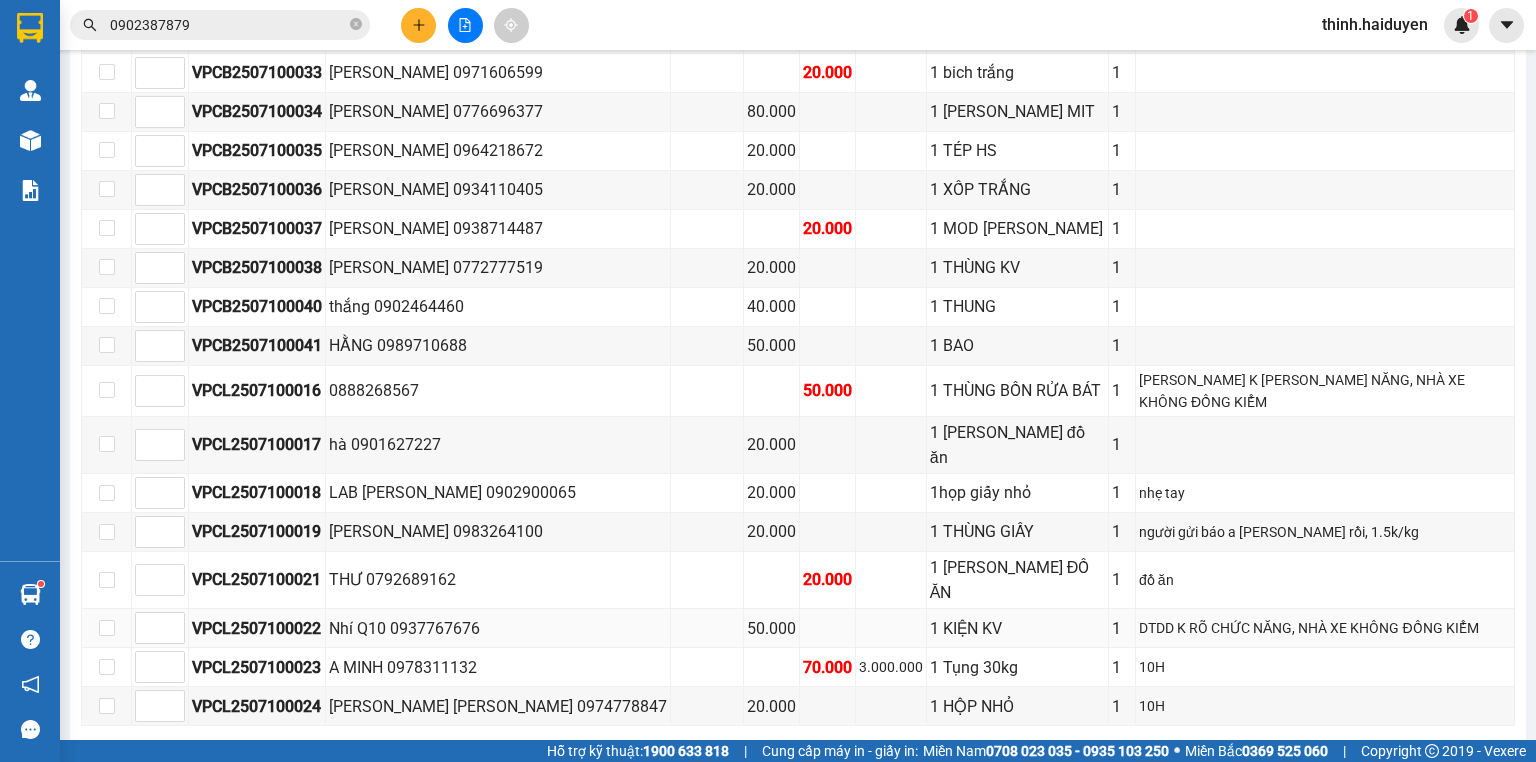 scroll, scrollTop: 0, scrollLeft: 0, axis: both 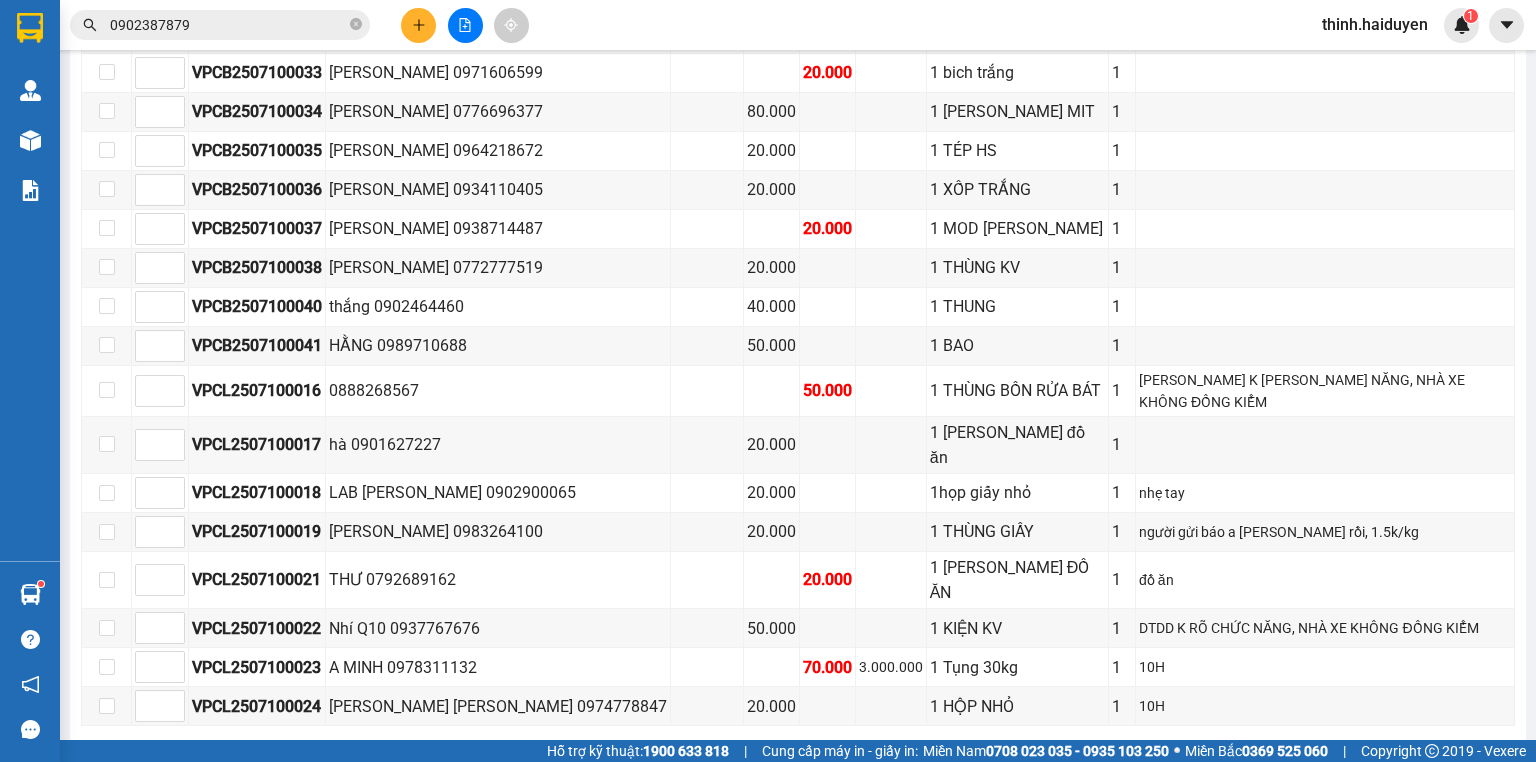 click on "0902387879" at bounding box center (228, 25) 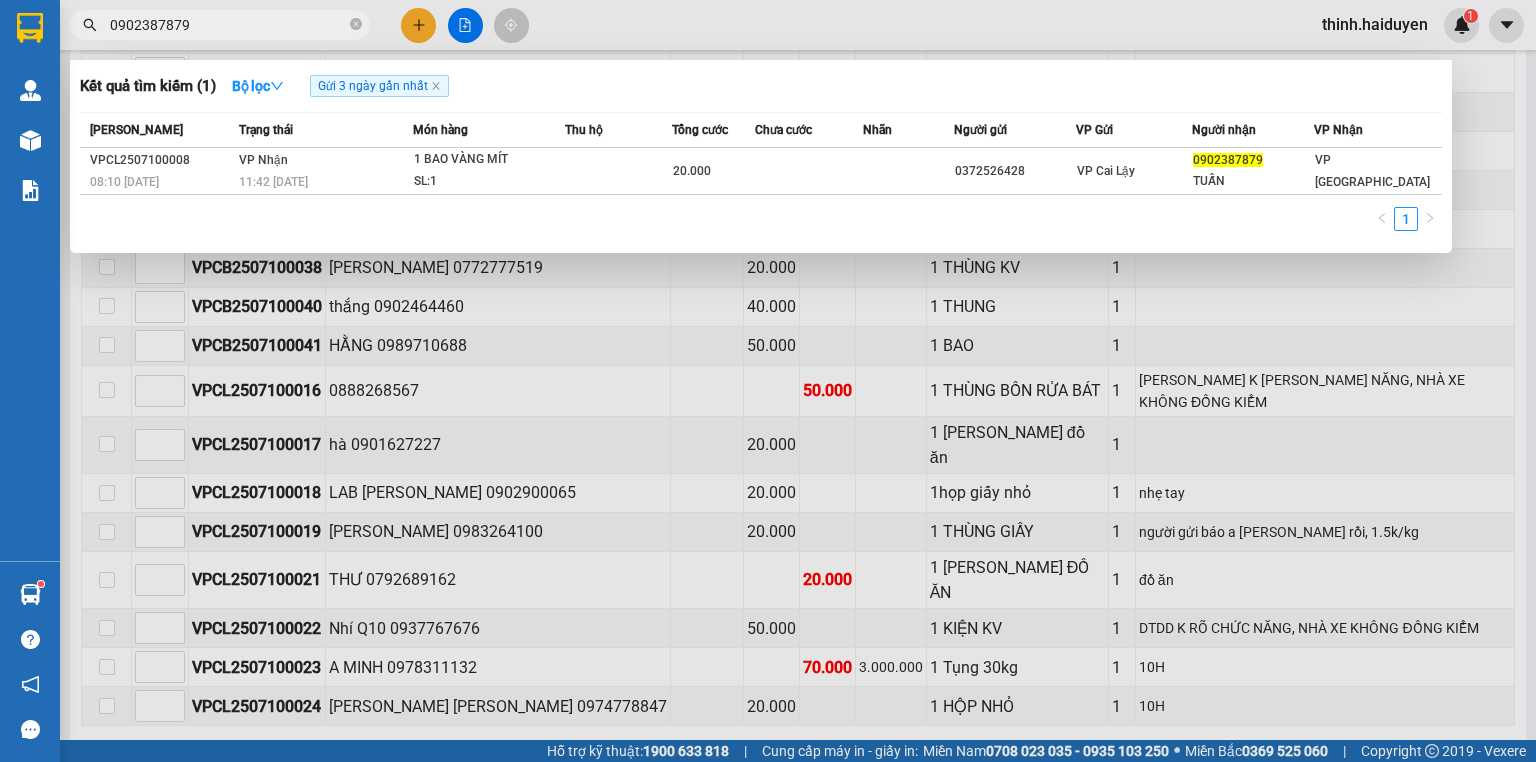 click on "0902387879" at bounding box center [228, 25] 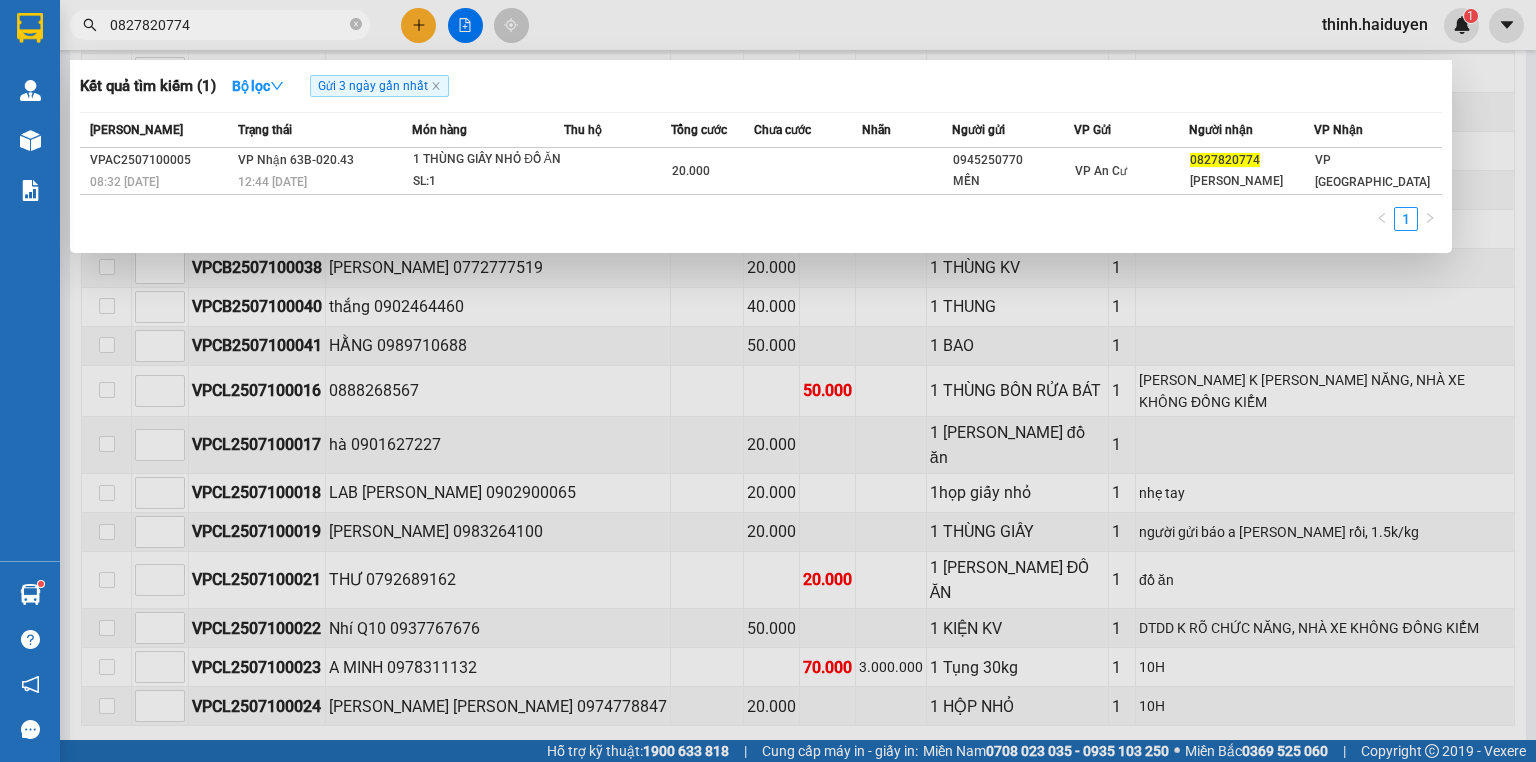 type on "0827820774" 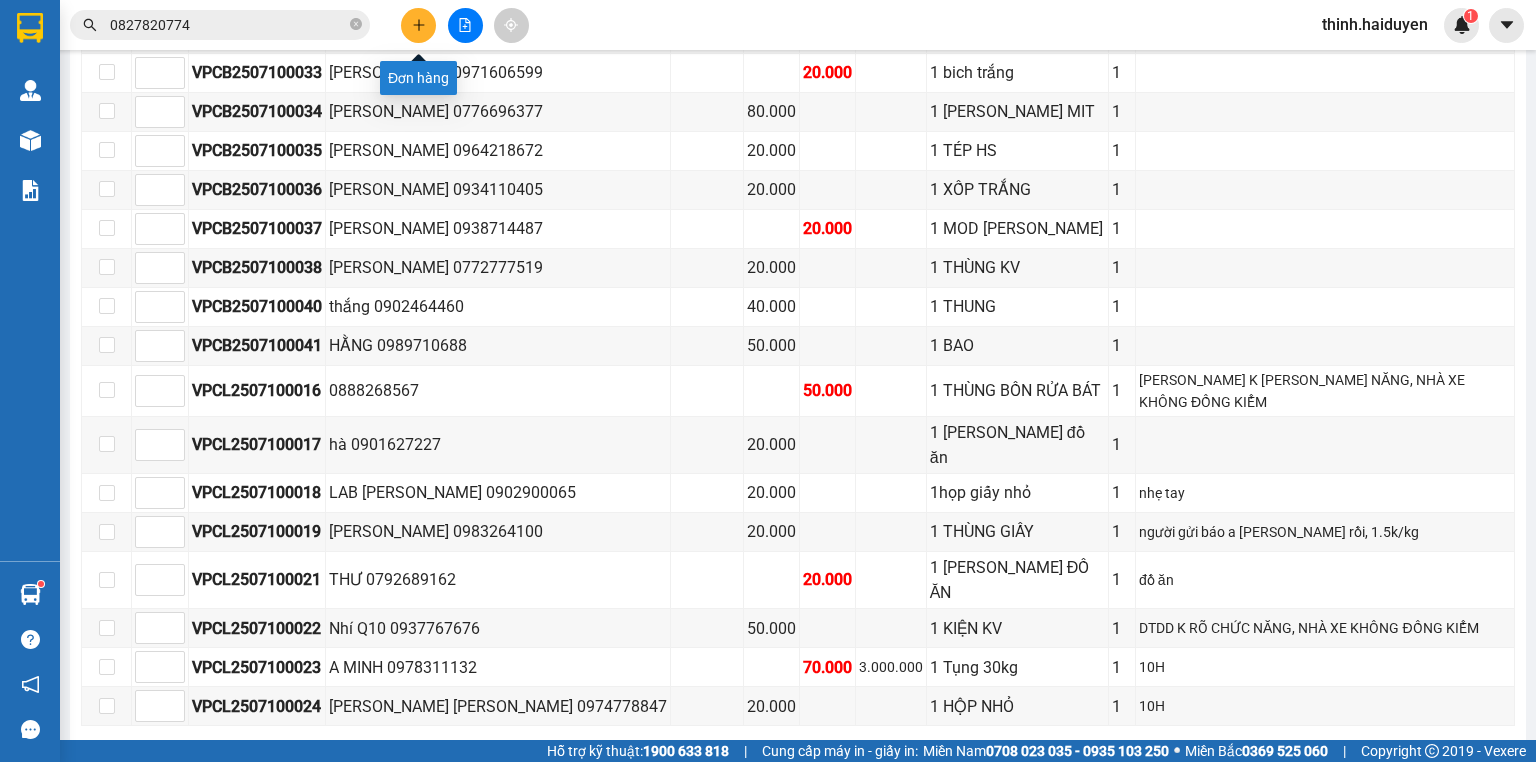 click 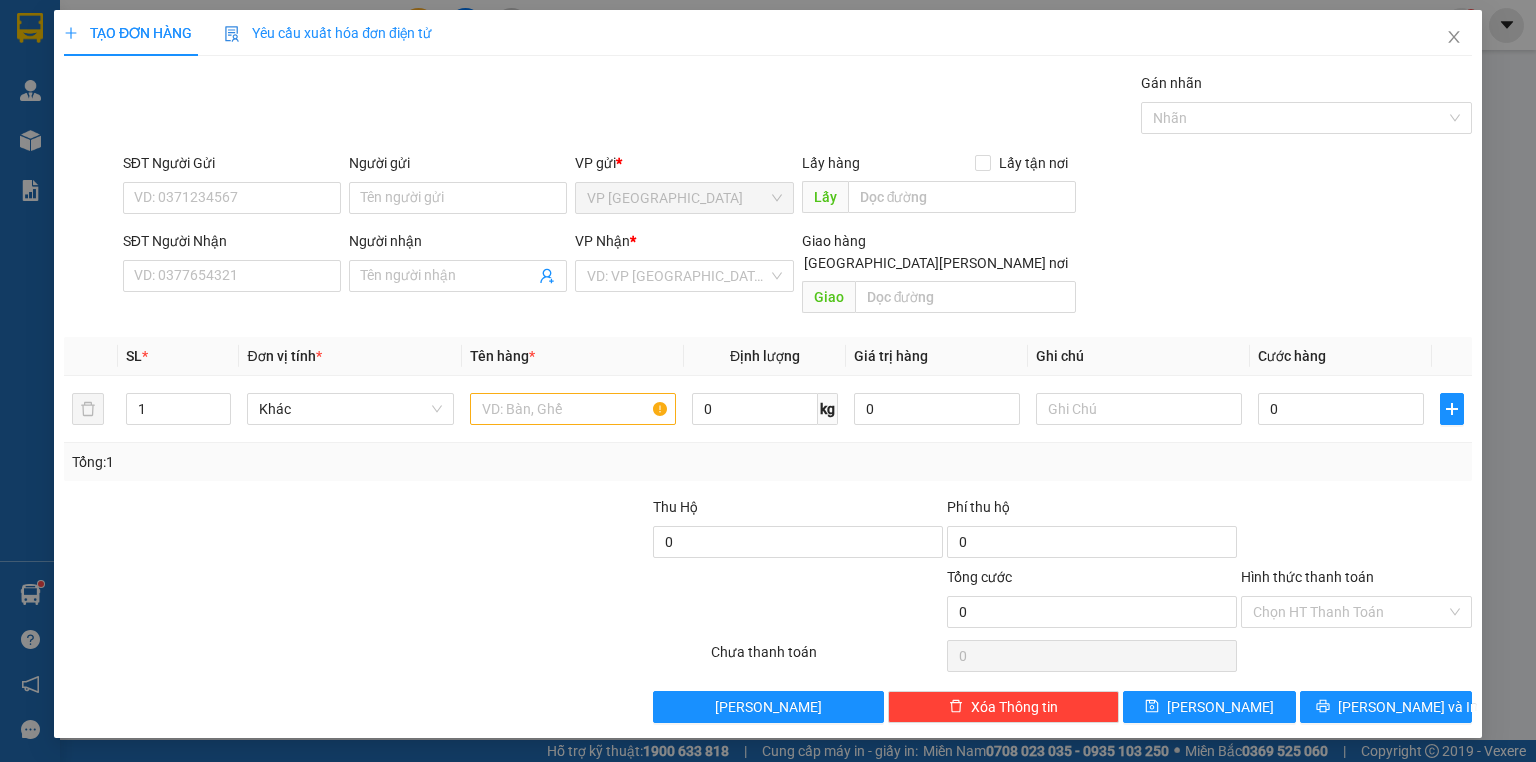 scroll, scrollTop: 0, scrollLeft: 0, axis: both 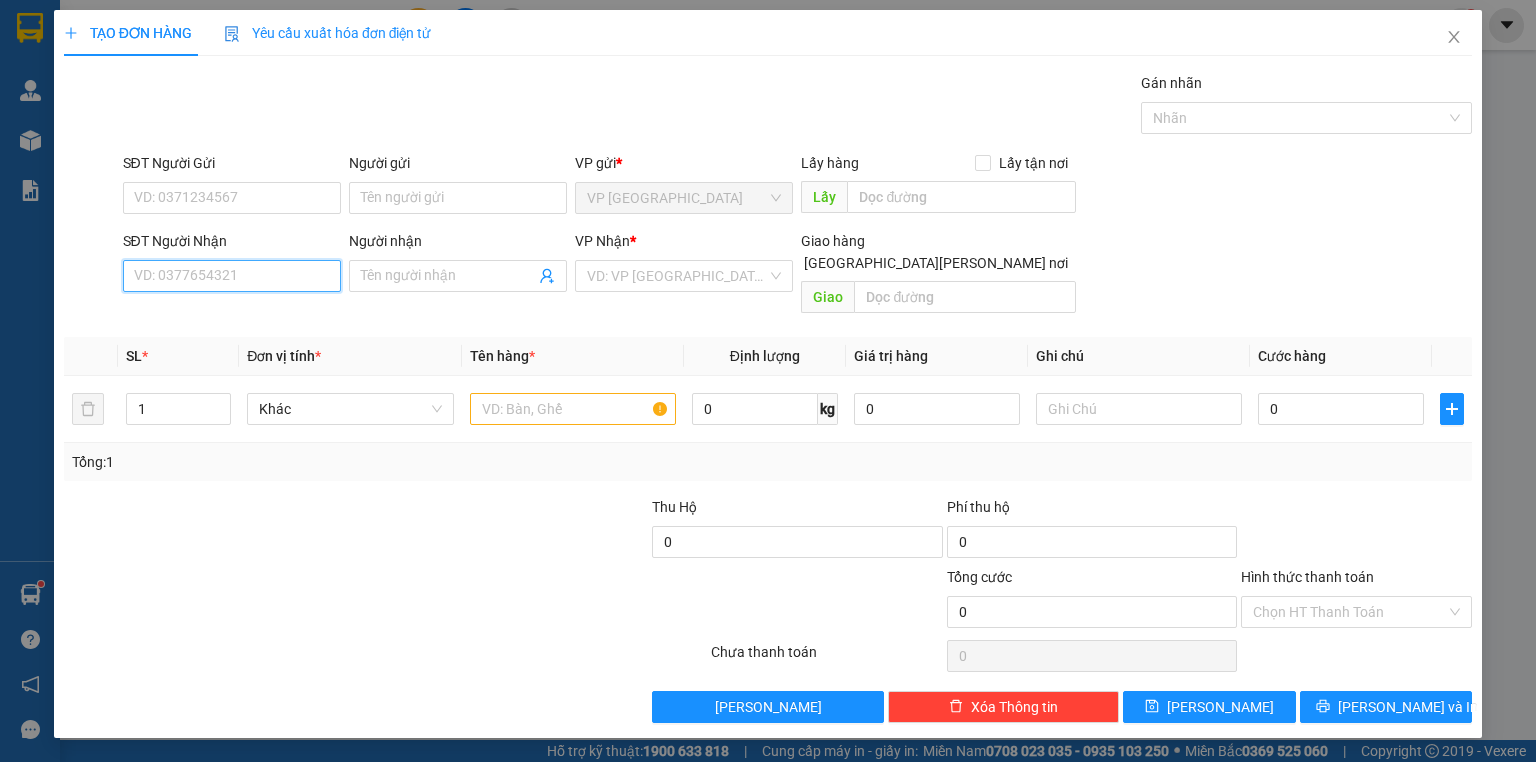 click on "SĐT Người Nhận" at bounding box center [232, 276] 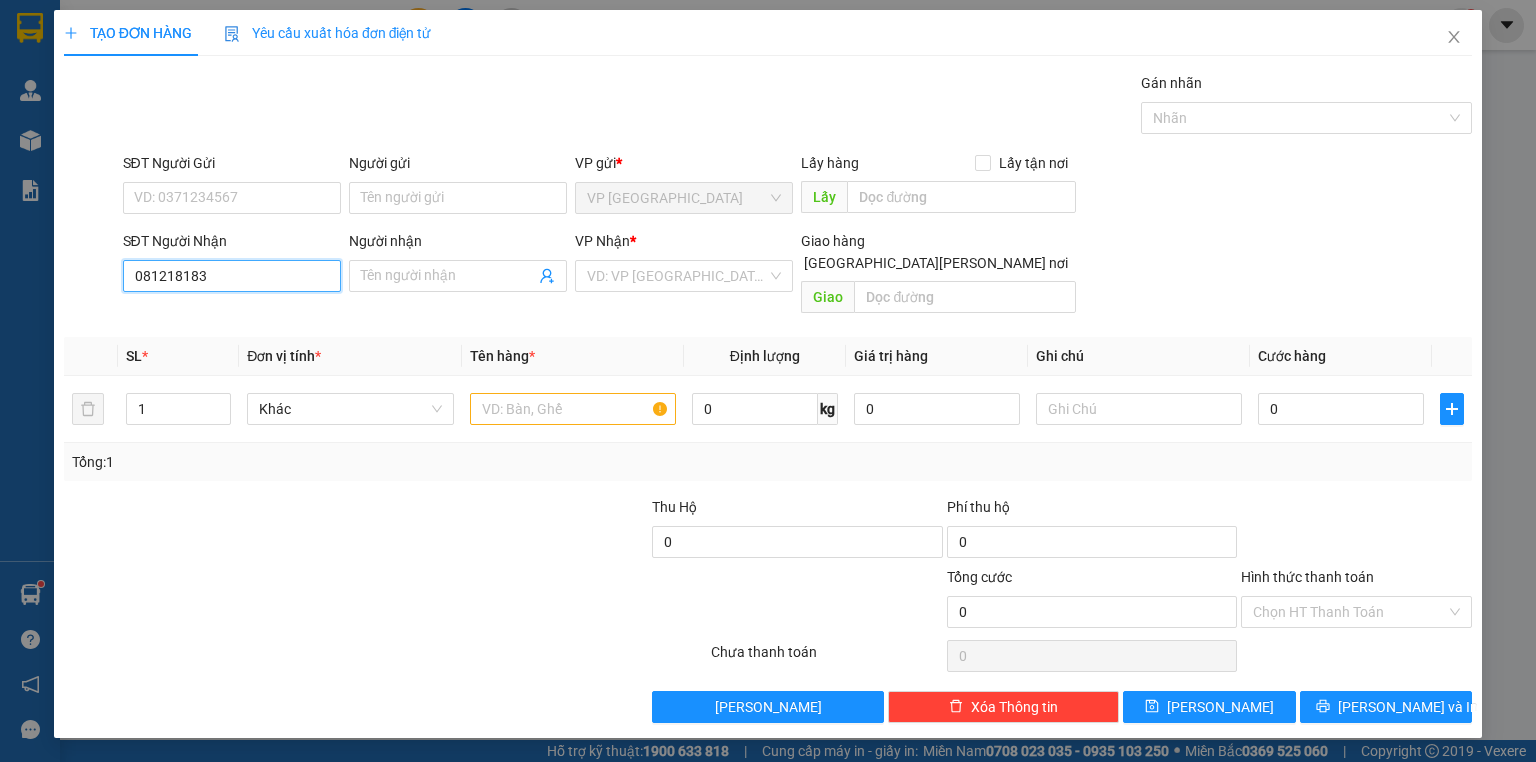 type on "0812181836" 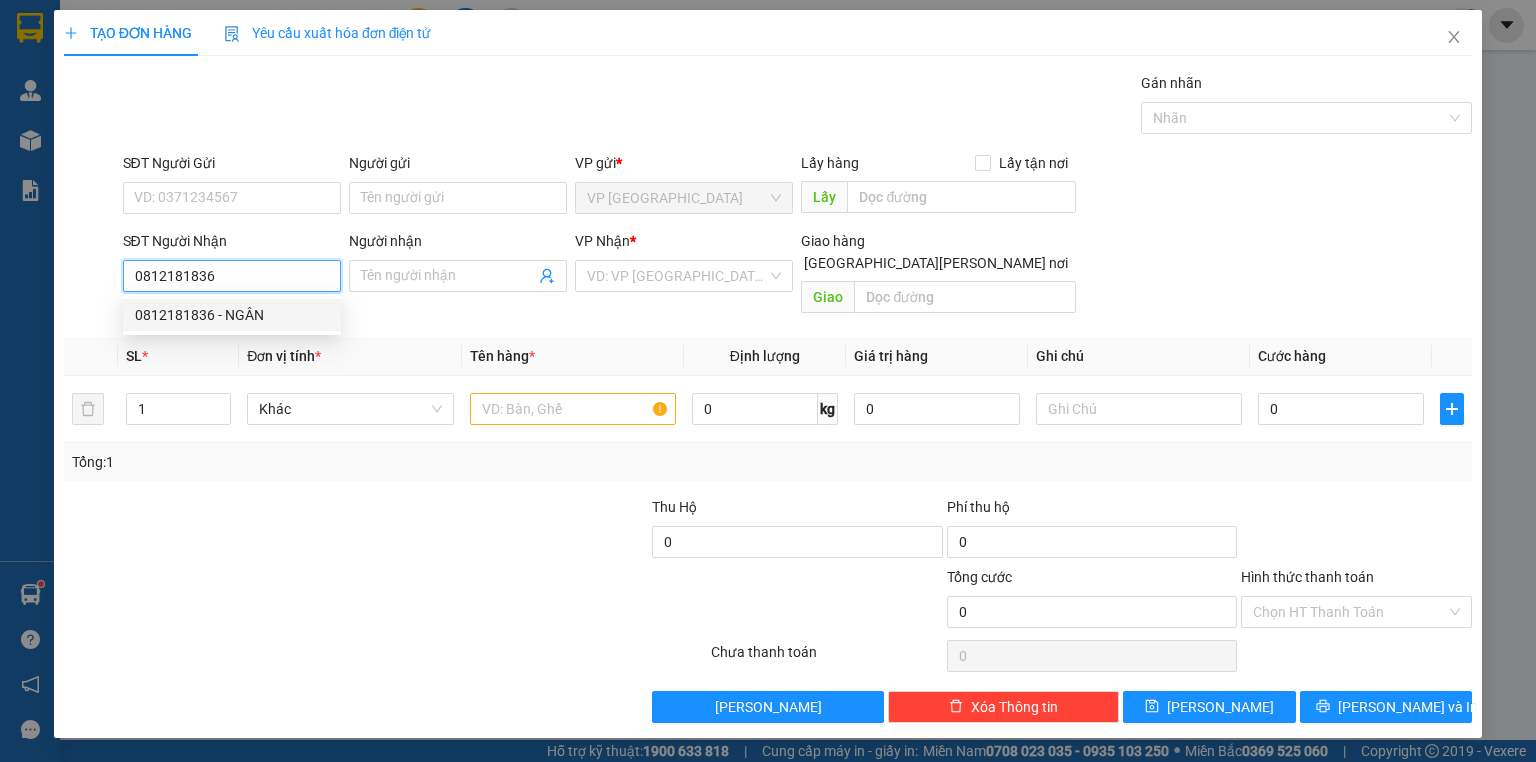 click on "0812181836 -  NGÂN" at bounding box center [232, 315] 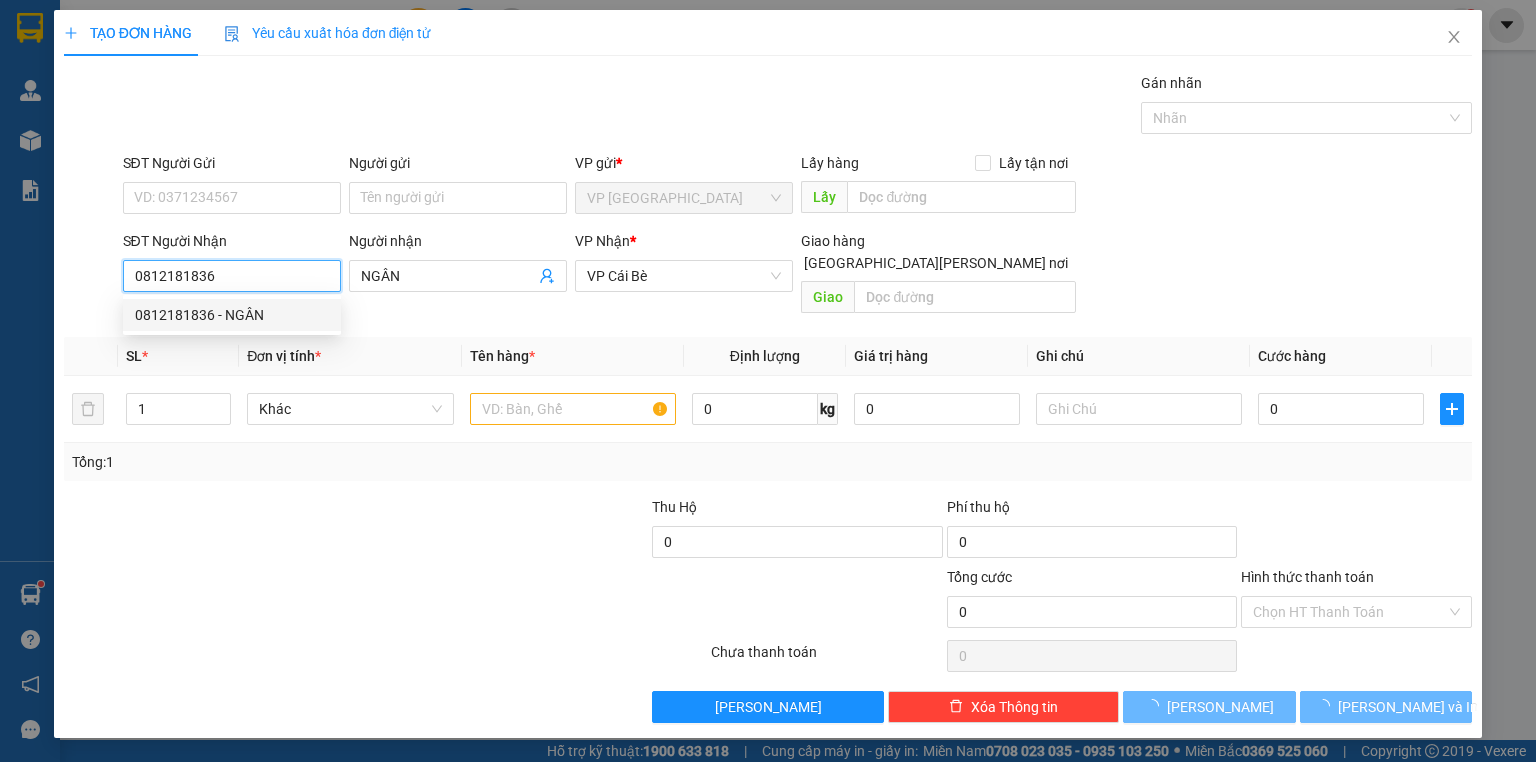 type on "20.000" 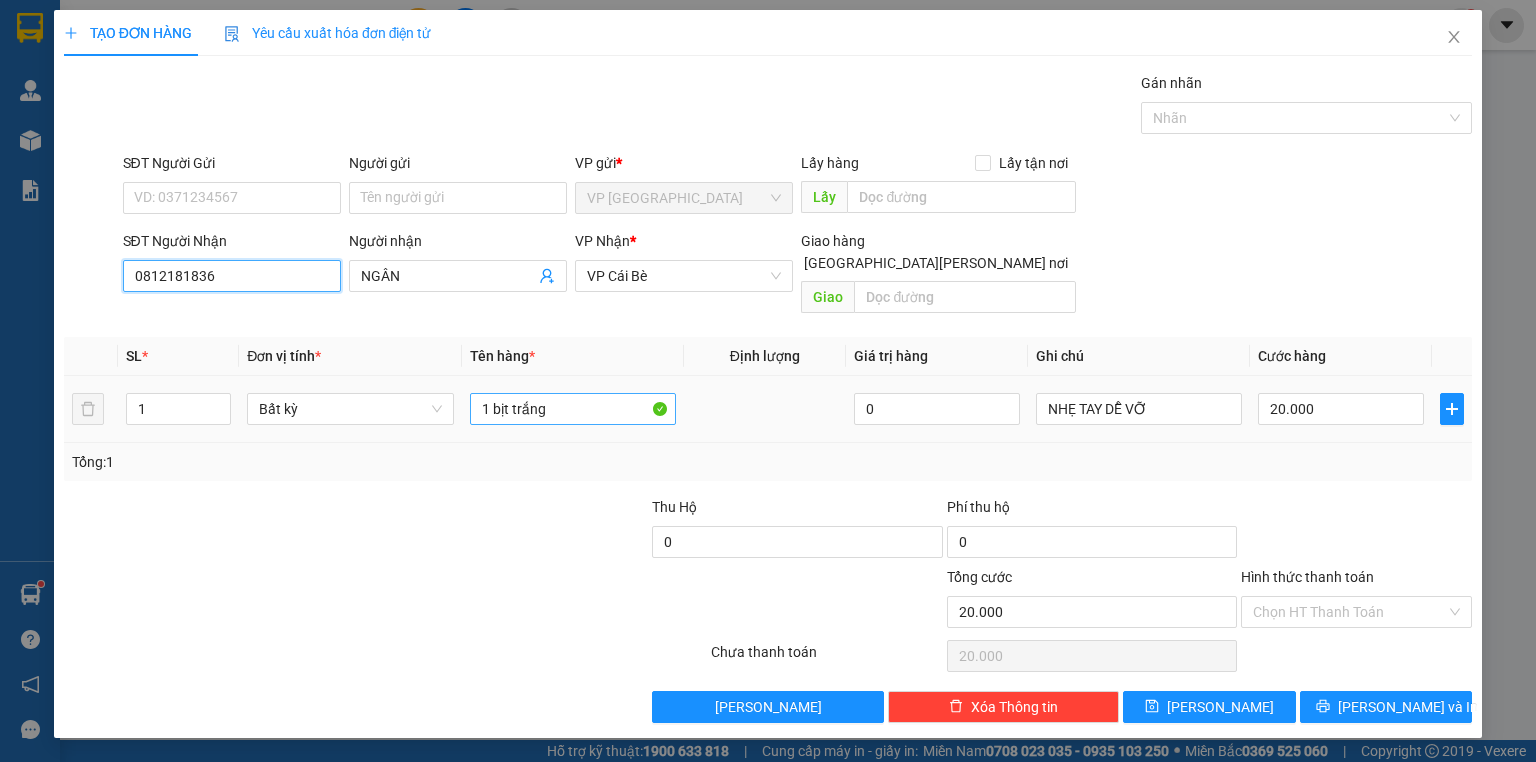 type on "0812181836" 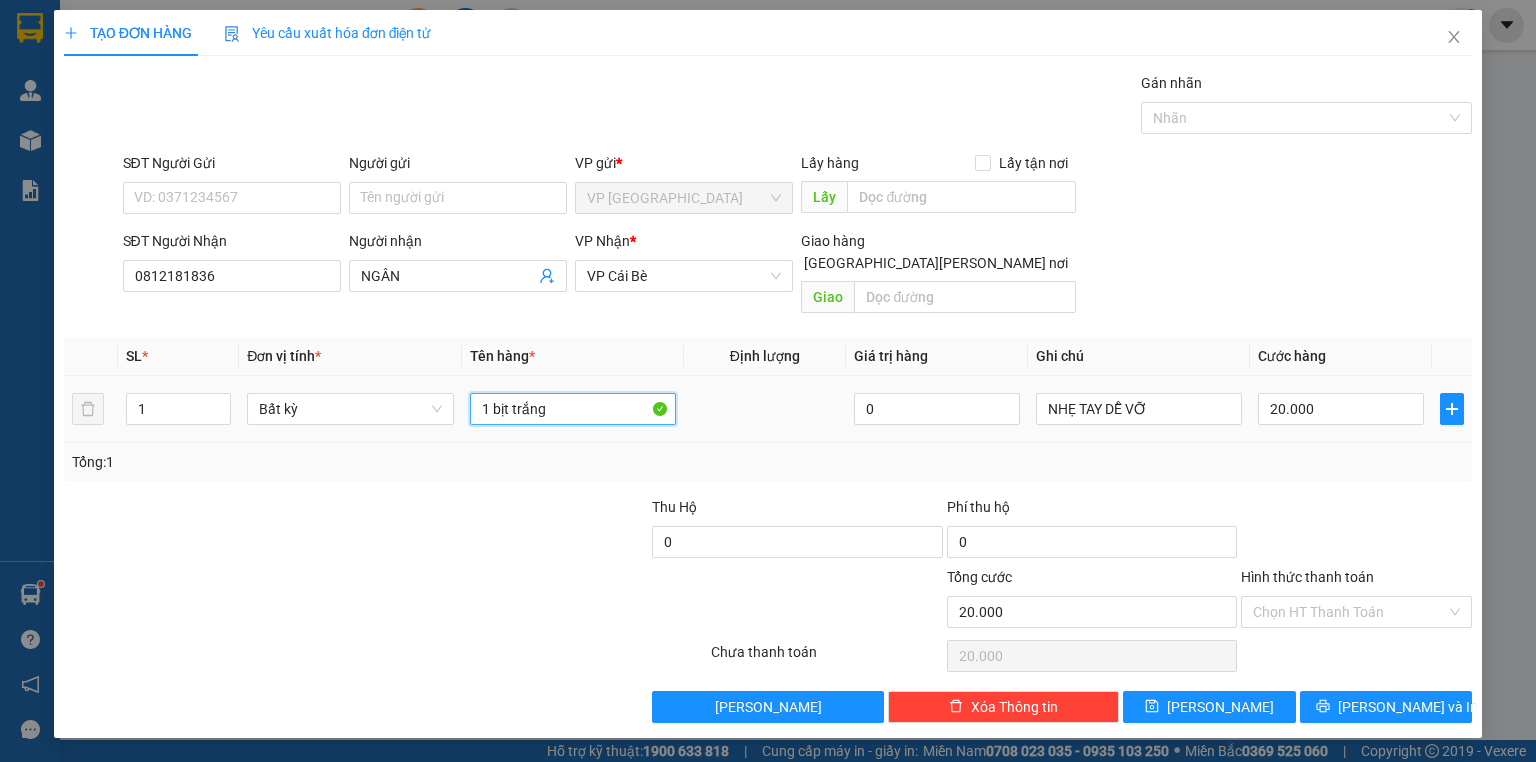 drag, startPoint x: 561, startPoint y: 381, endPoint x: 491, endPoint y: 418, distance: 79.17702 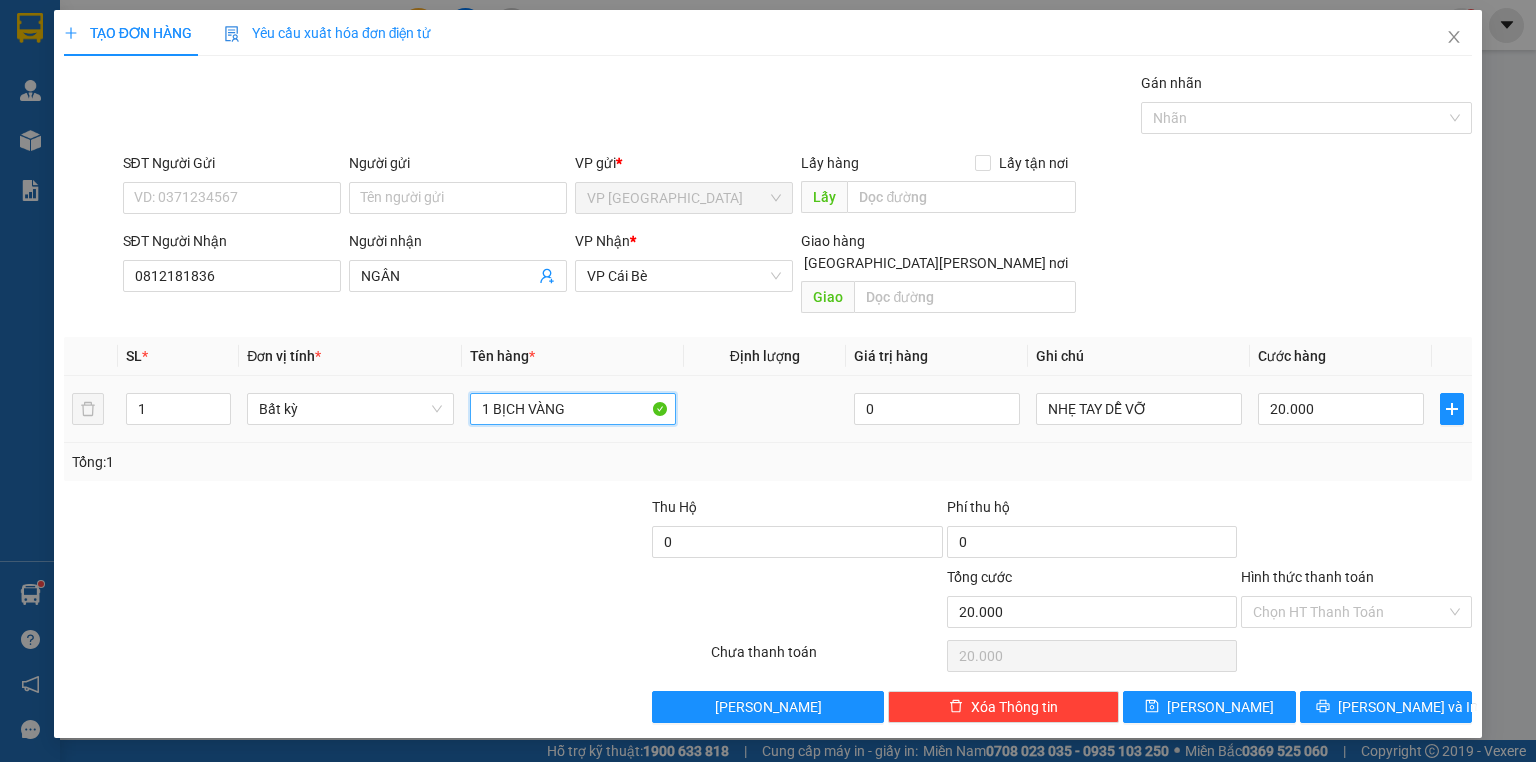type on "1 BỊCH VÀNG" 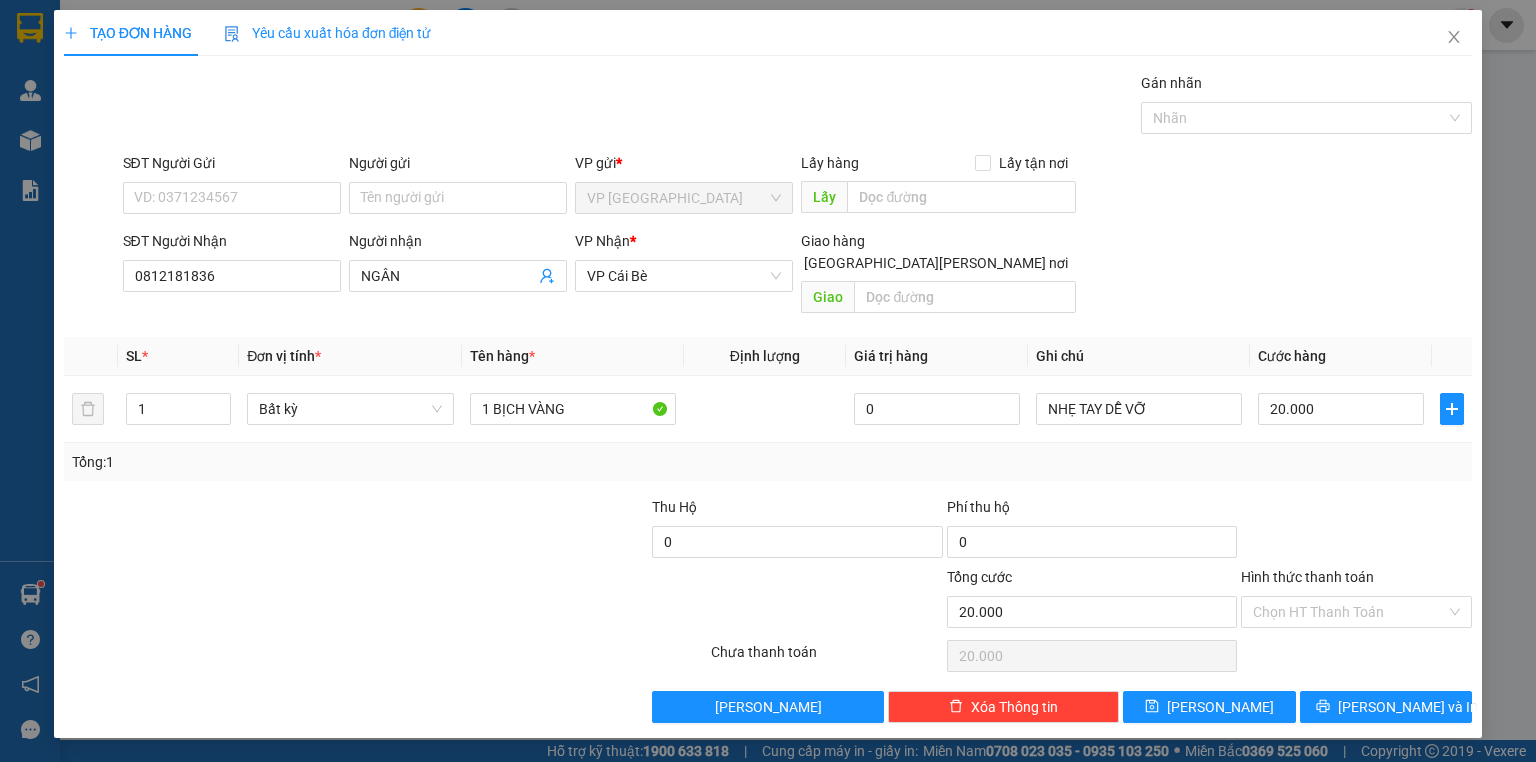 click at bounding box center [591, 601] 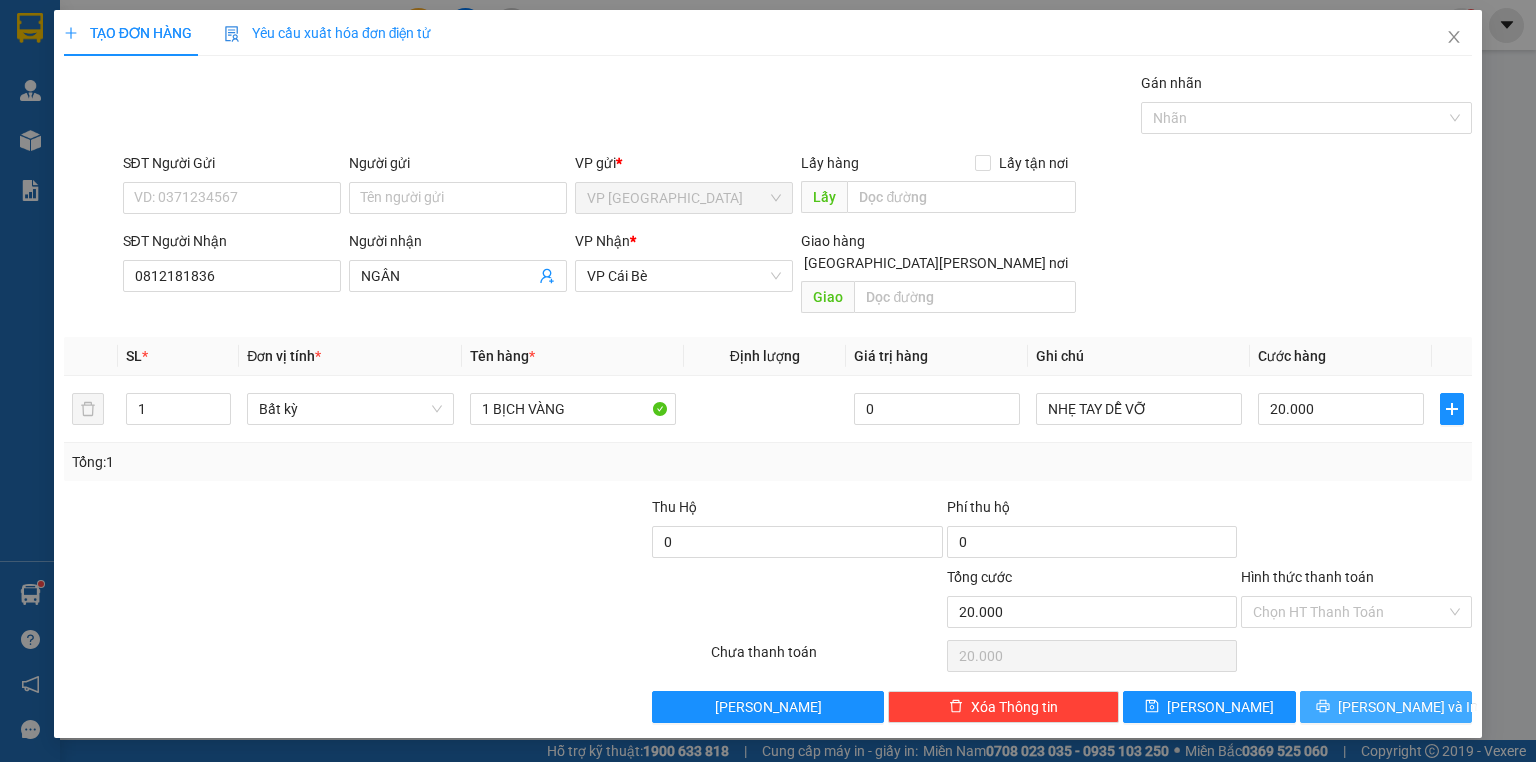 click on "Lưu và In" at bounding box center [1408, 707] 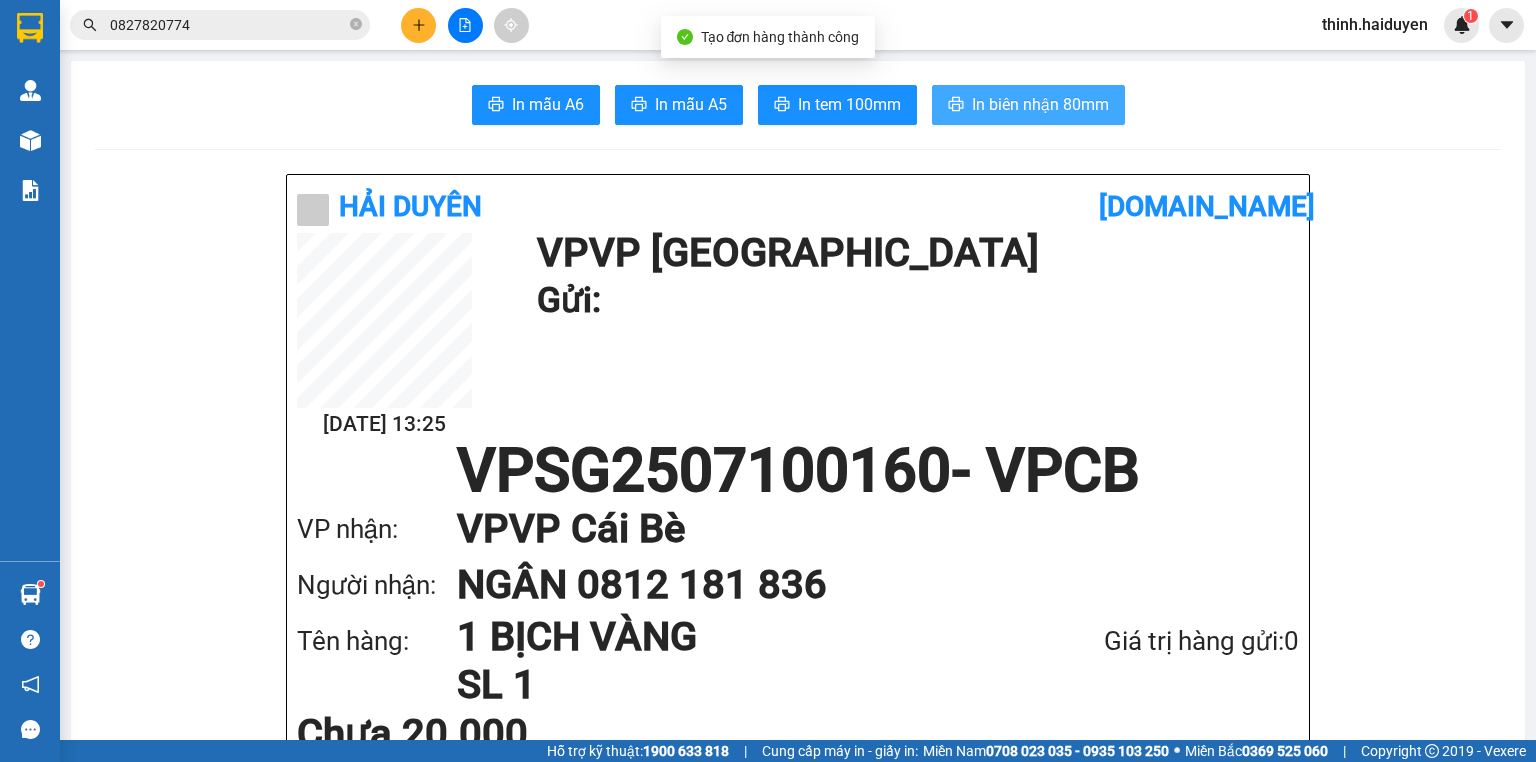 click on "In biên nhận 80mm" at bounding box center (1040, 104) 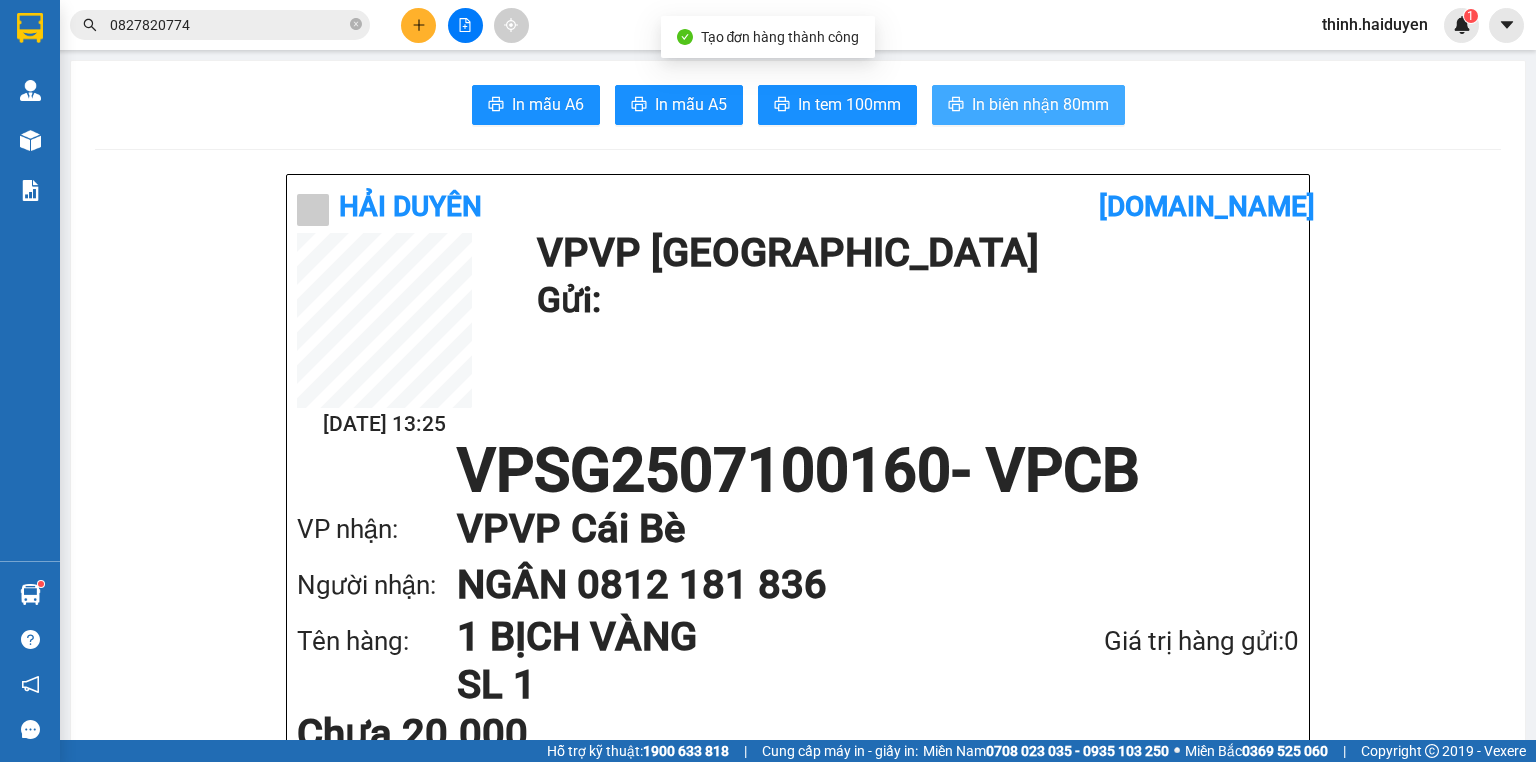 scroll, scrollTop: 0, scrollLeft: 0, axis: both 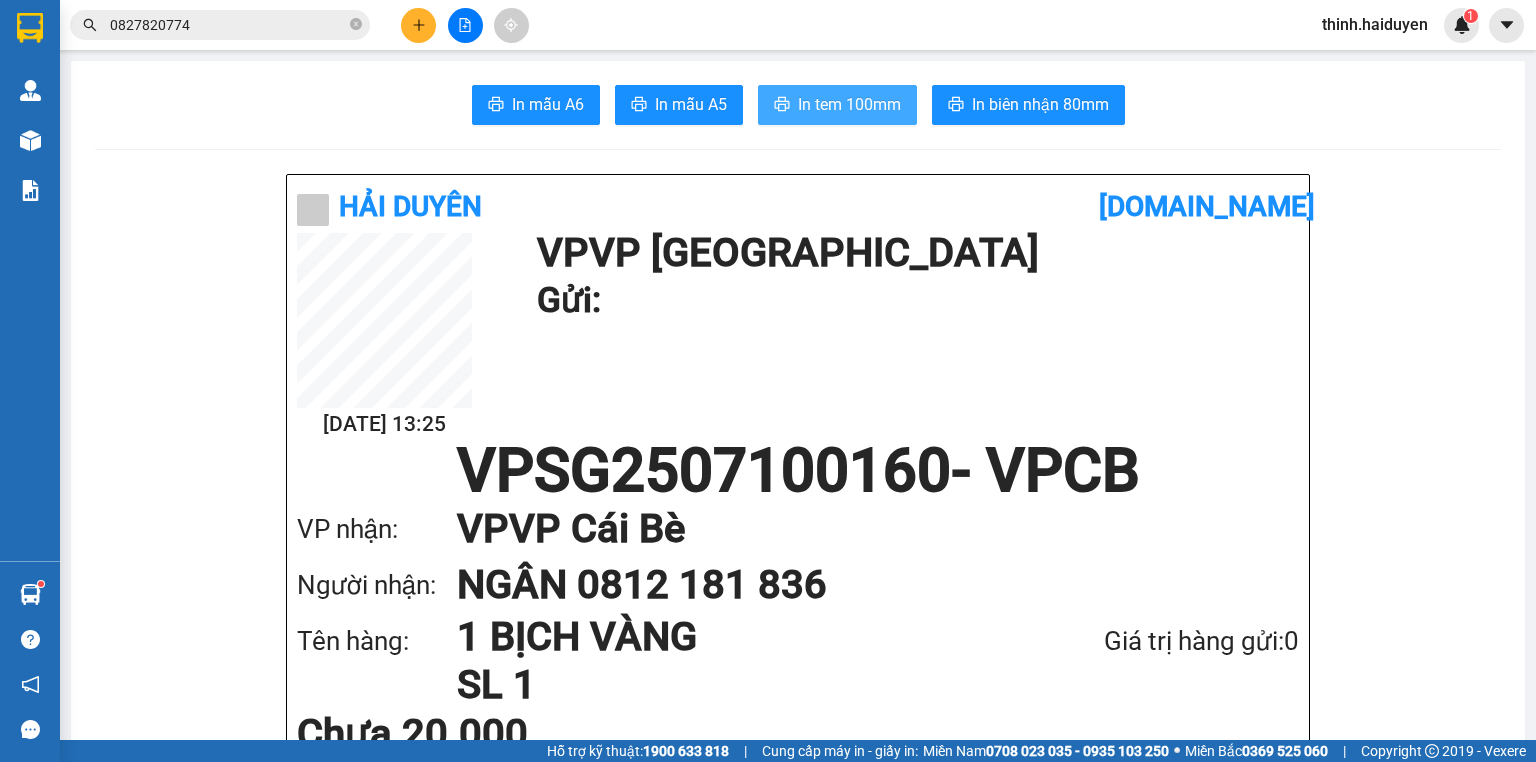 drag, startPoint x: 847, startPoint y: 82, endPoint x: 854, endPoint y: 96, distance: 15.652476 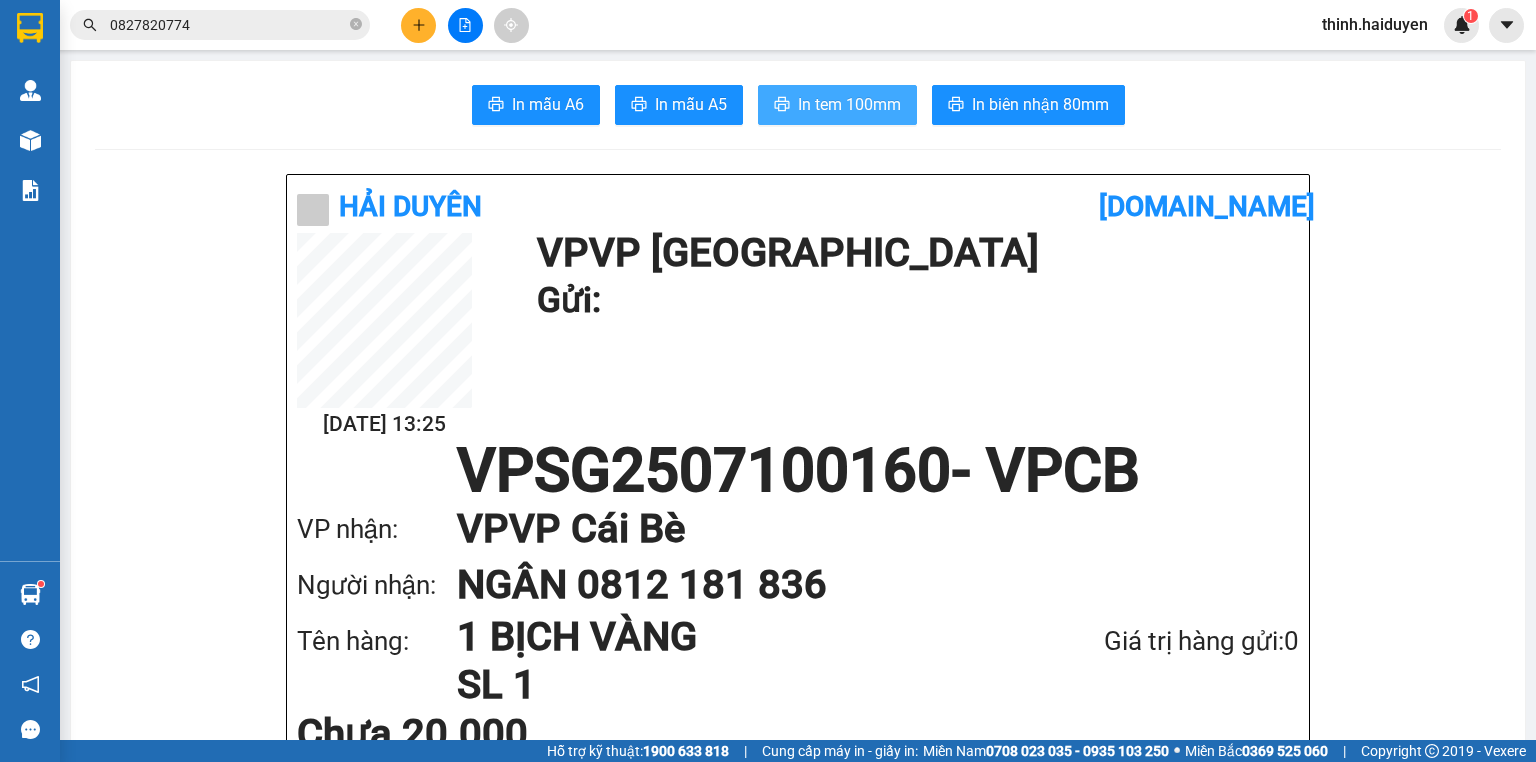 click on "In tem 100mm" at bounding box center (849, 104) 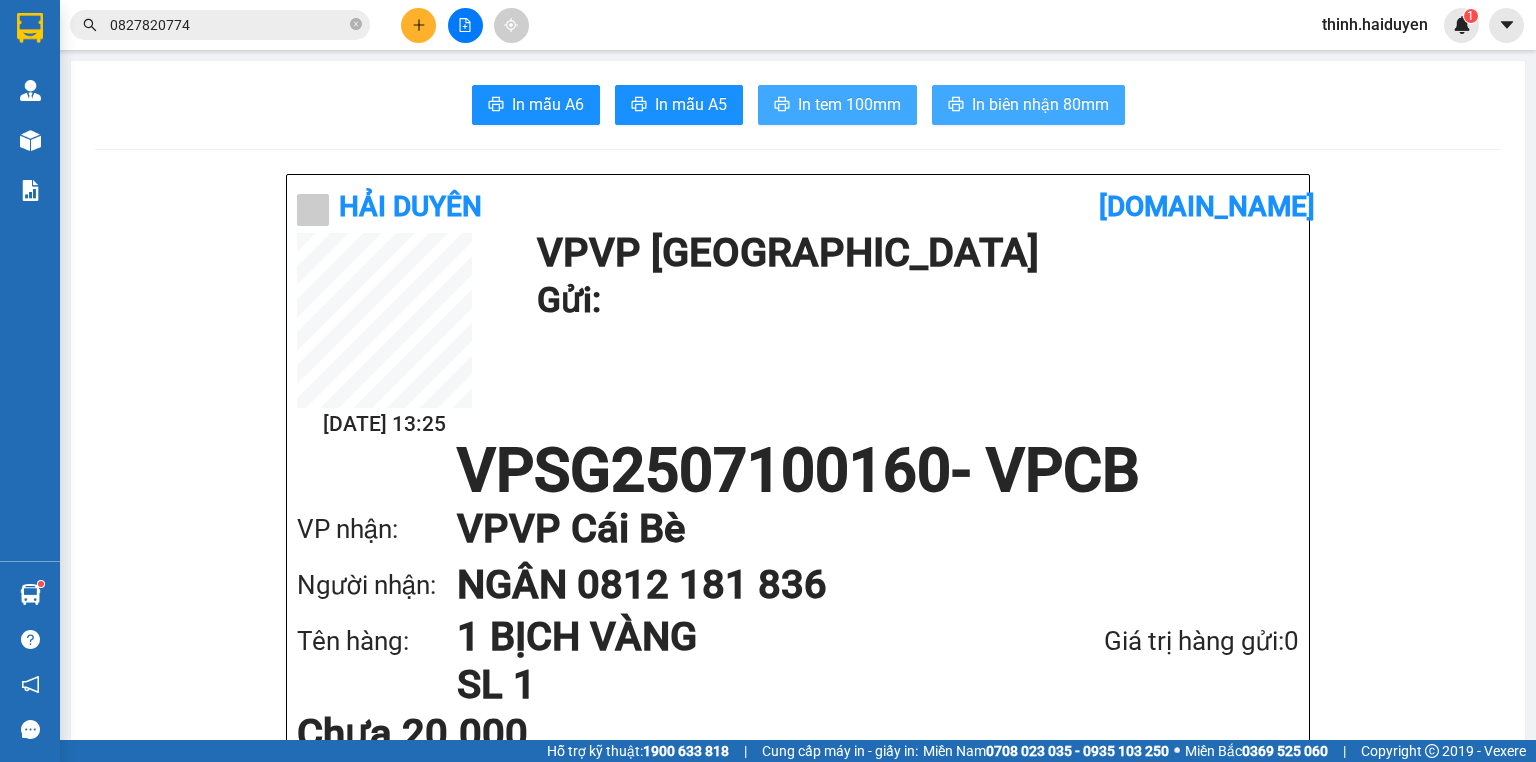 scroll, scrollTop: 0, scrollLeft: 0, axis: both 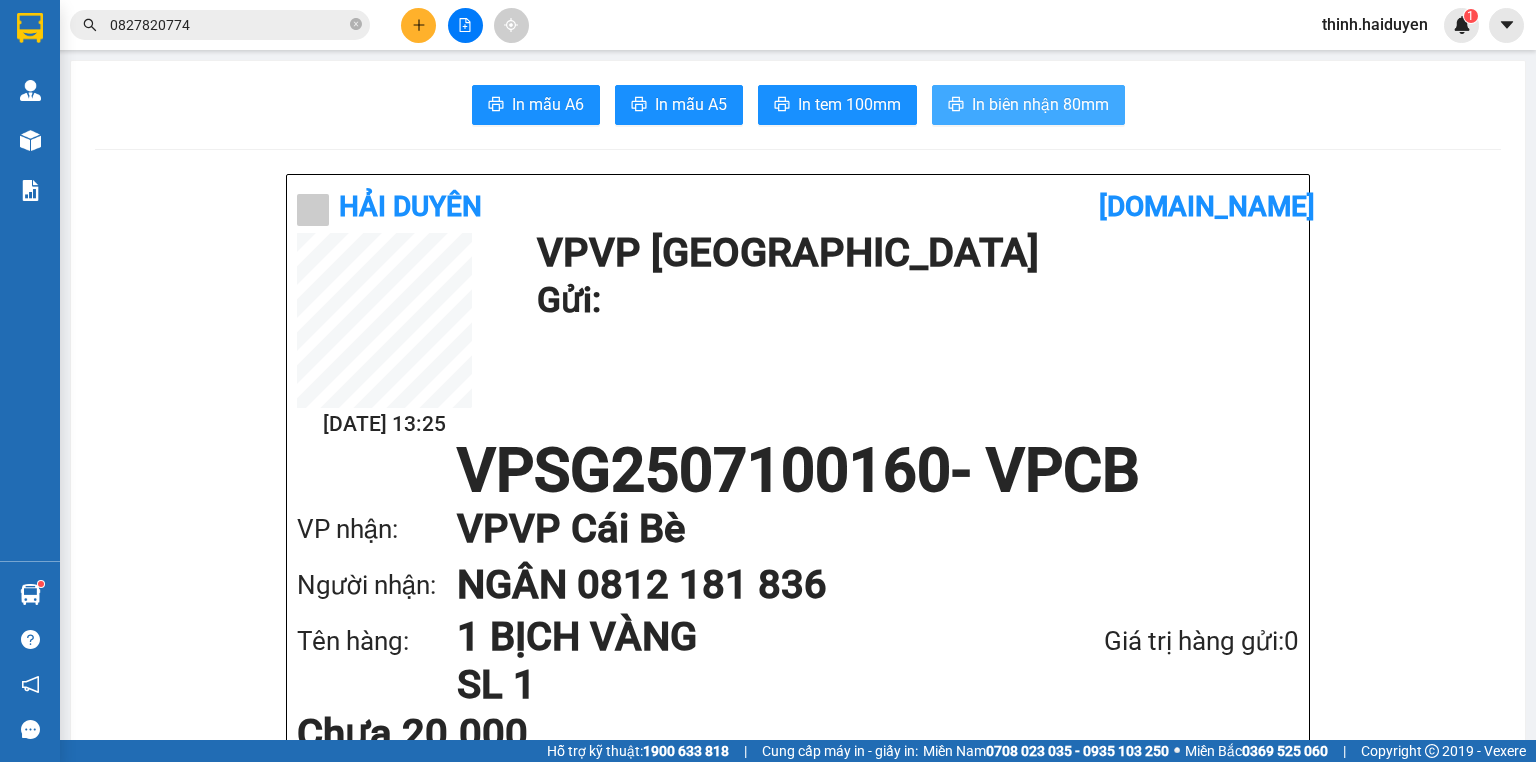 click on "In biên nhận 80mm" at bounding box center [1040, 104] 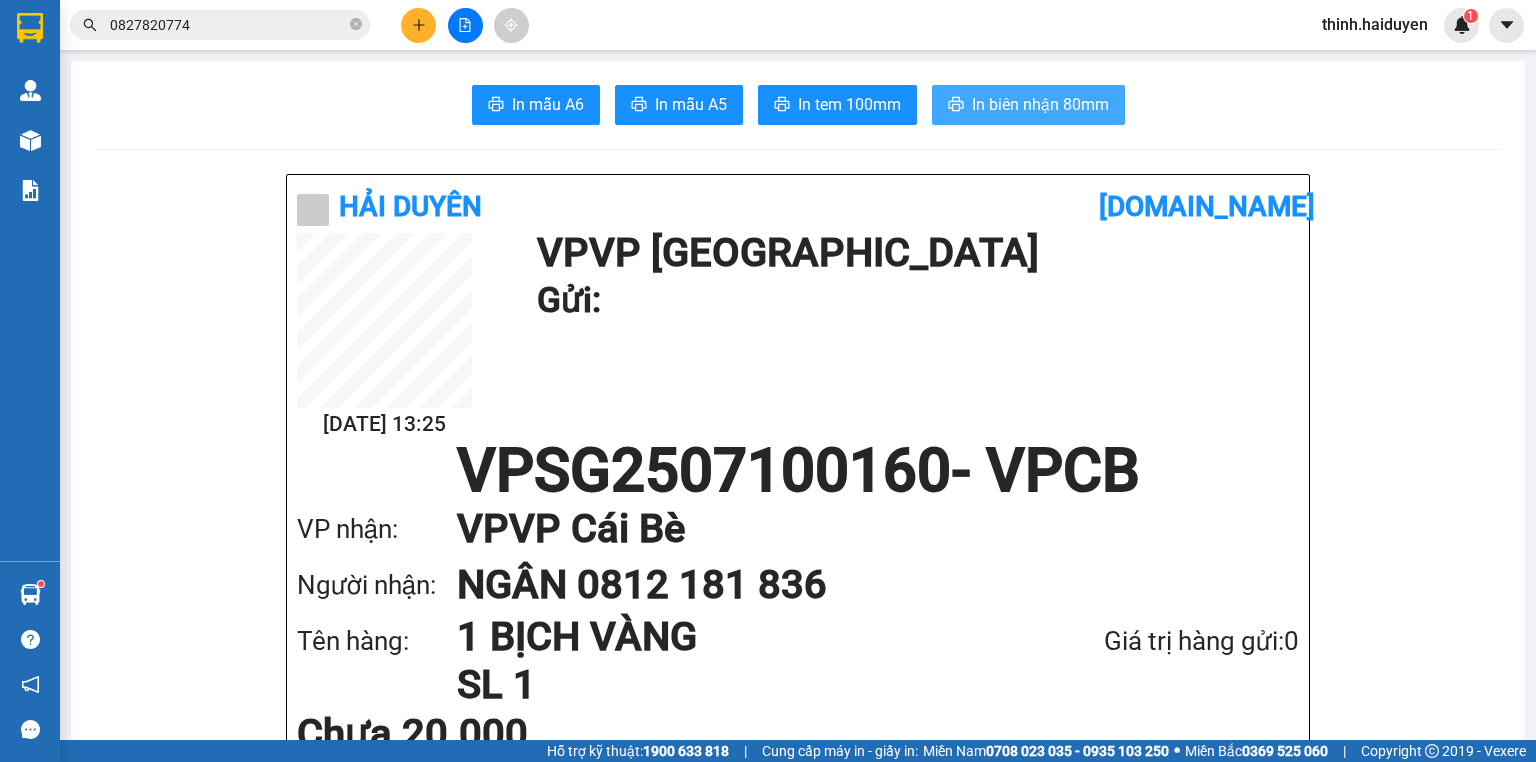 scroll, scrollTop: 0, scrollLeft: 0, axis: both 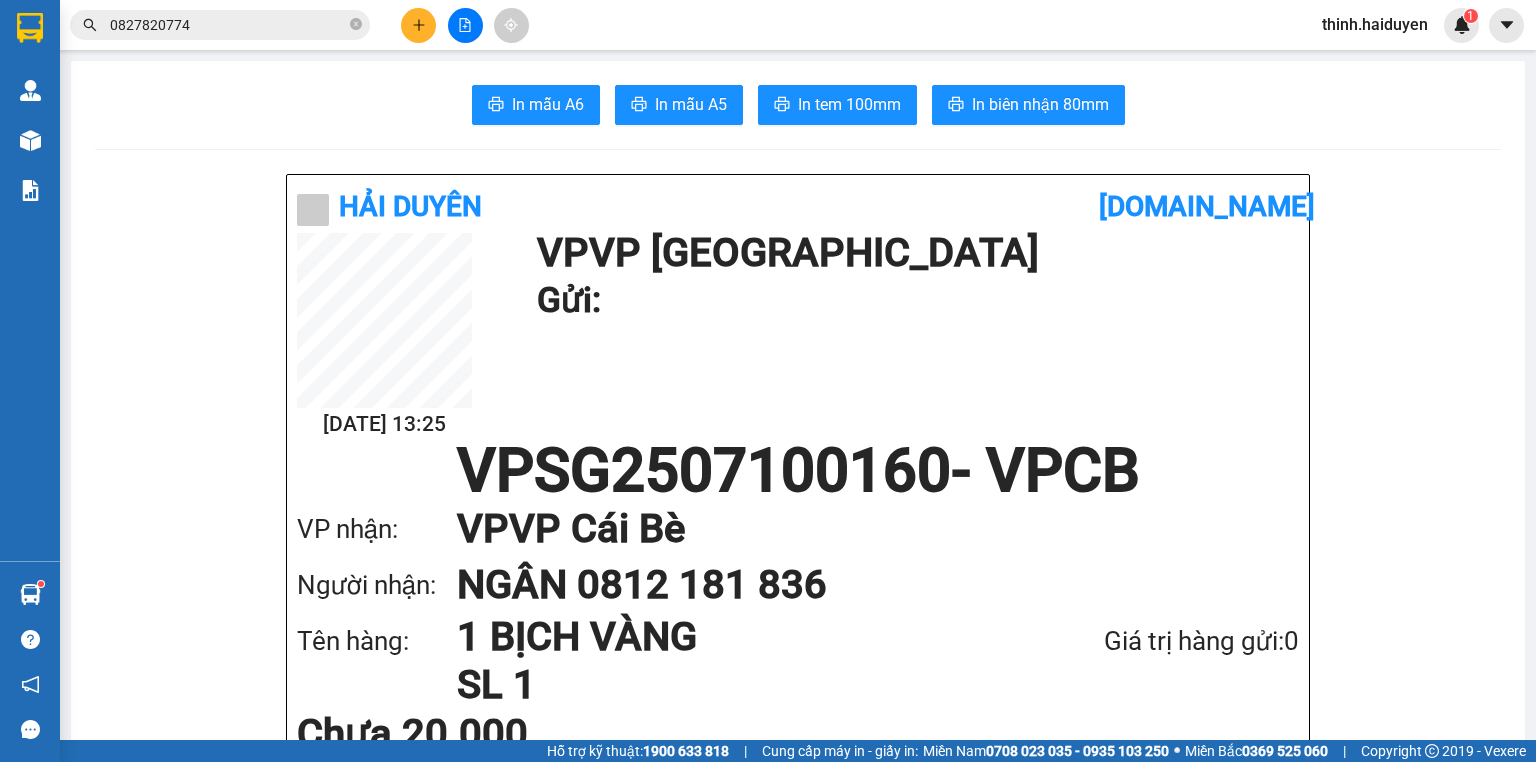 click 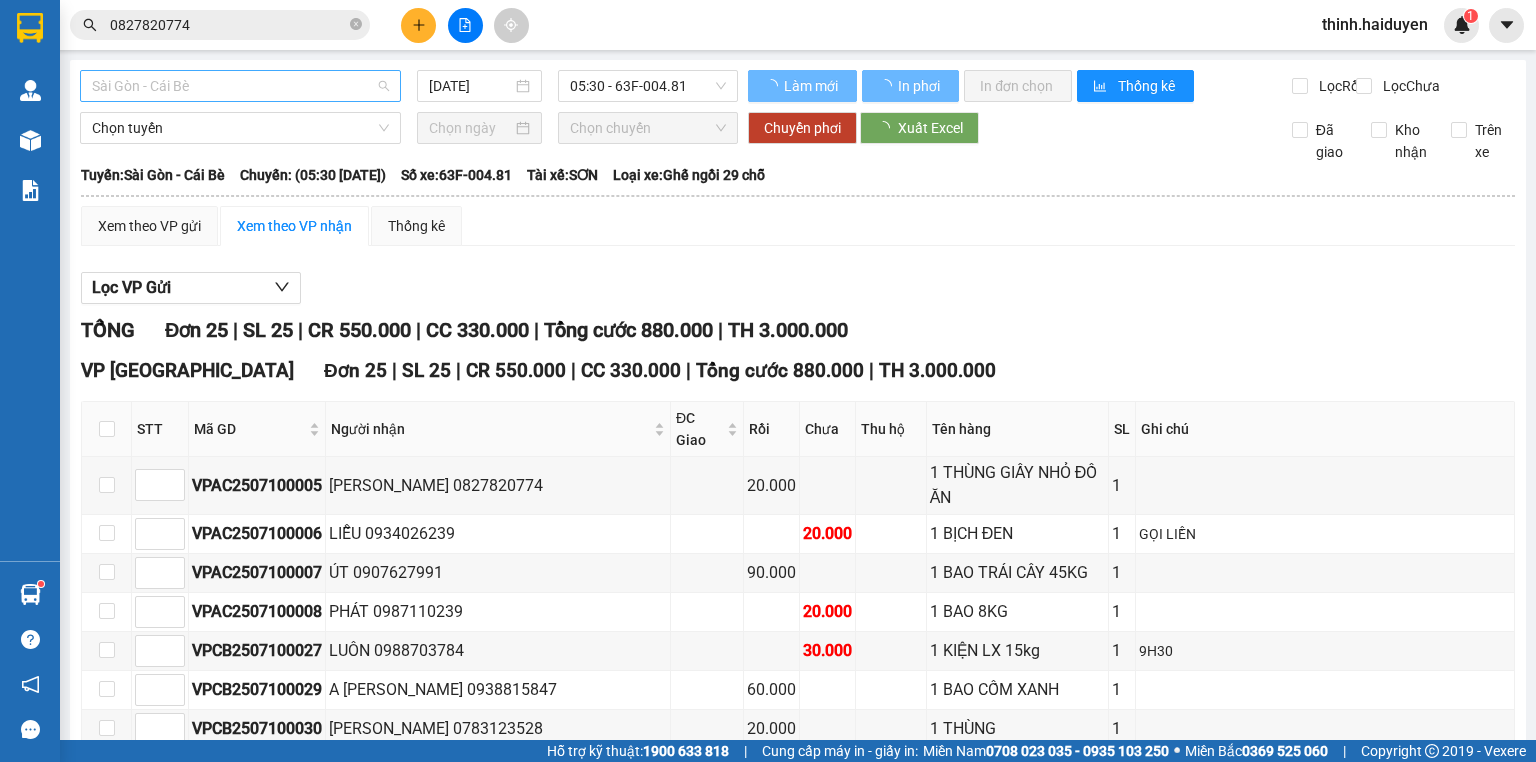 click on "Sài Gòn - Cái Bè" at bounding box center [240, 86] 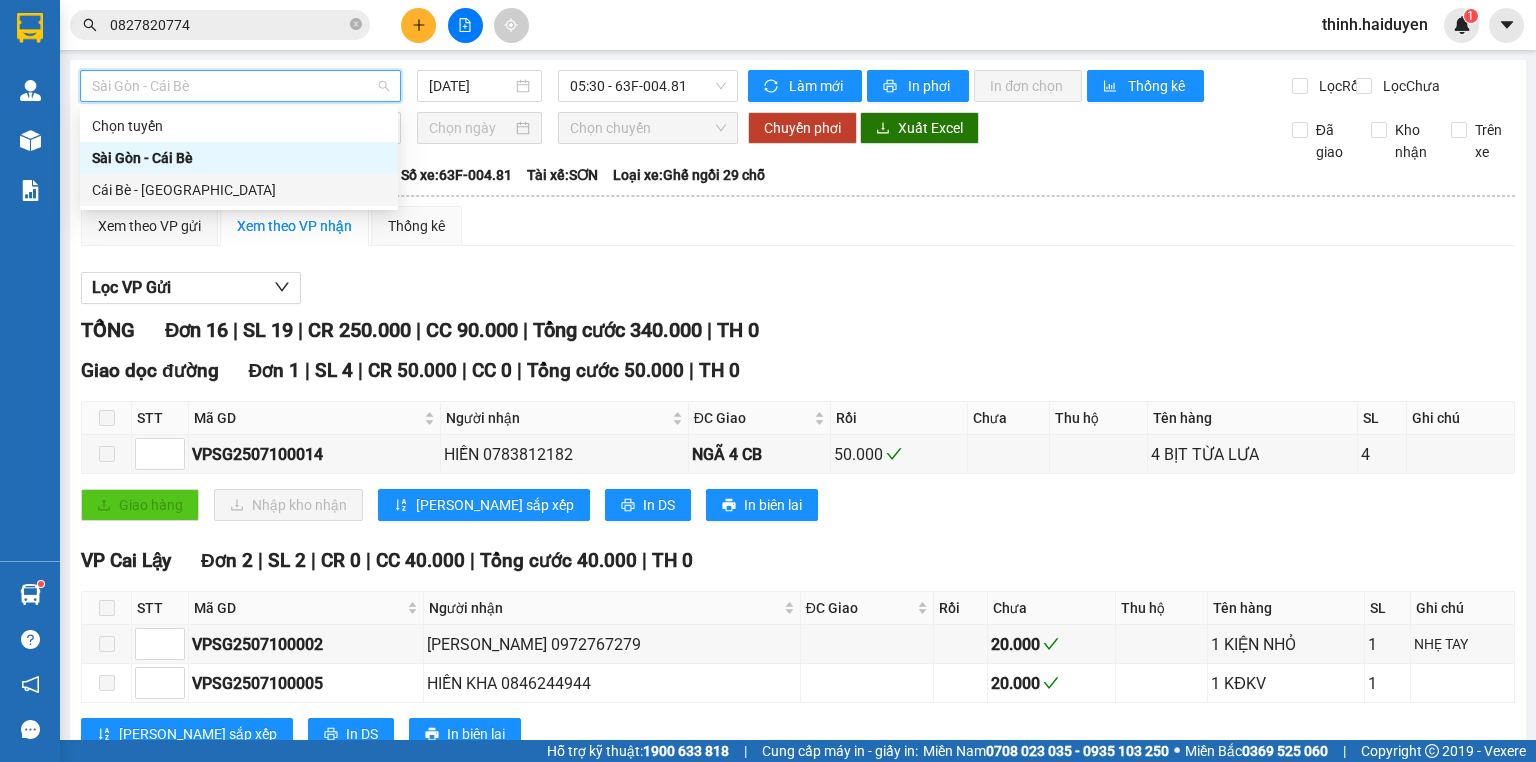 drag, startPoint x: 204, startPoint y: 194, endPoint x: 400, endPoint y: 174, distance: 197.01776 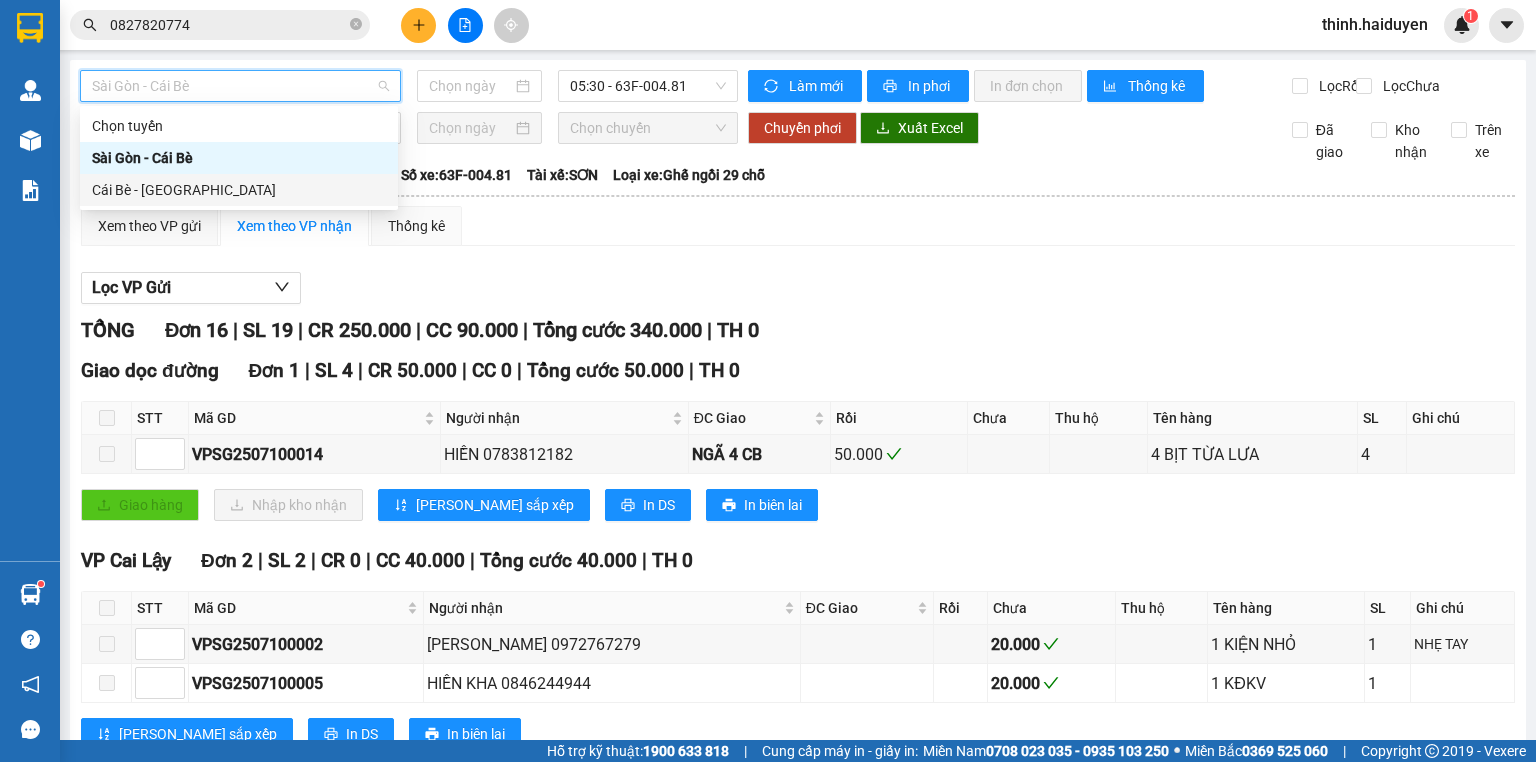 type on "[DATE]" 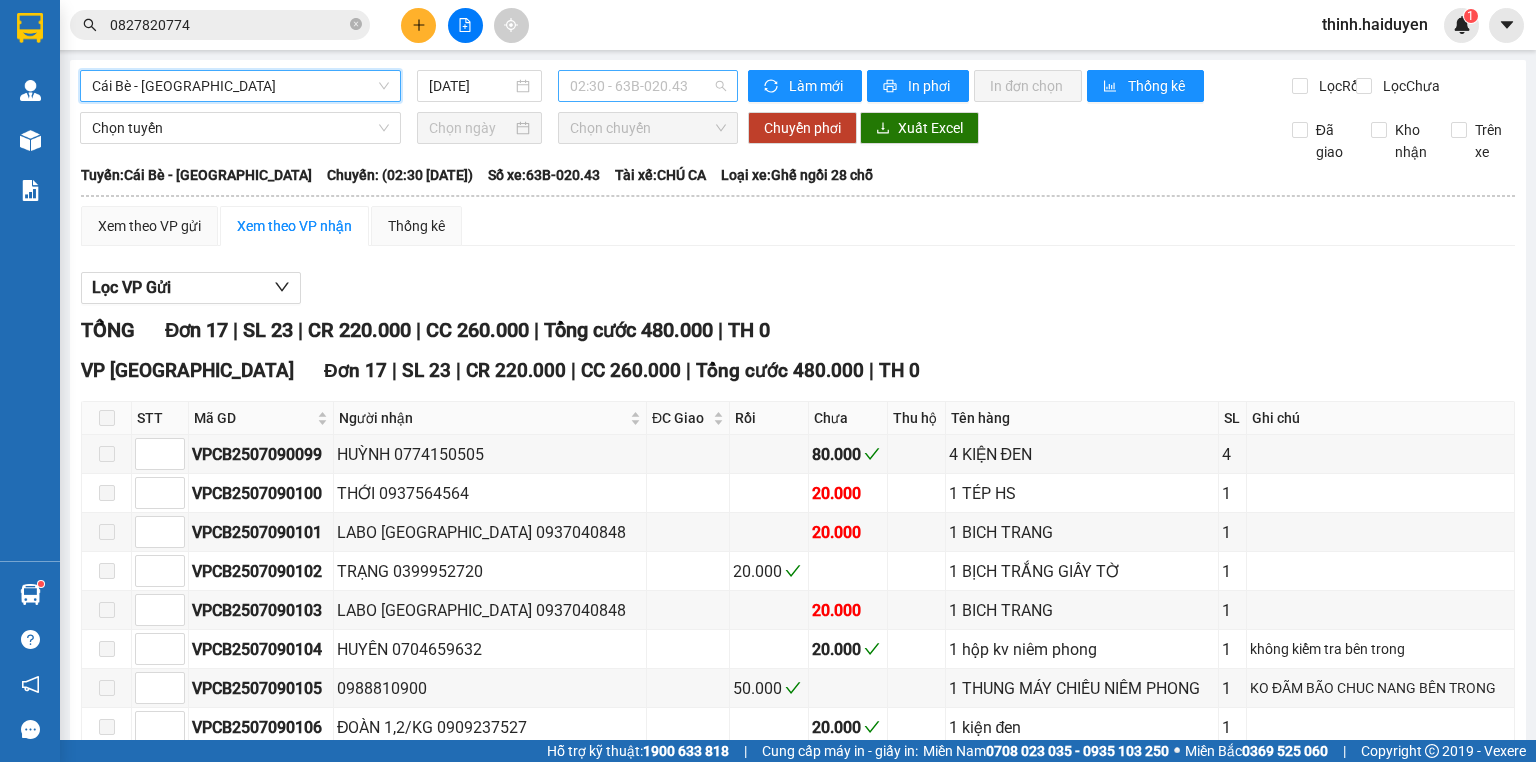 click on "02:30     - 63B-020.43" at bounding box center [648, 86] 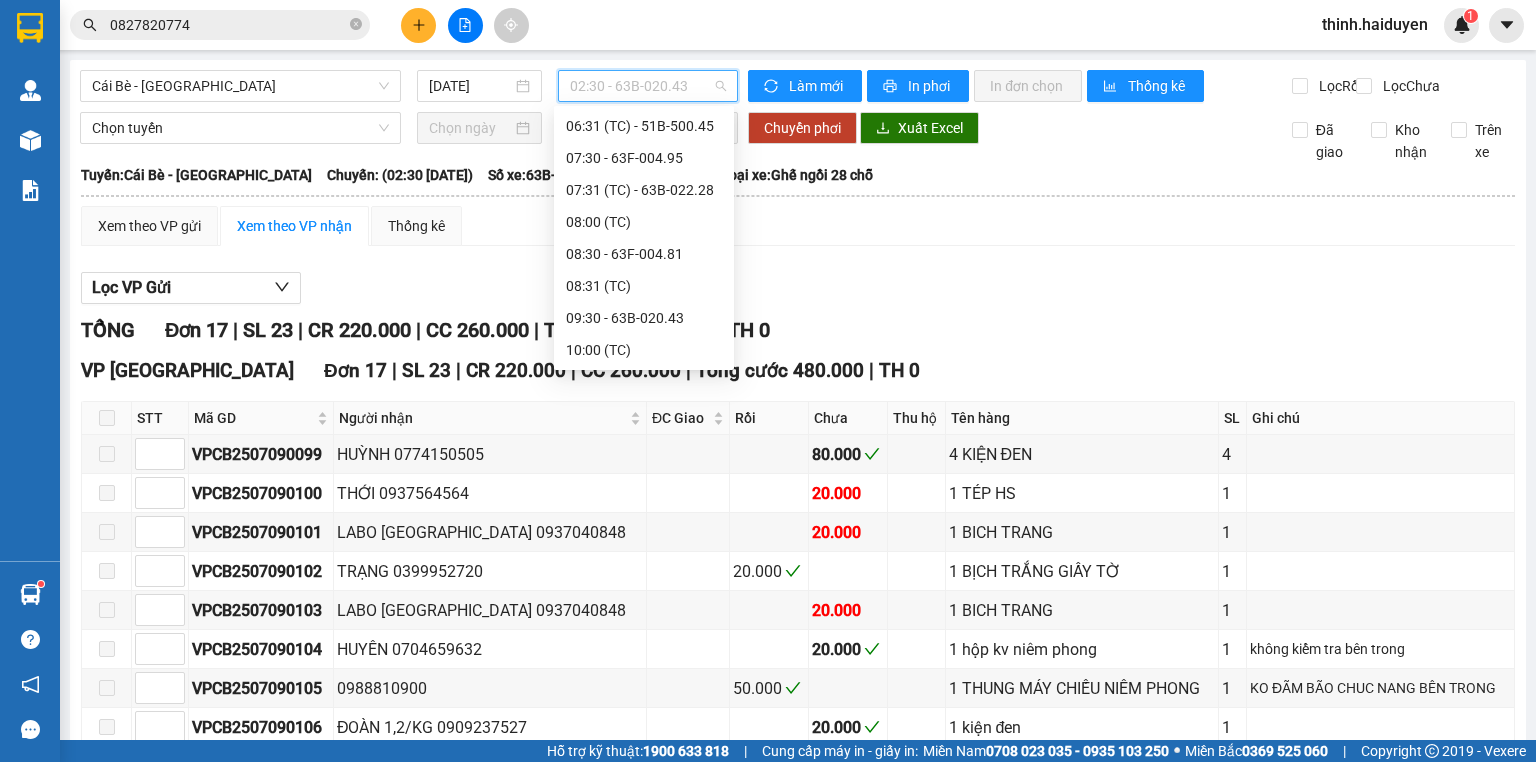 scroll, scrollTop: 320, scrollLeft: 0, axis: vertical 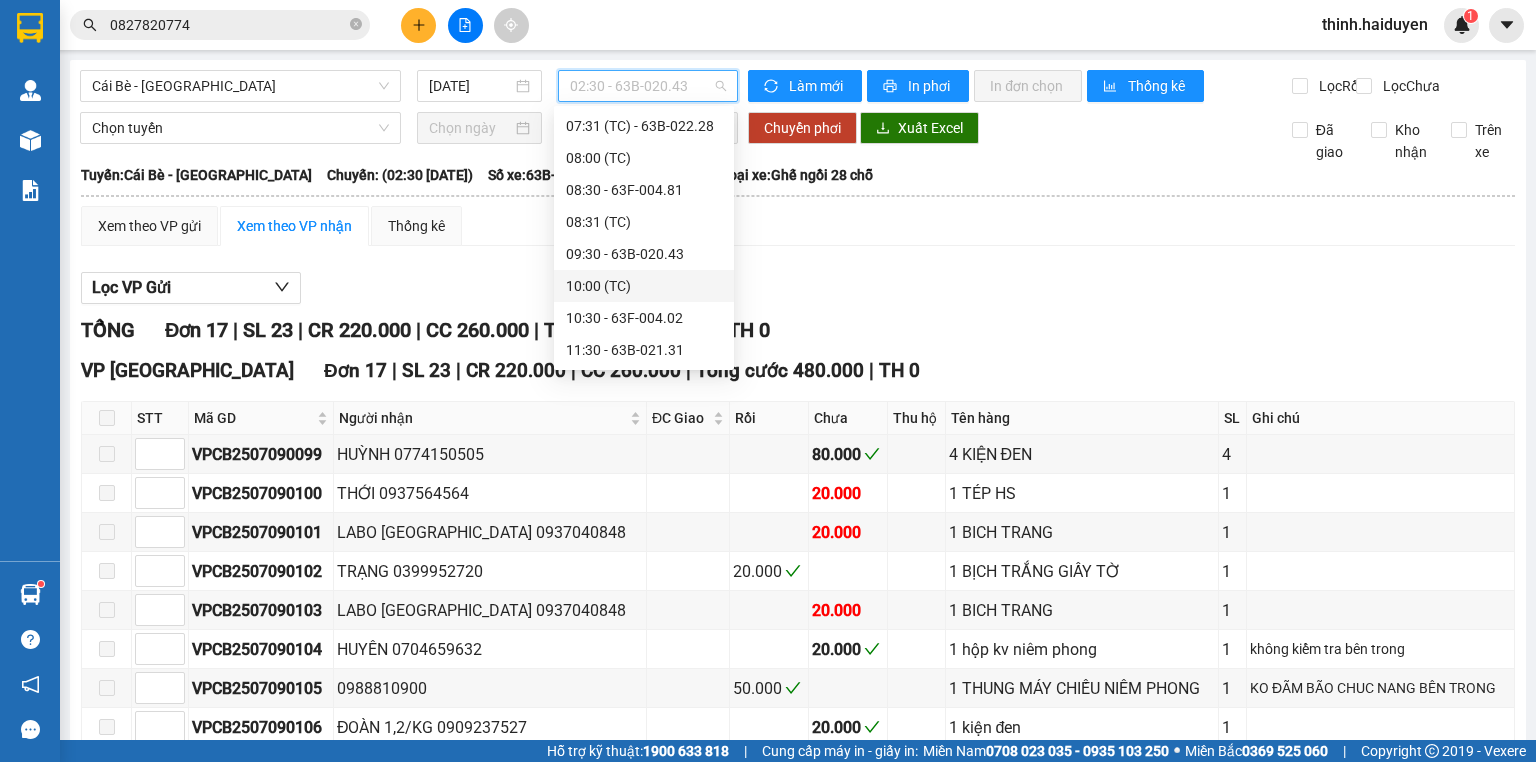 drag, startPoint x: 612, startPoint y: 288, endPoint x: 609, endPoint y: 339, distance: 51.088158 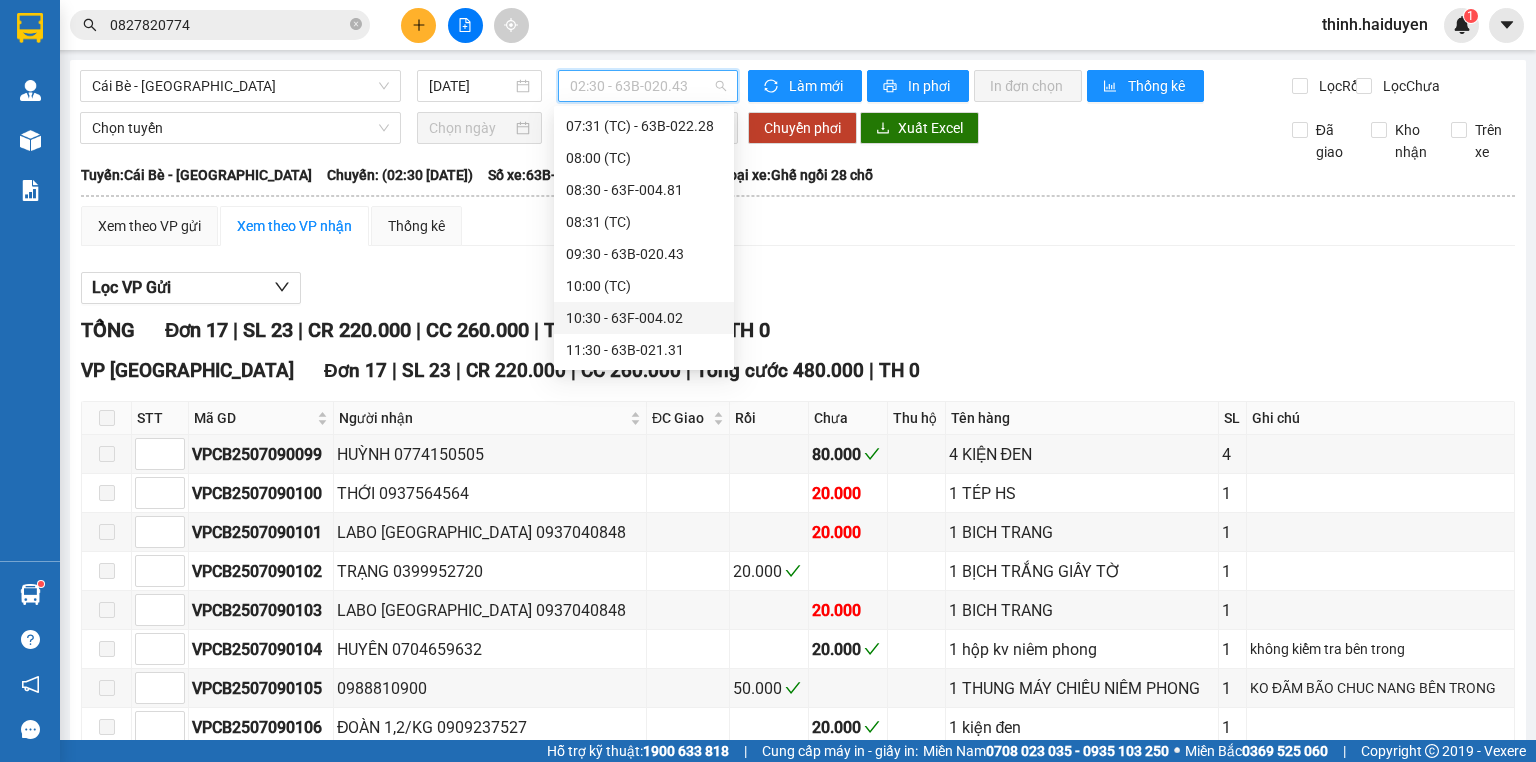 click on "10:30     - 63F-004.02" at bounding box center [644, 318] 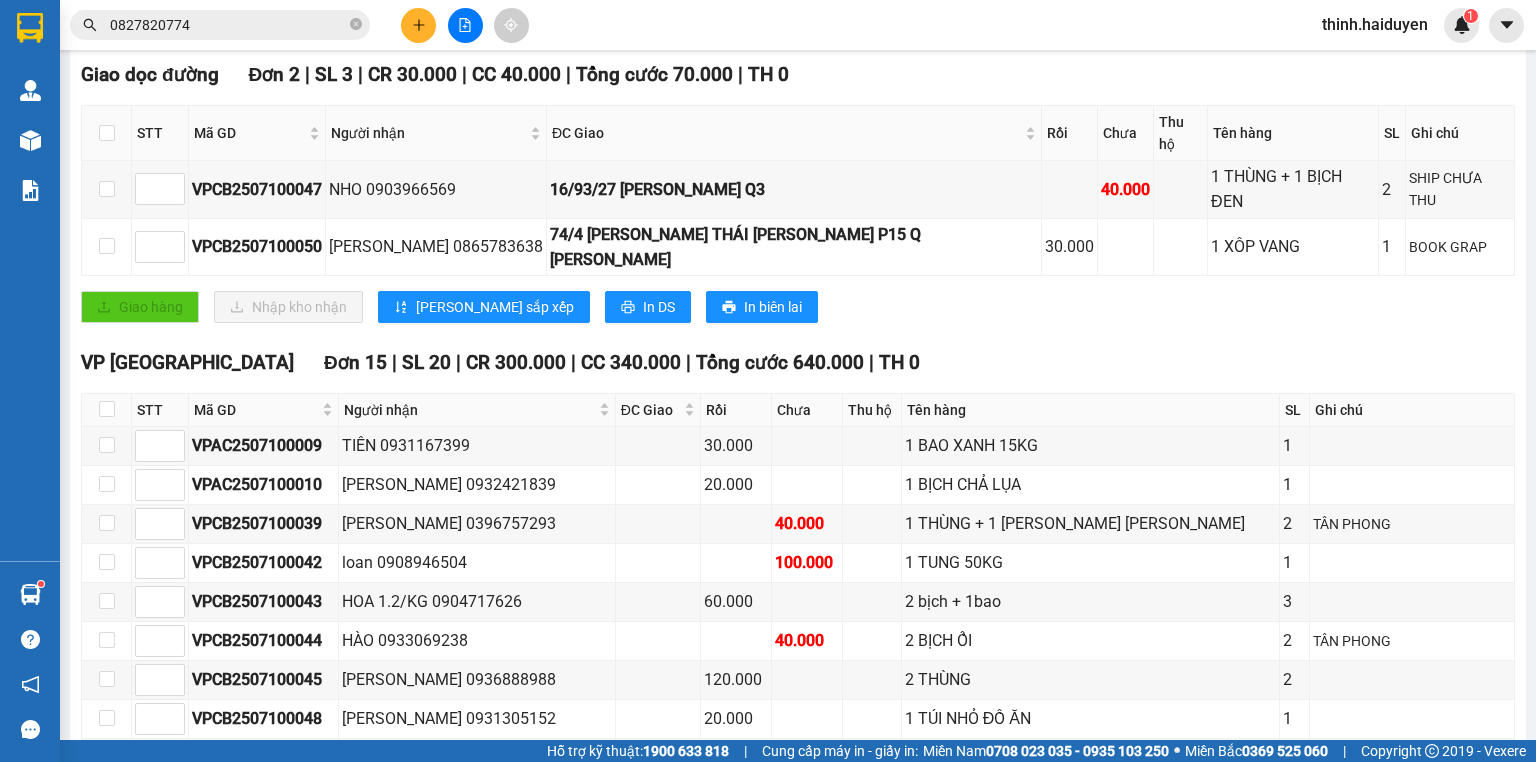 scroll, scrollTop: 616, scrollLeft: 0, axis: vertical 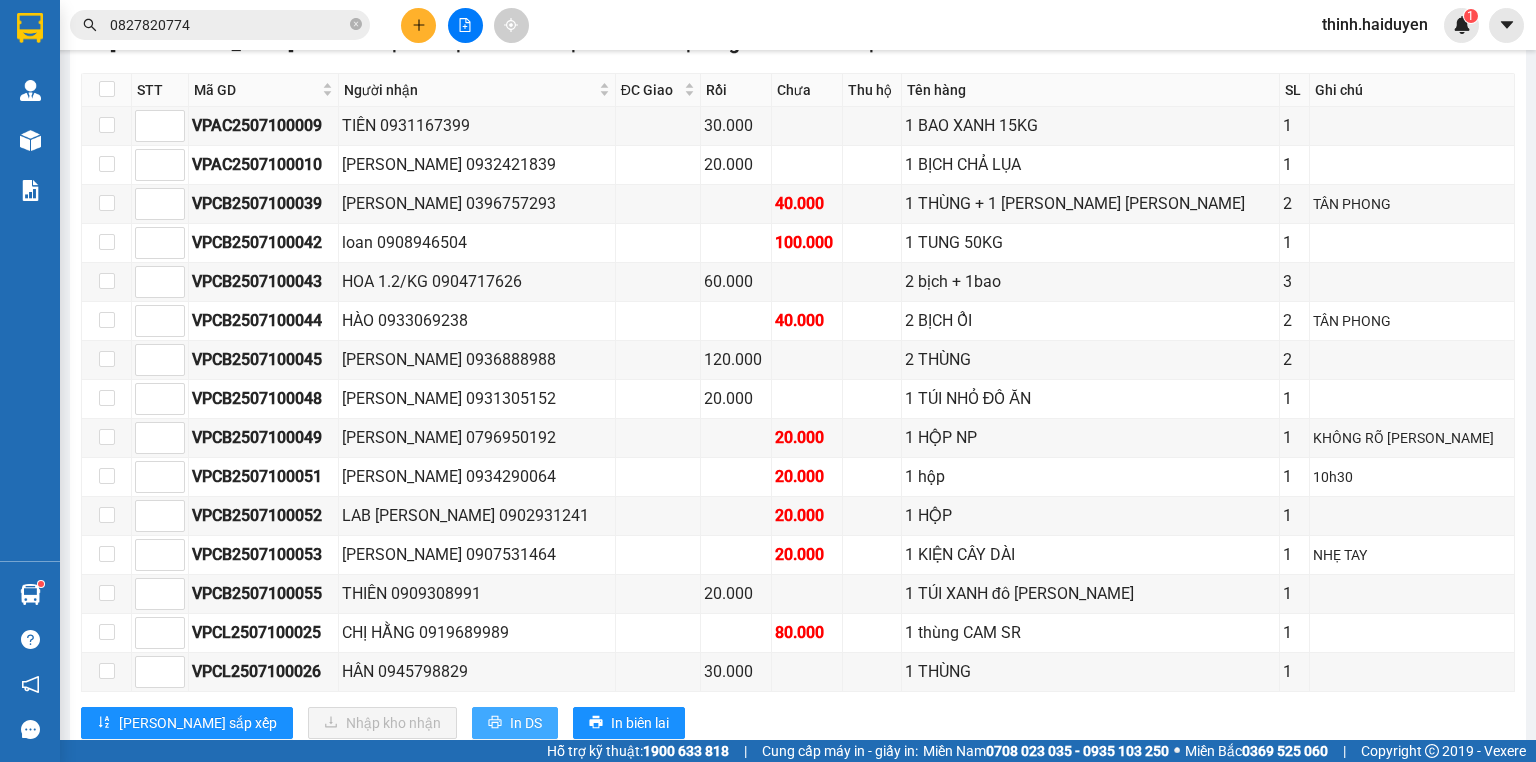click on "In DS" at bounding box center [526, 723] 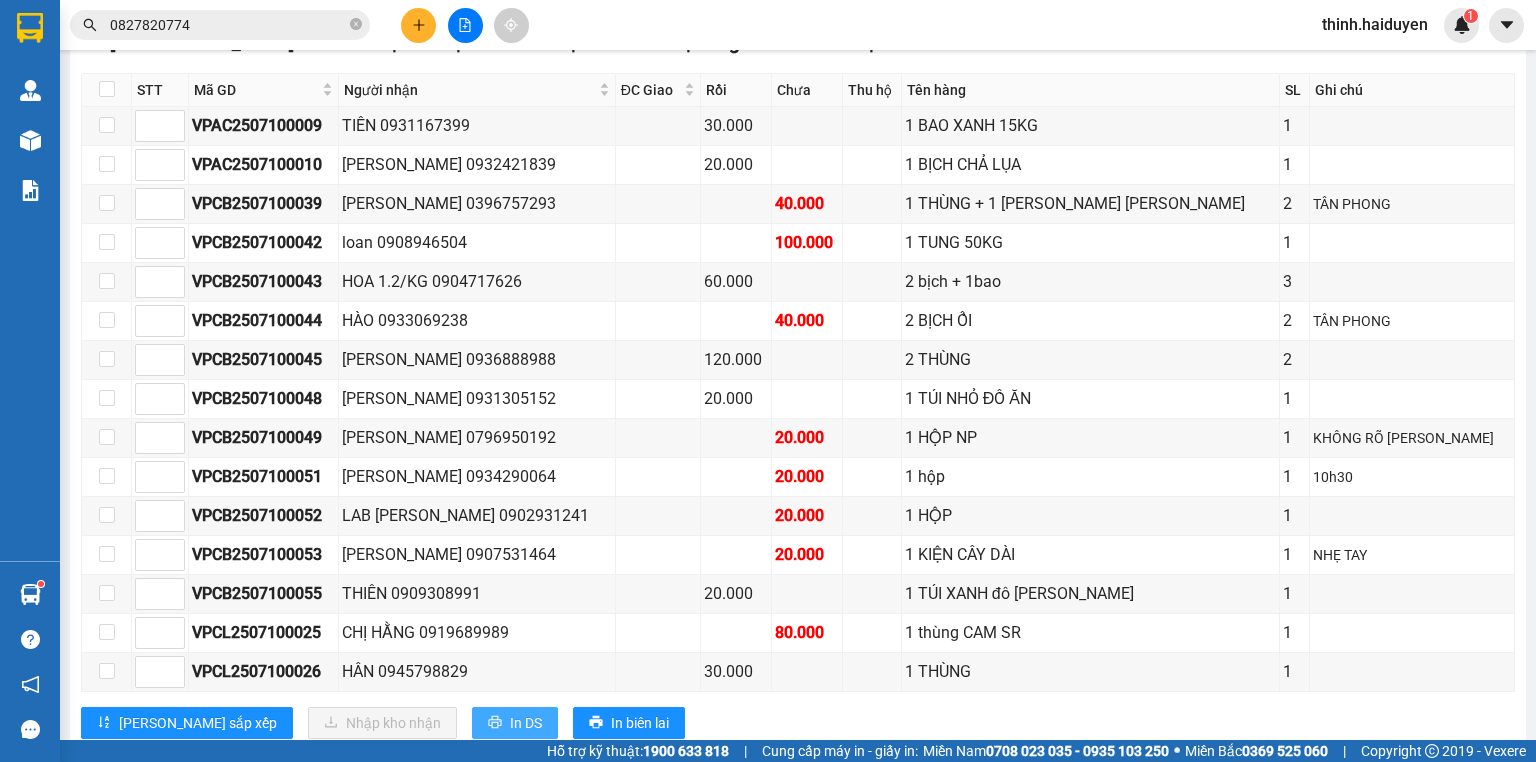 scroll, scrollTop: 0, scrollLeft: 0, axis: both 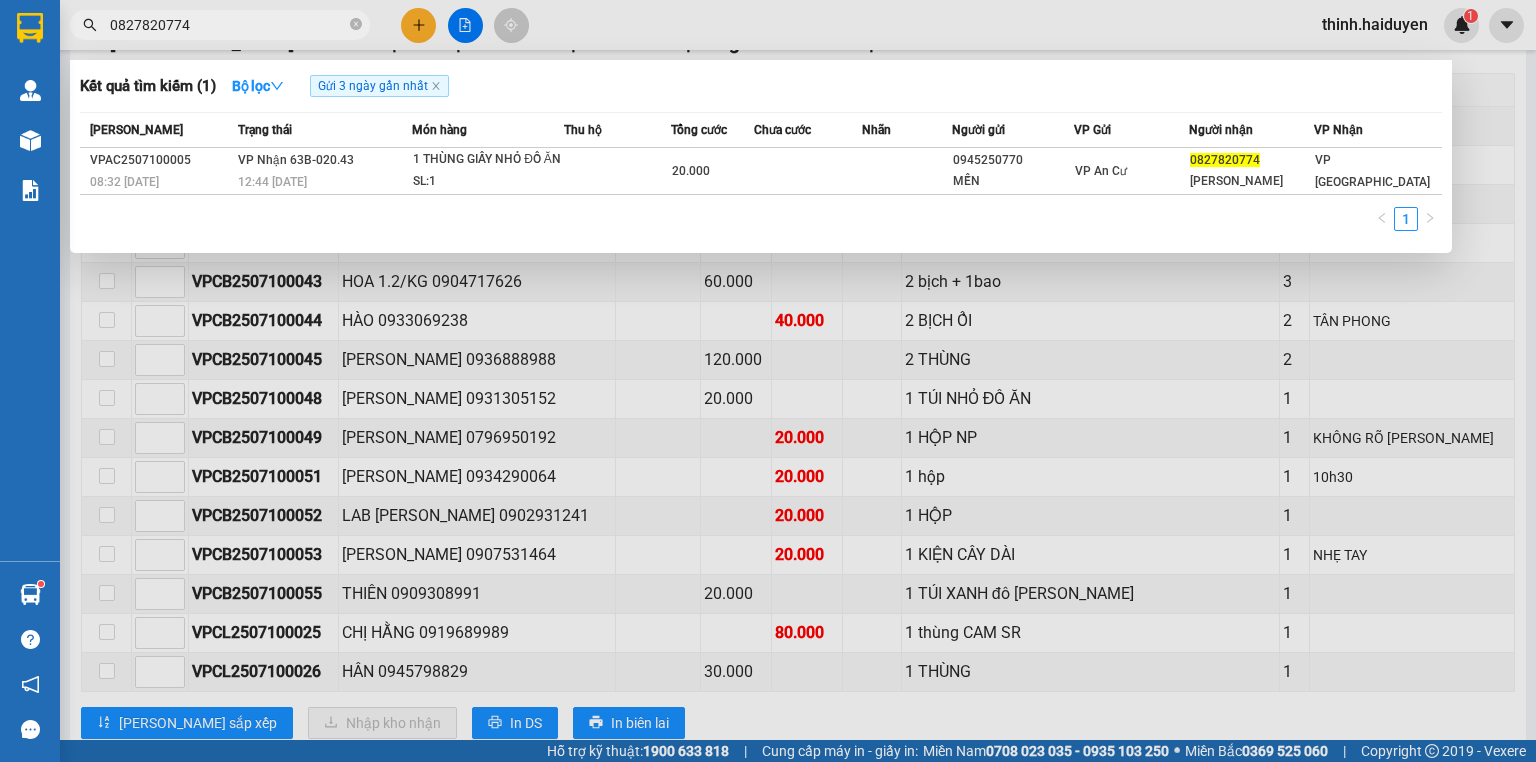 click on "0827820774" at bounding box center (228, 25) 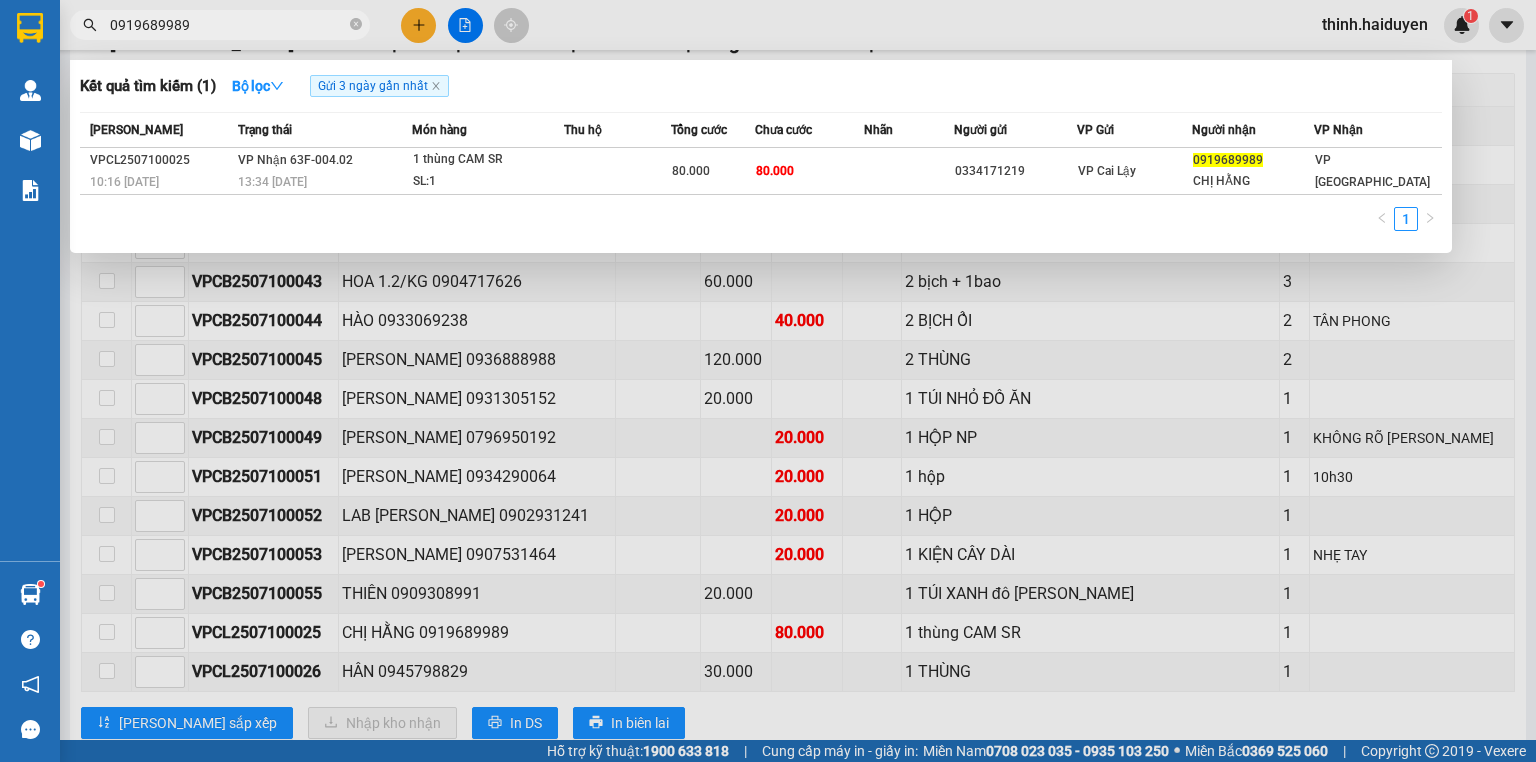 type on "0919689989" 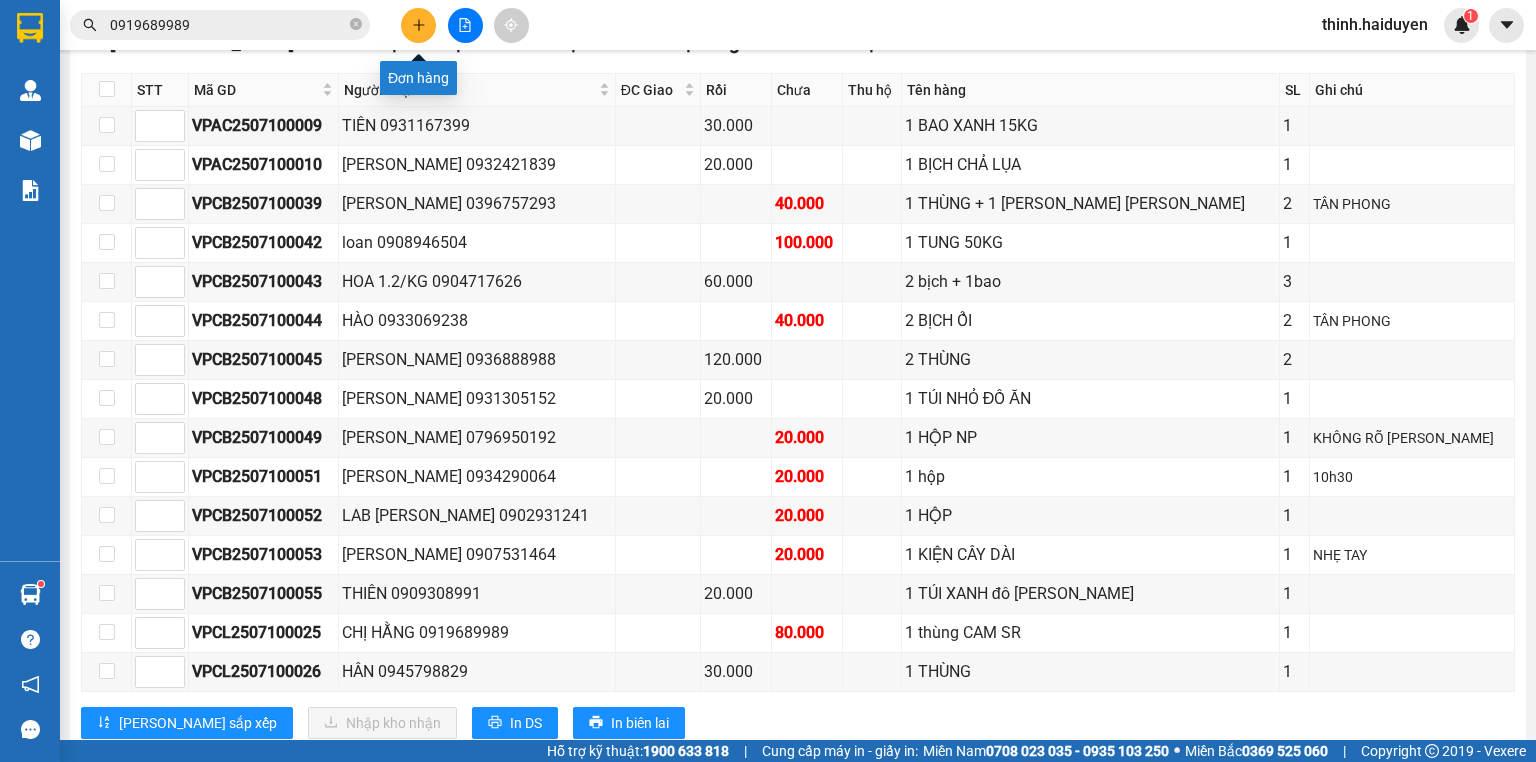 click at bounding box center (418, 25) 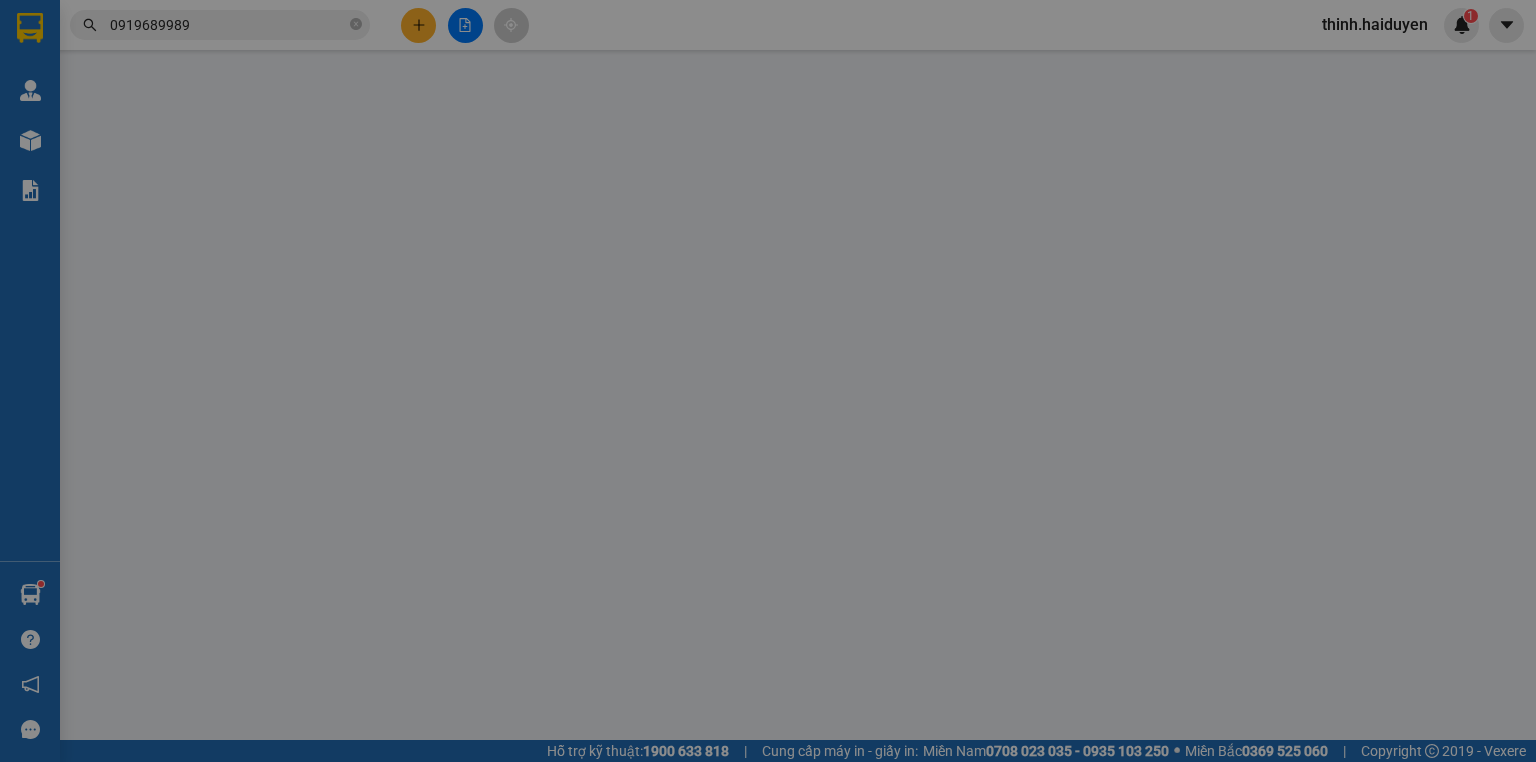 scroll, scrollTop: 0, scrollLeft: 0, axis: both 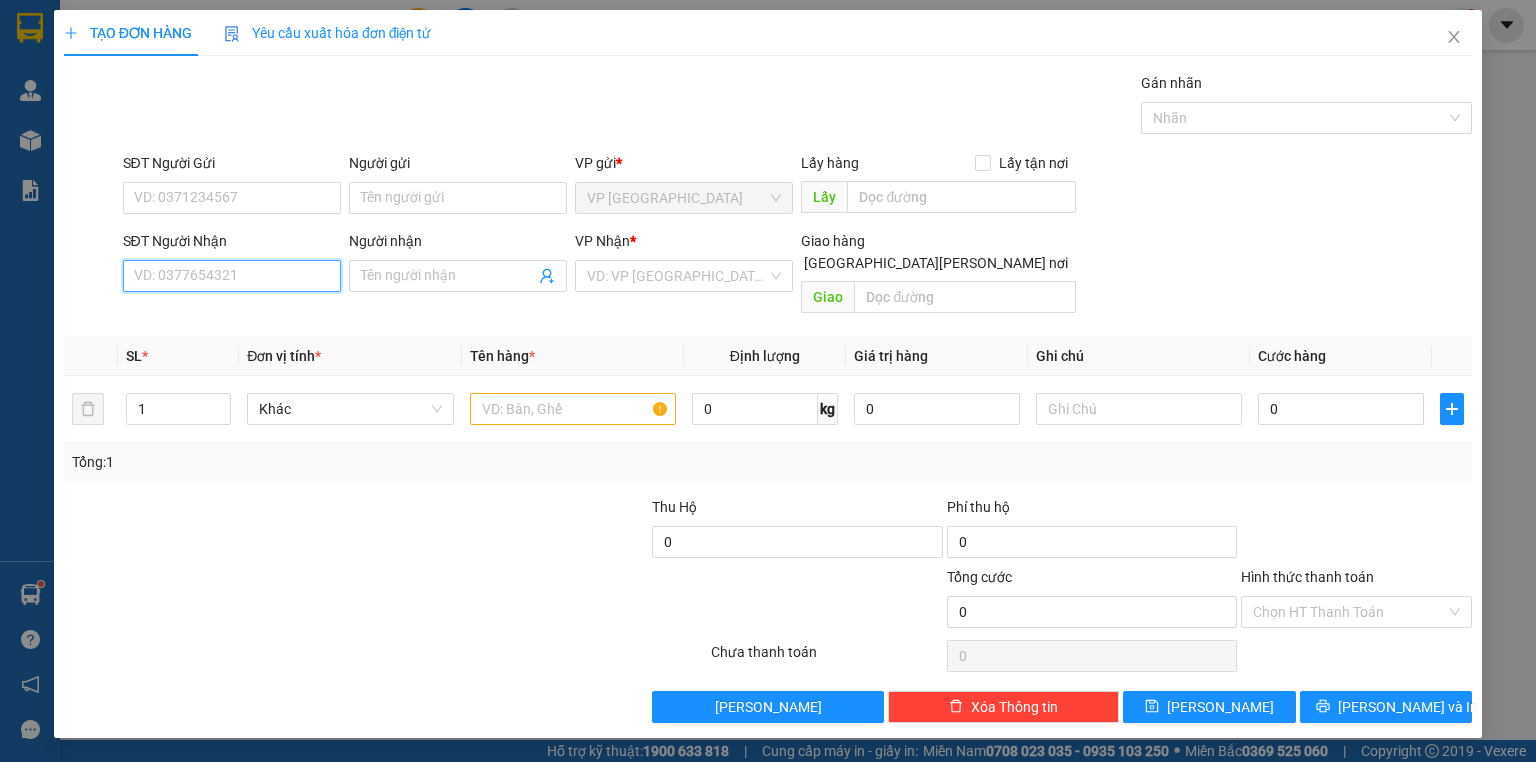 click on "SĐT Người Nhận" at bounding box center [232, 276] 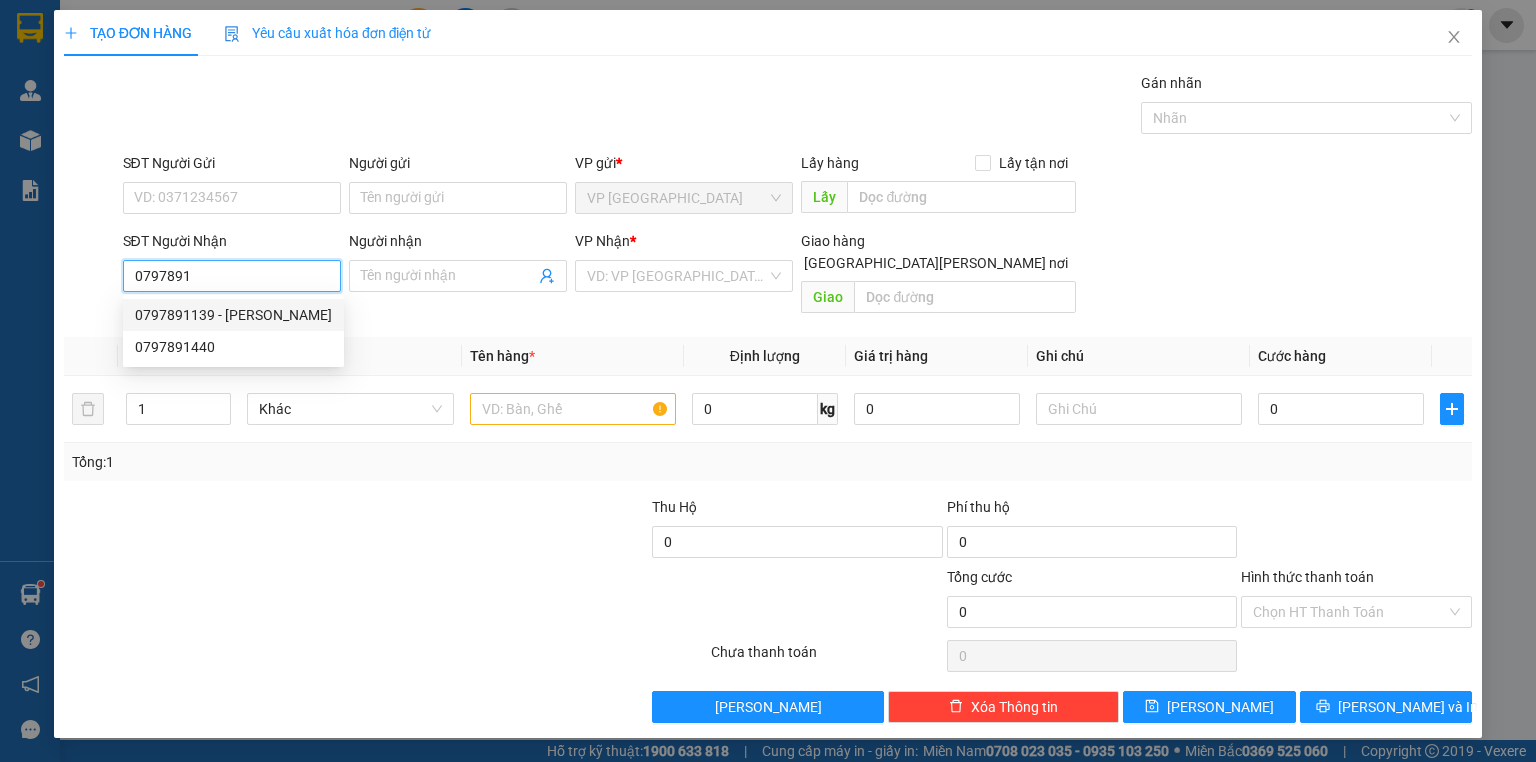 click on "0797891139 - PHƯƠNG" at bounding box center [233, 315] 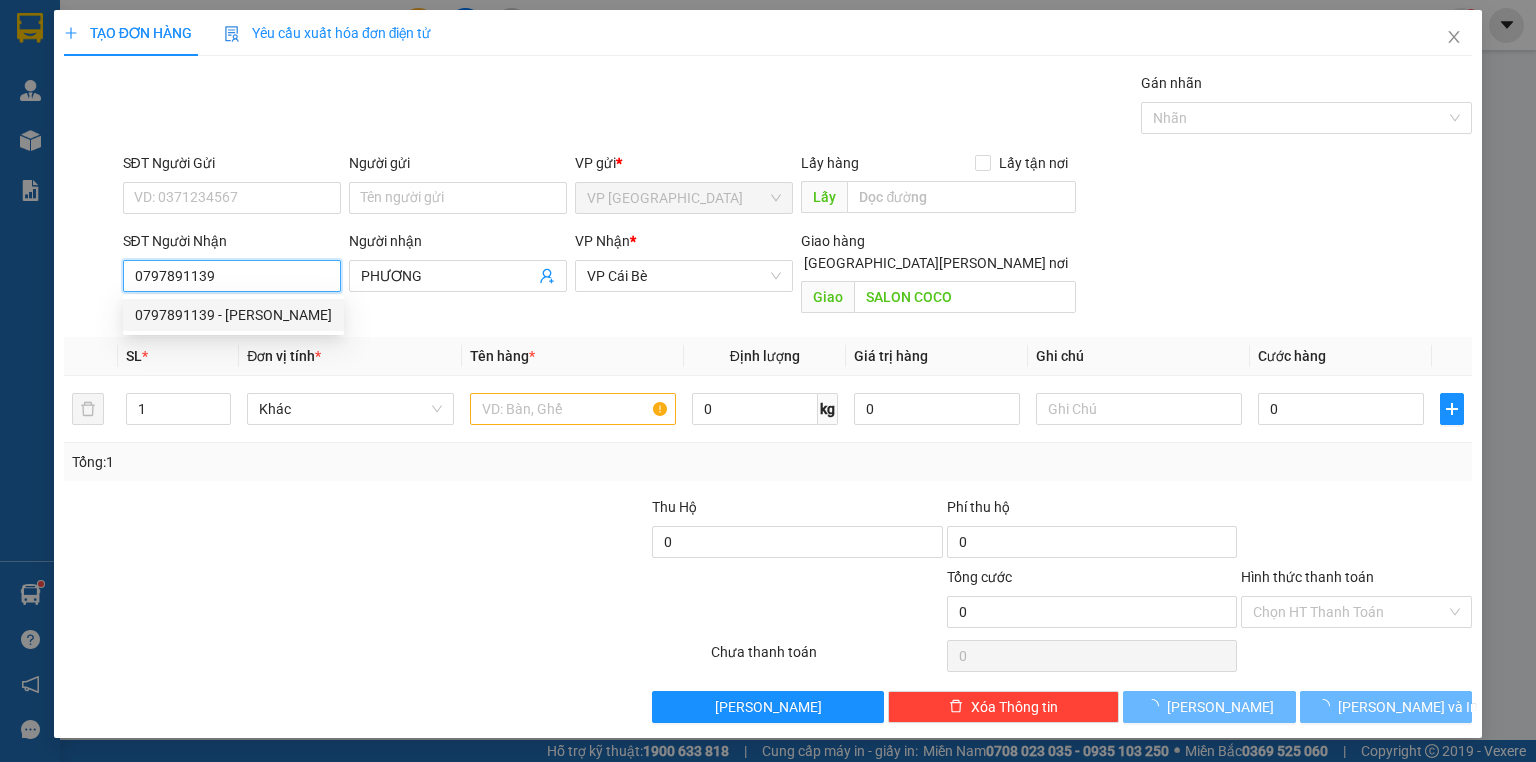 type on "30.000" 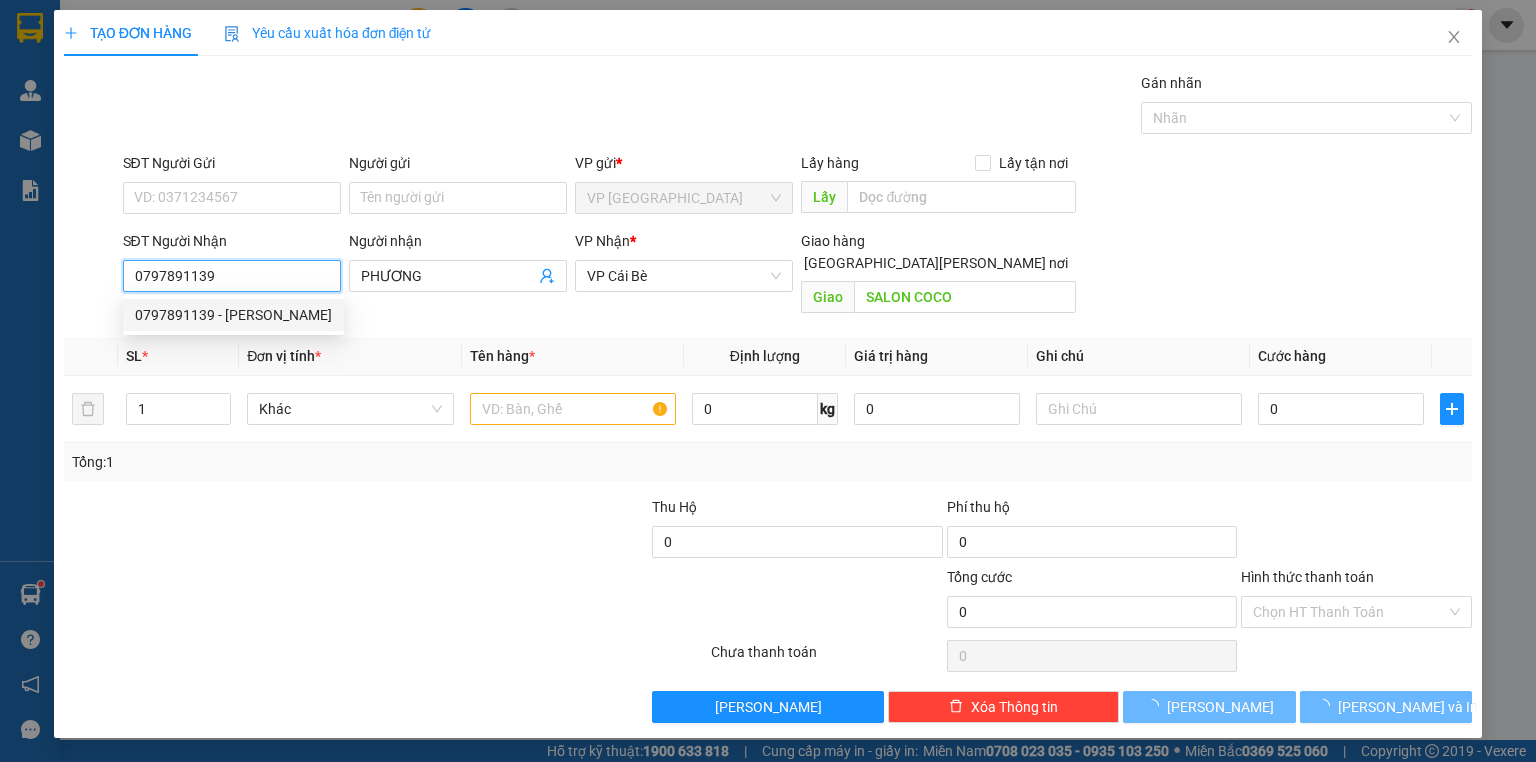 type on "30.000" 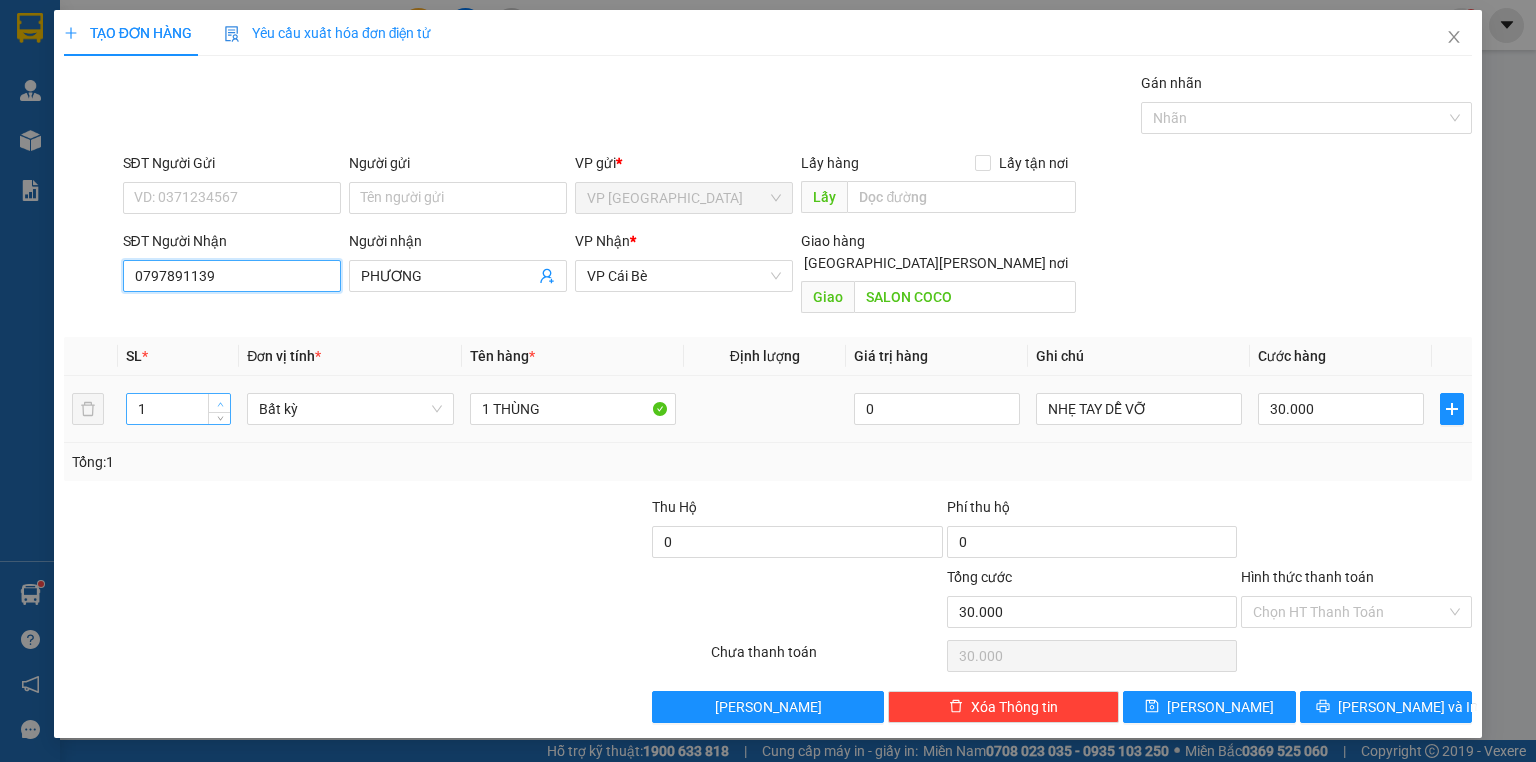 type on "0797891139" 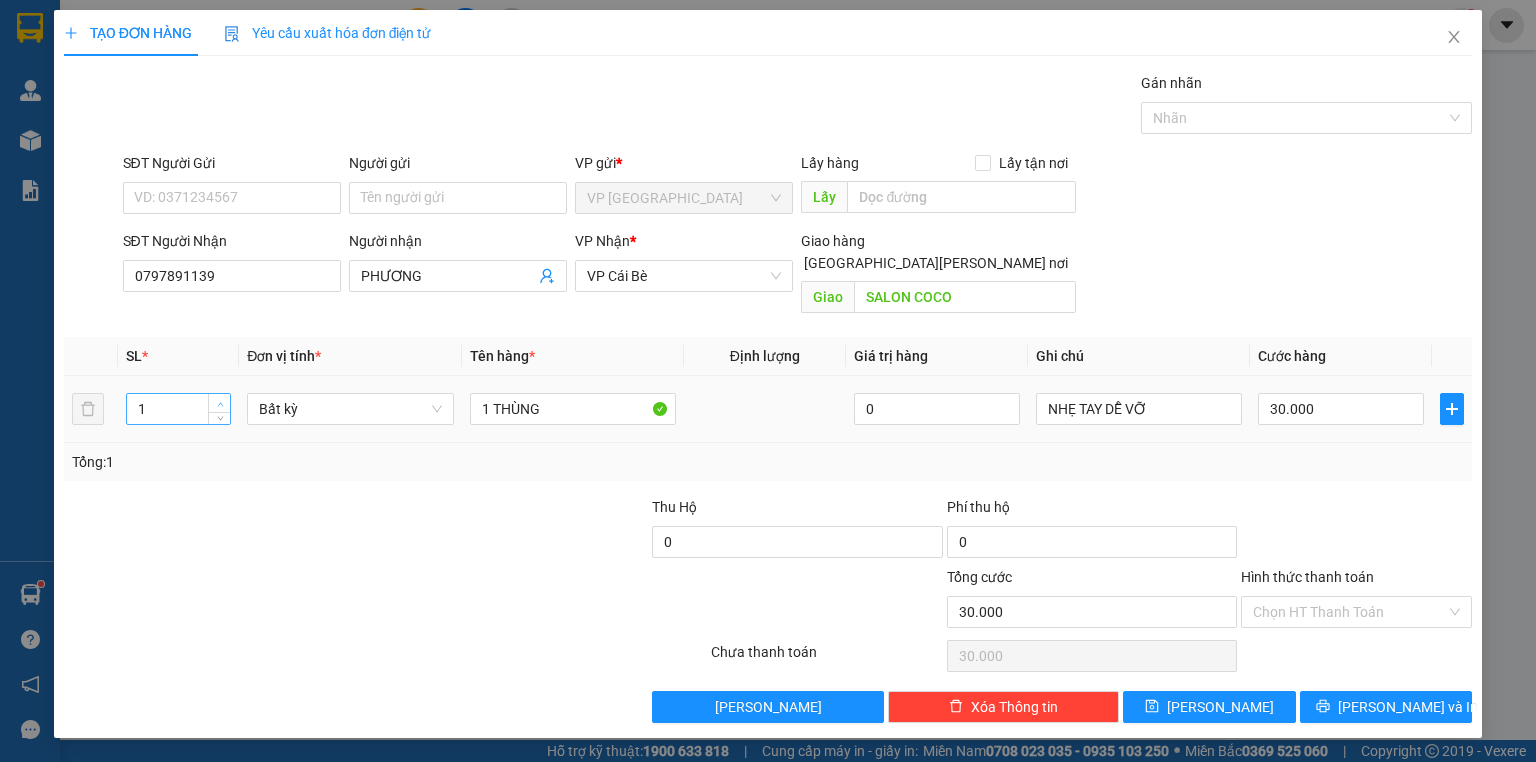 type on "2" 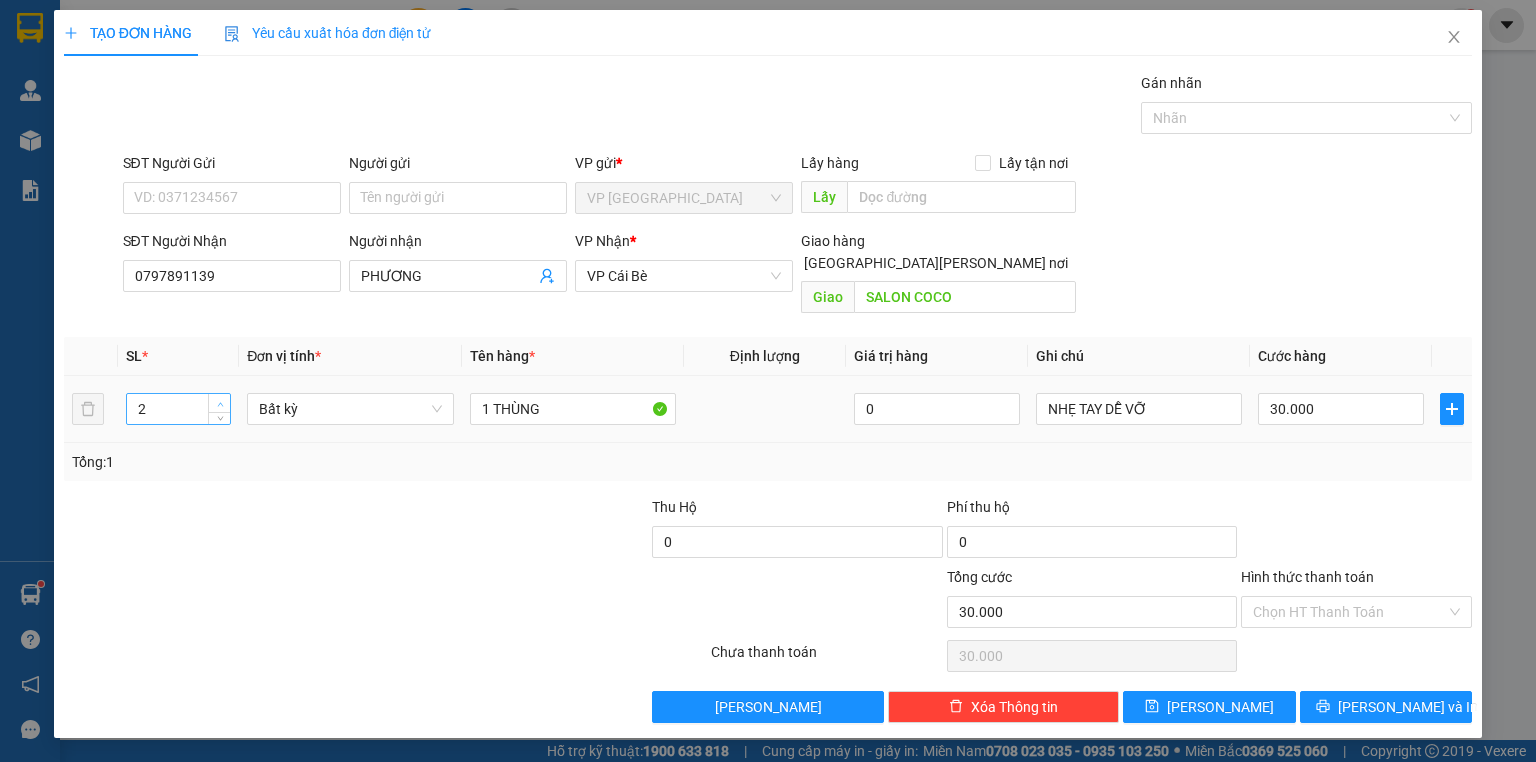 click 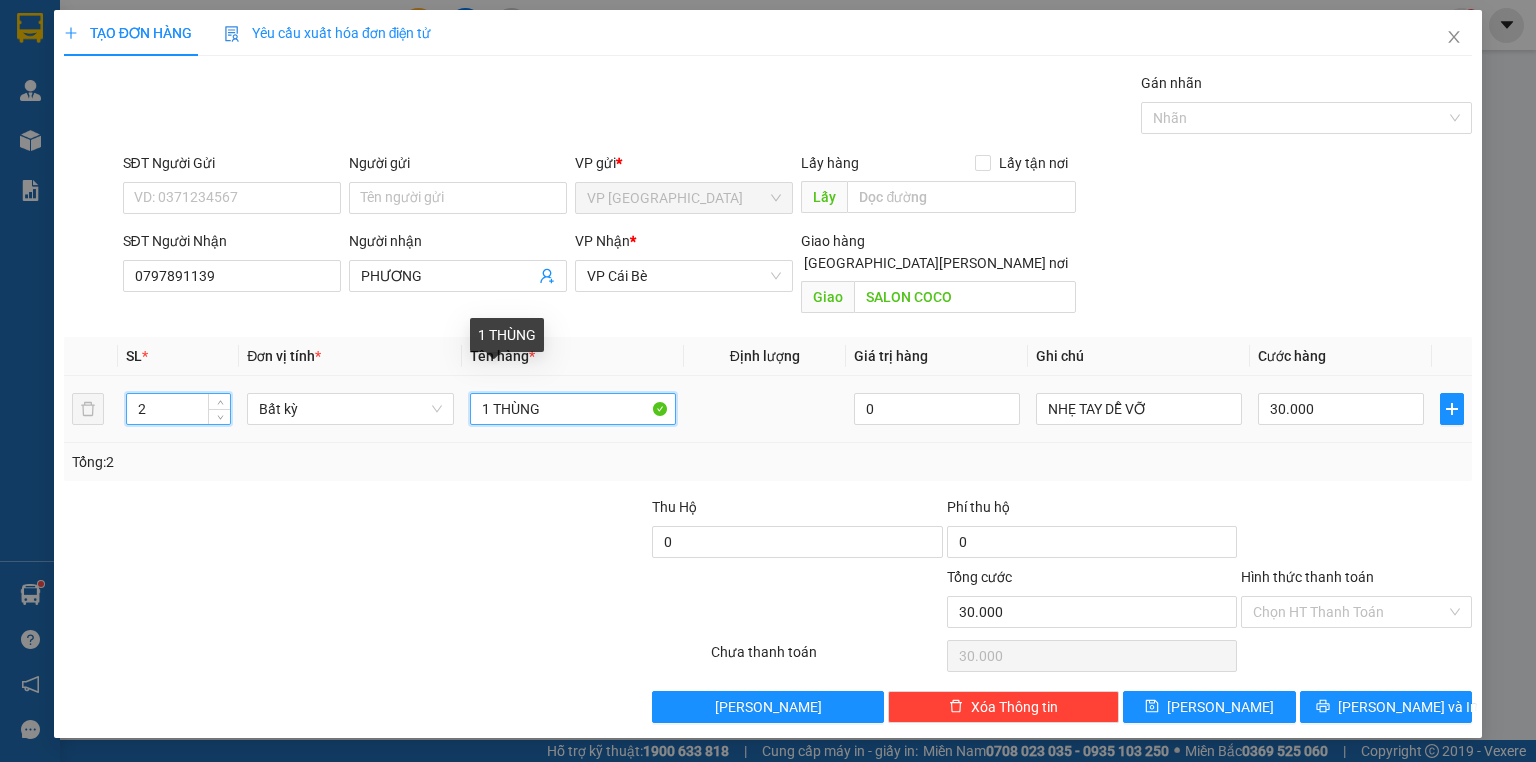 drag, startPoint x: 490, startPoint y: 393, endPoint x: 450, endPoint y: 408, distance: 42.72002 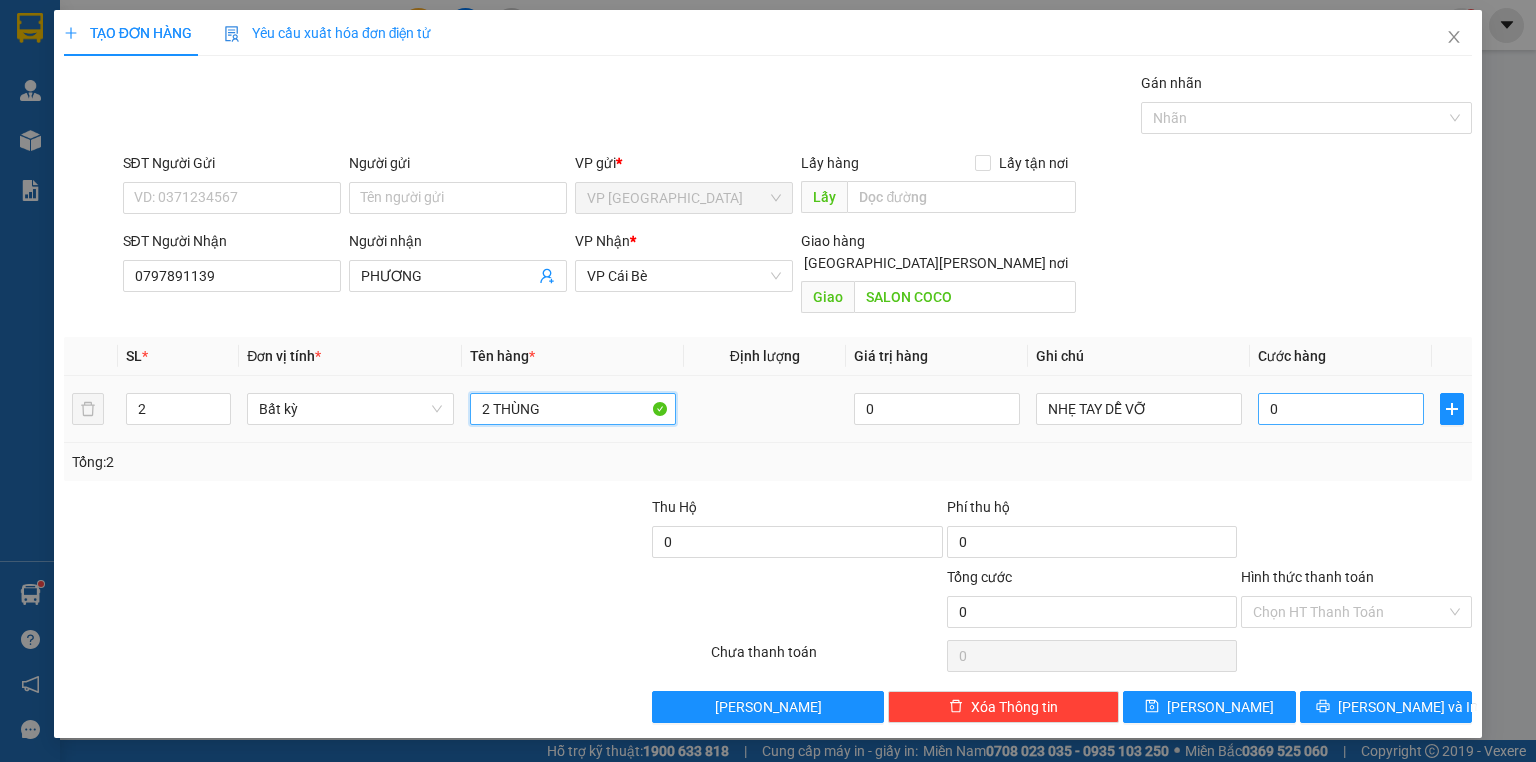 type on "2 THÙNG" 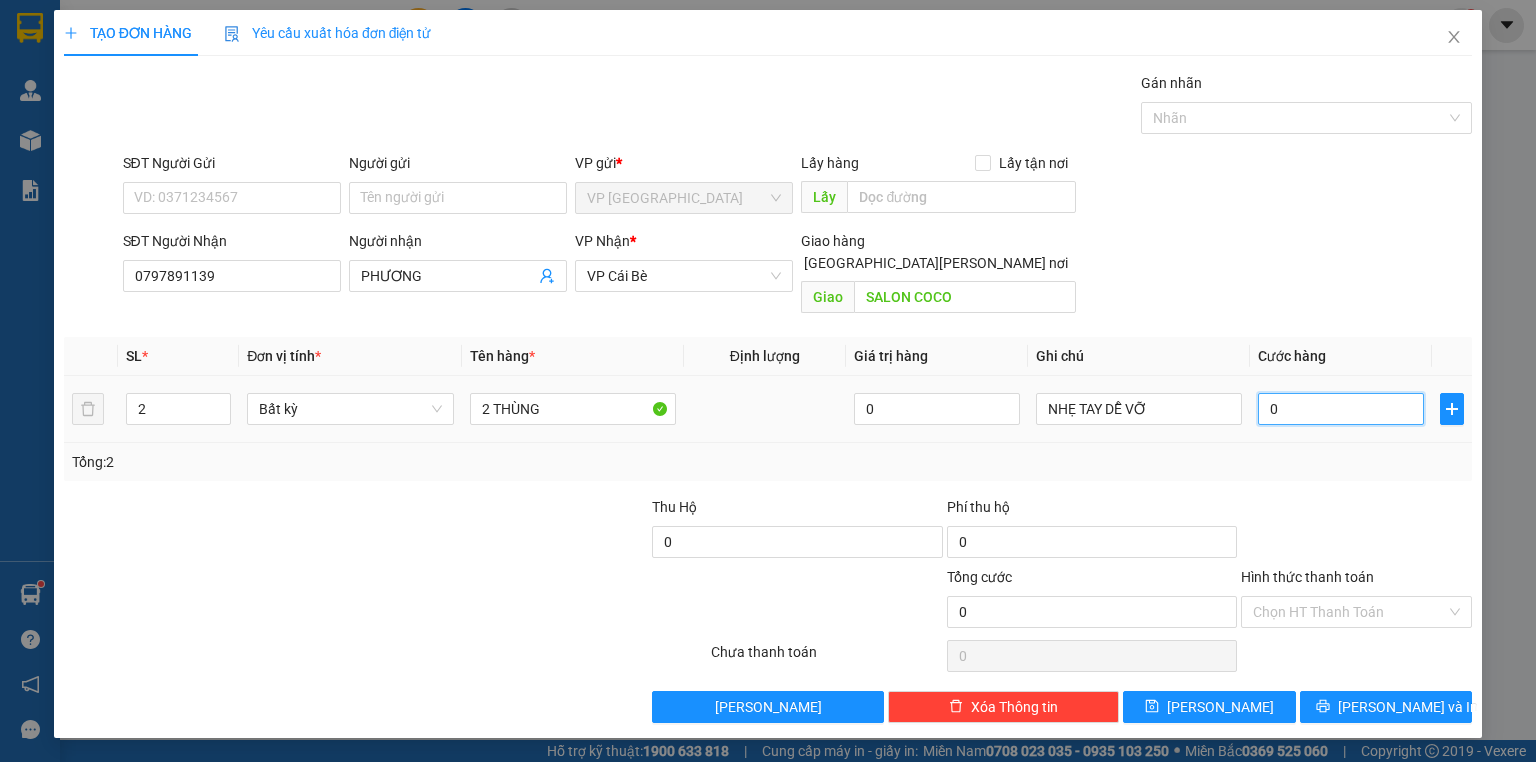 click on "0" at bounding box center [1341, 409] 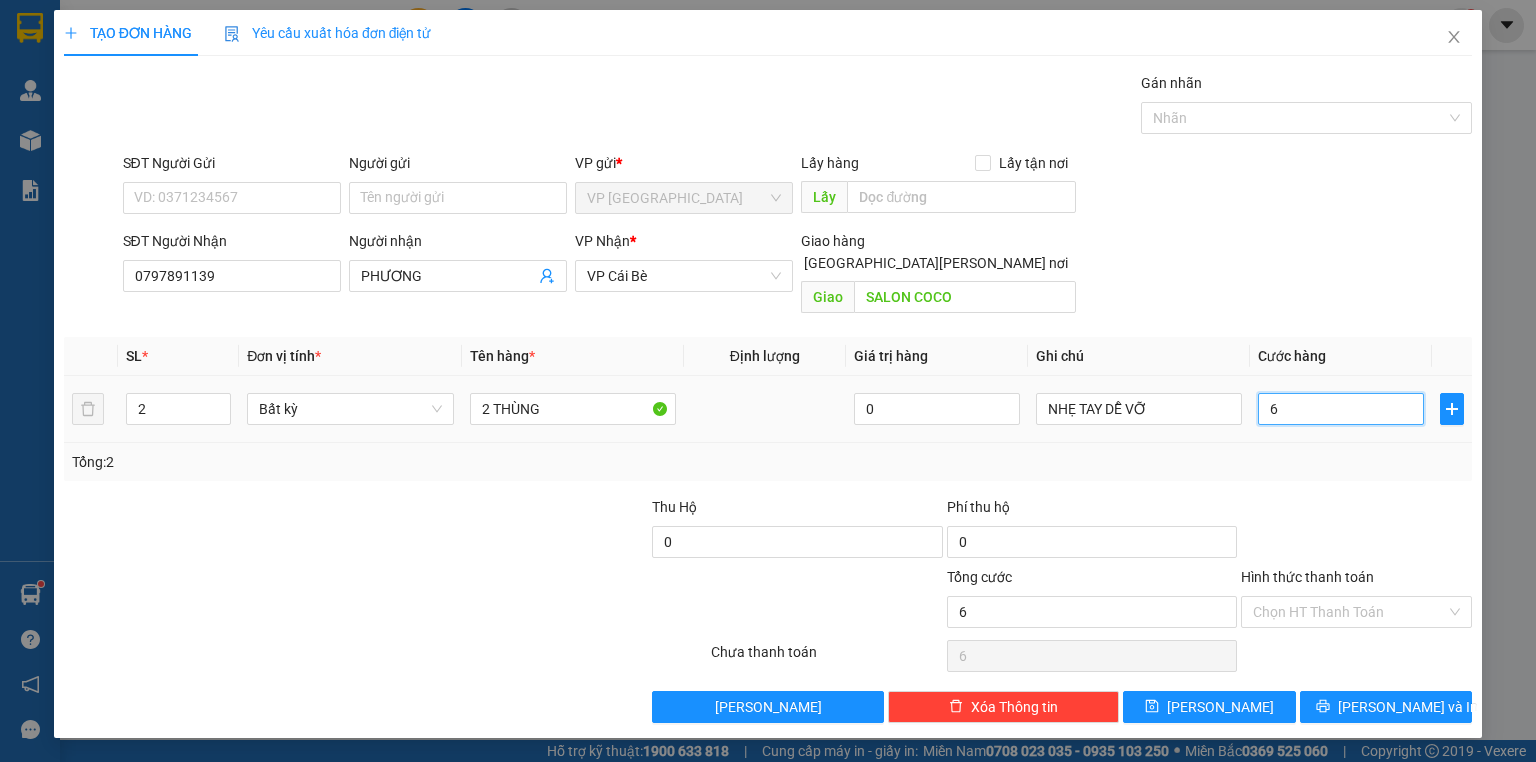 type on "60" 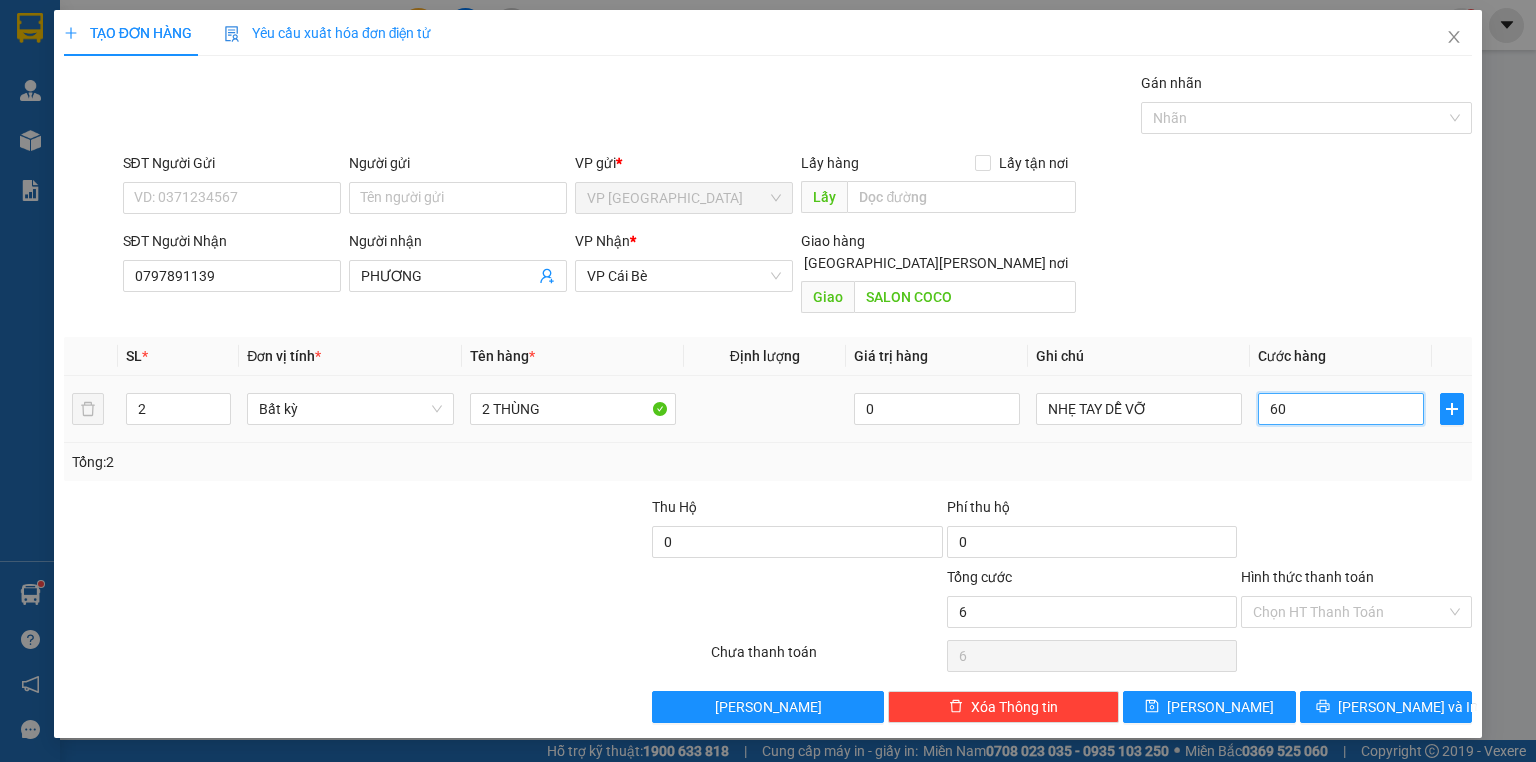 type on "60" 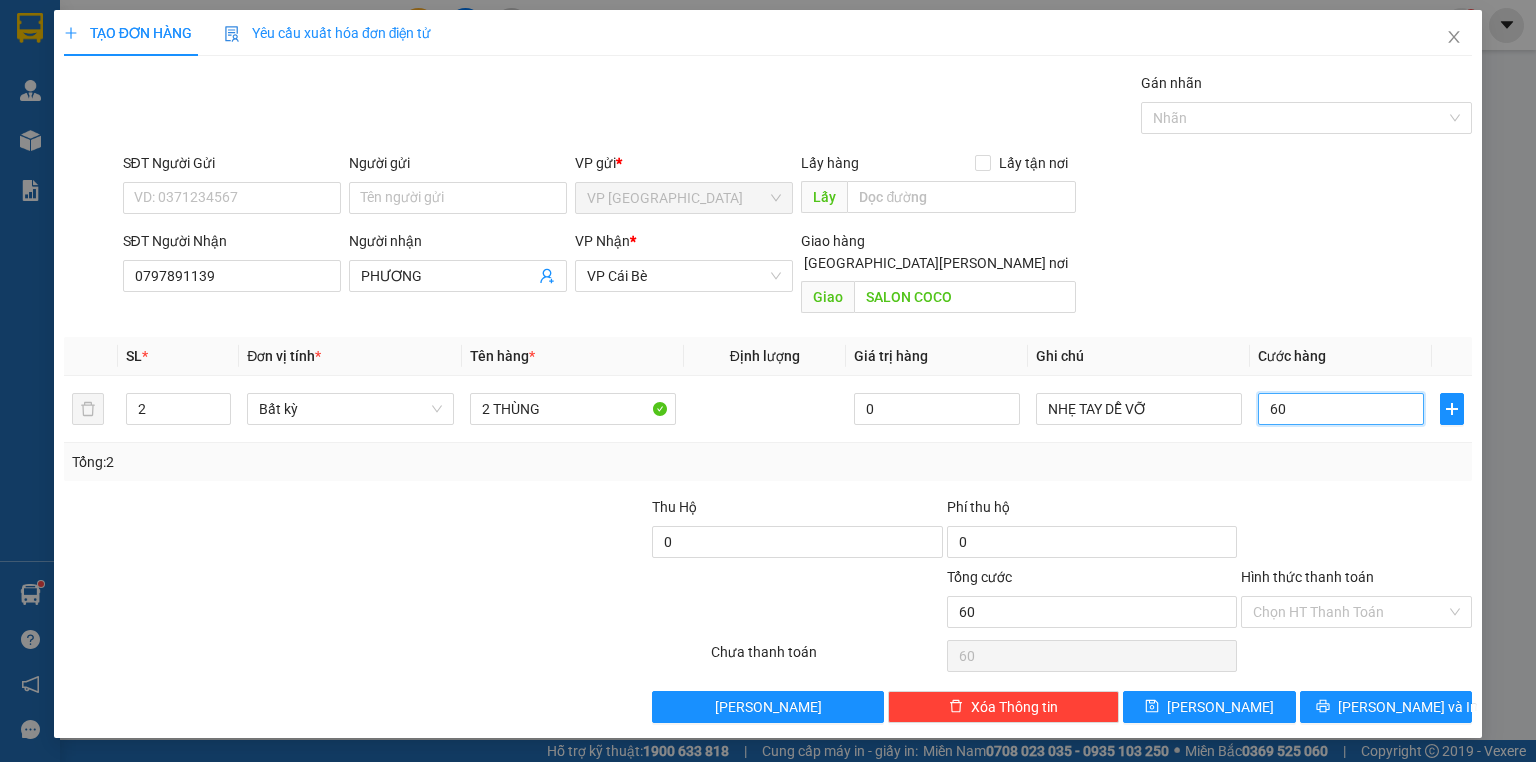 type on "60" 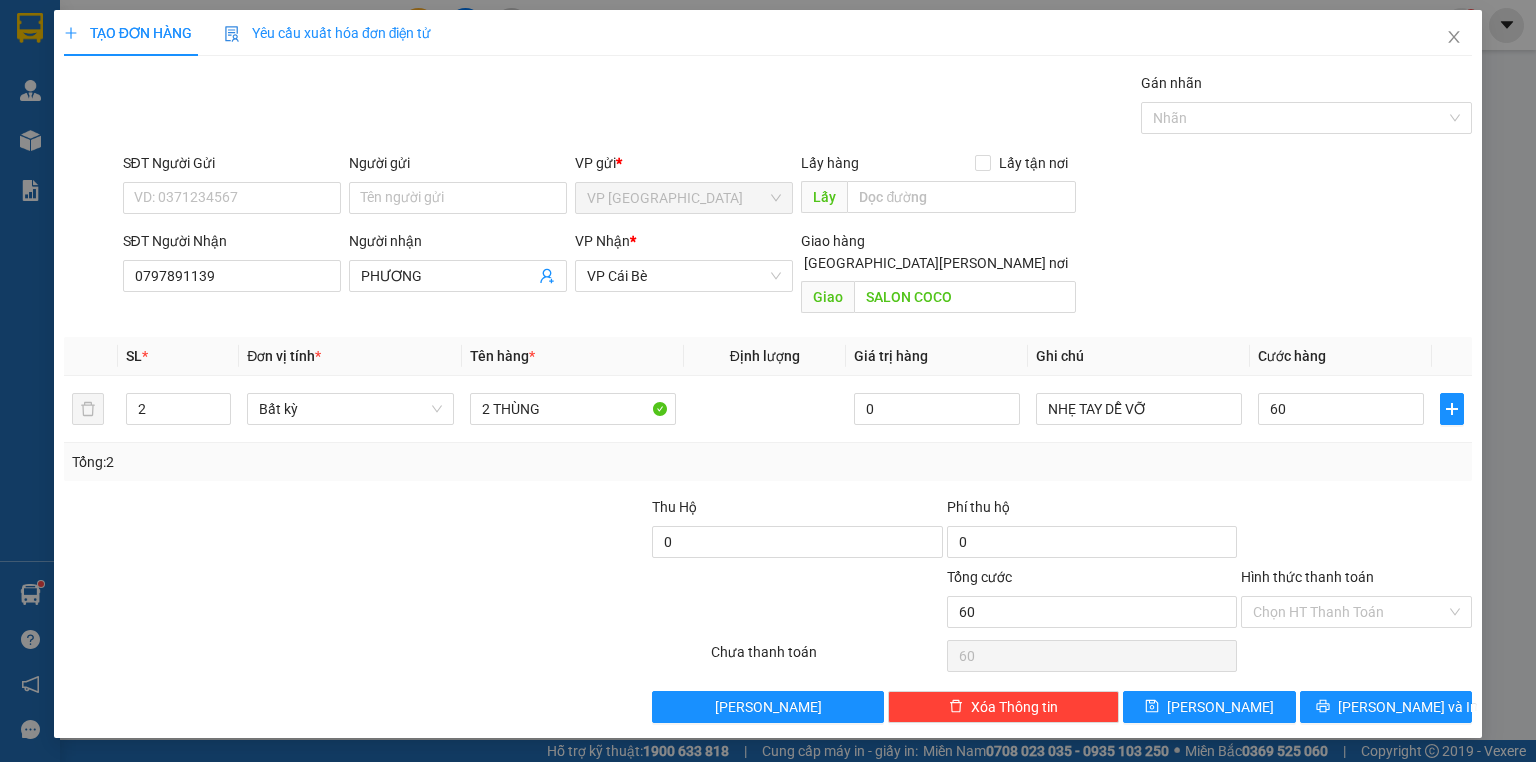 type on "60.000" 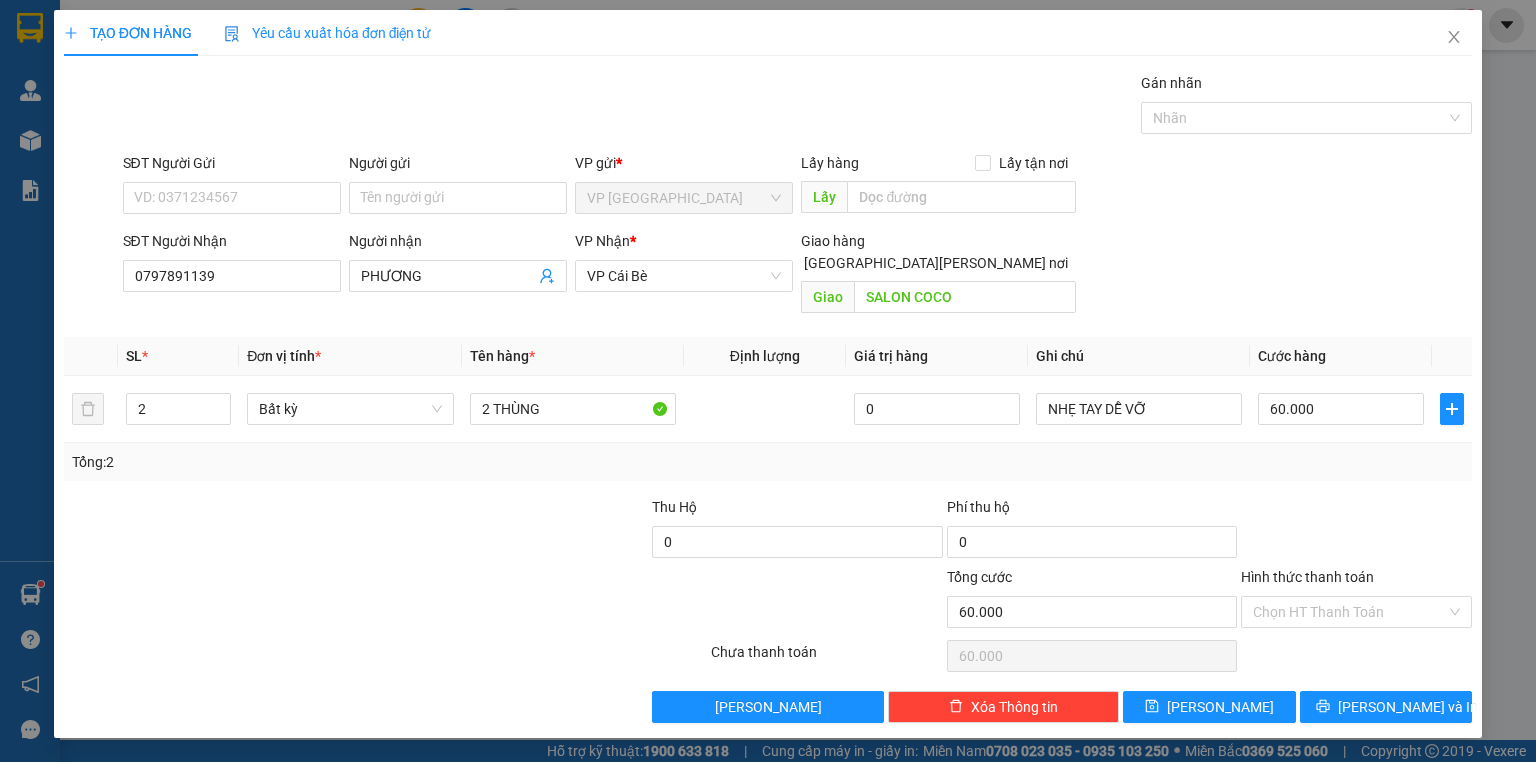 drag, startPoint x: 1527, startPoint y: 518, endPoint x: 1457, endPoint y: 524, distance: 70.256676 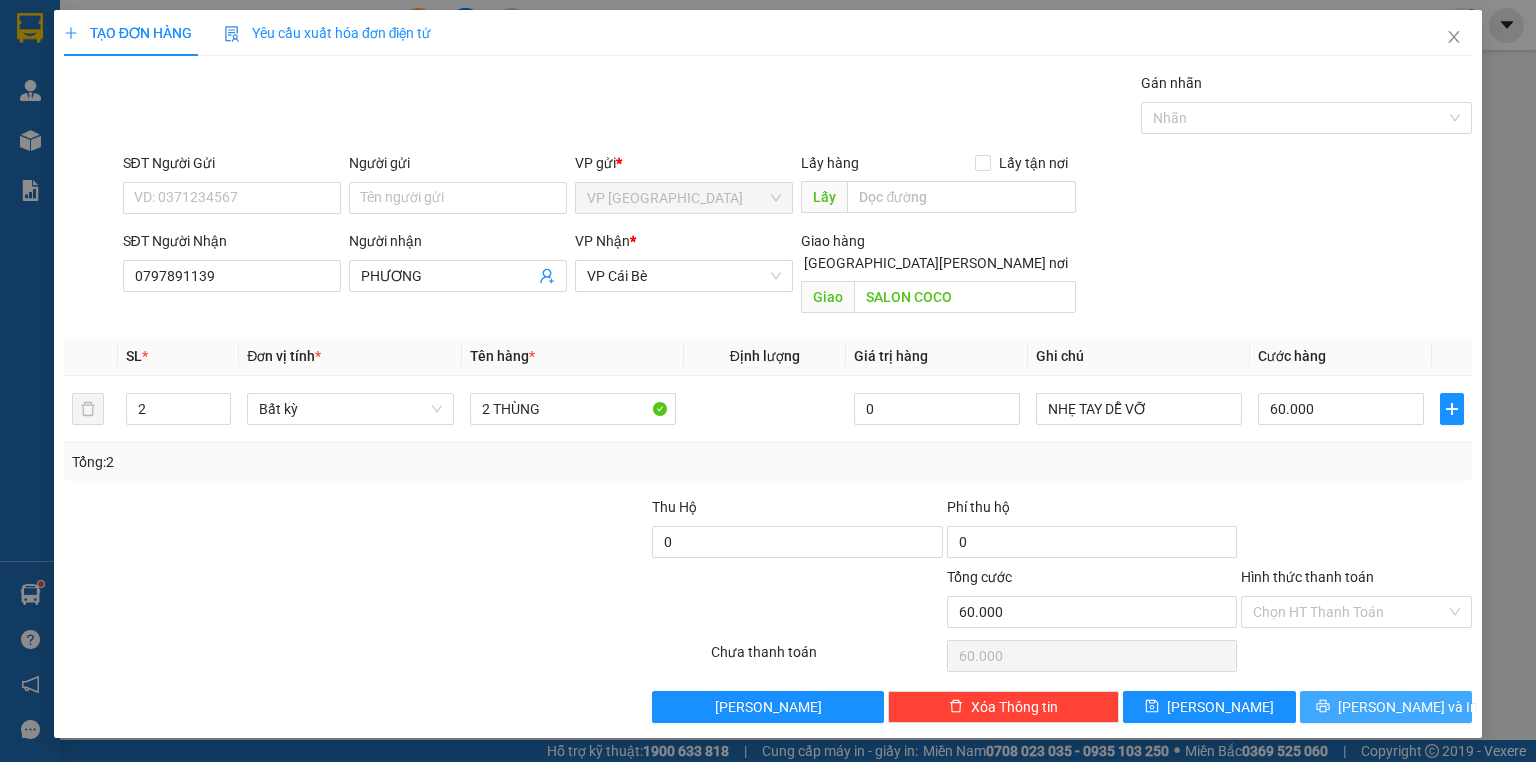 click on "Lưu và In" at bounding box center (1386, 707) 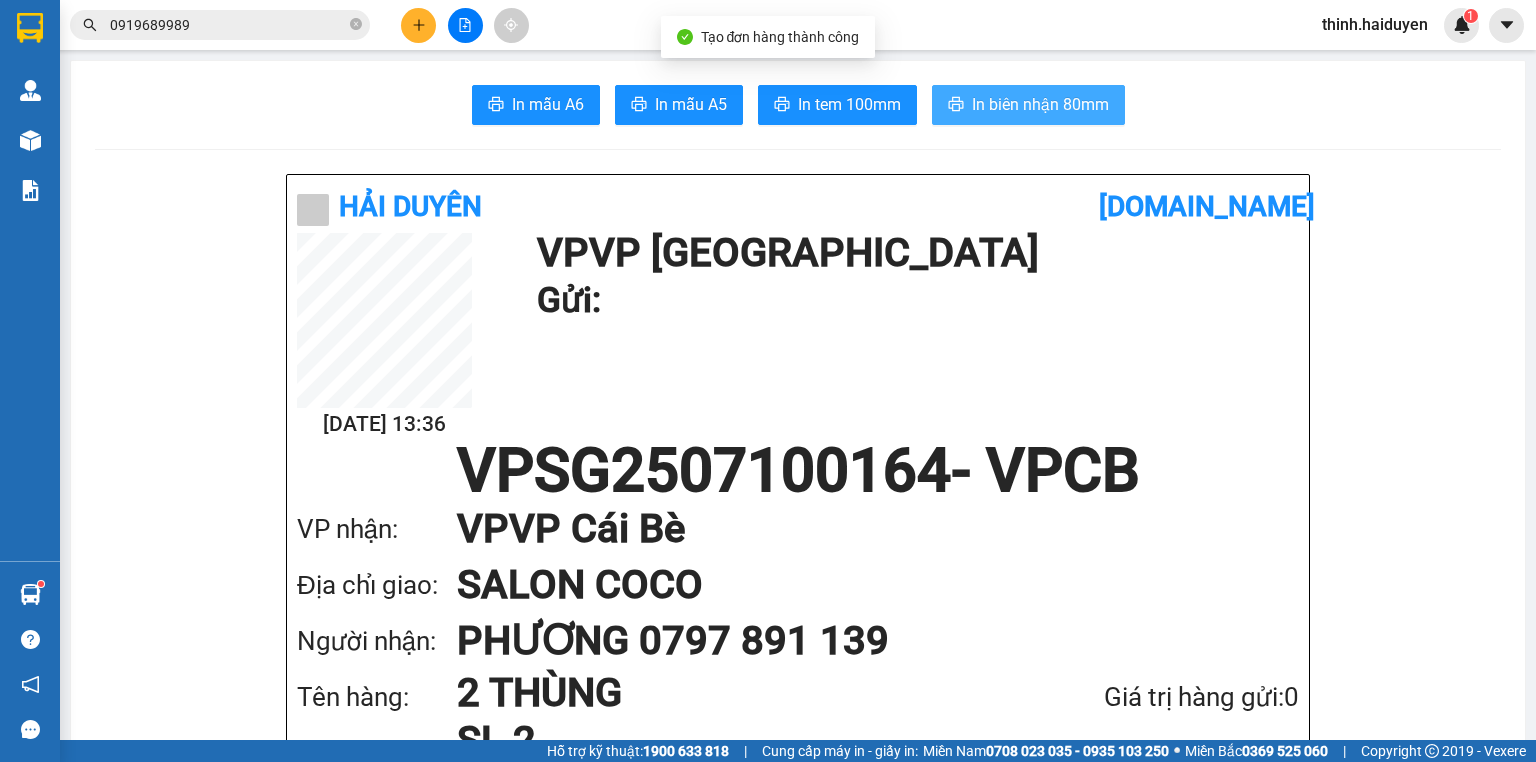 click on "In biên nhận 80mm" at bounding box center [1028, 105] 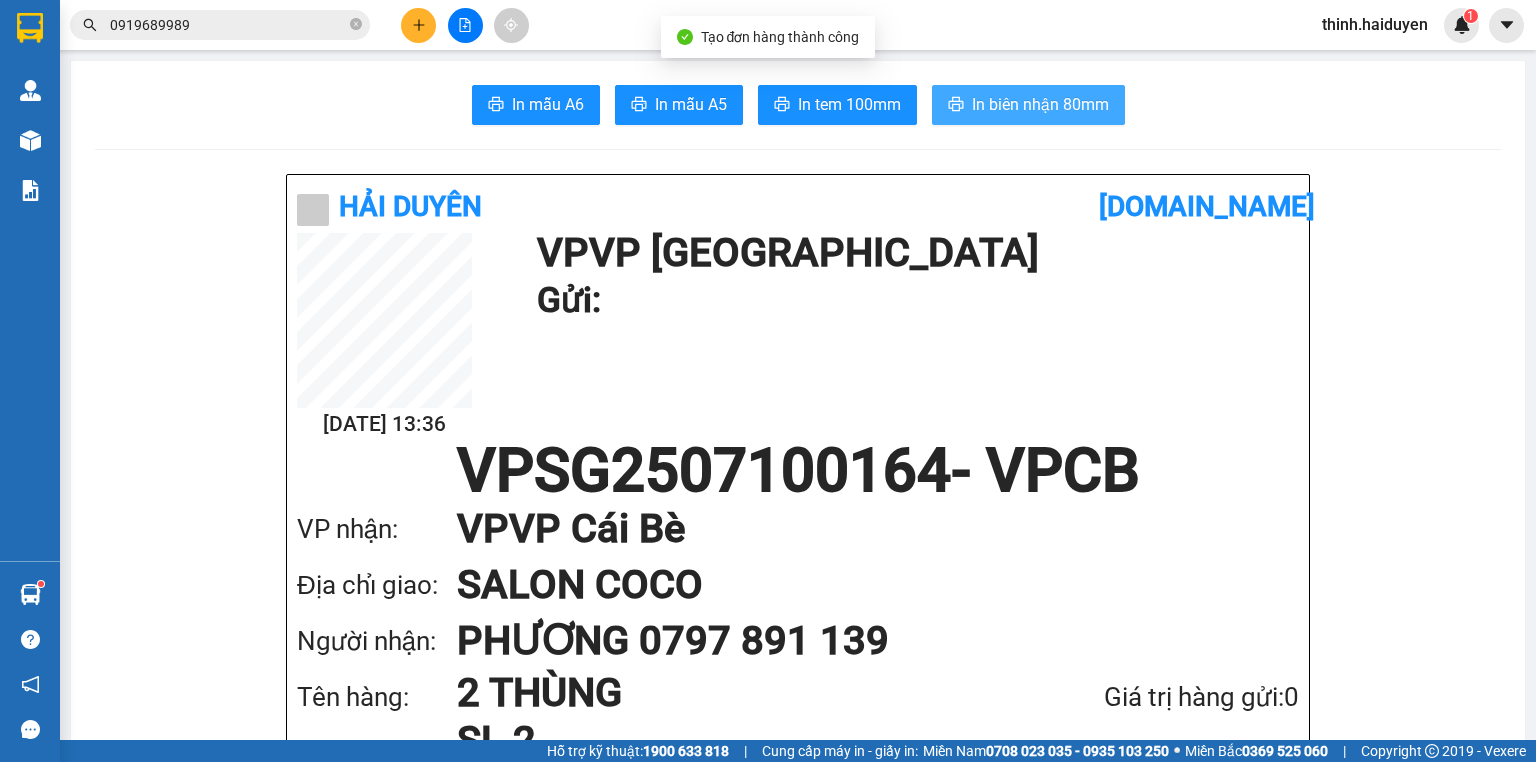 scroll, scrollTop: 0, scrollLeft: 0, axis: both 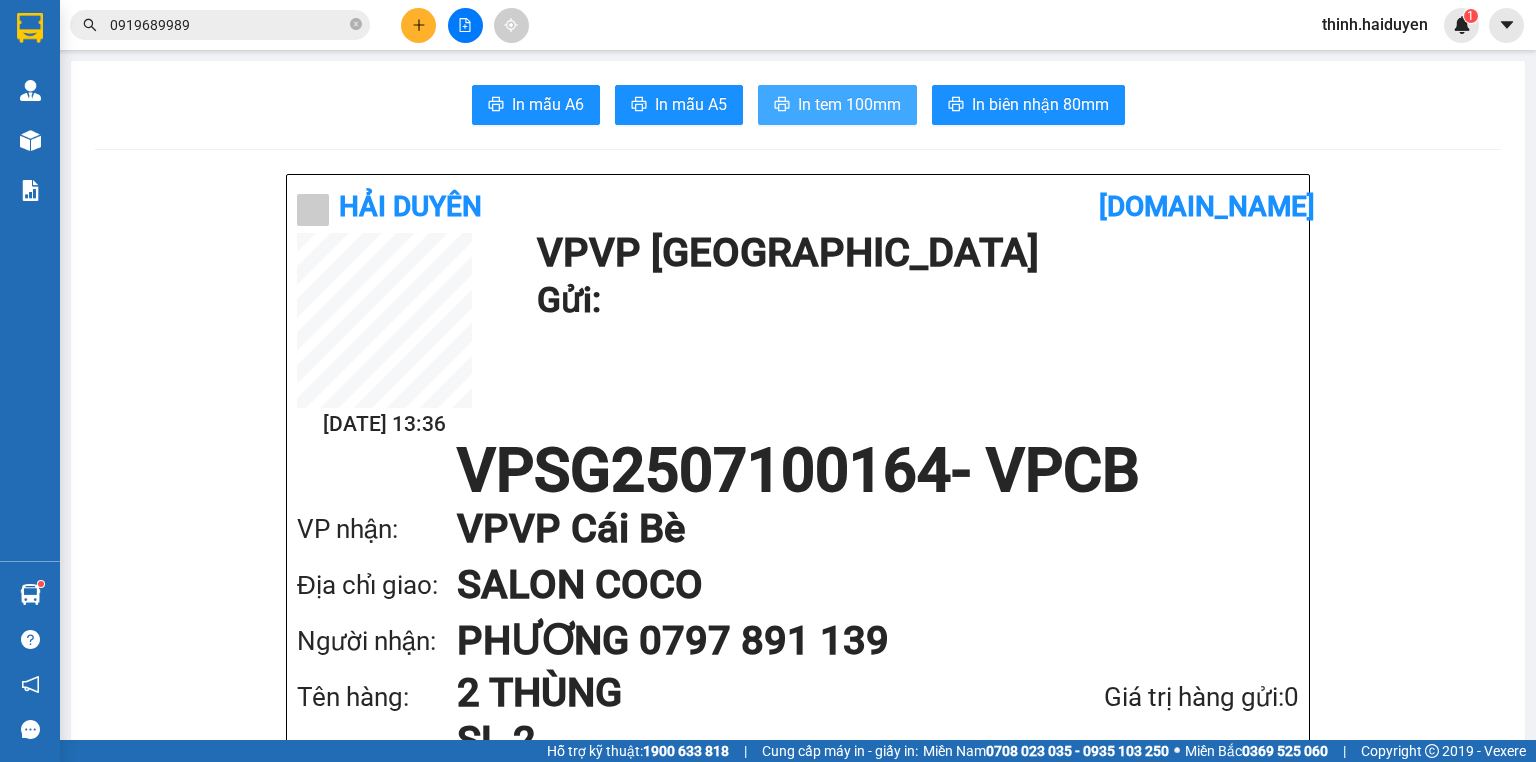 click on "In tem 100mm" at bounding box center (849, 104) 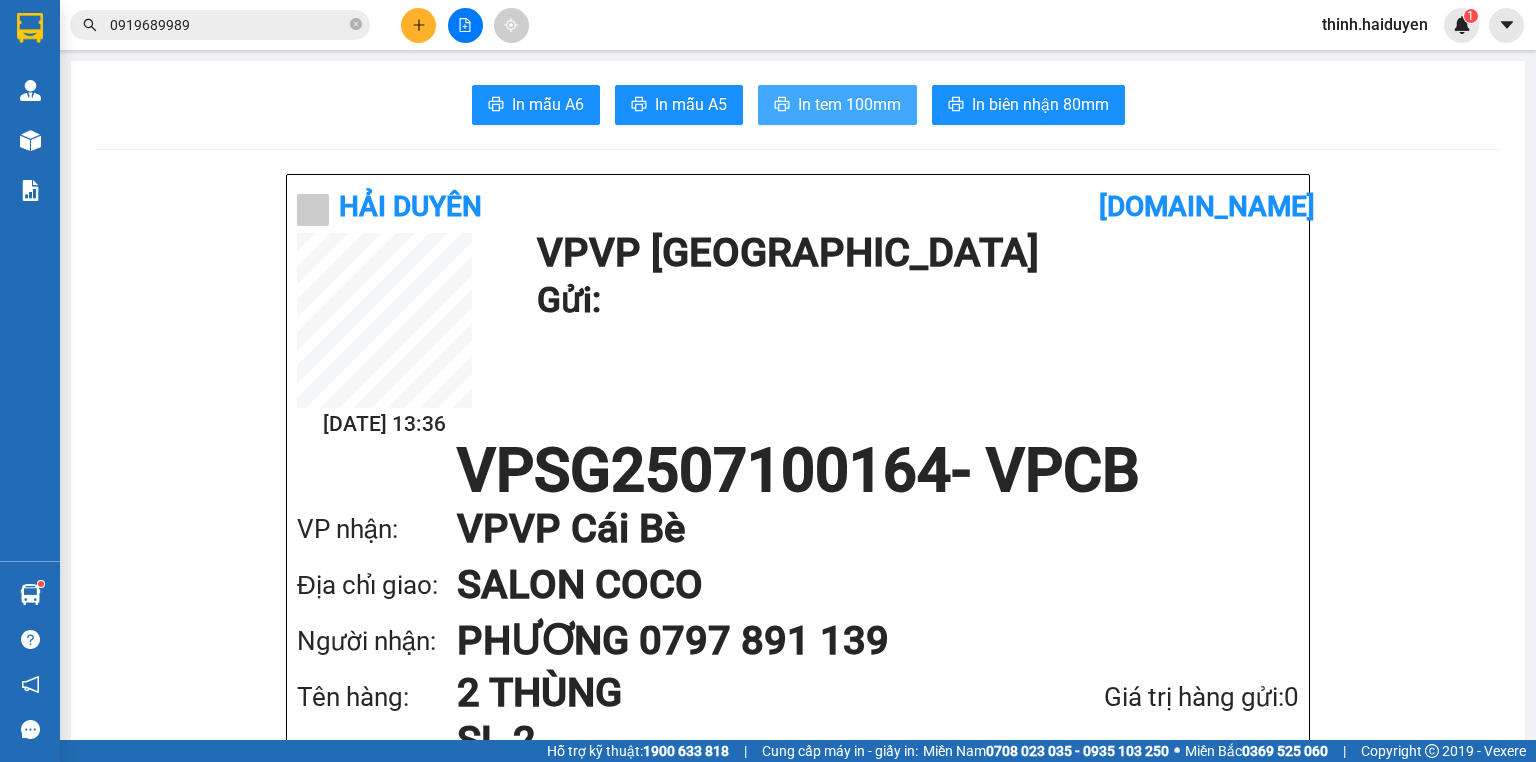 scroll, scrollTop: 0, scrollLeft: 0, axis: both 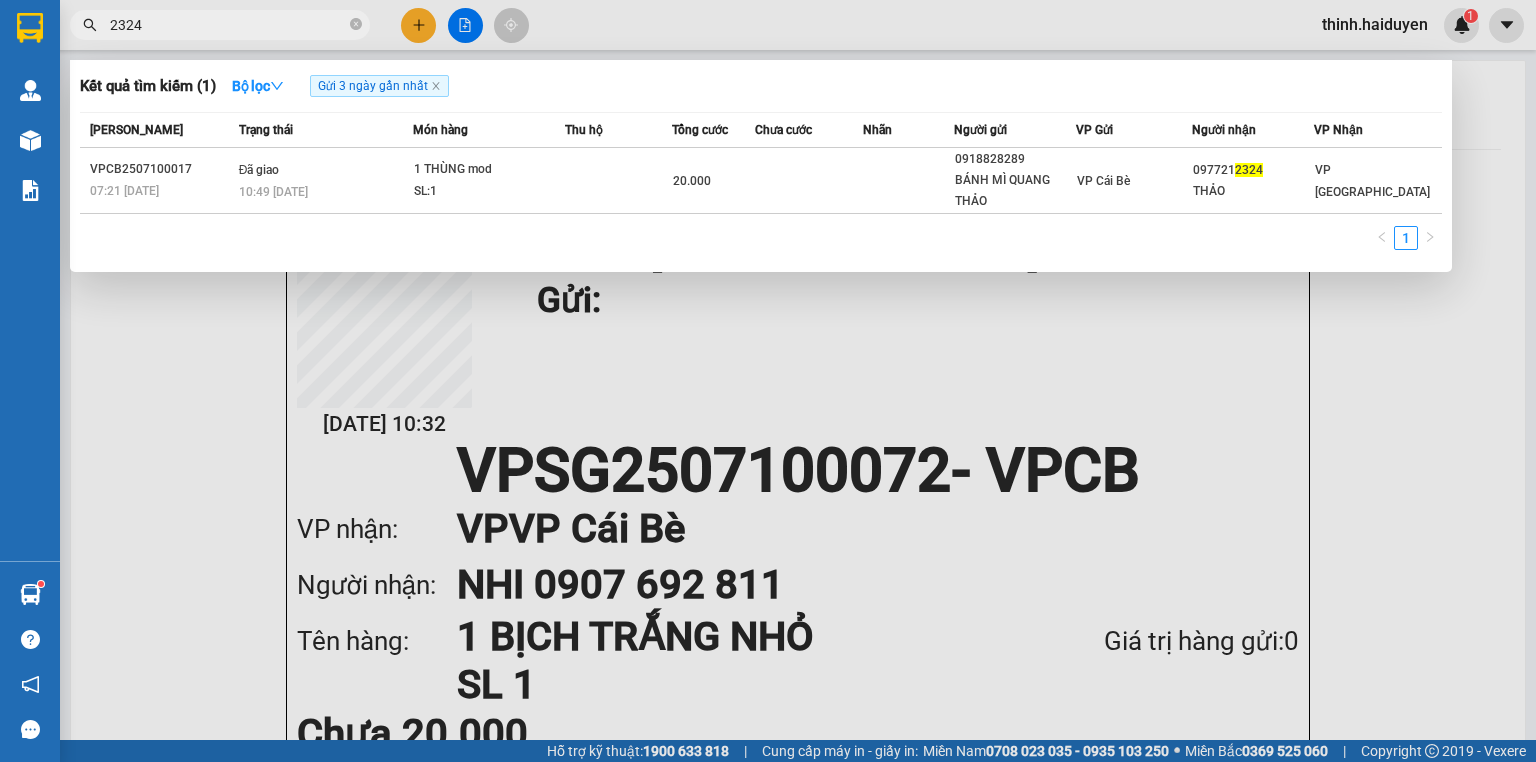 click at bounding box center (768, 381) 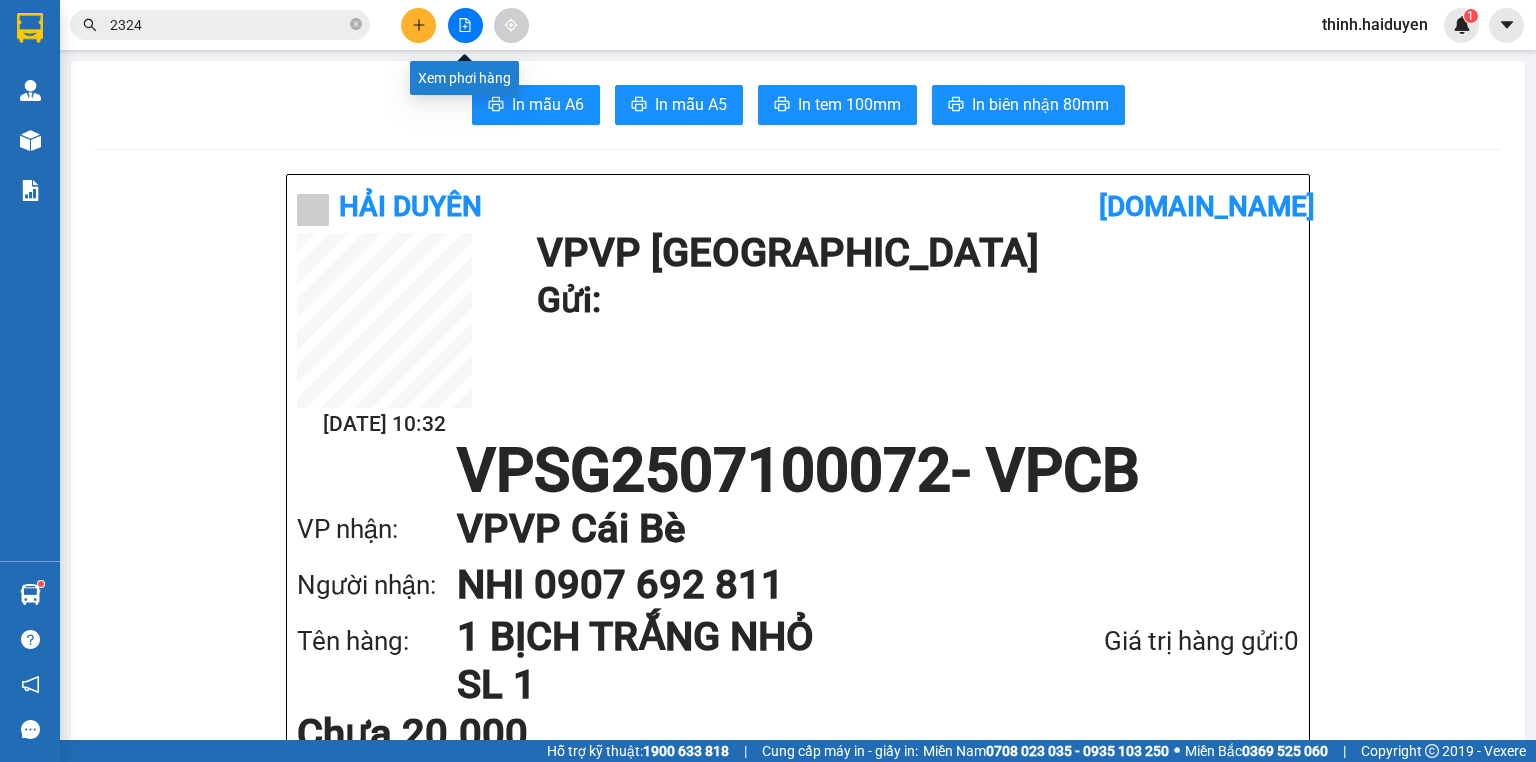 click at bounding box center (465, 25) 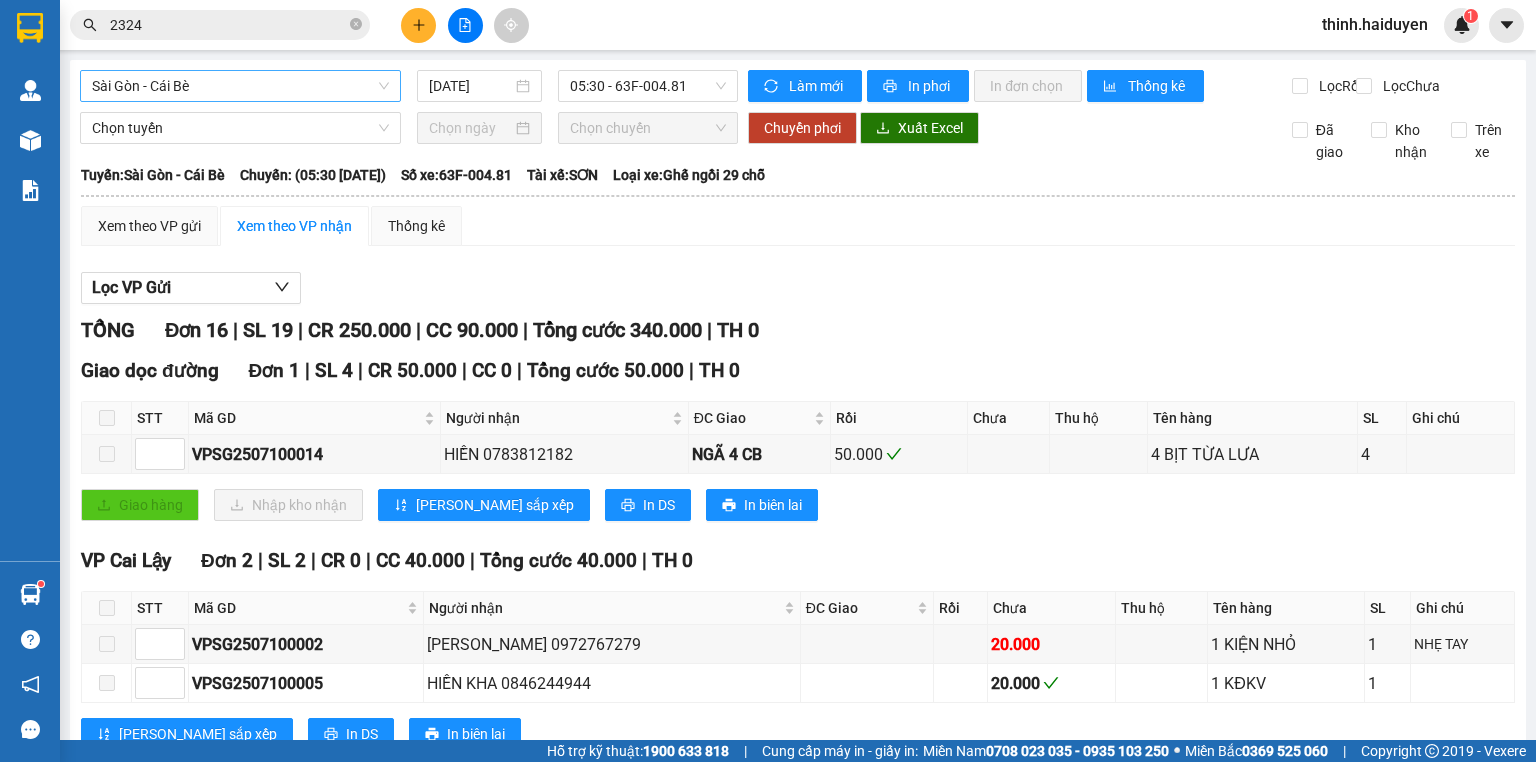 click on "Sài Gòn - Cái Bè" at bounding box center (240, 86) 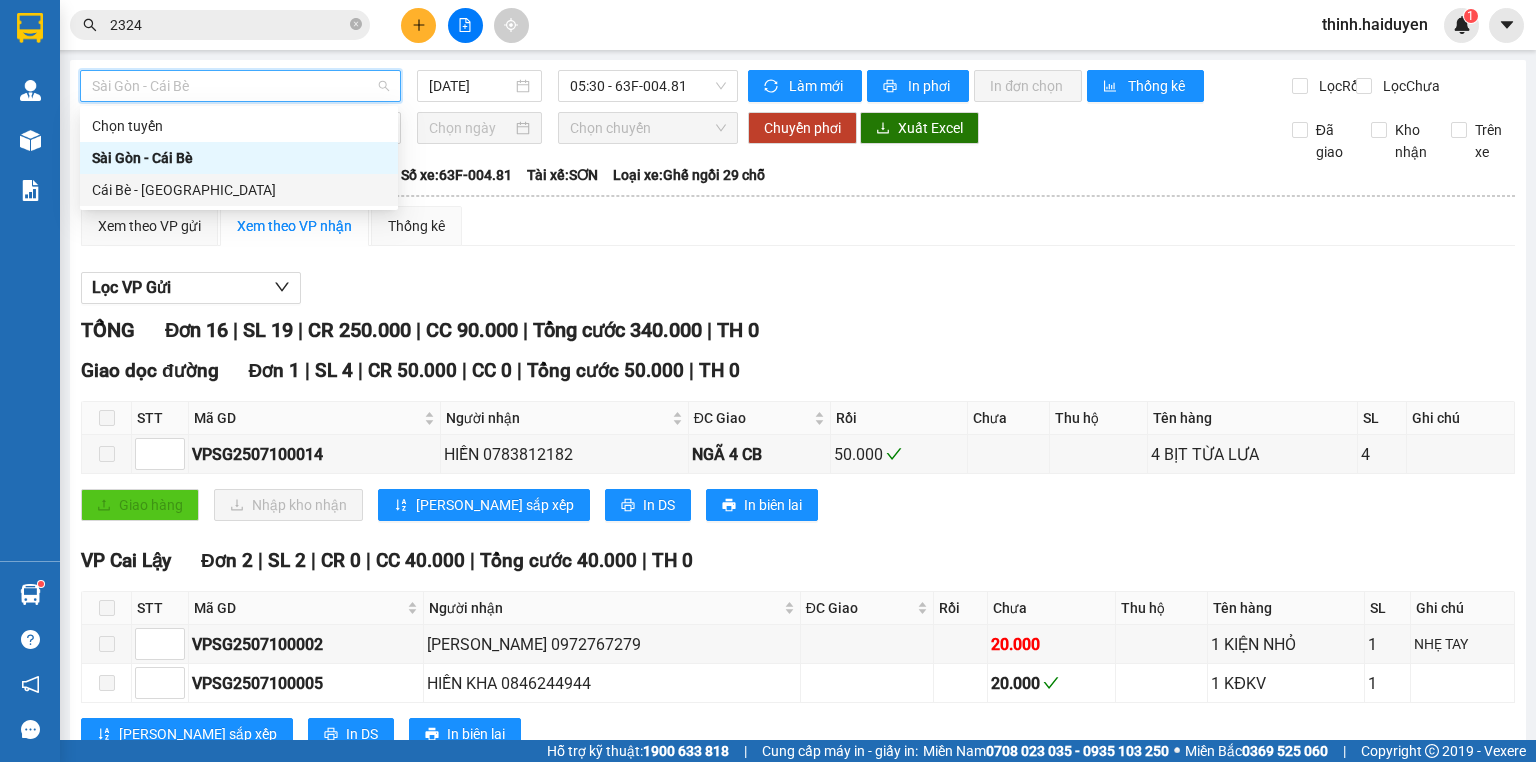 drag, startPoint x: 215, startPoint y: 188, endPoint x: 284, endPoint y: 171, distance: 71.063354 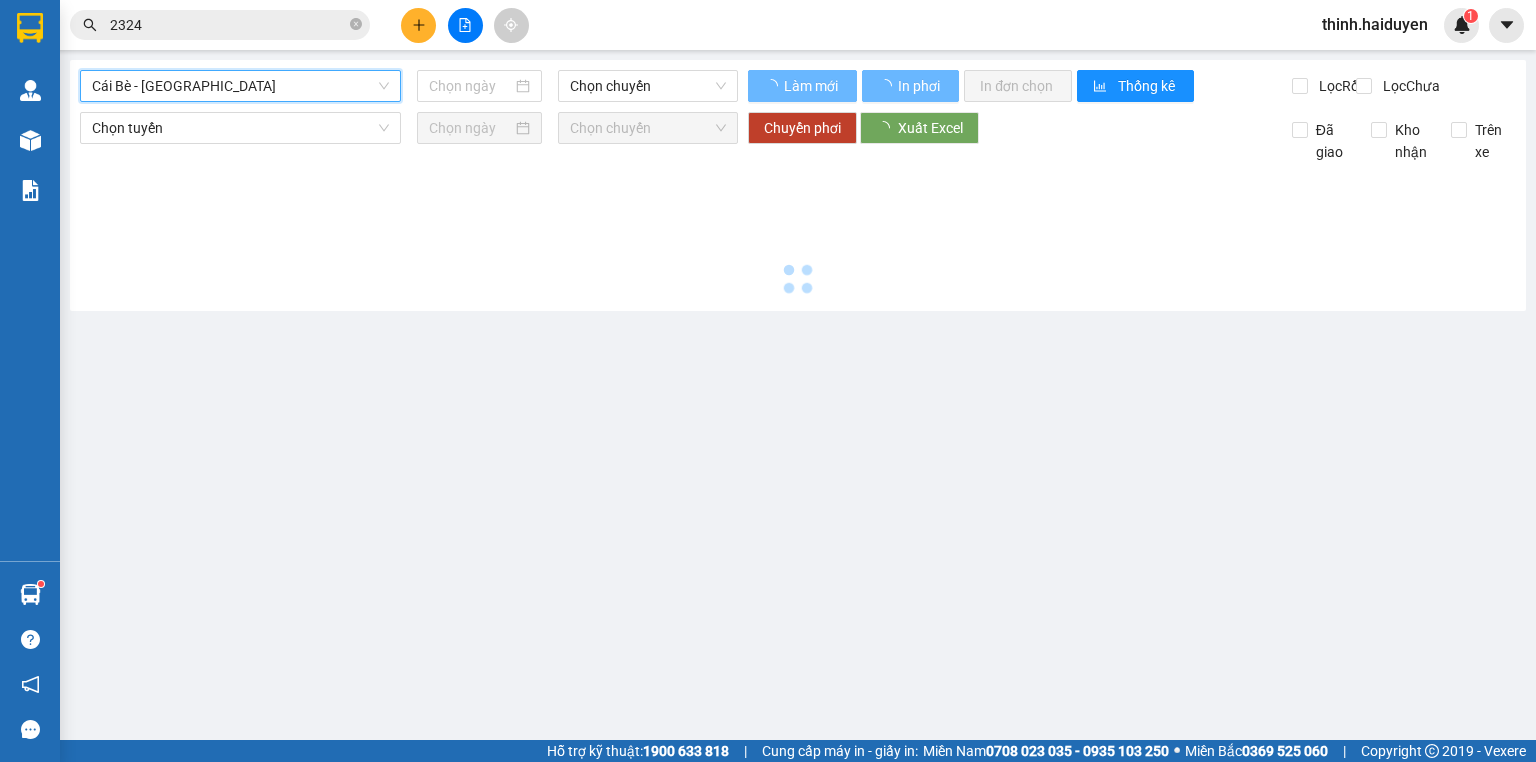 type on "[DATE]" 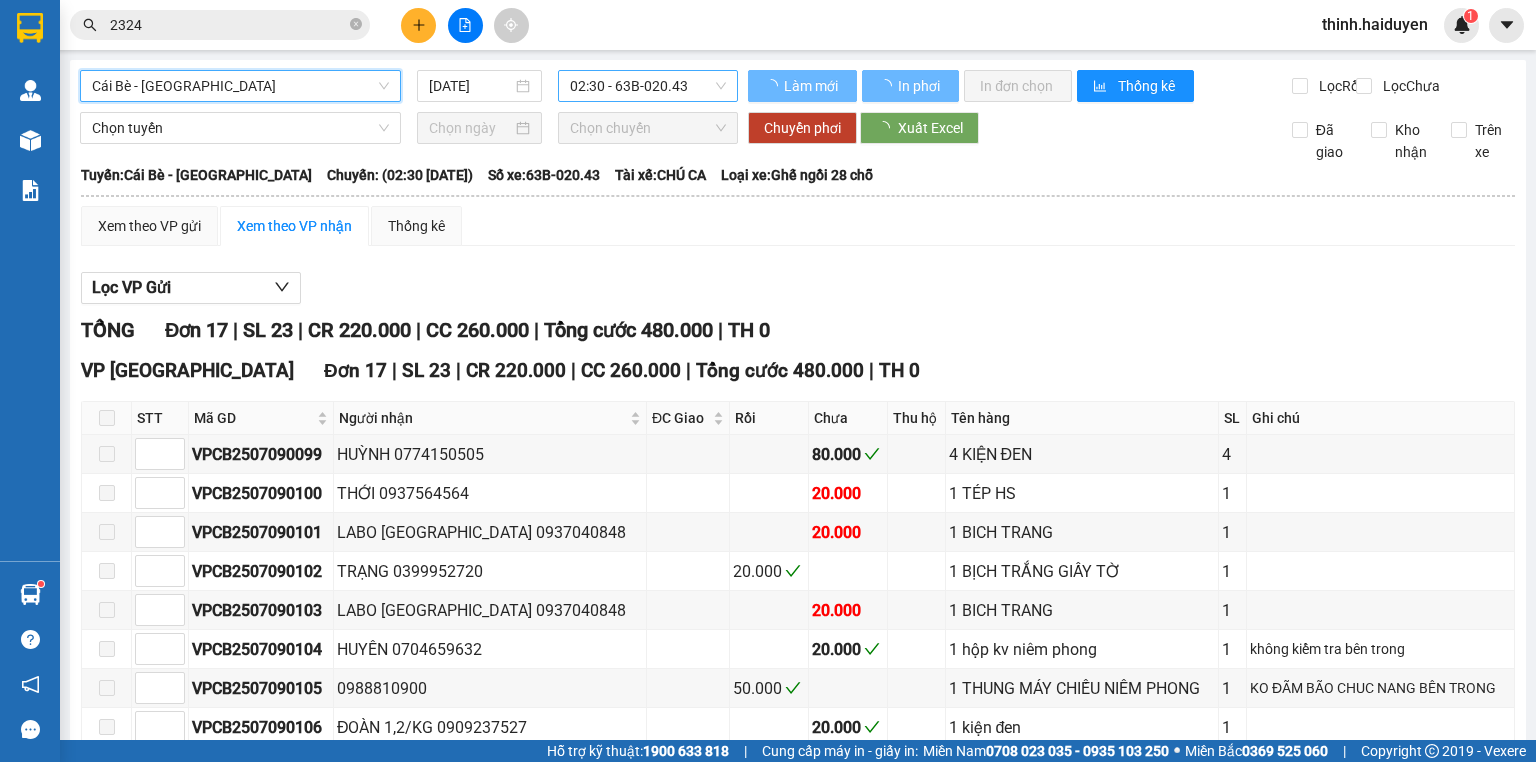 drag, startPoint x: 597, startPoint y: 74, endPoint x: 595, endPoint y: 94, distance: 20.09975 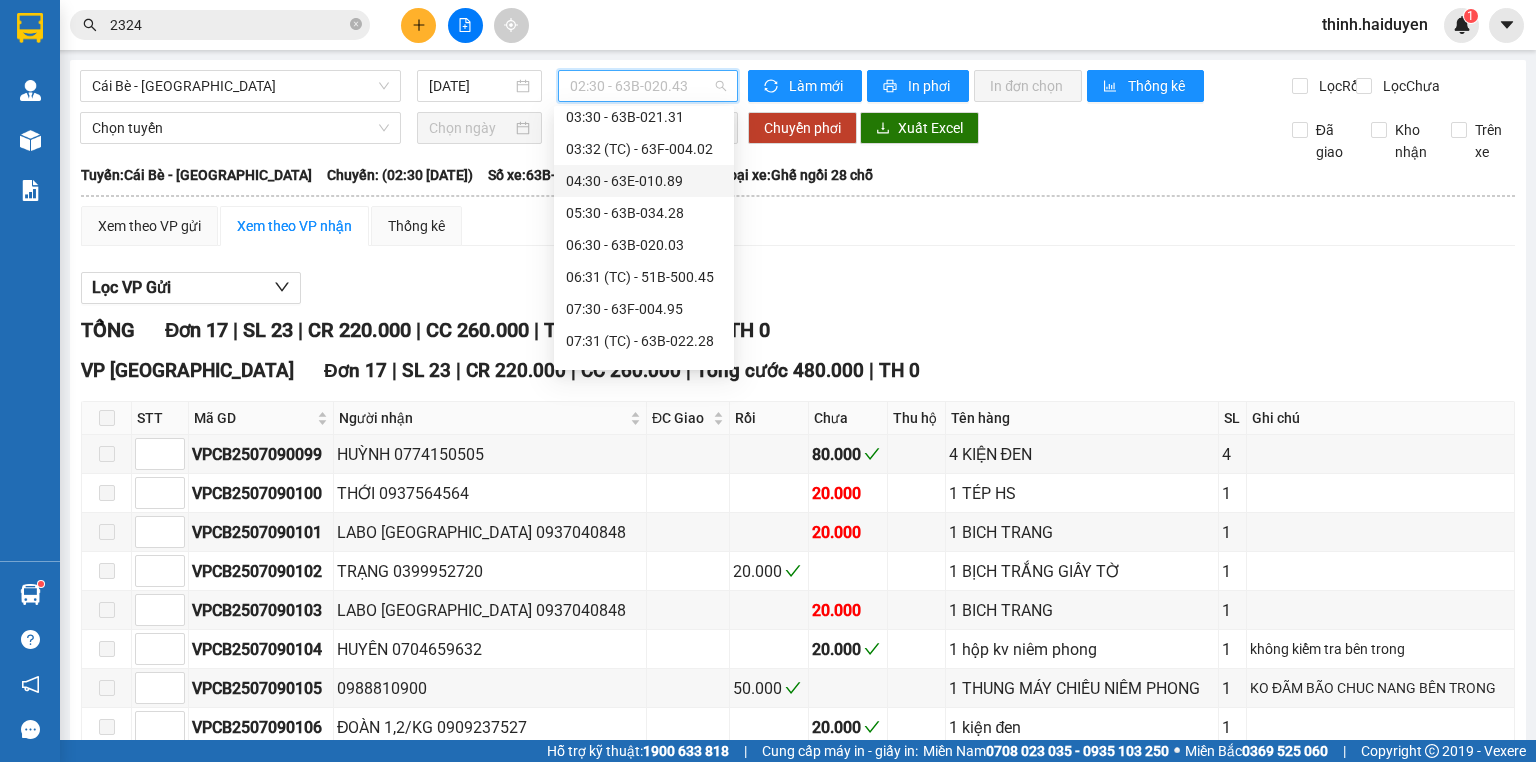 scroll, scrollTop: 196, scrollLeft: 0, axis: vertical 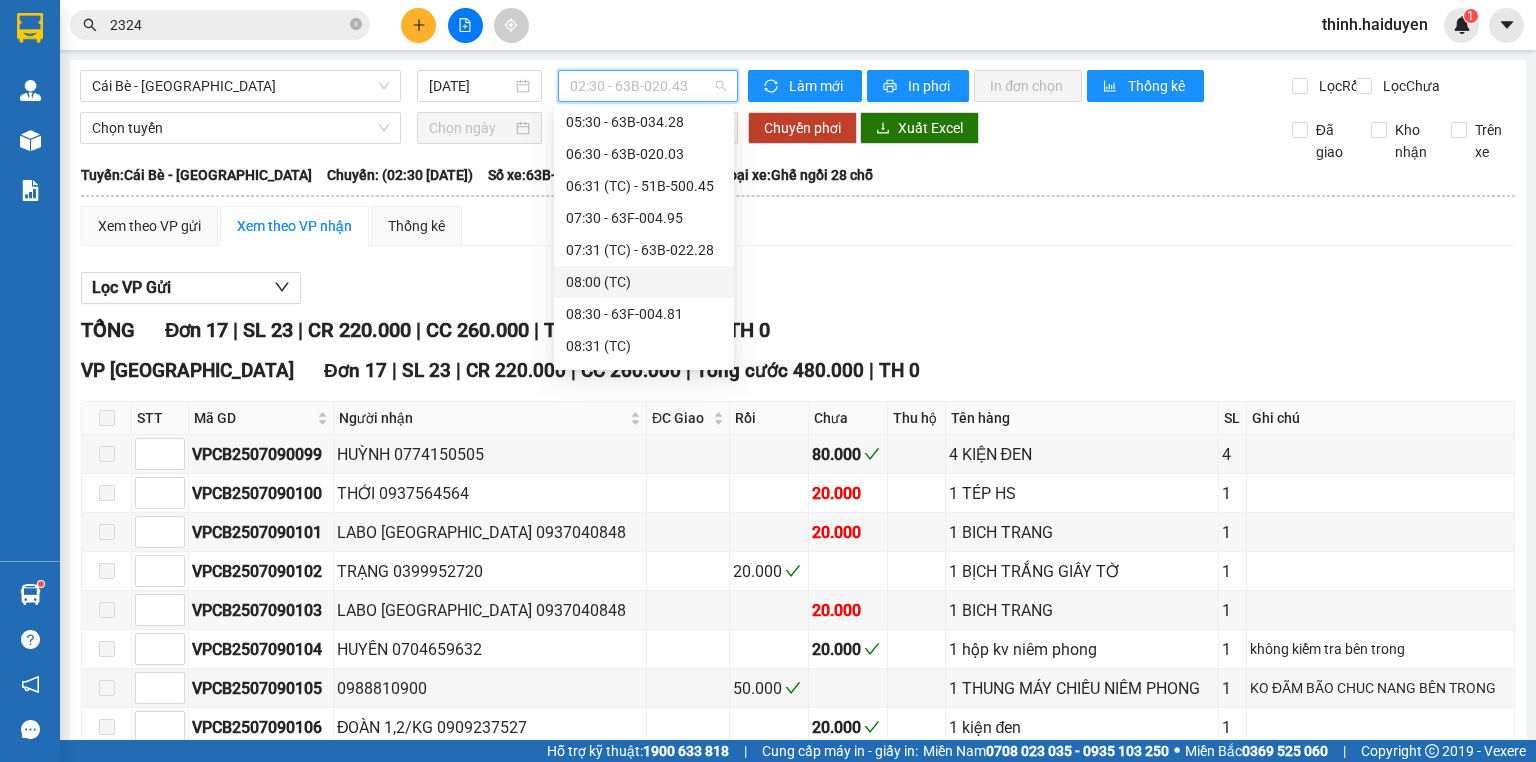 click on "08:00   (TC)" at bounding box center [644, 282] 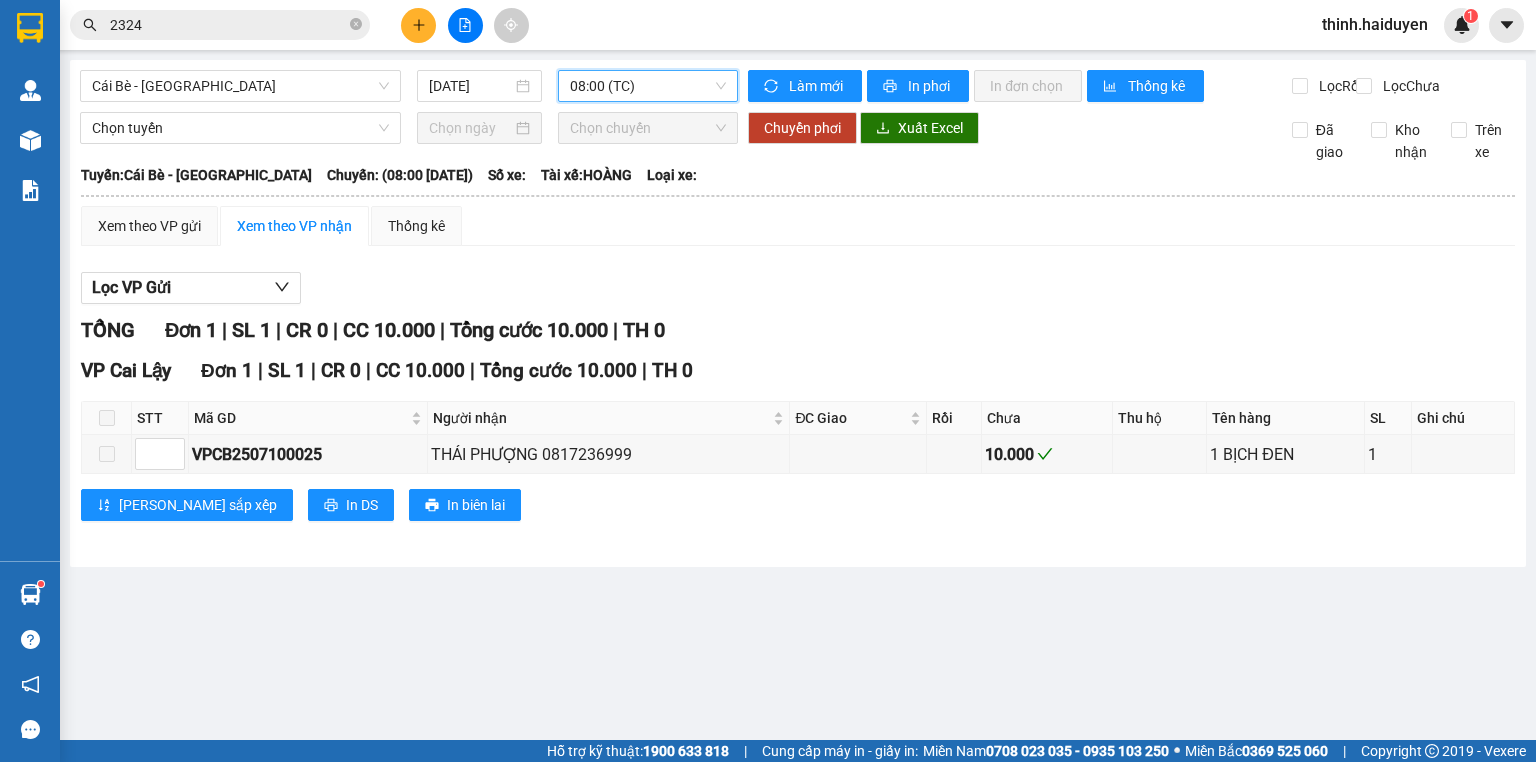 click on "08:00   (TC)" at bounding box center (648, 86) 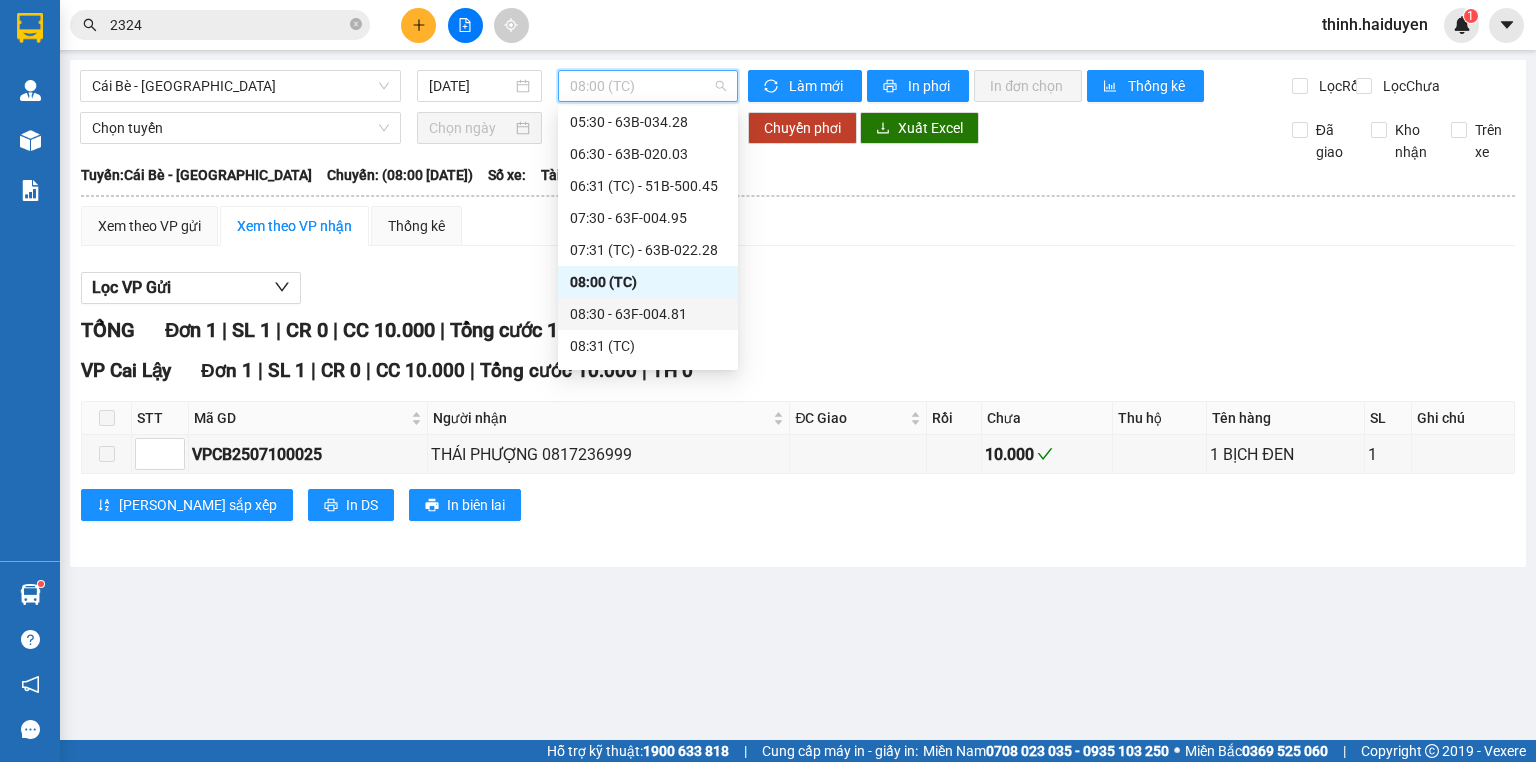 click on "08:30     - 63F-004.81" at bounding box center [648, 314] 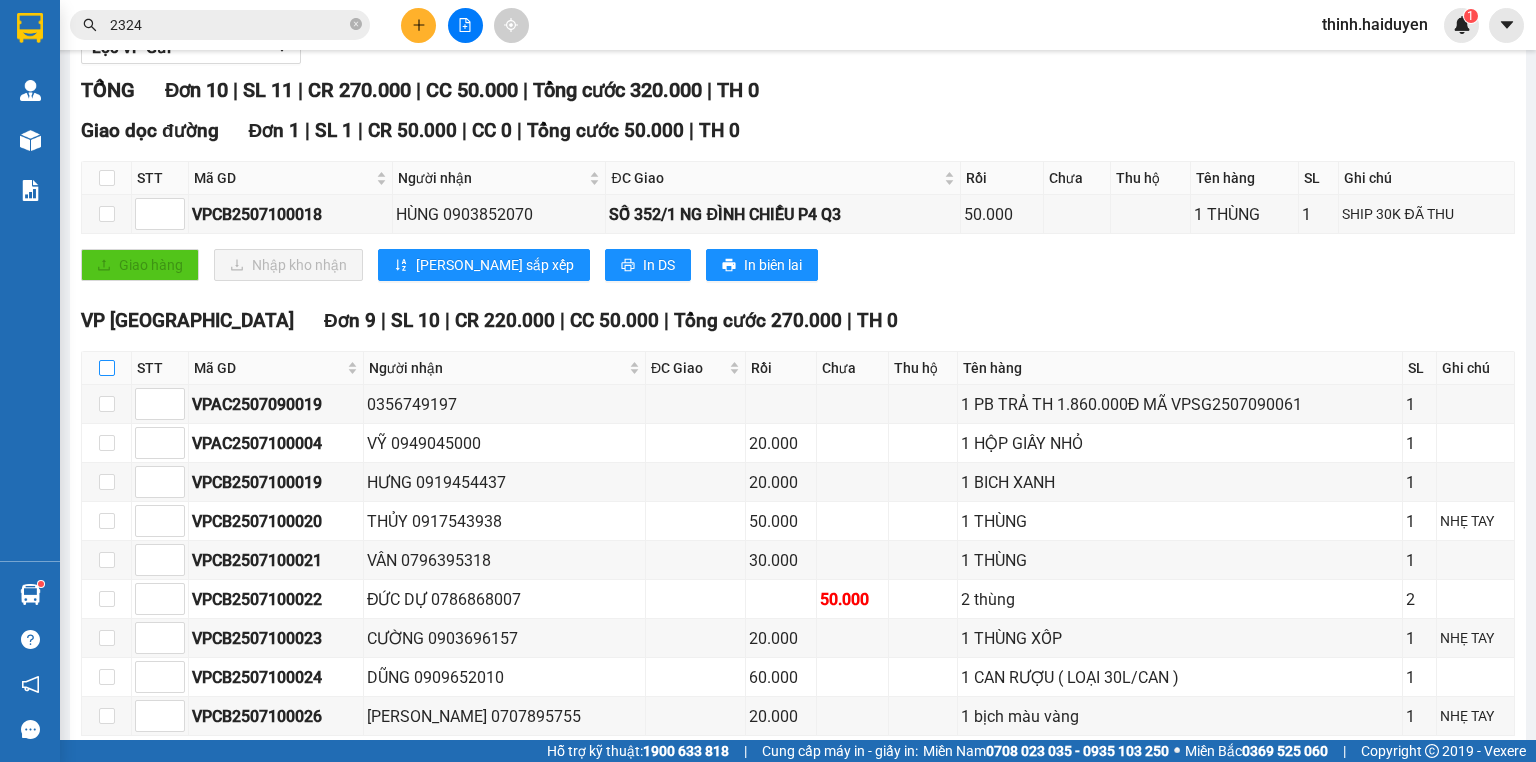click at bounding box center [107, 368] 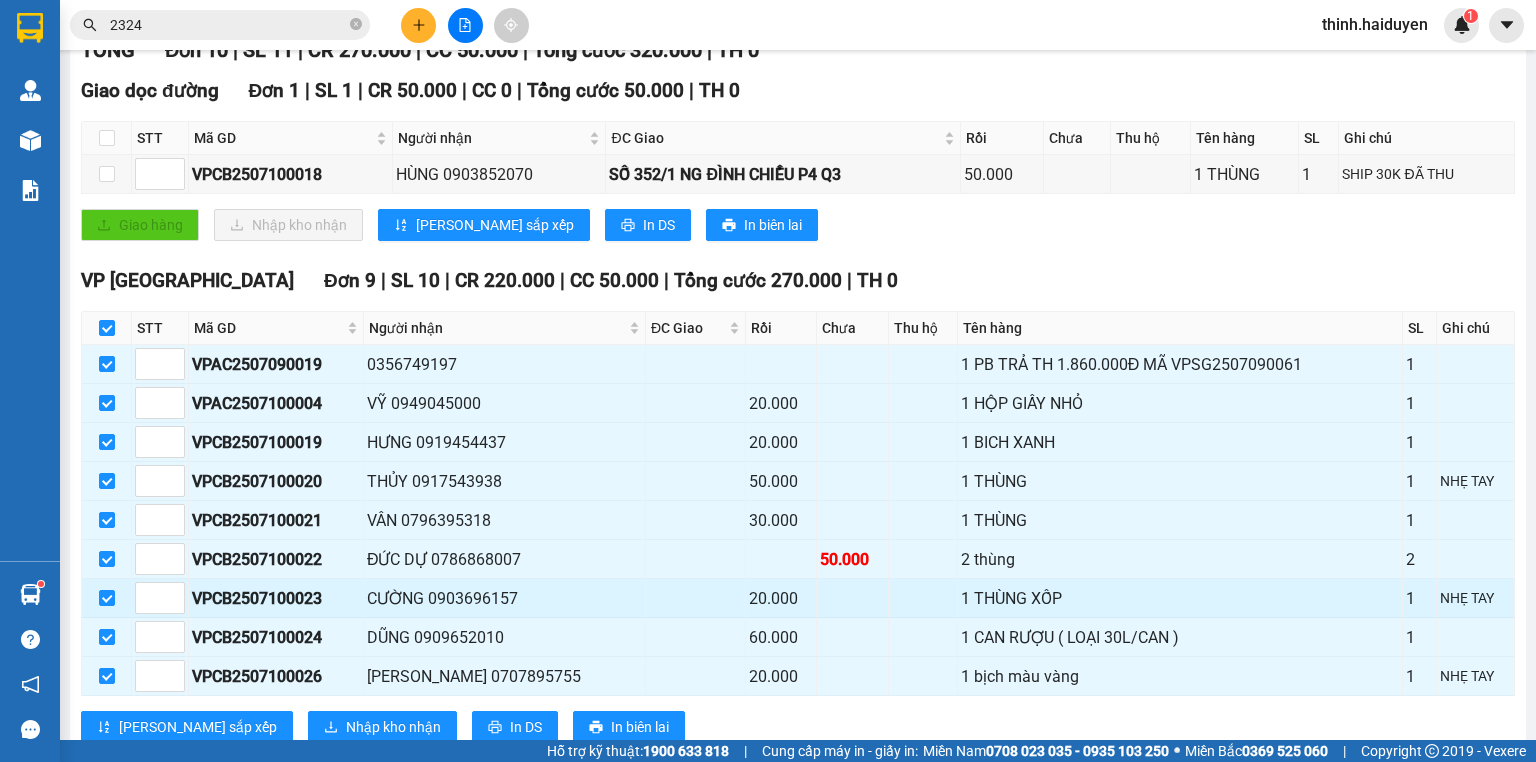 scroll, scrollTop: 348, scrollLeft: 0, axis: vertical 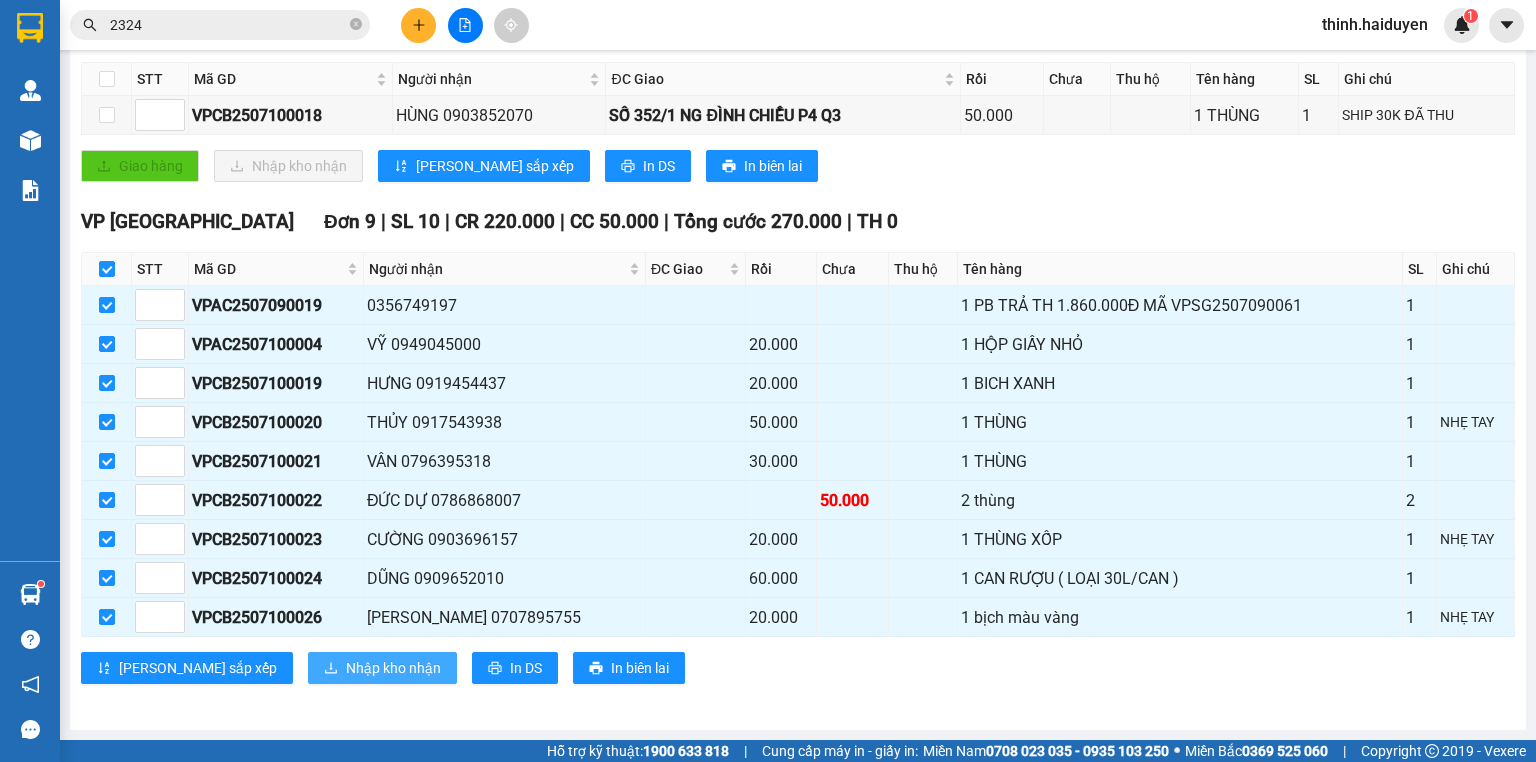 click on "Nhập kho nhận" at bounding box center [393, 668] 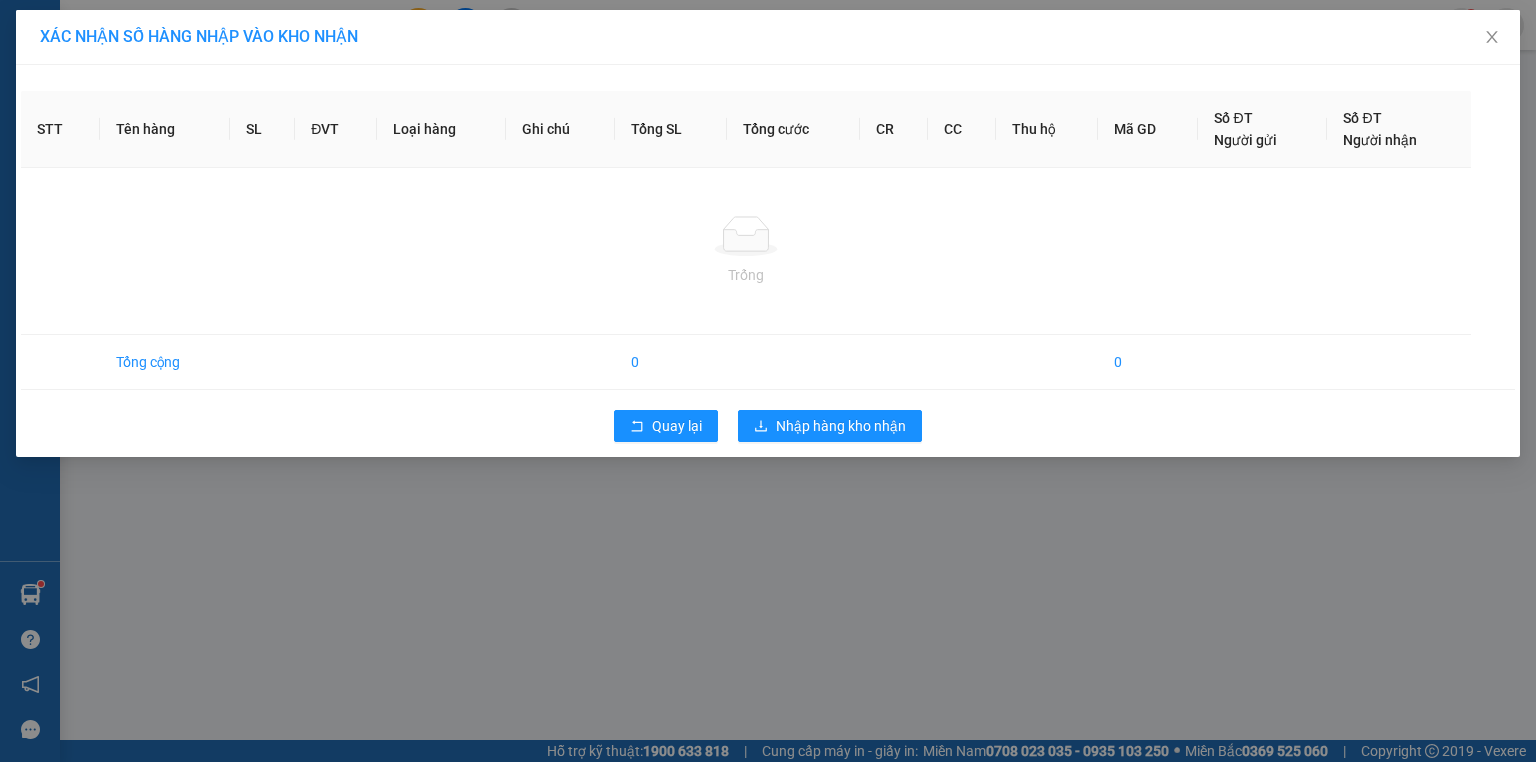 scroll, scrollTop: 0, scrollLeft: 0, axis: both 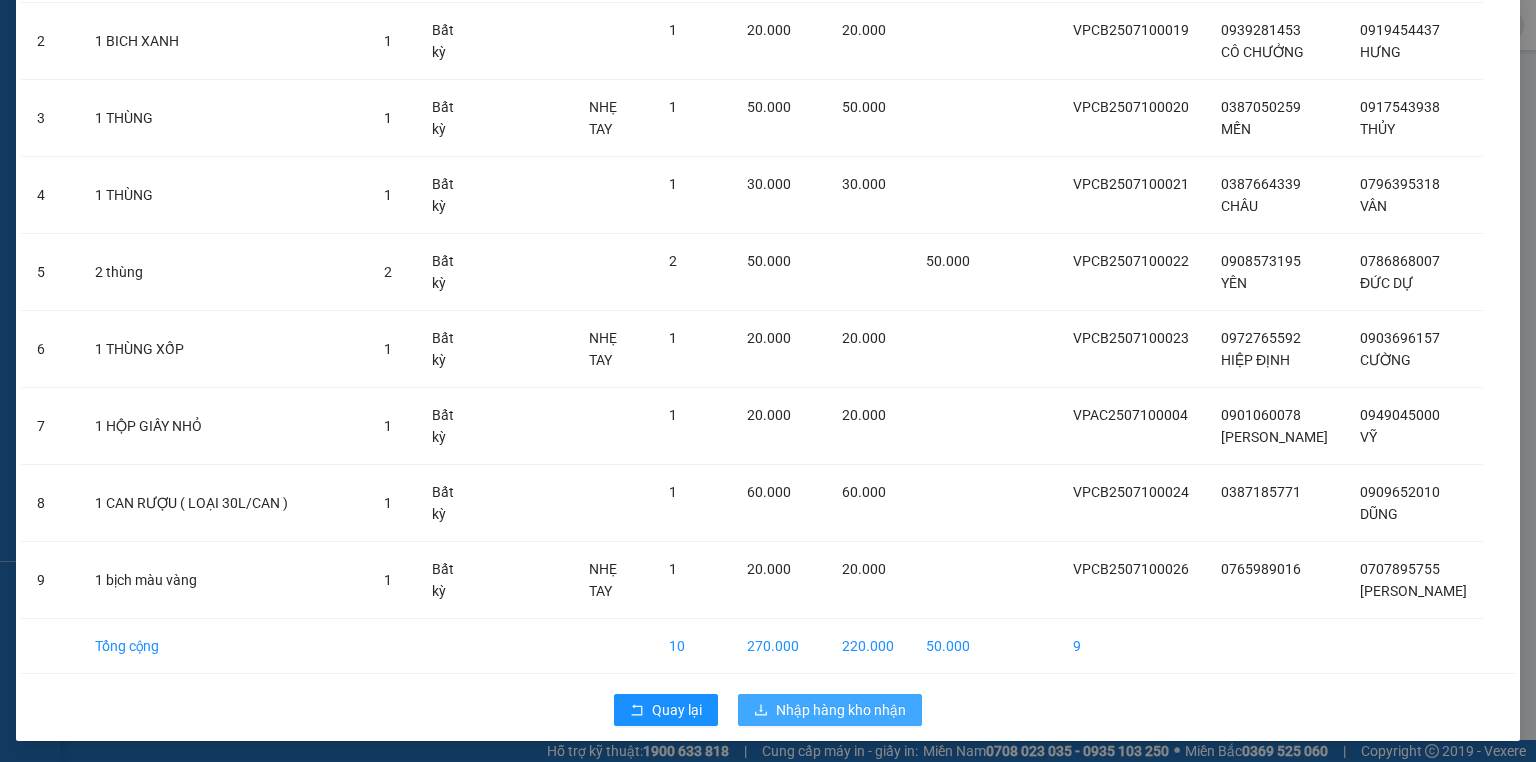 drag, startPoint x: 802, startPoint y: 700, endPoint x: 802, endPoint y: 685, distance: 15 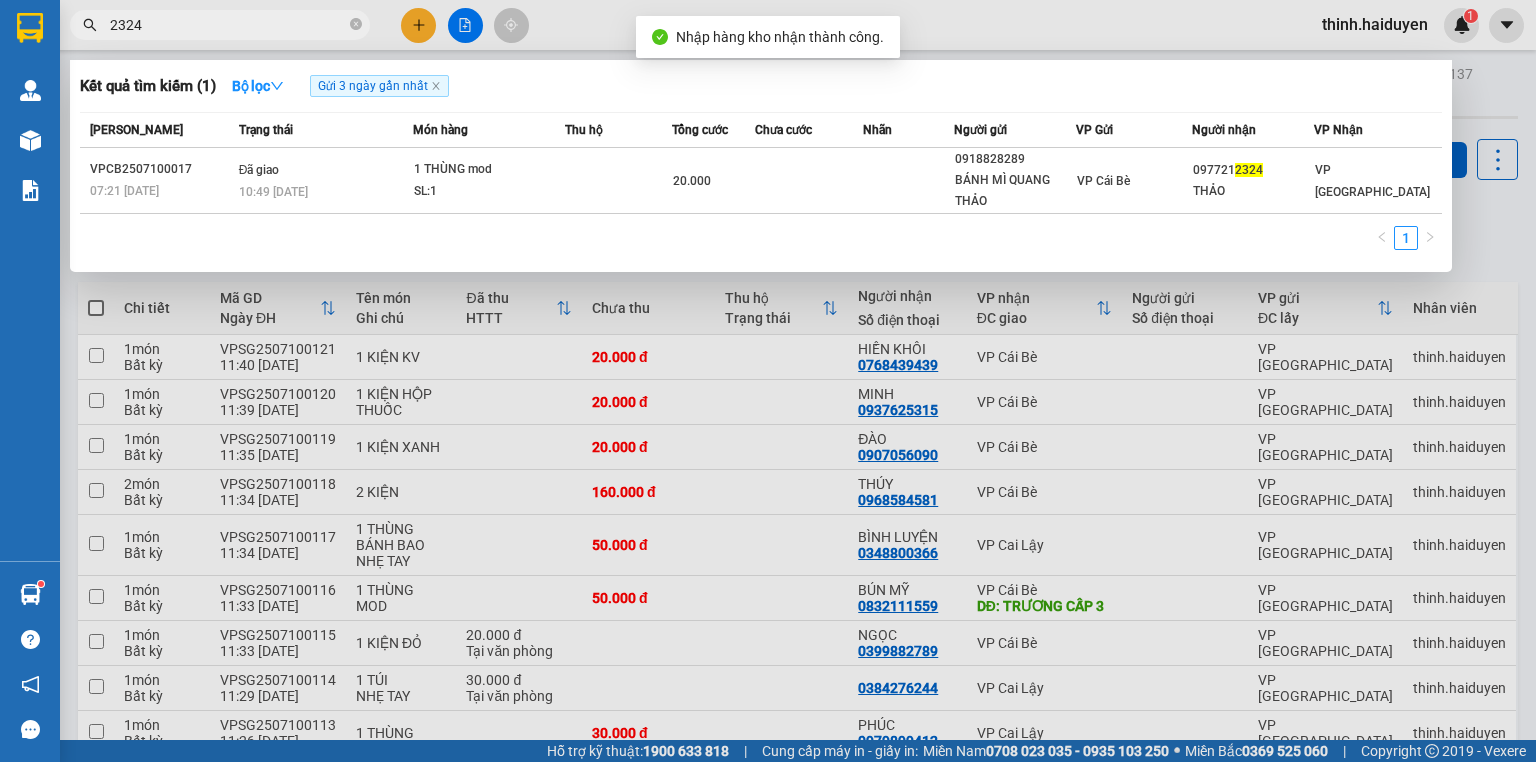 click on "2324" at bounding box center [228, 25] 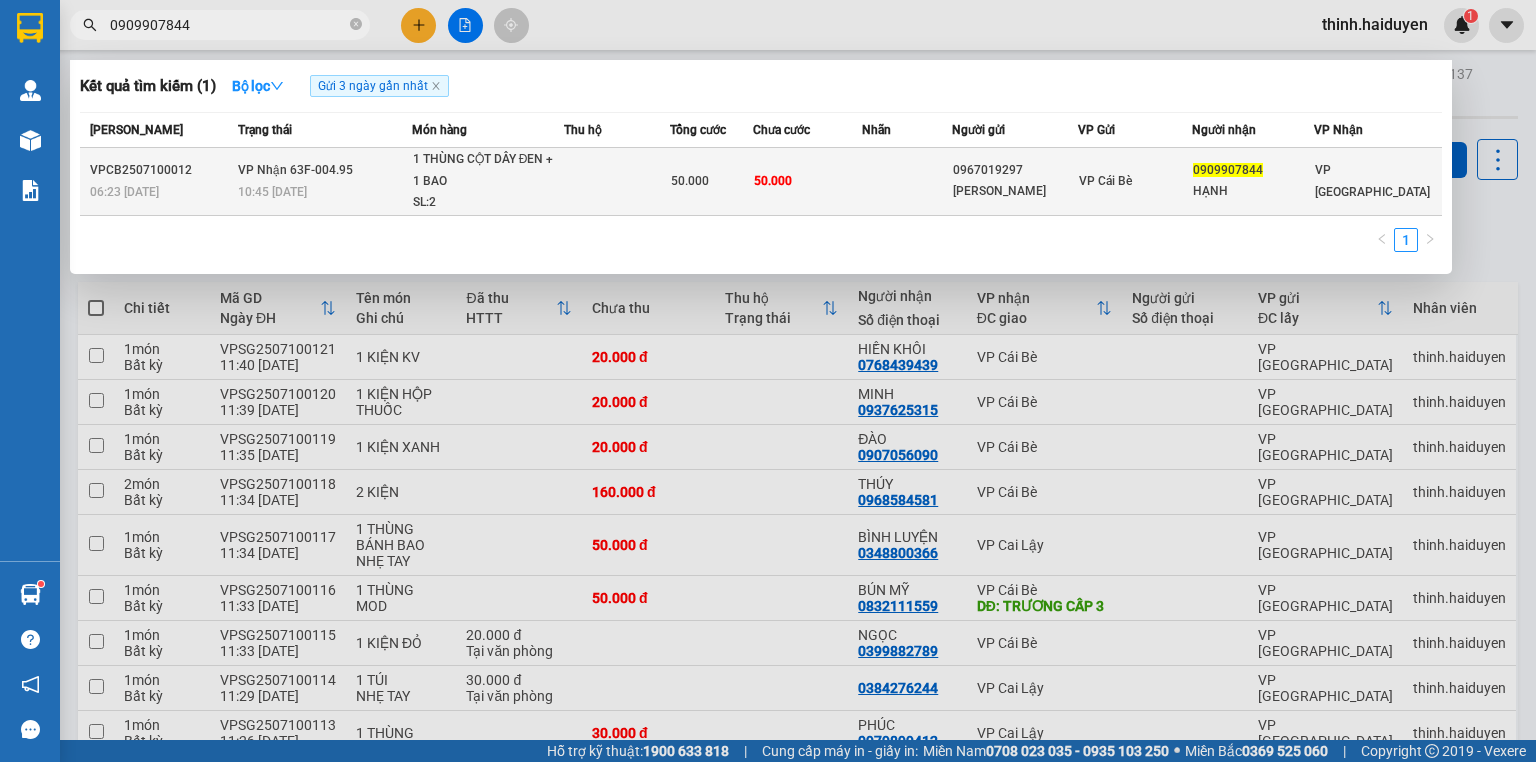 type on "0909907844" 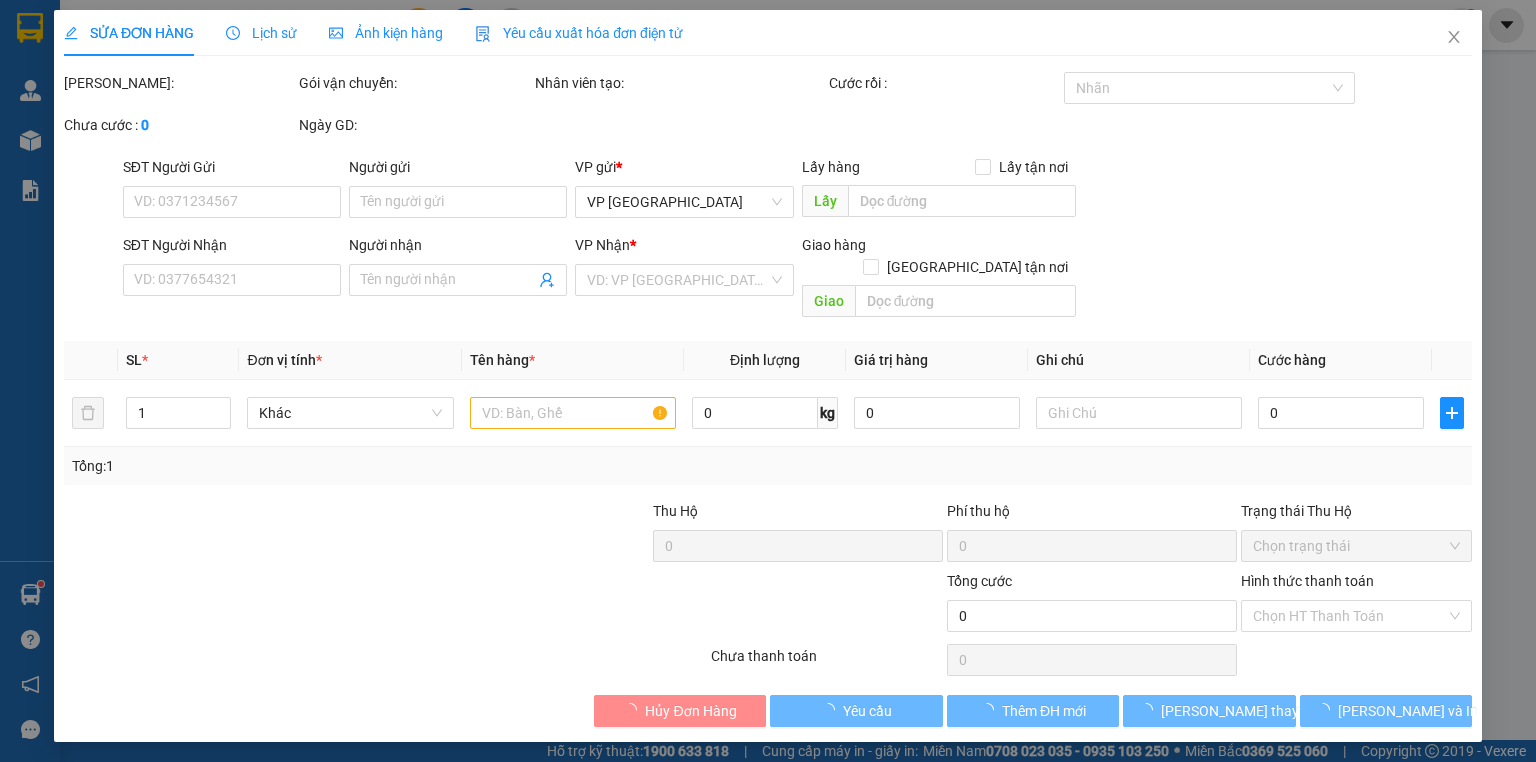 type on "0967019297" 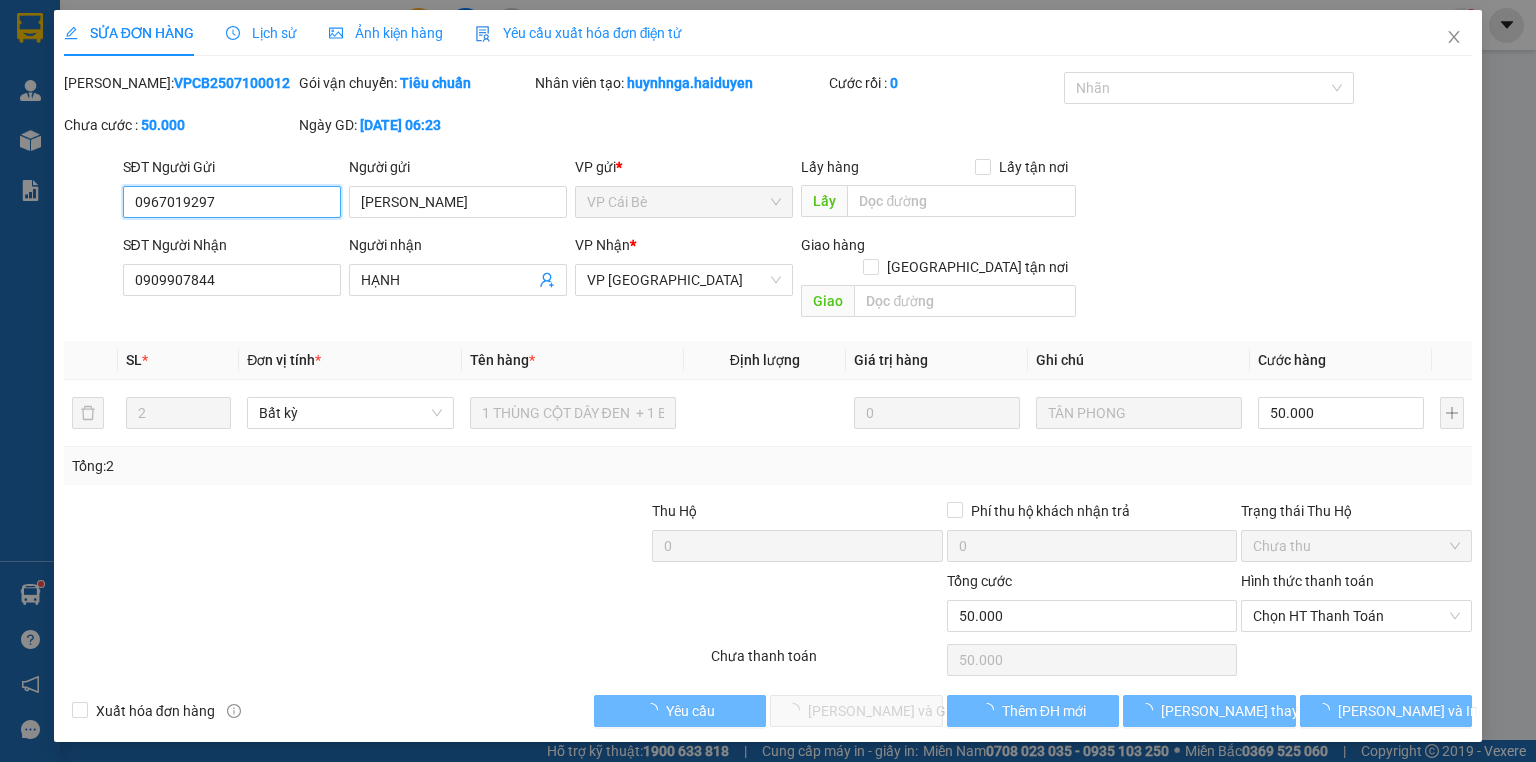 drag, startPoint x: 1300, startPoint y: 594, endPoint x: 1313, endPoint y: 613, distance: 23.021729 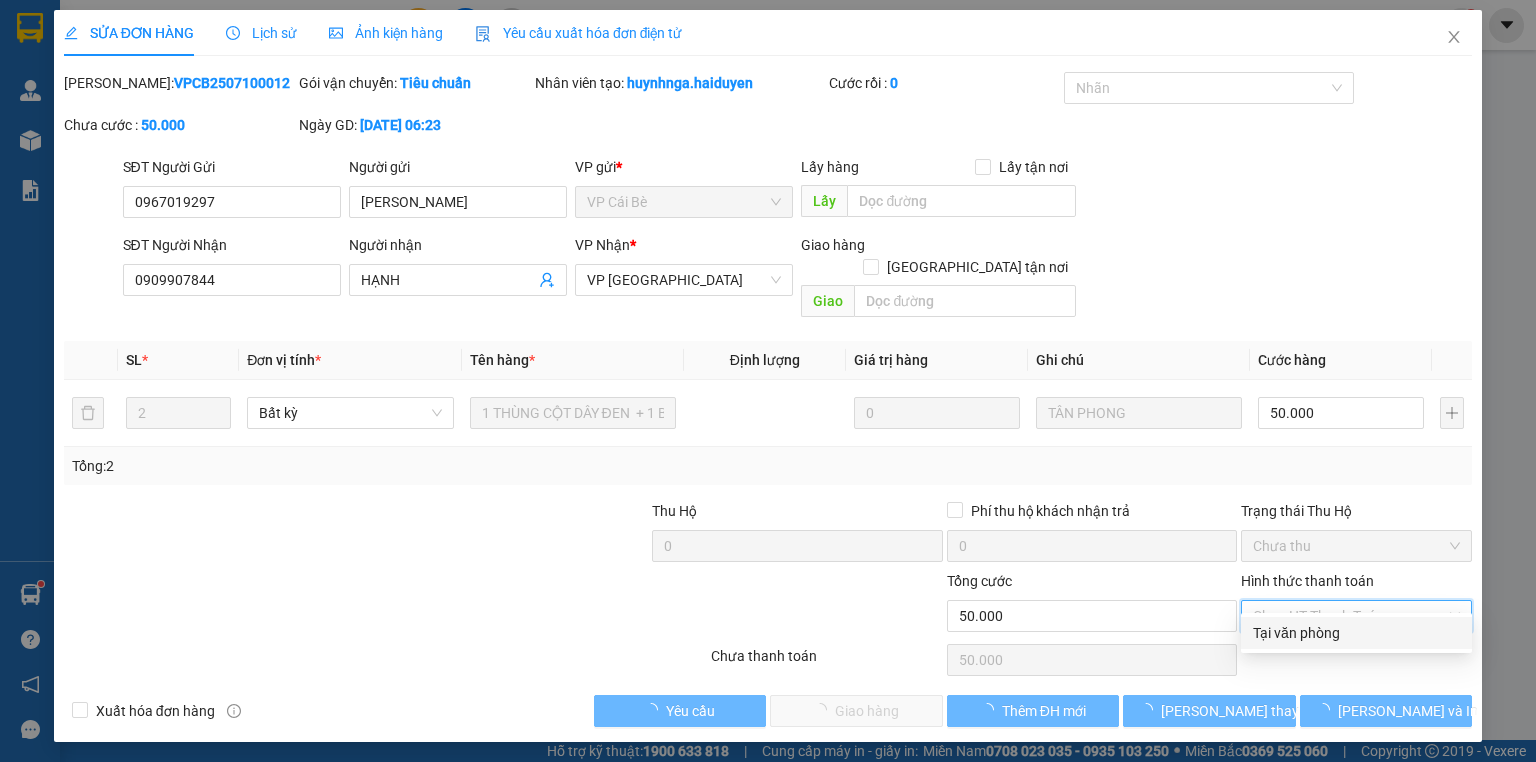drag, startPoint x: 1312, startPoint y: 635, endPoint x: 1300, endPoint y: 630, distance: 13 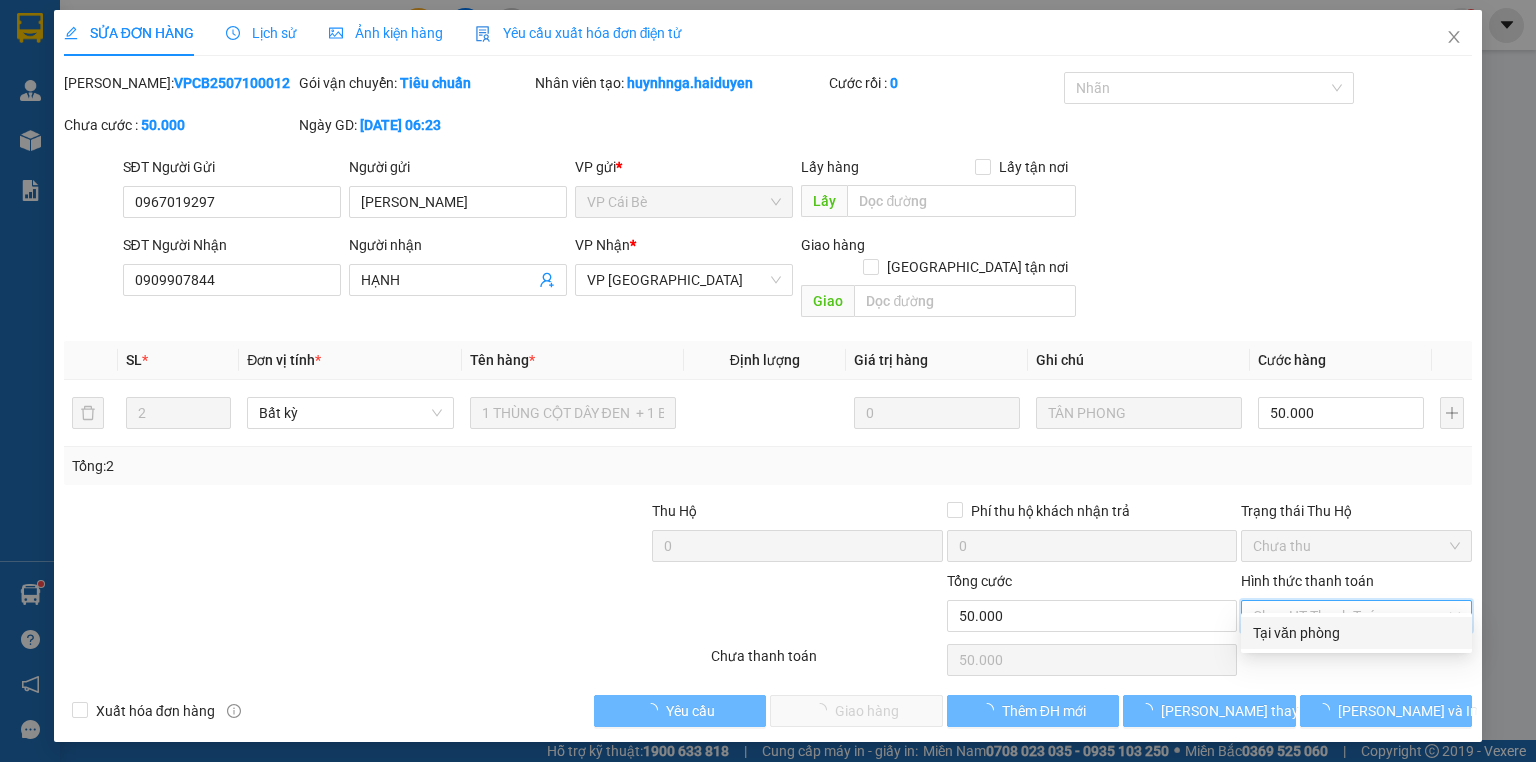 click on "Tại văn phòng" at bounding box center (1356, 633) 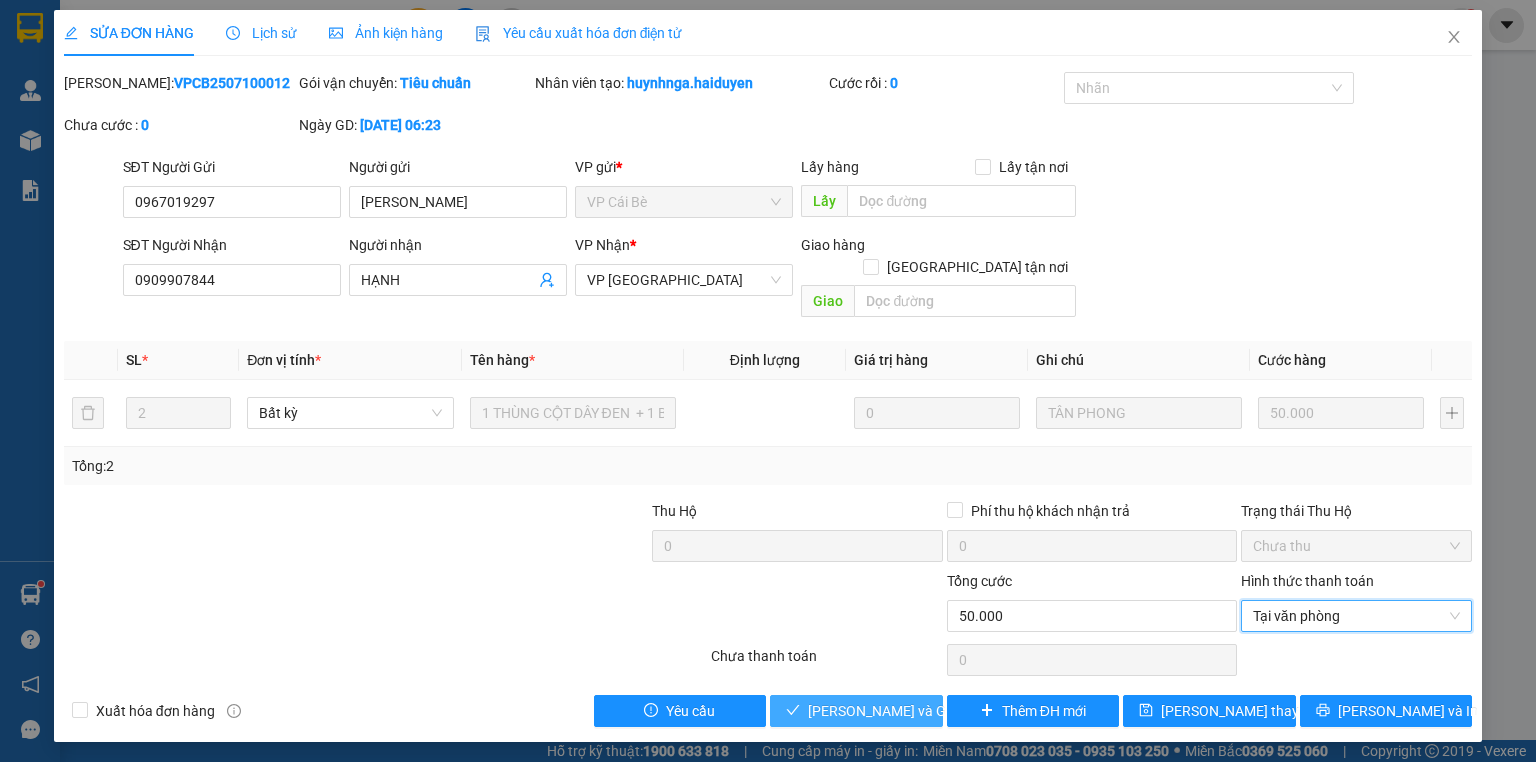 click on "Lưu và Giao hàng" at bounding box center (904, 711) 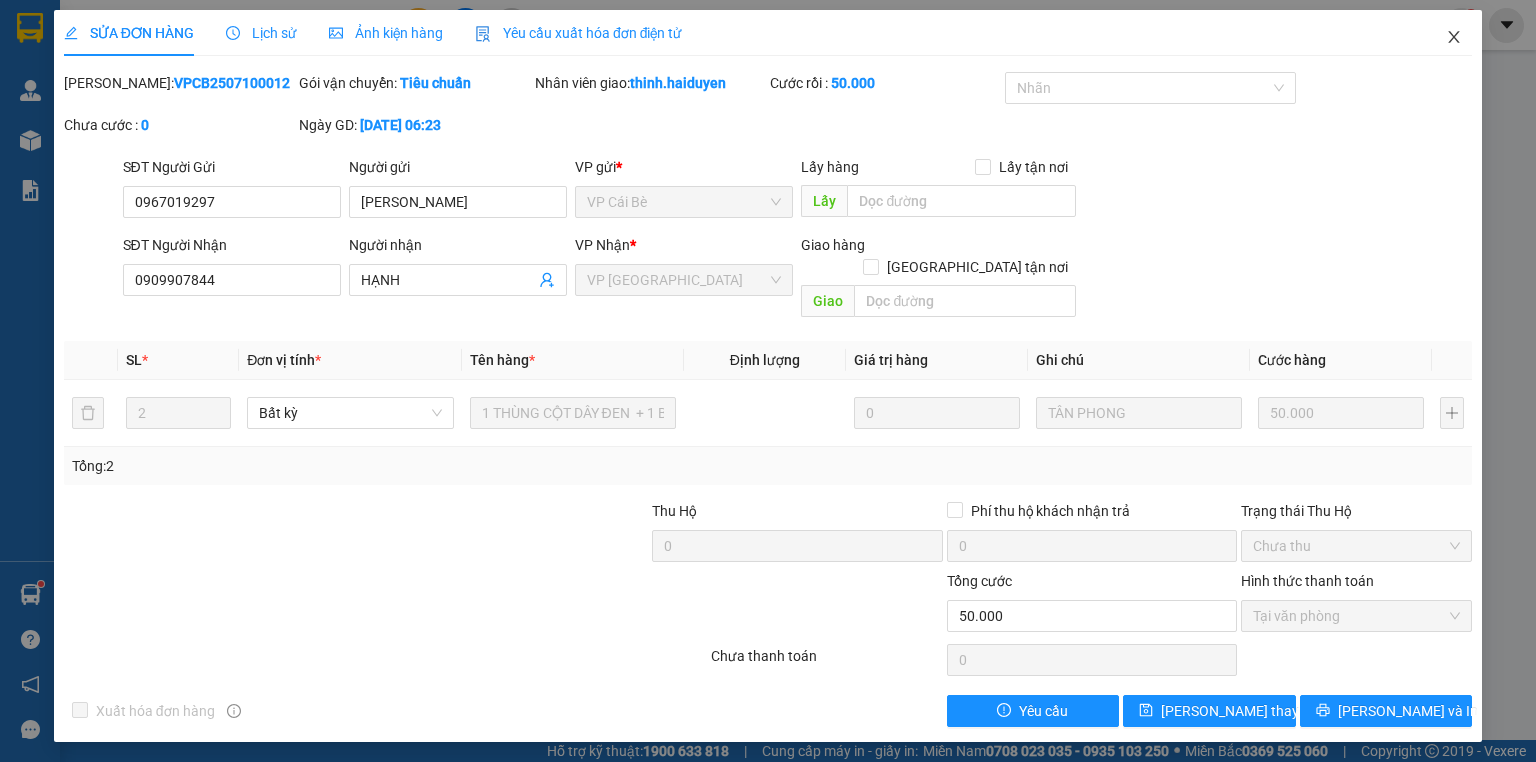 drag, startPoint x: 1459, startPoint y: 40, endPoint x: 964, endPoint y: 3, distance: 496.3809 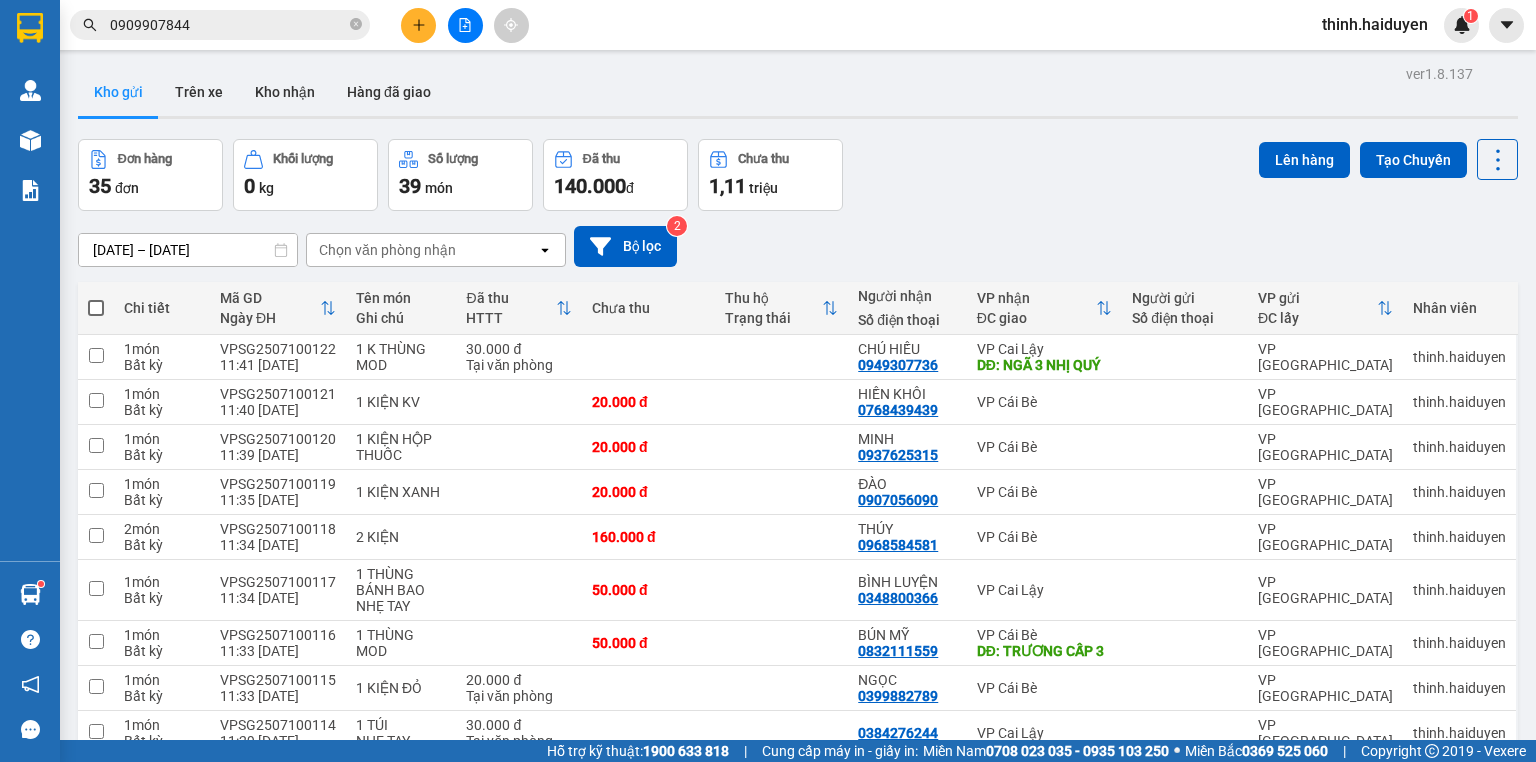 click 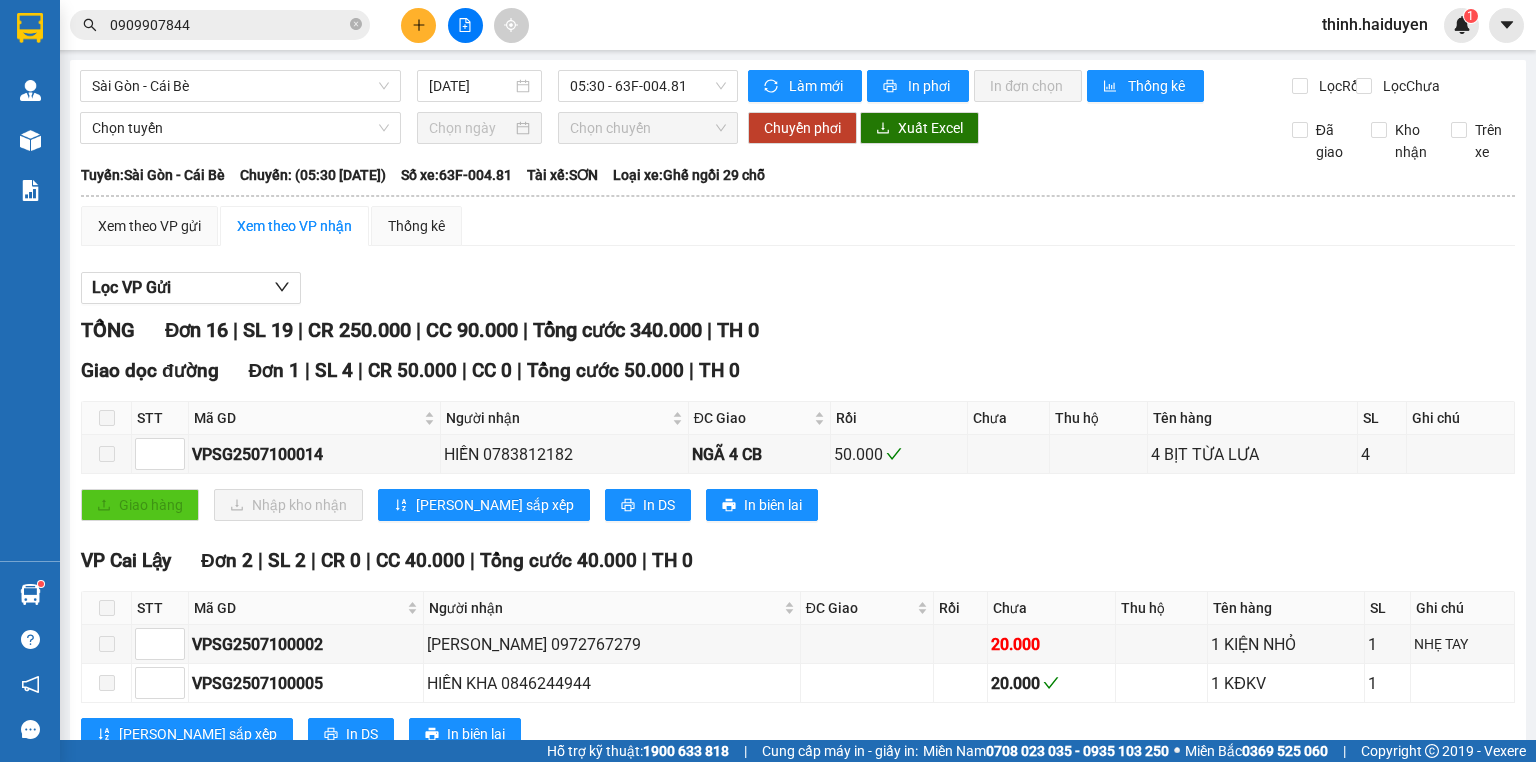 drag, startPoint x: 351, startPoint y: 89, endPoint x: 348, endPoint y: 105, distance: 16.27882 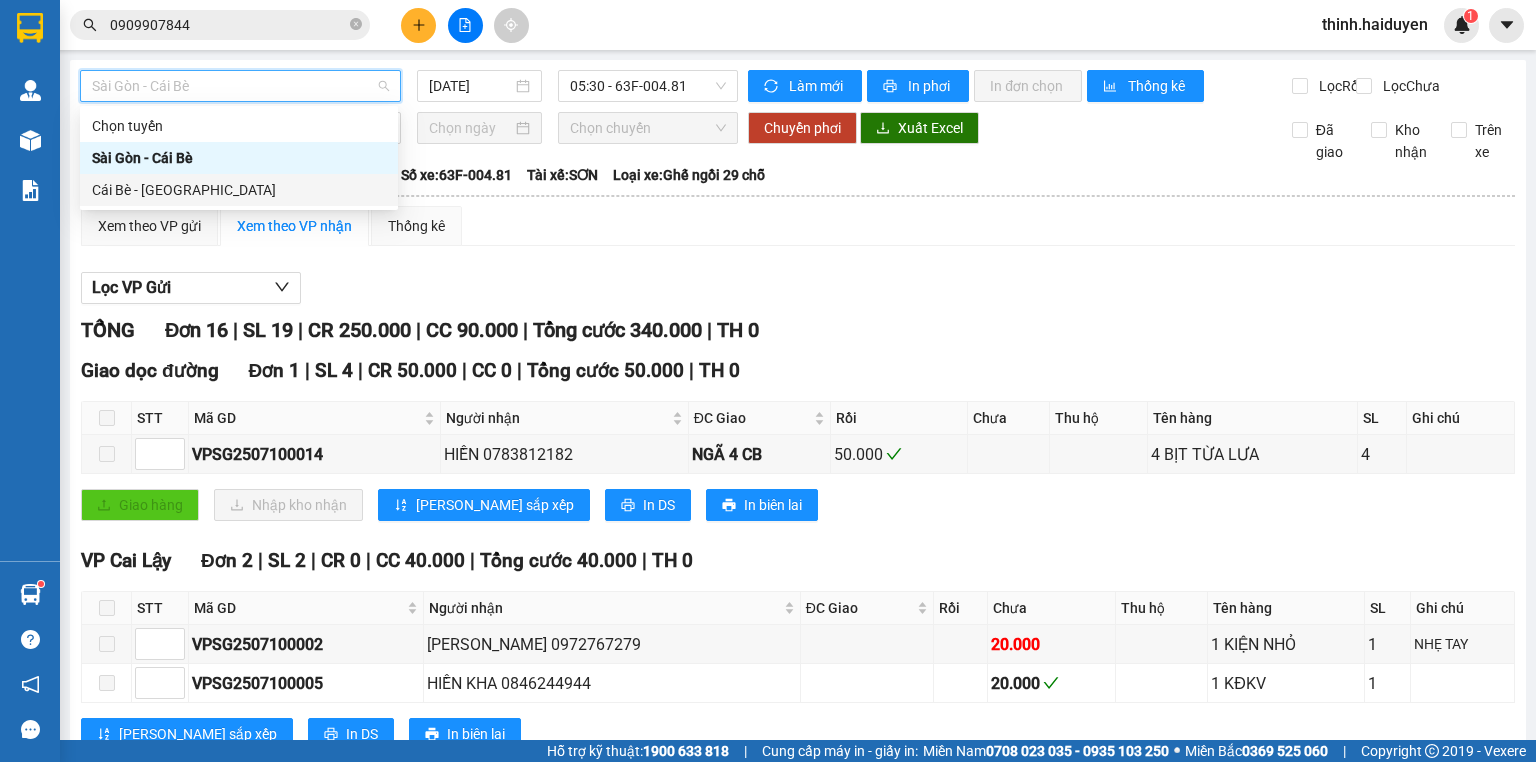 drag, startPoint x: 304, startPoint y: 192, endPoint x: 495, endPoint y: 127, distance: 201.75728 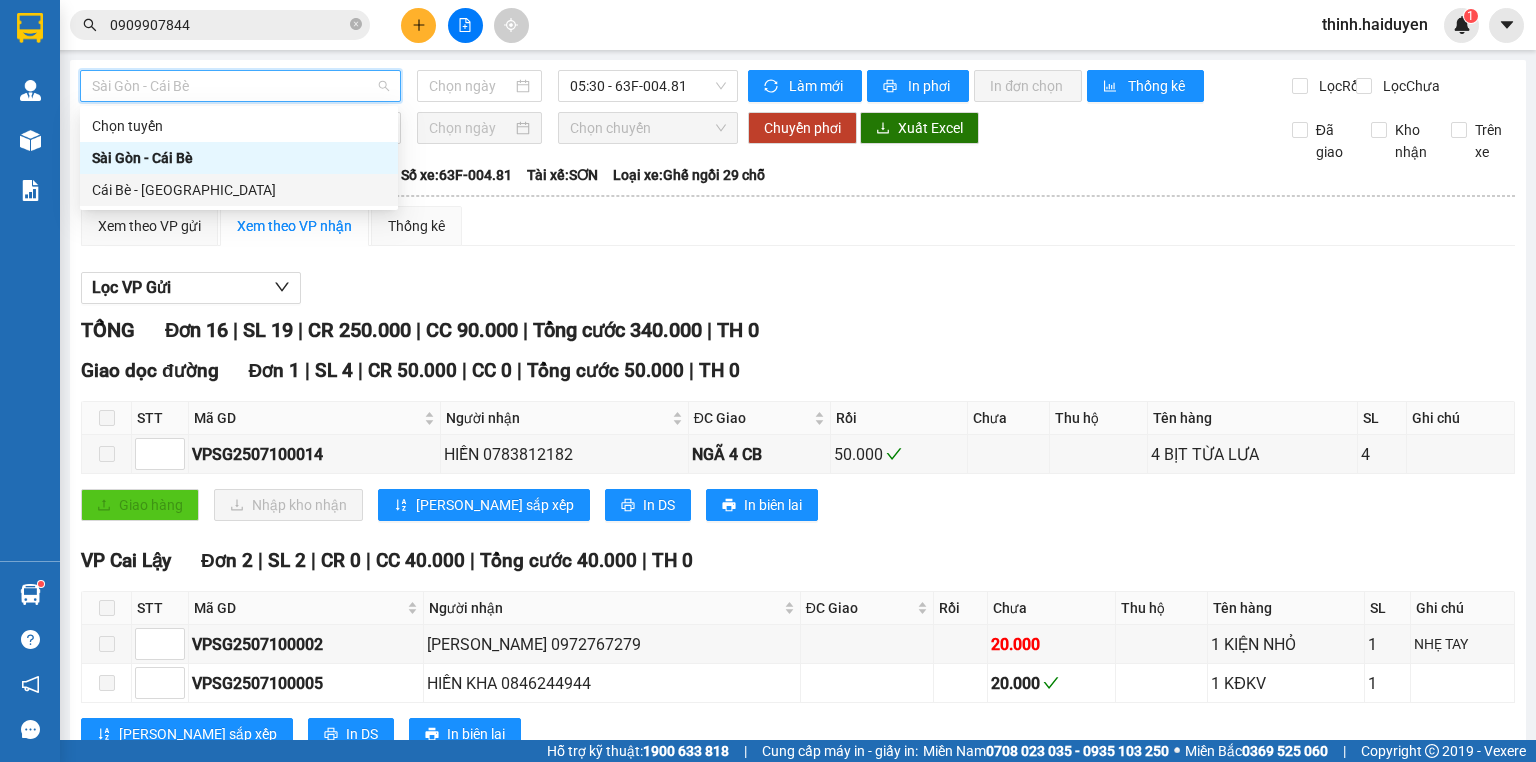 type on "[DATE]" 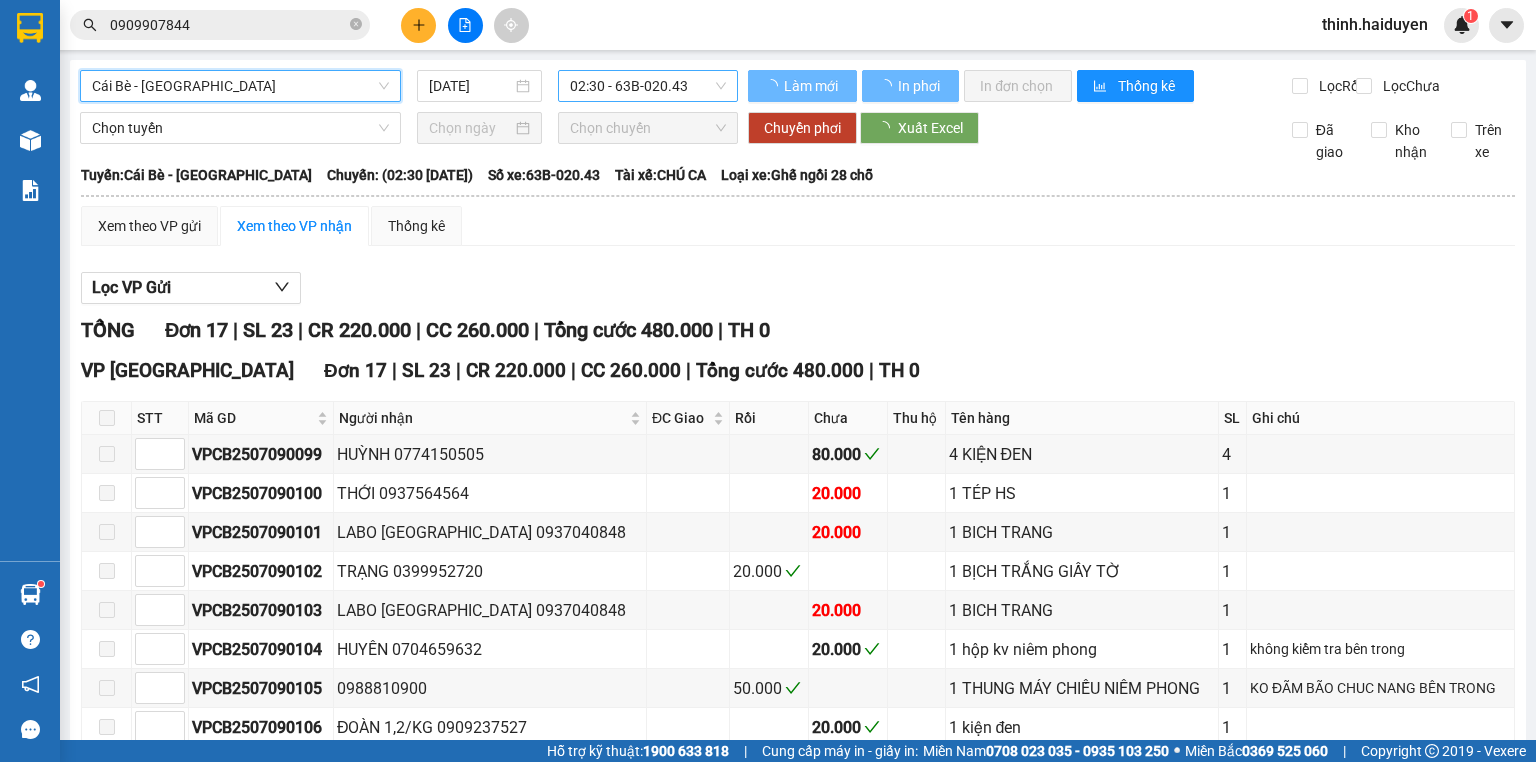 click on "02:30     - 63B-020.43" at bounding box center (648, 86) 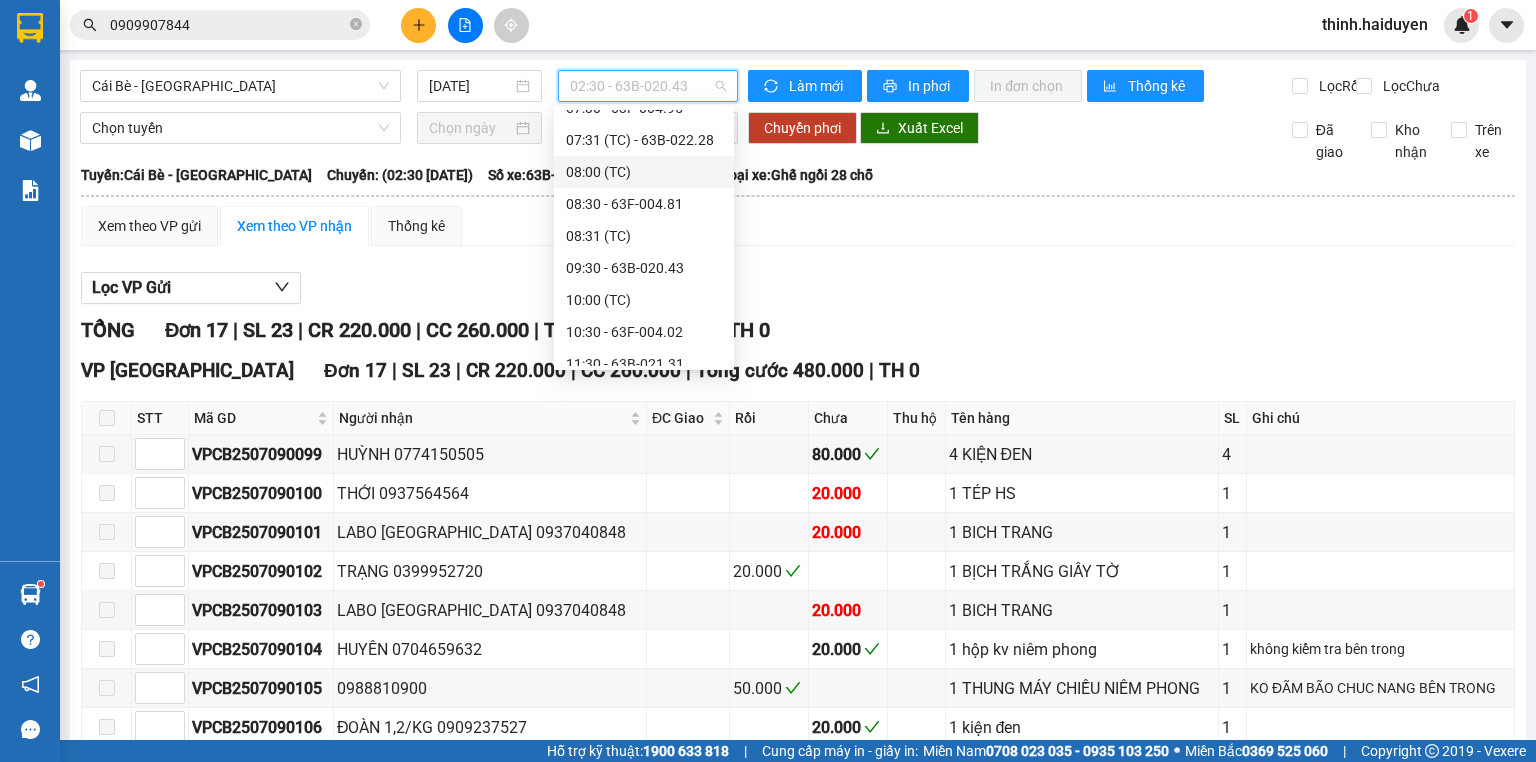 scroll, scrollTop: 320, scrollLeft: 0, axis: vertical 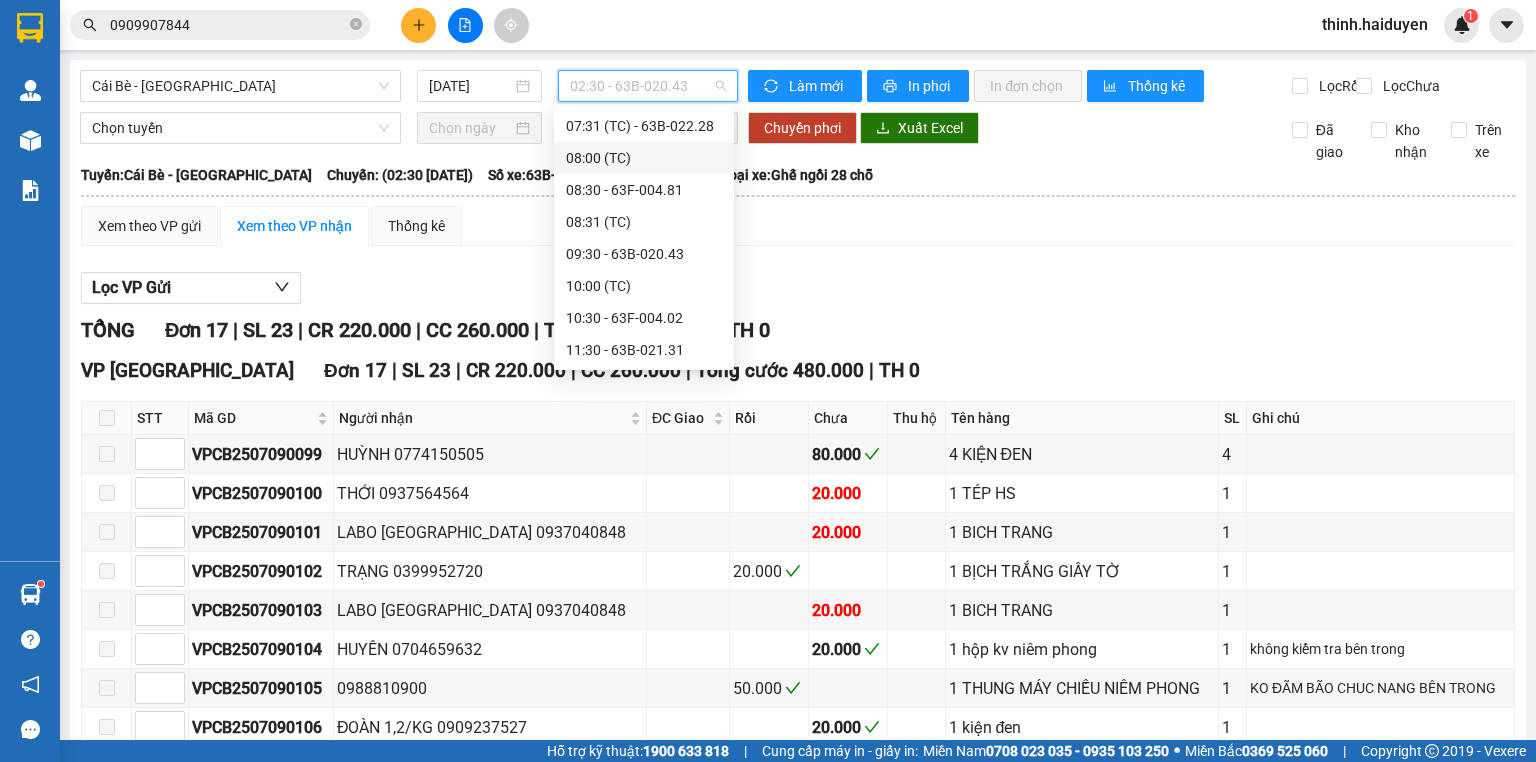 click on "08:31   (TC)" at bounding box center (644, 222) 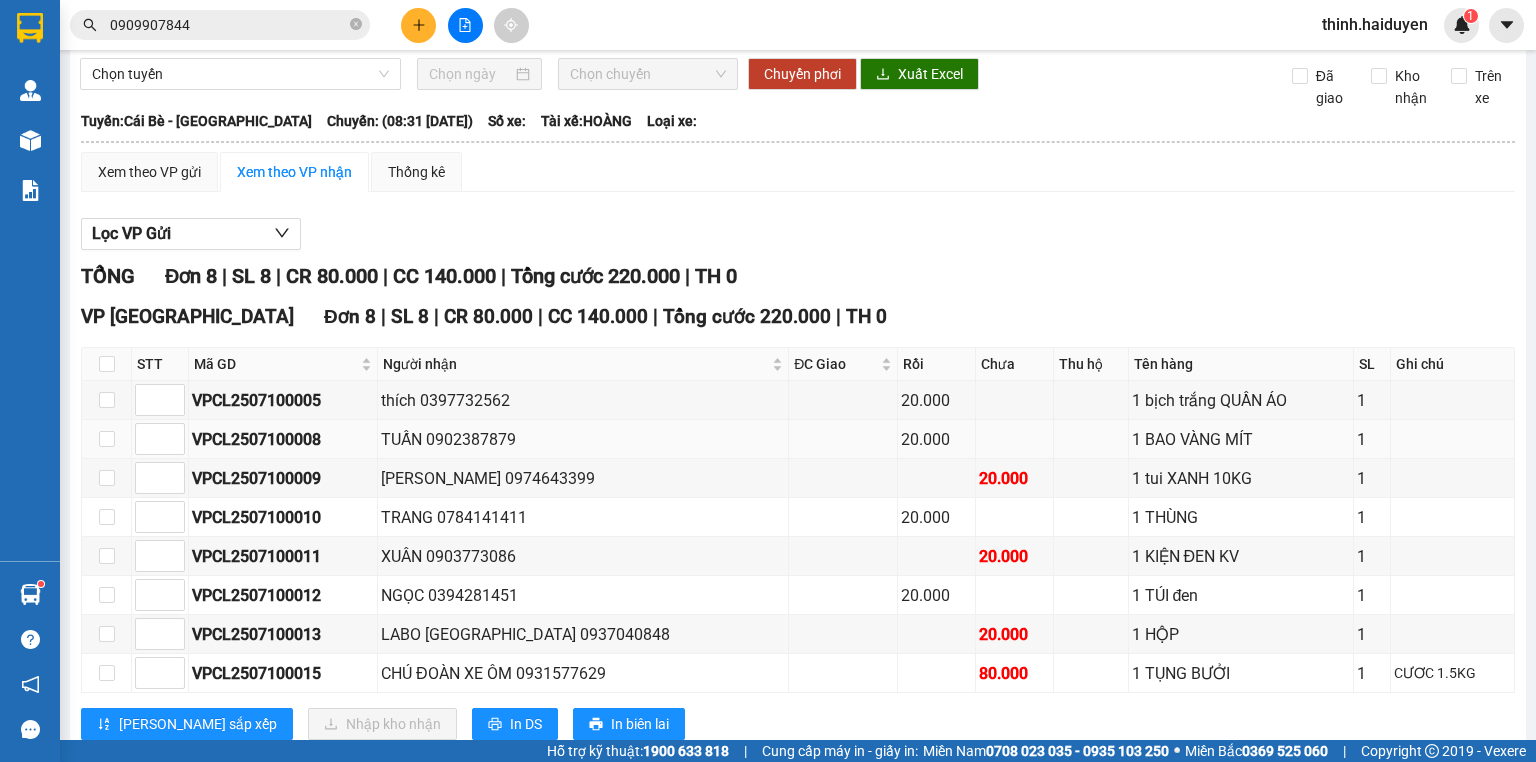 scroll, scrollTop: 120, scrollLeft: 0, axis: vertical 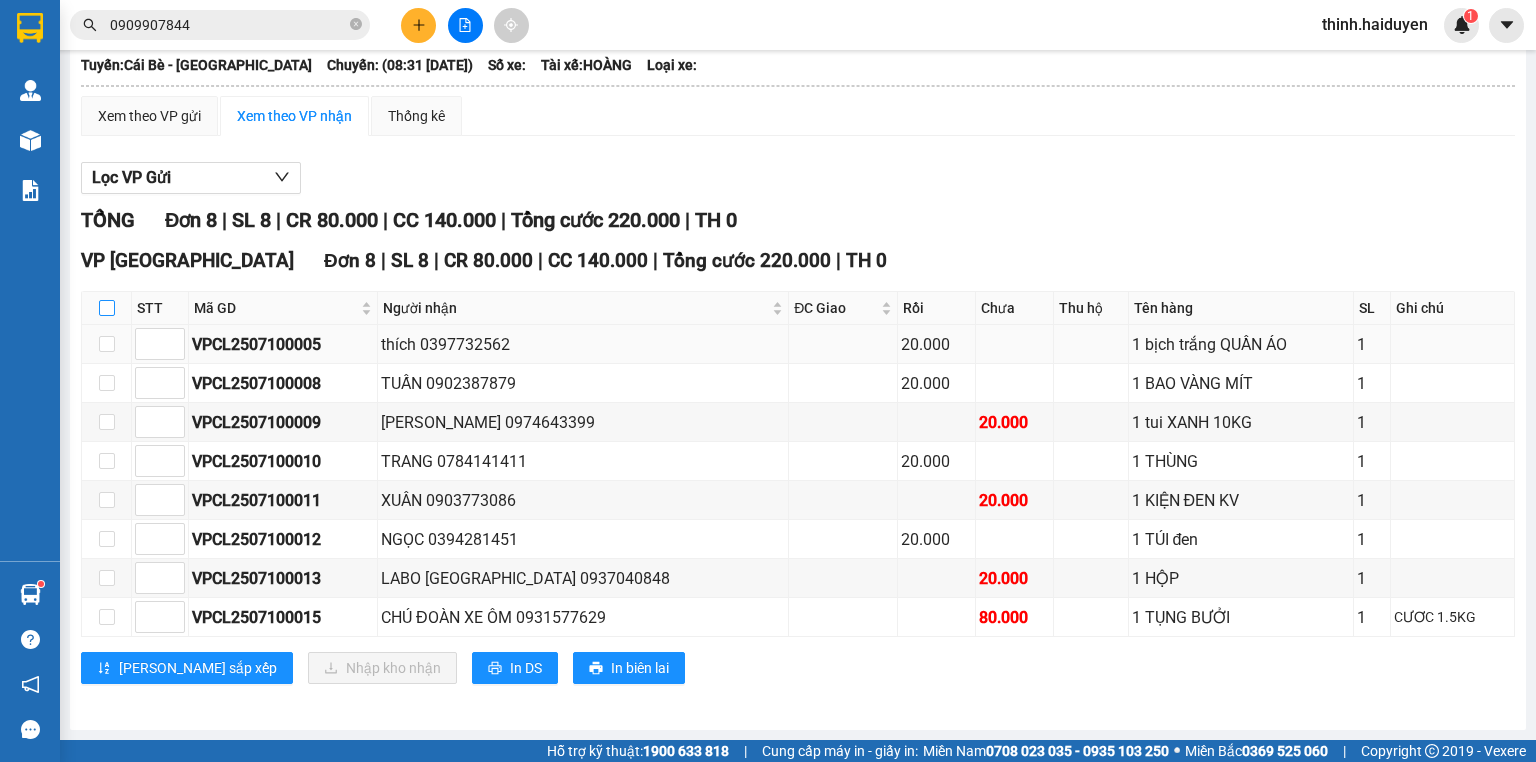 drag, startPoint x: 108, startPoint y: 318, endPoint x: 133, endPoint y: 356, distance: 45.486263 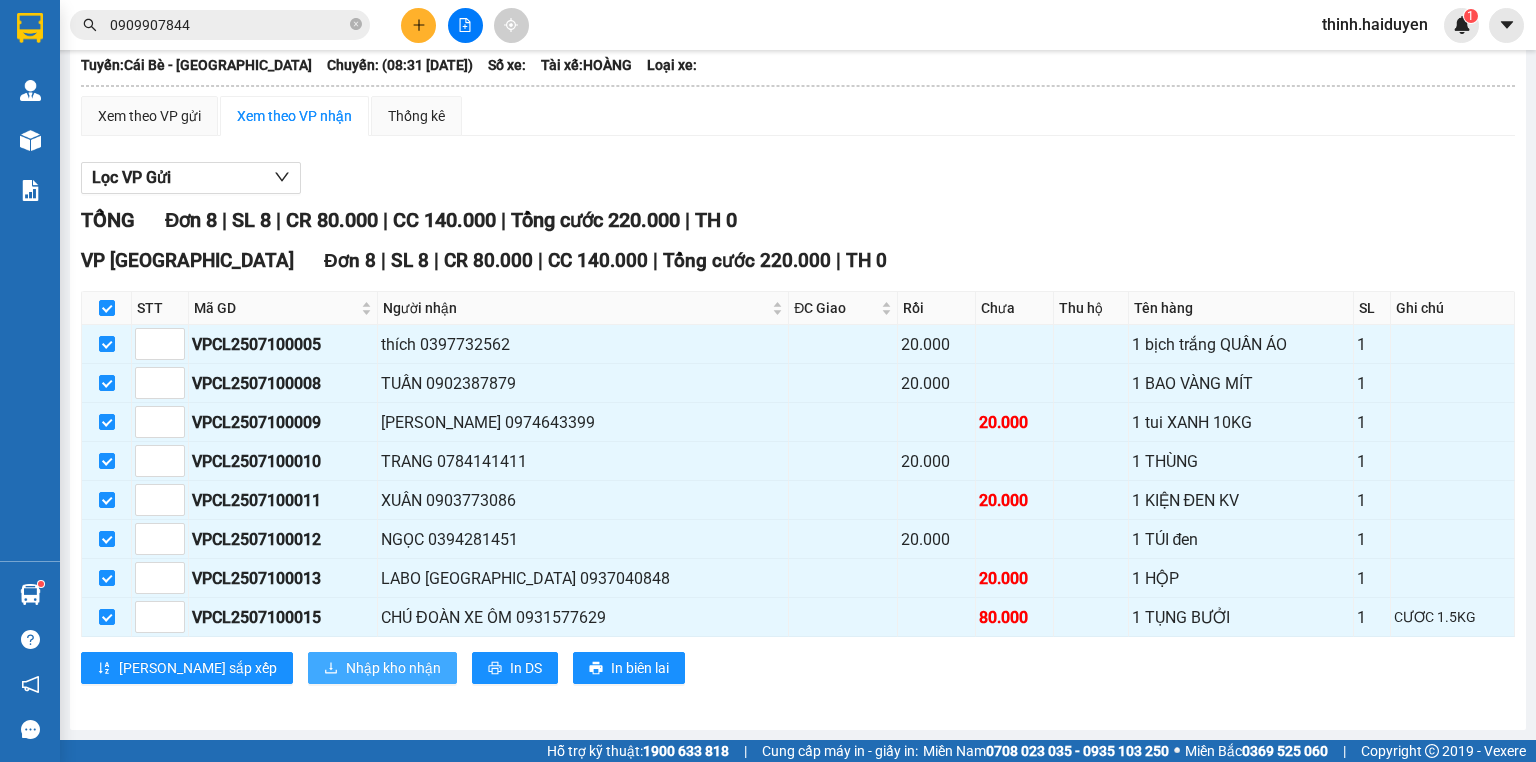 click on "Nhập kho nhận" at bounding box center (382, 668) 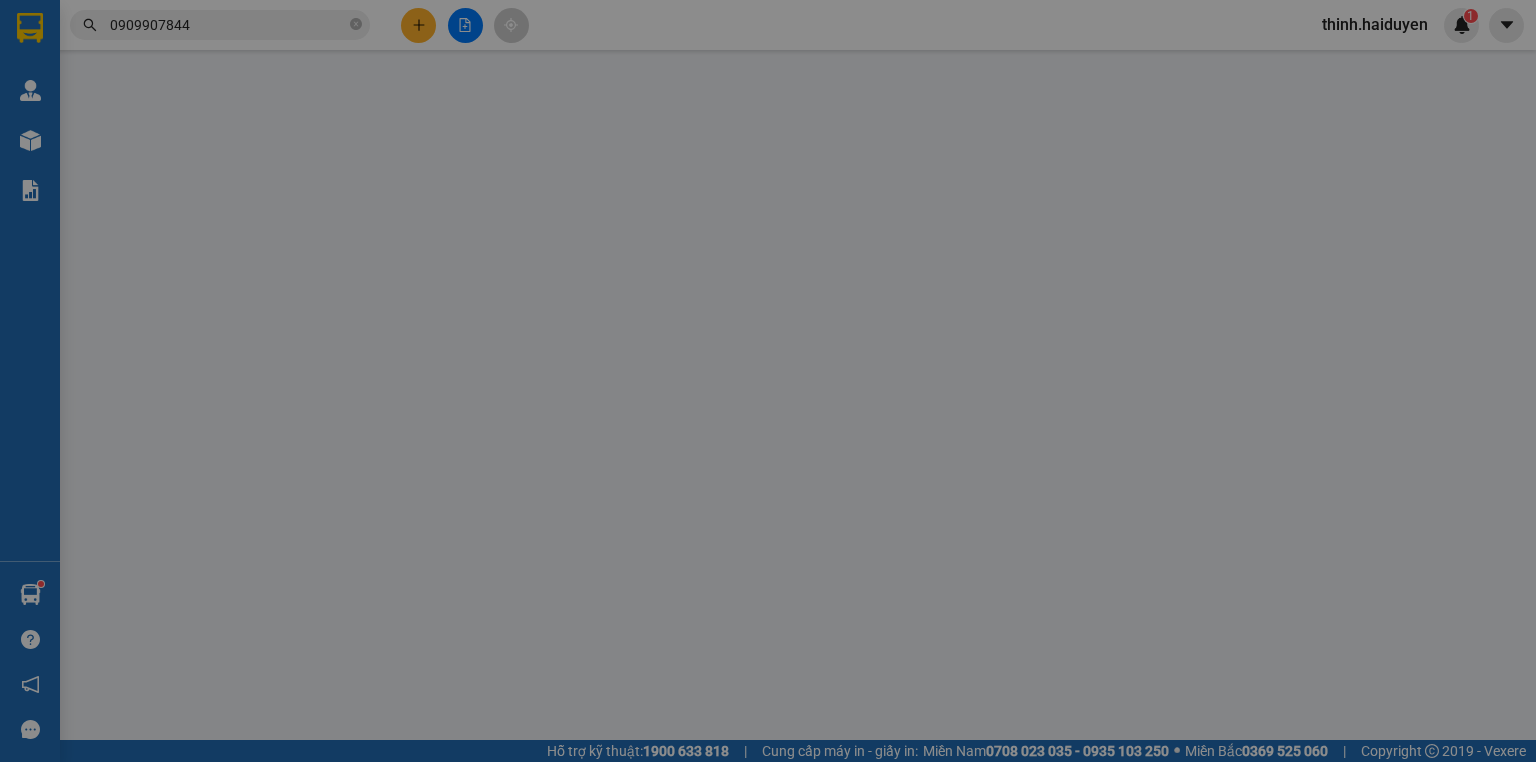 scroll, scrollTop: 0, scrollLeft: 0, axis: both 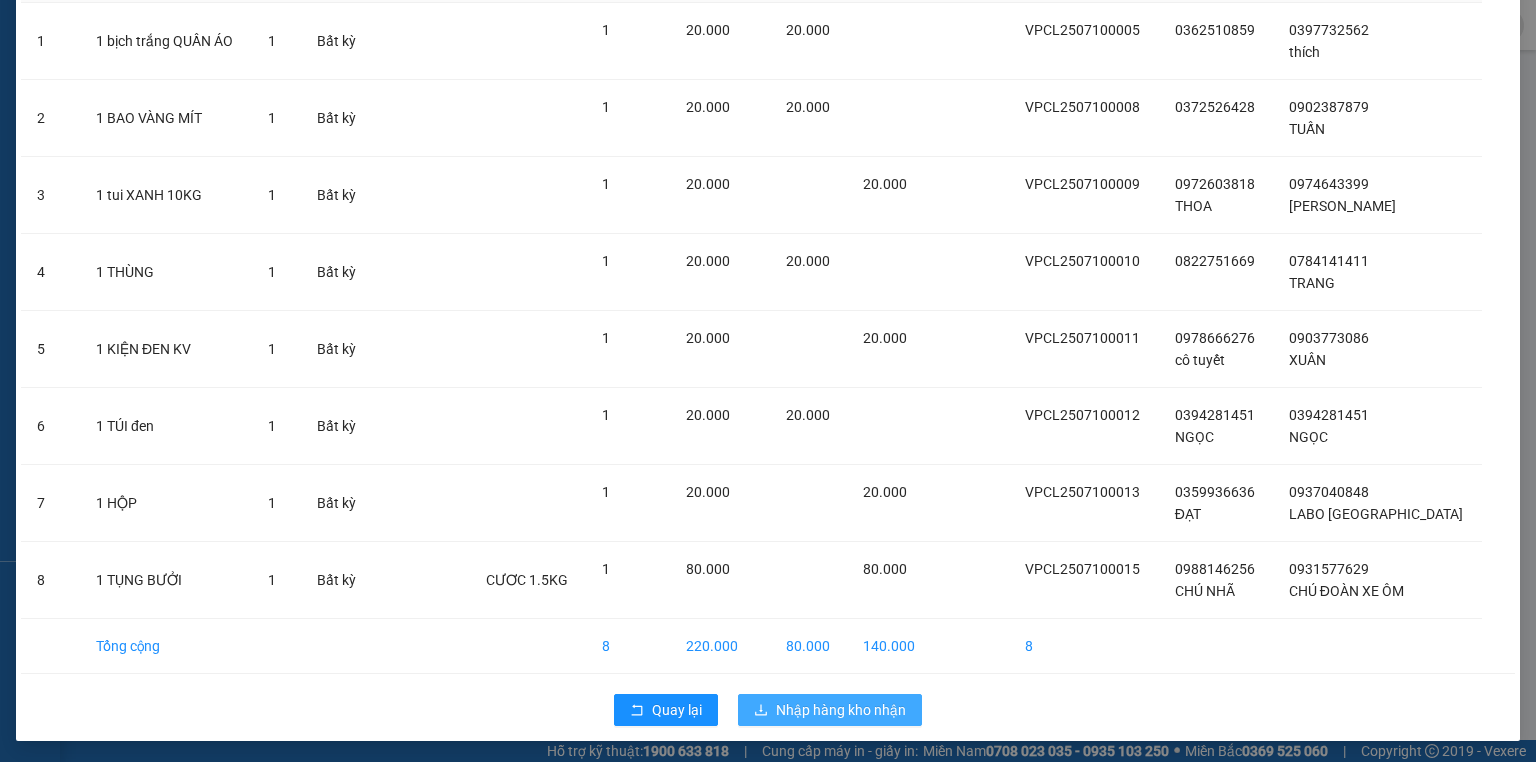 click on "Nhập hàng kho nhận" at bounding box center [841, 710] 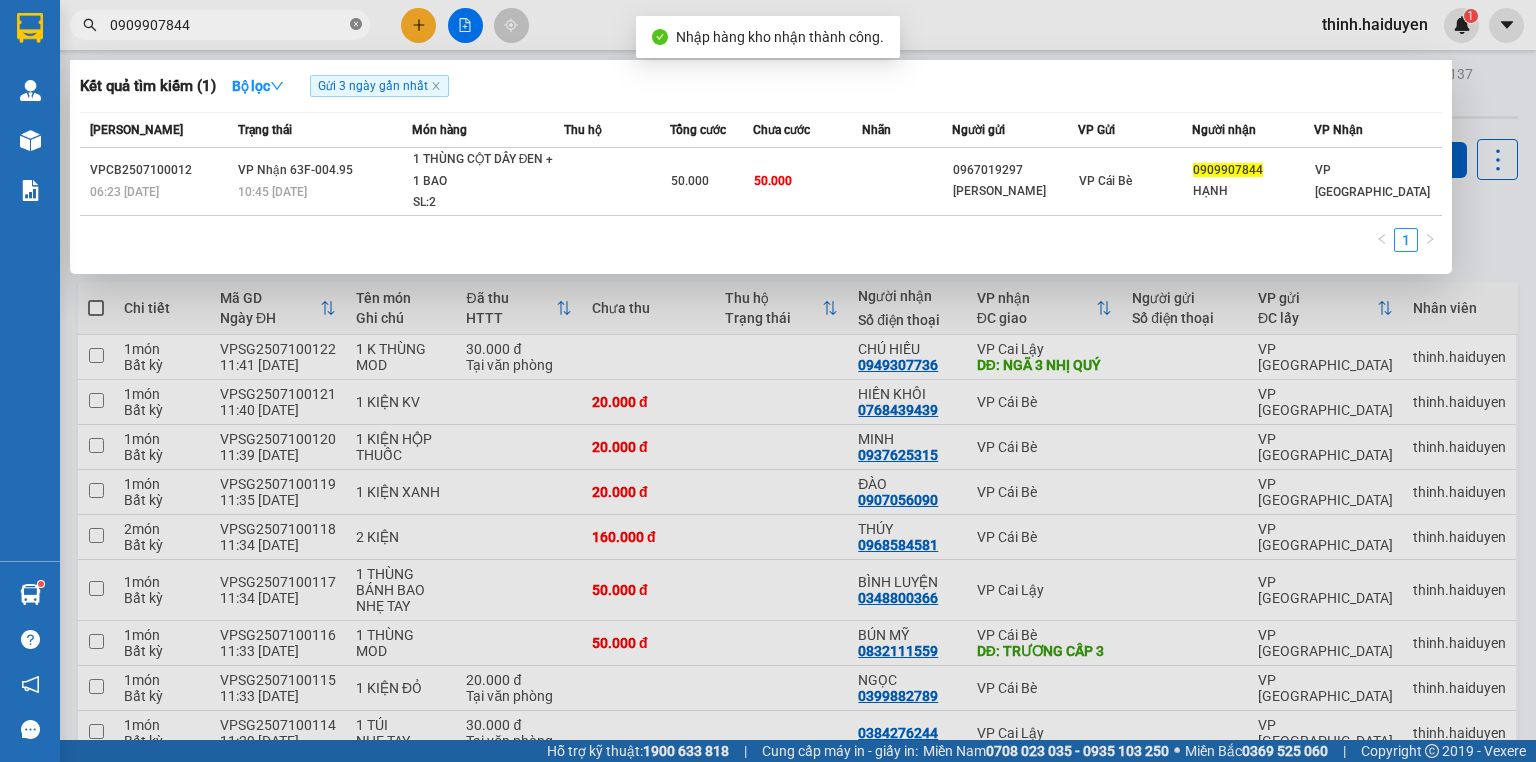 click 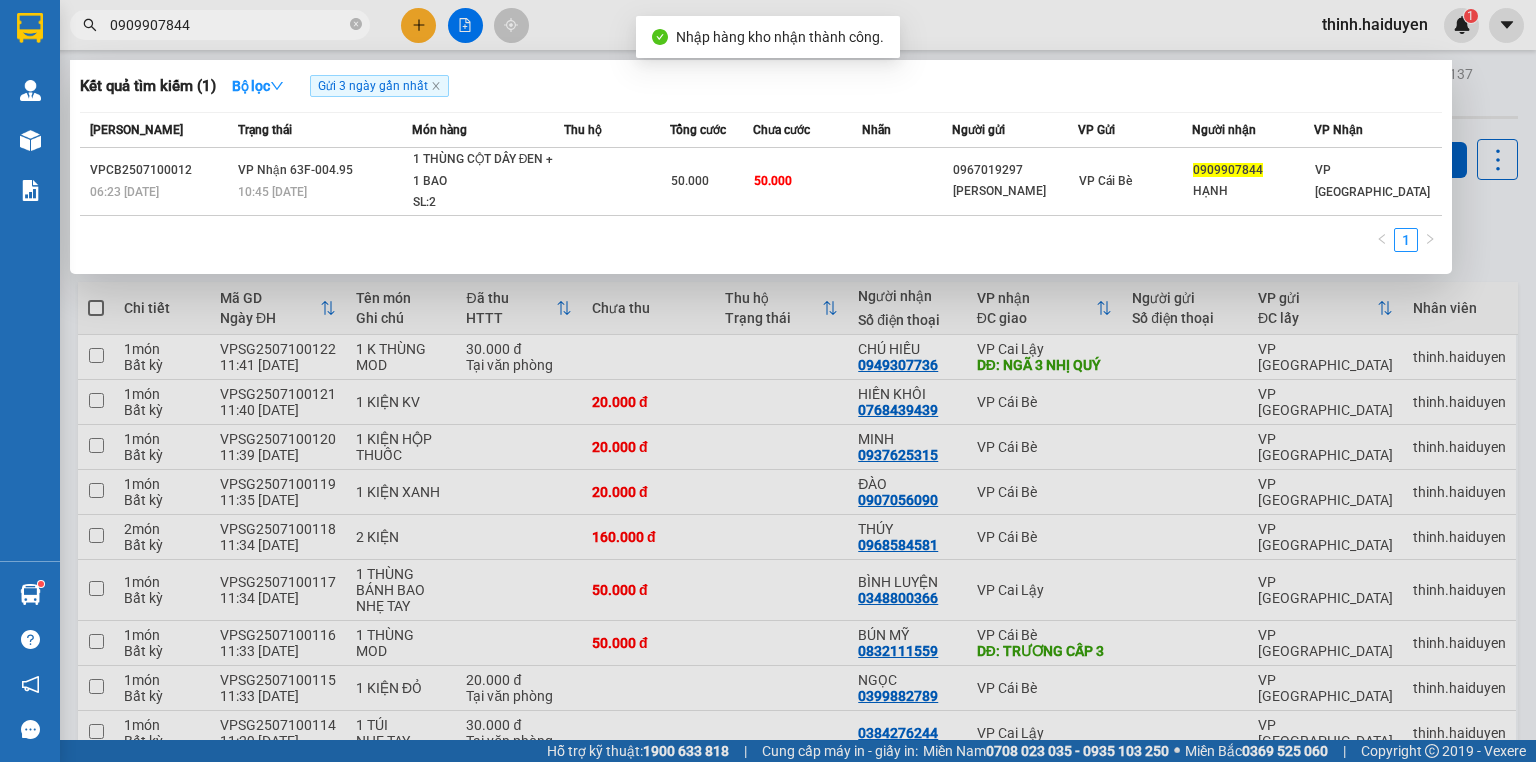 type 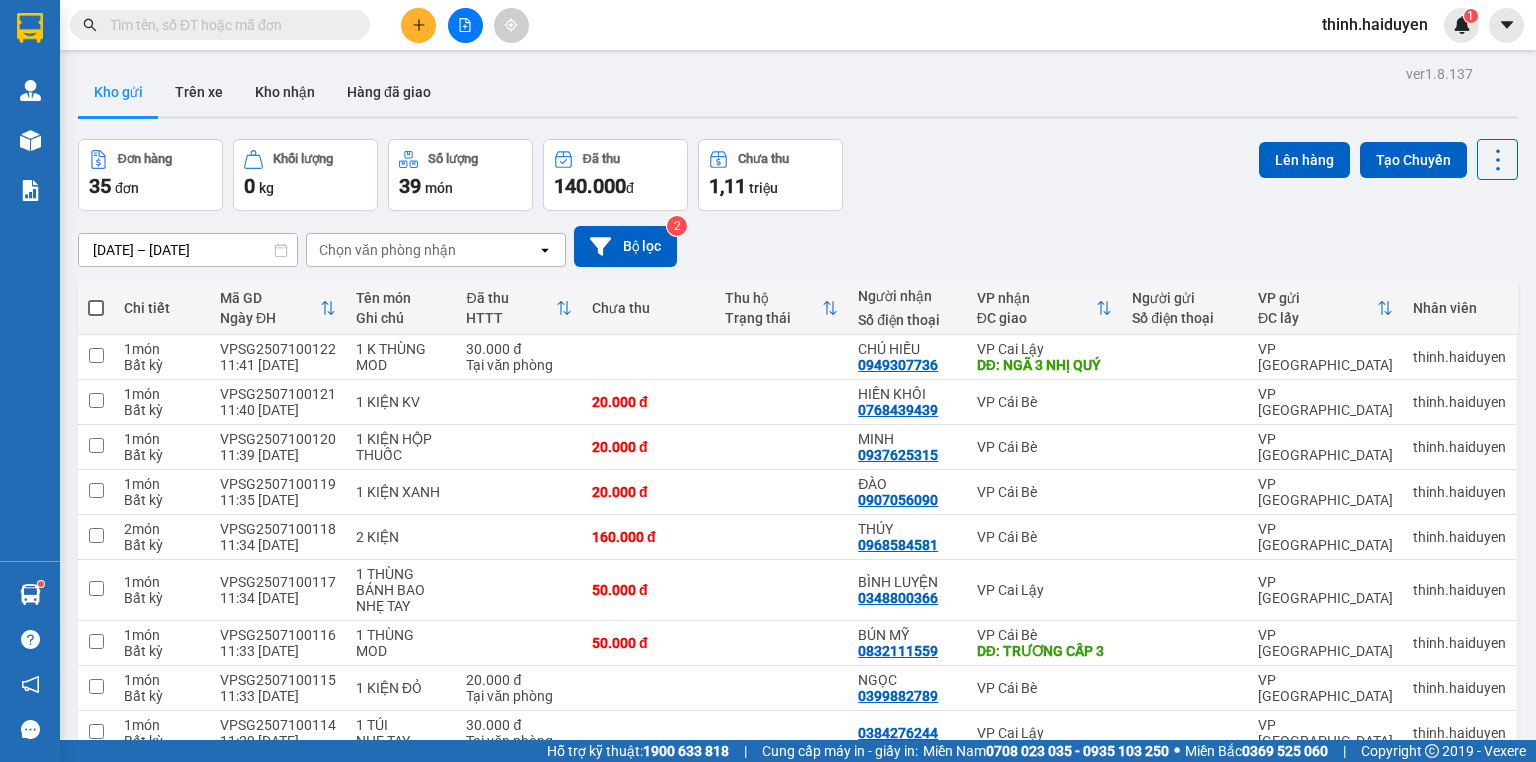 scroll, scrollTop: 0, scrollLeft: 0, axis: both 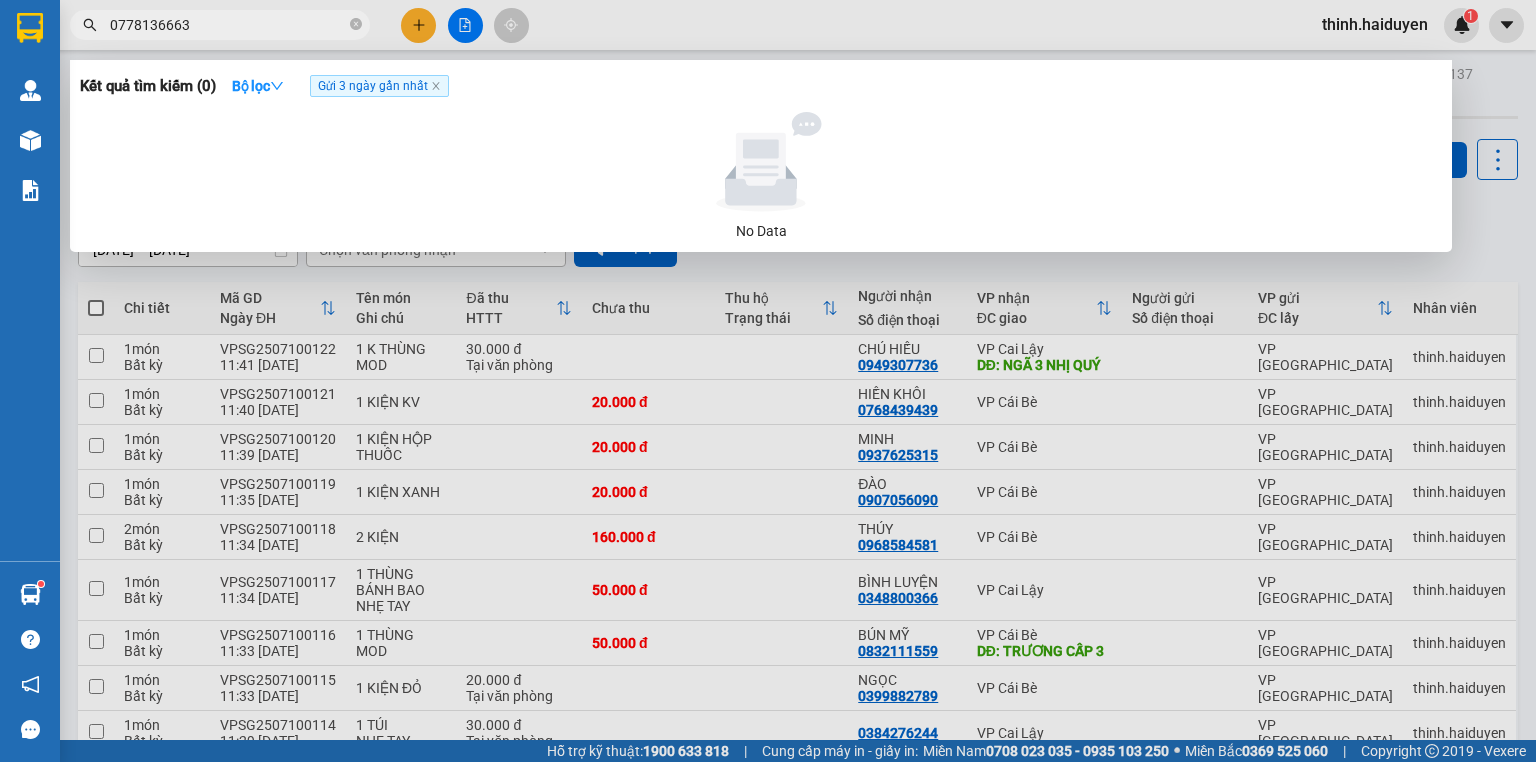 click on "Gửi 3 ngày gần nhất" 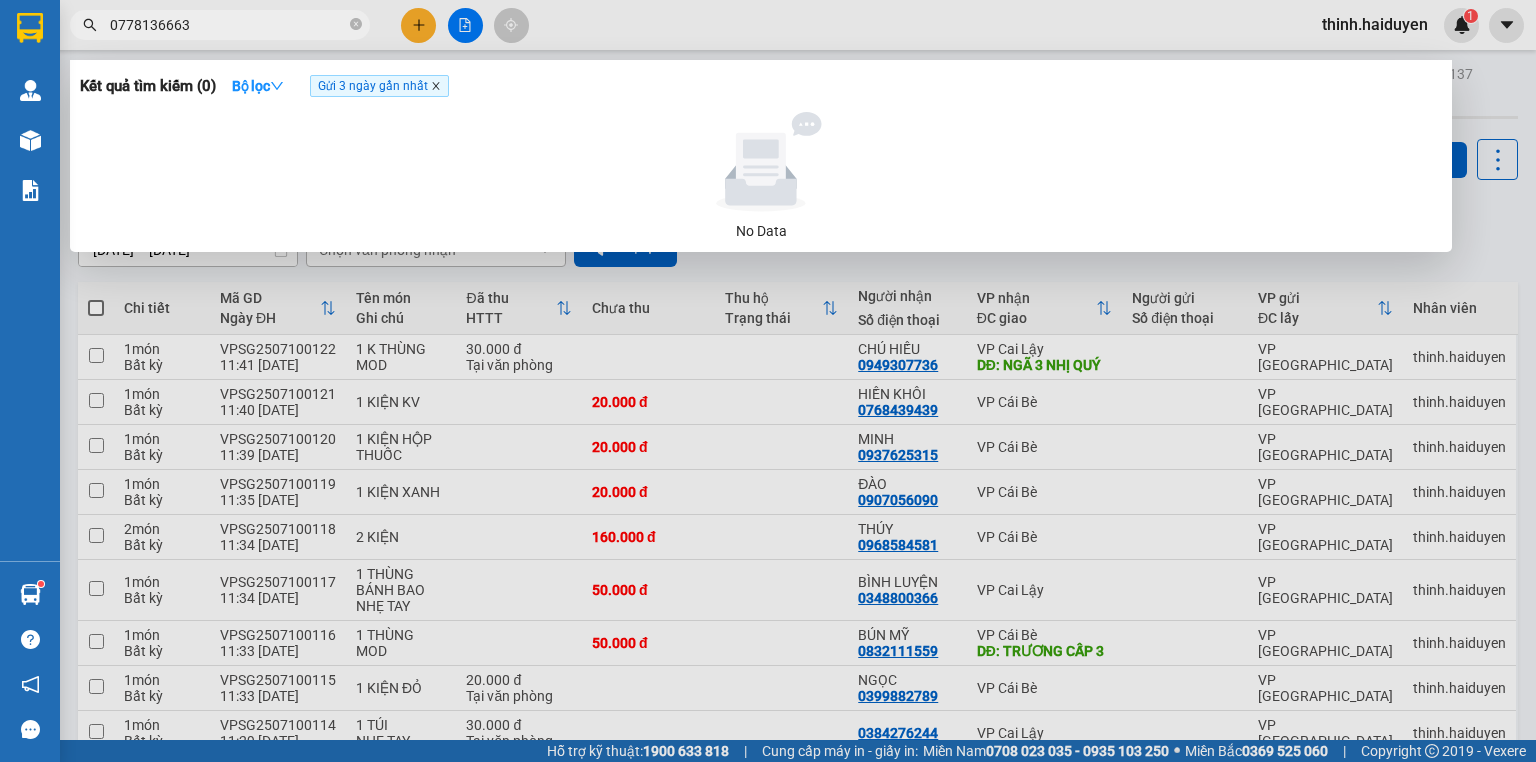 click 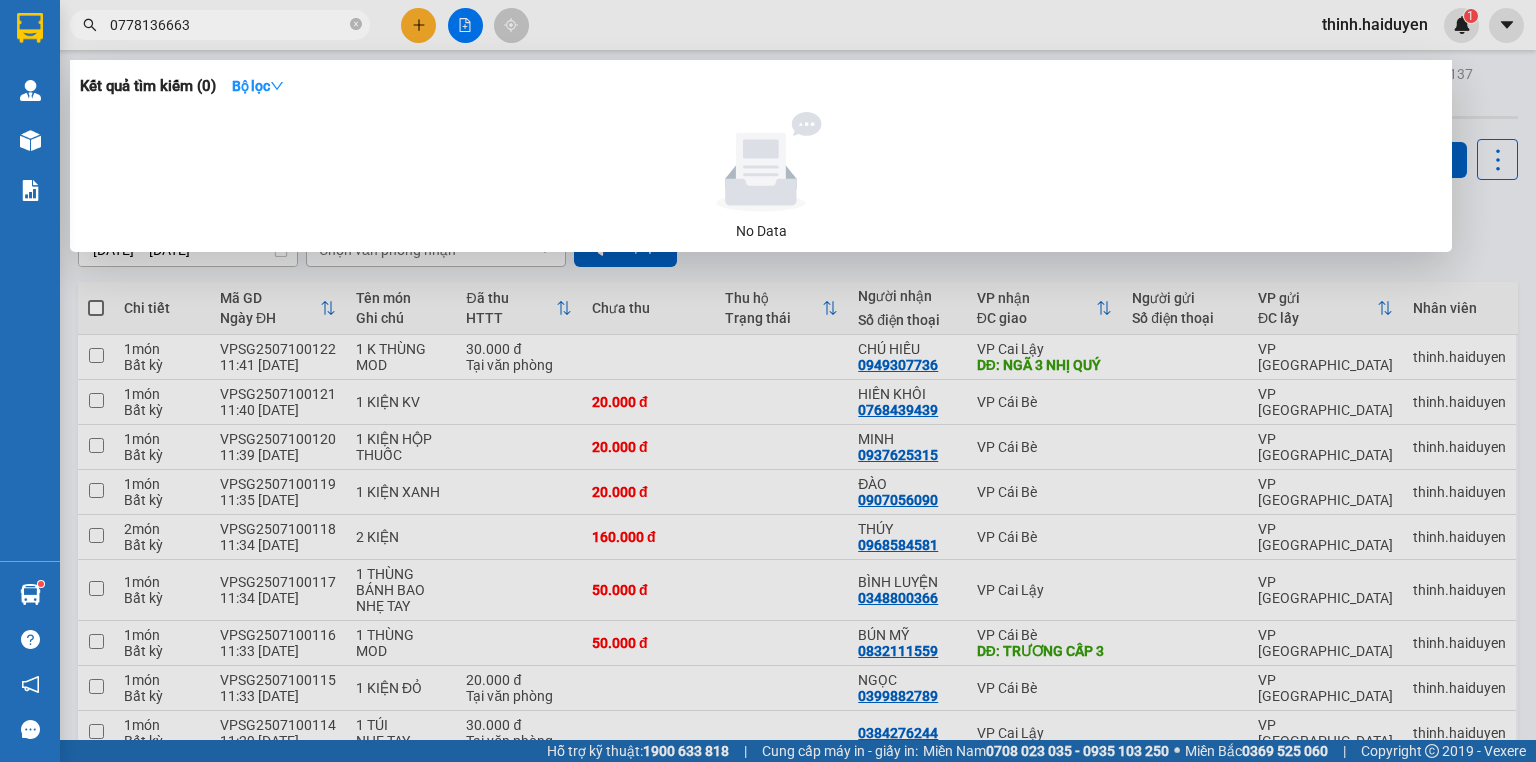 click on "0778136663" at bounding box center [228, 25] 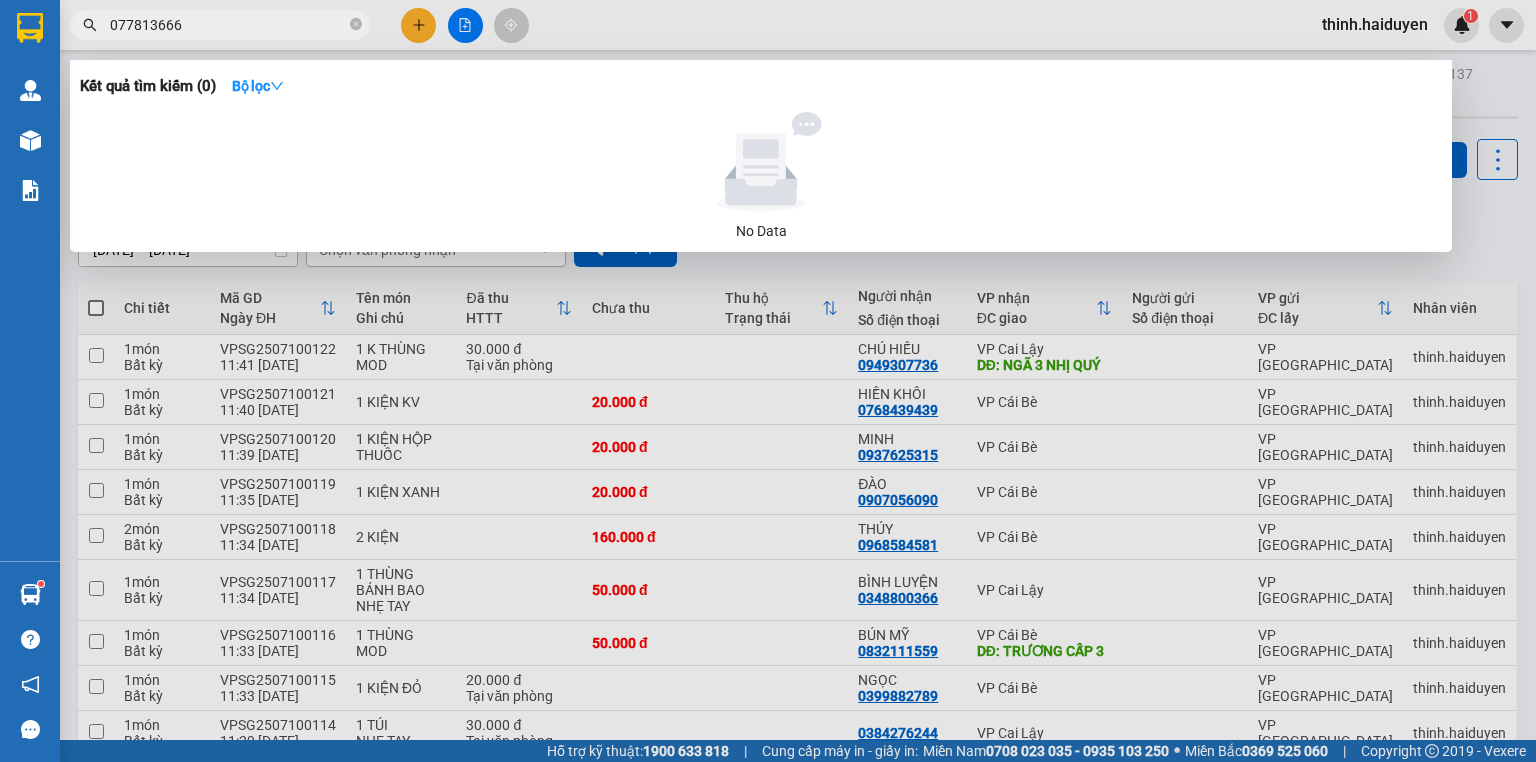 type on "0778136663" 